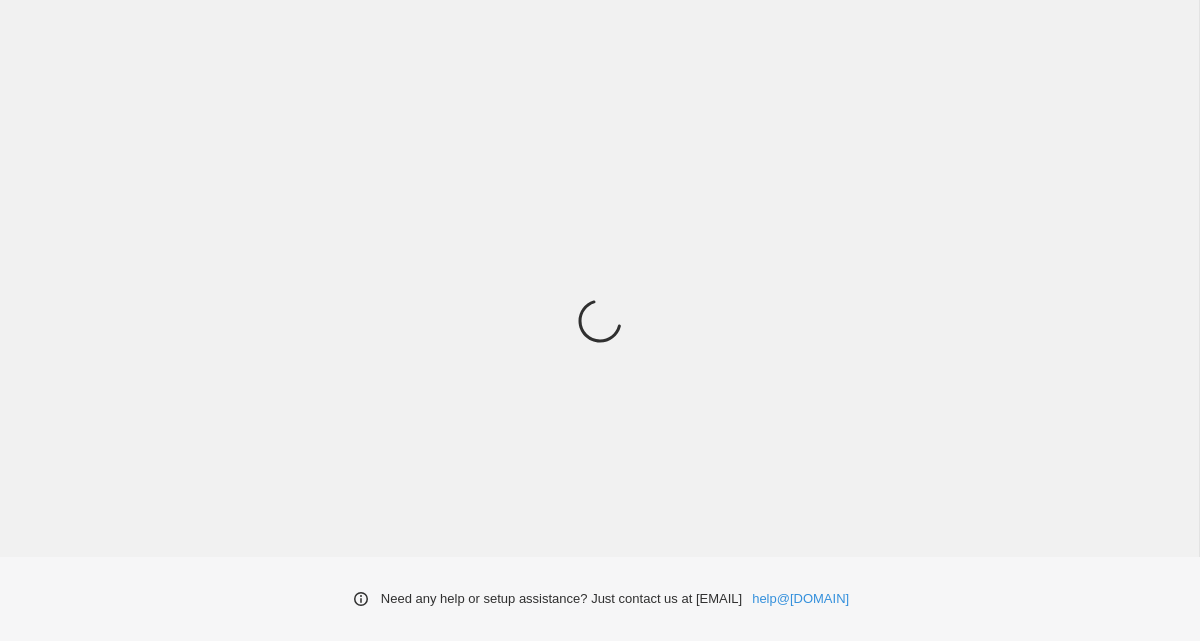 scroll, scrollTop: 0, scrollLeft: 0, axis: both 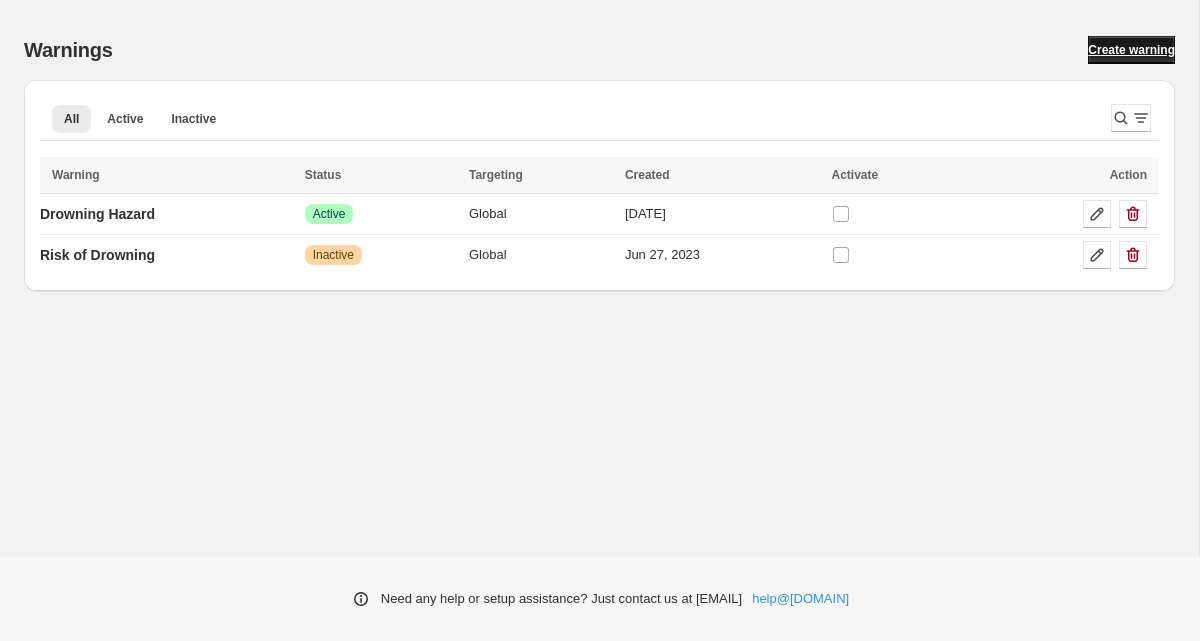 click on "Create warning" at bounding box center [1131, 50] 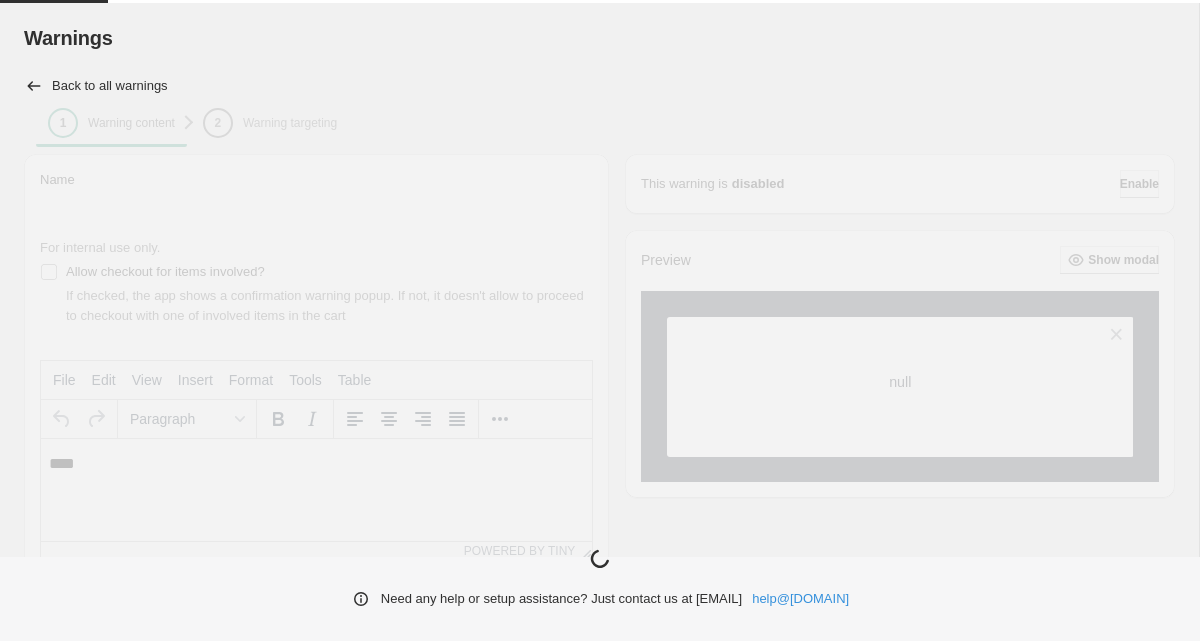 scroll, scrollTop: 0, scrollLeft: 0, axis: both 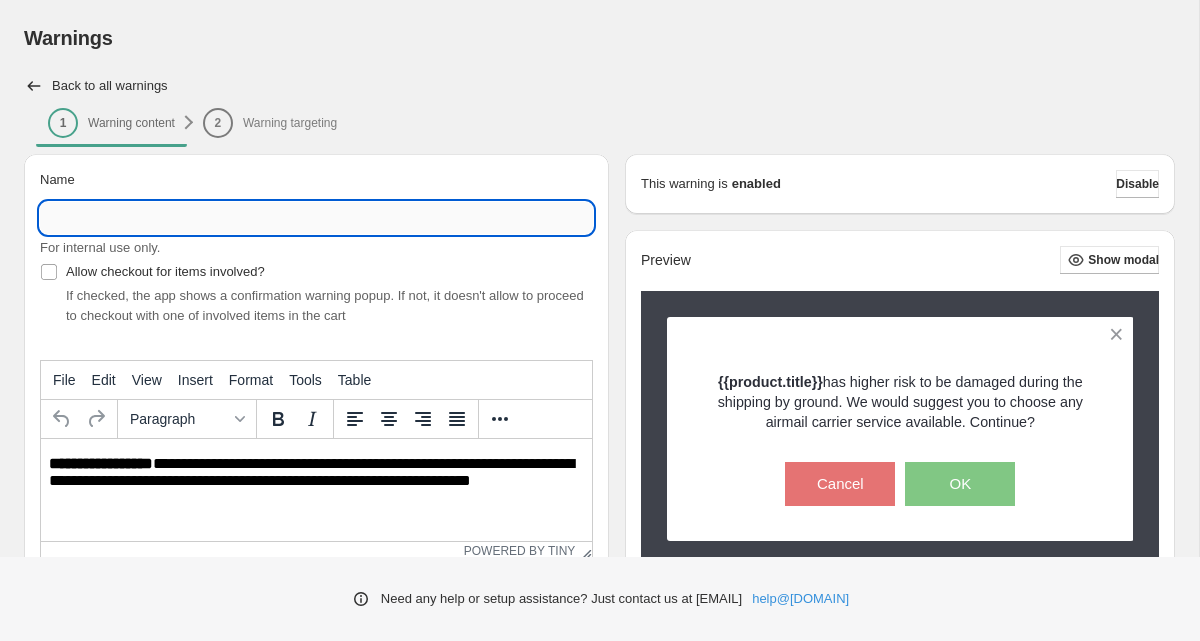 click on "Name" at bounding box center (316, 218) 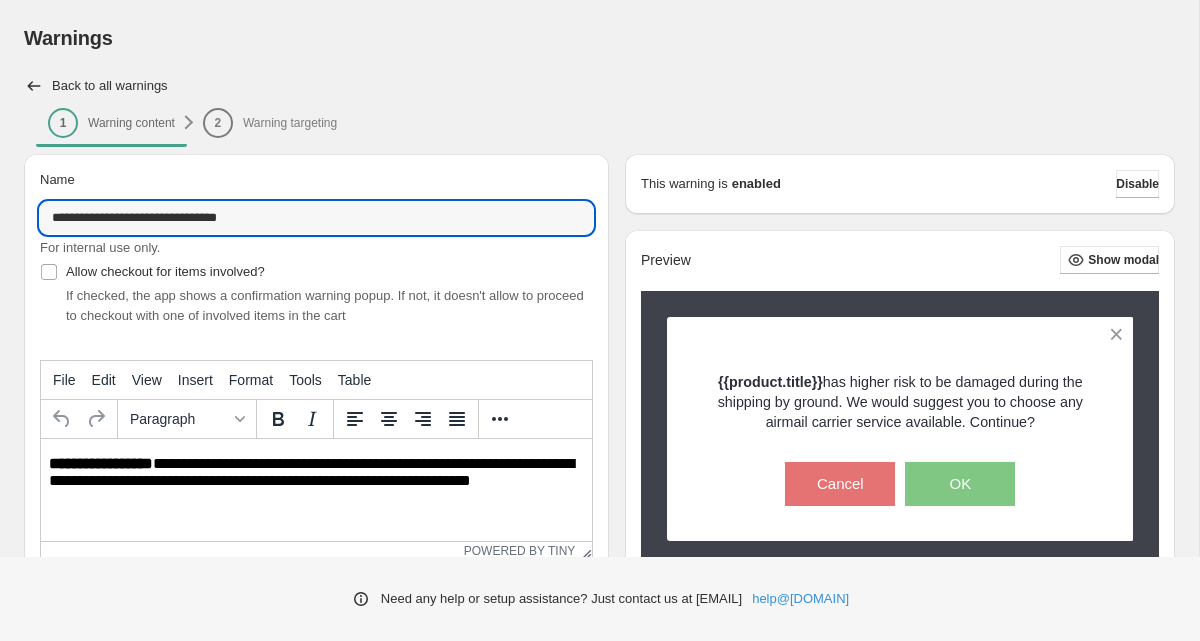 type on "**********" 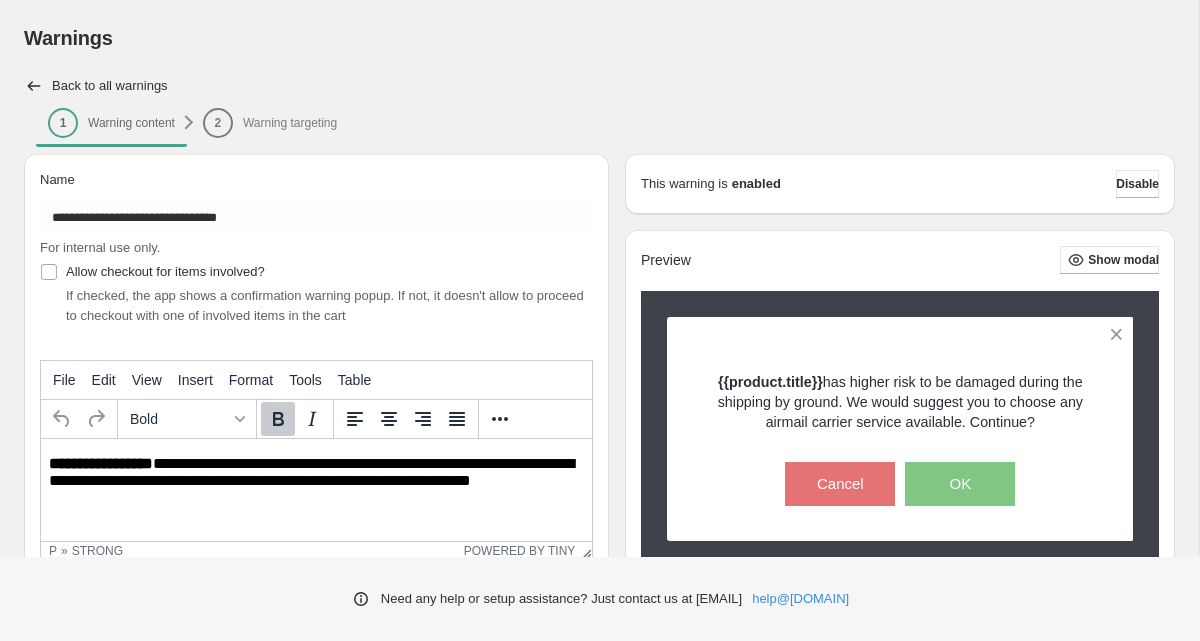 click on "**********" at bounding box center [101, 463] 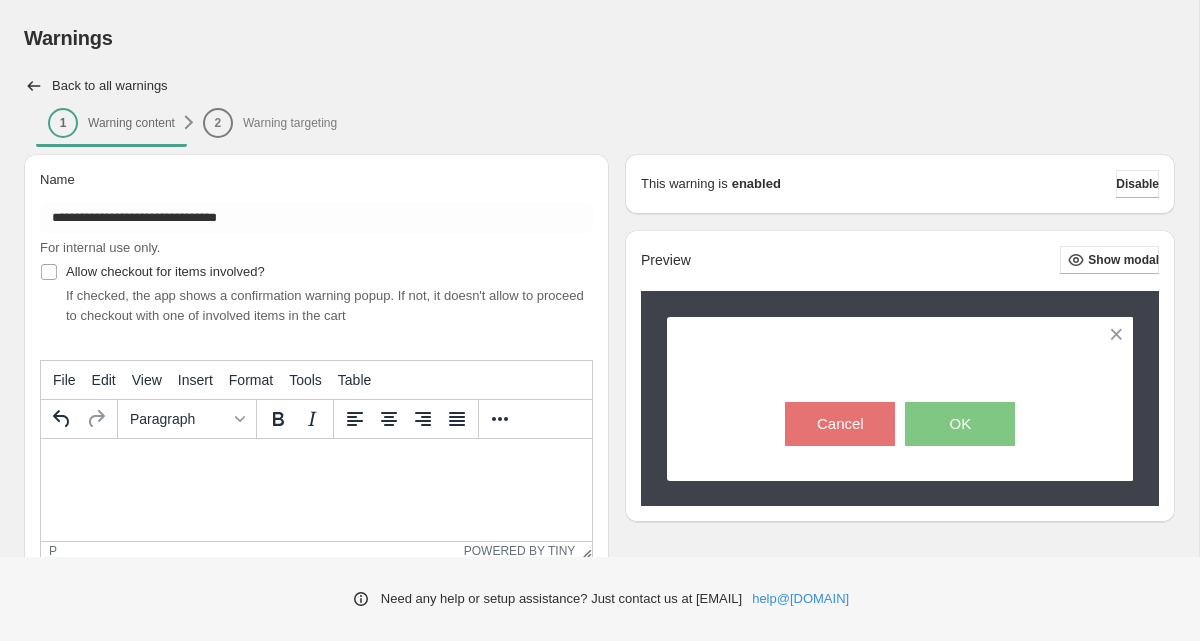 paste 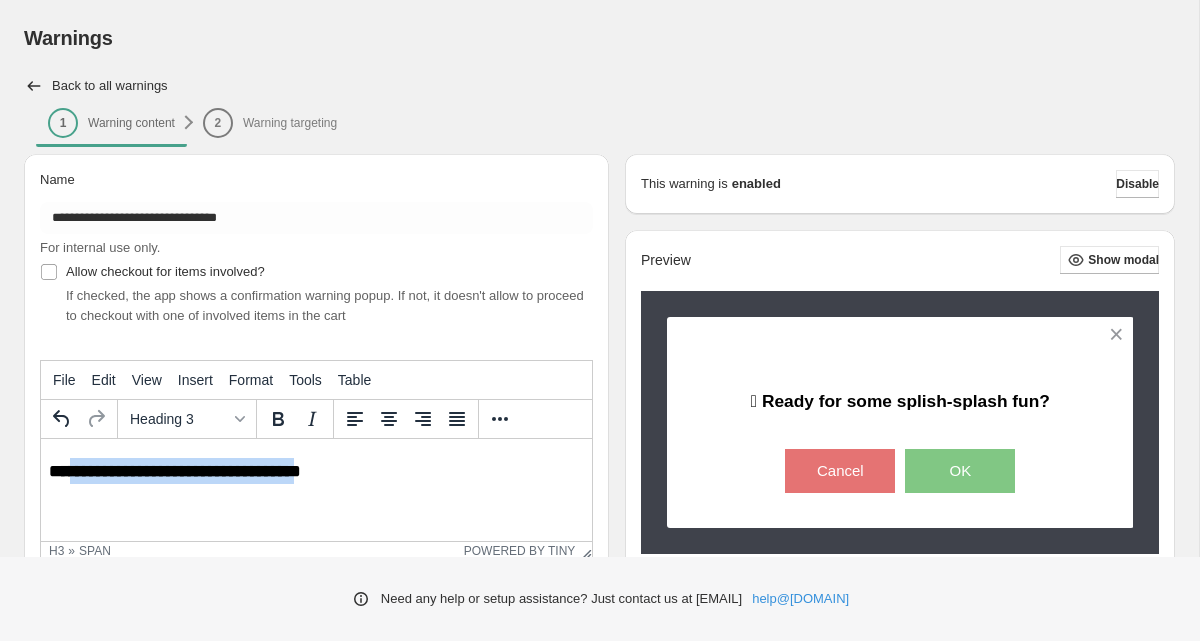 drag, startPoint x: 70, startPoint y: 470, endPoint x: 350, endPoint y: 467, distance: 280.01608 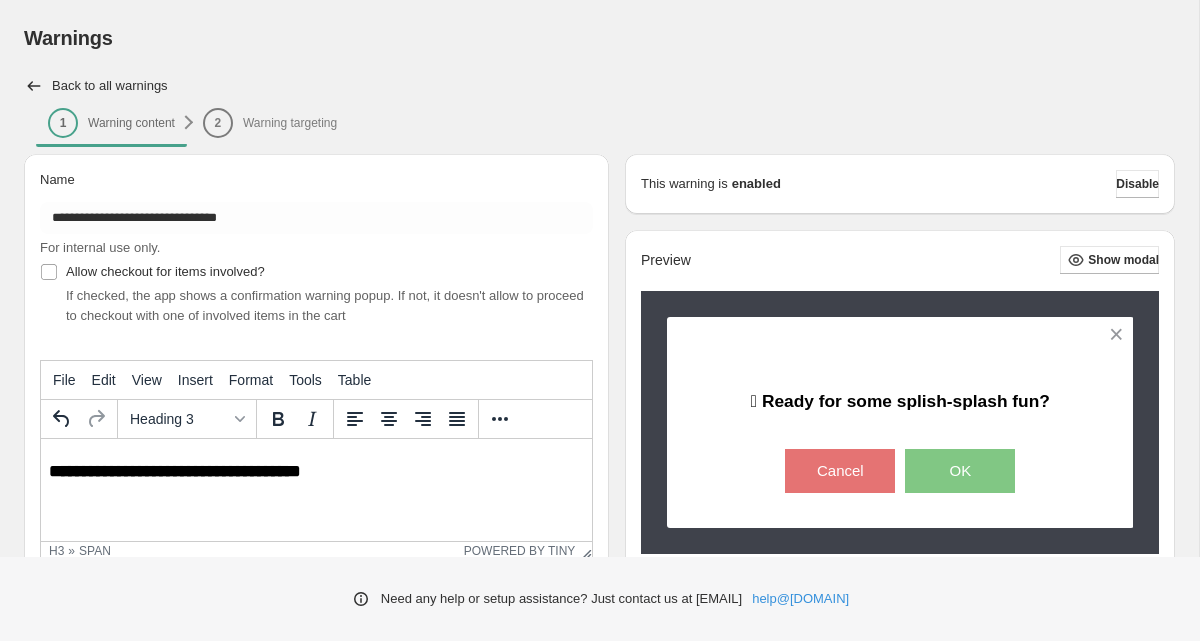 click on "**********" at bounding box center (316, 471) 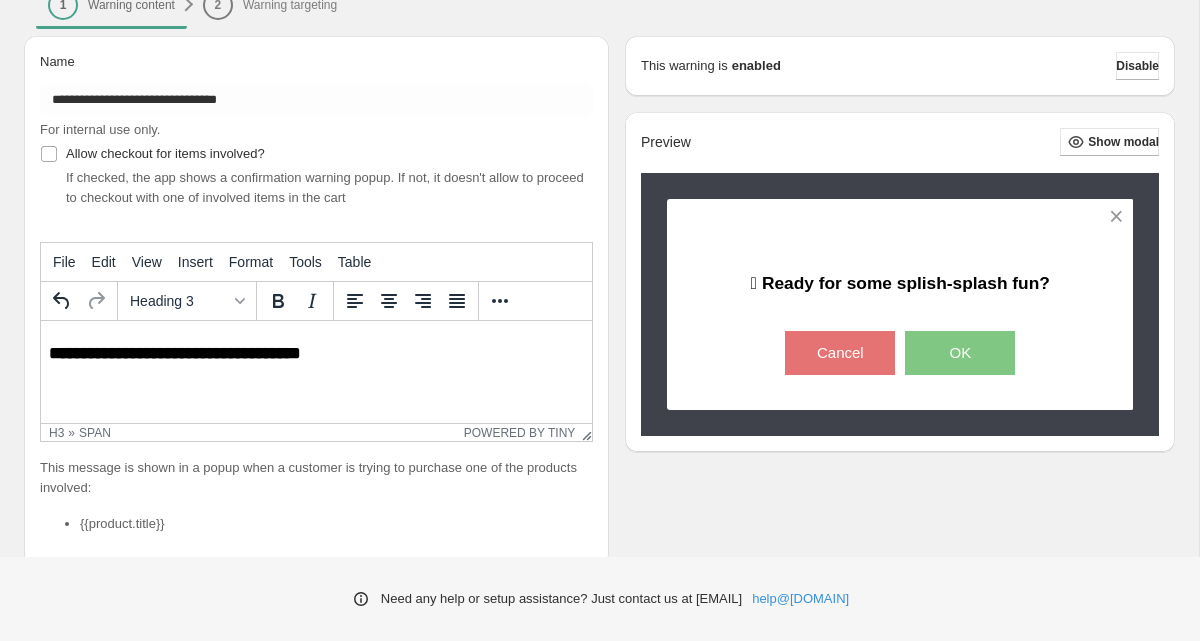 scroll, scrollTop: 116, scrollLeft: 0, axis: vertical 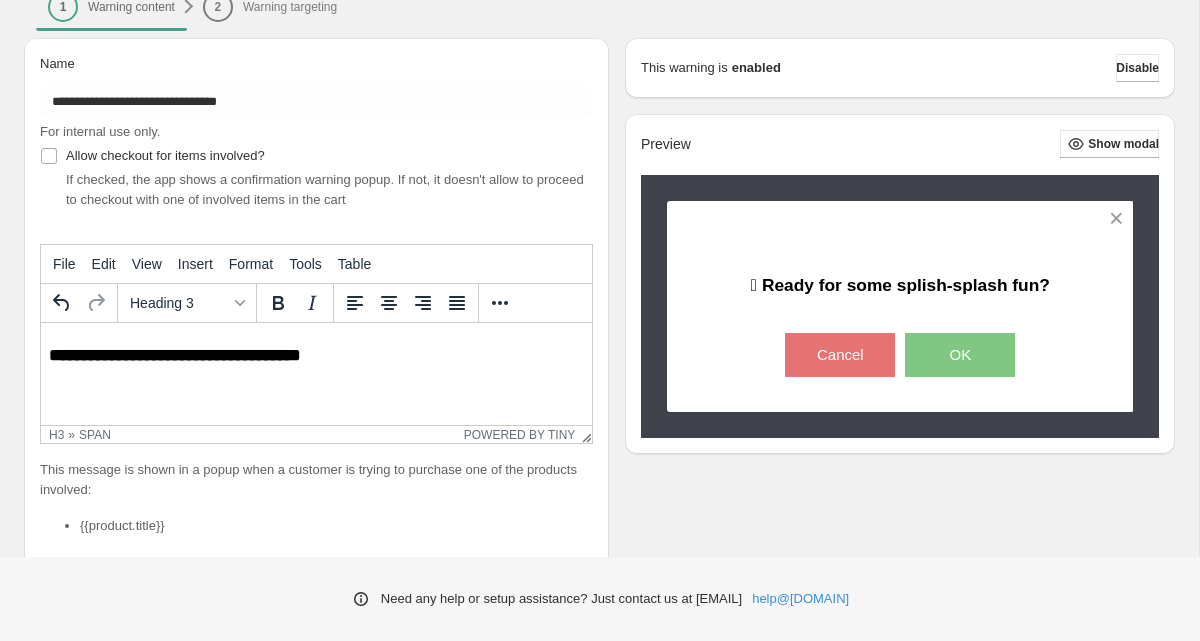 click on "**********" at bounding box center [316, 355] 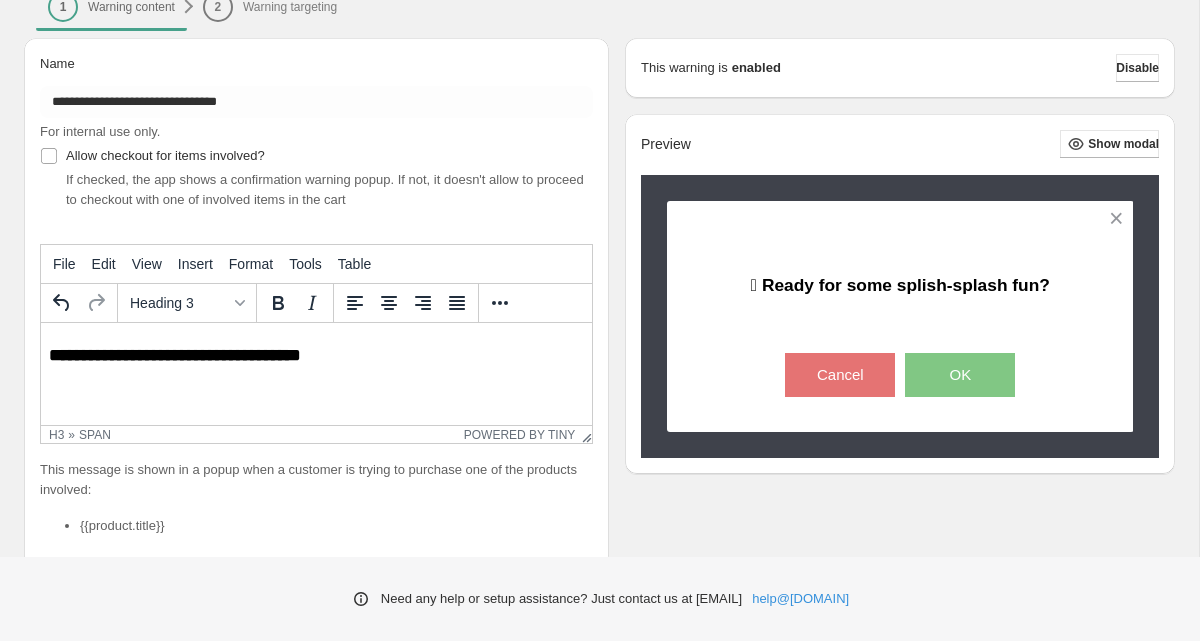 click on "**********" at bounding box center [175, 355] 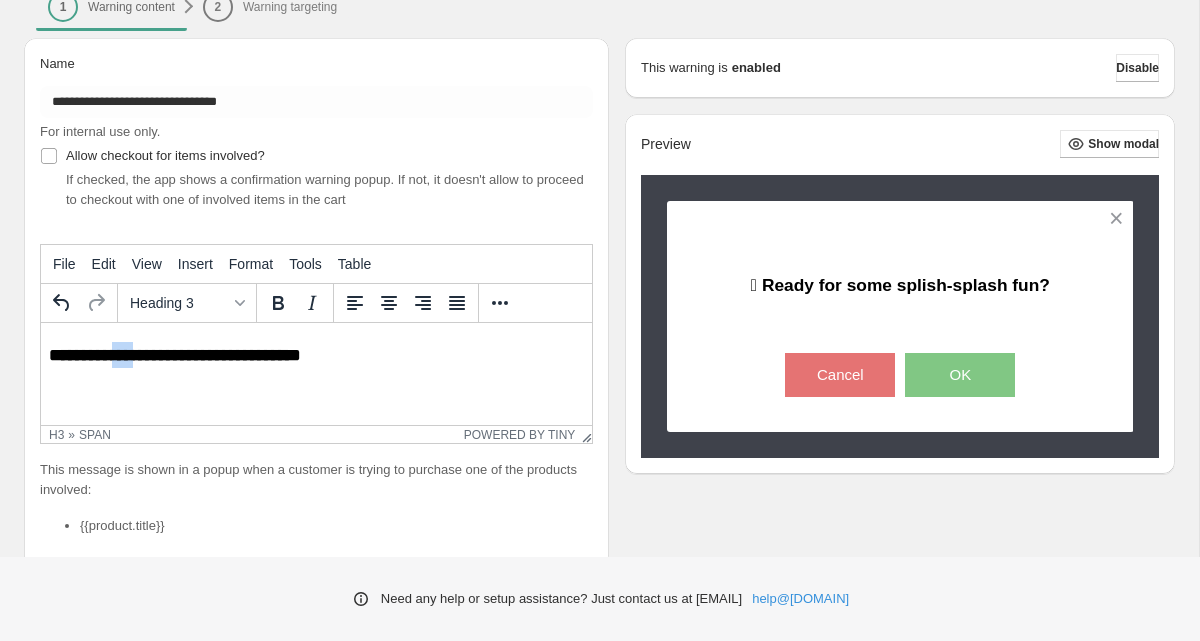 click on "**********" at bounding box center [175, 355] 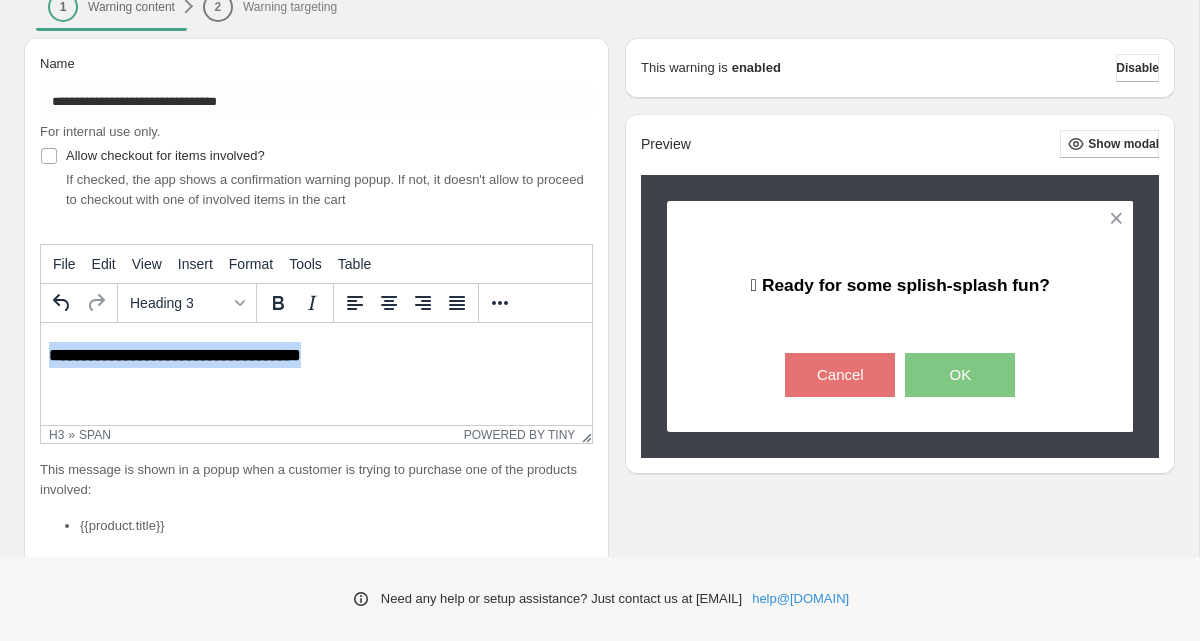 click on "**********" at bounding box center [175, 355] 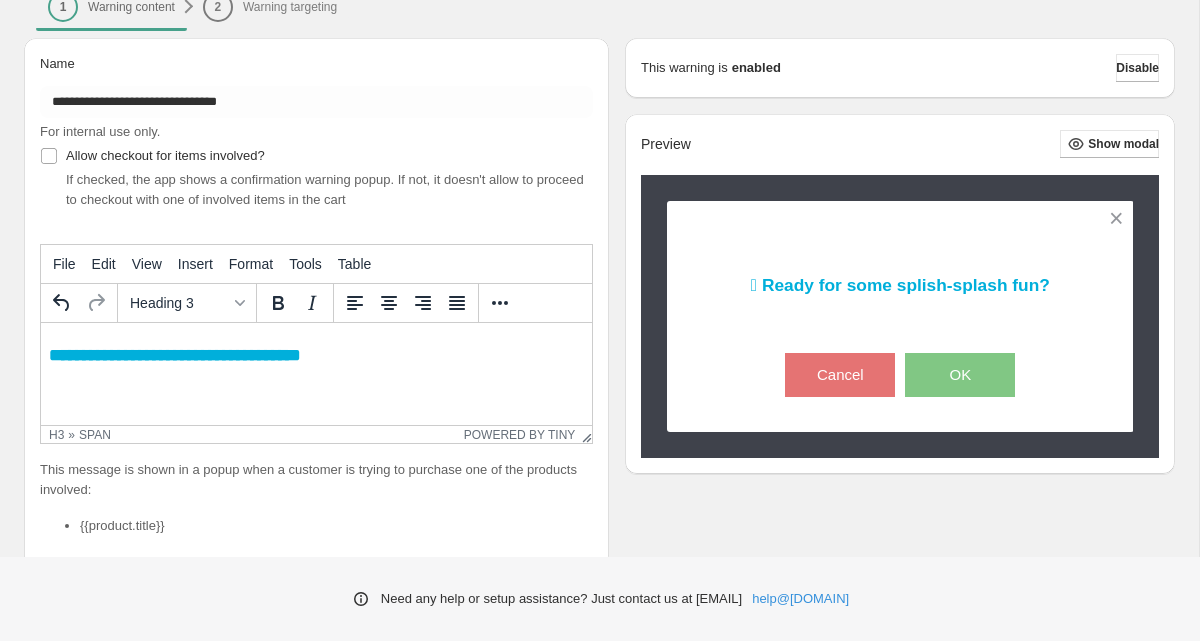 click on "**********" at bounding box center [316, 355] 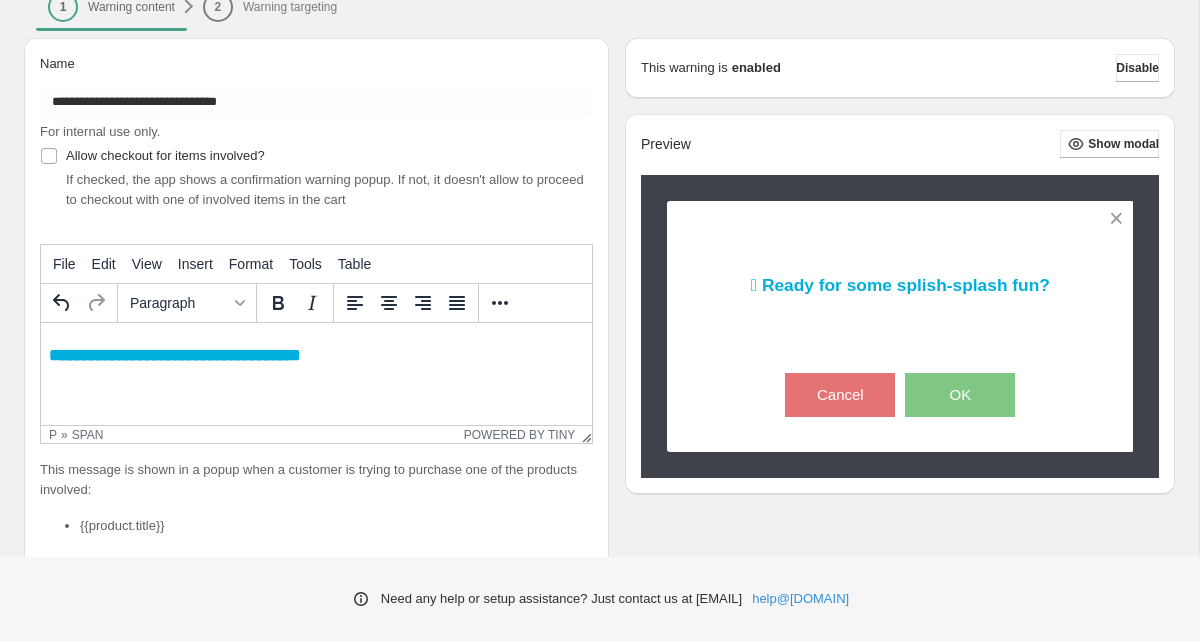 click at bounding box center (900, 313) 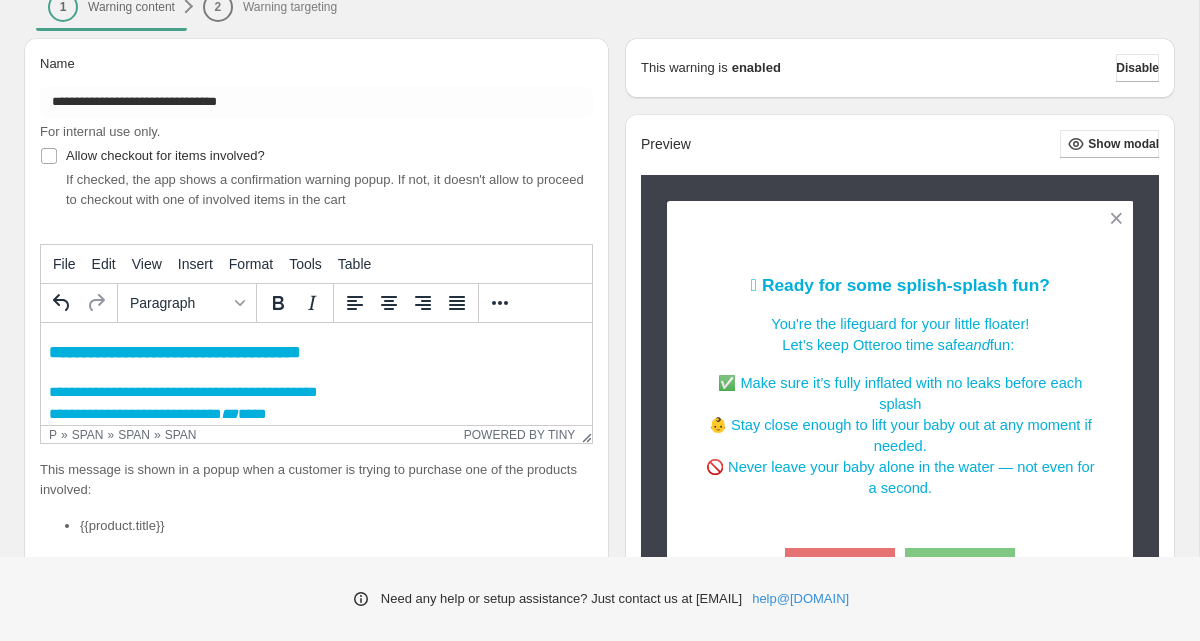 scroll, scrollTop: 0, scrollLeft: 0, axis: both 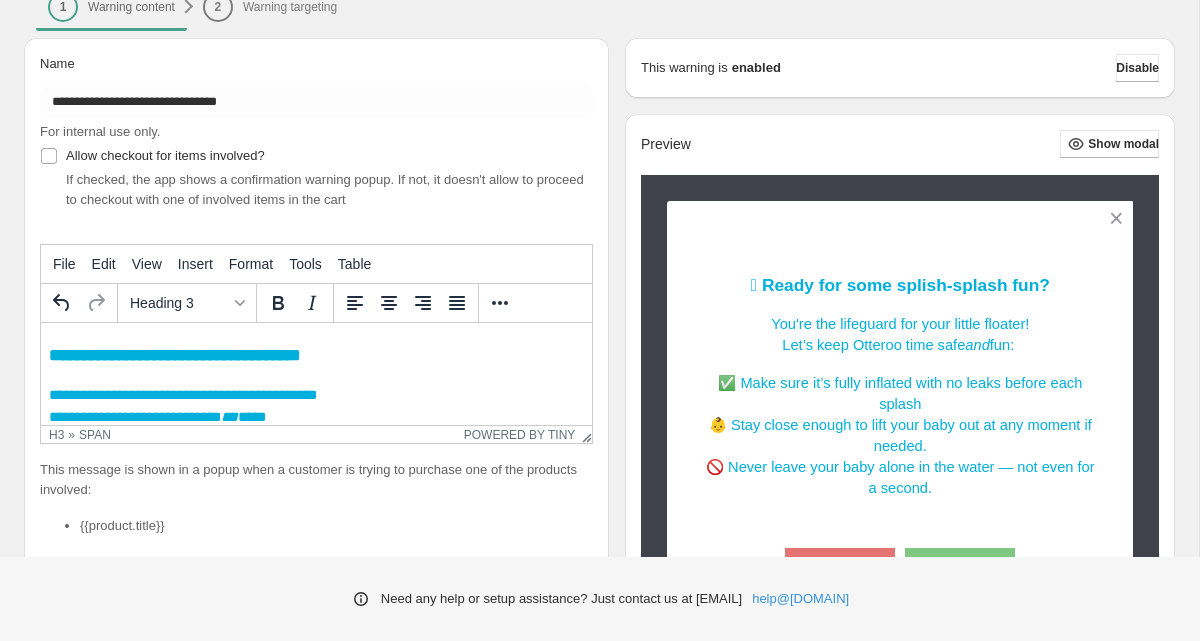 click on "**********" at bounding box center (175, 355) 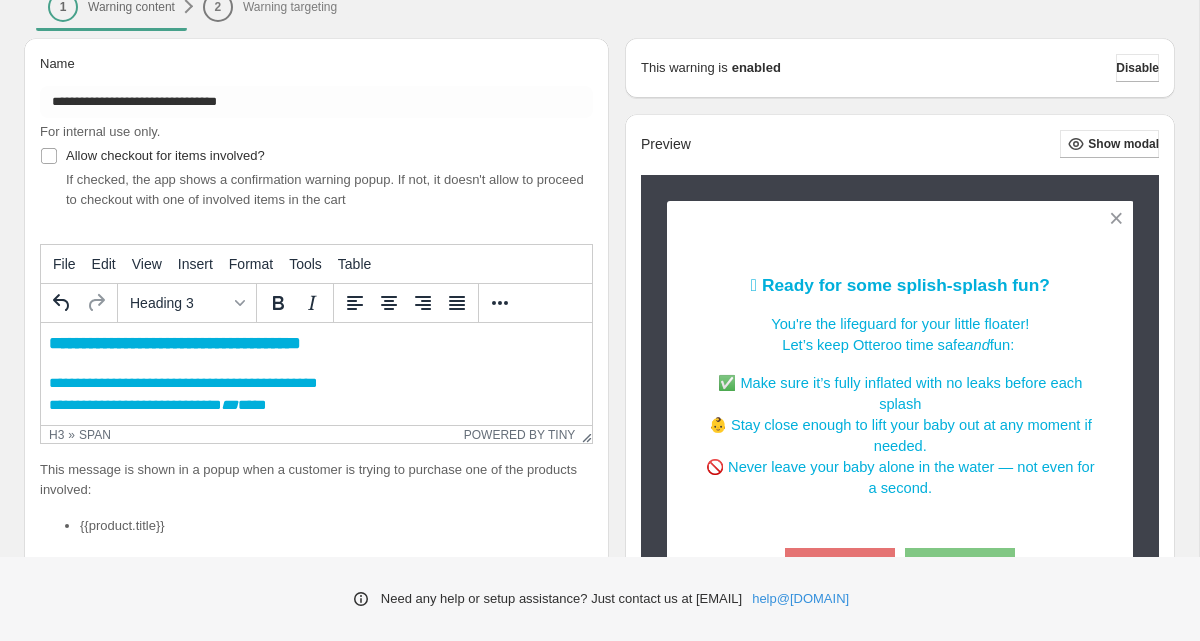 scroll, scrollTop: 14, scrollLeft: 0, axis: vertical 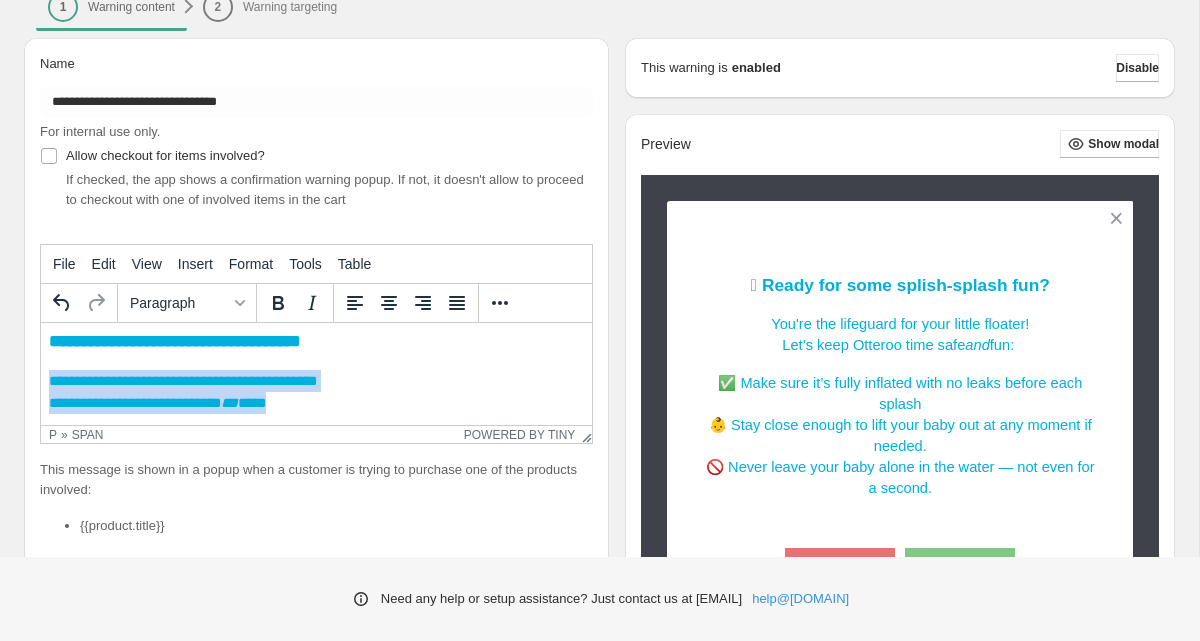 drag, startPoint x: 301, startPoint y: 402, endPoint x: 47, endPoint y: 383, distance: 254.70964 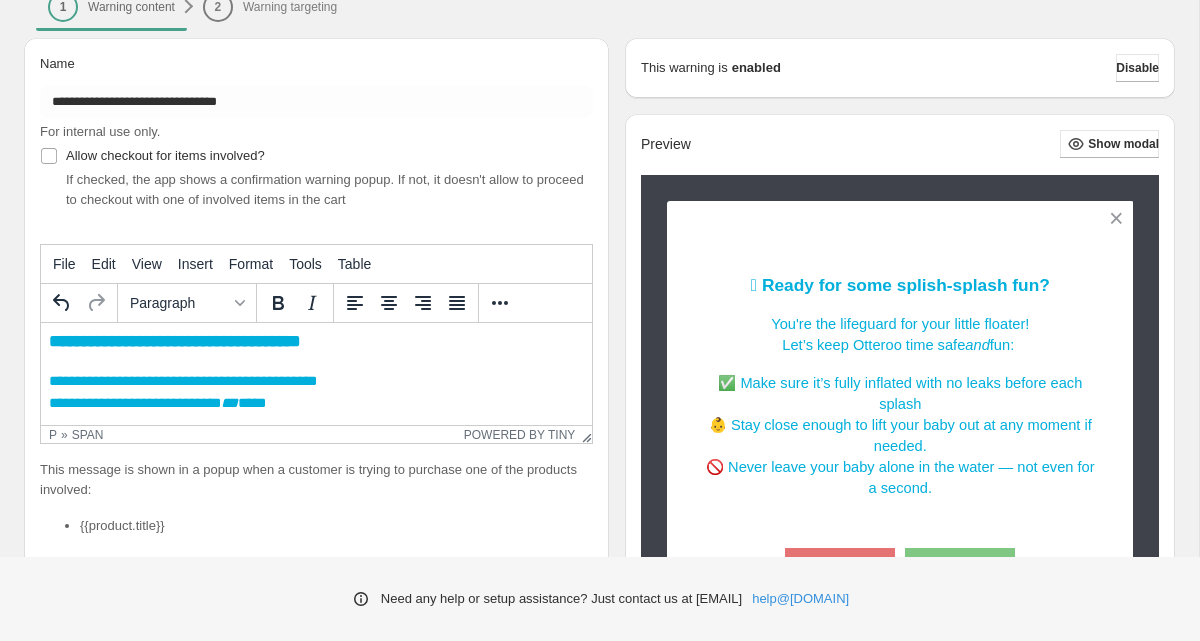 click on "**********" at bounding box center (316, 341) 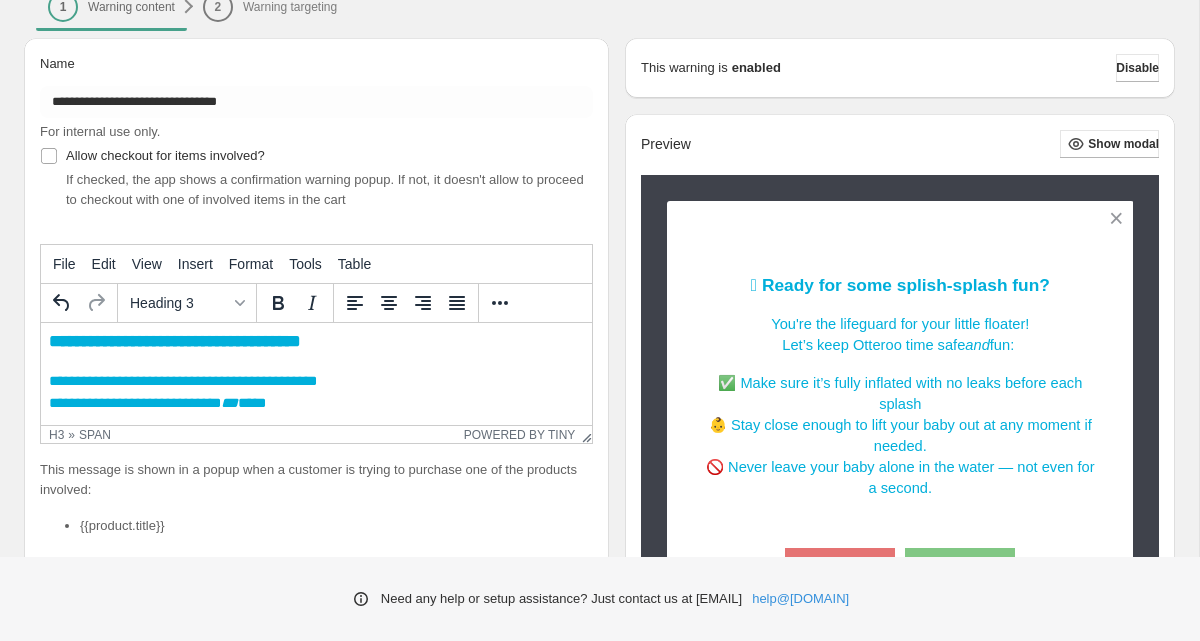 click on "**********" at bounding box center [175, 341] 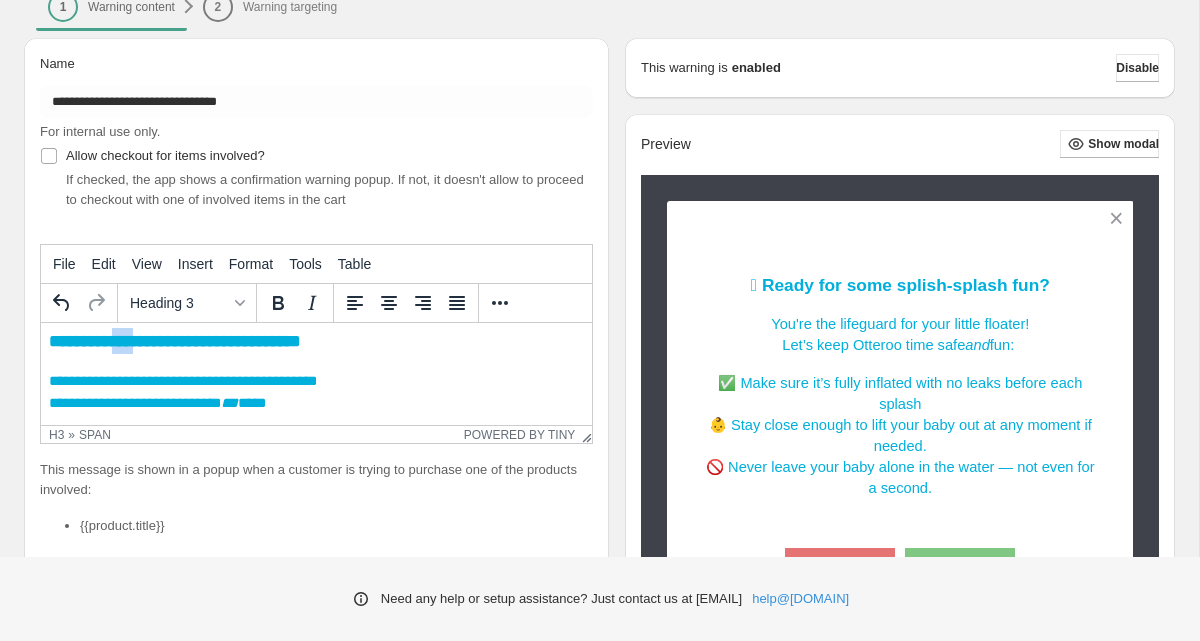 click on "**********" at bounding box center [175, 341] 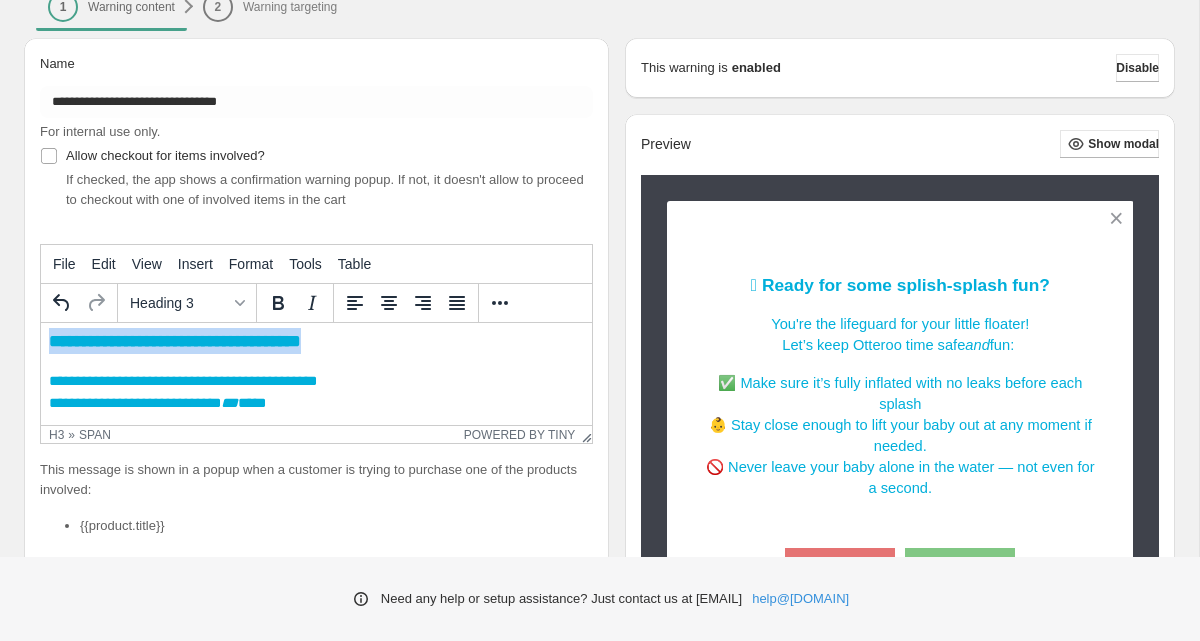 click on "**********" at bounding box center [175, 341] 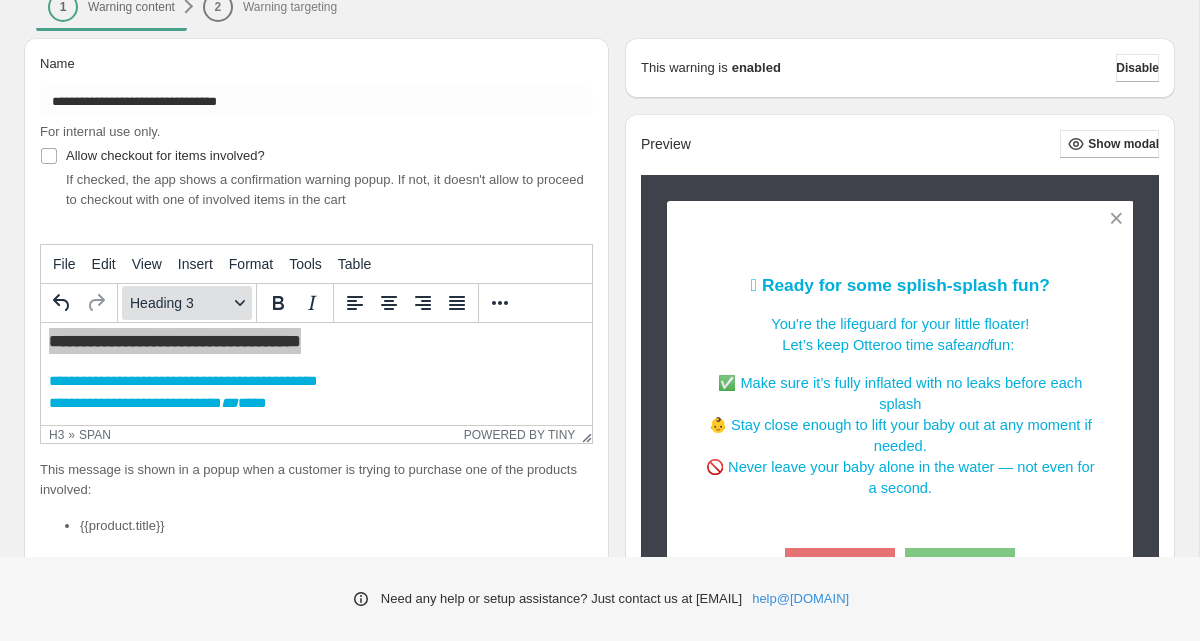 click on "Heading 3" at bounding box center (179, 303) 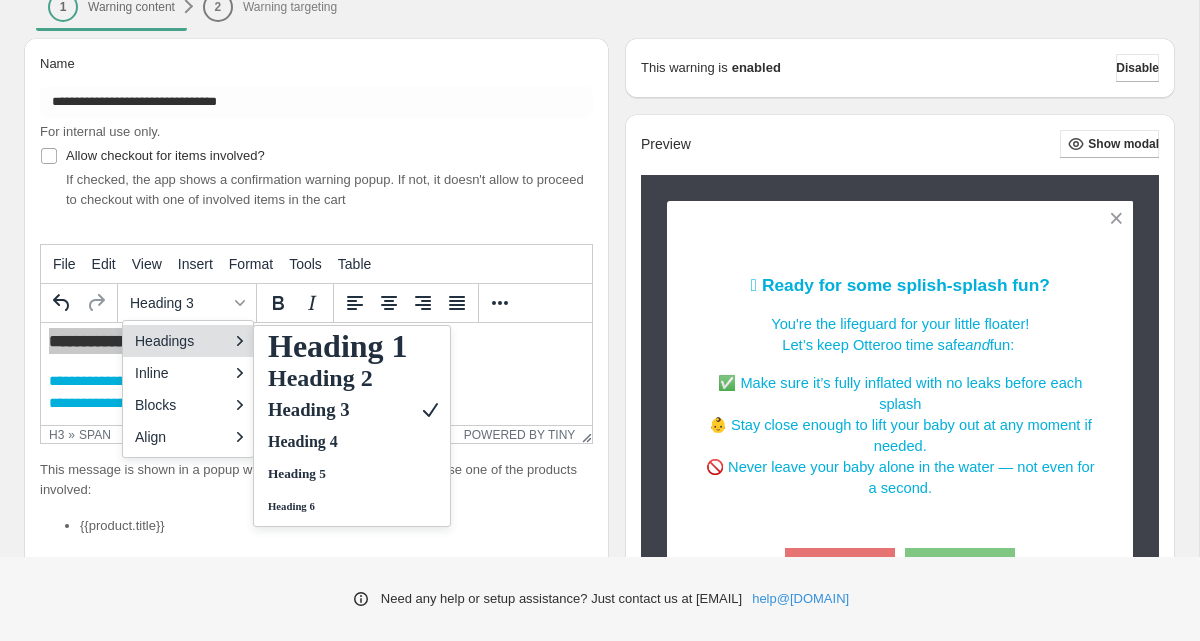 click on "Headings" at bounding box center [181, 341] 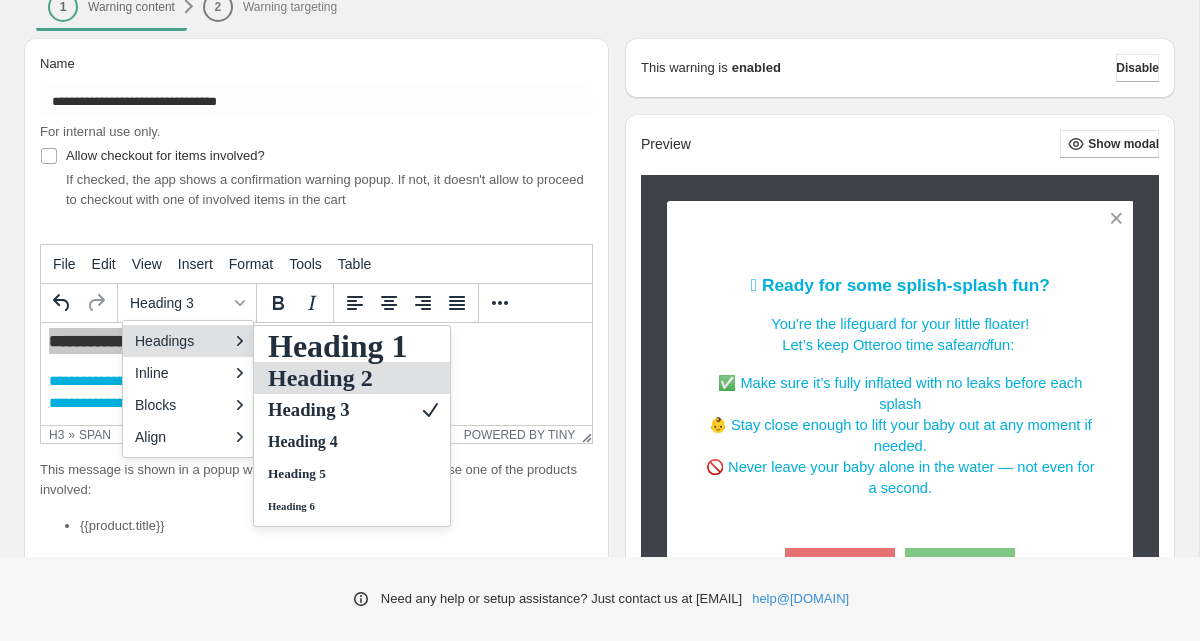 click on "Heading 2" at bounding box center (338, 378) 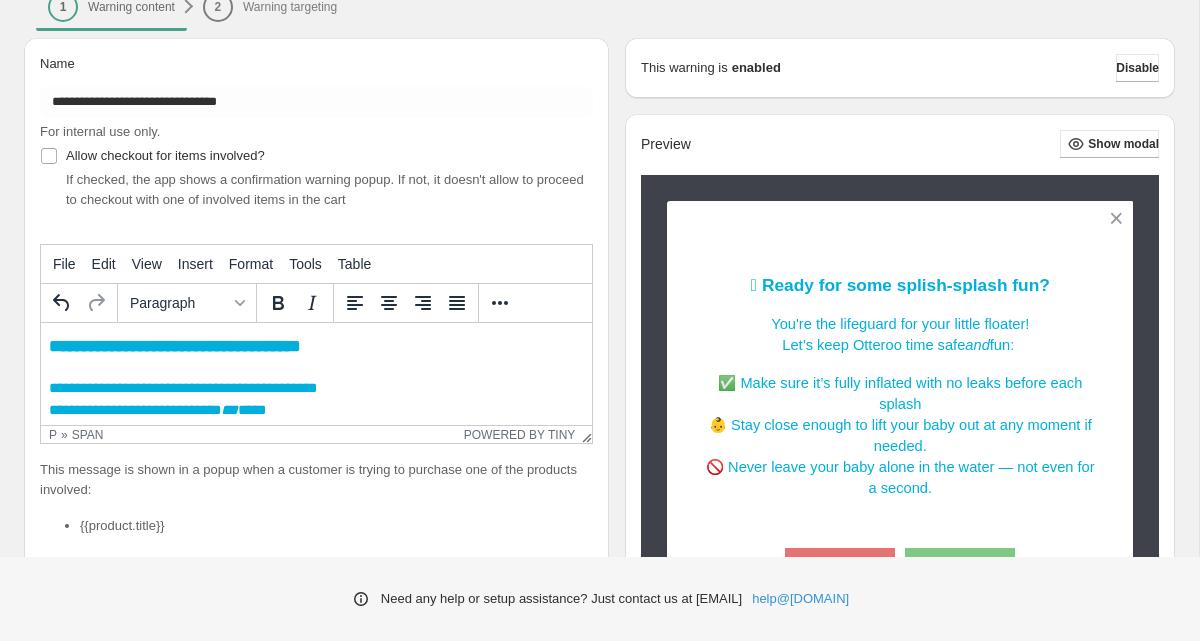 click on "**********" at bounding box center [316, 399] 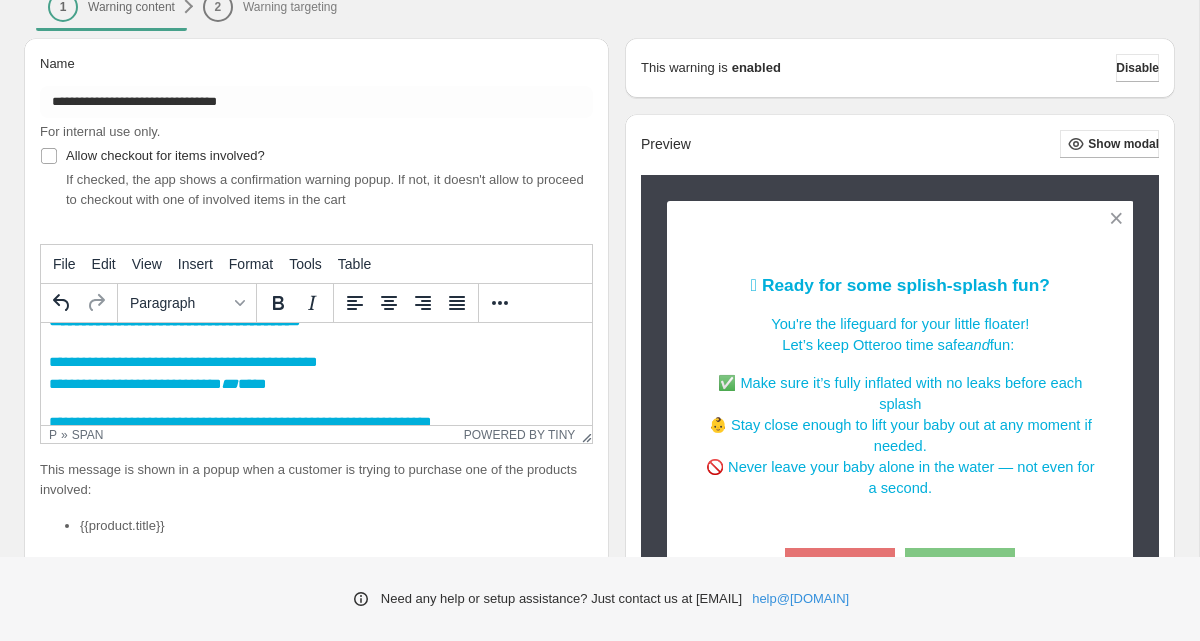 scroll, scrollTop: 47, scrollLeft: 0, axis: vertical 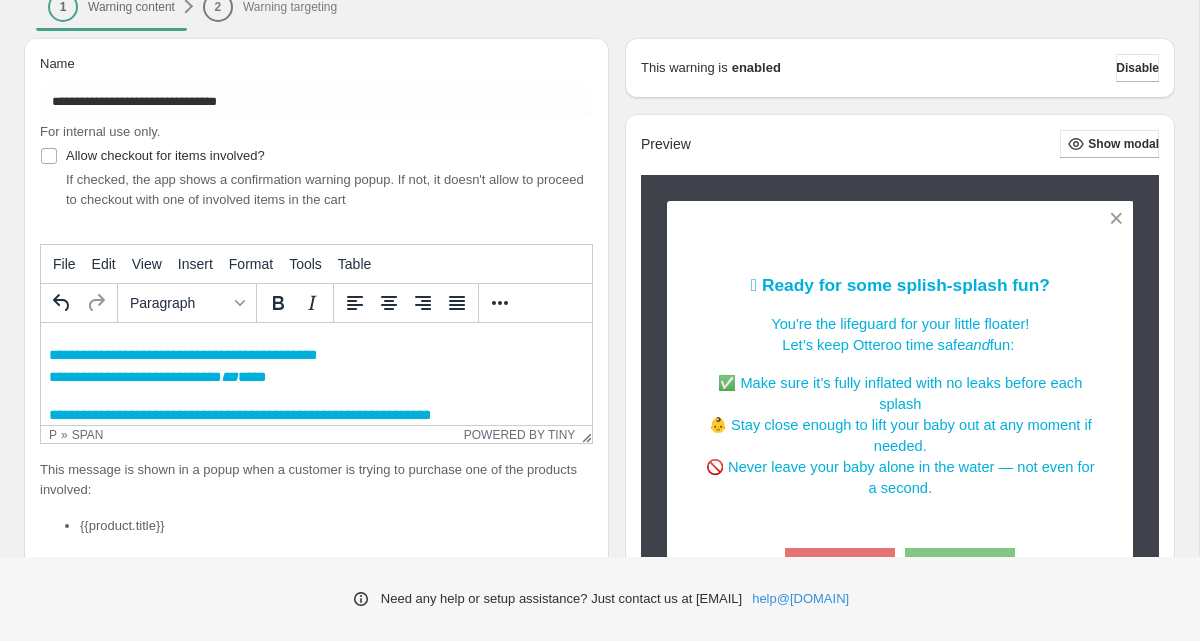 click on "**********" at bounding box center [316, 366] 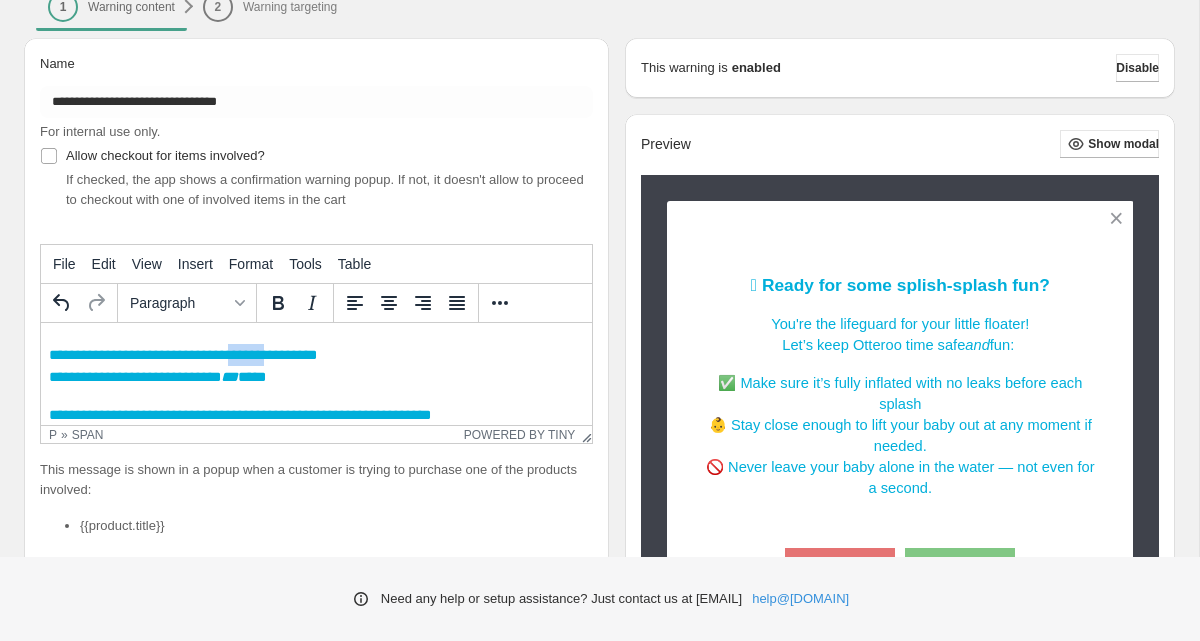 click on "**********" at bounding box center [316, 366] 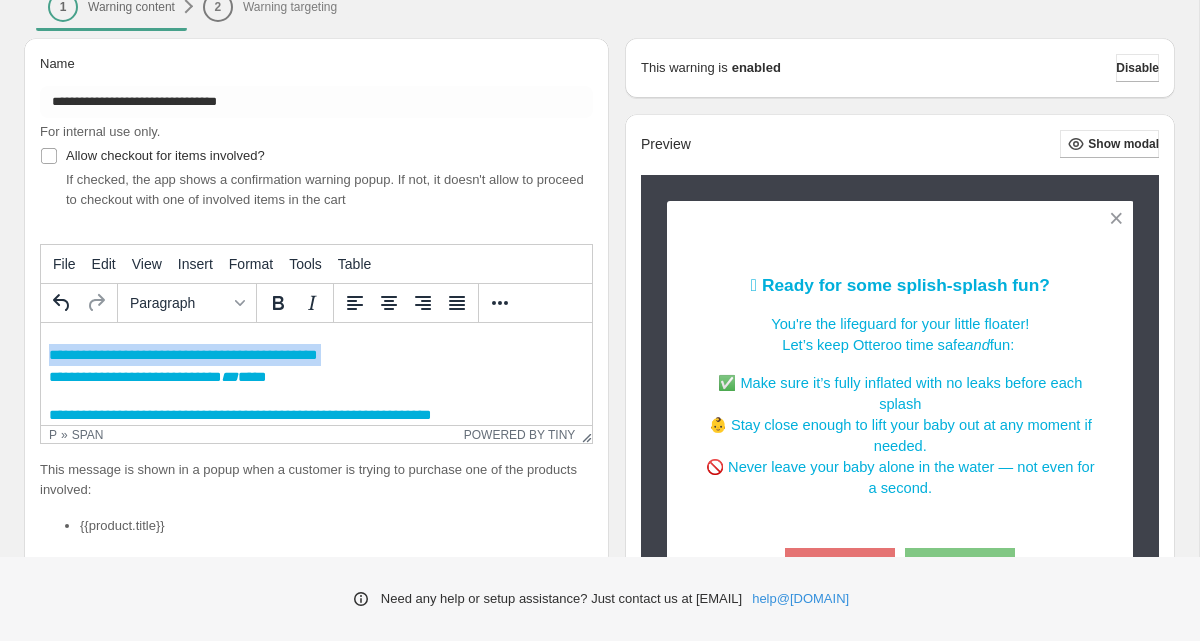 click on "**********" at bounding box center [316, 366] 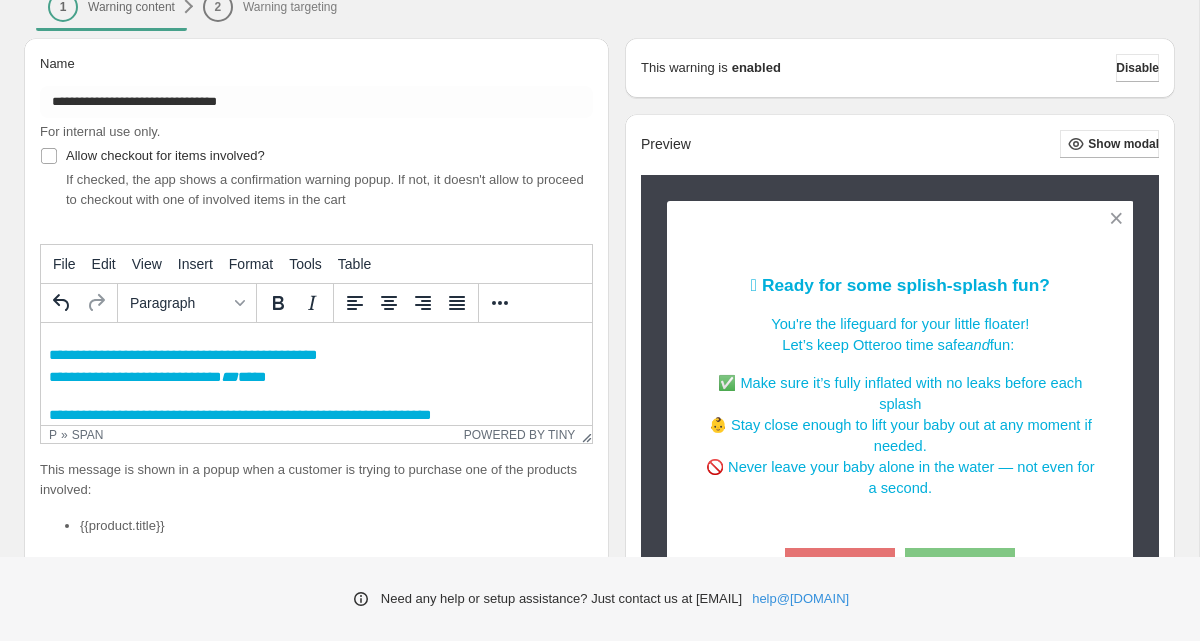 click on "****" at bounding box center [252, 377] 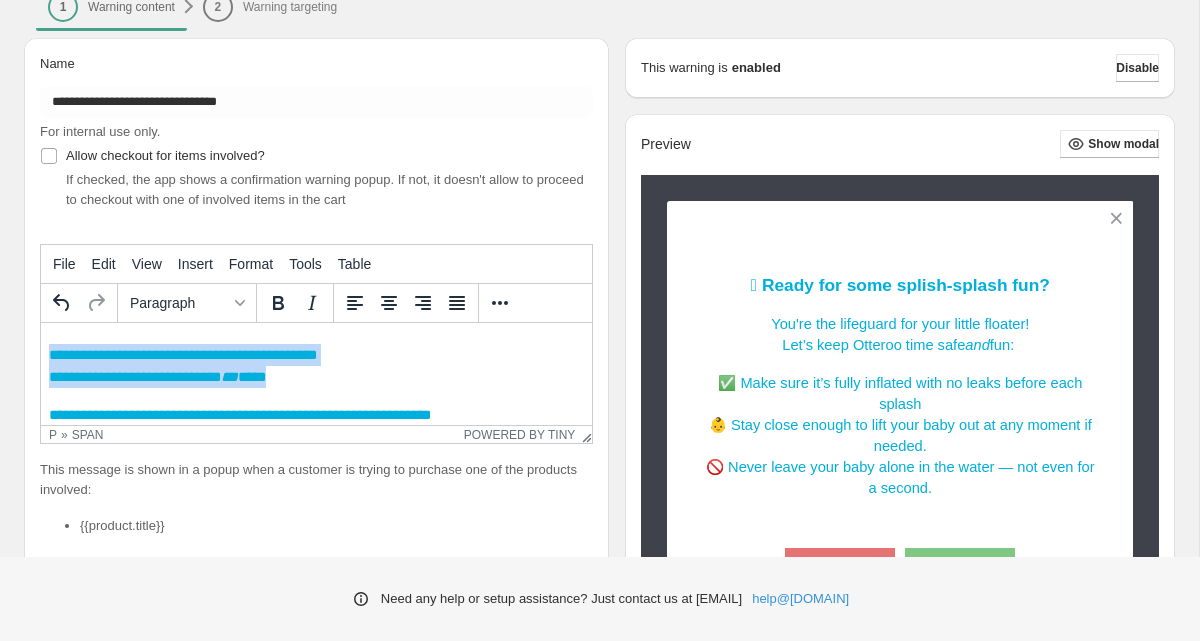 drag, startPoint x: 308, startPoint y: 380, endPoint x: 30, endPoint y: 360, distance: 278.7185 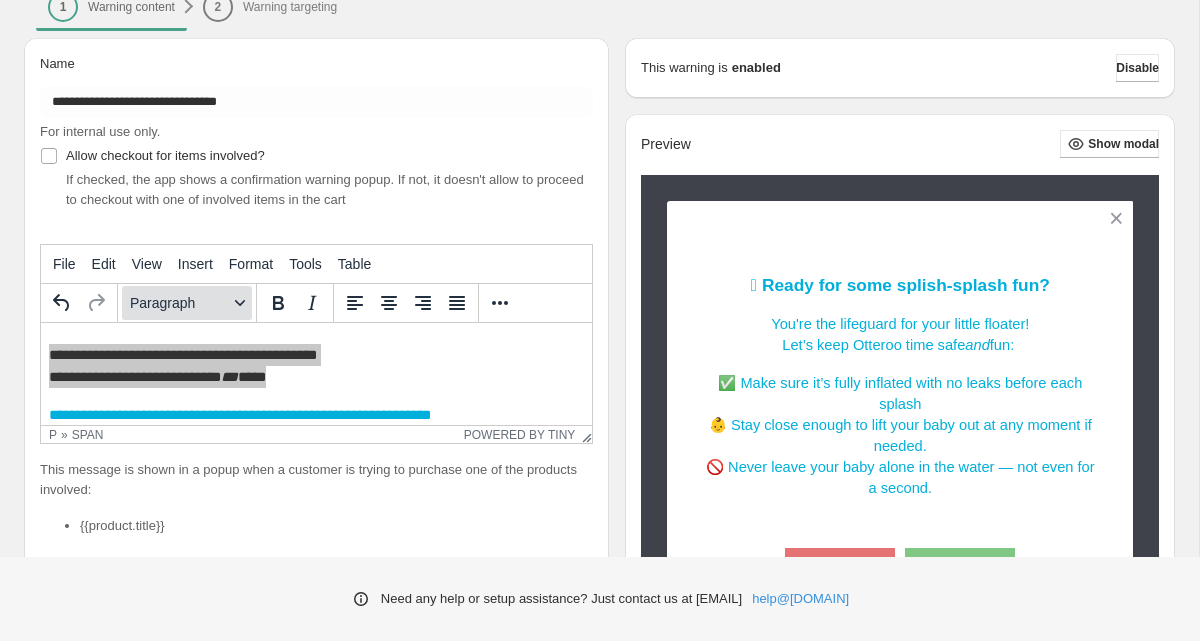 click on "Paragraph" at bounding box center [179, 303] 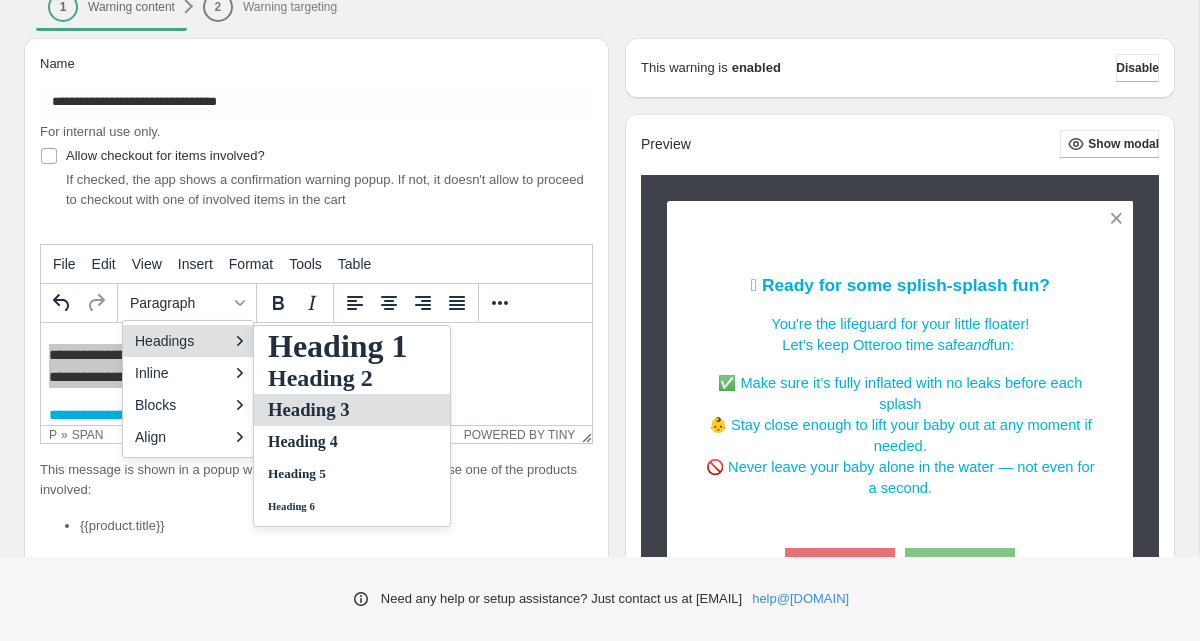 click on "Heading 3" at bounding box center (338, 410) 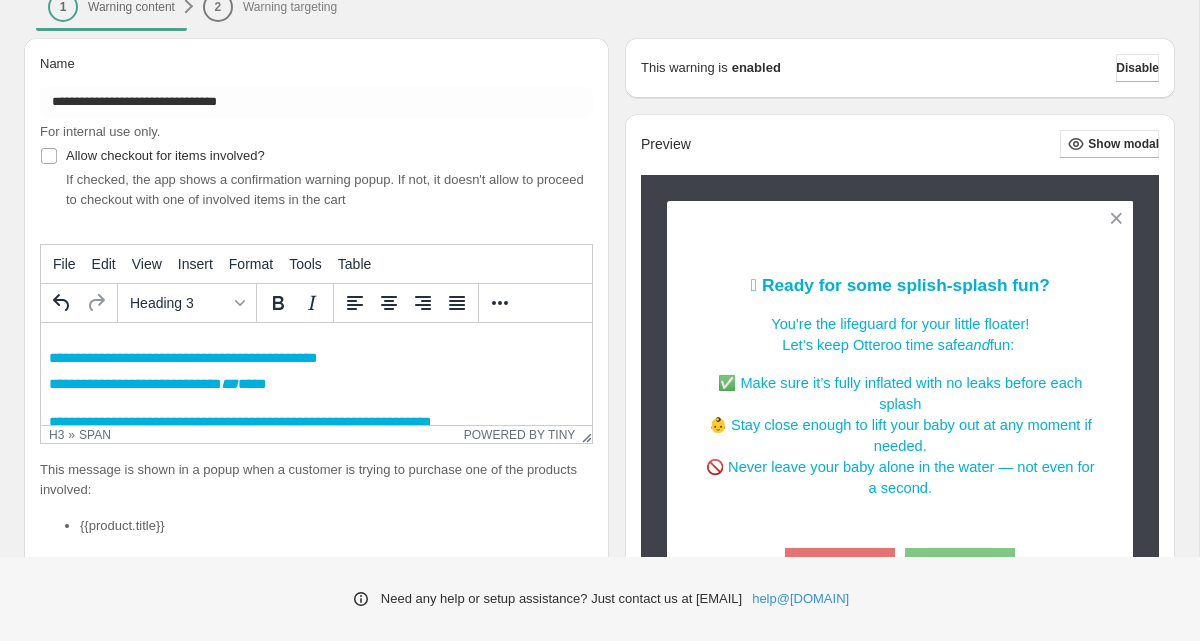 click on "**********" at bounding box center (316, 370) 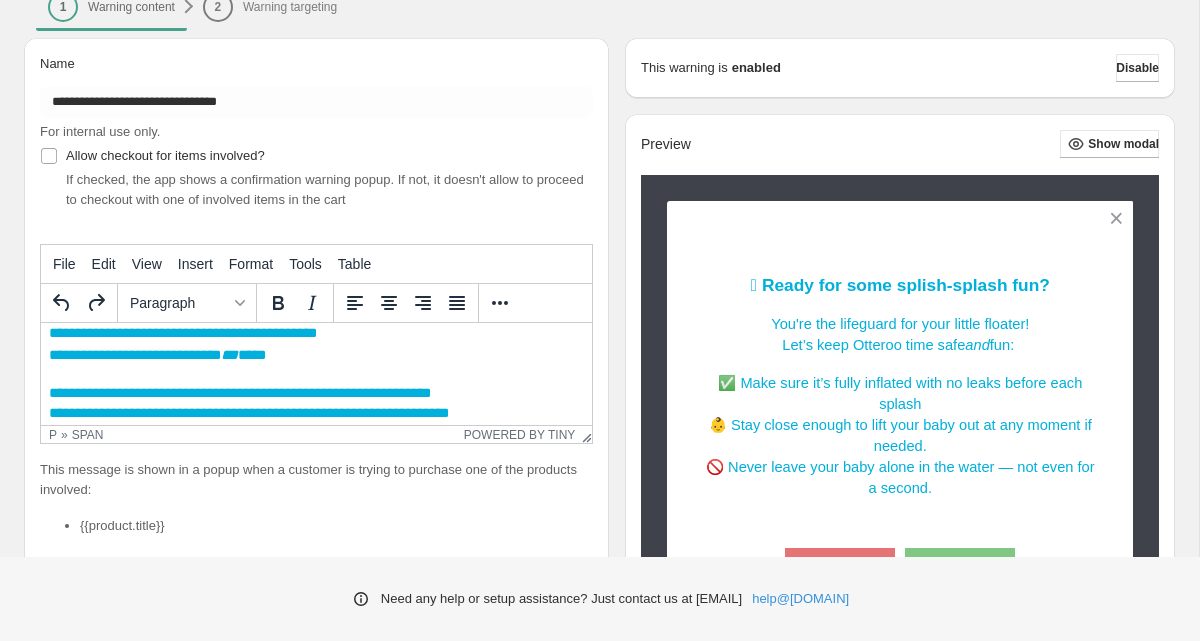 scroll, scrollTop: 0, scrollLeft: 0, axis: both 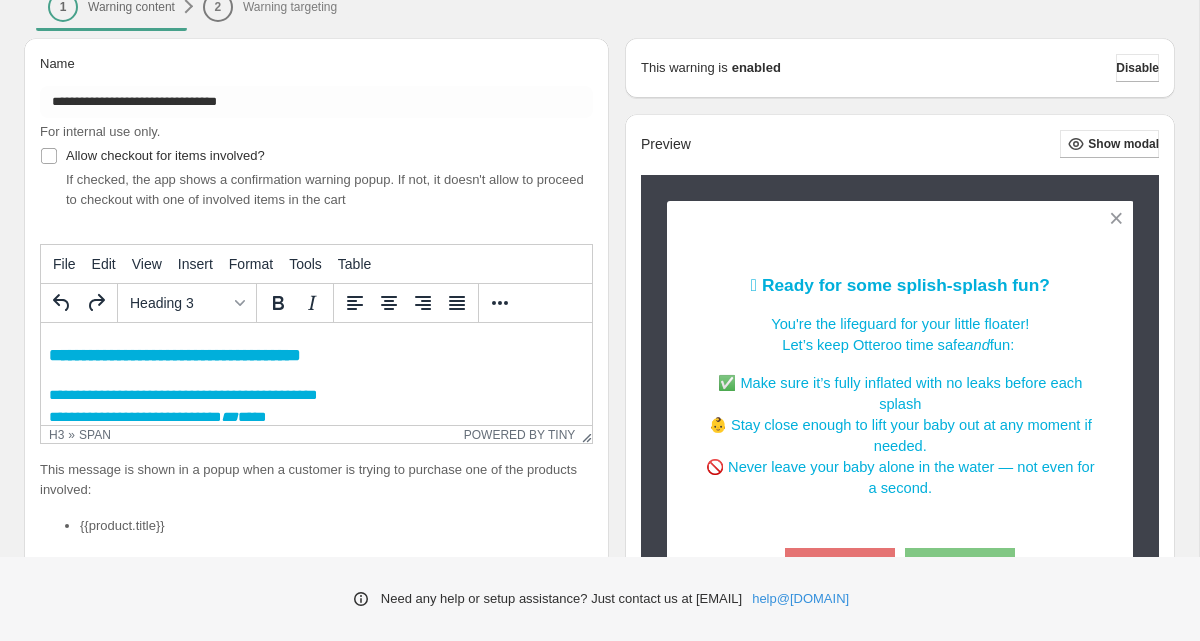 click on "**********" at bounding box center (316, 406) 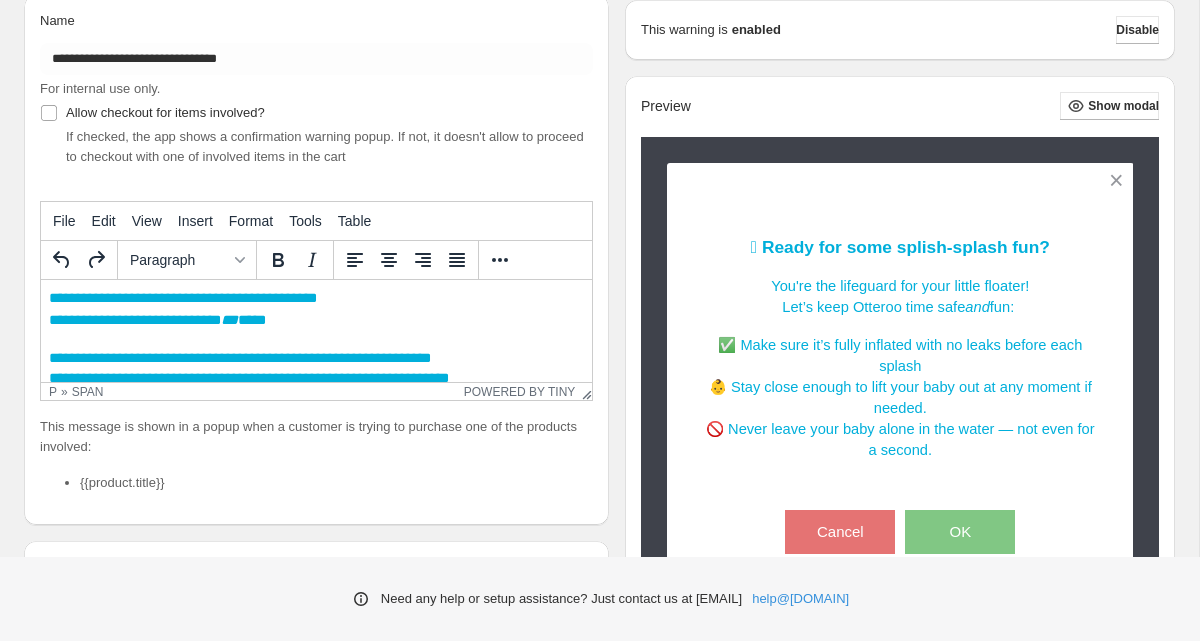 scroll, scrollTop: 55, scrollLeft: 0, axis: vertical 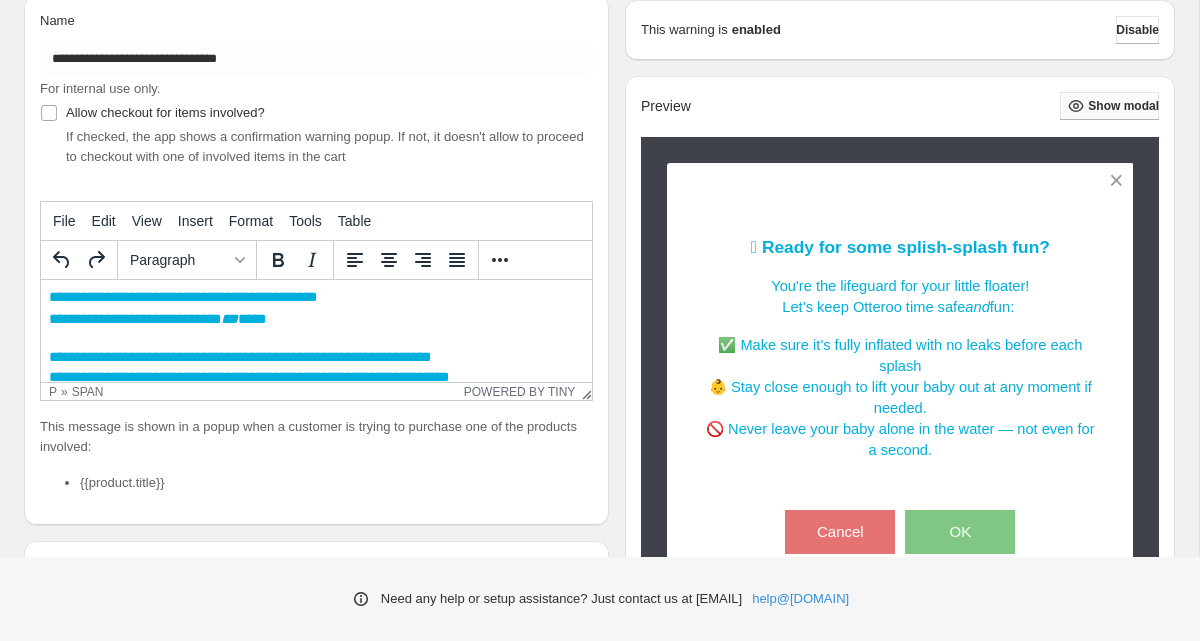 click on "Show modal" at bounding box center (1123, 106) 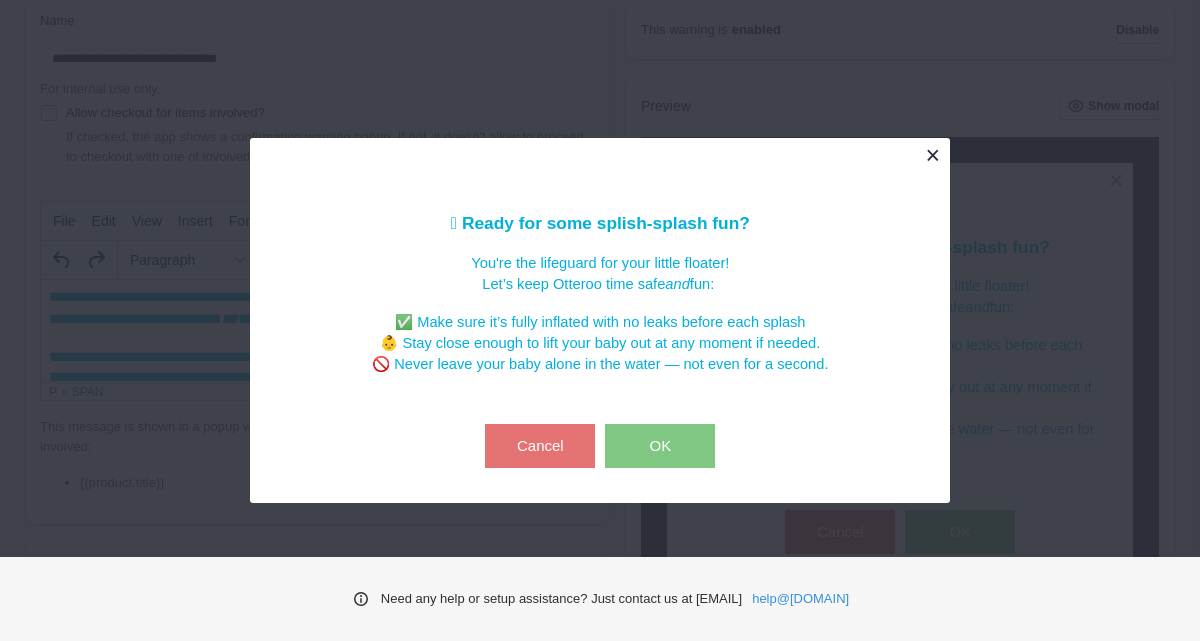 click at bounding box center [932, 155] 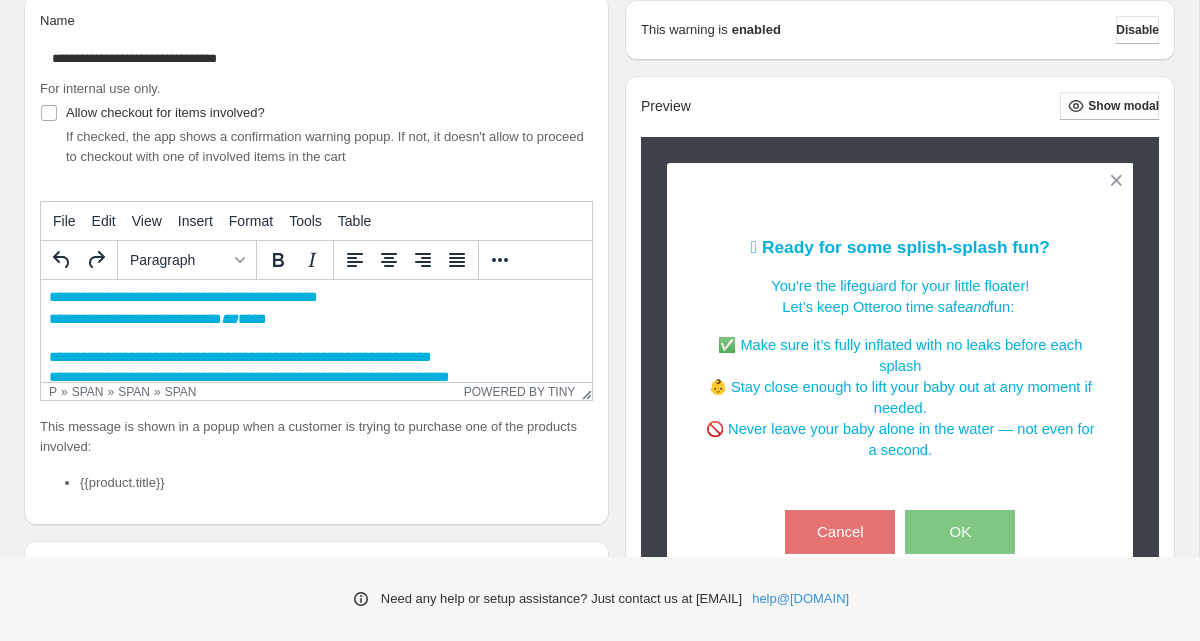 click on "**********" at bounding box center (240, 357) 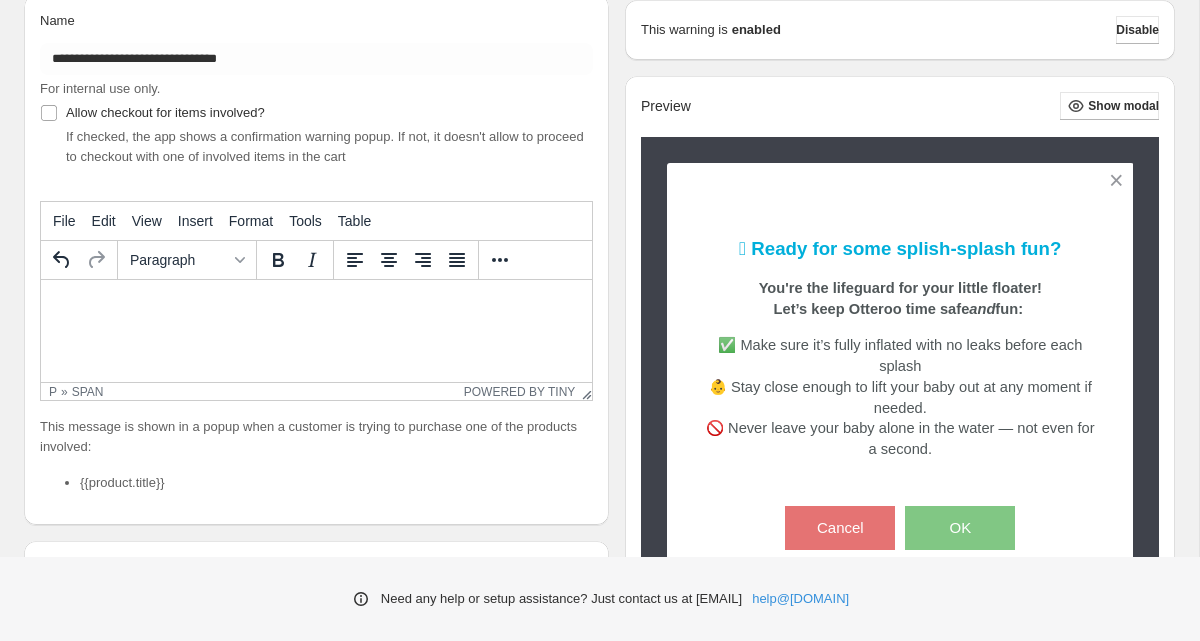 scroll, scrollTop: 38, scrollLeft: 0, axis: vertical 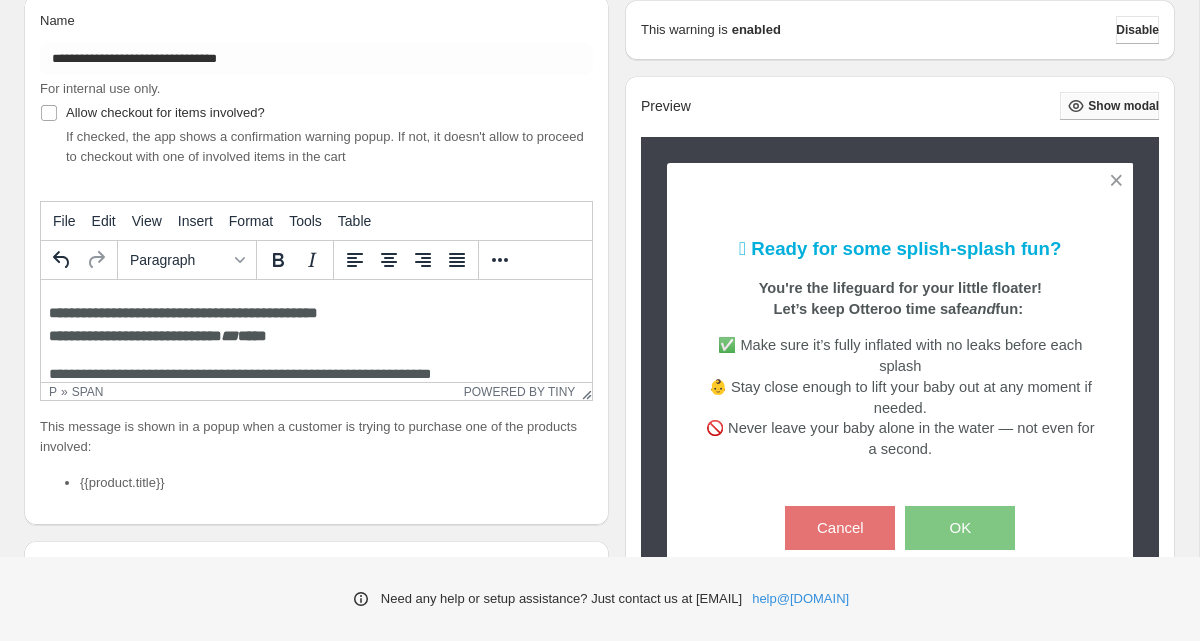 click on "Show modal" at bounding box center [1109, 106] 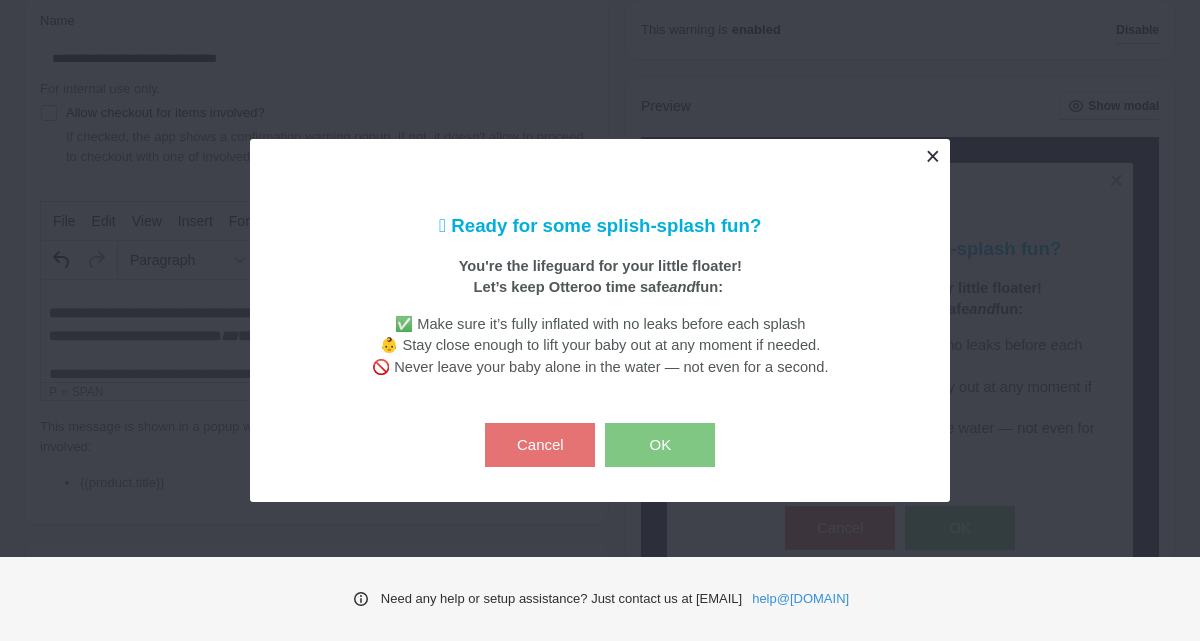 click at bounding box center [932, 156] 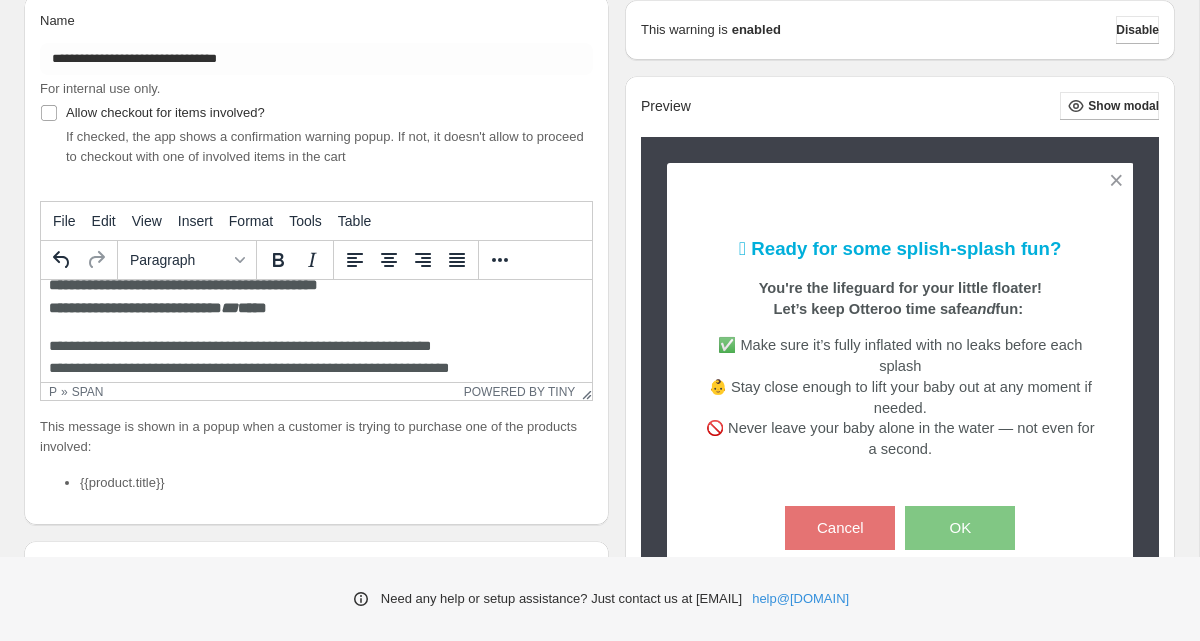 scroll, scrollTop: 68, scrollLeft: 0, axis: vertical 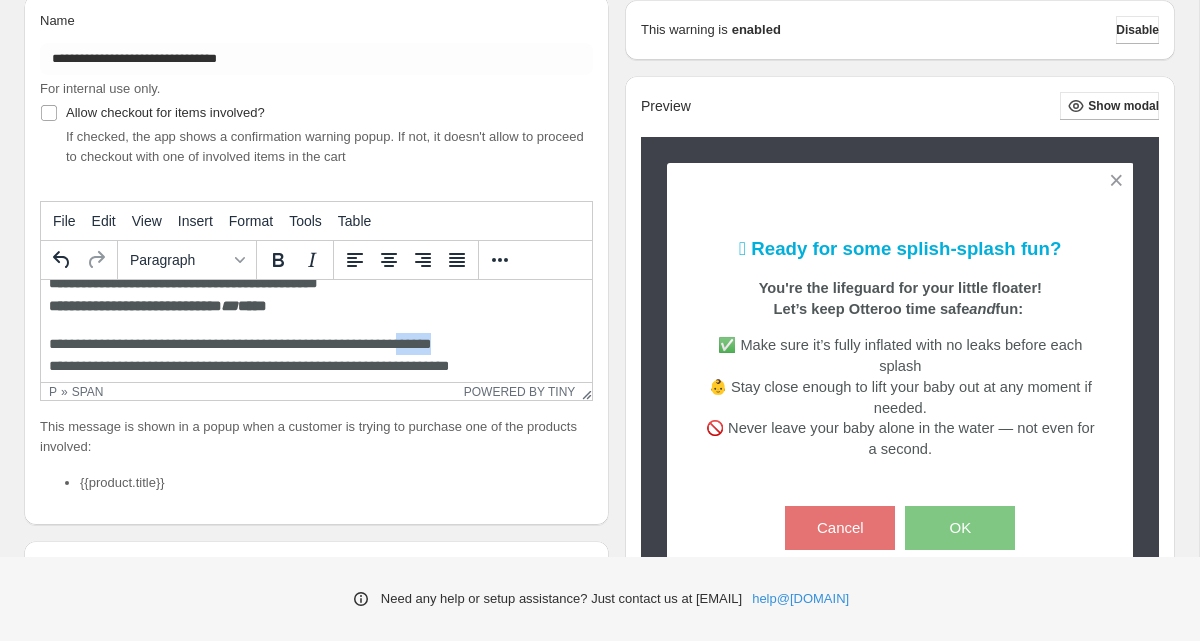 drag, startPoint x: 423, startPoint y: 348, endPoint x: 458, endPoint y: 348, distance: 35 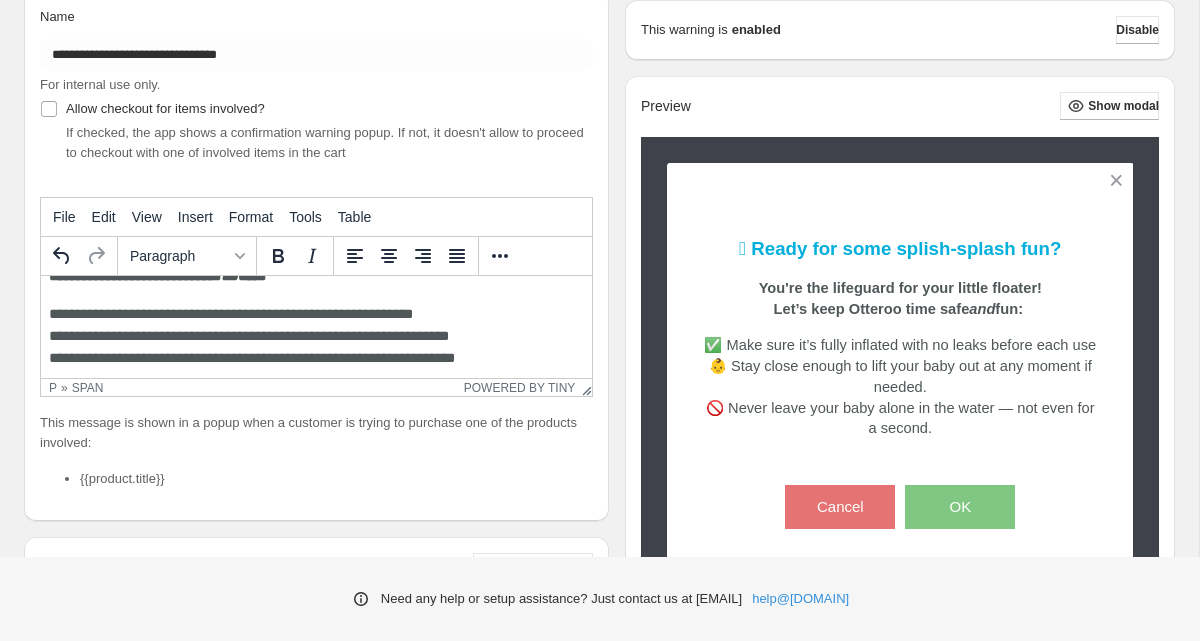scroll, scrollTop: 101, scrollLeft: 0, axis: vertical 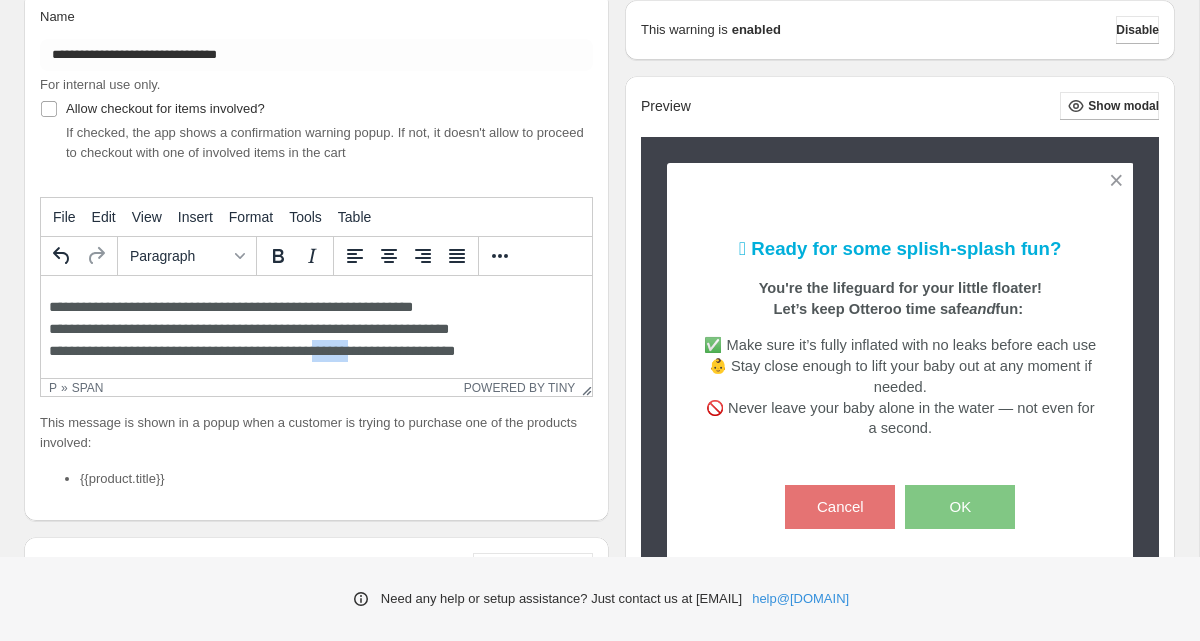 drag, startPoint x: 337, startPoint y: 356, endPoint x: 383, endPoint y: 360, distance: 46.173584 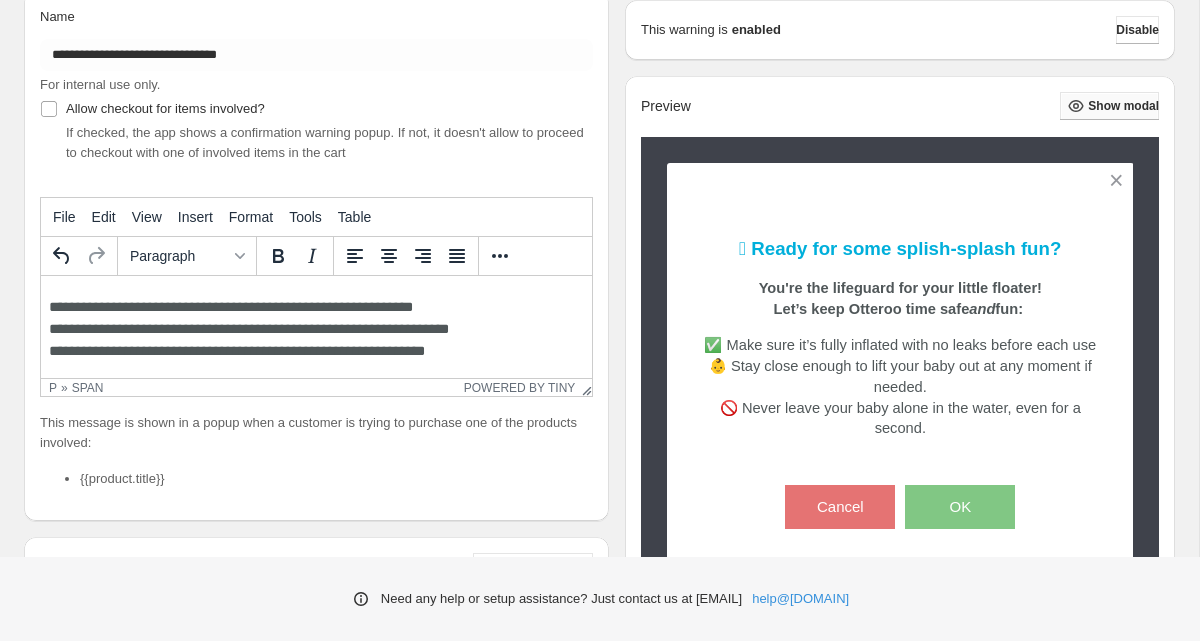 click 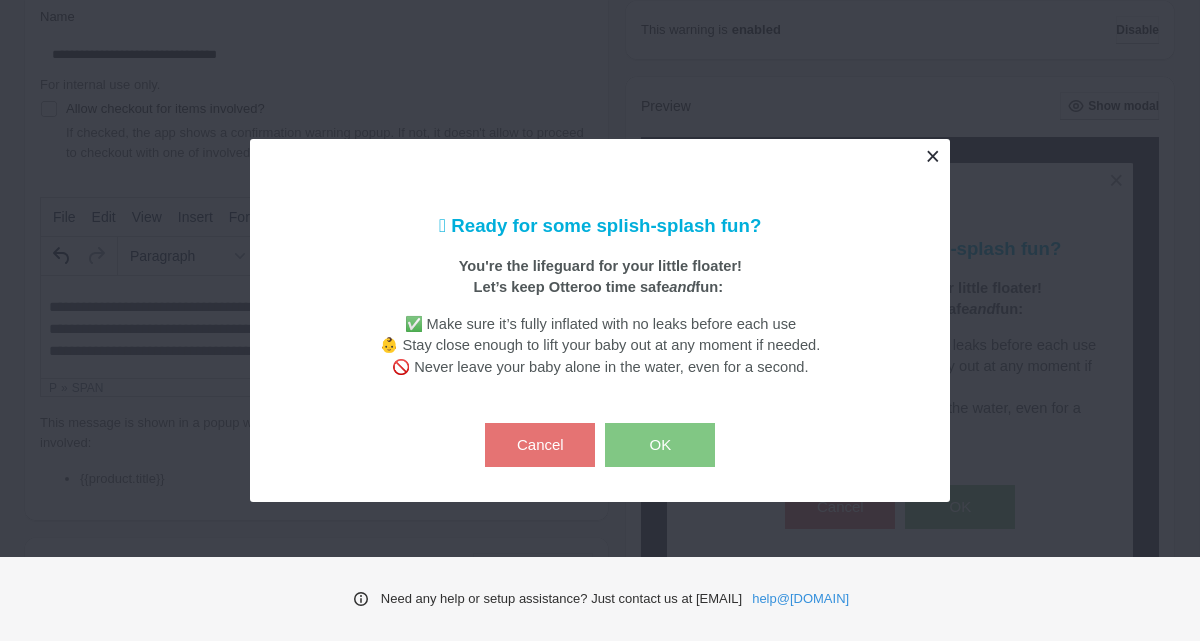 click at bounding box center (932, 156) 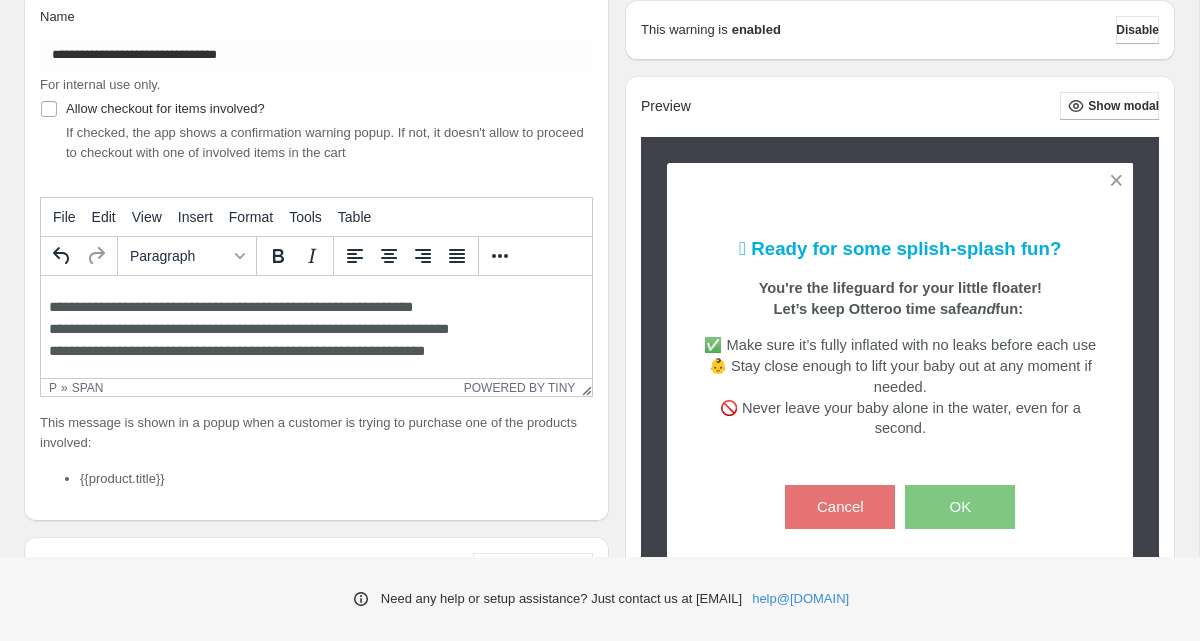 click on "**********" at bounding box center (316, 329) 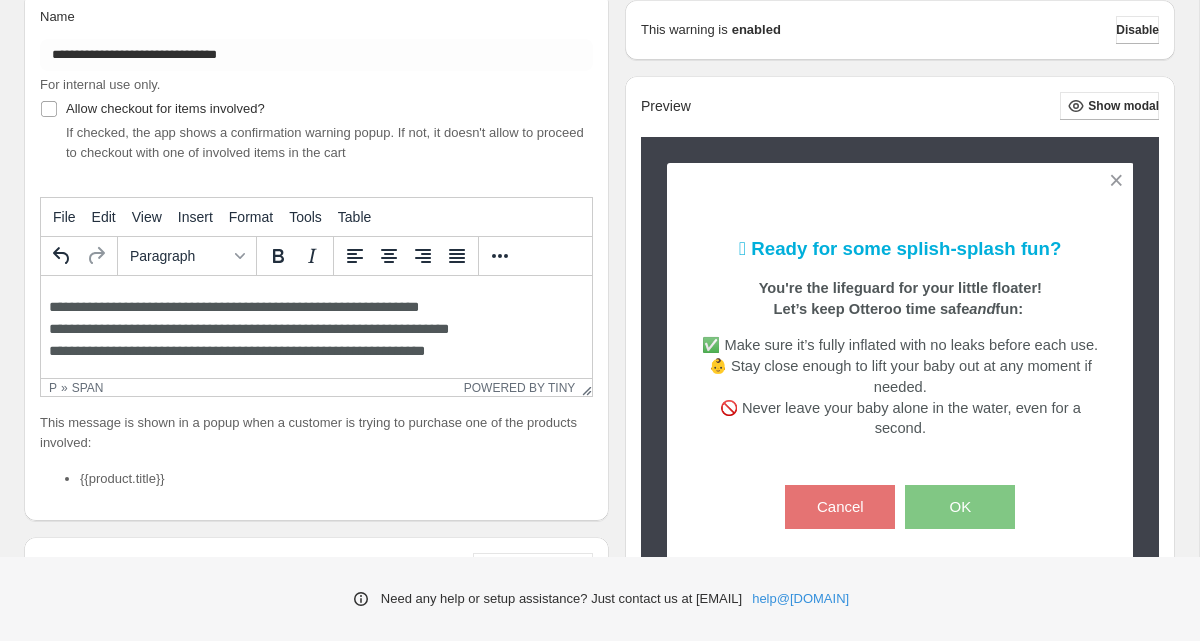 scroll, scrollTop: 460, scrollLeft: 0, axis: vertical 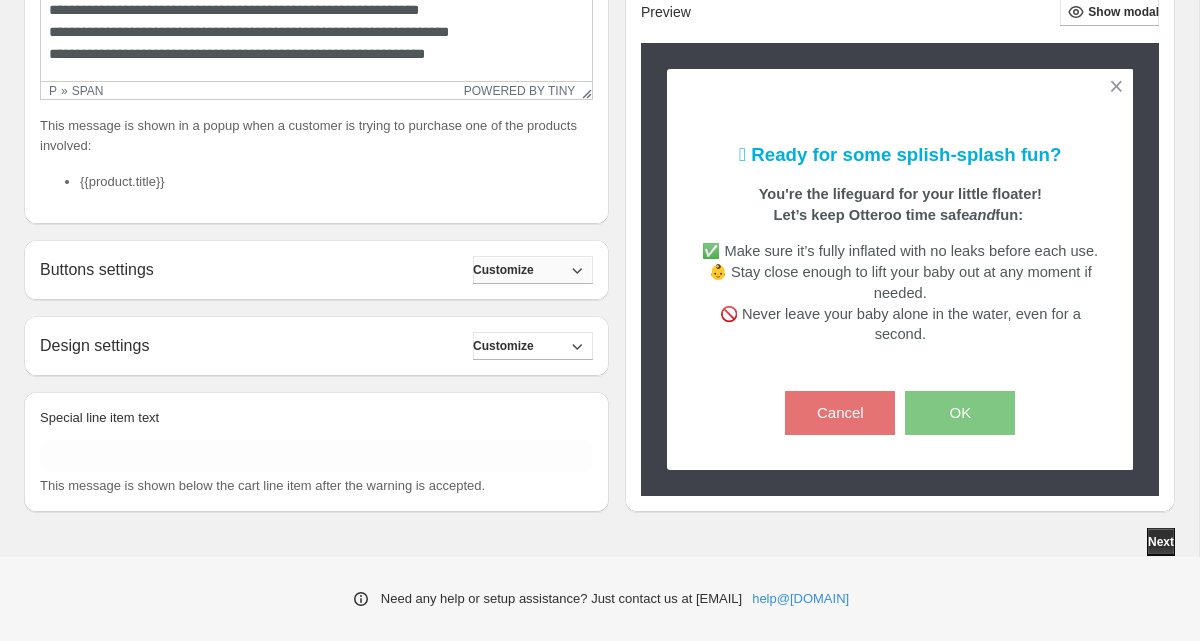 click on "Customize" at bounding box center [503, 270] 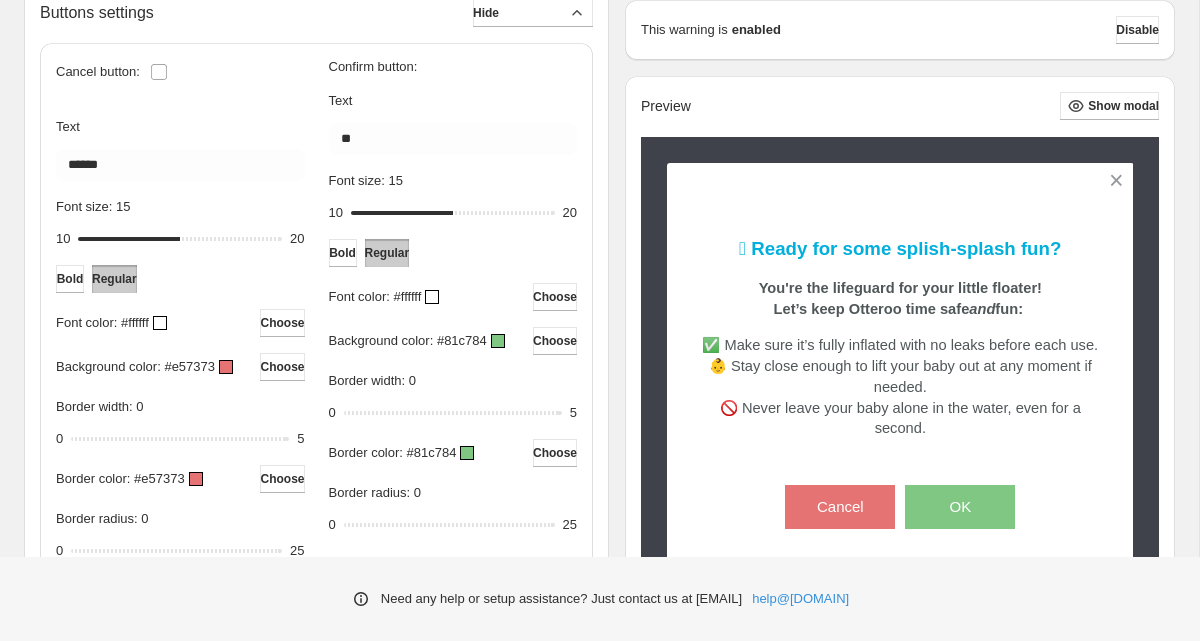 scroll, scrollTop: 723, scrollLeft: 0, axis: vertical 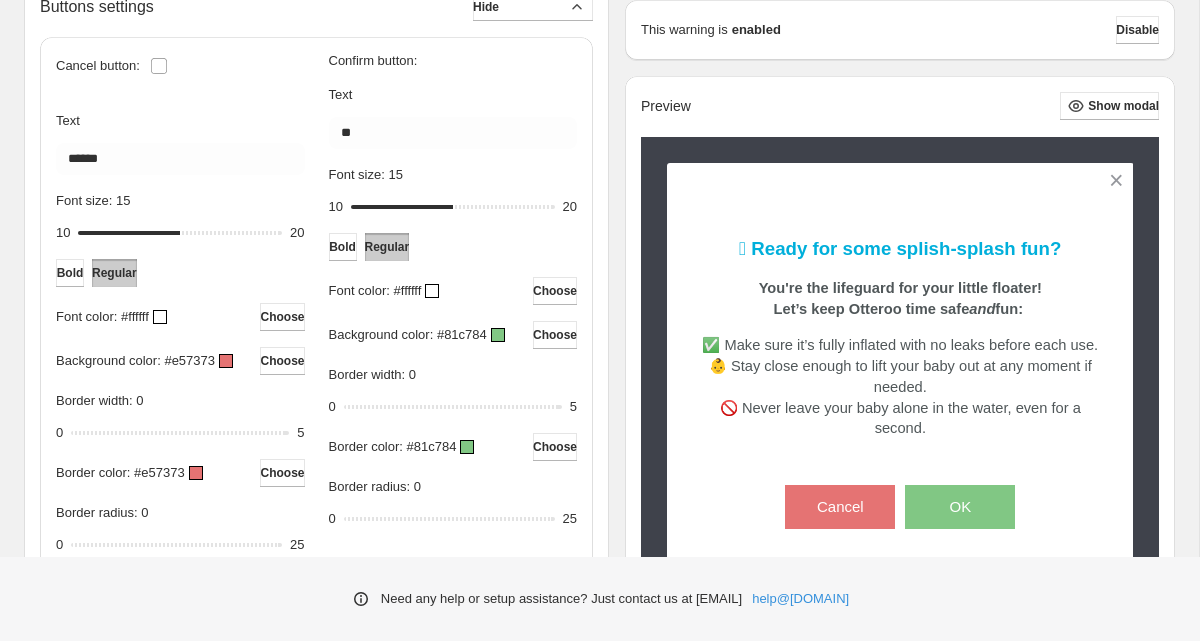 click at bounding box center [226, 361] 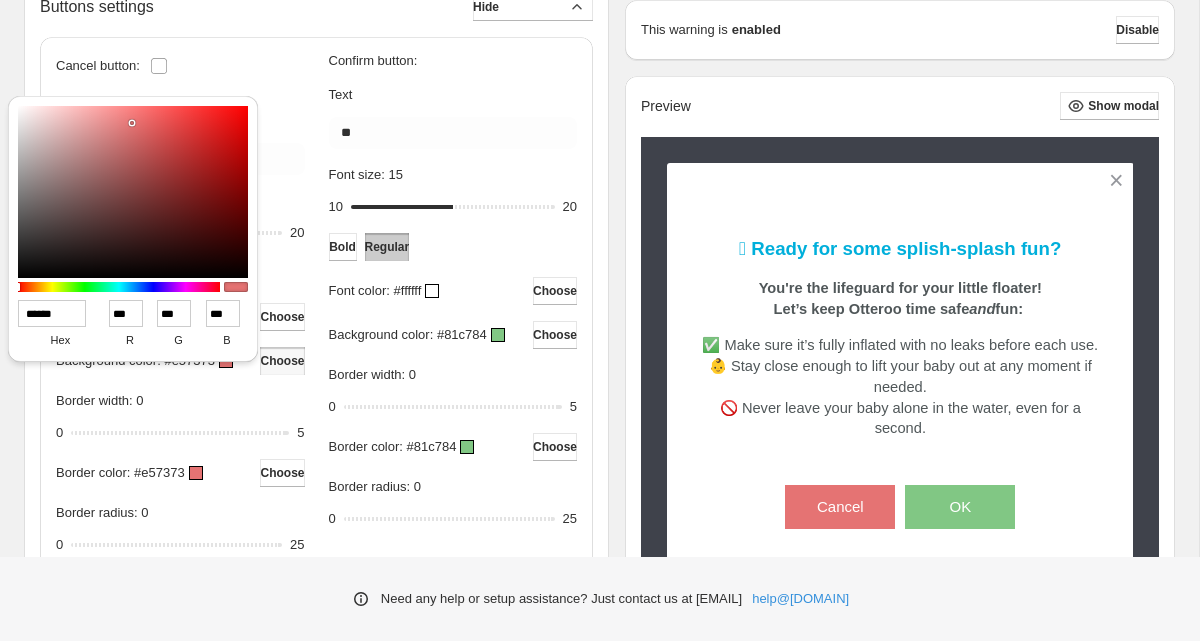 click on "******" at bounding box center [52, 313] 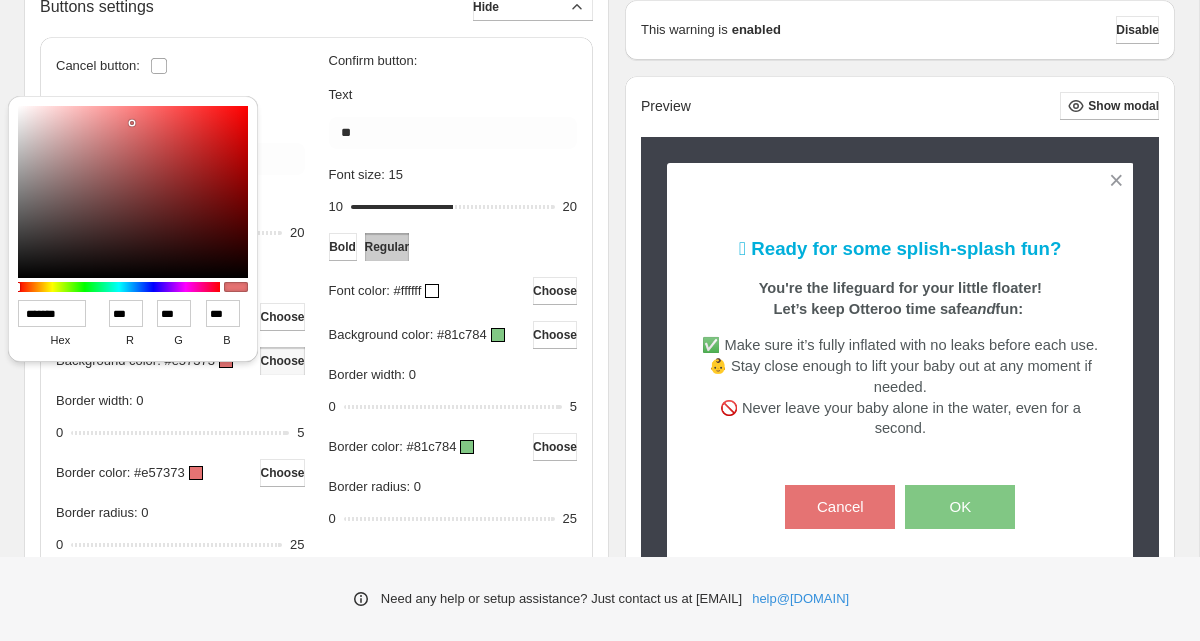 type on "***" 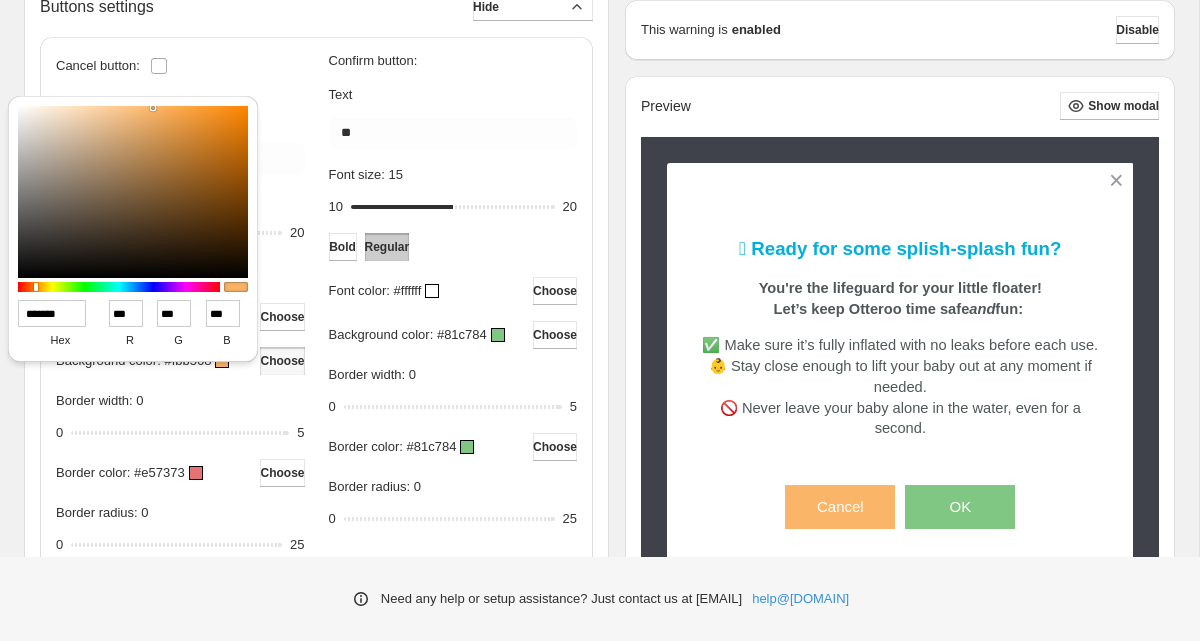 type on "******" 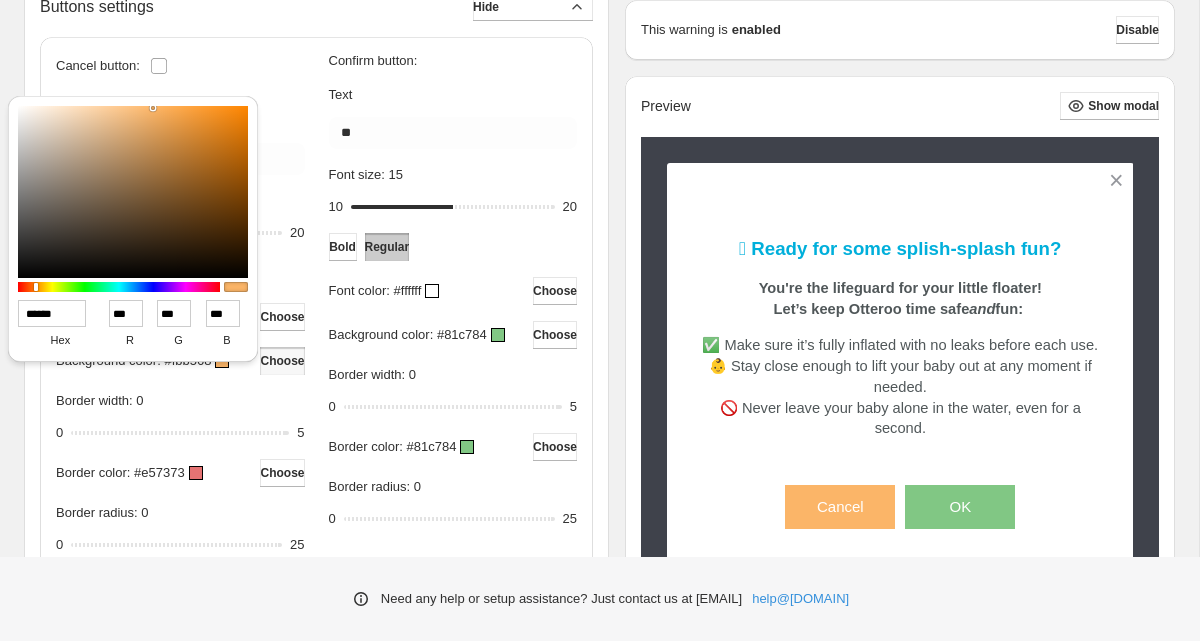 click on "Text ****** Font size: 15 10 15 20 Bold Regular Font color:   #ffffff Choose Background color:   #fbb568 Choose Border width: 0 0 0 5 Border color:   #e57373 Choose Border radius: 0 0 0 25" at bounding box center (180, 333) 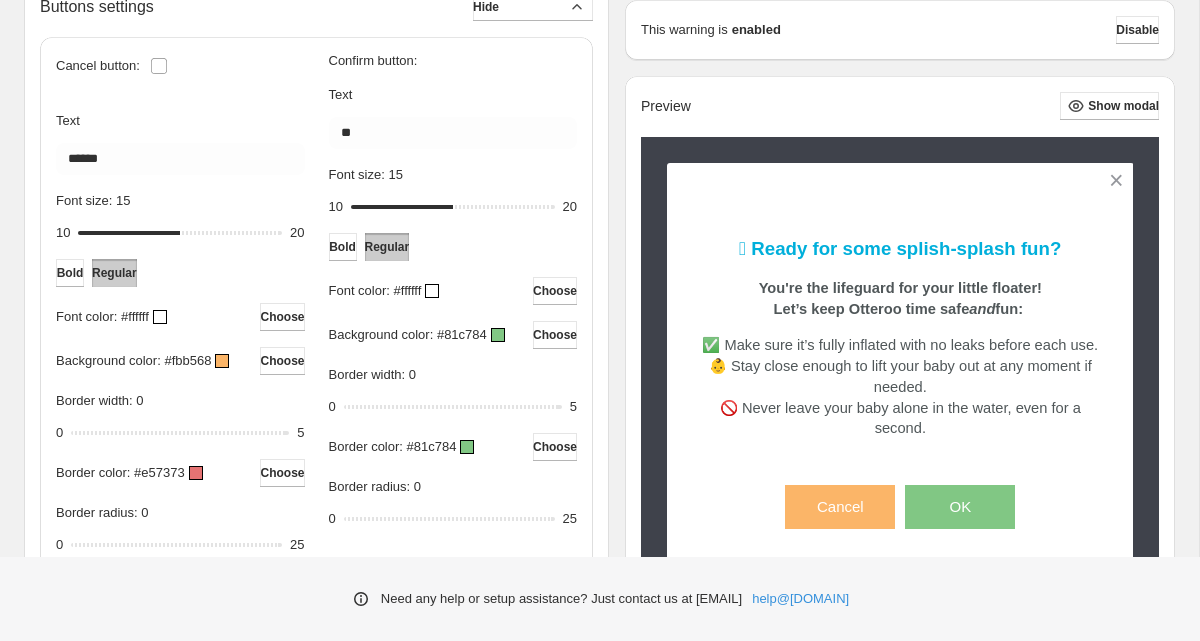 click at bounding box center (498, 335) 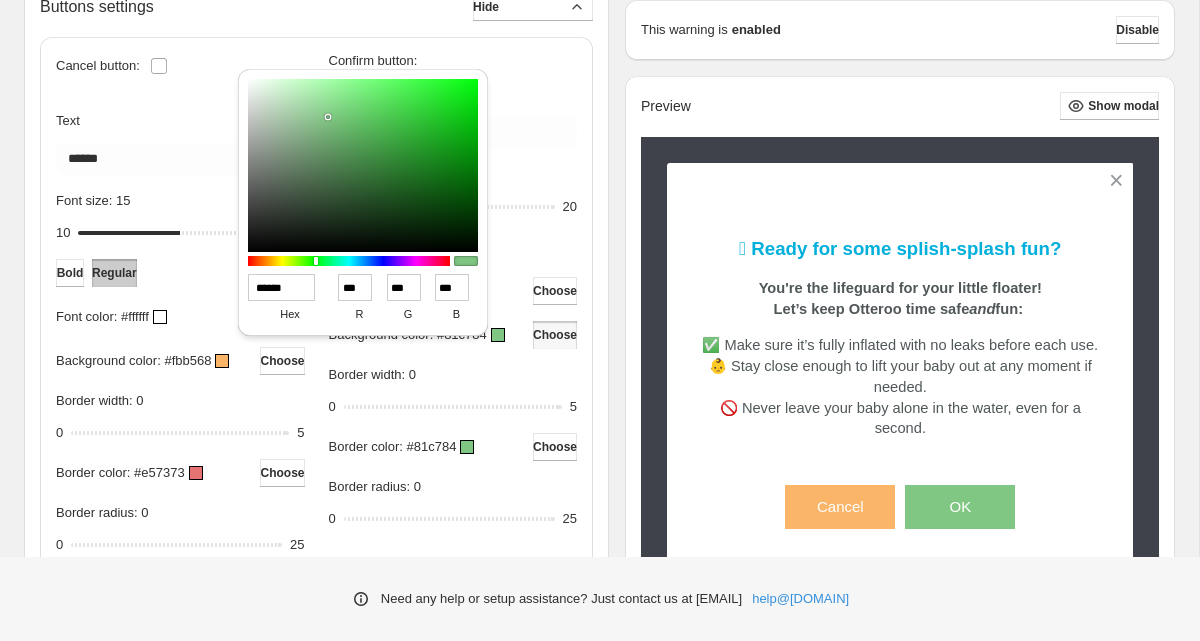 click on "******" at bounding box center [282, 287] 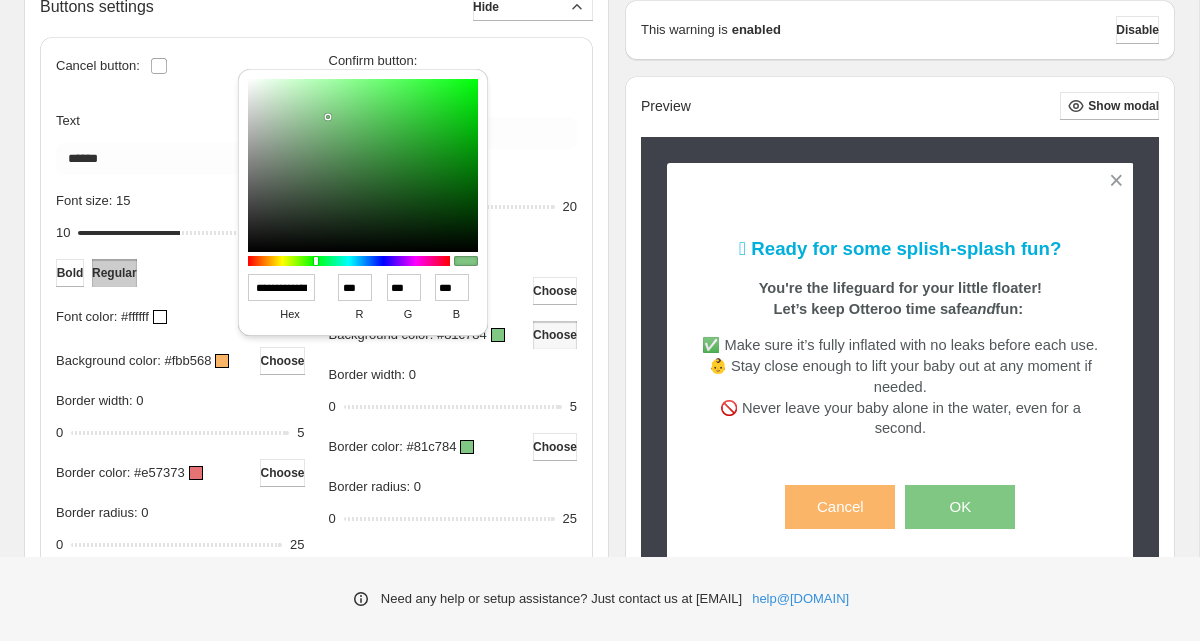 scroll, scrollTop: 0, scrollLeft: 18, axis: horizontal 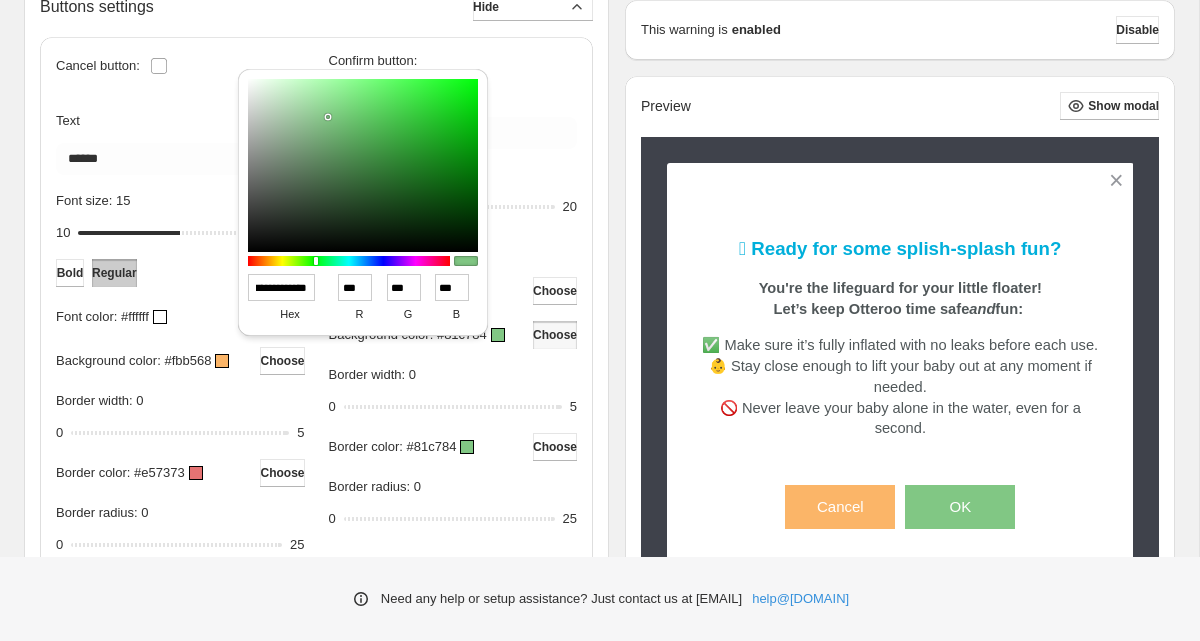 click on "**********" at bounding box center [282, 287] 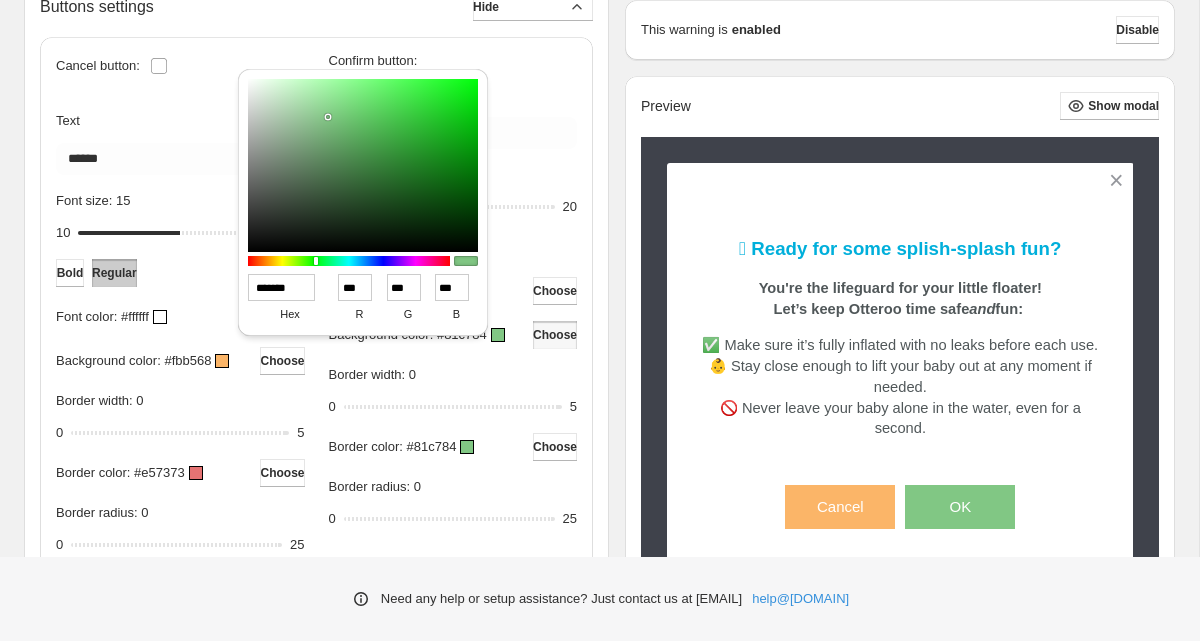 scroll, scrollTop: 0, scrollLeft: 0, axis: both 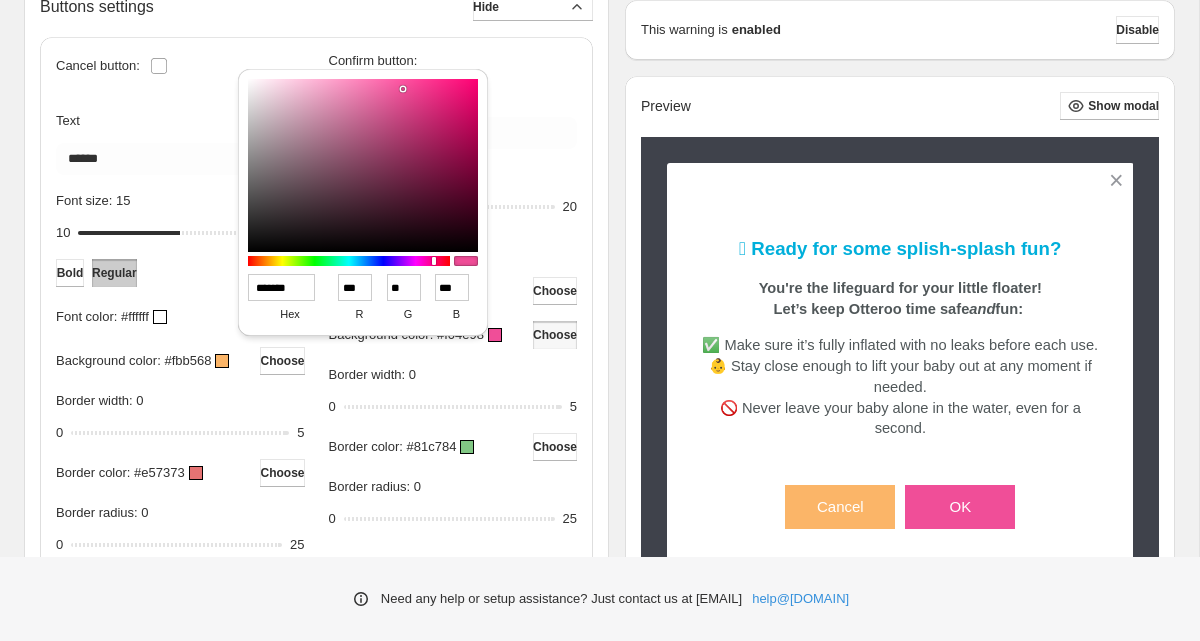 type on "******" 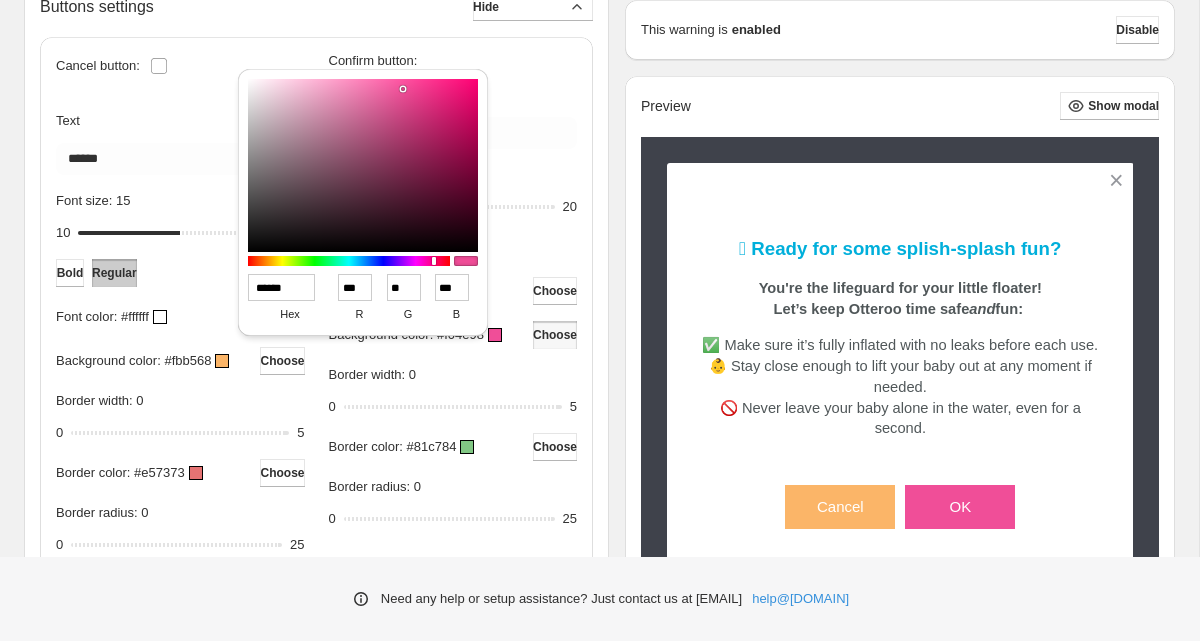 click on "Border width: 0" at bounding box center [453, 379] 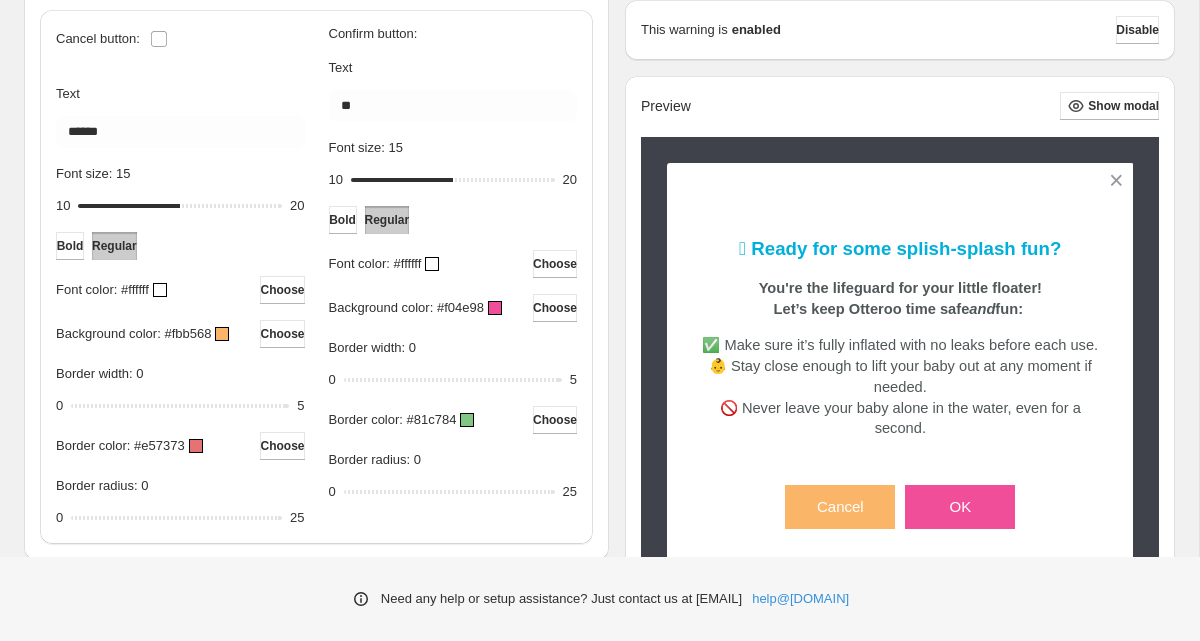 scroll, scrollTop: 766, scrollLeft: 0, axis: vertical 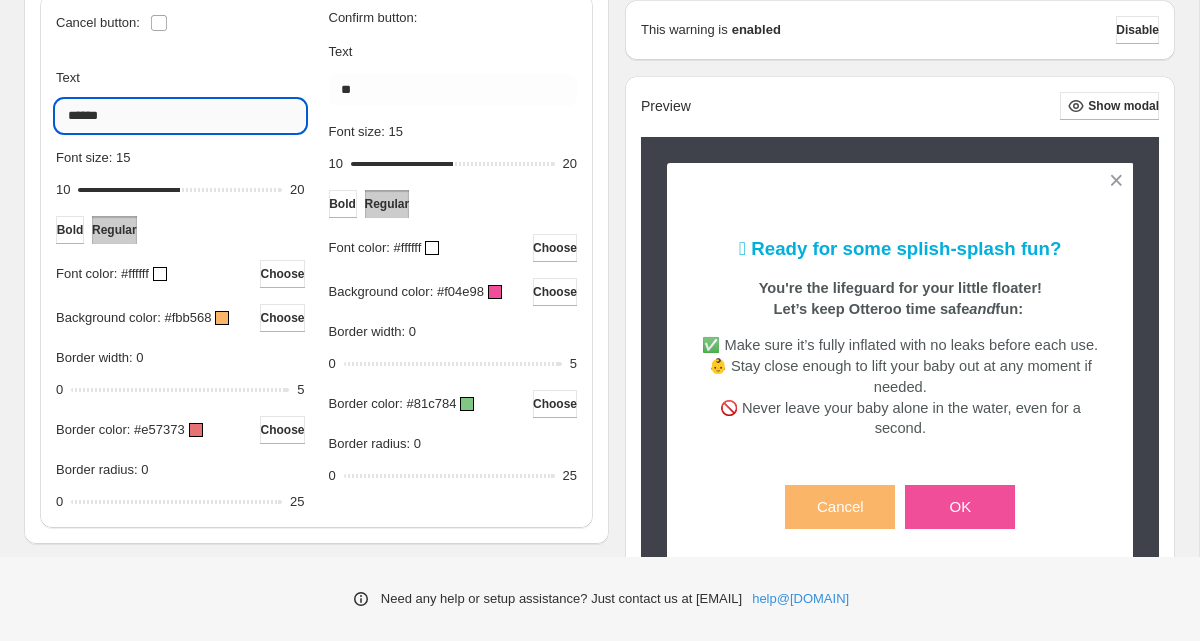 click on "******" at bounding box center [180, 116] 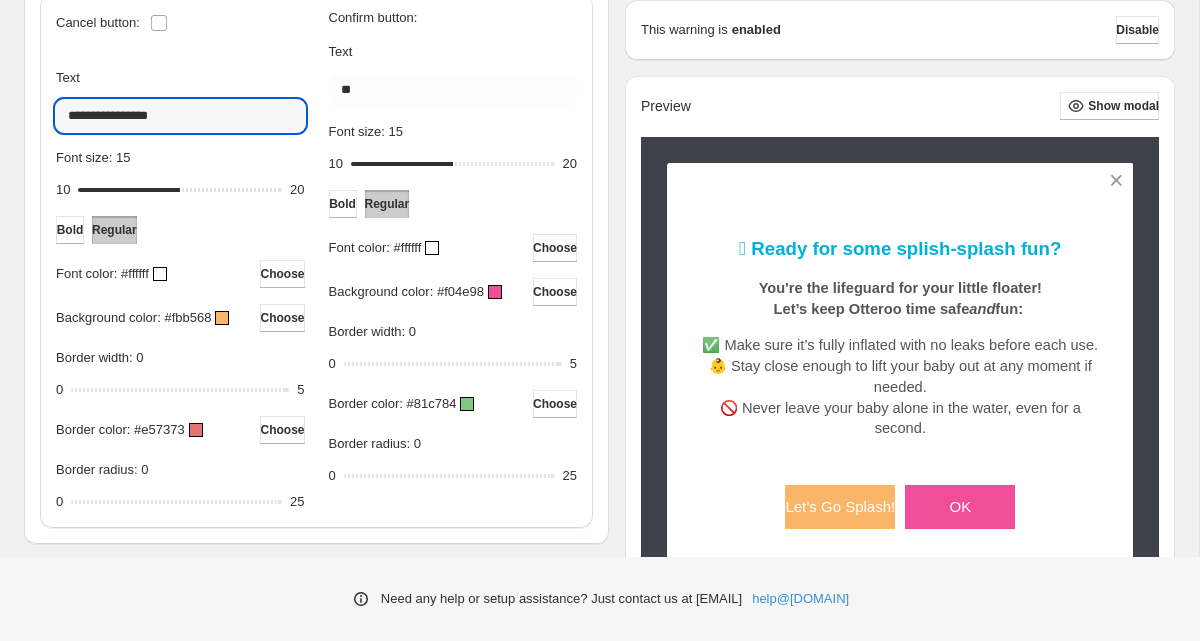 type on "**********" 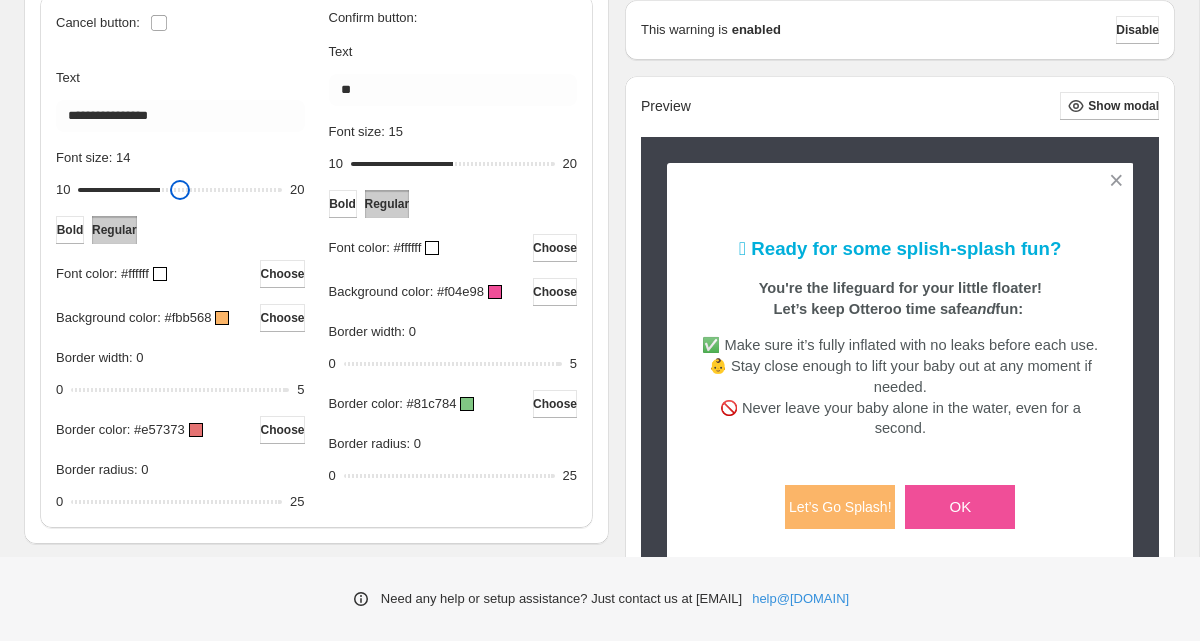 drag, startPoint x: 181, startPoint y: 193, endPoint x: 162, endPoint y: 195, distance: 19.104973 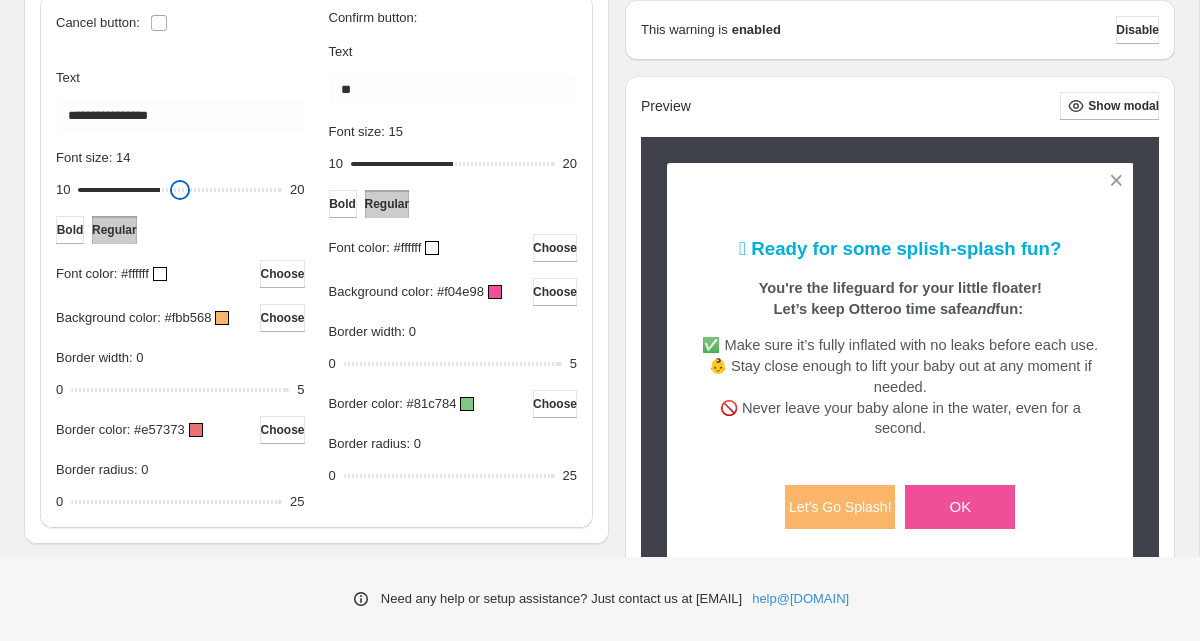 click on "Font size: 14" at bounding box center [180, 190] 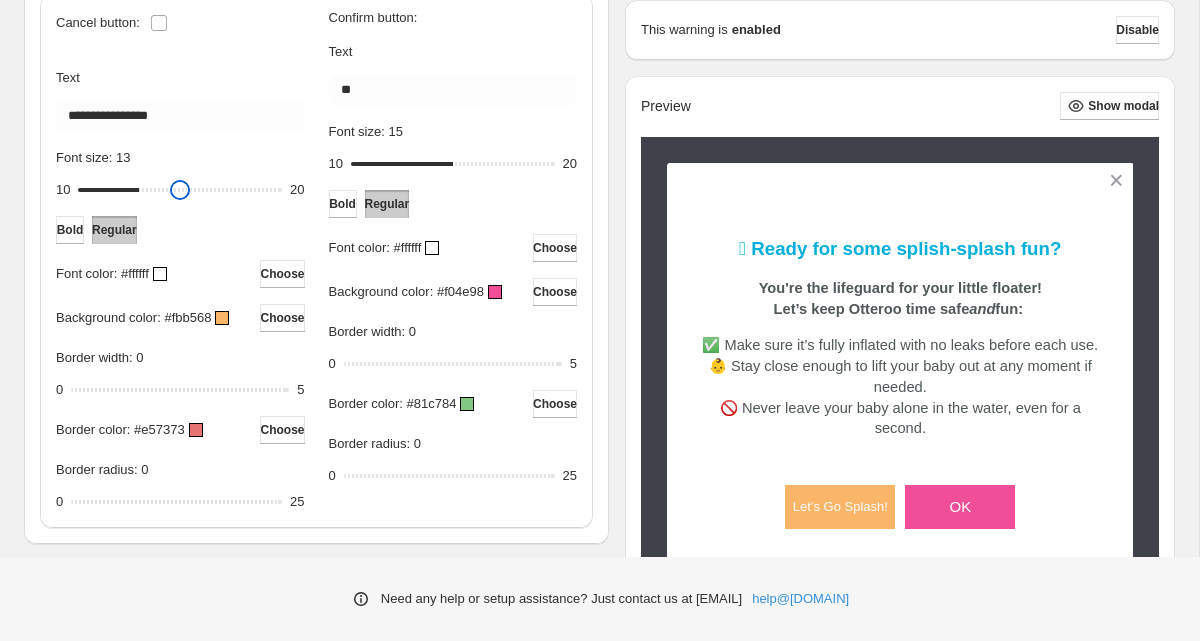 drag, startPoint x: 164, startPoint y: 194, endPoint x: 148, endPoint y: 196, distance: 16.124516 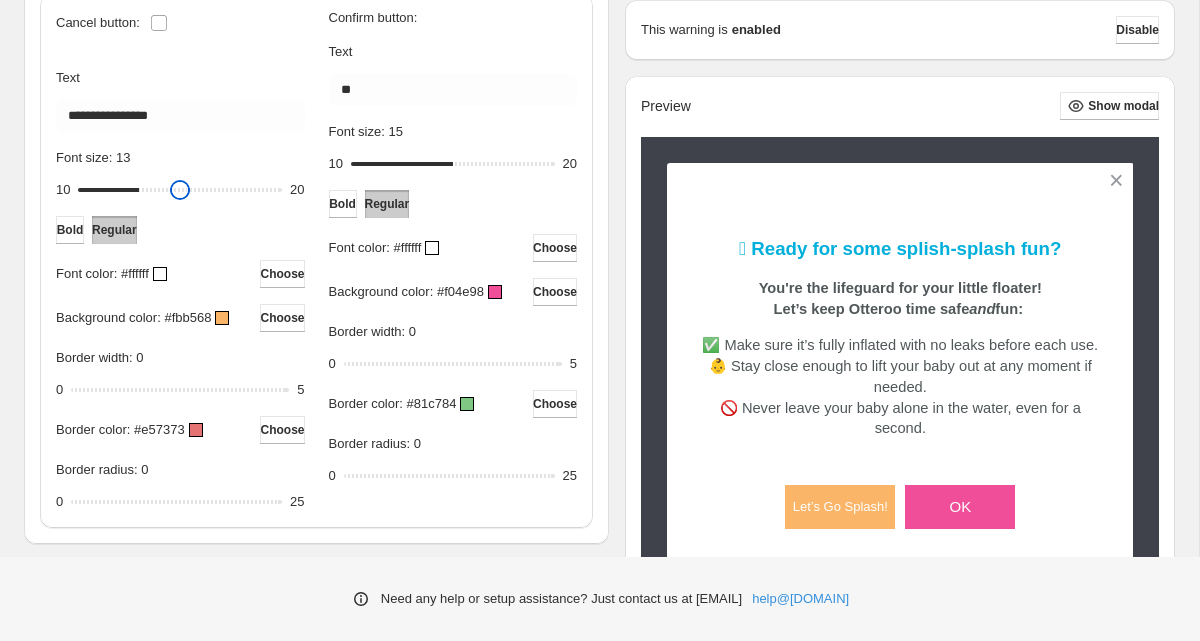 type on "**" 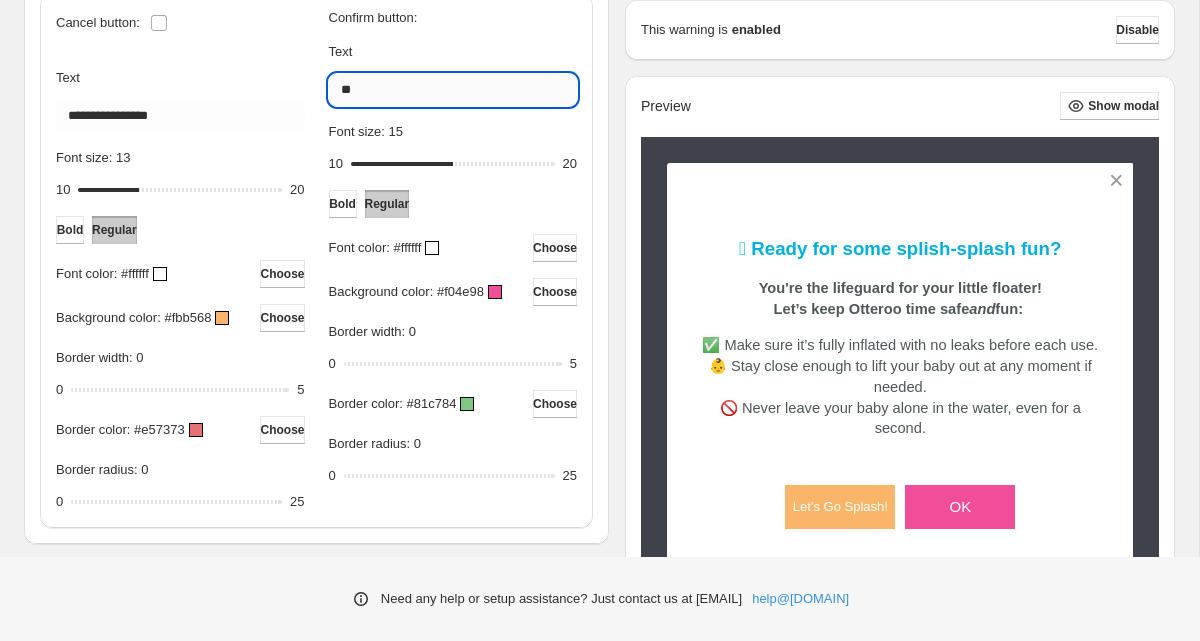 click on "**" at bounding box center [453, 90] 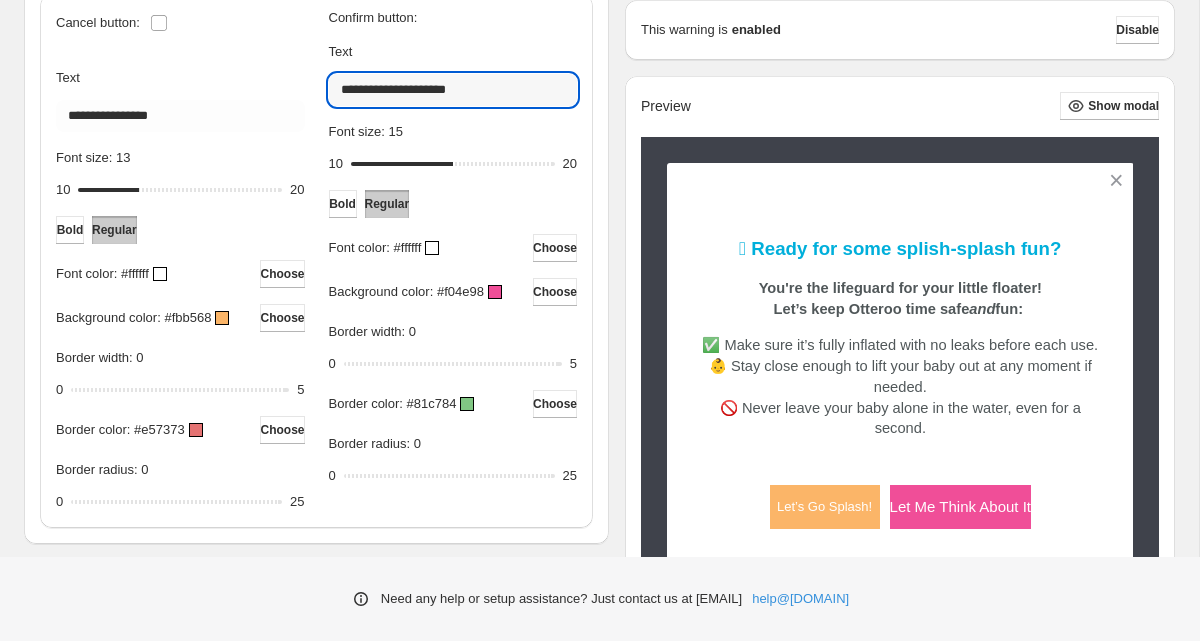 type on "**********" 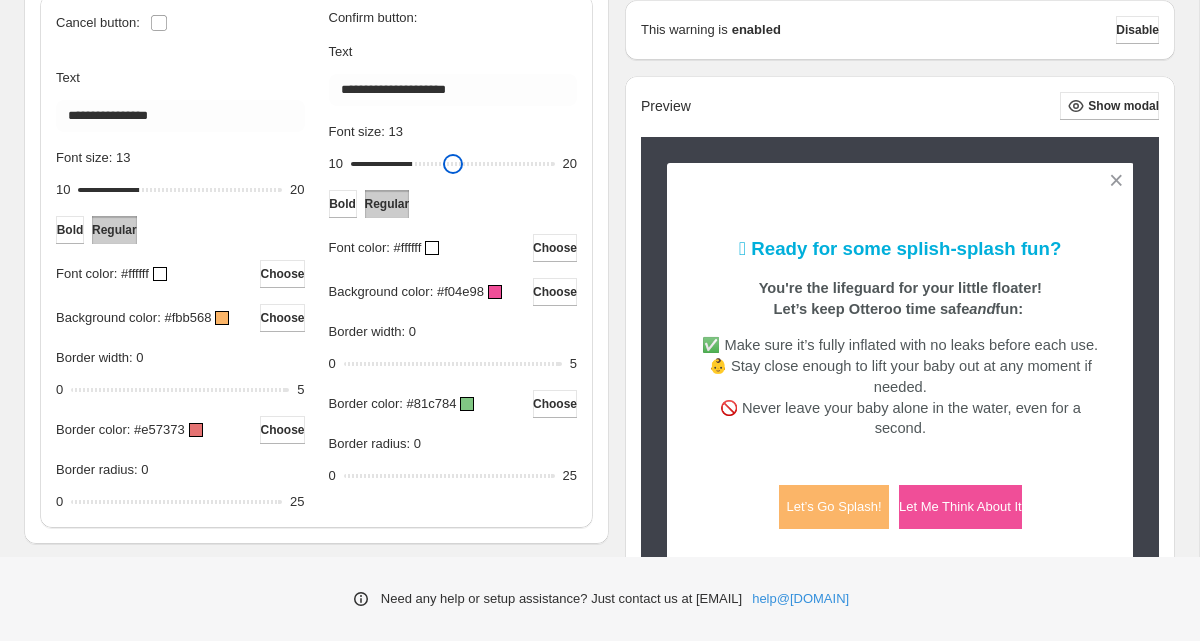 drag, startPoint x: 454, startPoint y: 166, endPoint x: 422, endPoint y: 171, distance: 32.38827 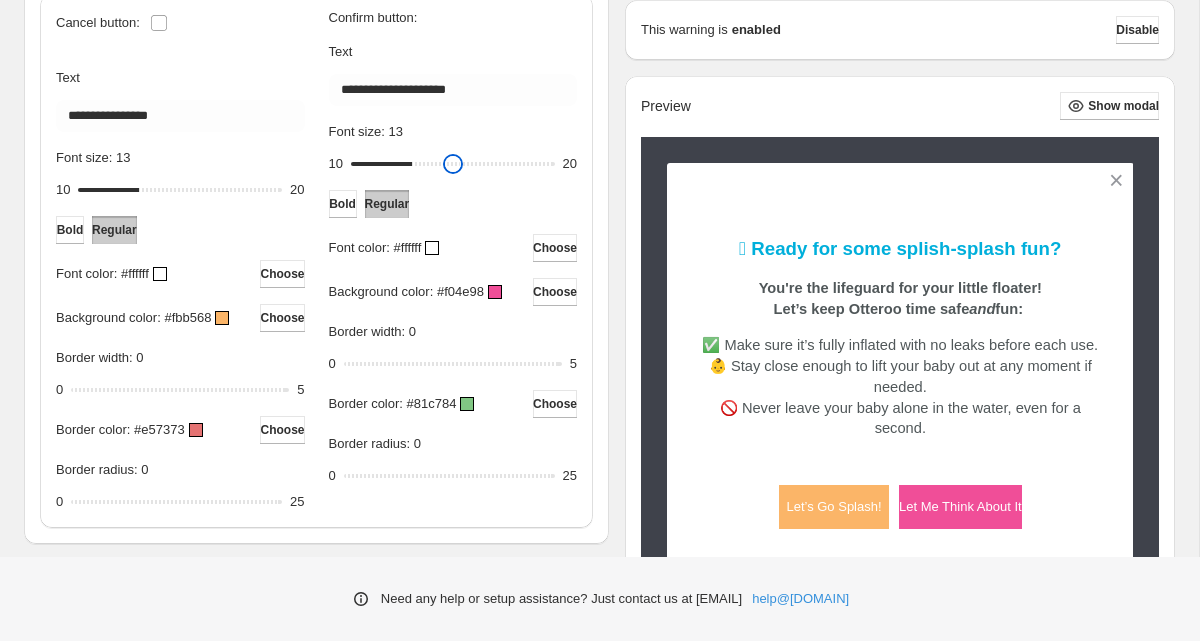type on "**" 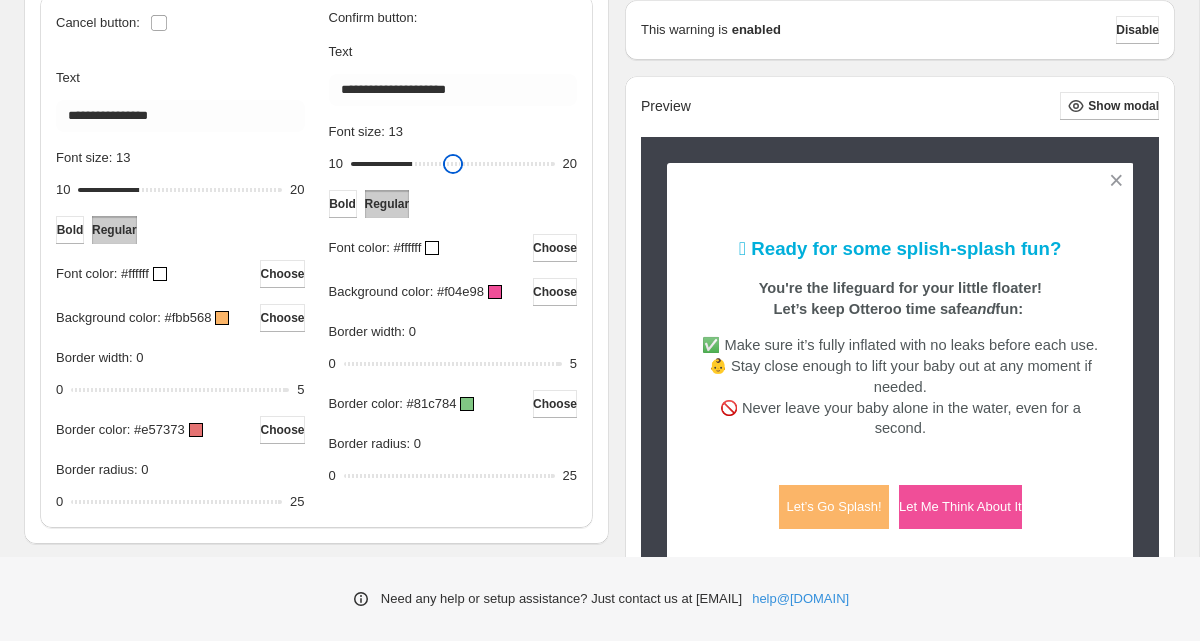 click on "Font size: 13" at bounding box center (453, 164) 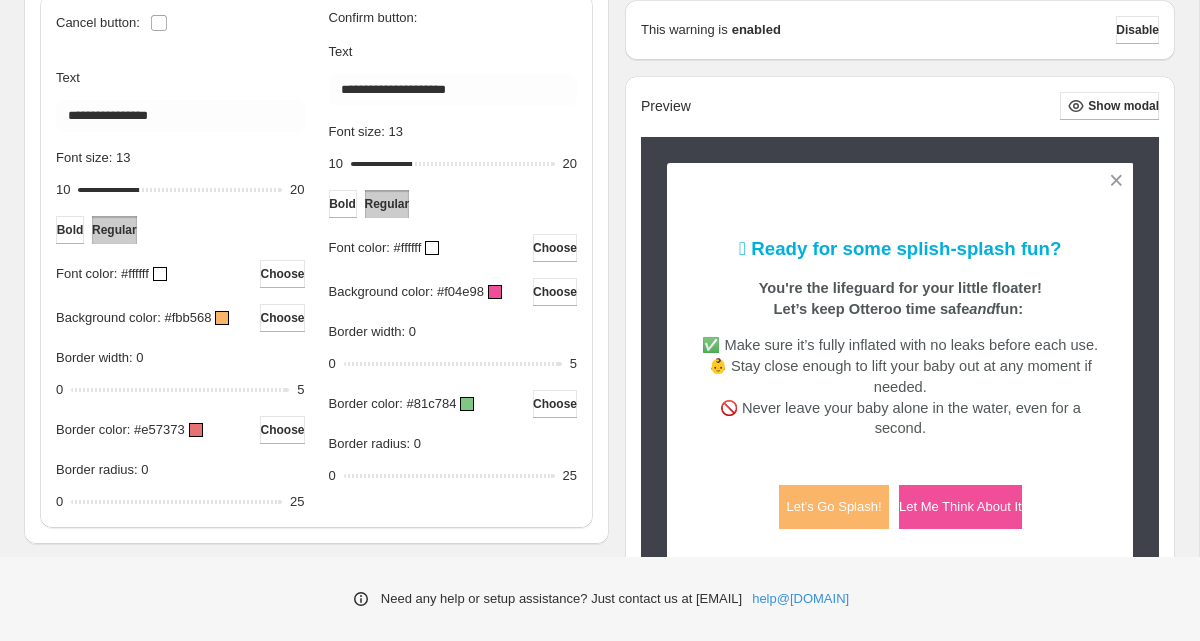 click at bounding box center (495, 292) 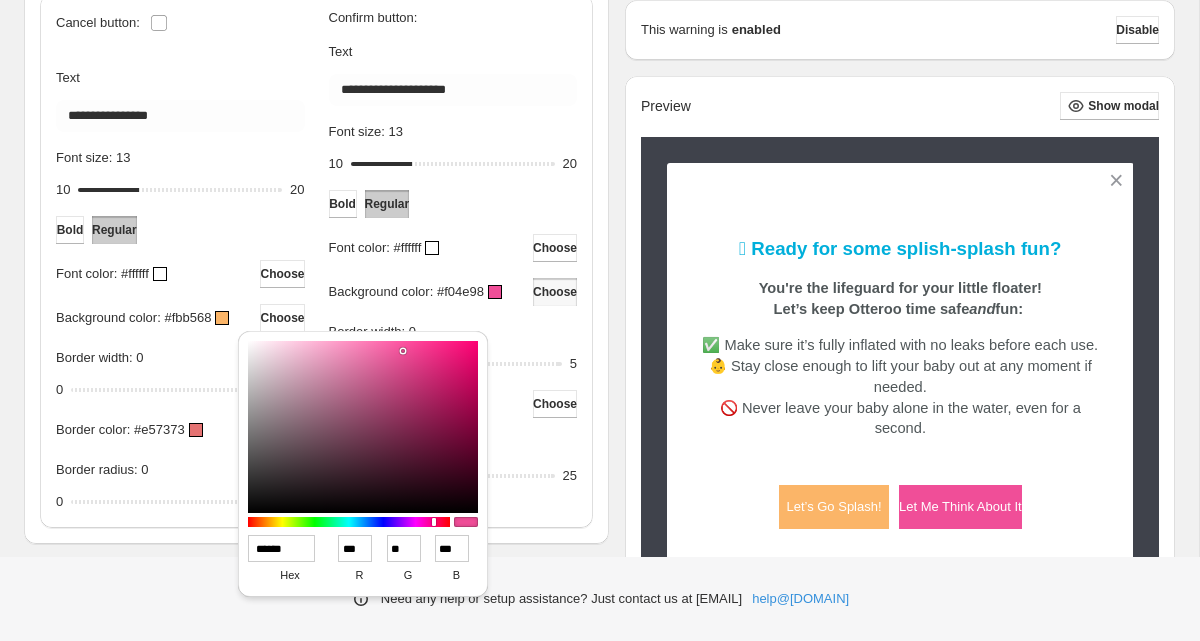 click on "******" at bounding box center (282, 548) 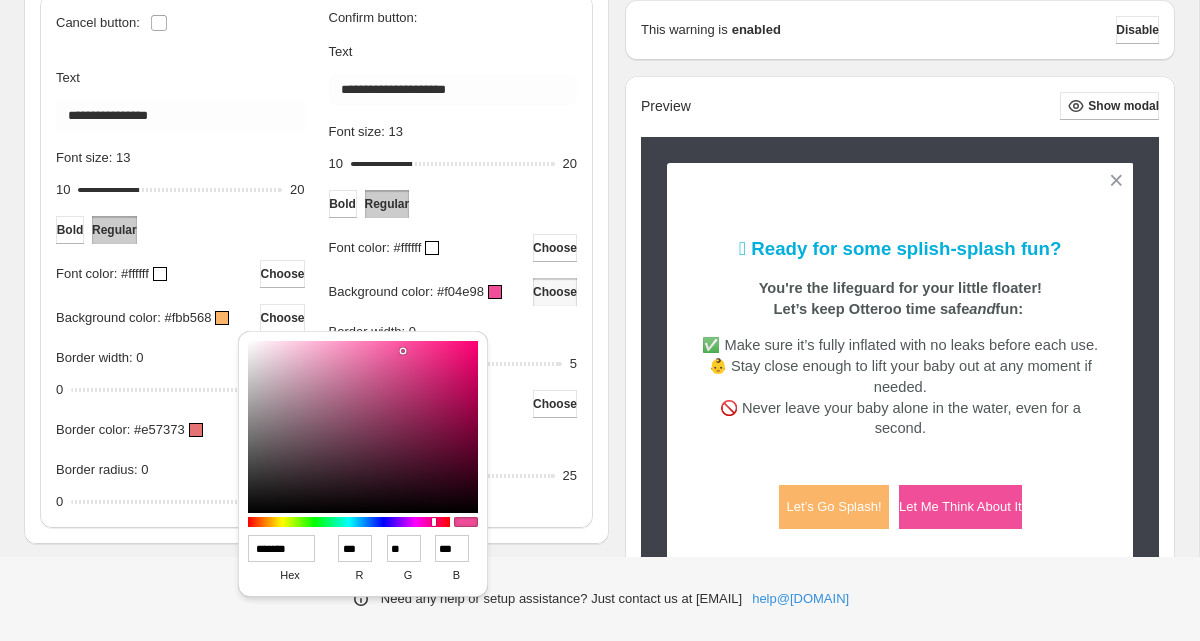 scroll, scrollTop: 0, scrollLeft: 0, axis: both 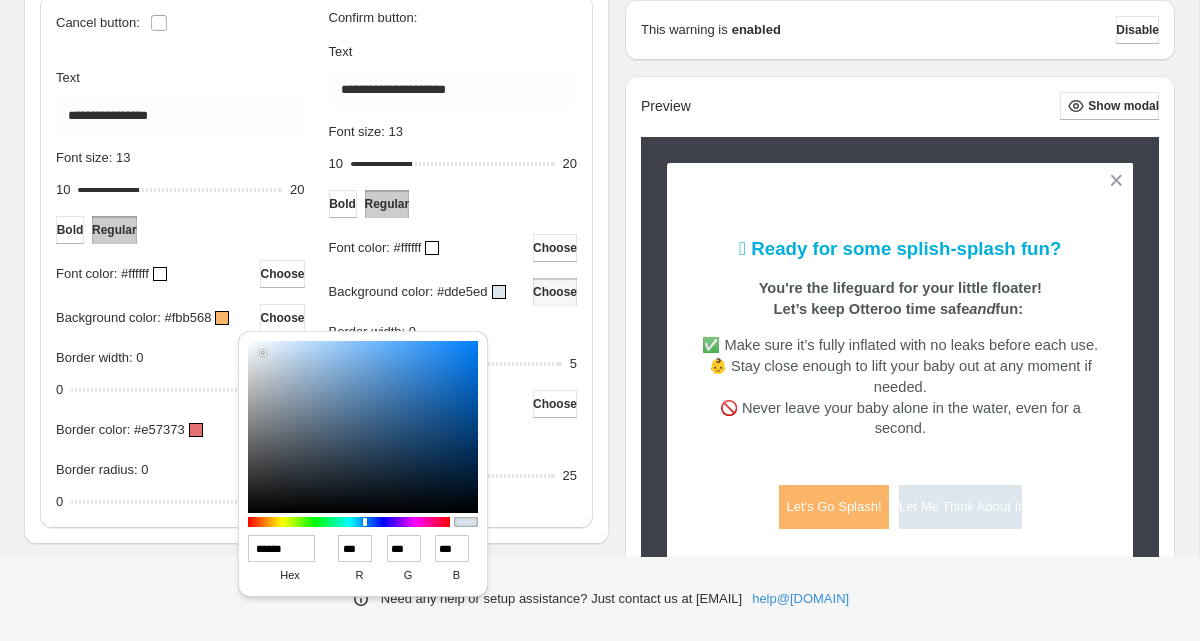 click on "**********" at bounding box center (453, 248) 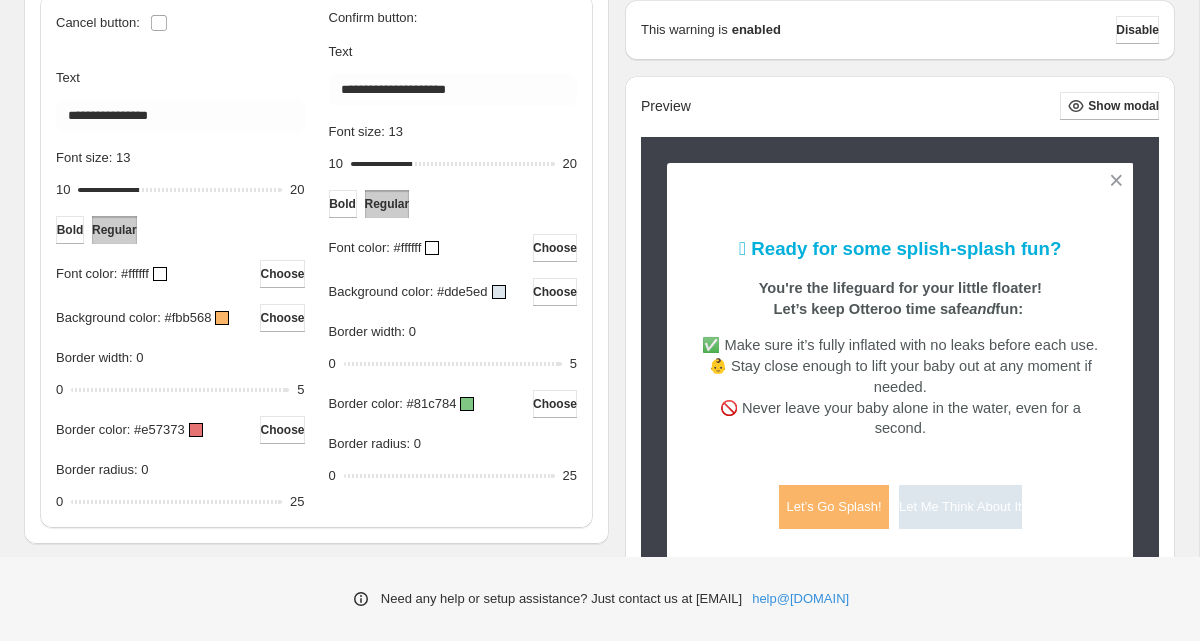 click at bounding box center (432, 248) 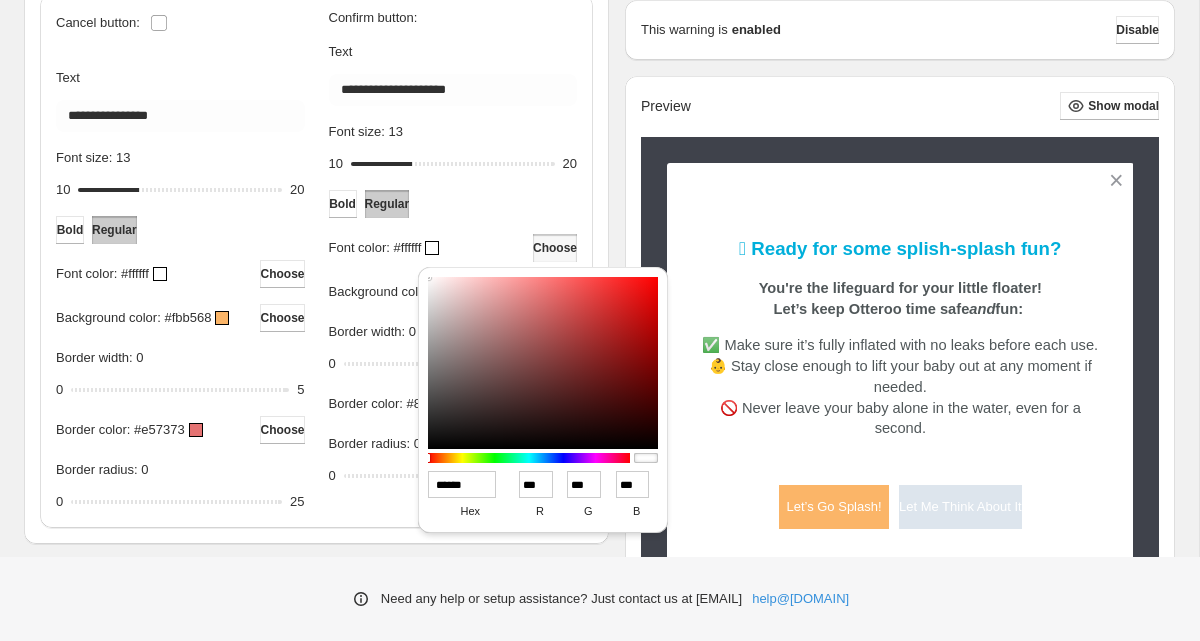 click on "******" at bounding box center [462, 484] 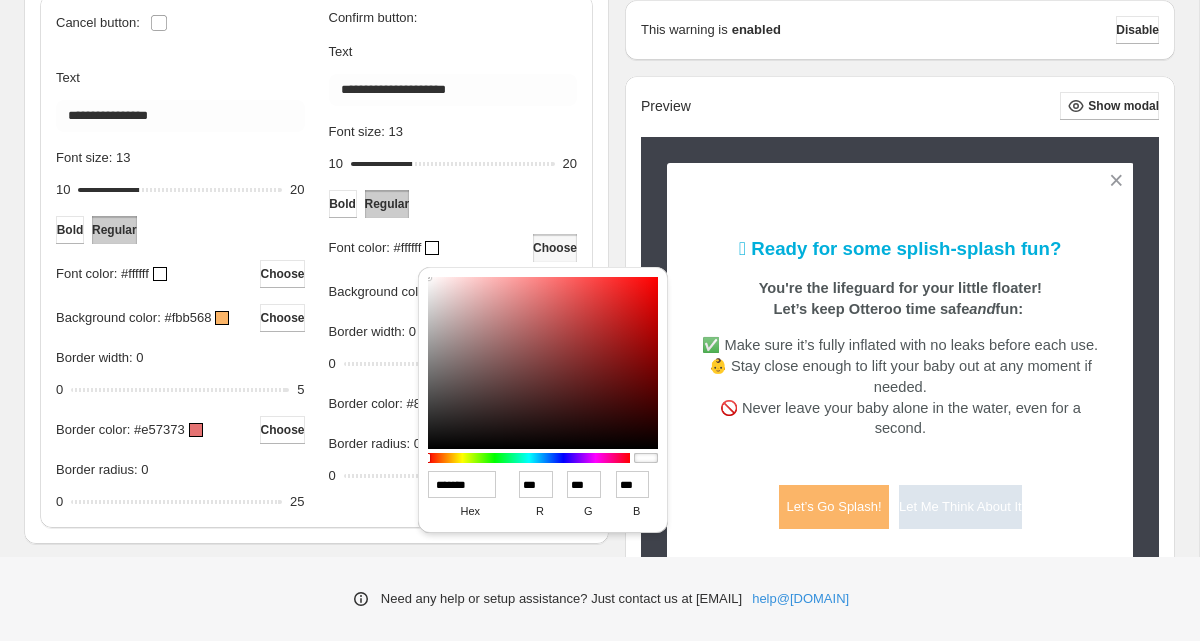 type on "**" 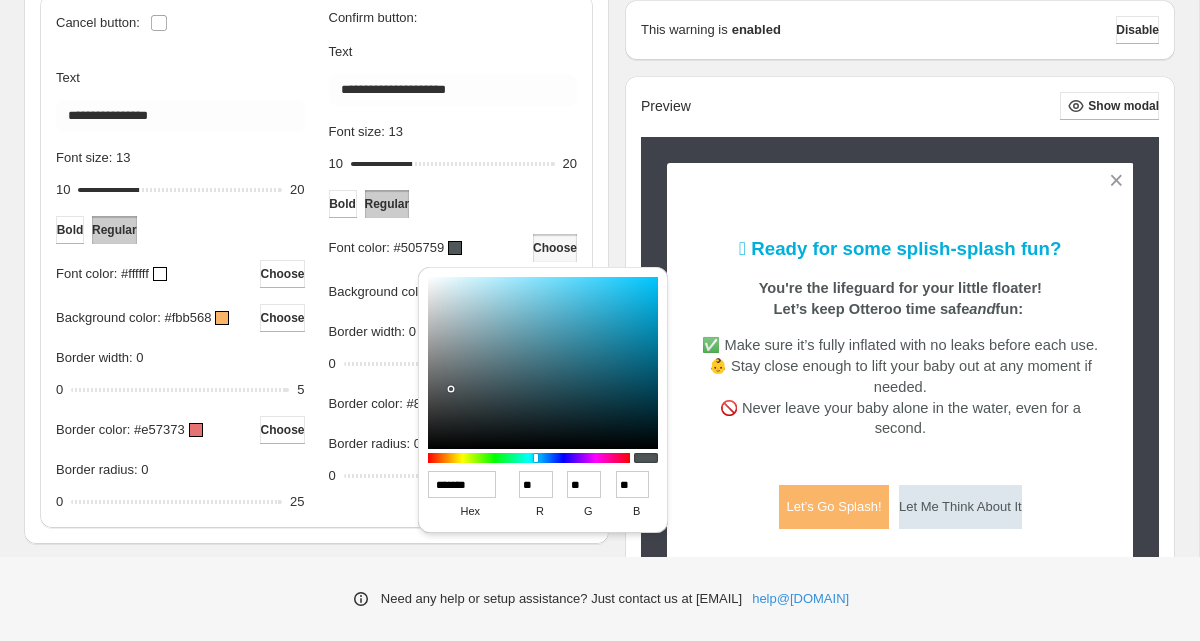 type on "******" 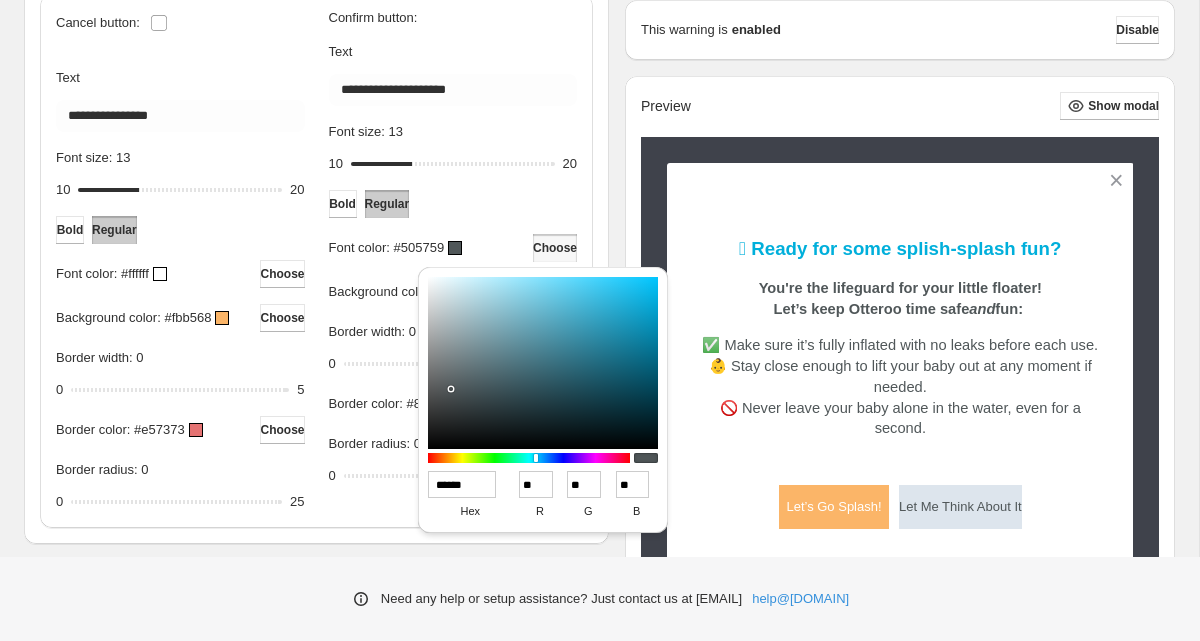 click at bounding box center (160, 274) 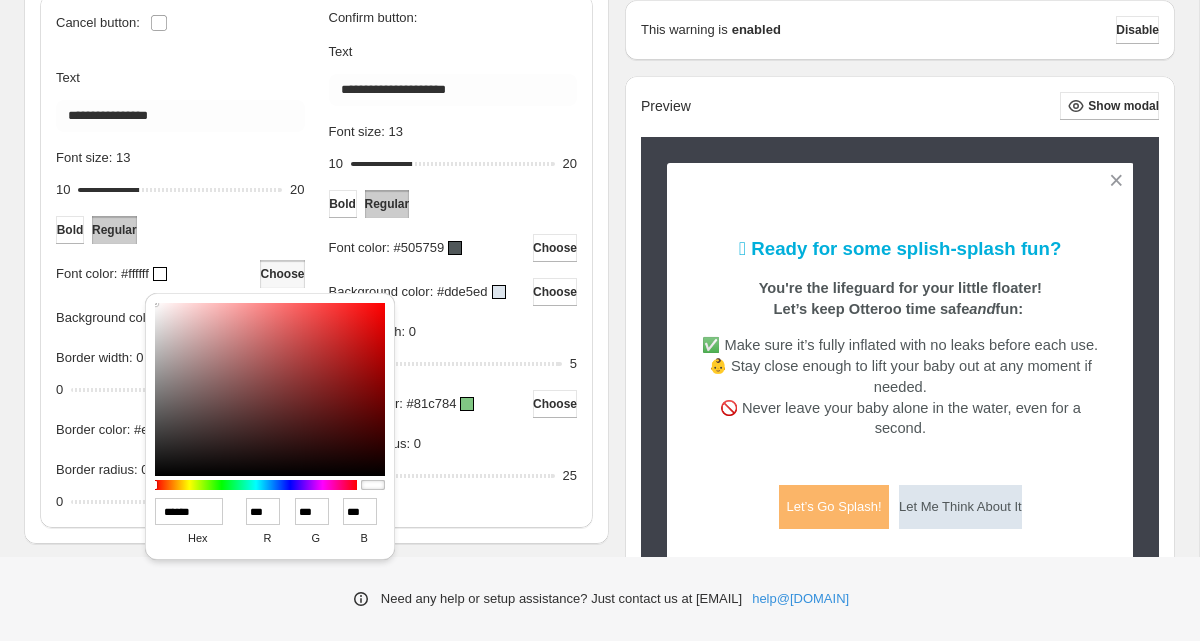 click on "******" at bounding box center [189, 511] 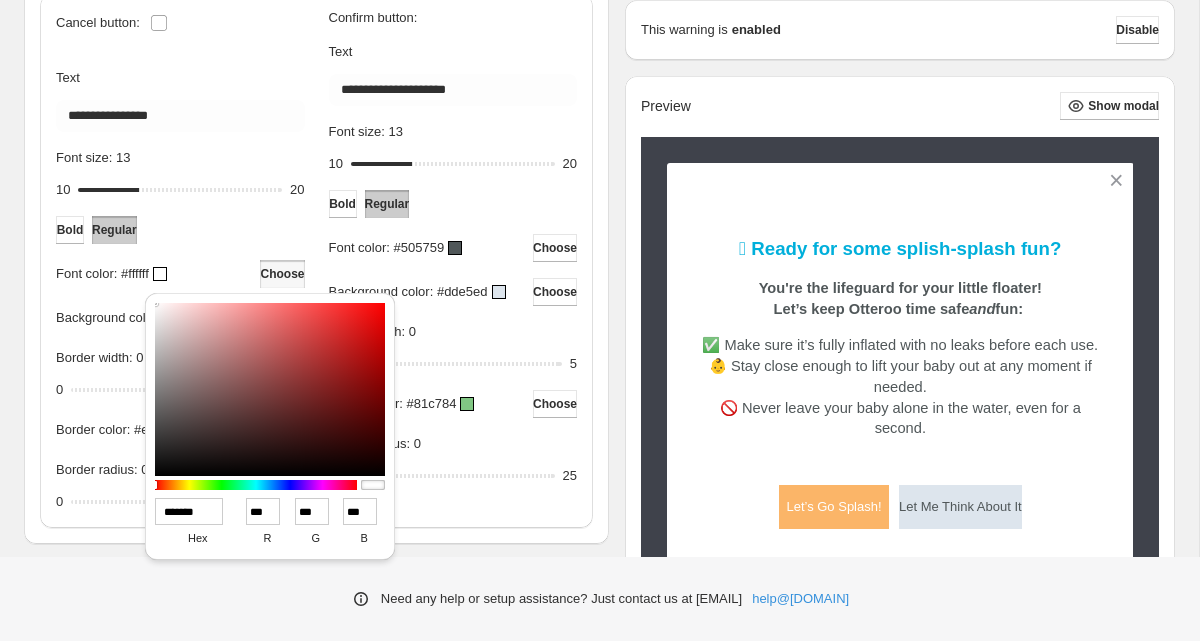 type on "**" 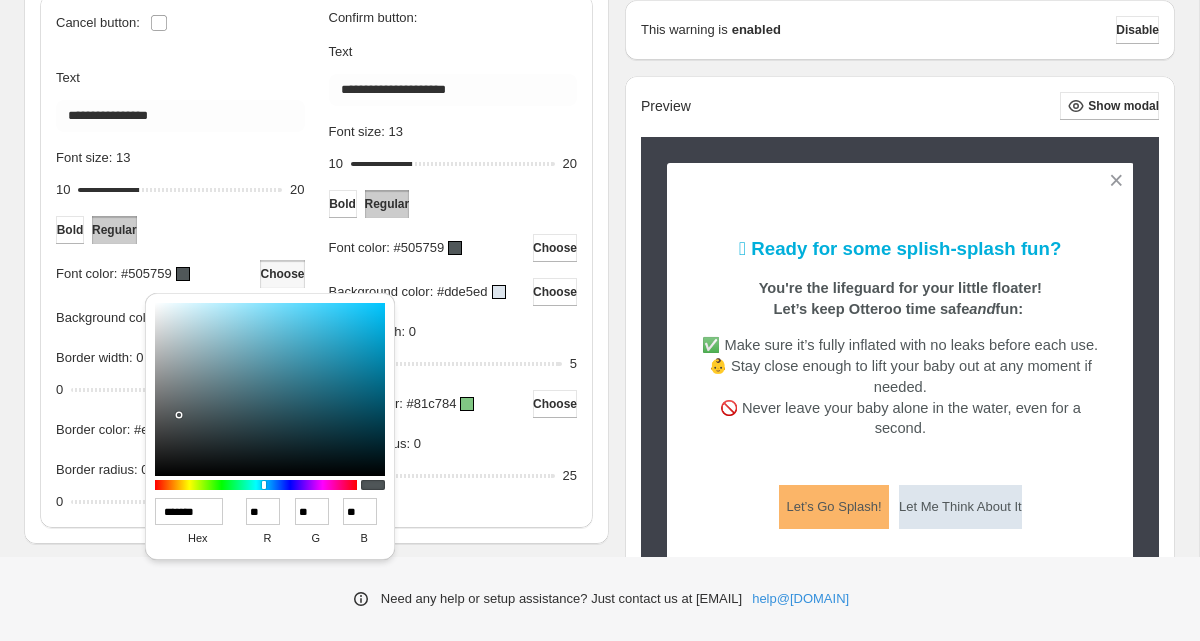 type on "******" 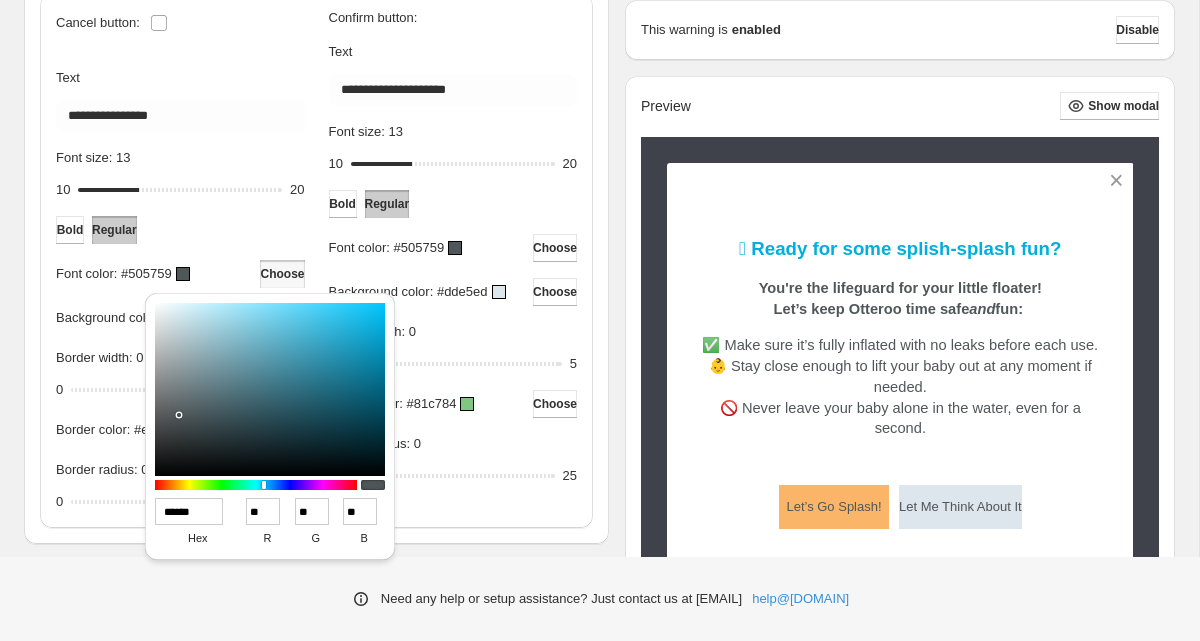 click on "Font size: 13" at bounding box center [180, 162] 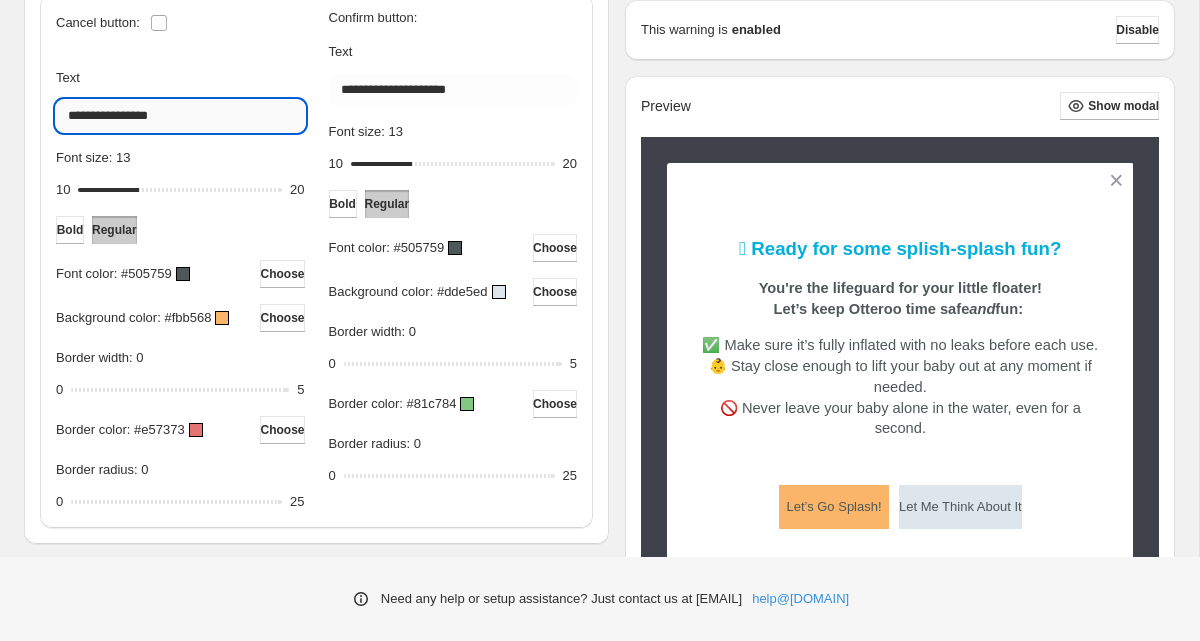 click on "**********" at bounding box center [180, 116] 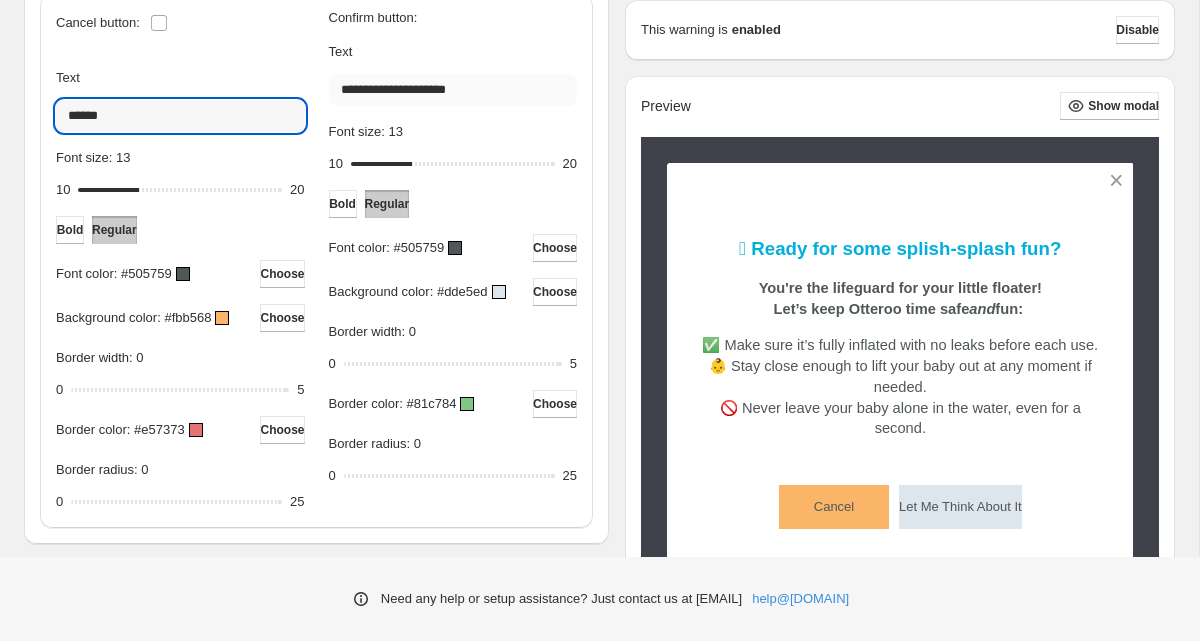 type on "******" 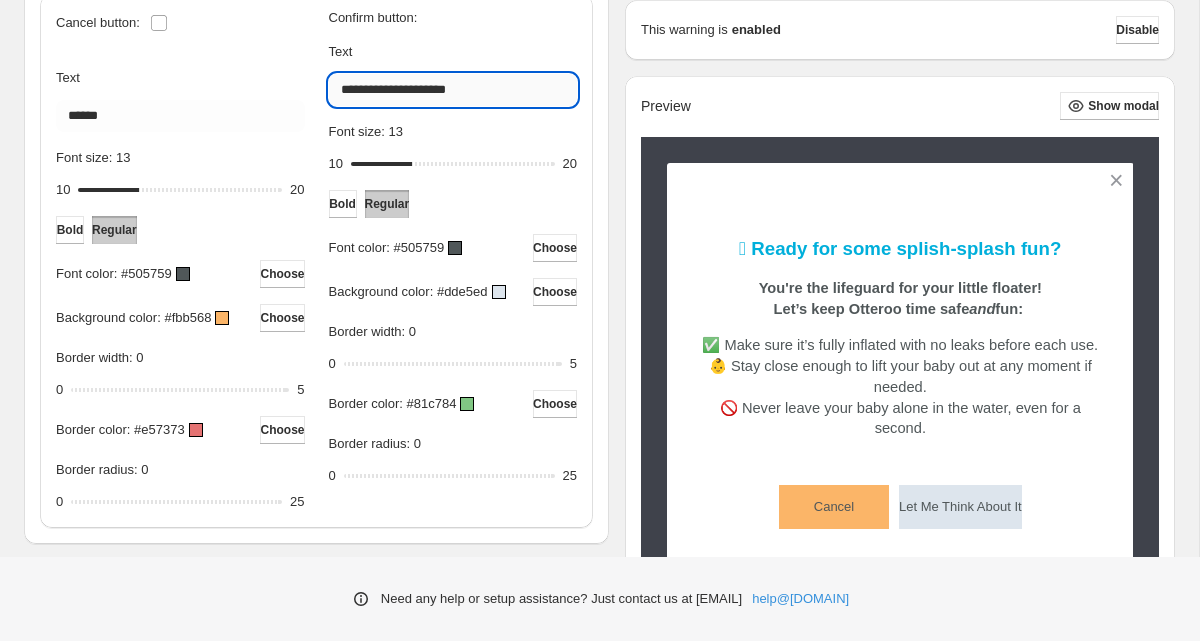 click on "**********" at bounding box center (453, 90) 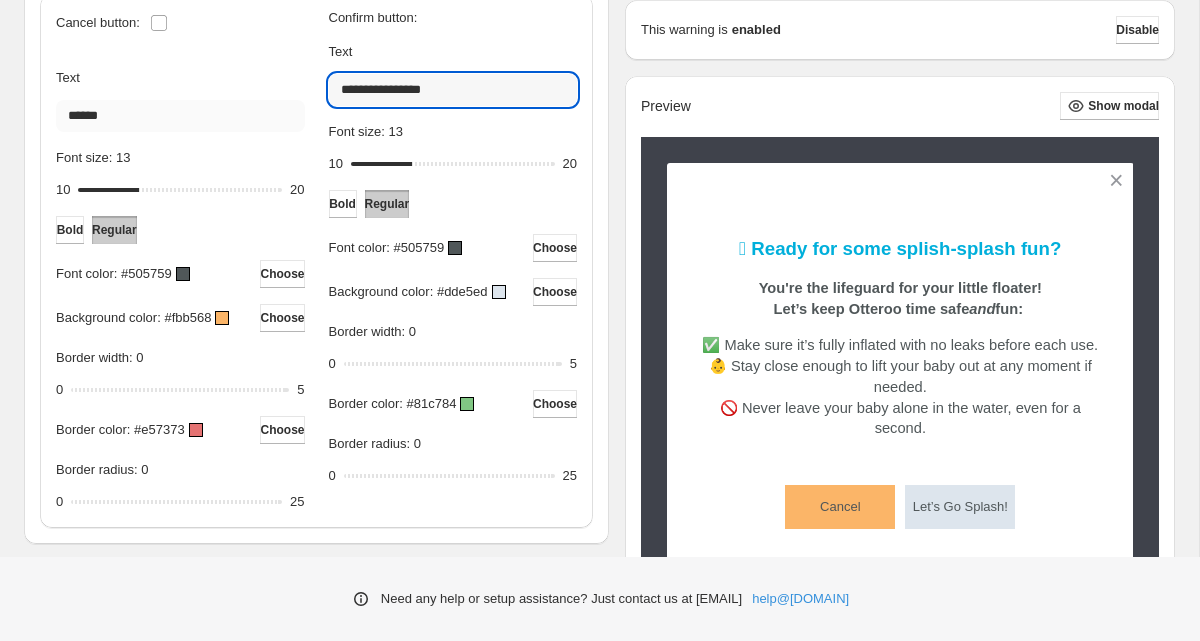 type on "**********" 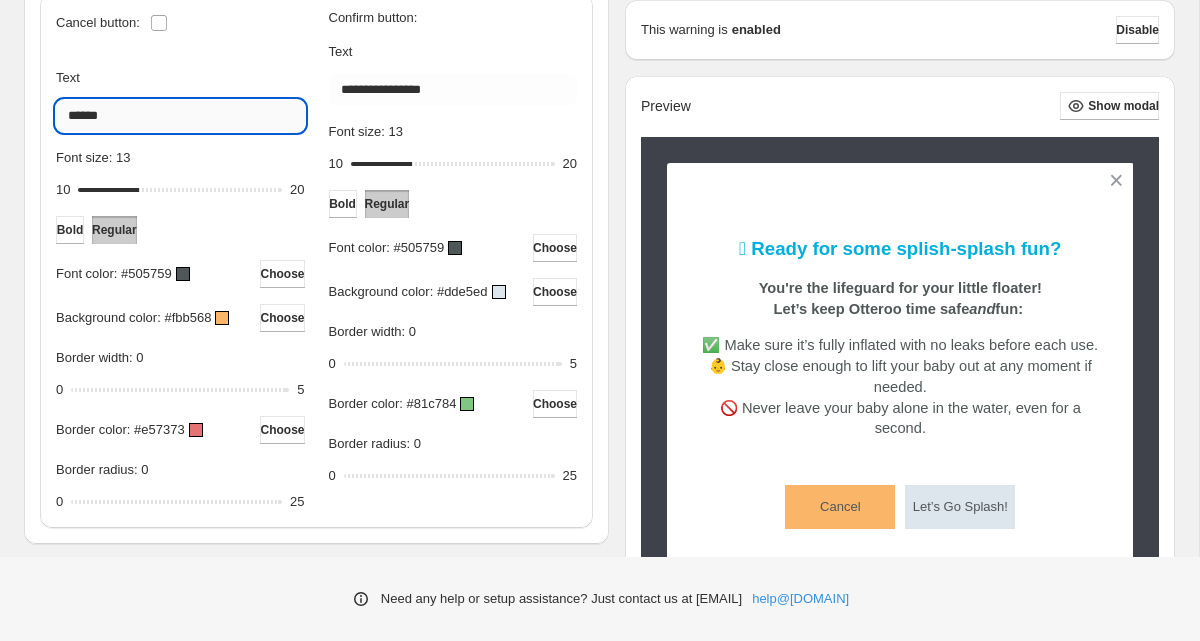 click on "******" at bounding box center [180, 116] 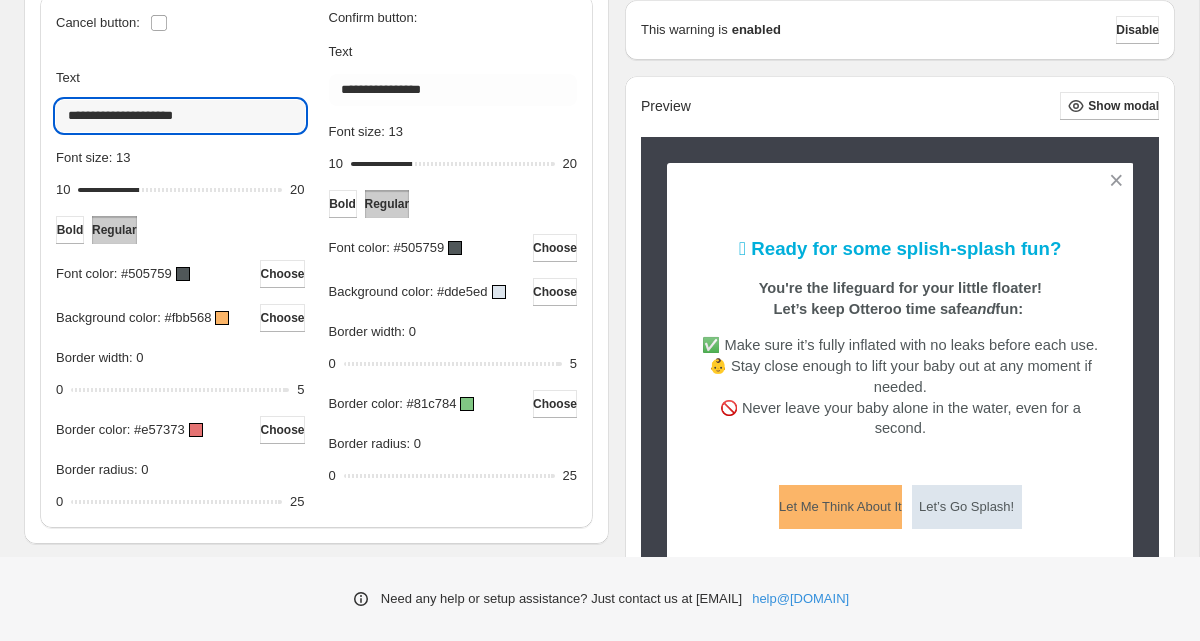 type on "**********" 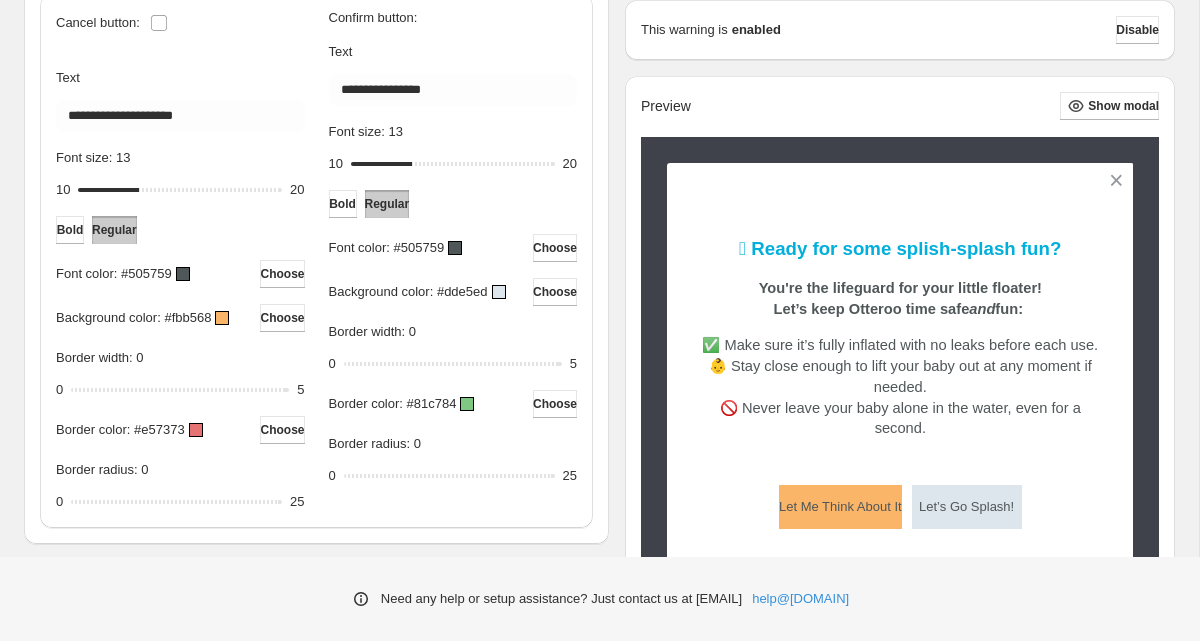 click at bounding box center (499, 292) 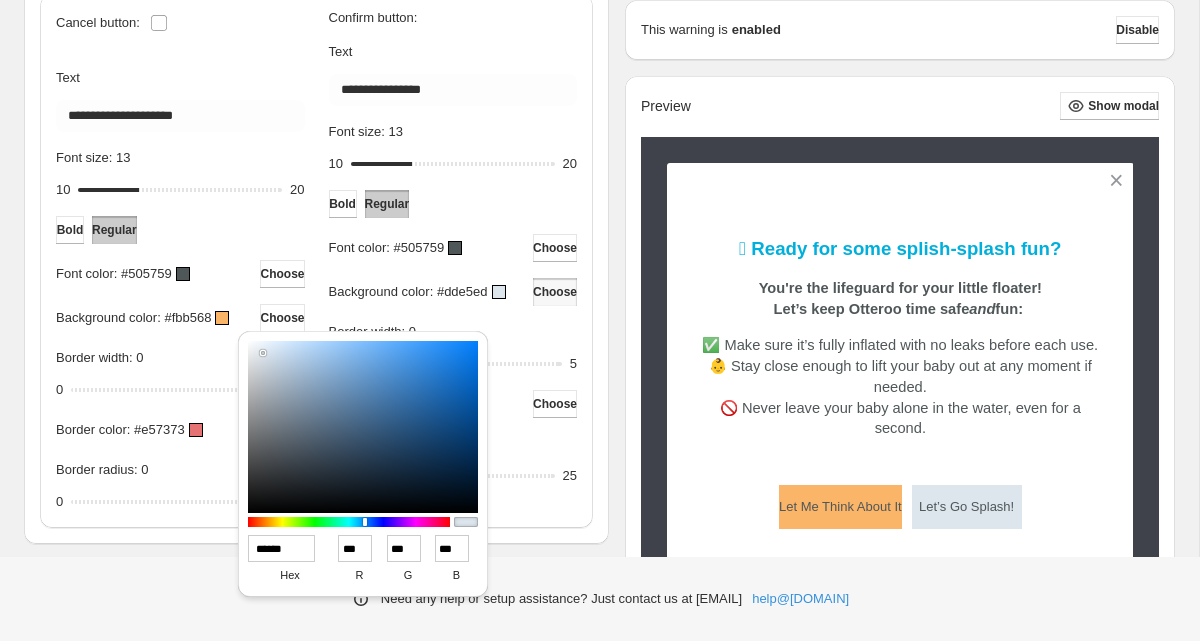 click on "******" at bounding box center (282, 548) 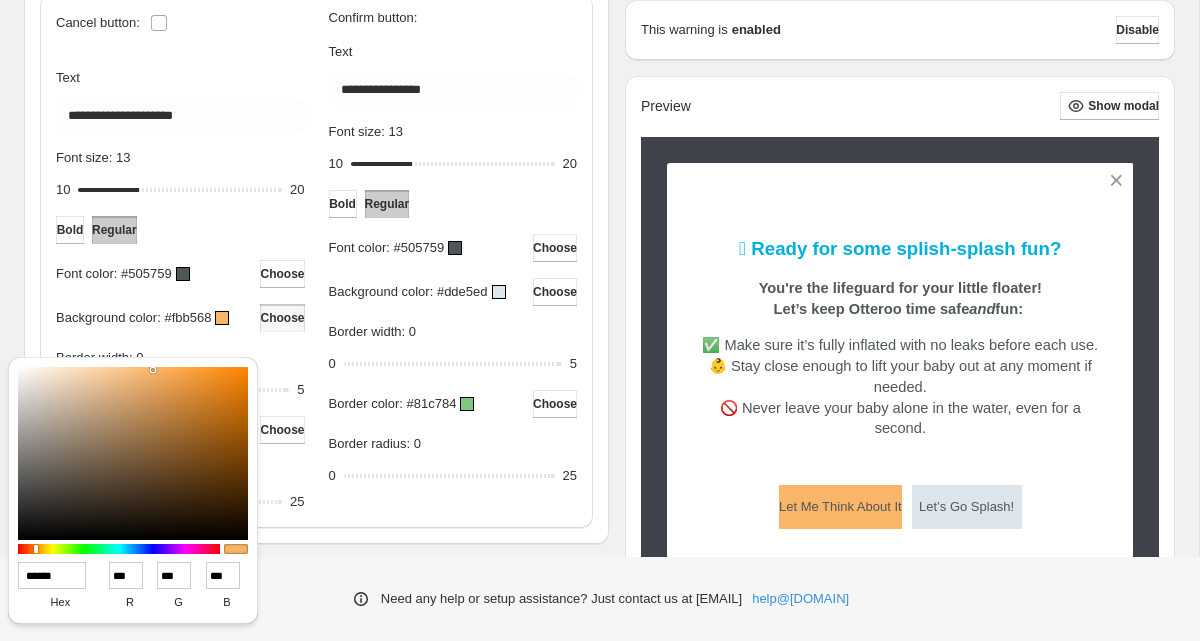 click on "******" at bounding box center [52, 575] 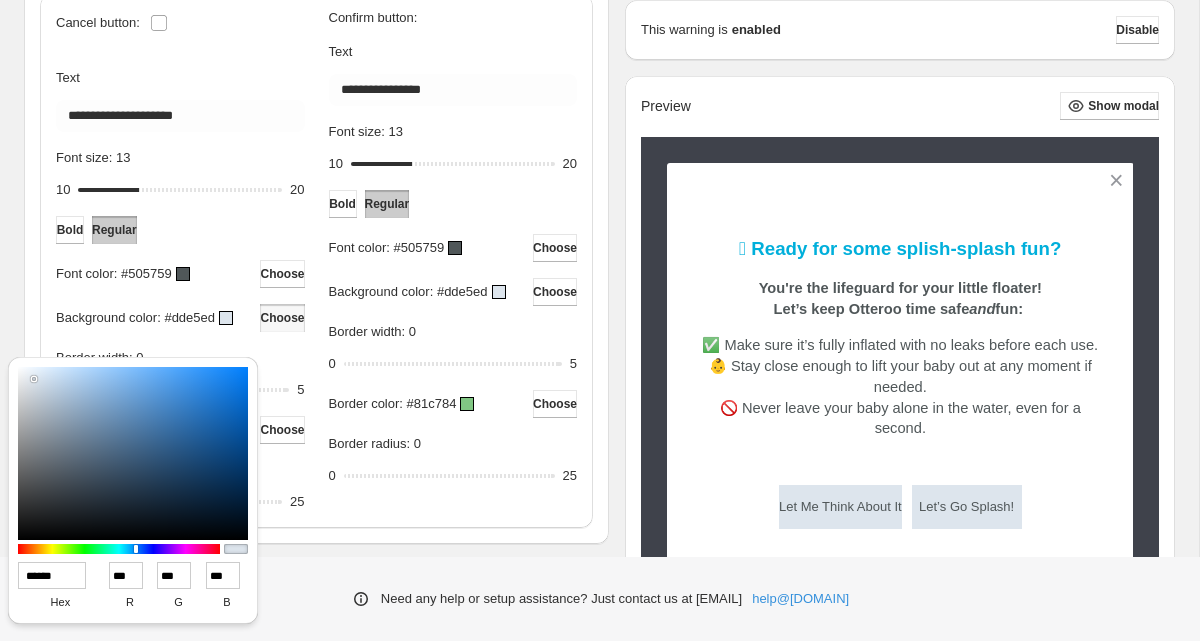 type on "******" 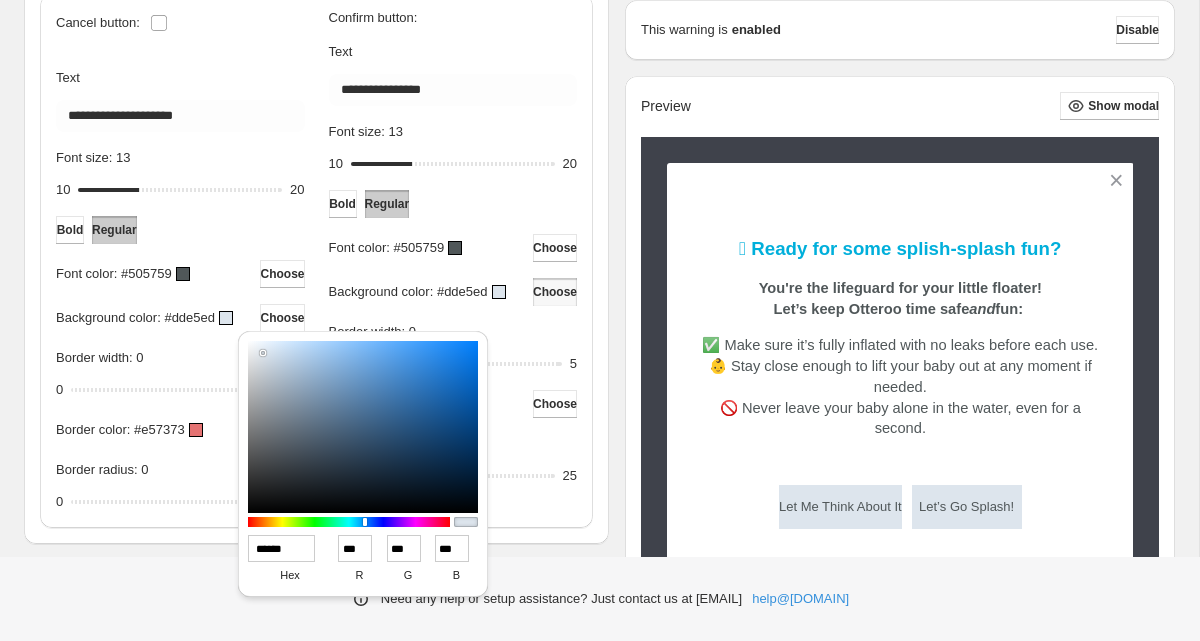 click on "******" at bounding box center [282, 548] 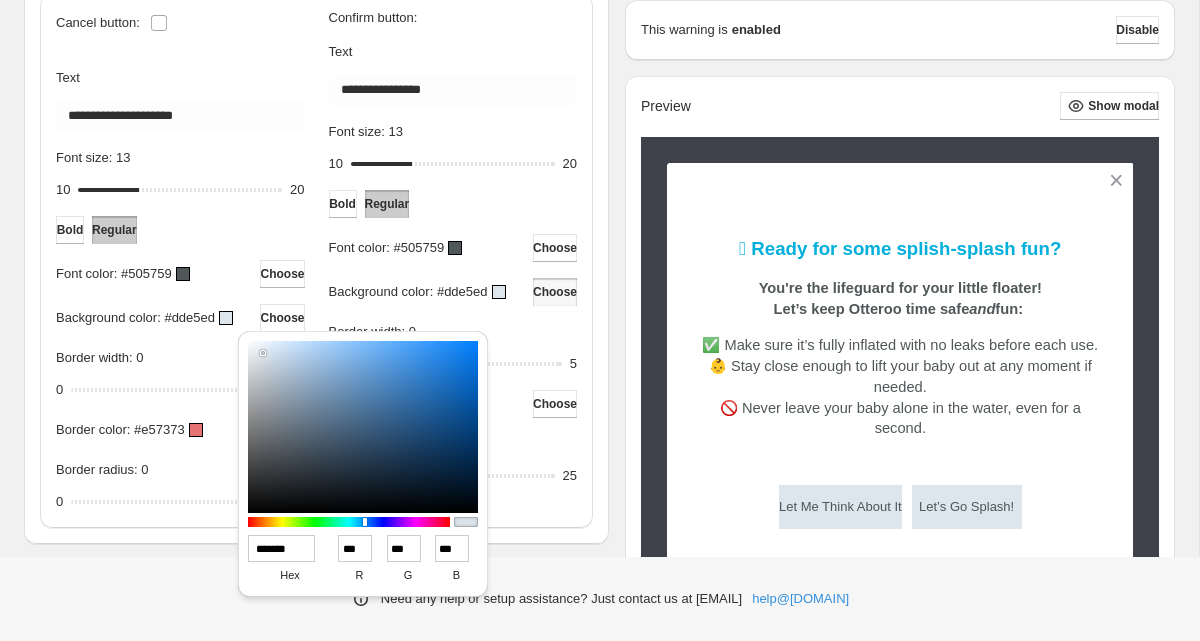 type on "***" 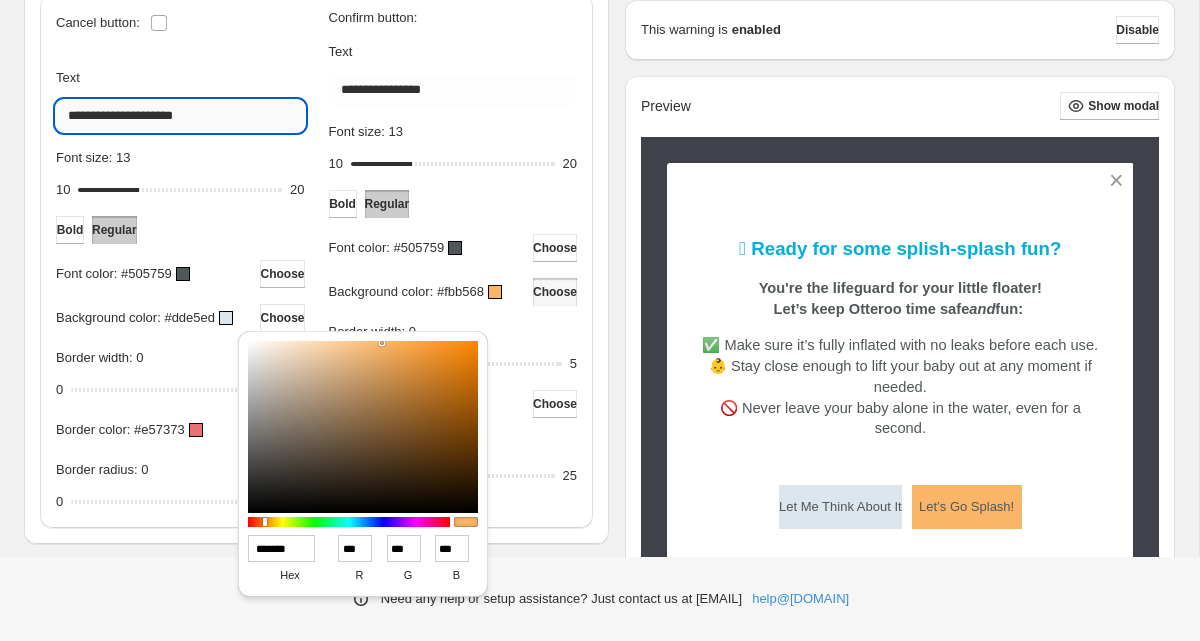 type on "******" 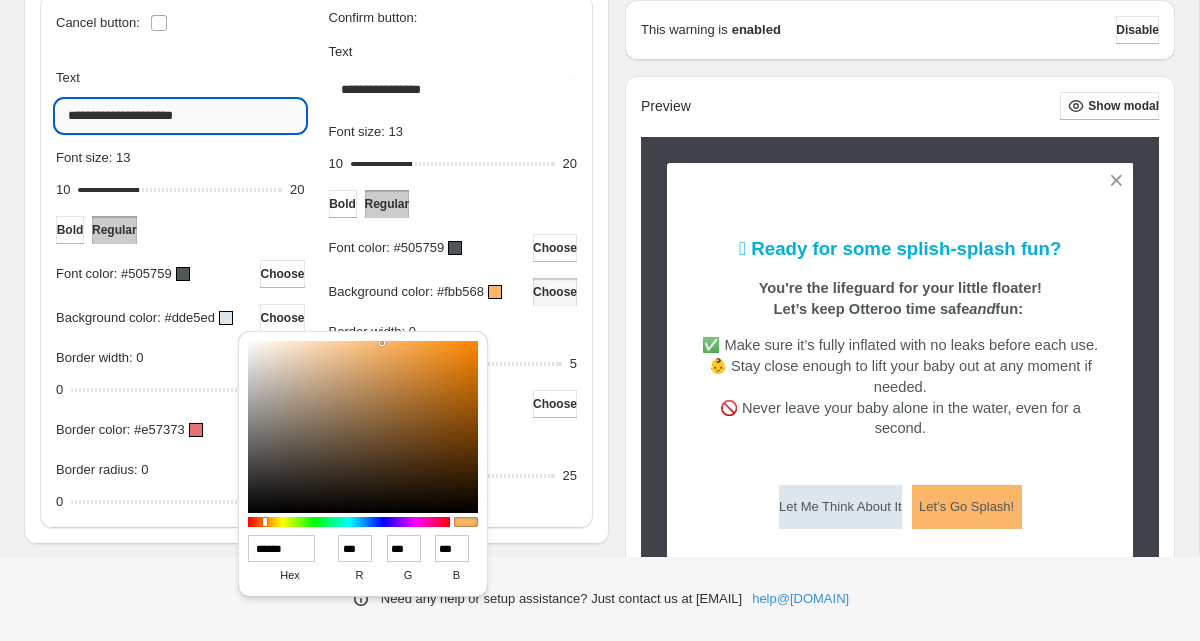 drag, startPoint x: 152, startPoint y: 118, endPoint x: 234, endPoint y: 118, distance: 82 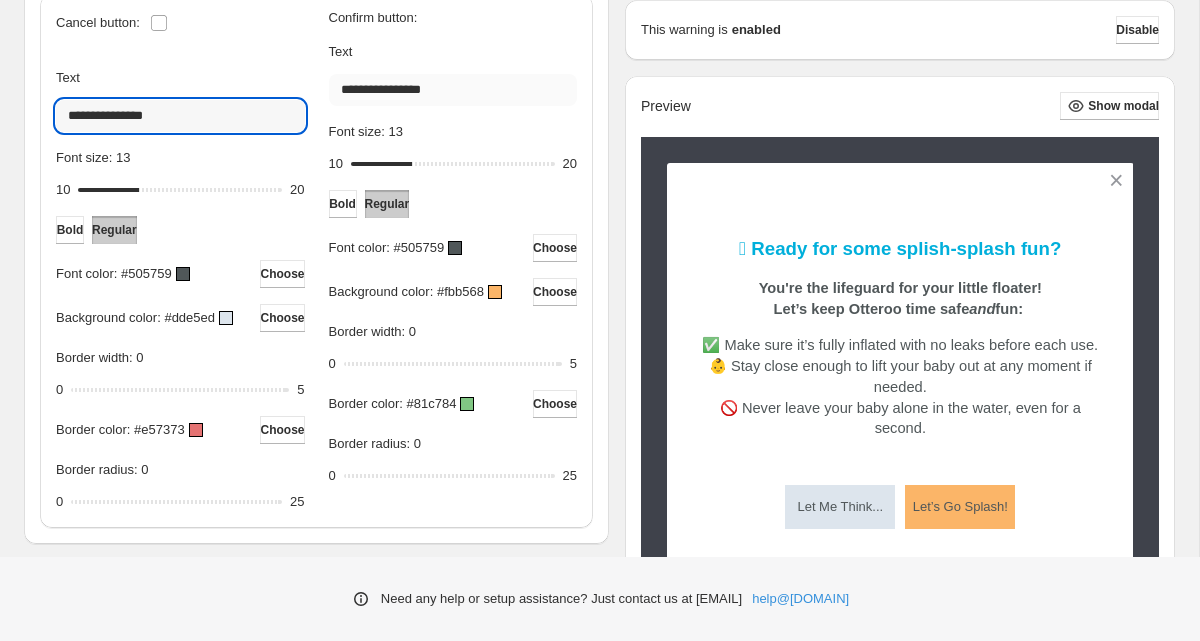 type on "**********" 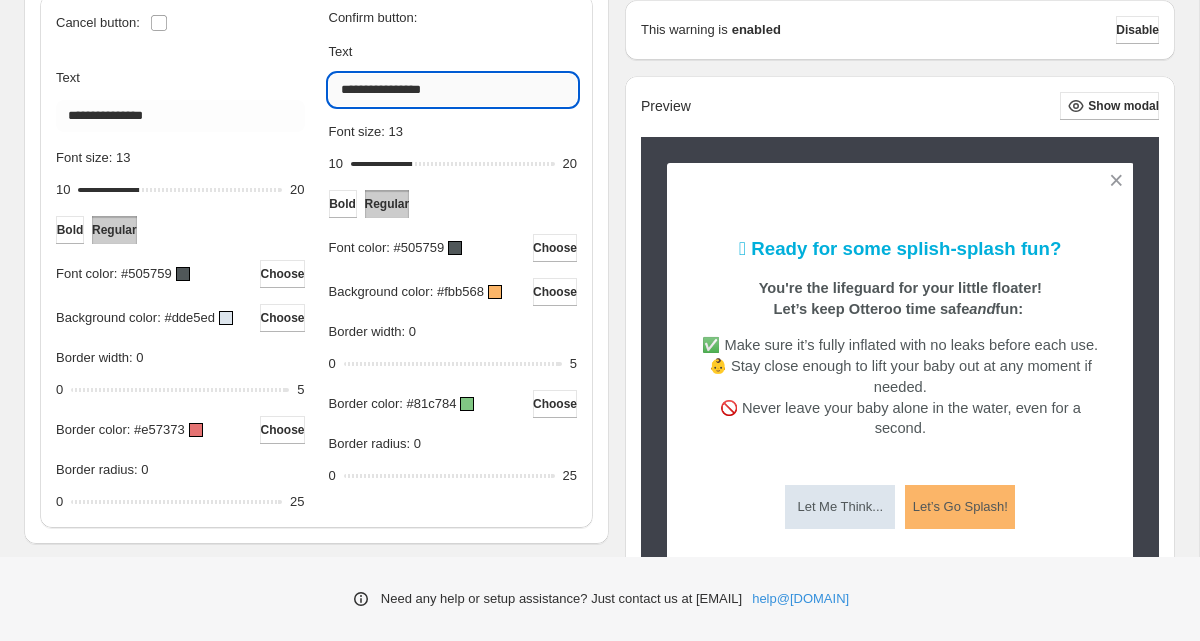 drag, startPoint x: 372, startPoint y: 93, endPoint x: 393, endPoint y: 95, distance: 21.095022 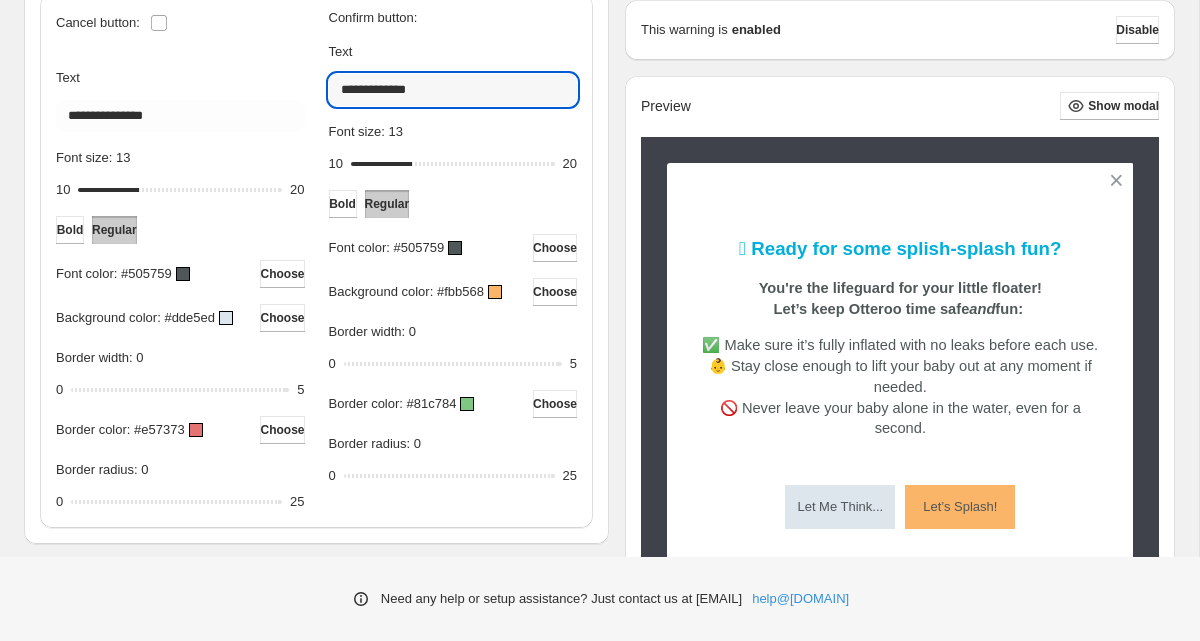 type on "**********" 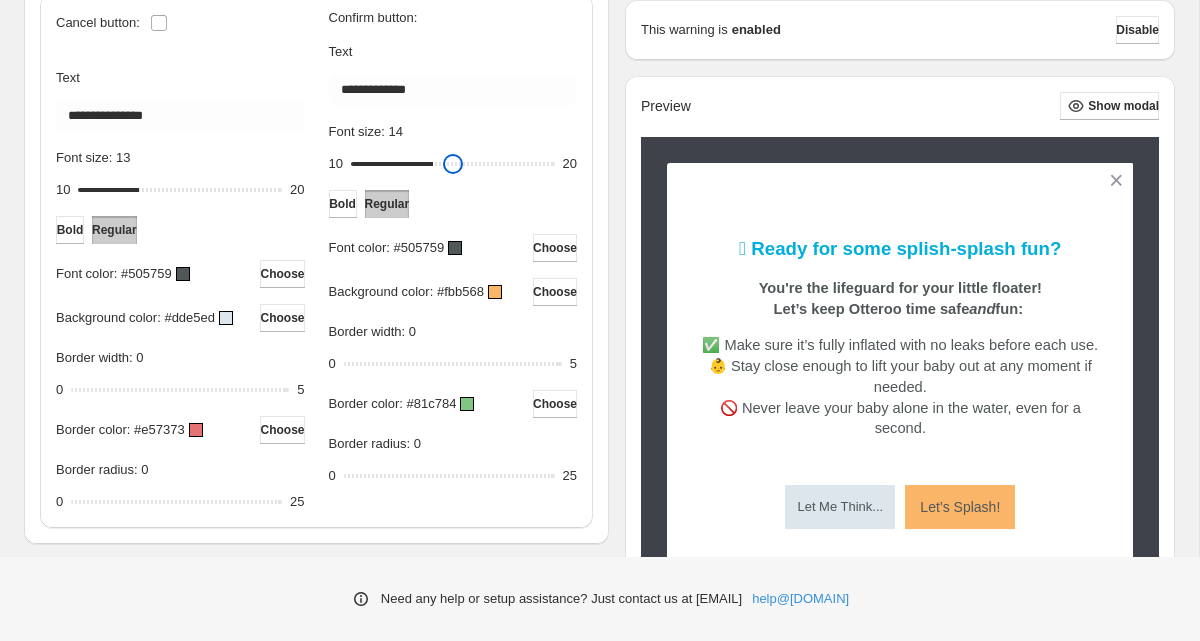type on "**" 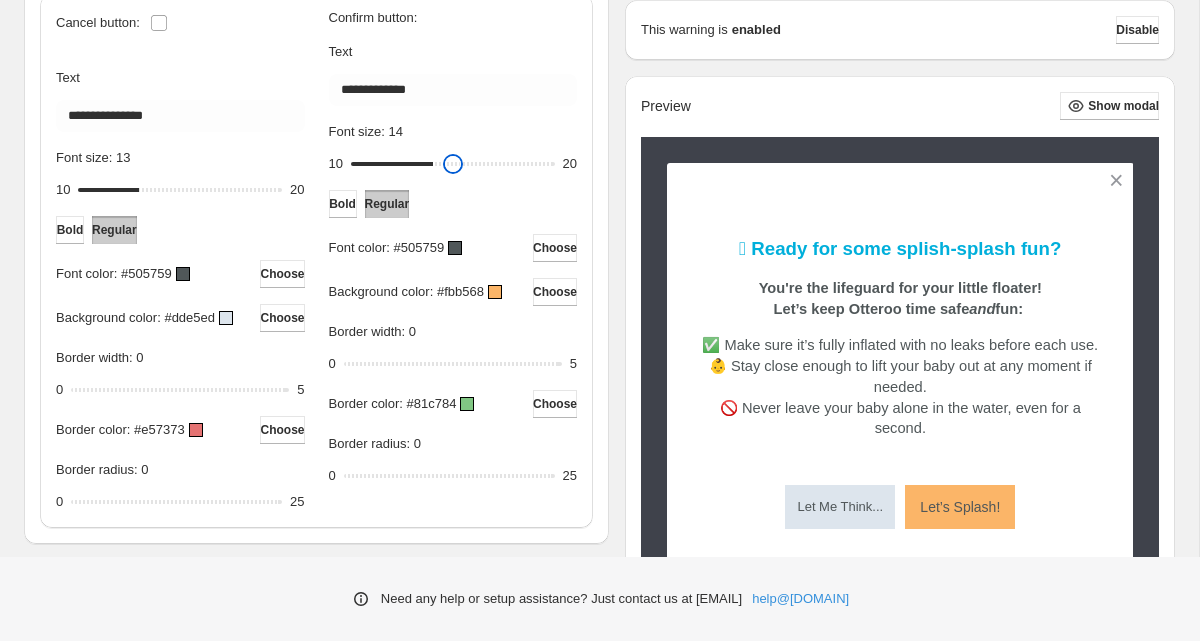 click on "Font size: 14" at bounding box center (453, 164) 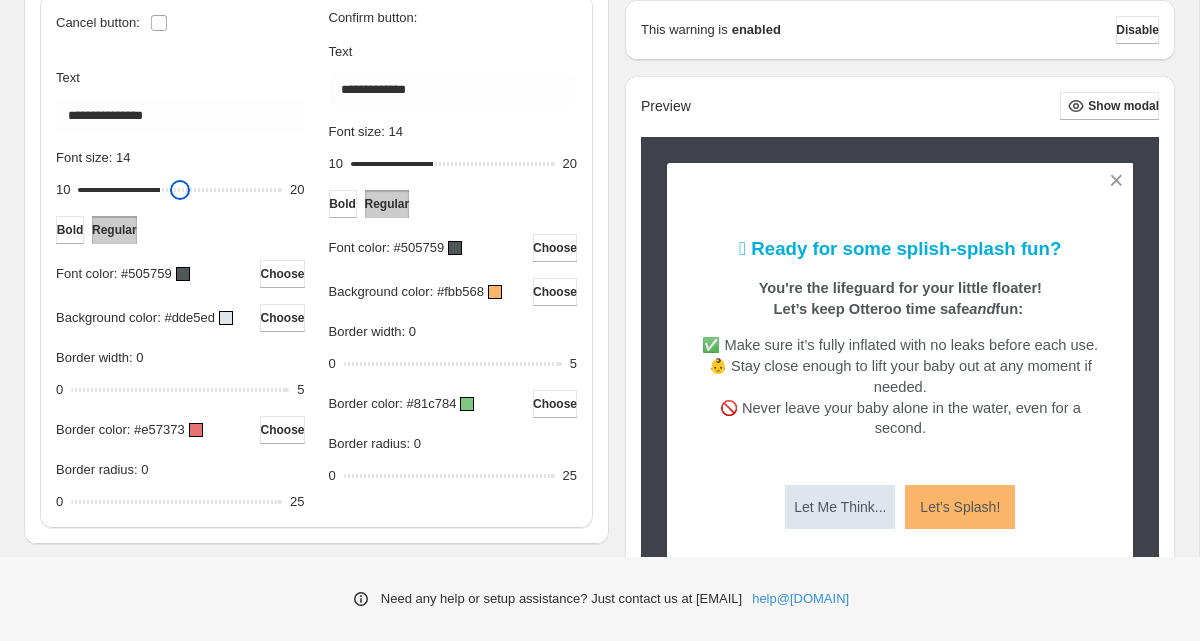 type on "**" 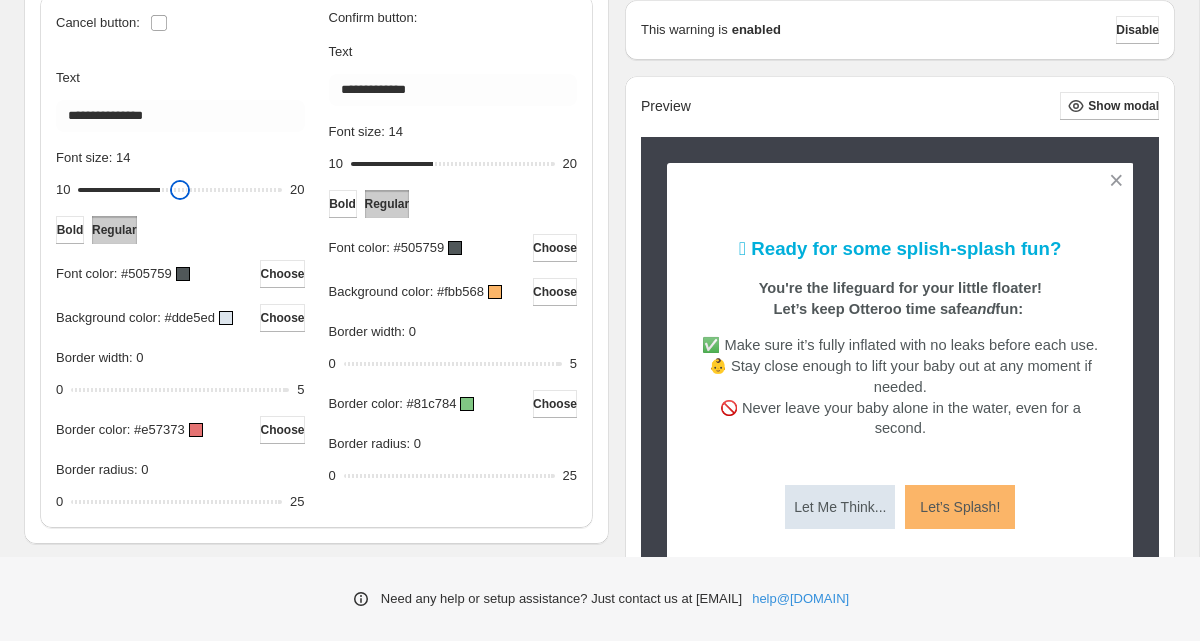 click on "Font size: 14" at bounding box center [180, 190] 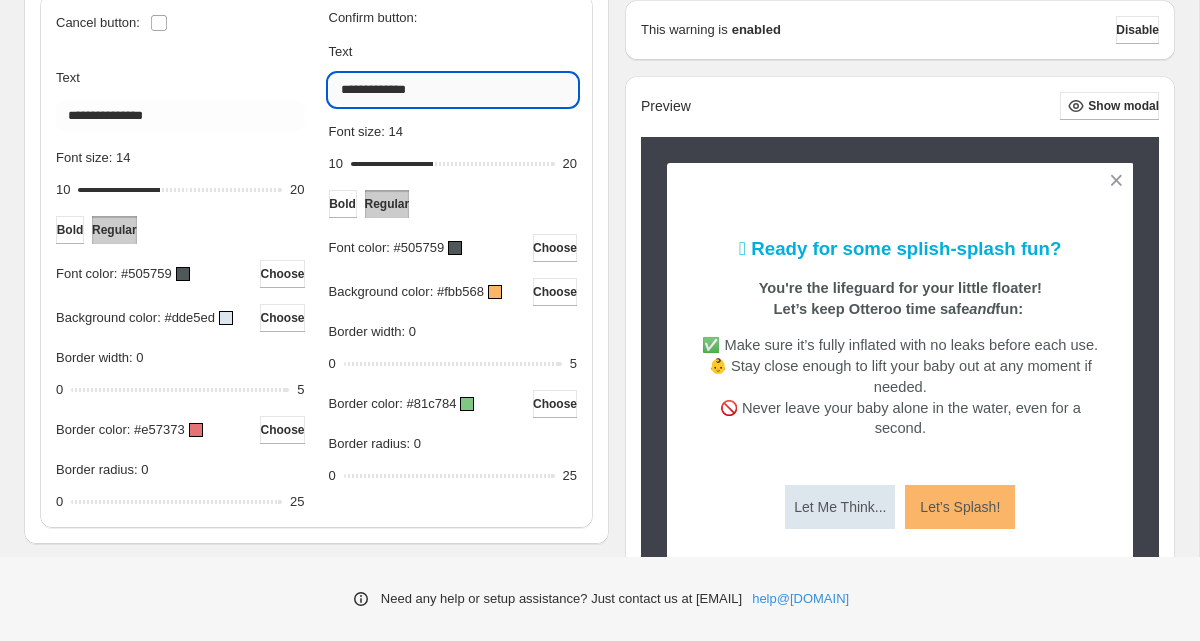 click on "**********" at bounding box center (453, 90) 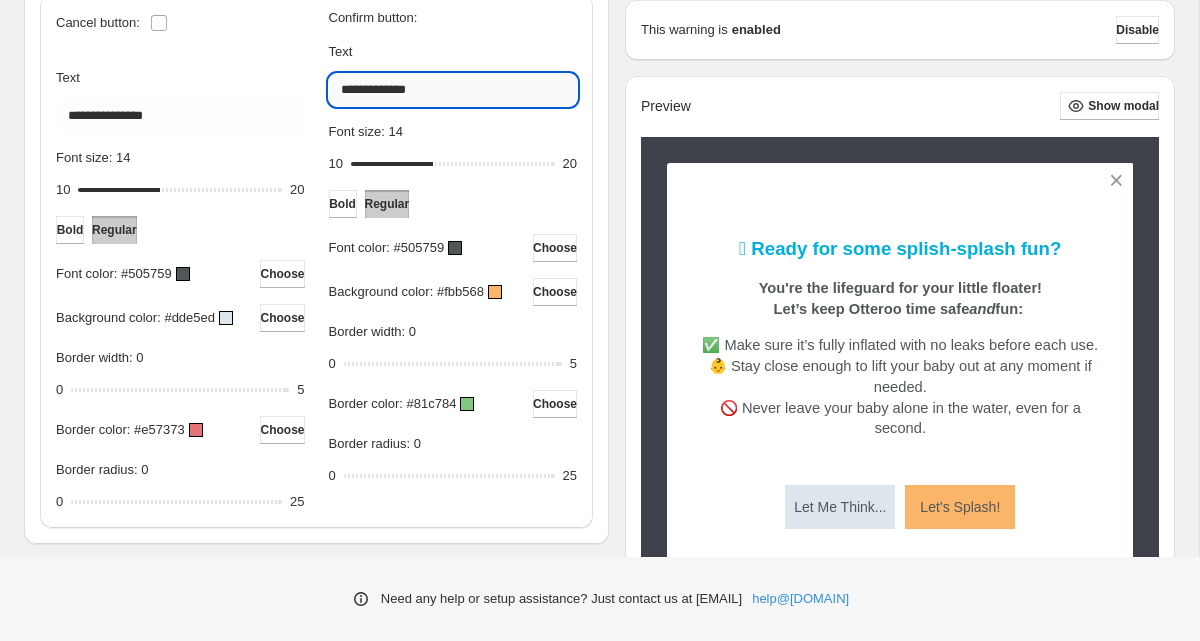 click on "**********" at bounding box center (453, 90) 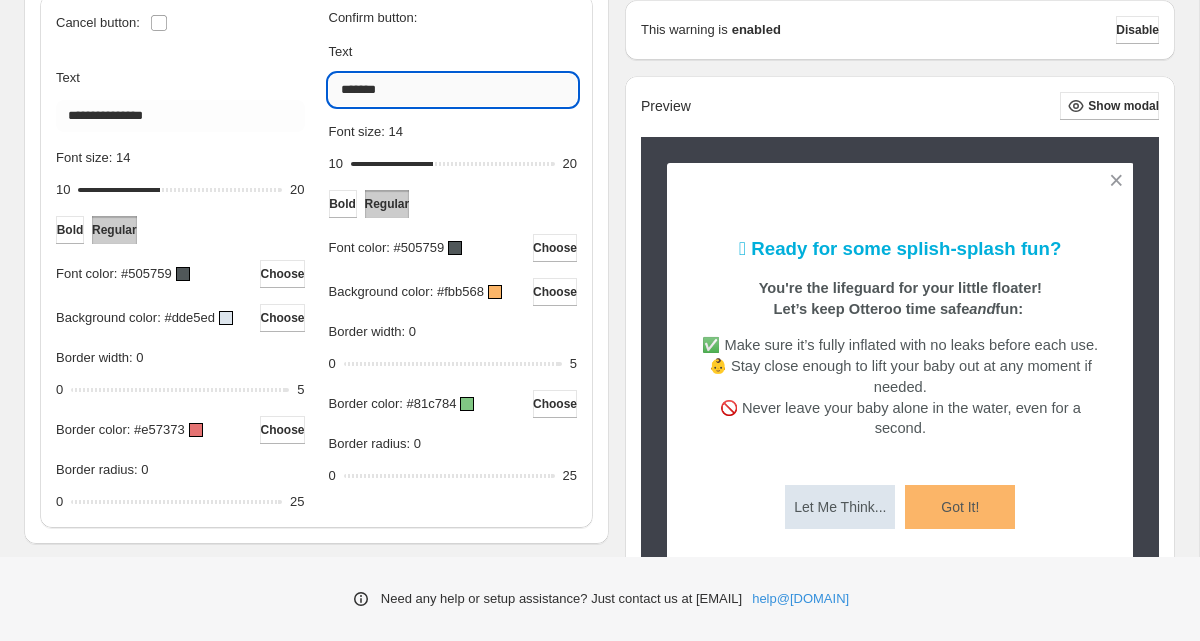 click on "*******" at bounding box center (453, 90) 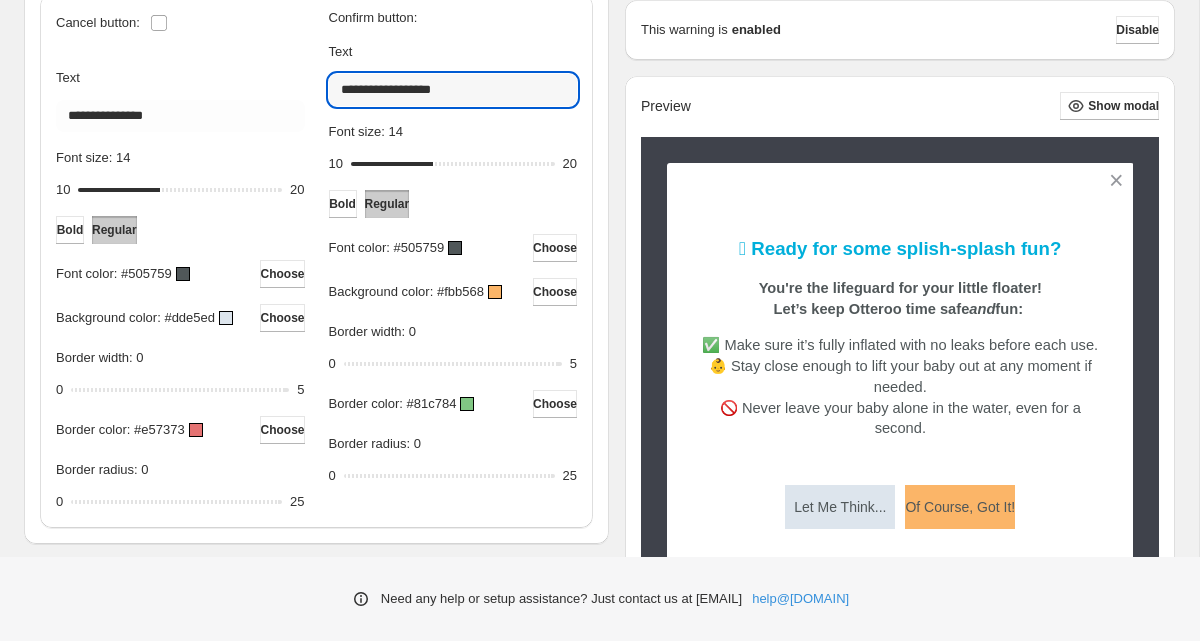 type on "**********" 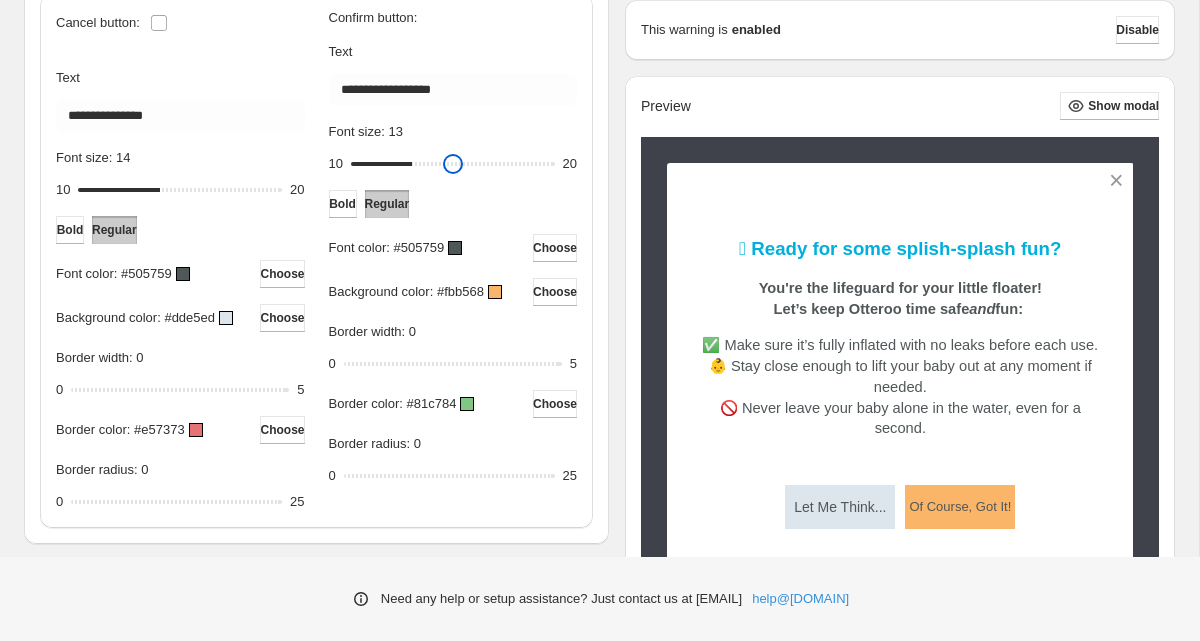 drag, startPoint x: 432, startPoint y: 165, endPoint x: 416, endPoint y: 167, distance: 16.124516 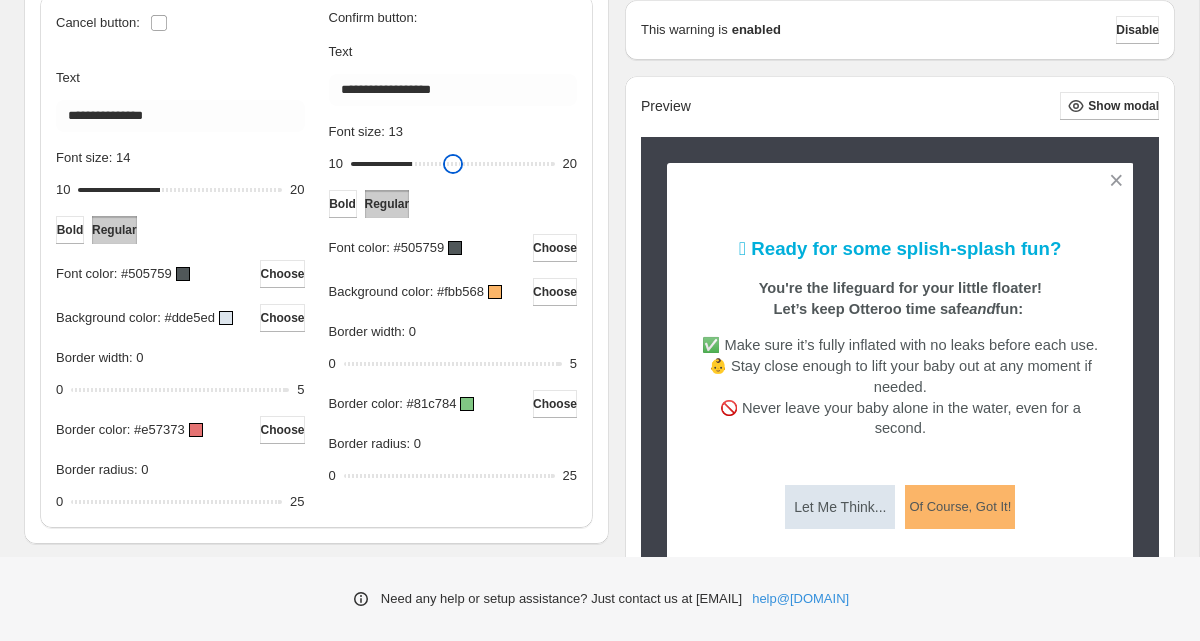 click on "Font size: 13" at bounding box center [453, 164] 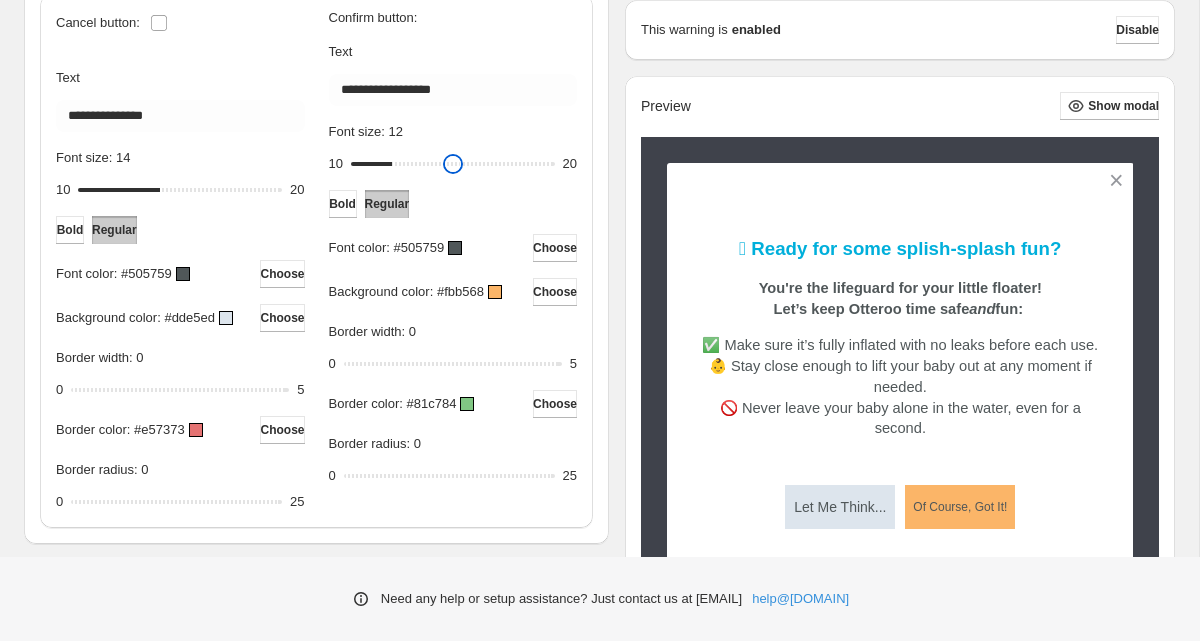 drag, startPoint x: 416, startPoint y: 167, endPoint x: 397, endPoint y: 169, distance: 19.104973 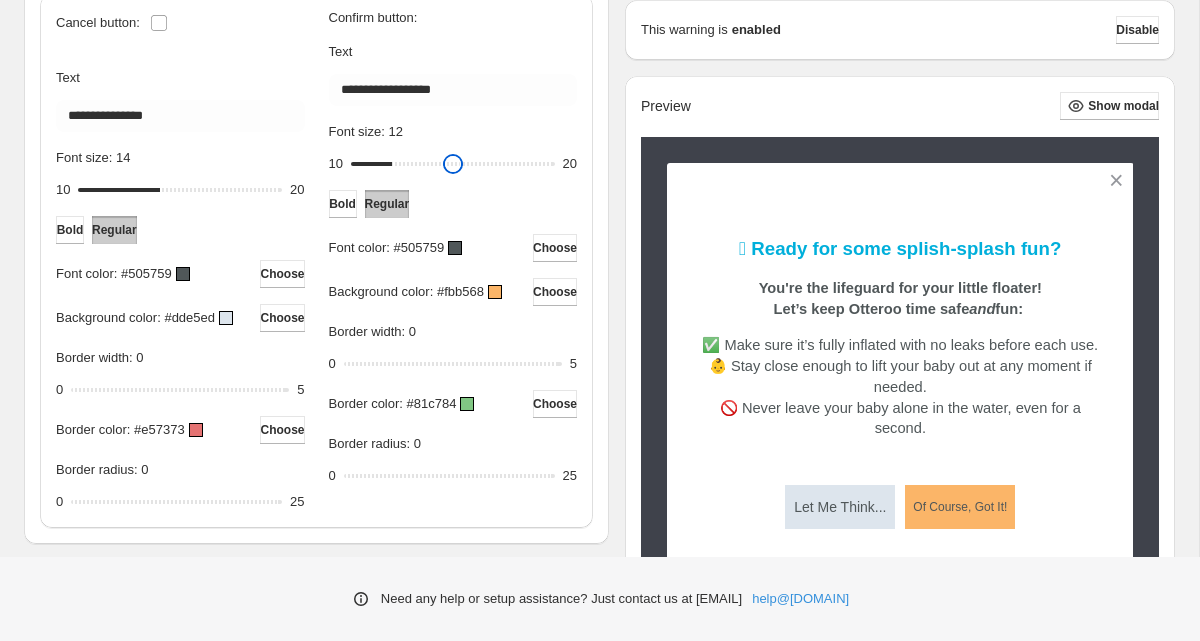 type on "**" 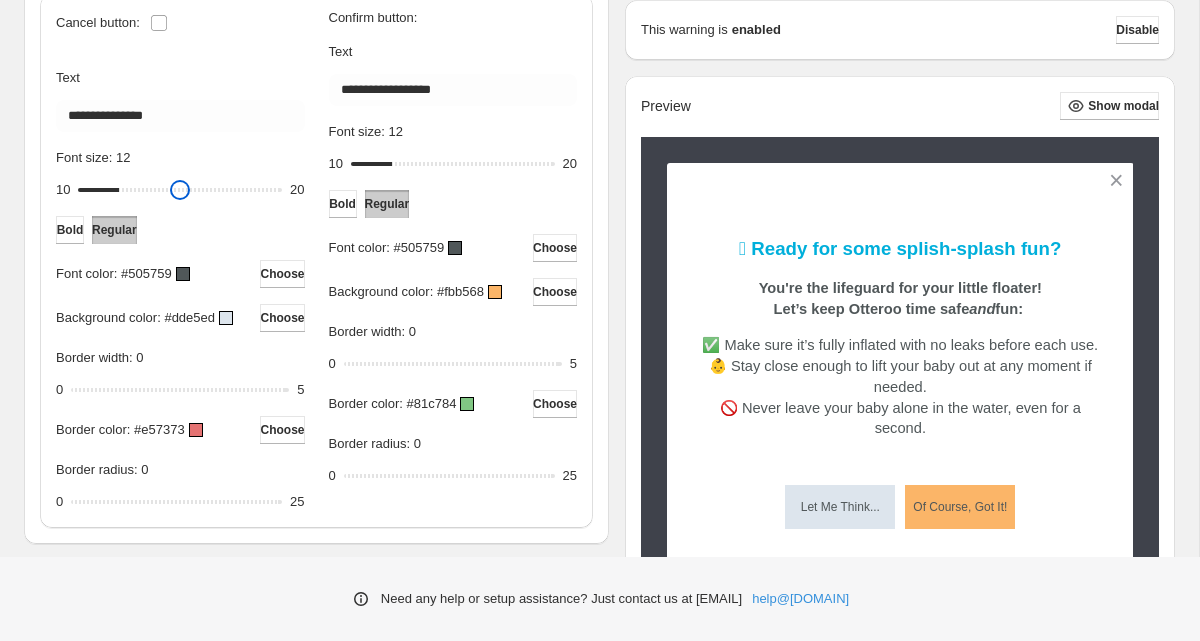 drag, startPoint x: 159, startPoint y: 188, endPoint x: 128, endPoint y: 191, distance: 31.144823 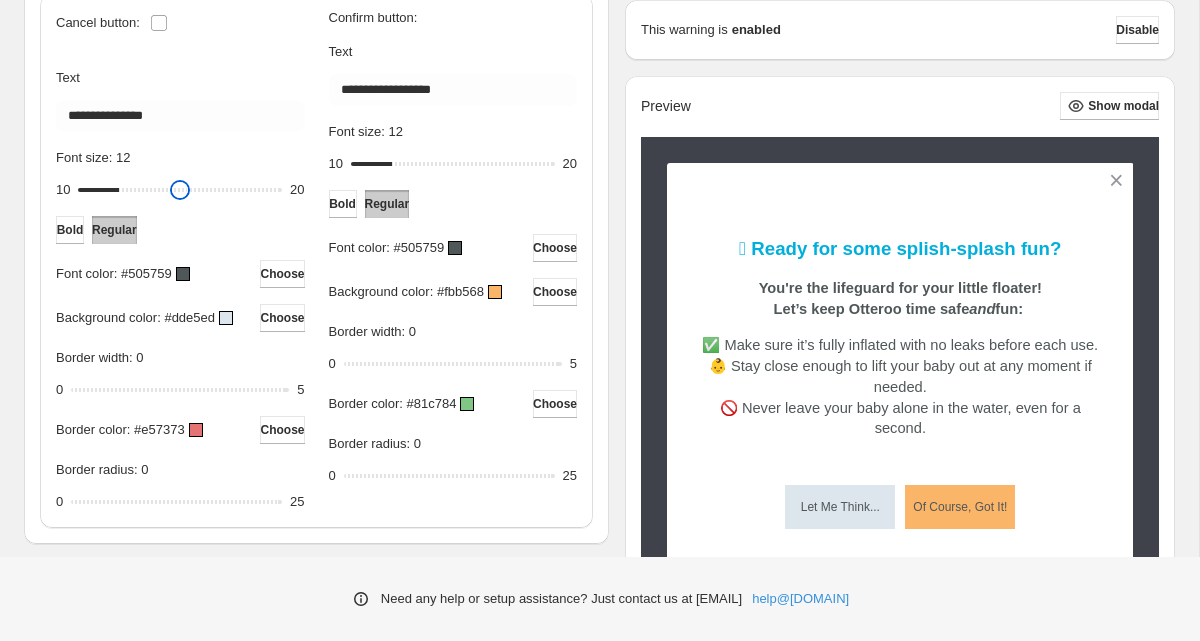 type on "**" 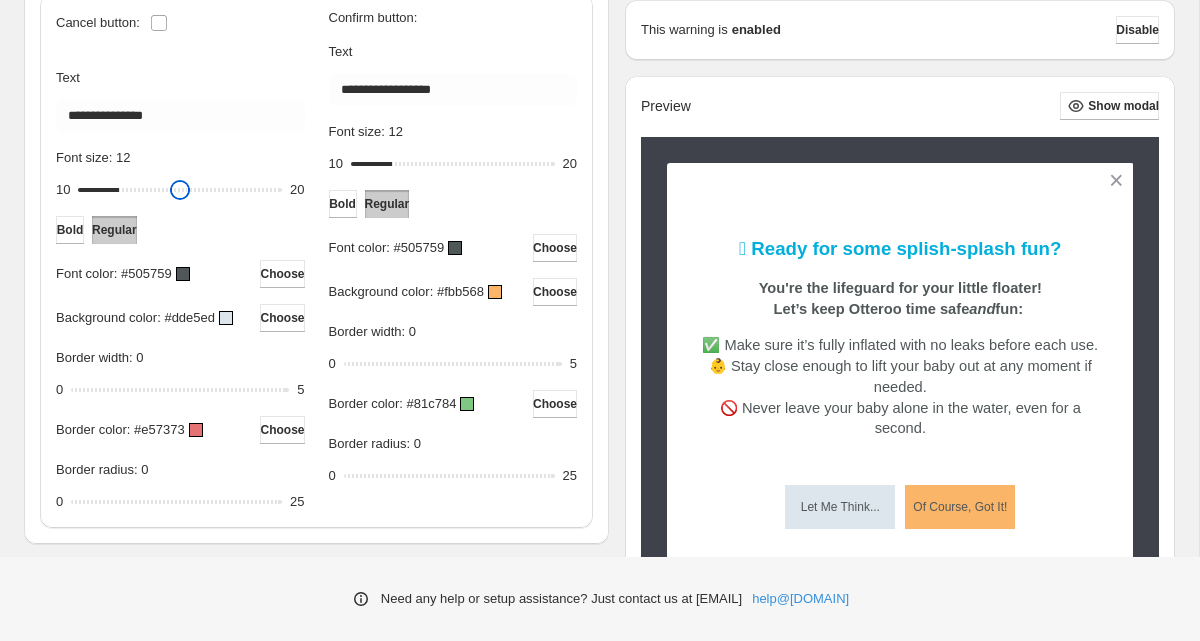 click on "Font size: 12" at bounding box center [180, 190] 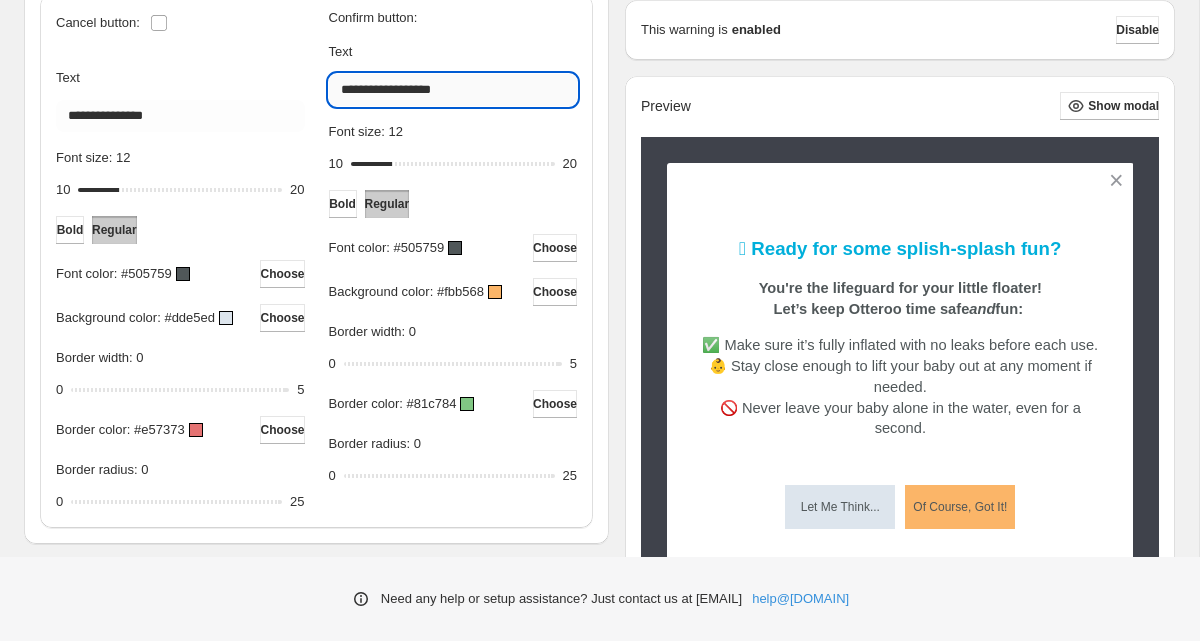 drag, startPoint x: 412, startPoint y: 93, endPoint x: 472, endPoint y: 93, distance: 60 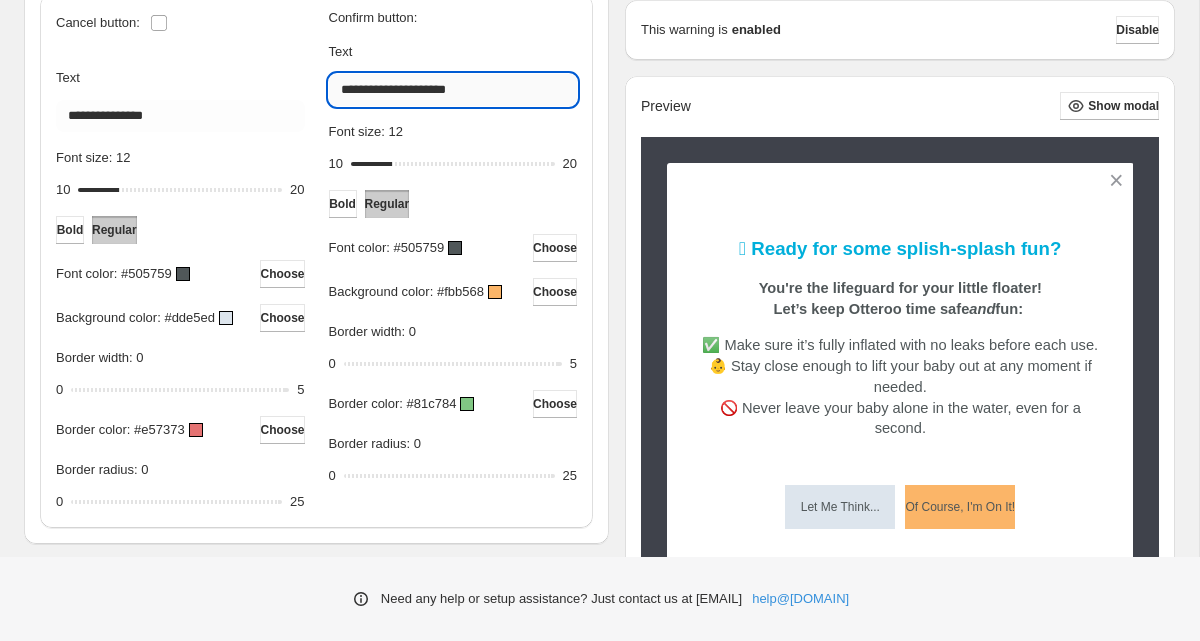 drag, startPoint x: 344, startPoint y: 92, endPoint x: 508, endPoint y: 88, distance: 164.04877 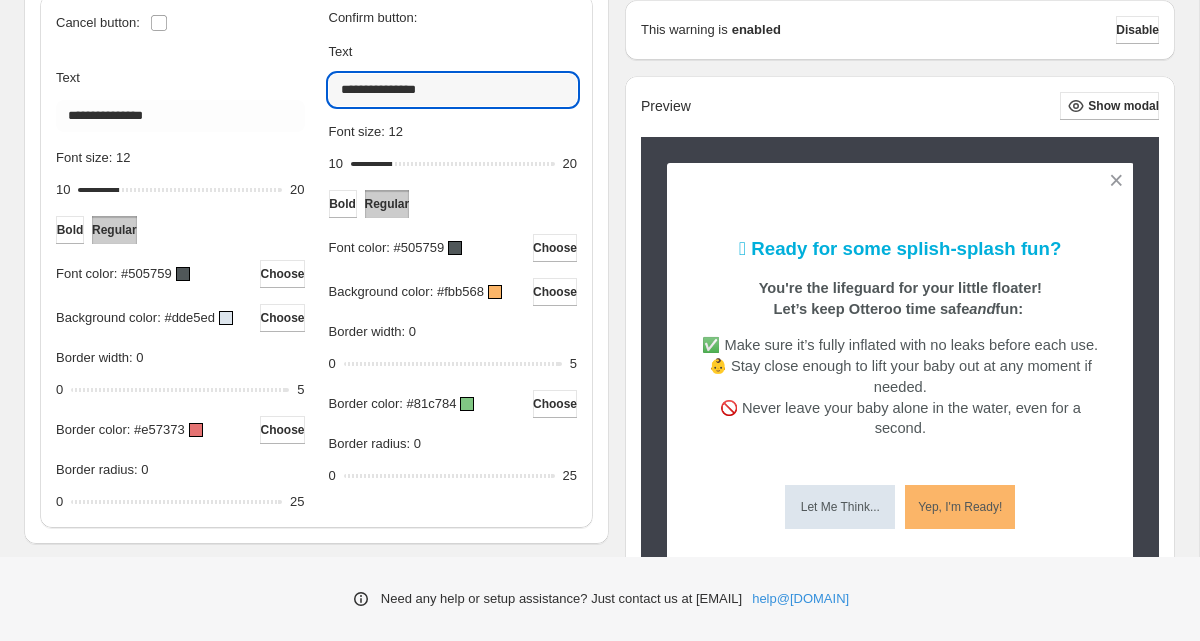 type on "**********" 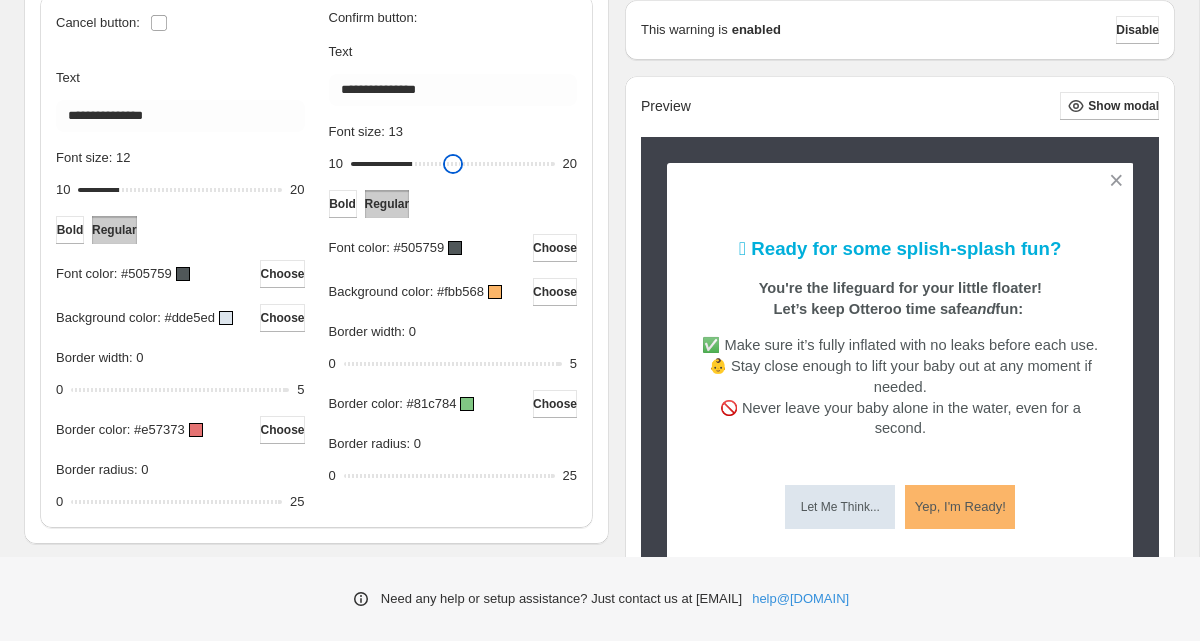 type on "**" 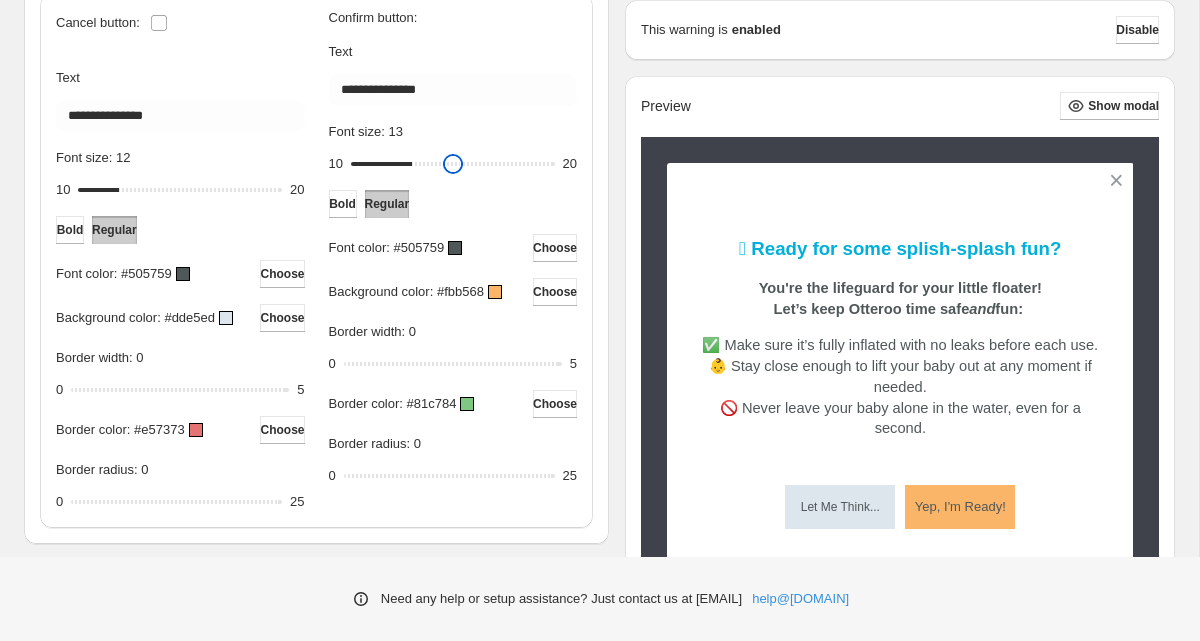 click on "Font size: 13" at bounding box center [453, 164] 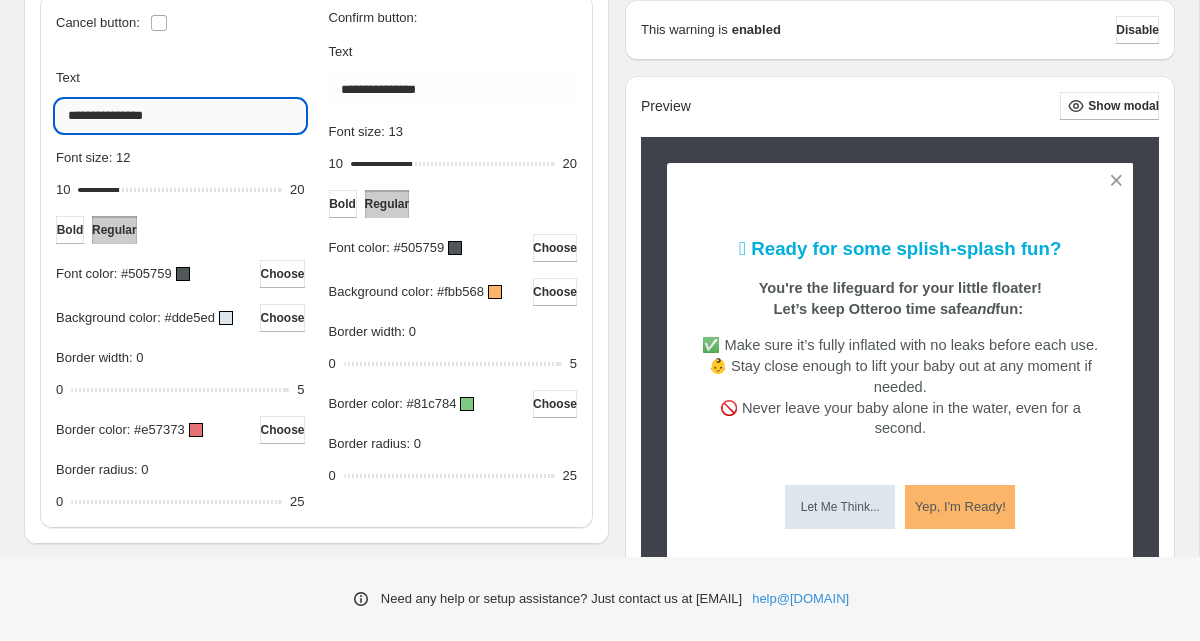 click on "**********" at bounding box center (180, 116) 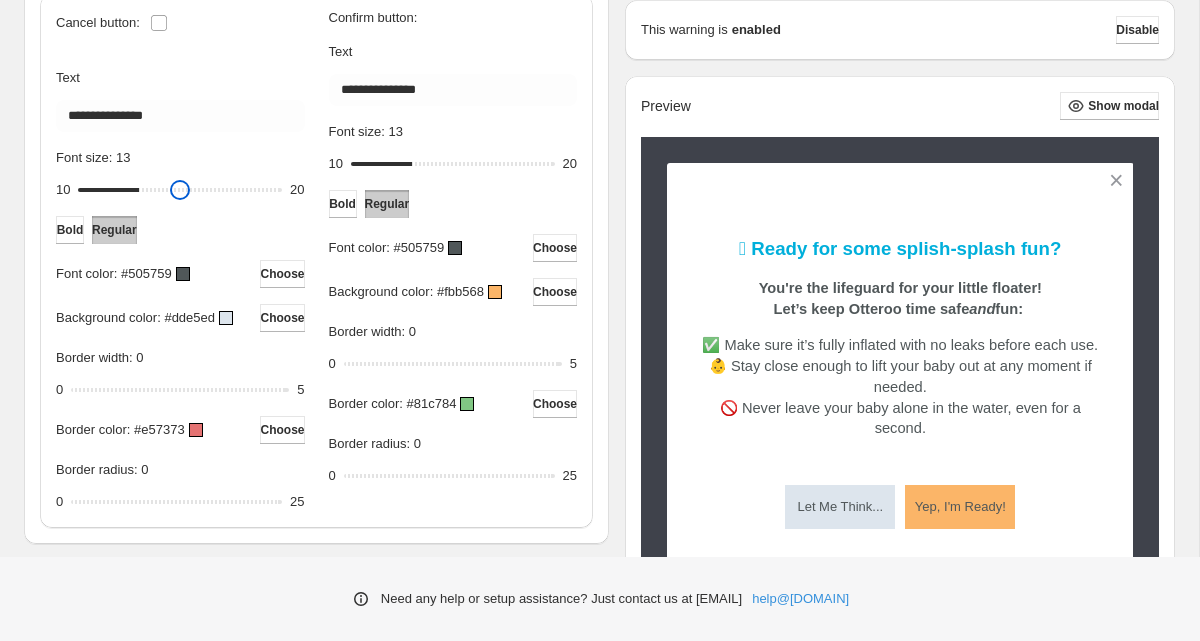 drag, startPoint x: 124, startPoint y: 186, endPoint x: 138, endPoint y: 186, distance: 14 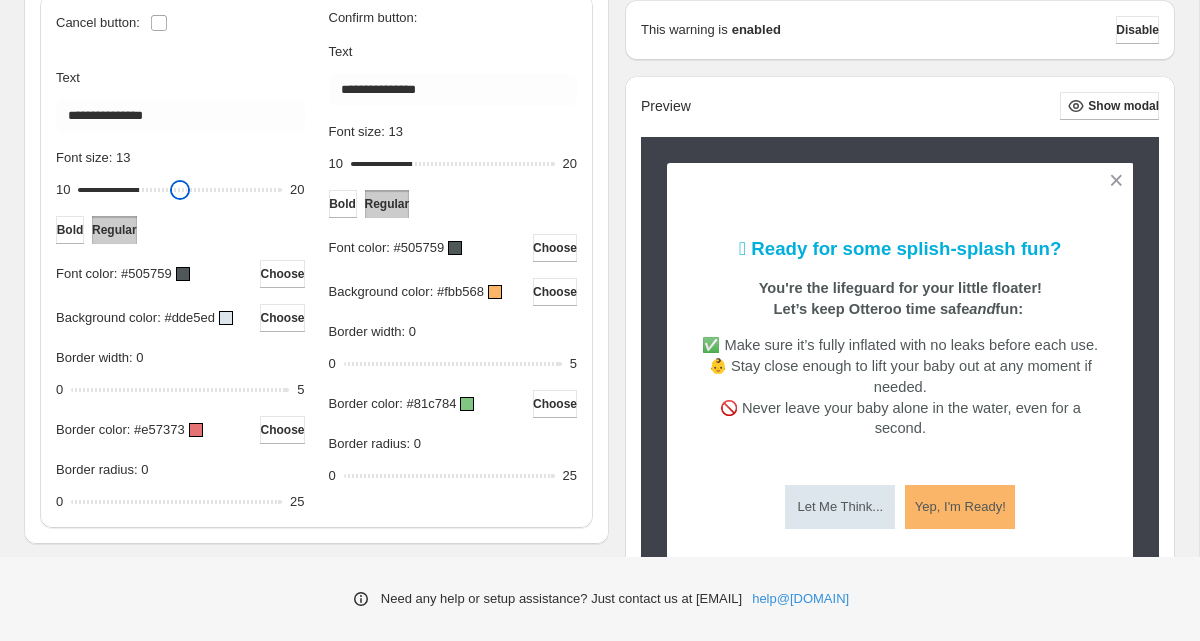 type on "**" 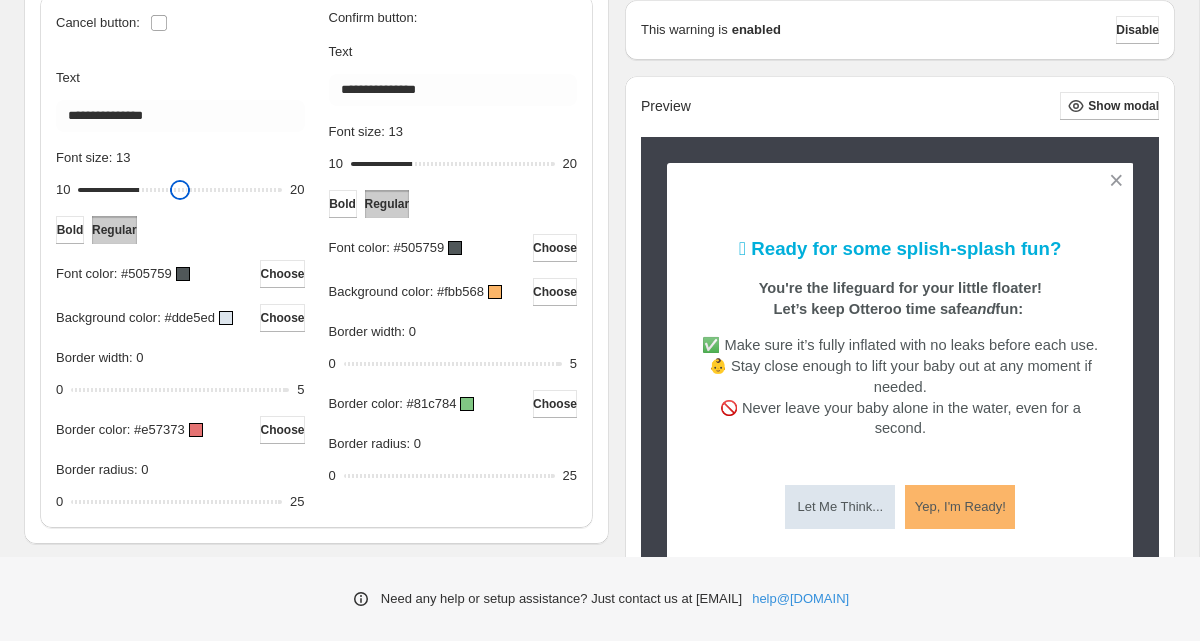 click on "Font size: 13" at bounding box center (180, 190) 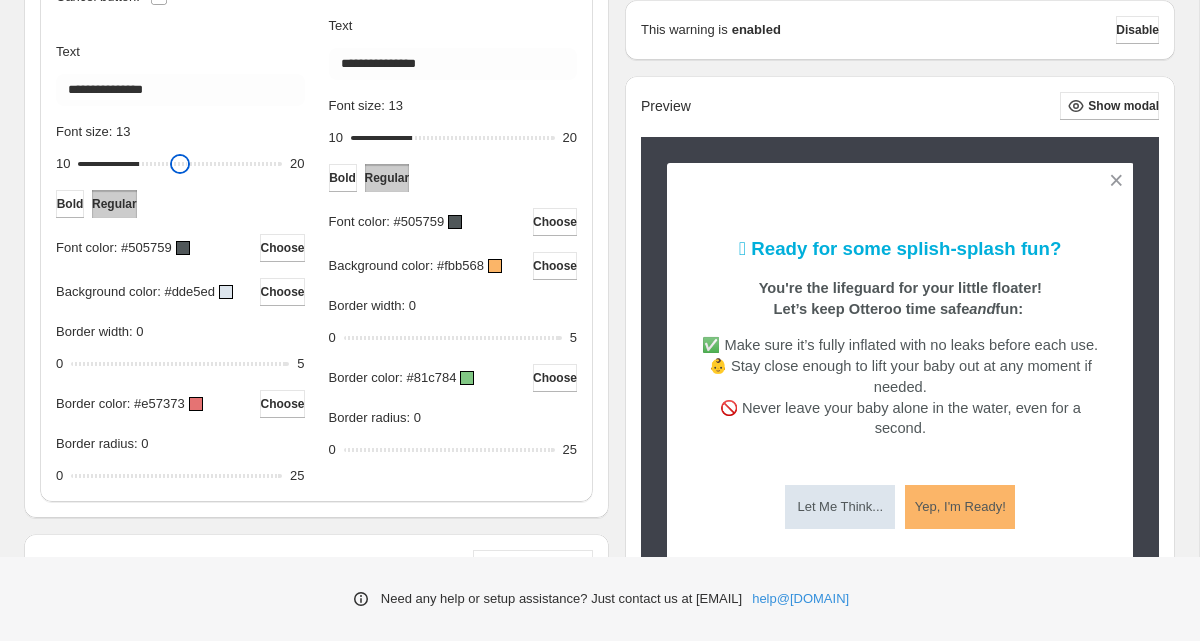 scroll, scrollTop: 793, scrollLeft: 0, axis: vertical 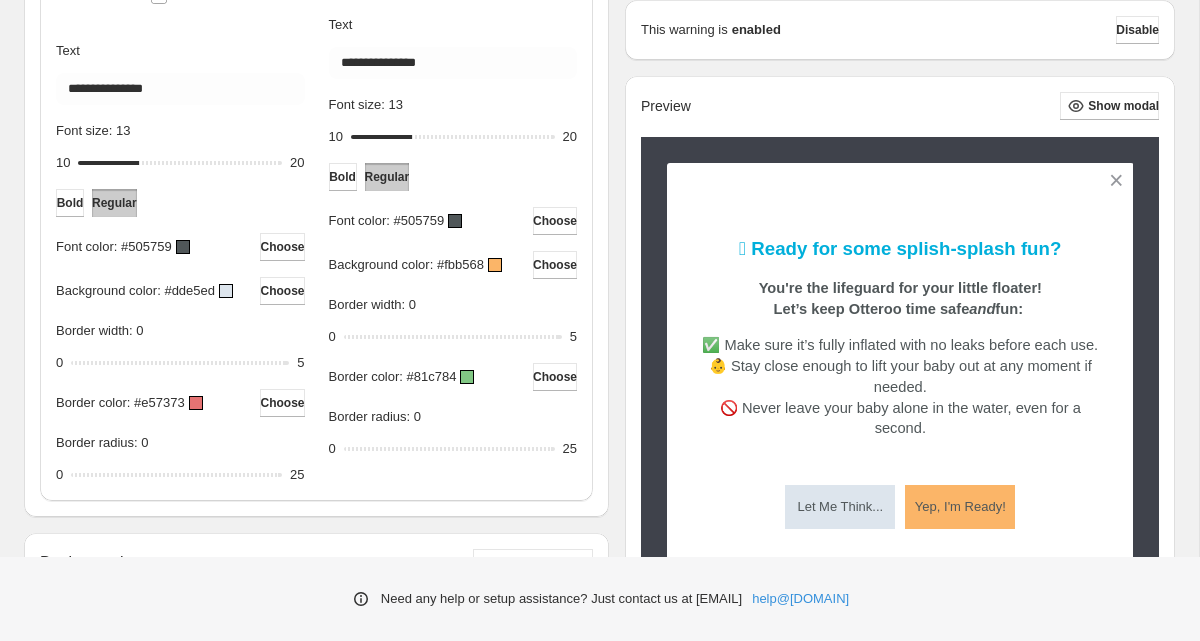 click on "Font size: 13" at bounding box center (180, 135) 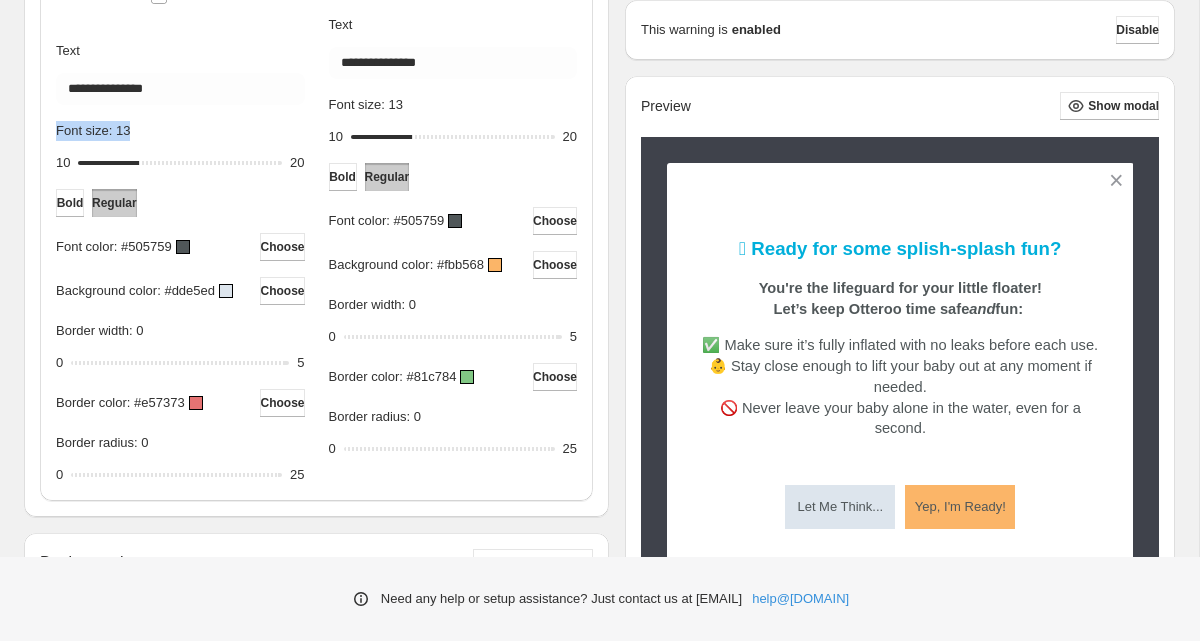 click on "Font size: 13" at bounding box center [180, 135] 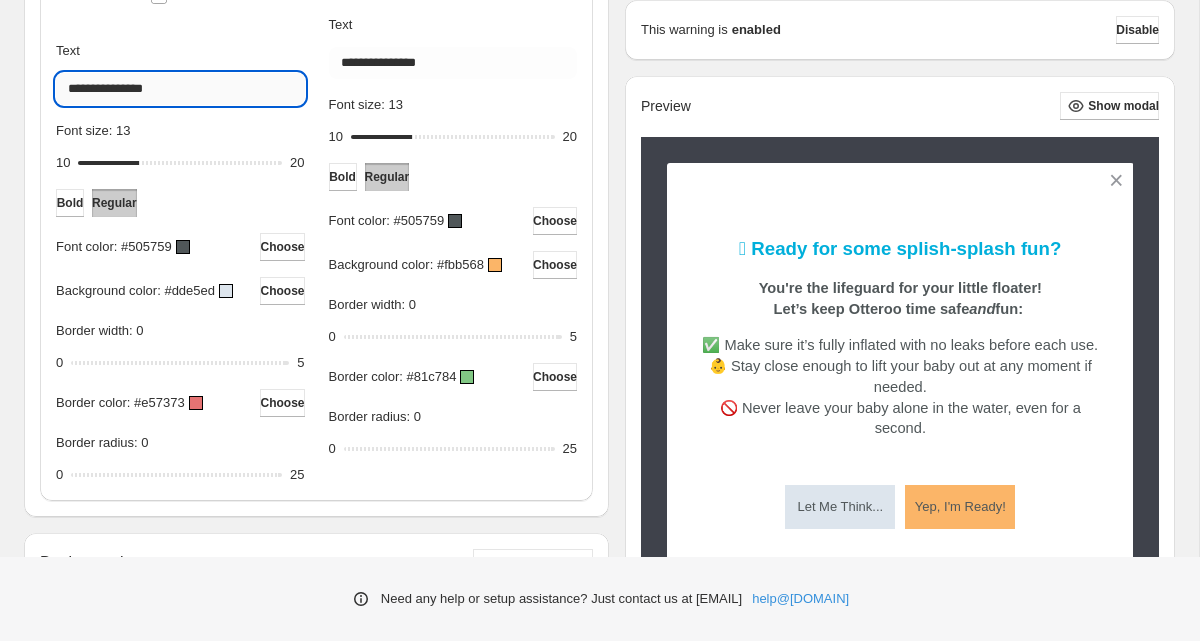 click on "**********" at bounding box center (180, 89) 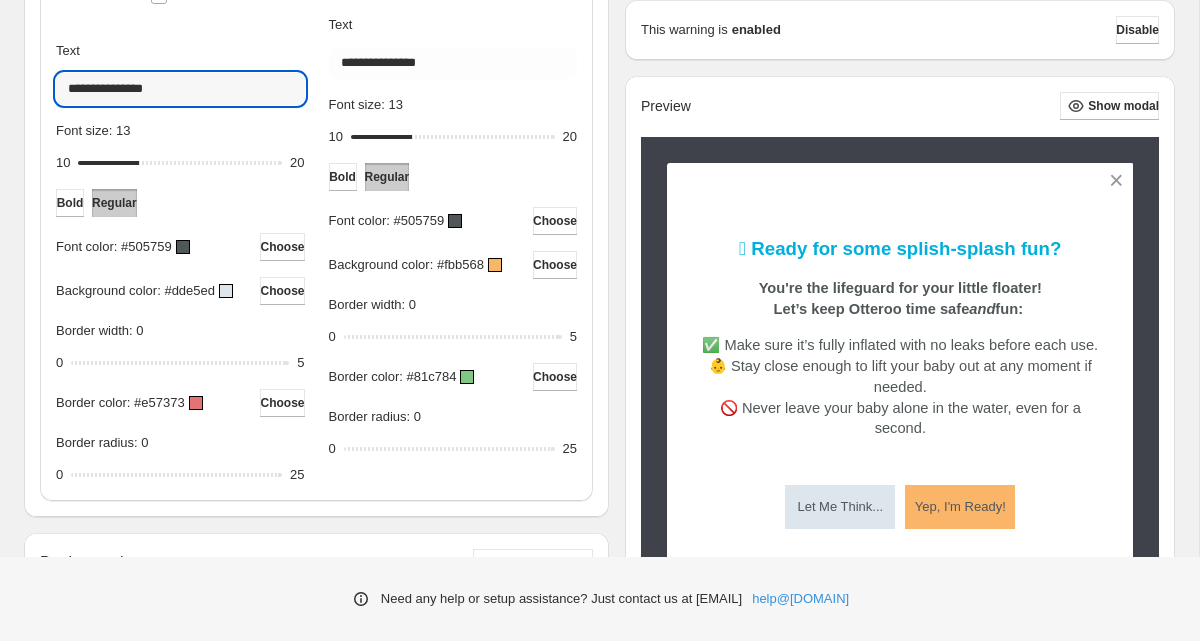 click on "Font size: 13" at bounding box center [180, 135] 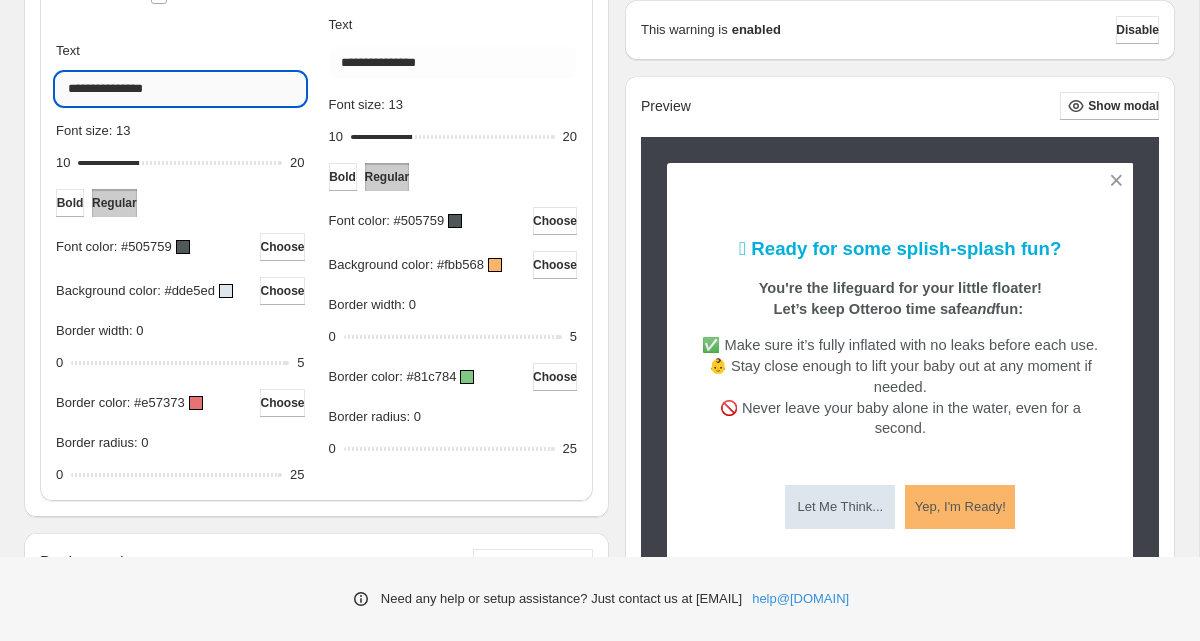 click on "**********" at bounding box center (180, 89) 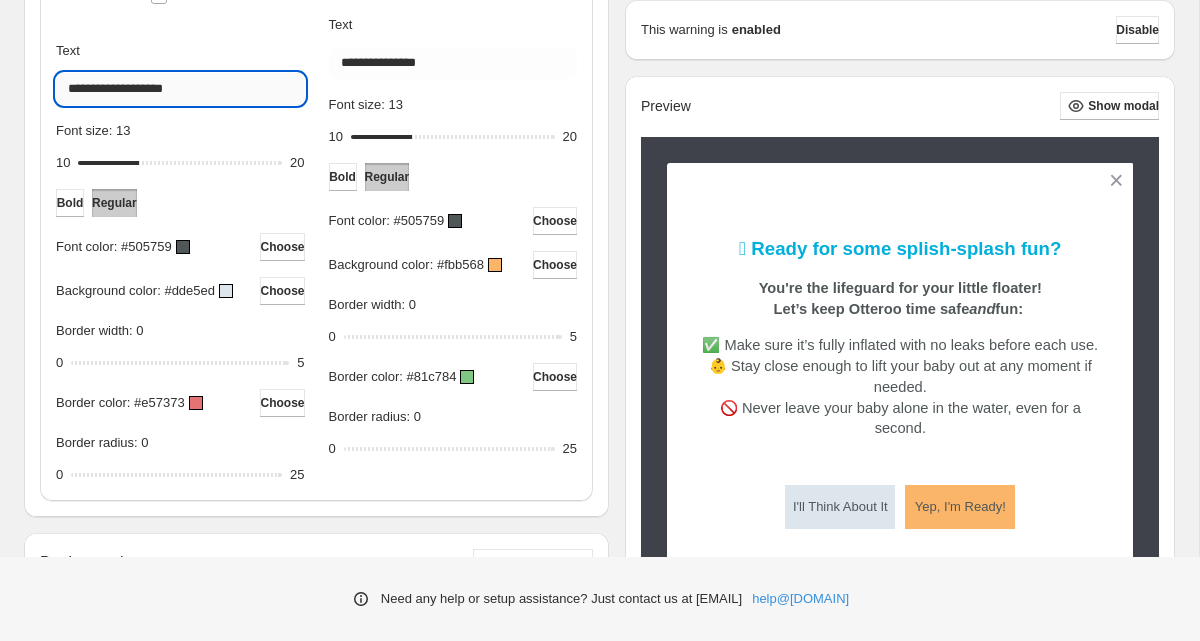 click on "**********" at bounding box center (180, 89) 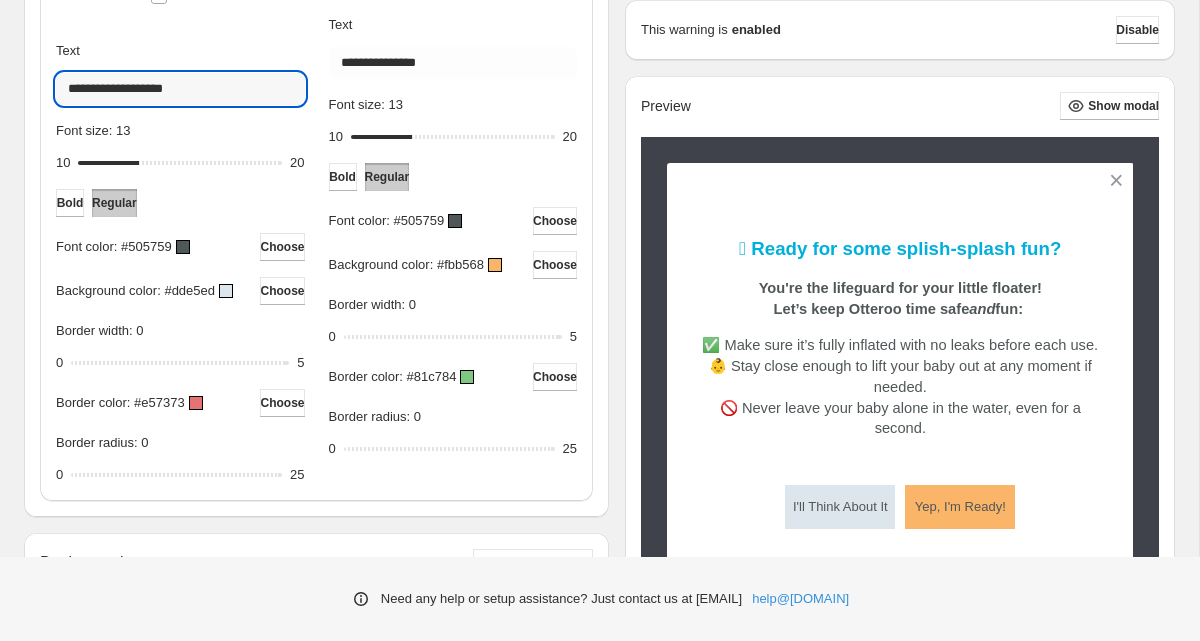 type on "**********" 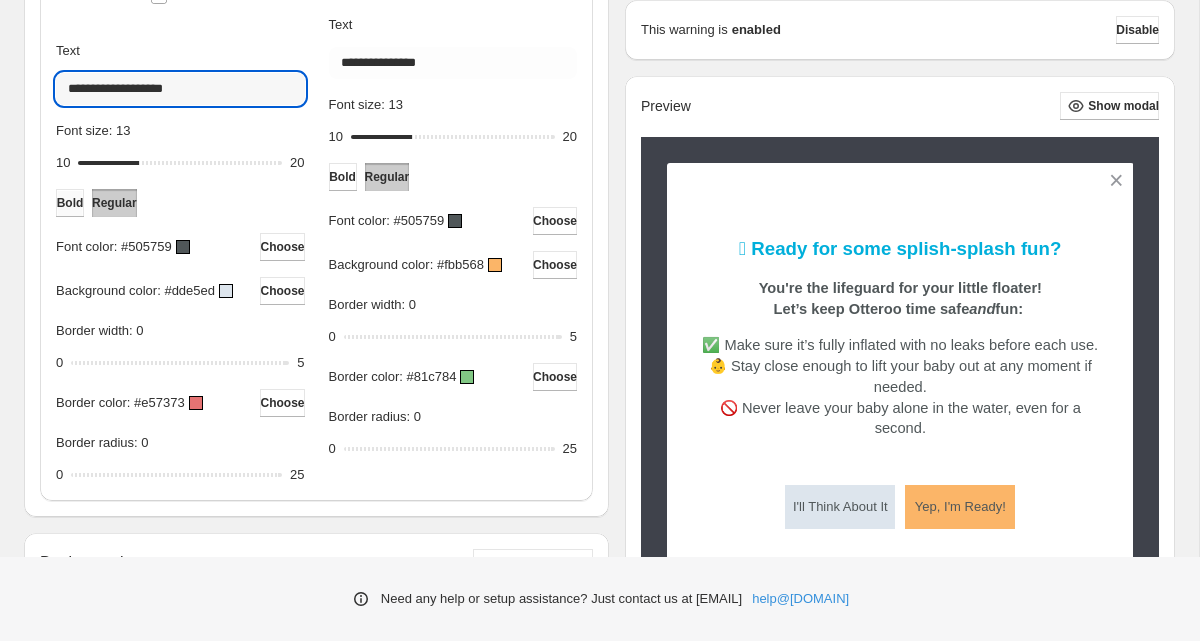 click on "Bold" at bounding box center [70, 203] 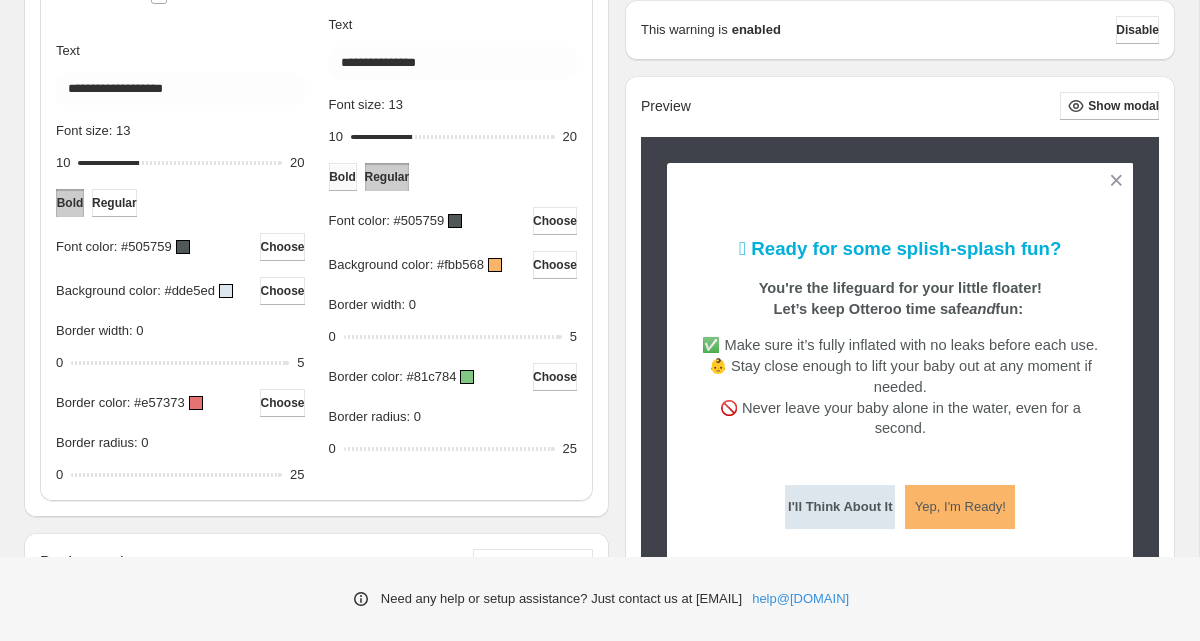 type 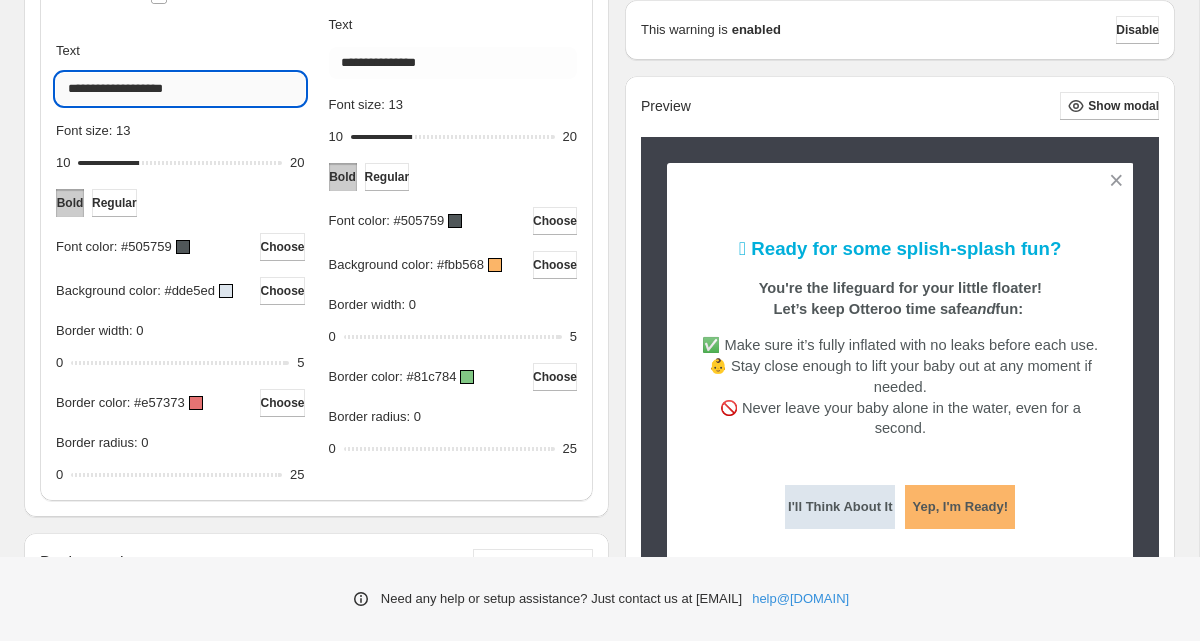 click on "**********" at bounding box center (180, 89) 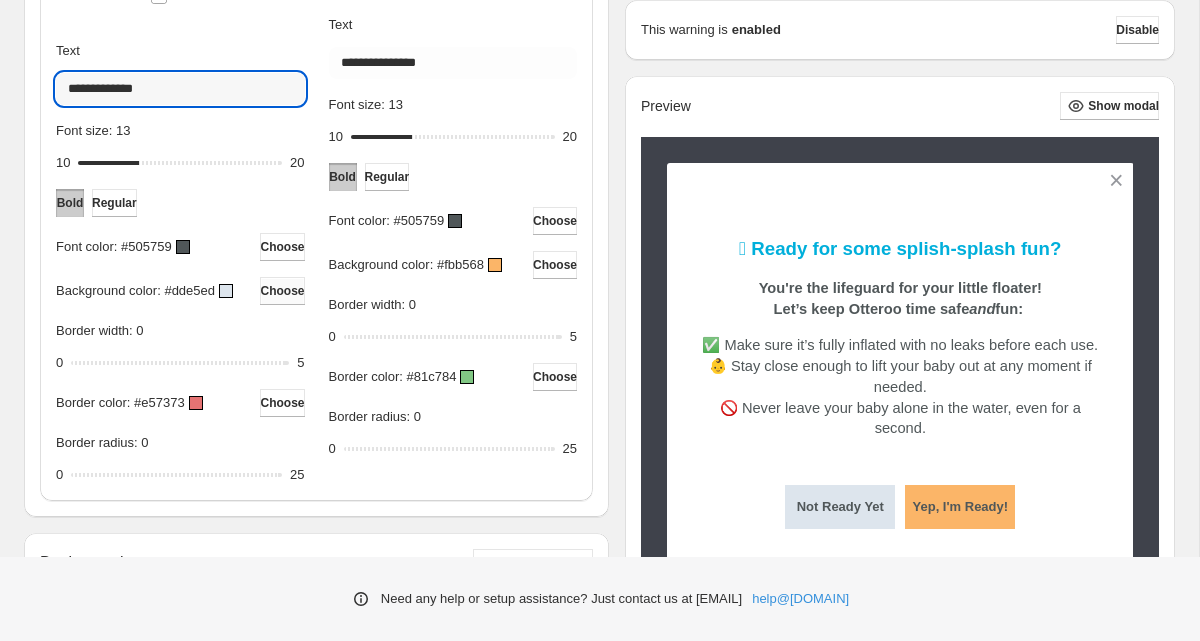 click on "Choose" at bounding box center [282, 291] 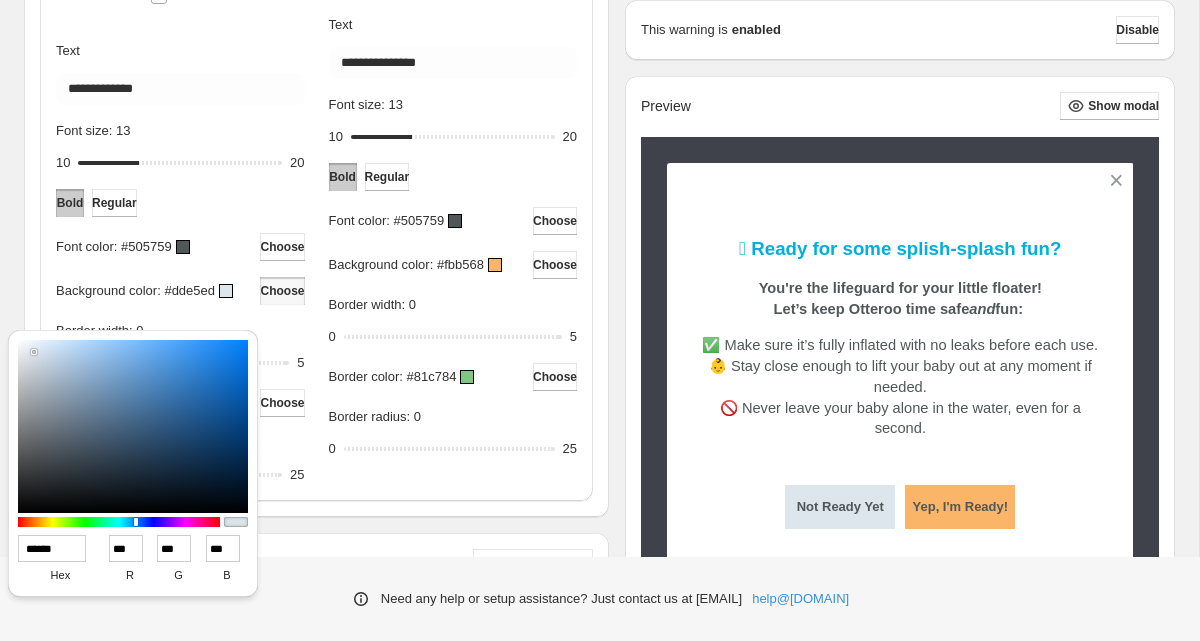 click on "Background color:   #dde5ed Choose" at bounding box center (180, 291) 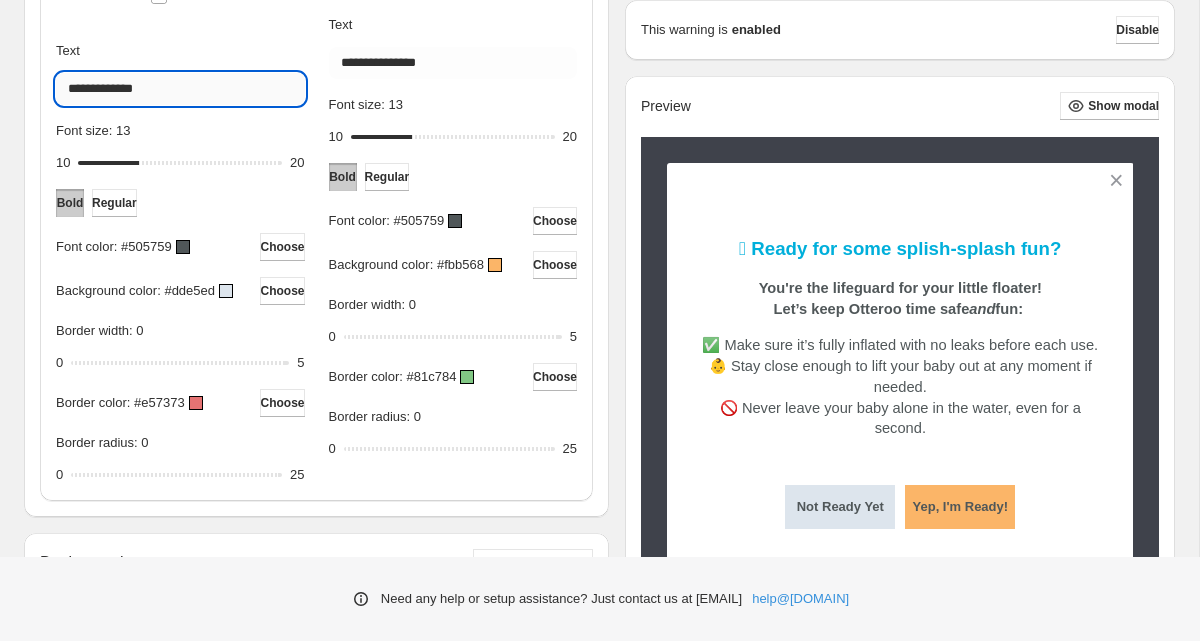 click on "**********" at bounding box center [180, 89] 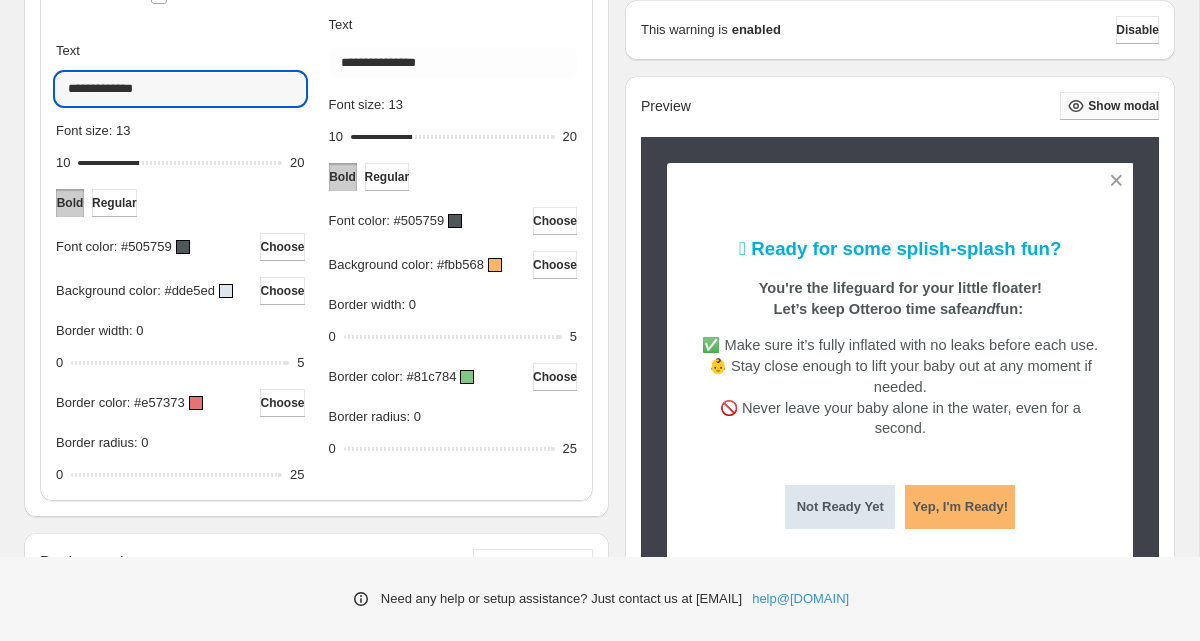click on "Show modal" at bounding box center [1109, 106] 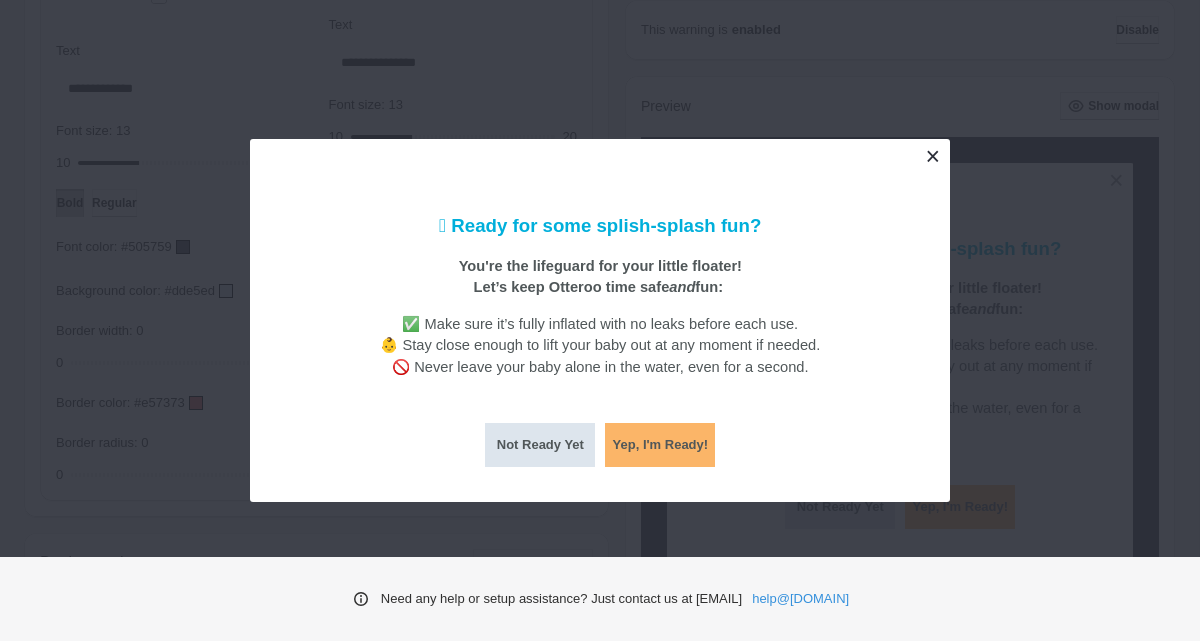 click at bounding box center [932, 156] 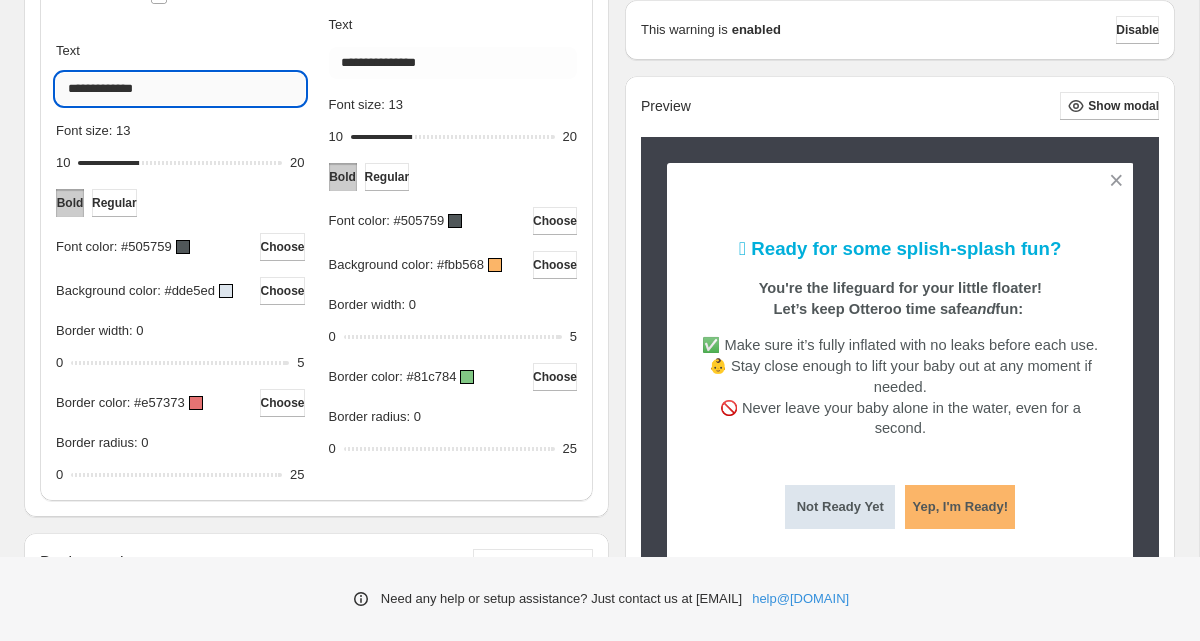 drag, startPoint x: 93, startPoint y: 93, endPoint x: 133, endPoint y: 94, distance: 40.012497 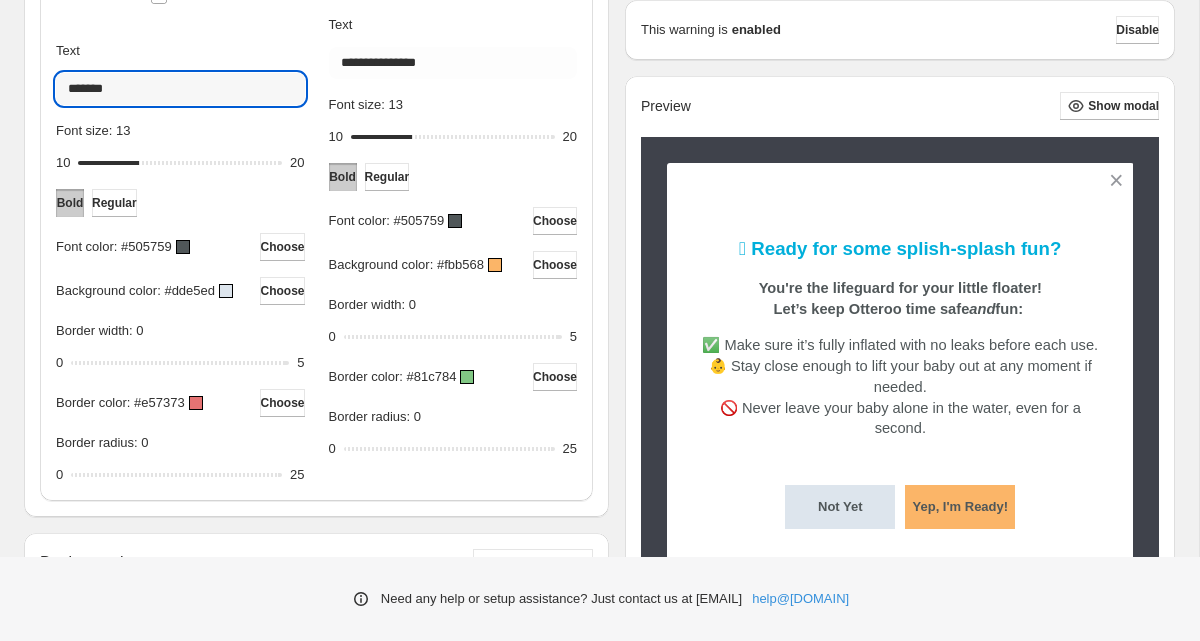 type on "*******" 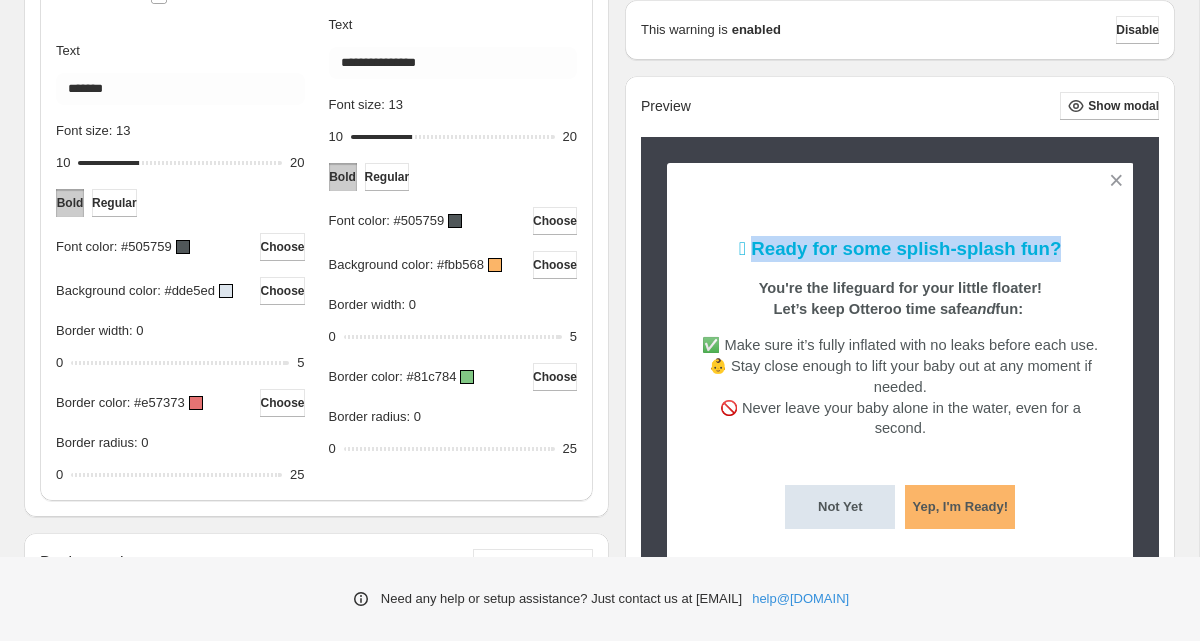 drag, startPoint x: 817, startPoint y: 248, endPoint x: 1080, endPoint y: 249, distance: 263.0019 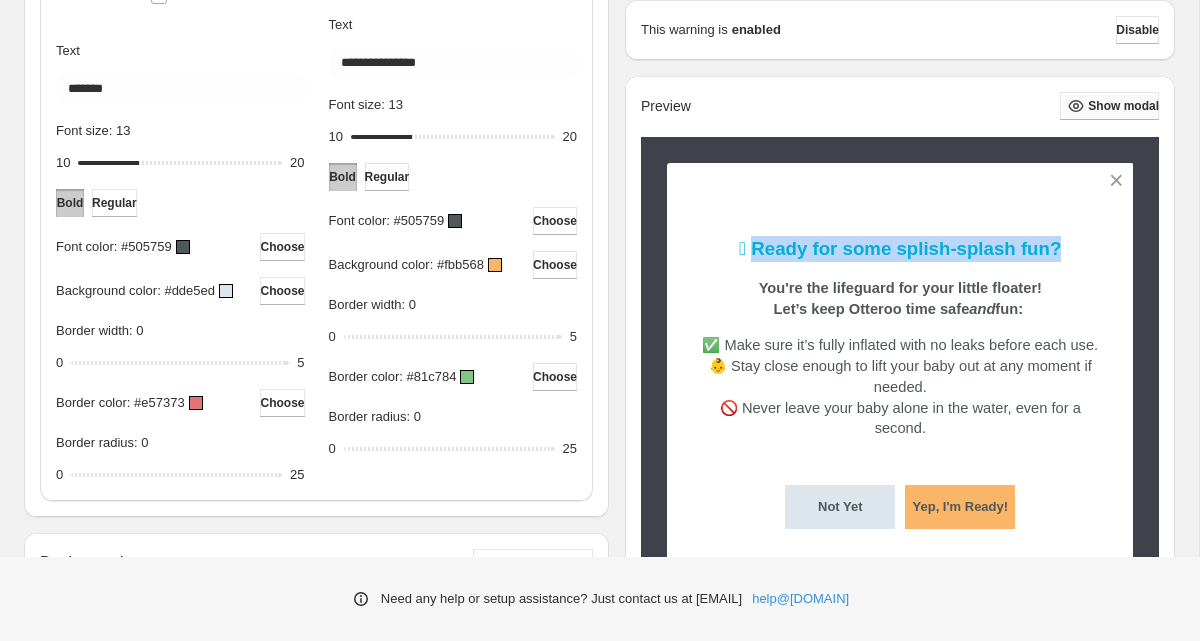 click on "Show modal" at bounding box center [1123, 106] 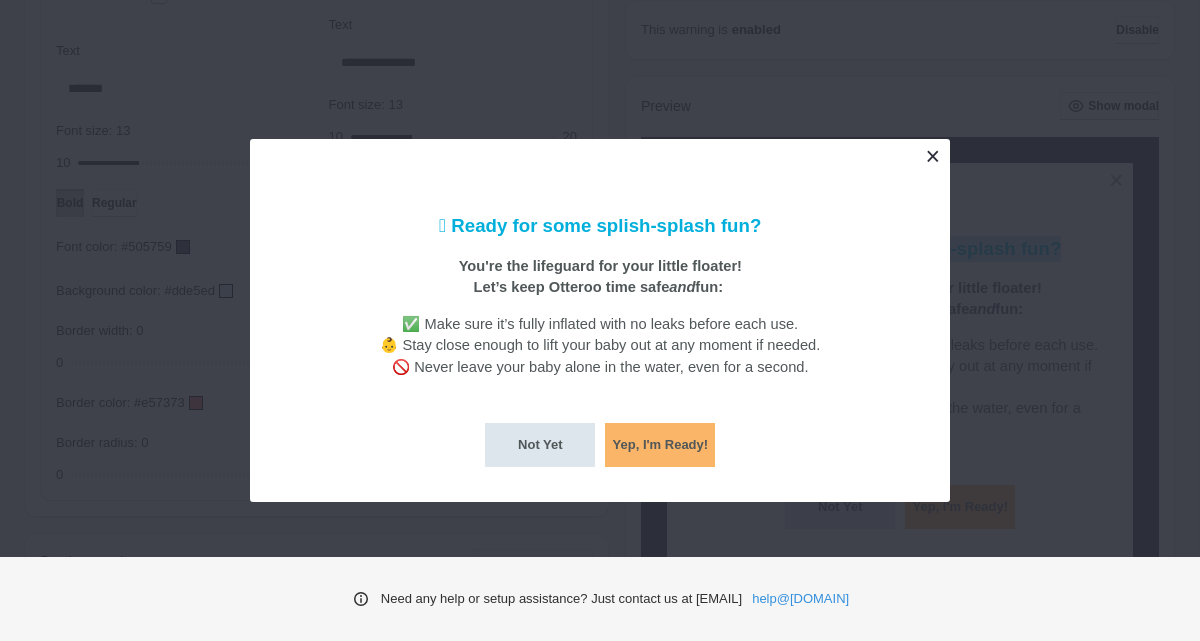 click at bounding box center (932, 156) 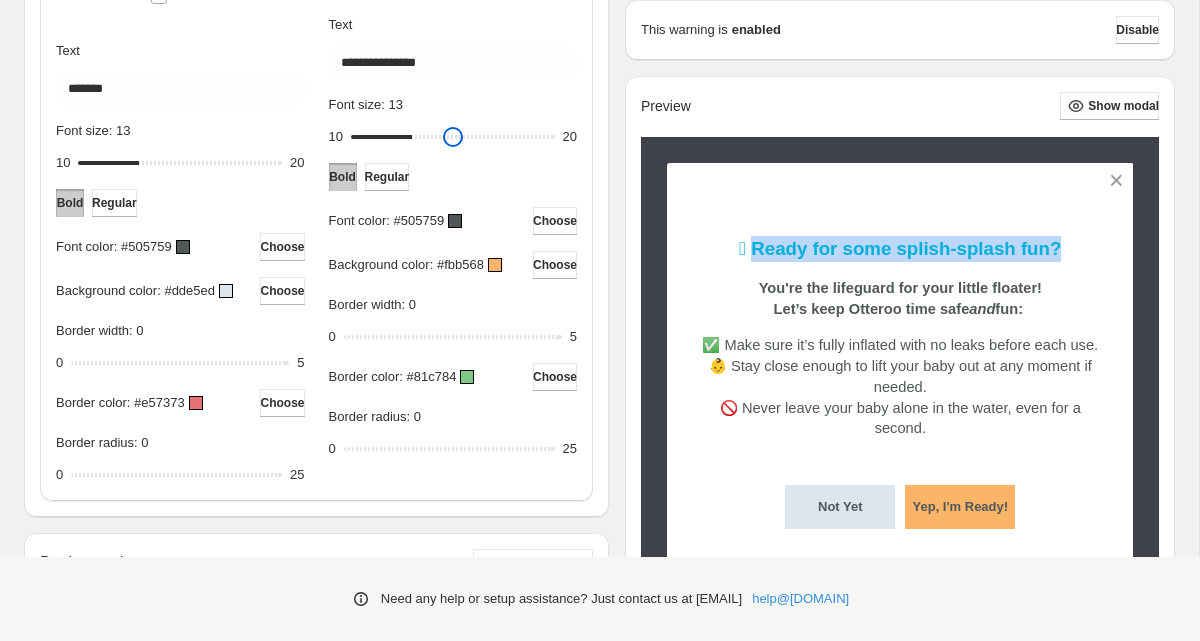 click on "Font size: 13" at bounding box center [453, 137] 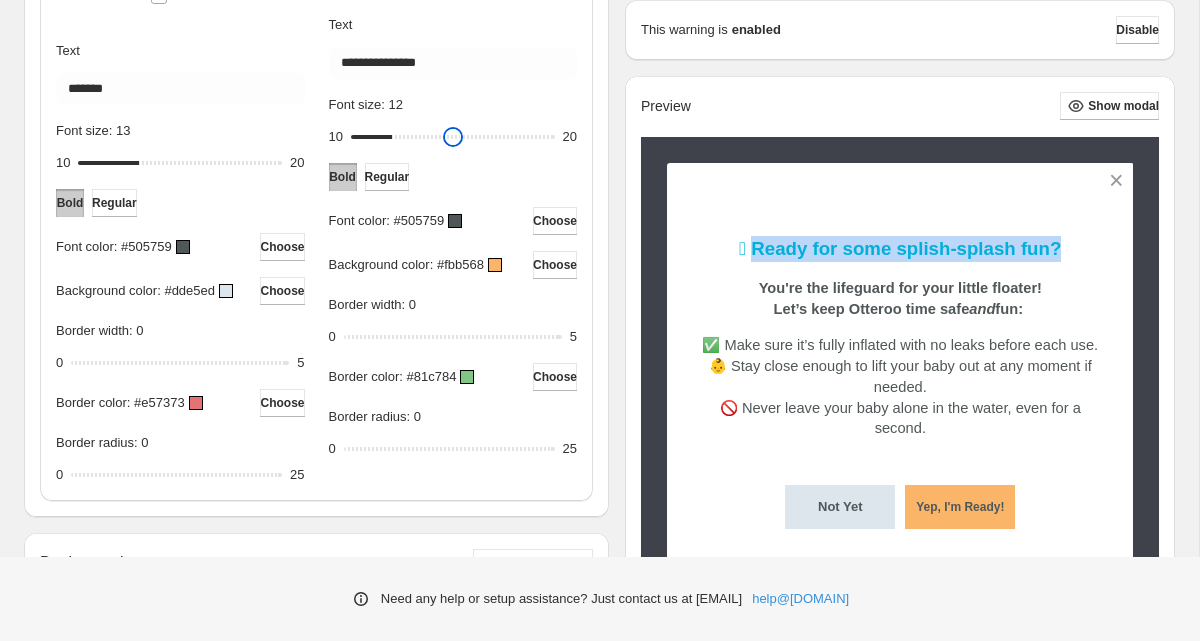 drag, startPoint x: 415, startPoint y: 135, endPoint x: 398, endPoint y: 138, distance: 17.262676 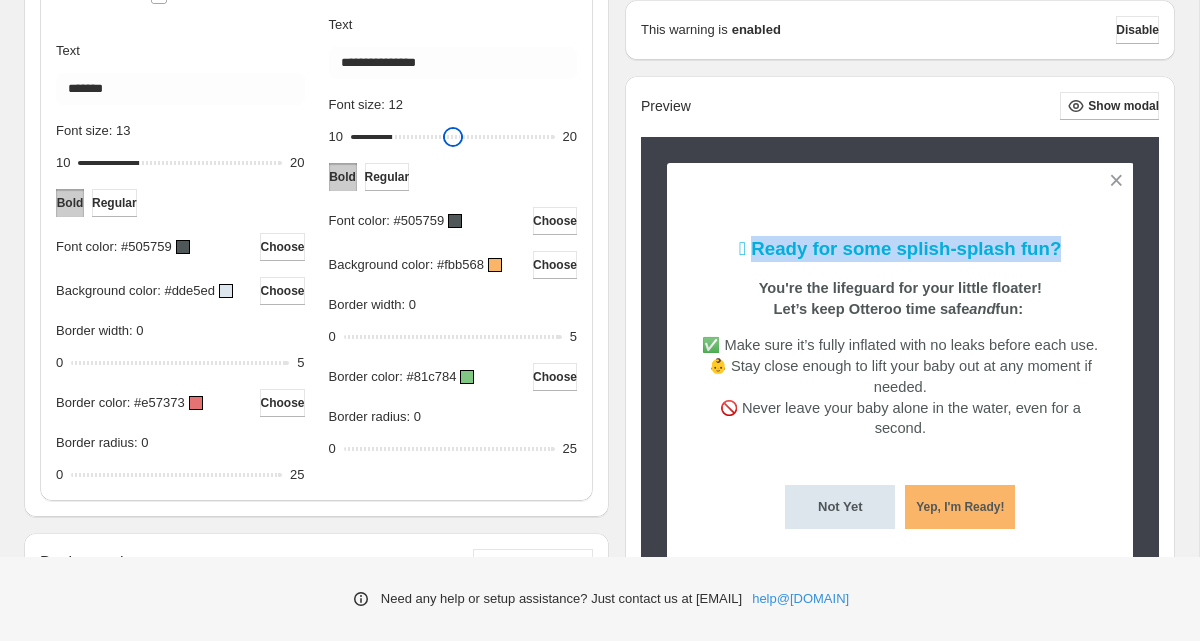 type on "**" 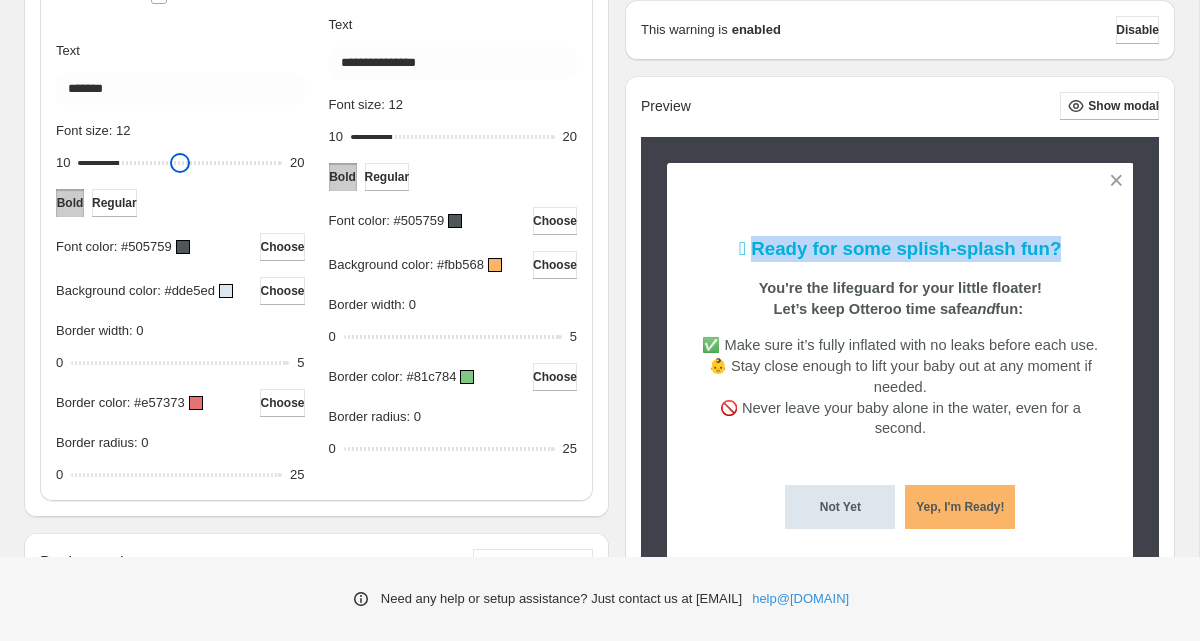 drag, startPoint x: 144, startPoint y: 157, endPoint x: 127, endPoint y: 158, distance: 17.029387 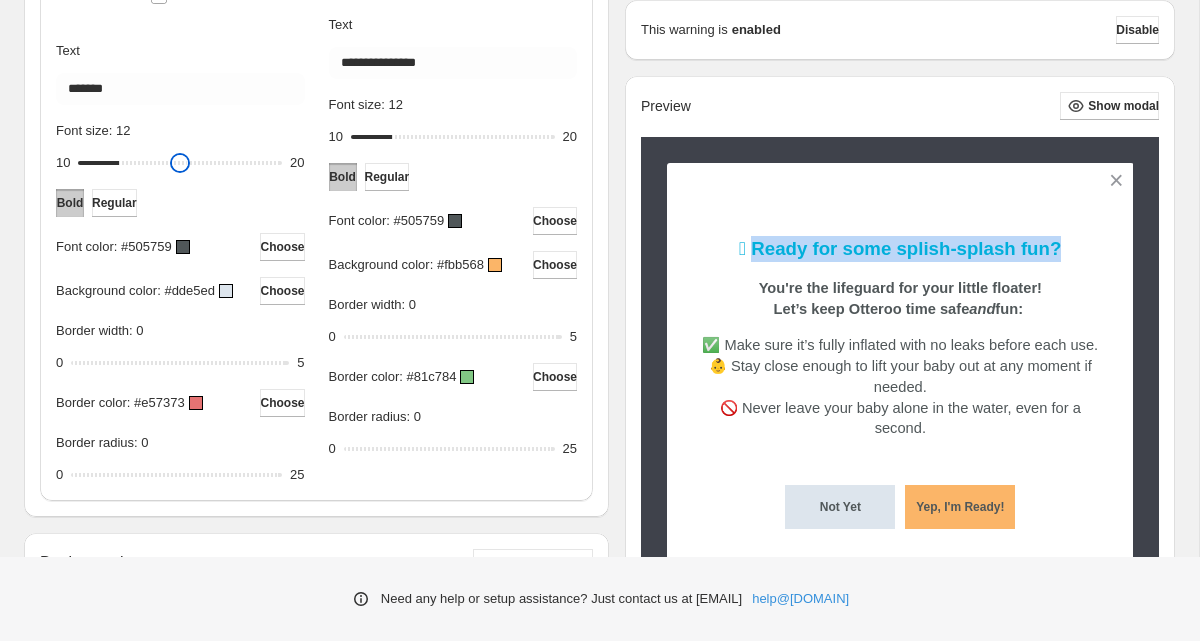 type on "**" 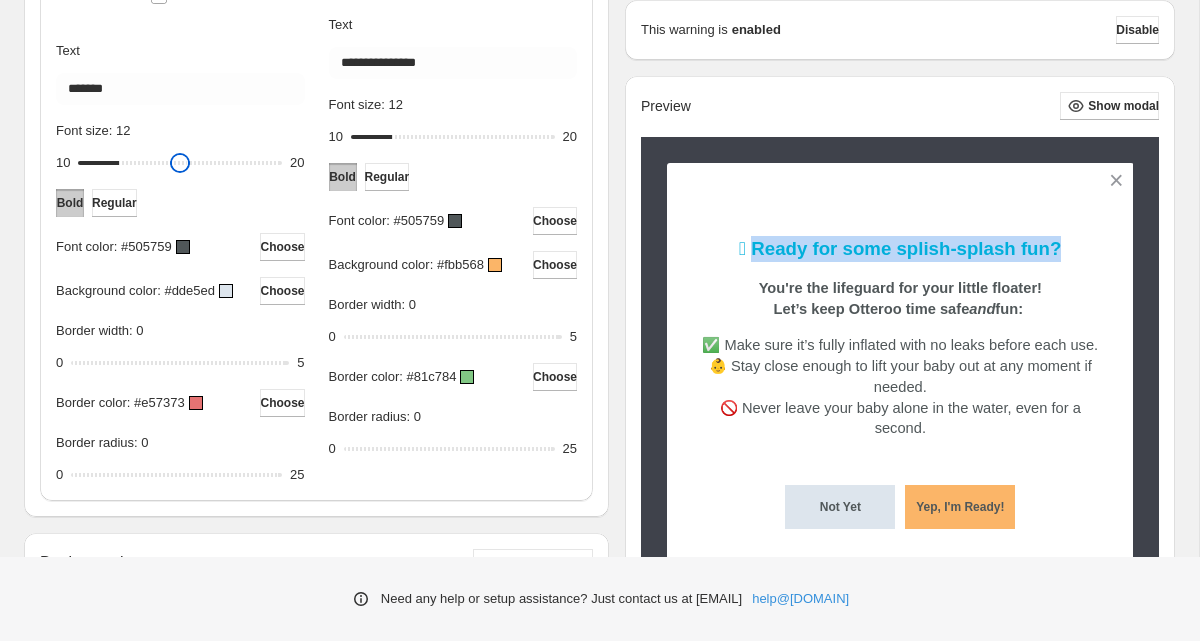 click on "Font size: 12" at bounding box center [180, 163] 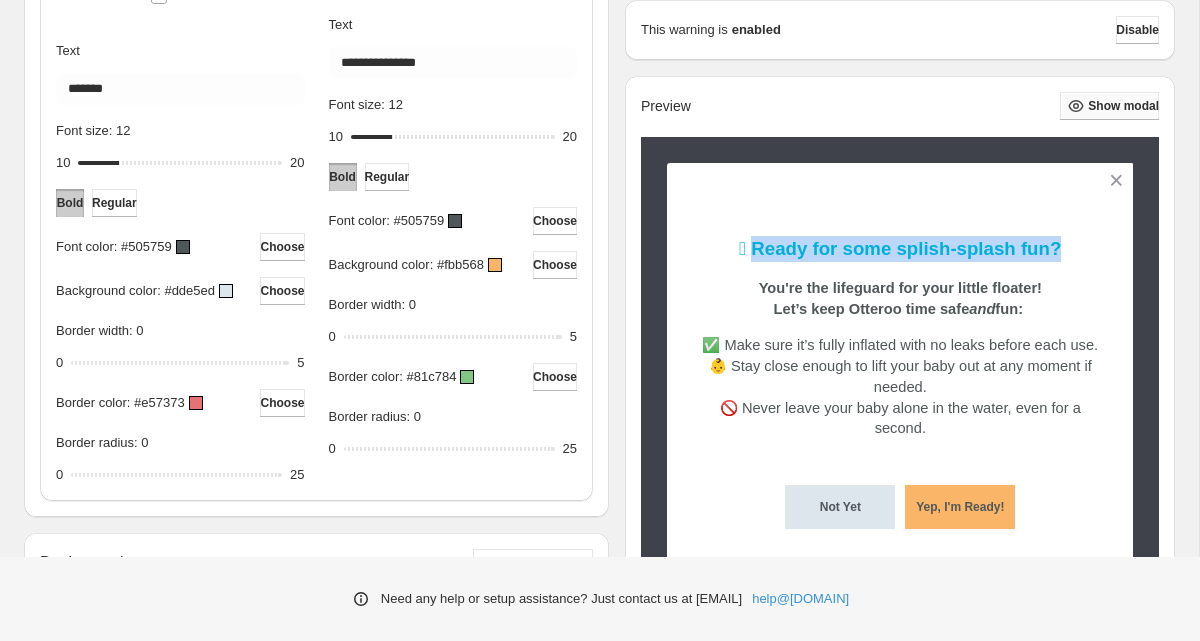 click on "Show modal" at bounding box center [1123, 106] 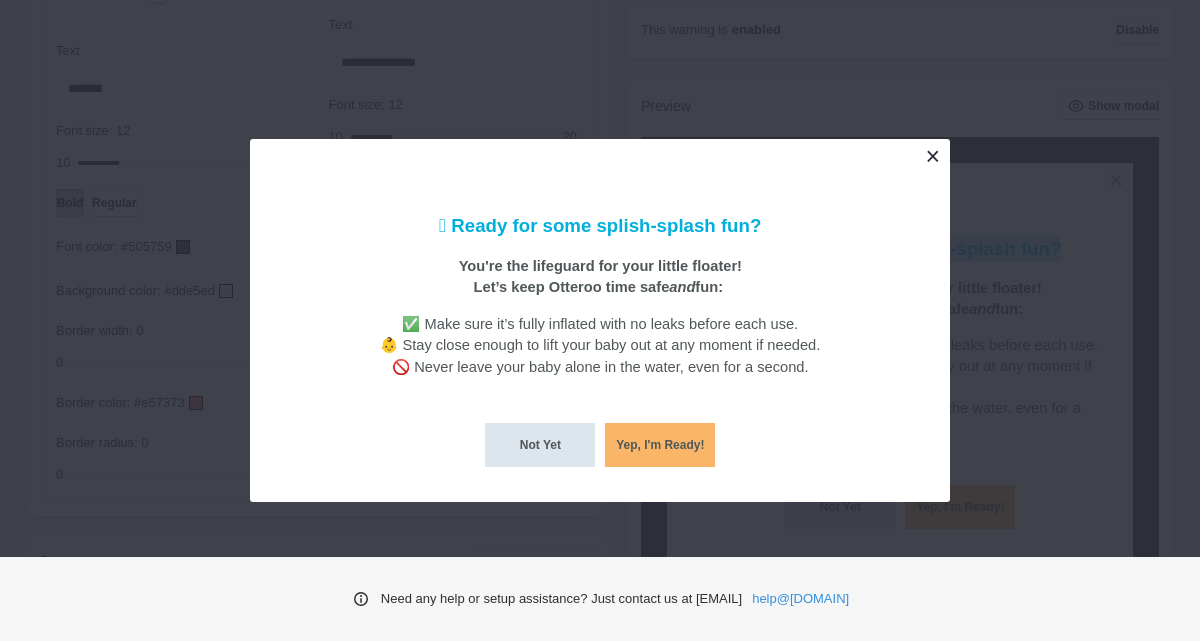 click at bounding box center [932, 156] 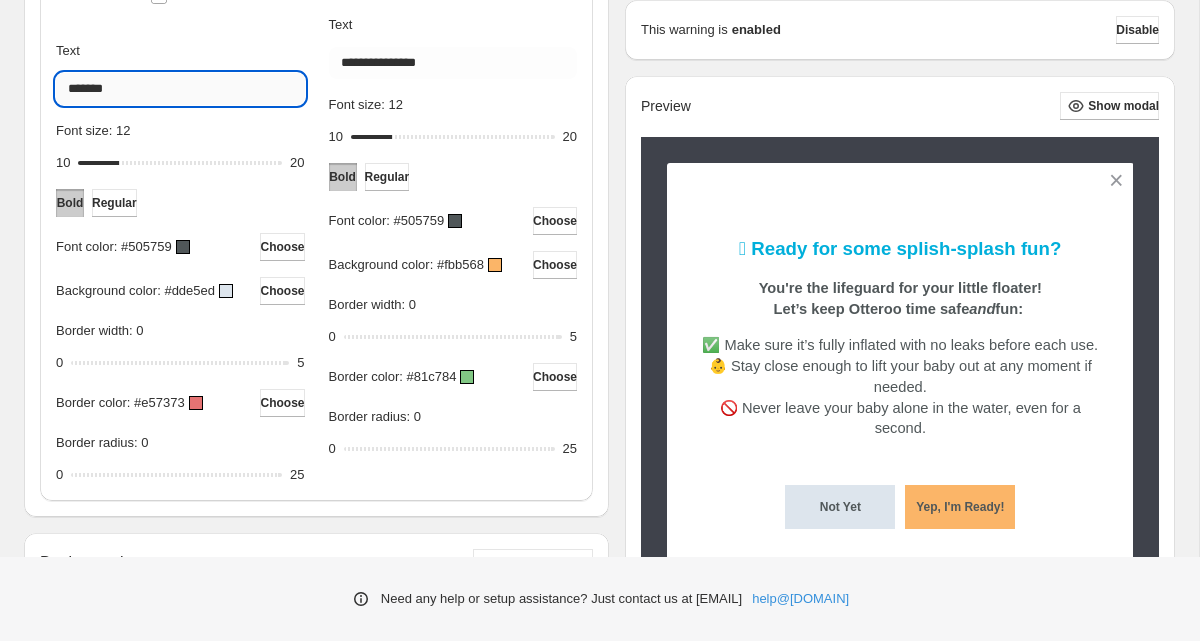 click on "*******" at bounding box center (180, 89) 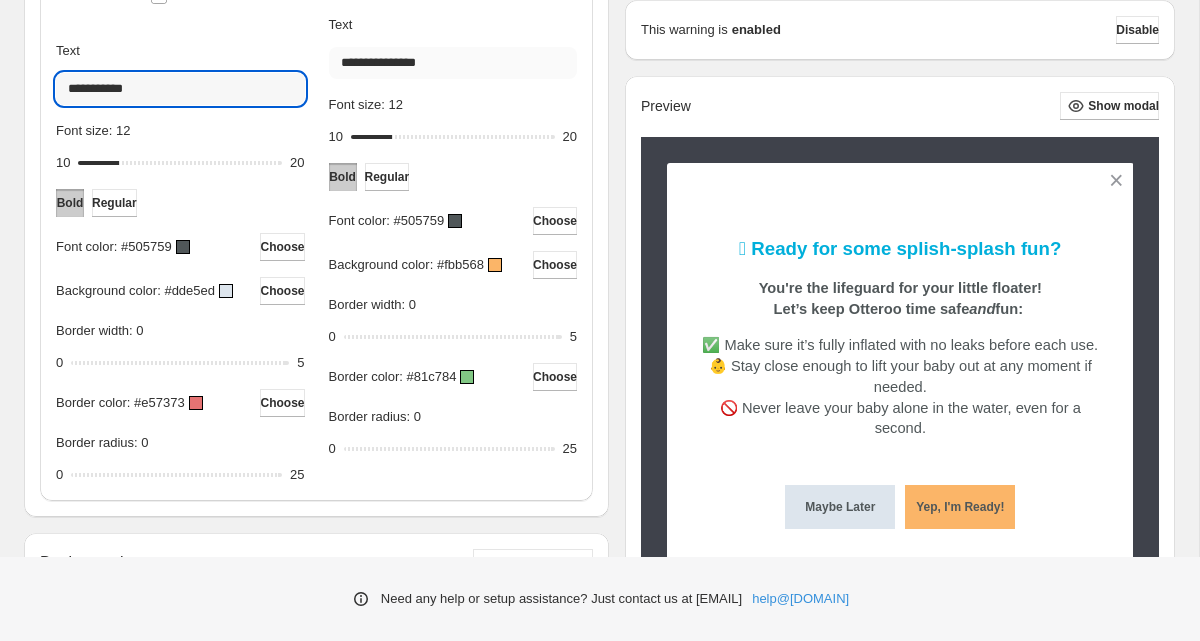type on "**********" 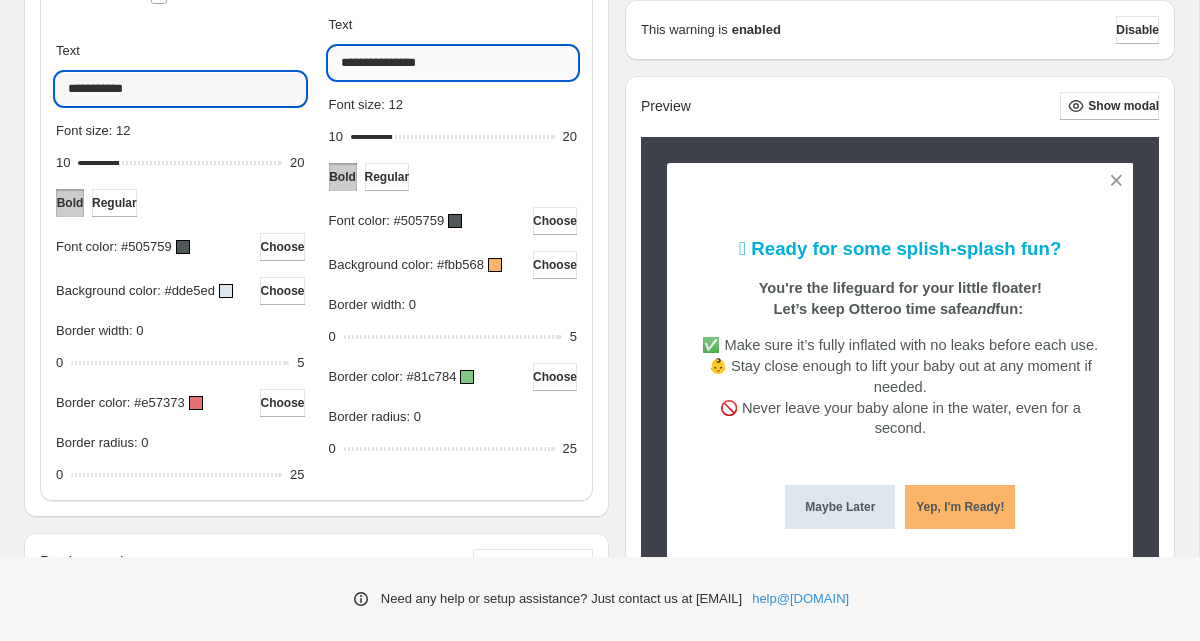 click on "**********" at bounding box center [453, 63] 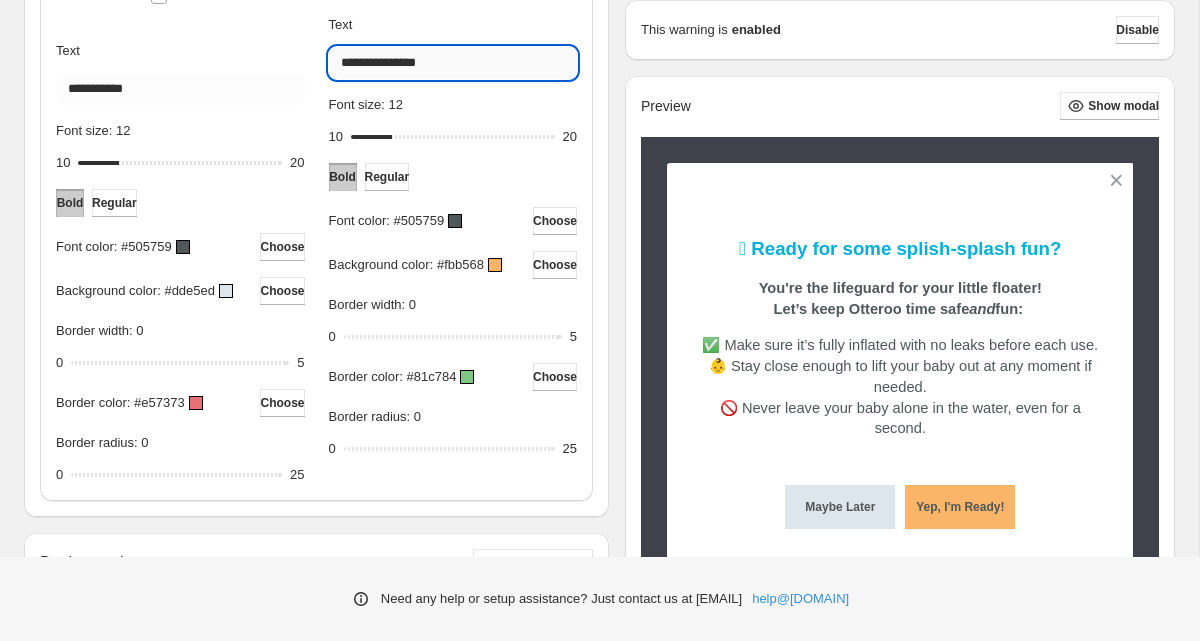 click on "**********" at bounding box center (453, 63) 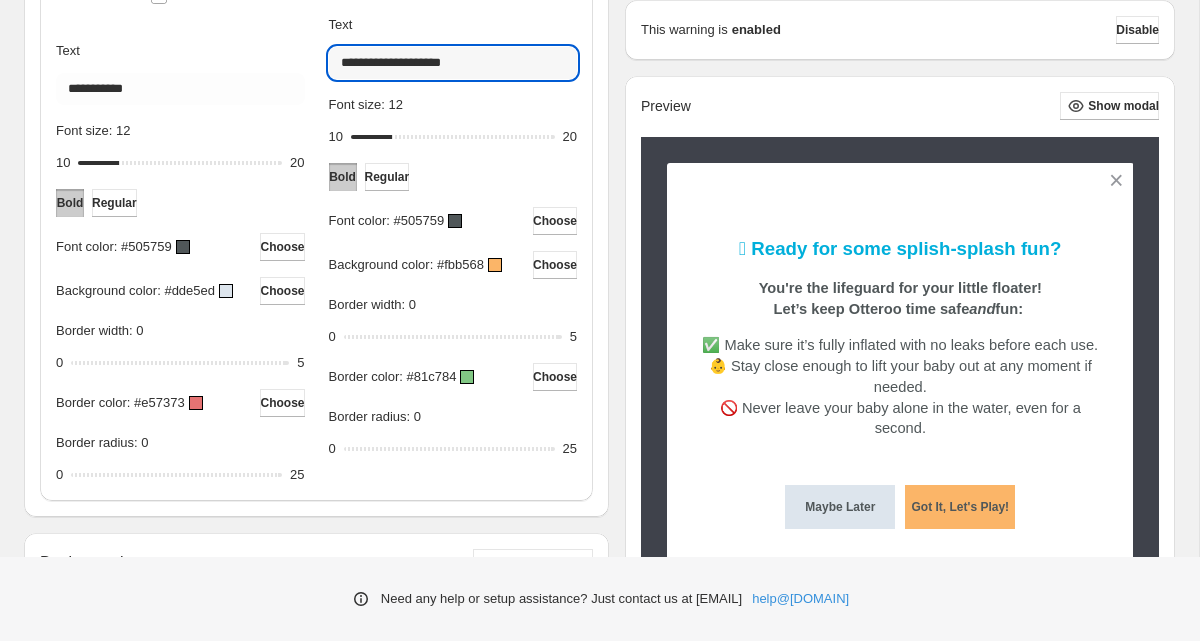type on "**********" 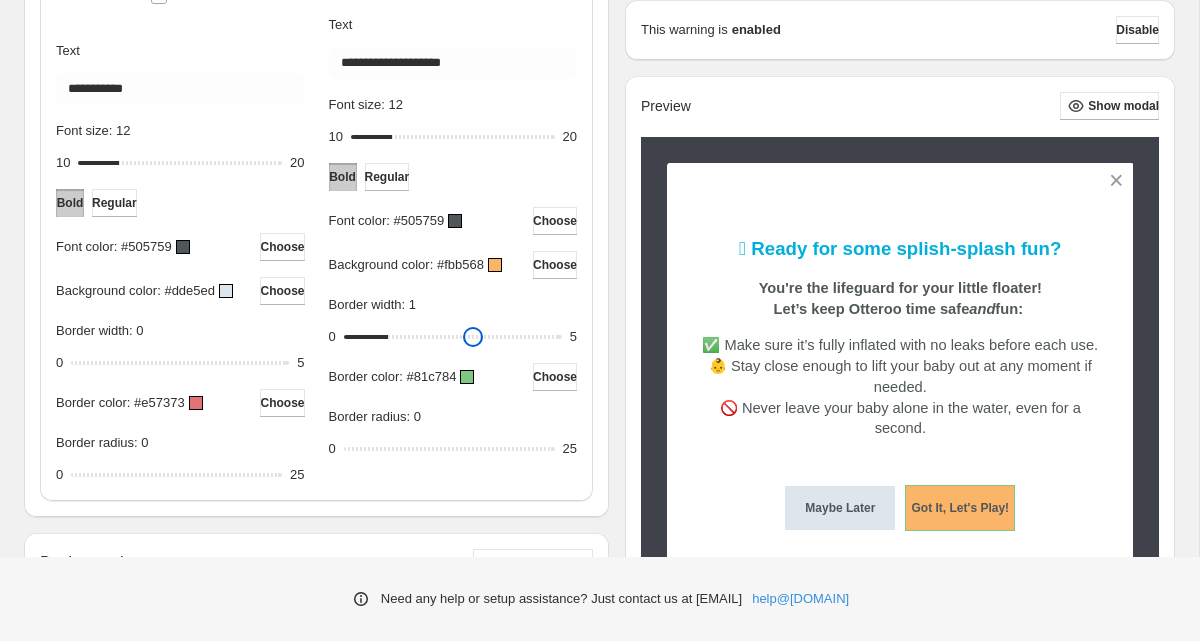 drag, startPoint x: 357, startPoint y: 361, endPoint x: 392, endPoint y: 361, distance: 35 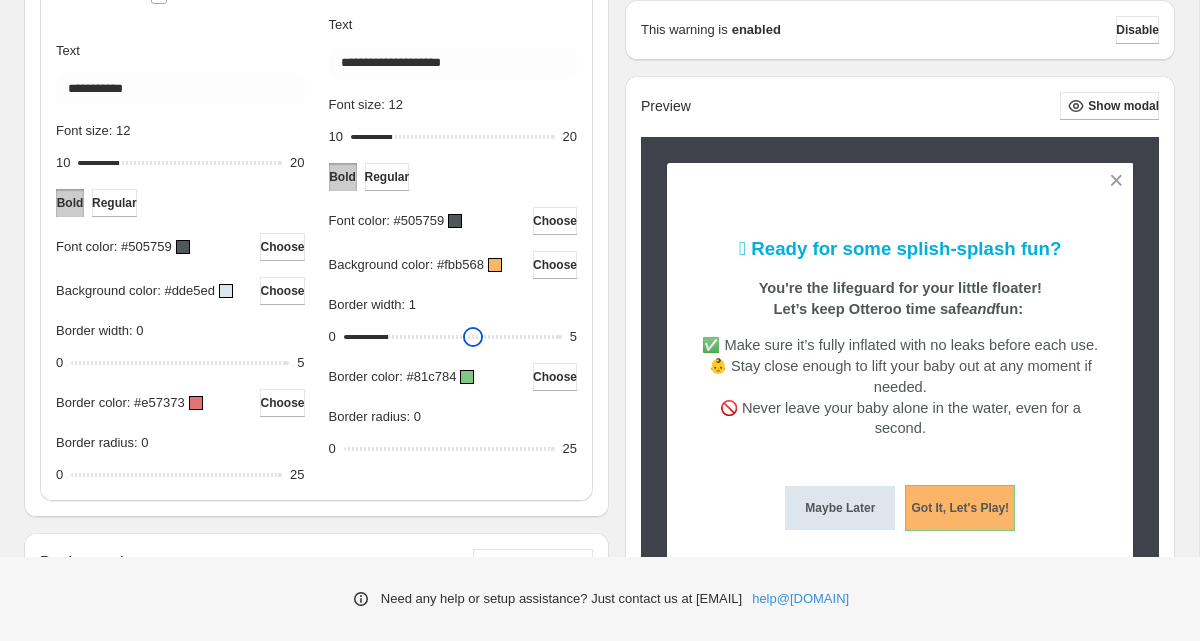 click on "Border width: 1" at bounding box center [453, 337] 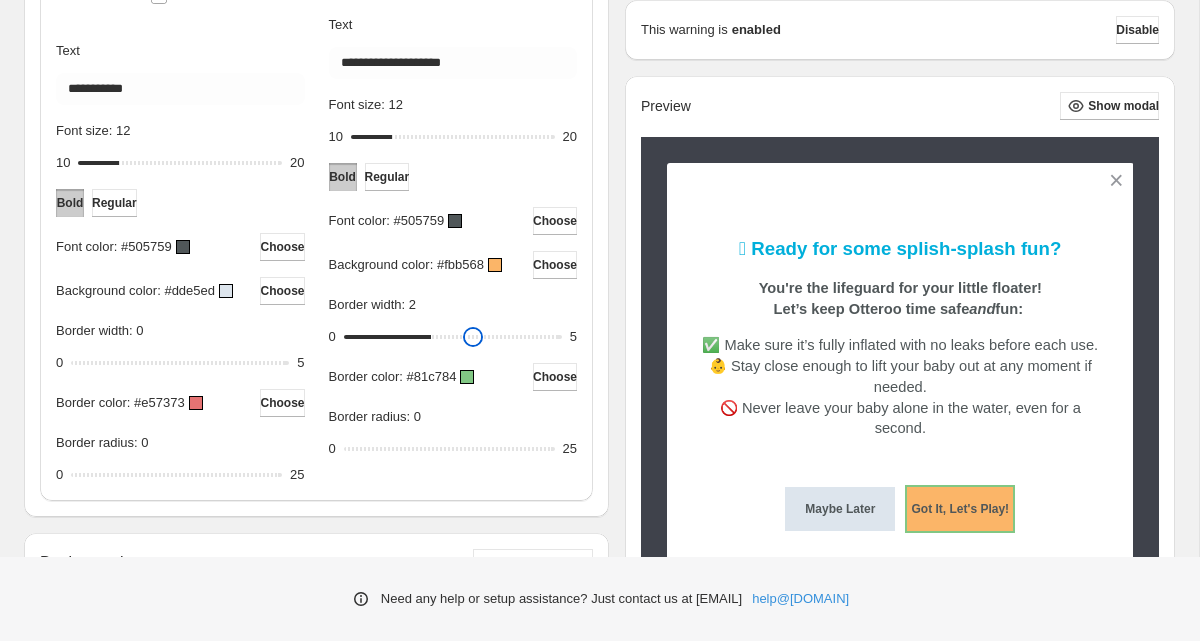 drag, startPoint x: 392, startPoint y: 361, endPoint x: 439, endPoint y: 358, distance: 47.095646 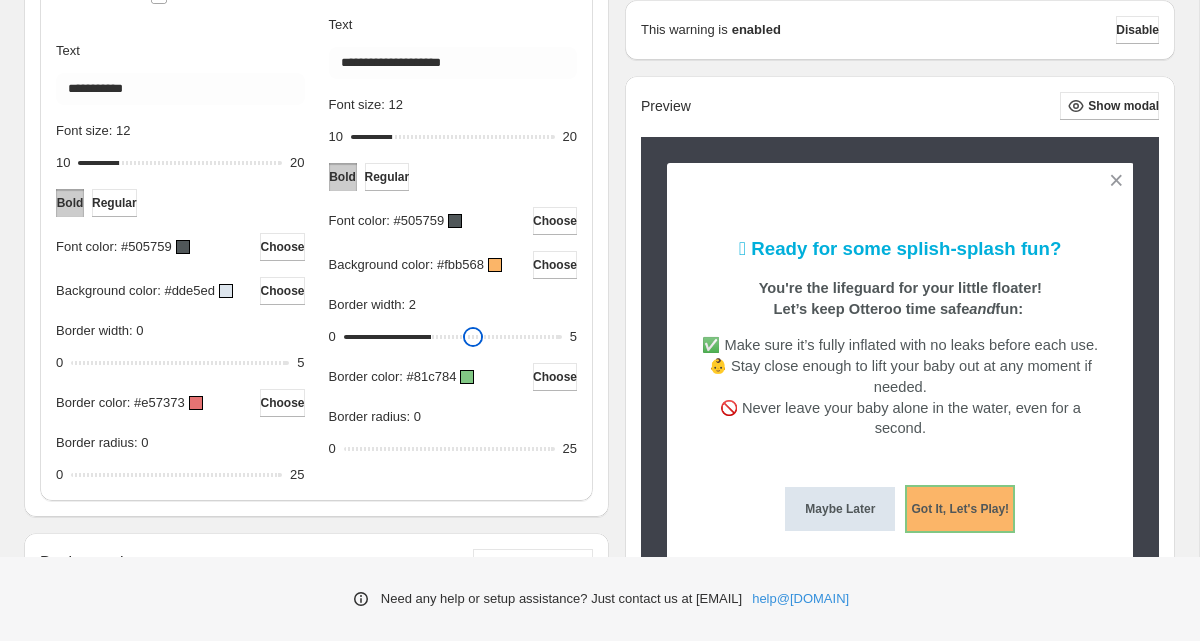 type on "*" 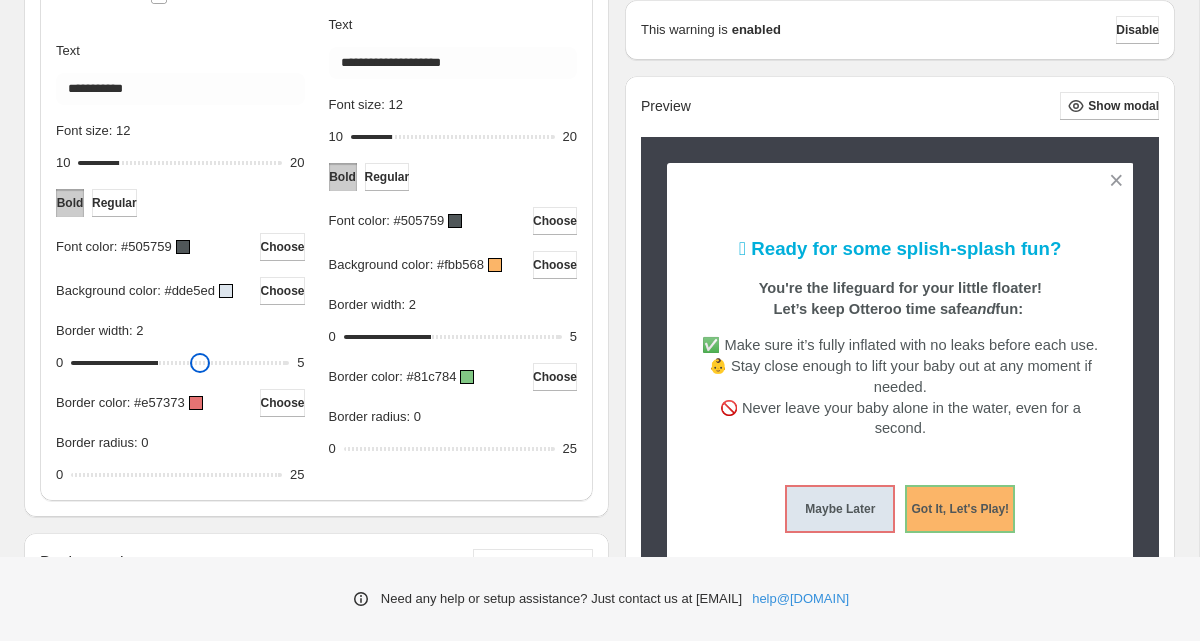 drag, startPoint x: 89, startPoint y: 388, endPoint x: 151, endPoint y: 389, distance: 62.008064 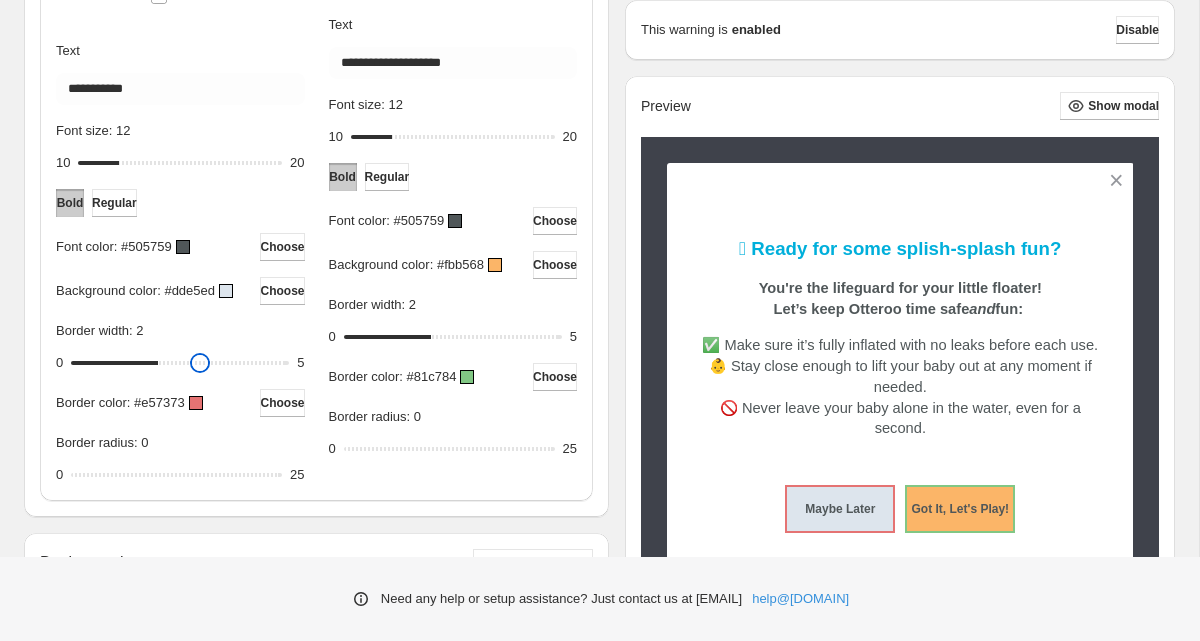 type on "*" 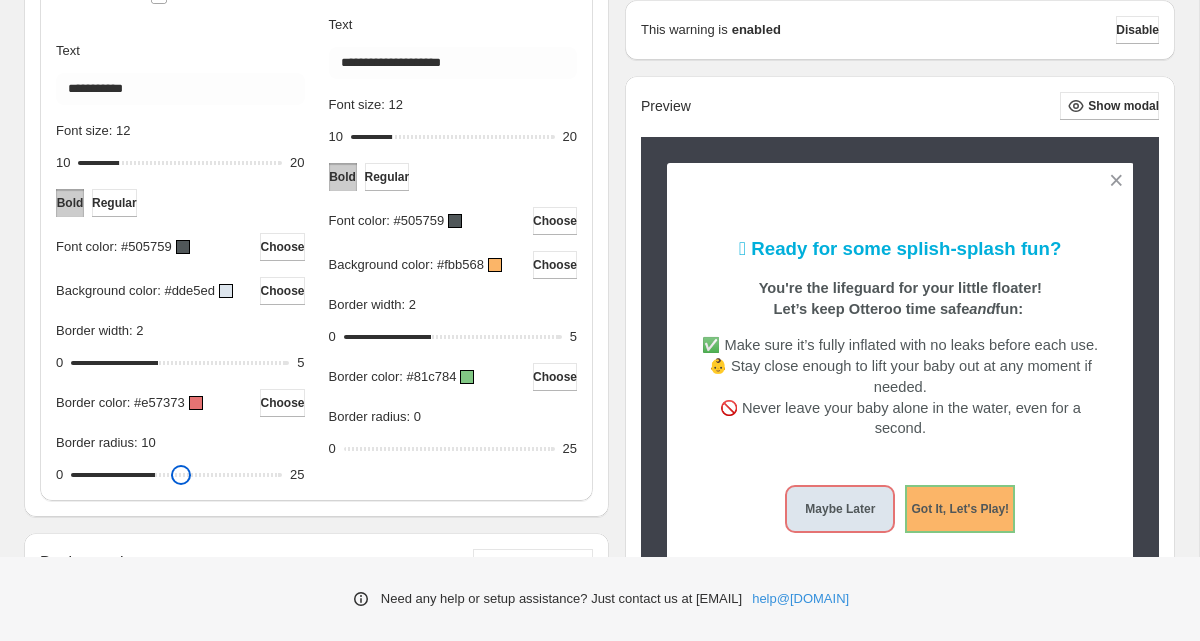 drag, startPoint x: 84, startPoint y: 497, endPoint x: 160, endPoint y: 500, distance: 76.05919 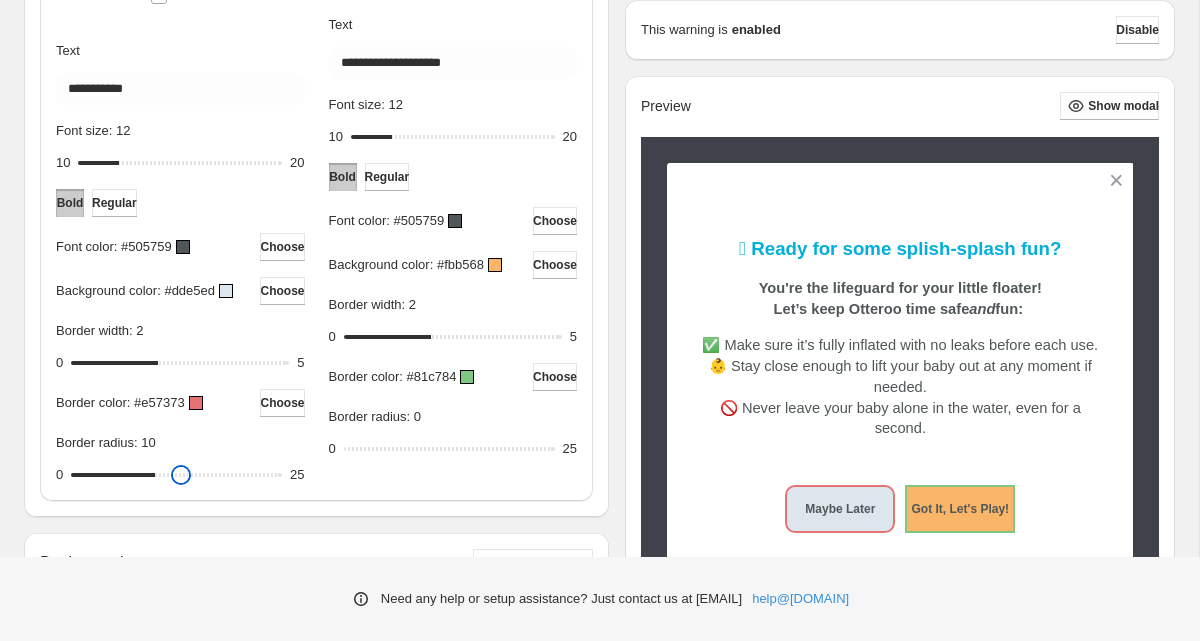 type on "**" 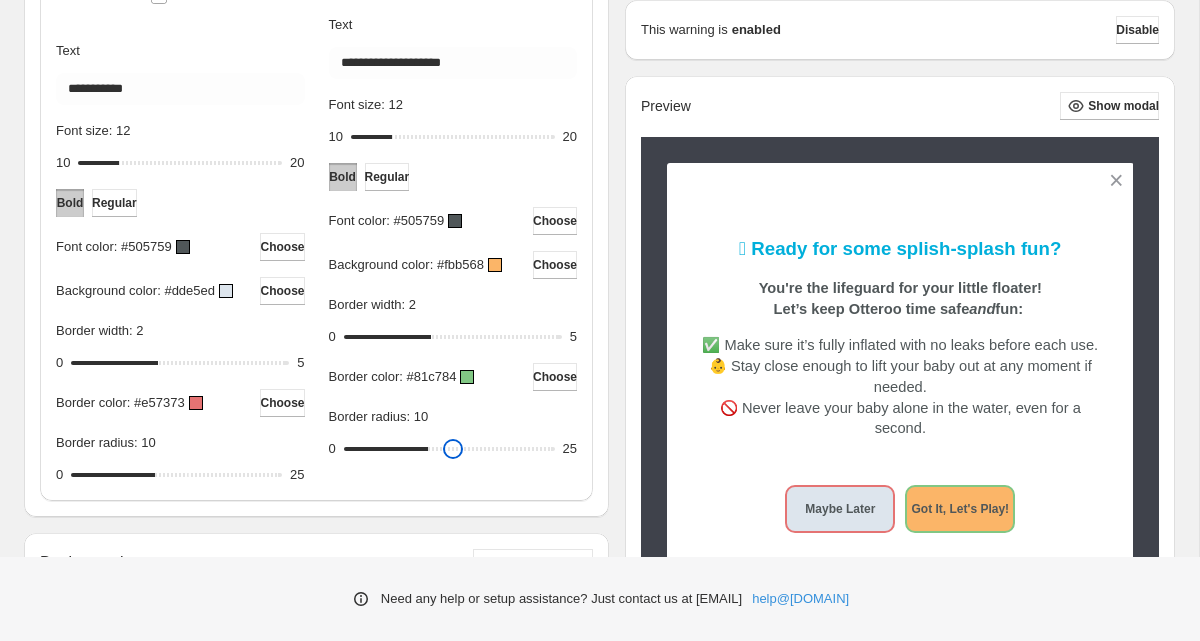 drag, startPoint x: 353, startPoint y: 472, endPoint x: 426, endPoint y: 473, distance: 73.00685 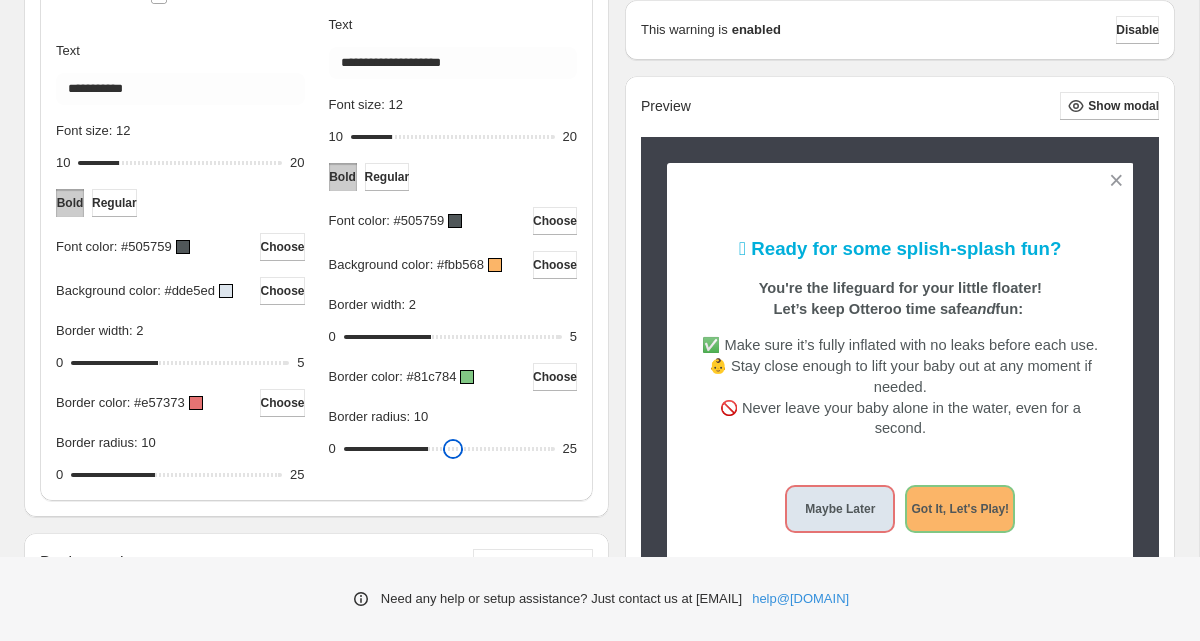 type on "**" 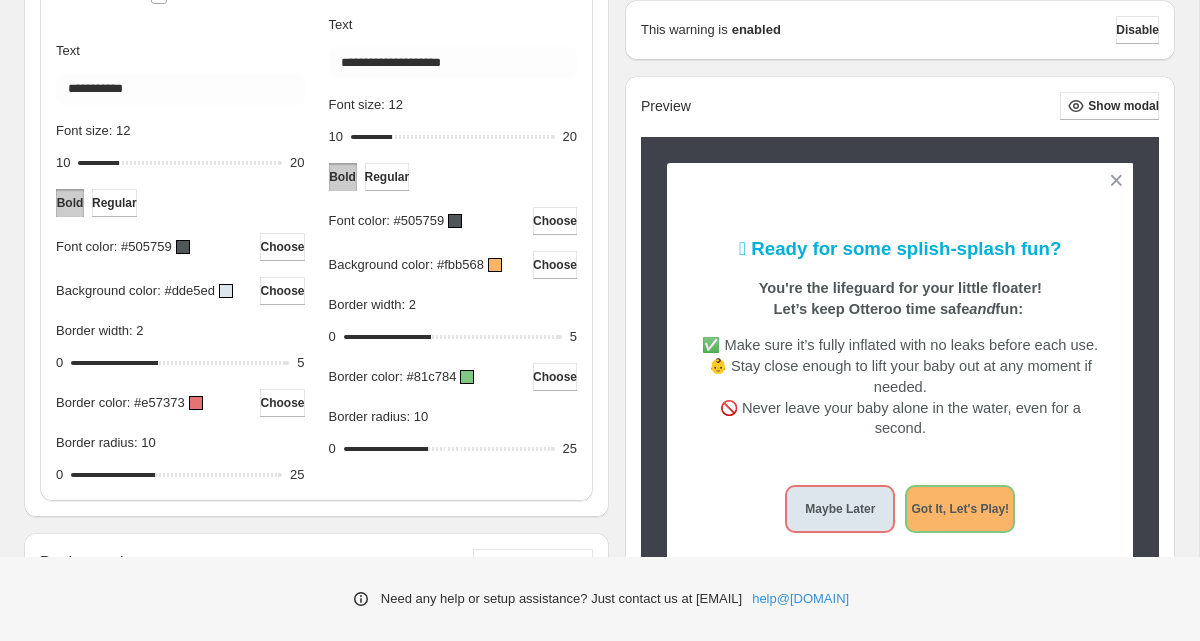 click on "**********" at bounding box center [316, 234] 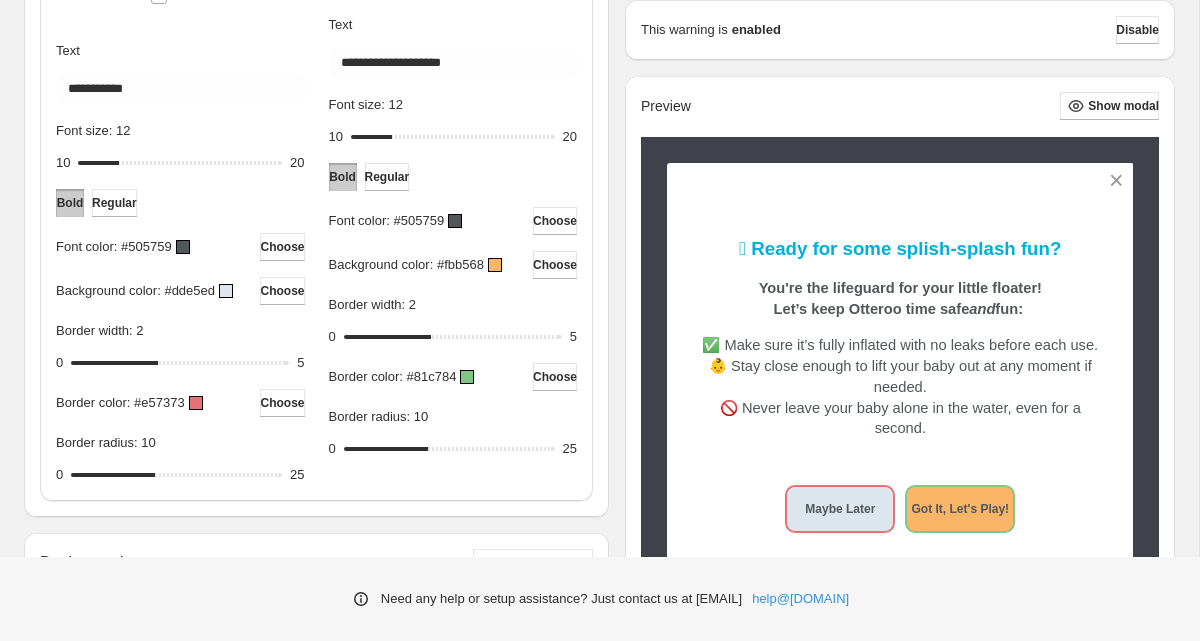 click at bounding box center (196, 403) 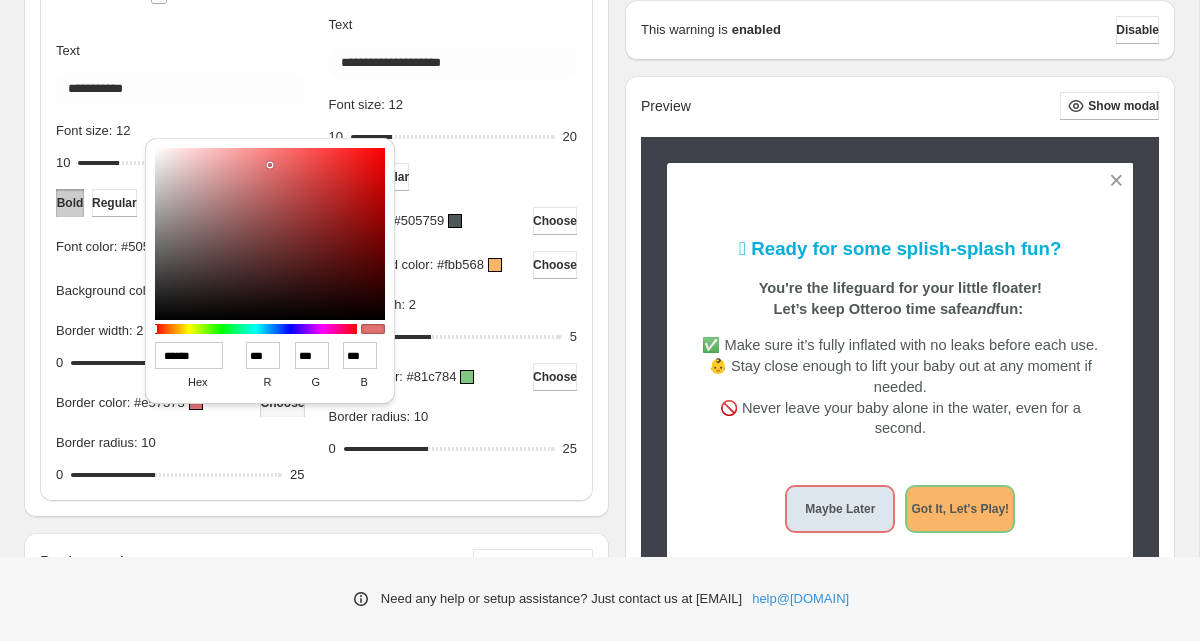 click on "Border radius: 10" at bounding box center [180, 447] 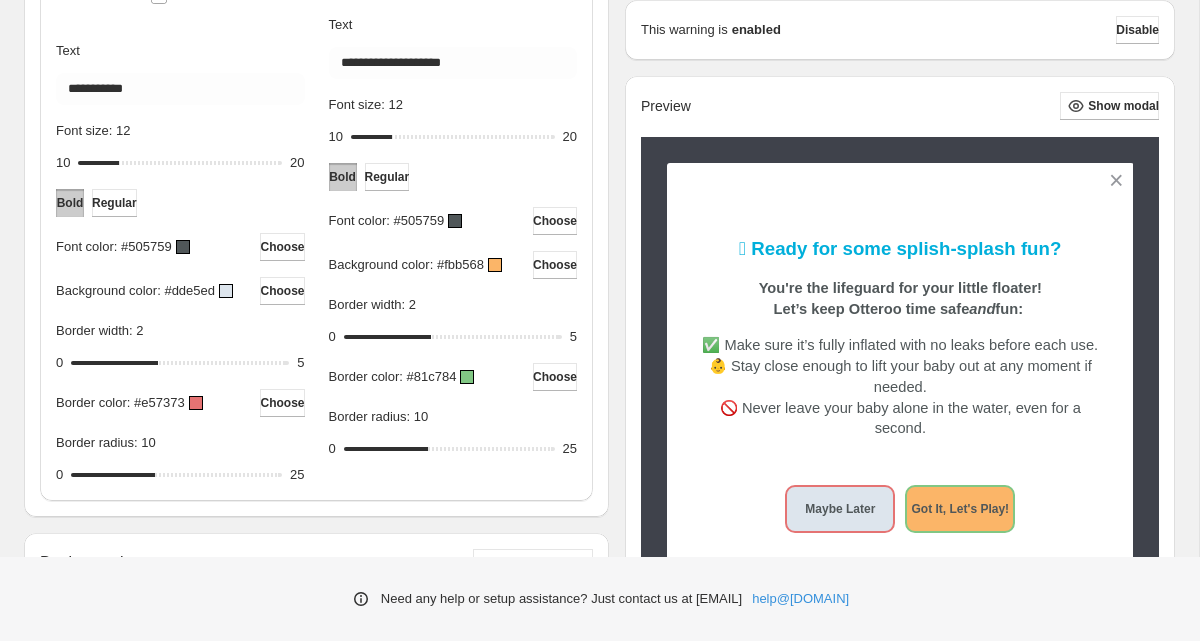 click at bounding box center (226, 291) 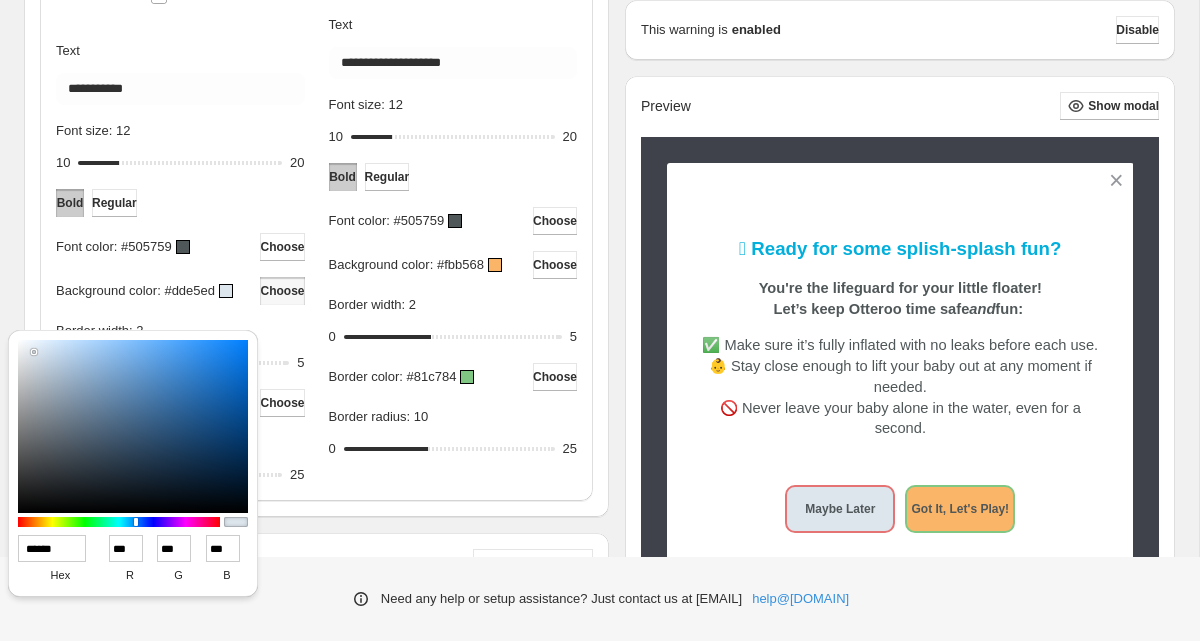 click on "******" at bounding box center (52, 548) 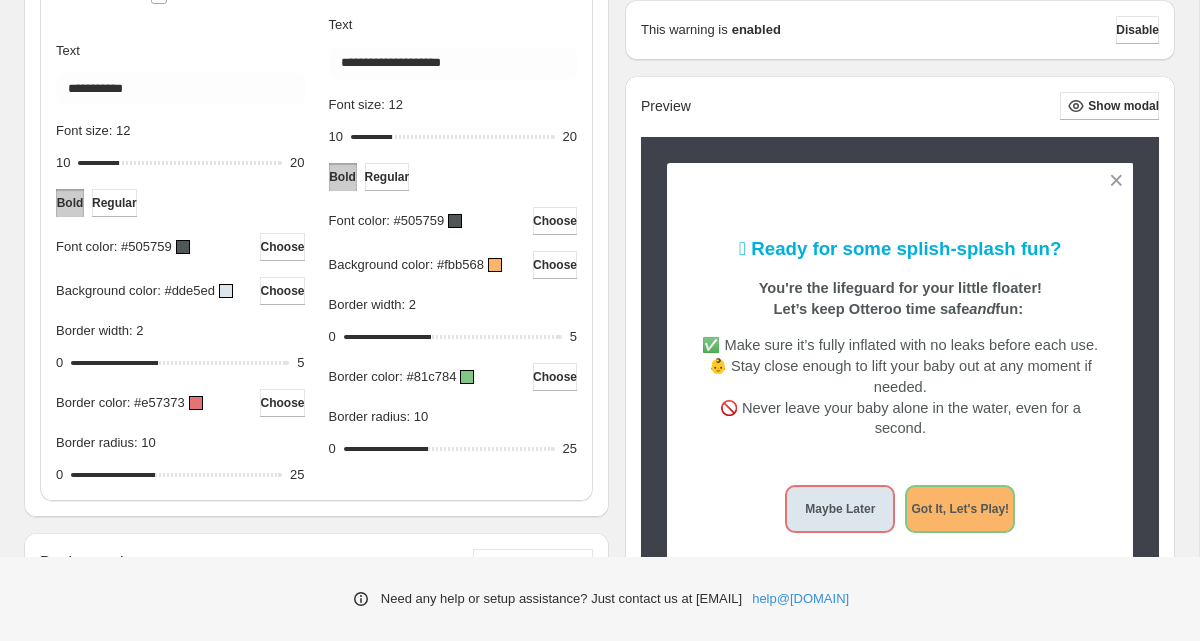 click at bounding box center [196, 403] 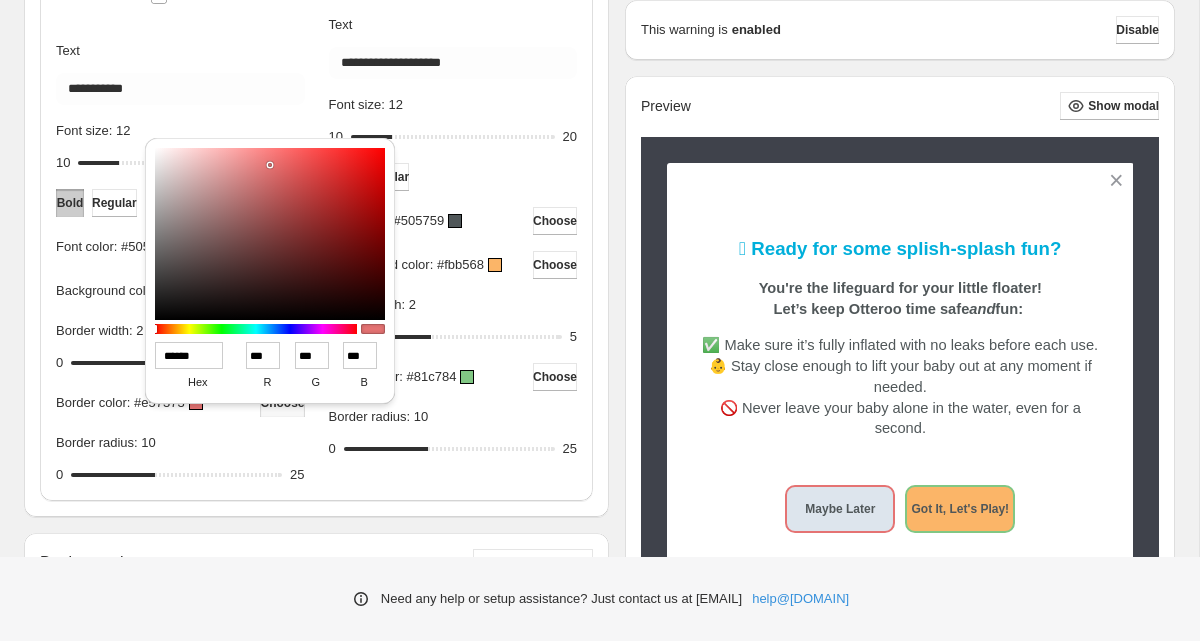 click on "******" at bounding box center (189, 355) 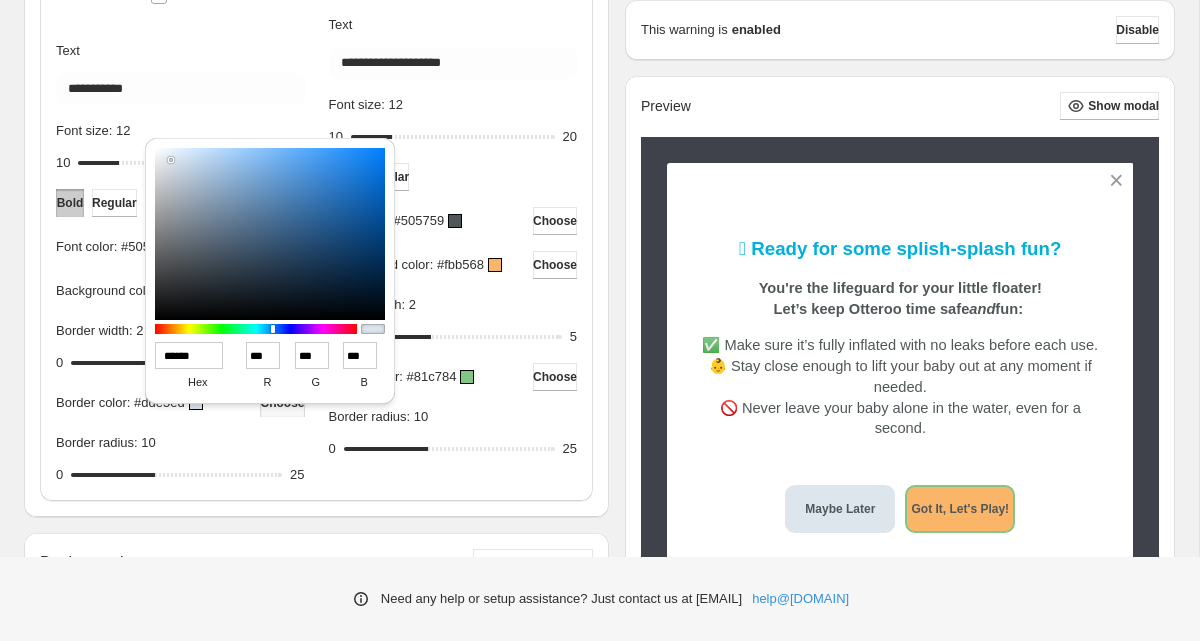 type on "******" 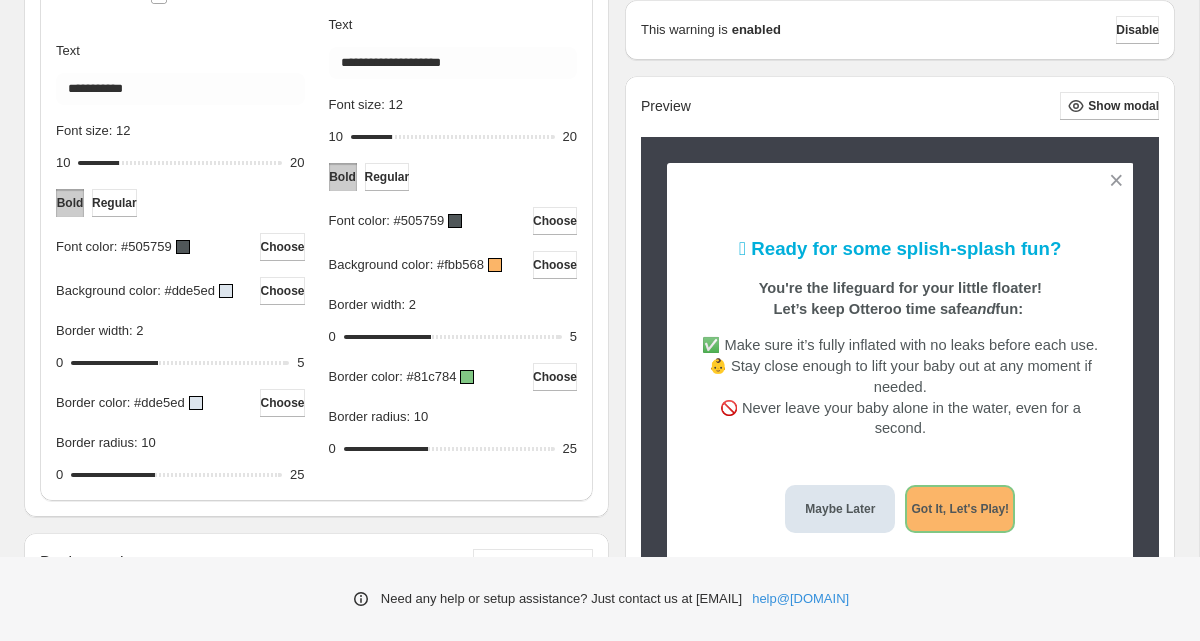 click at bounding box center (495, 265) 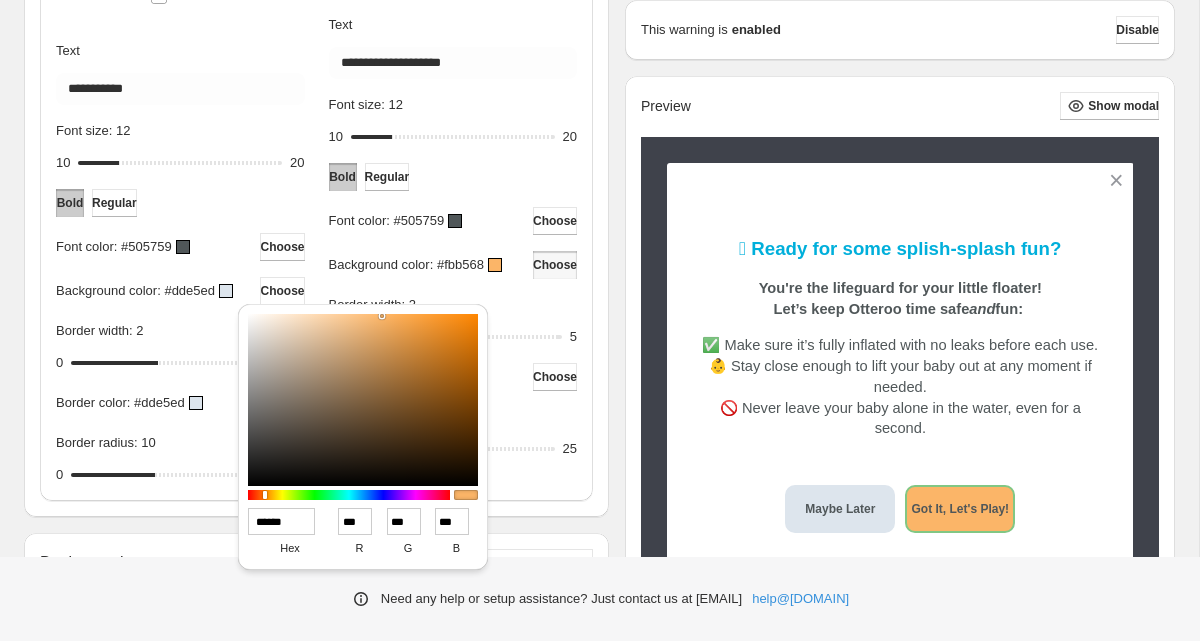 click on "******" at bounding box center [282, 521] 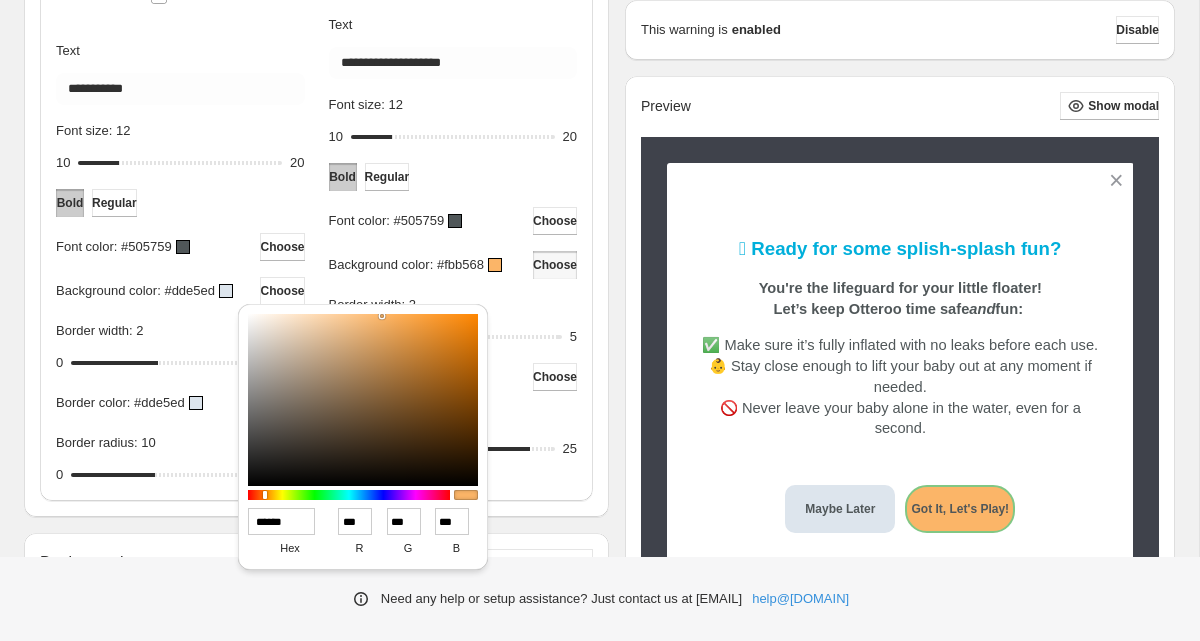 click on "Border radius: 22" at bounding box center [449, 449] 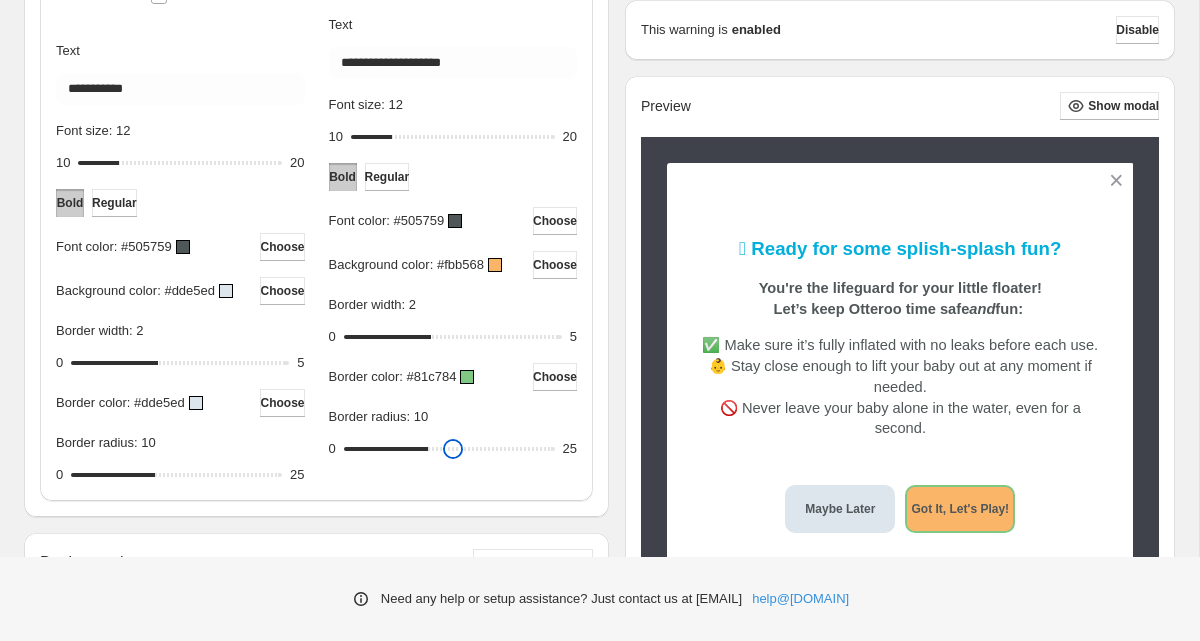 drag, startPoint x: 519, startPoint y: 472, endPoint x: 428, endPoint y: 480, distance: 91.350975 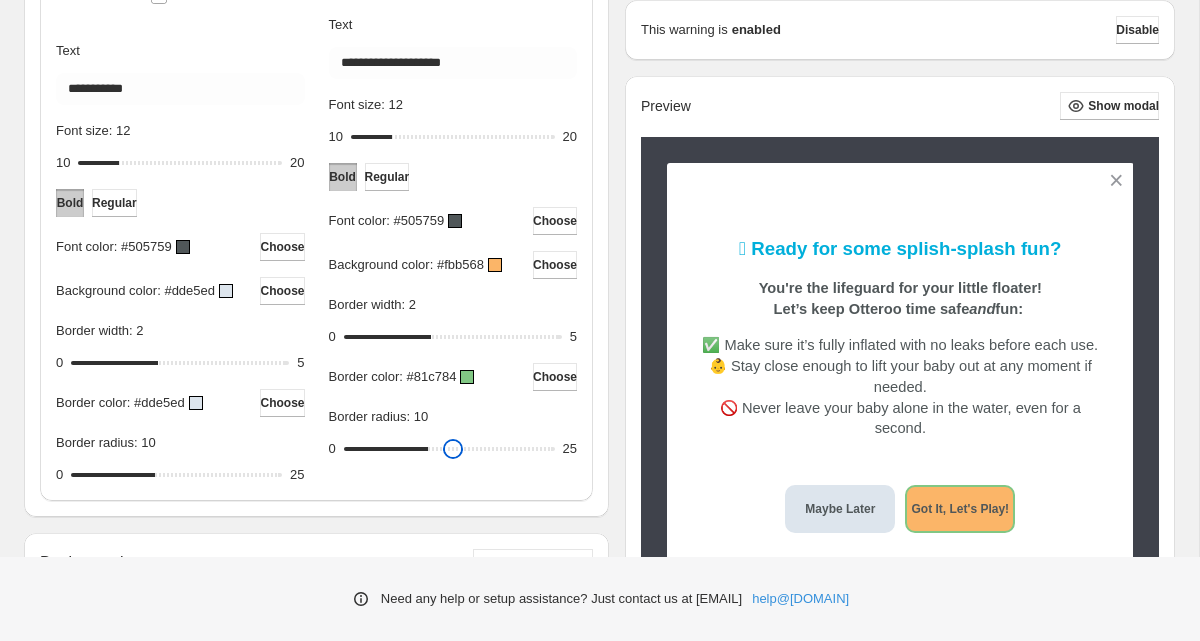 type on "**" 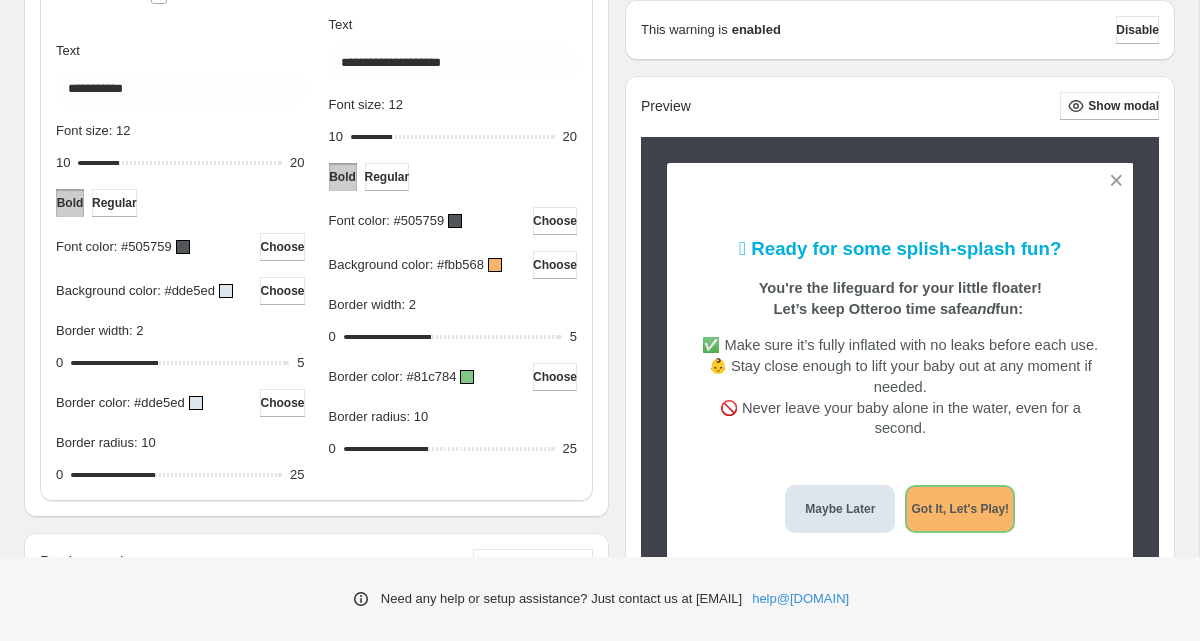 click at bounding box center (467, 377) 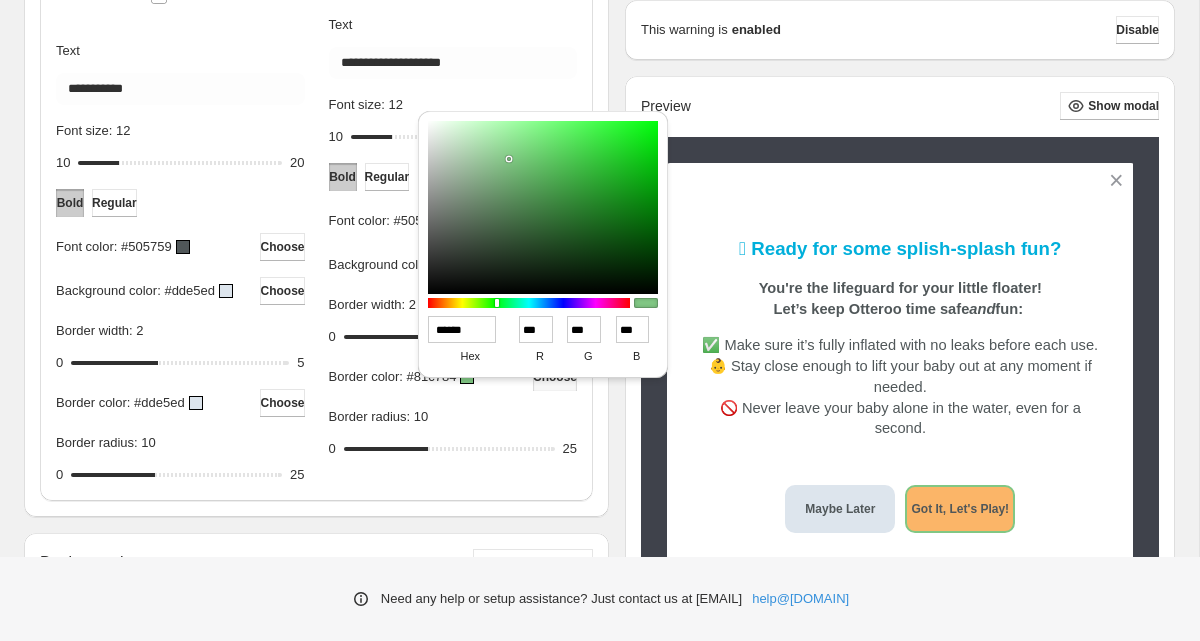 click on "******" at bounding box center [462, 329] 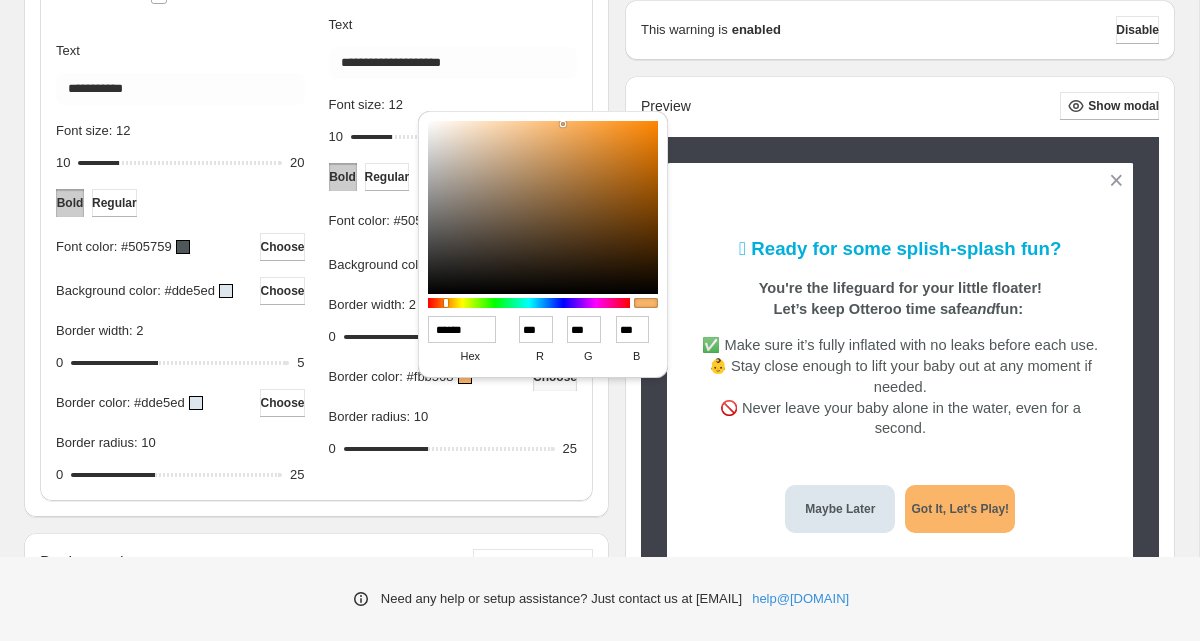 type on "******" 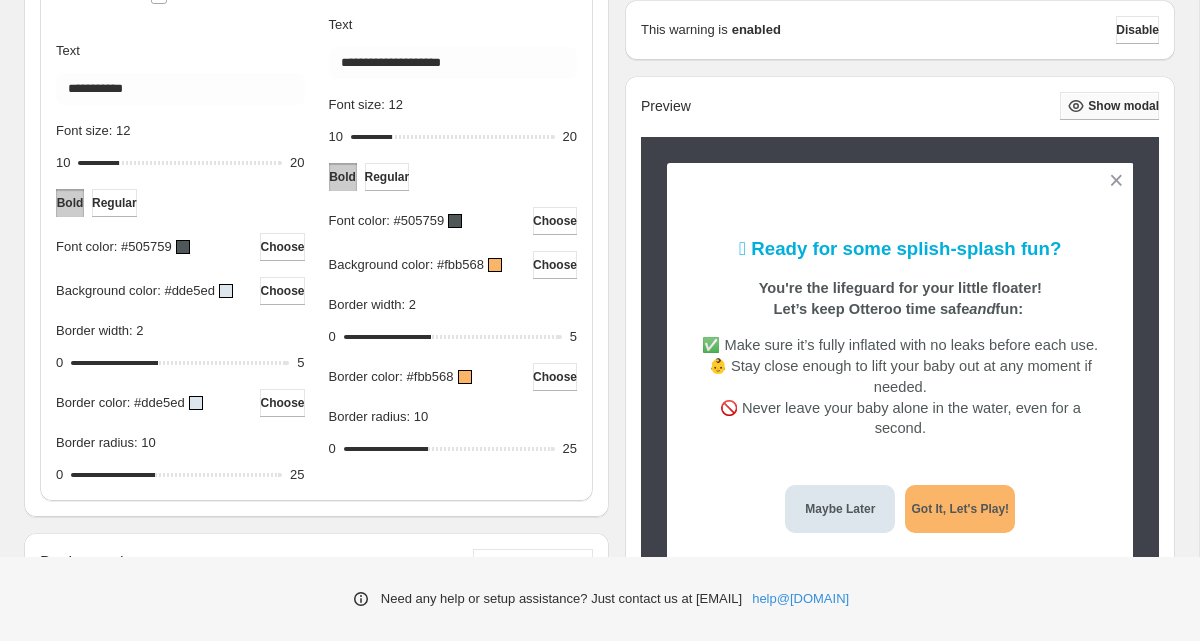 click on "Show modal" at bounding box center [1123, 106] 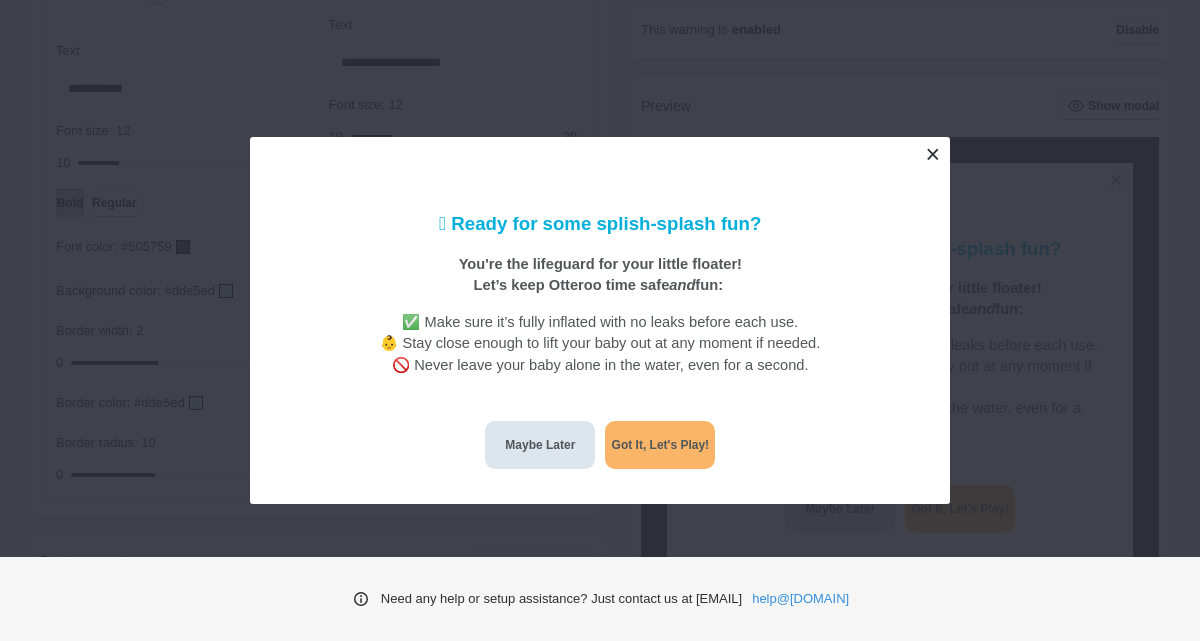 click at bounding box center [932, 154] 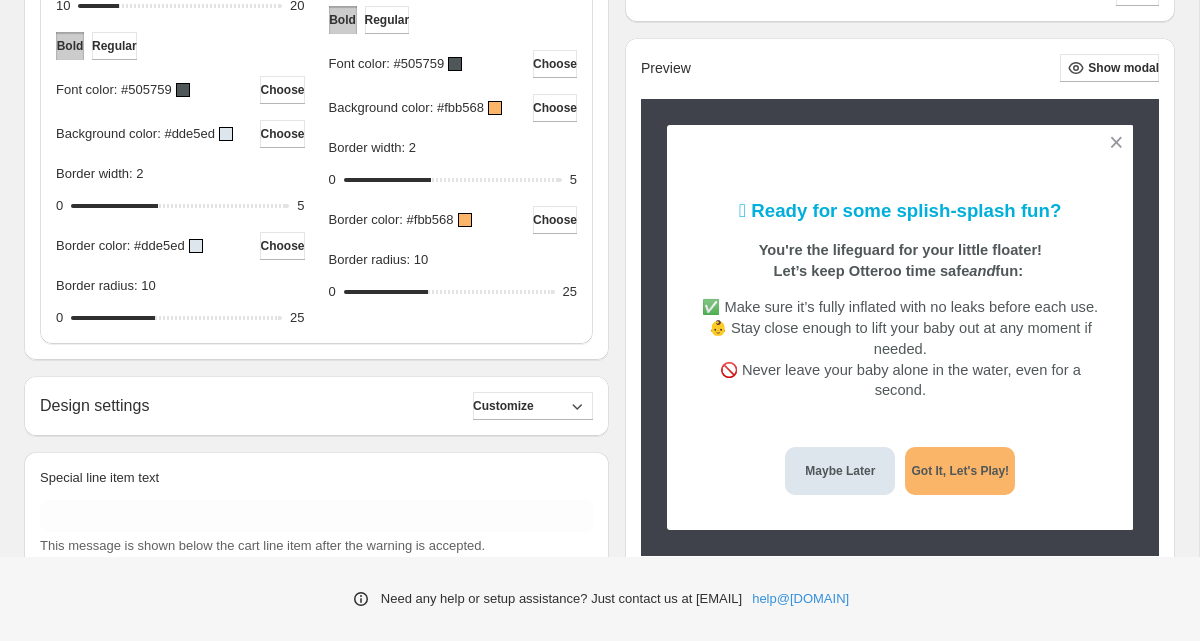 scroll, scrollTop: 955, scrollLeft: 0, axis: vertical 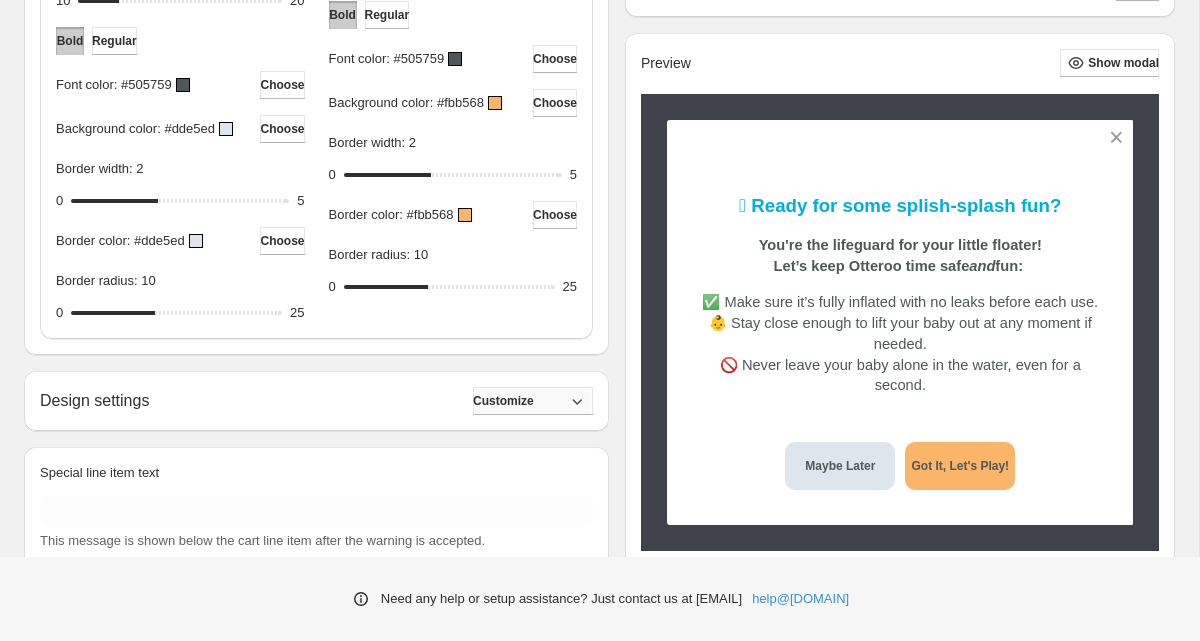 click on "Customize" at bounding box center [503, 401] 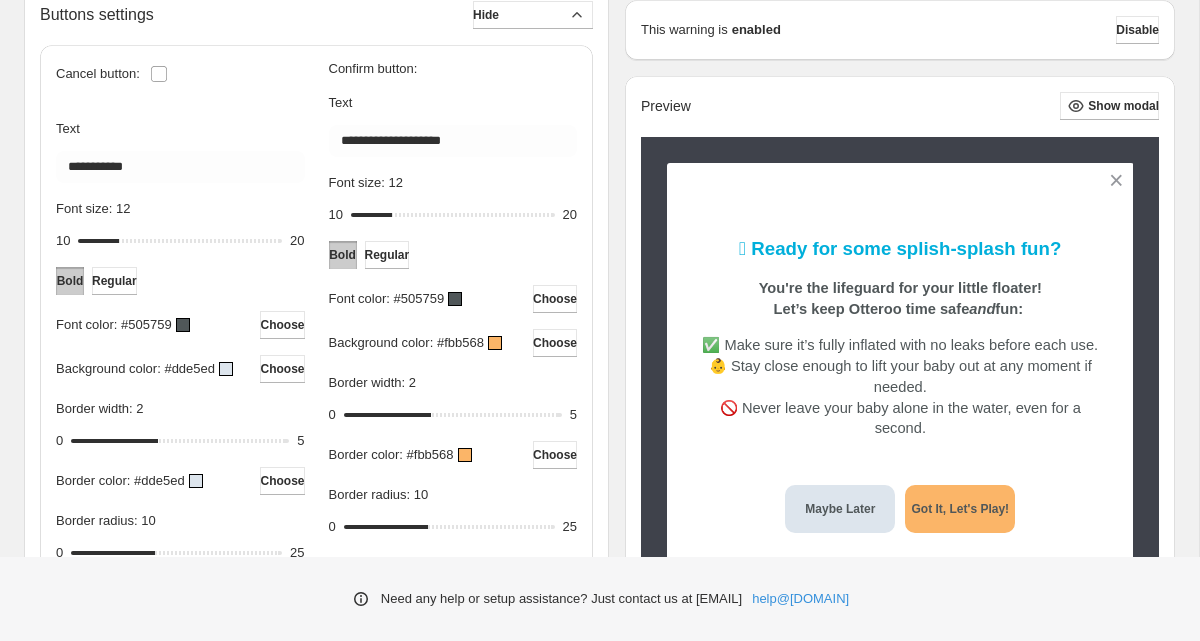 scroll, scrollTop: 712, scrollLeft: 0, axis: vertical 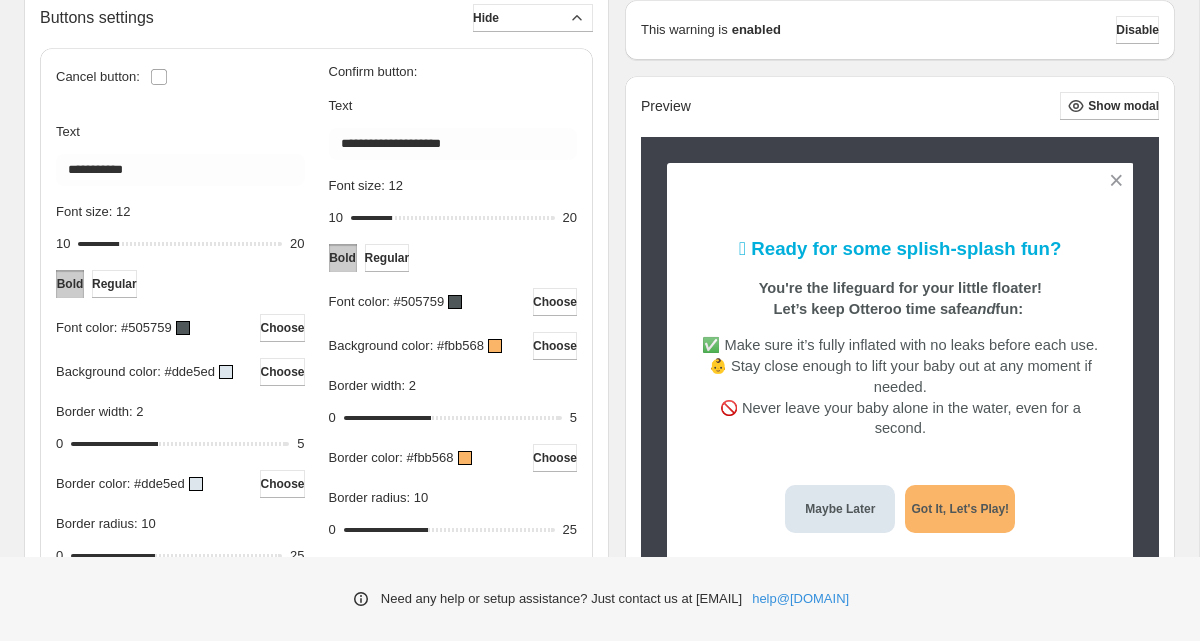 click at bounding box center (495, 346) 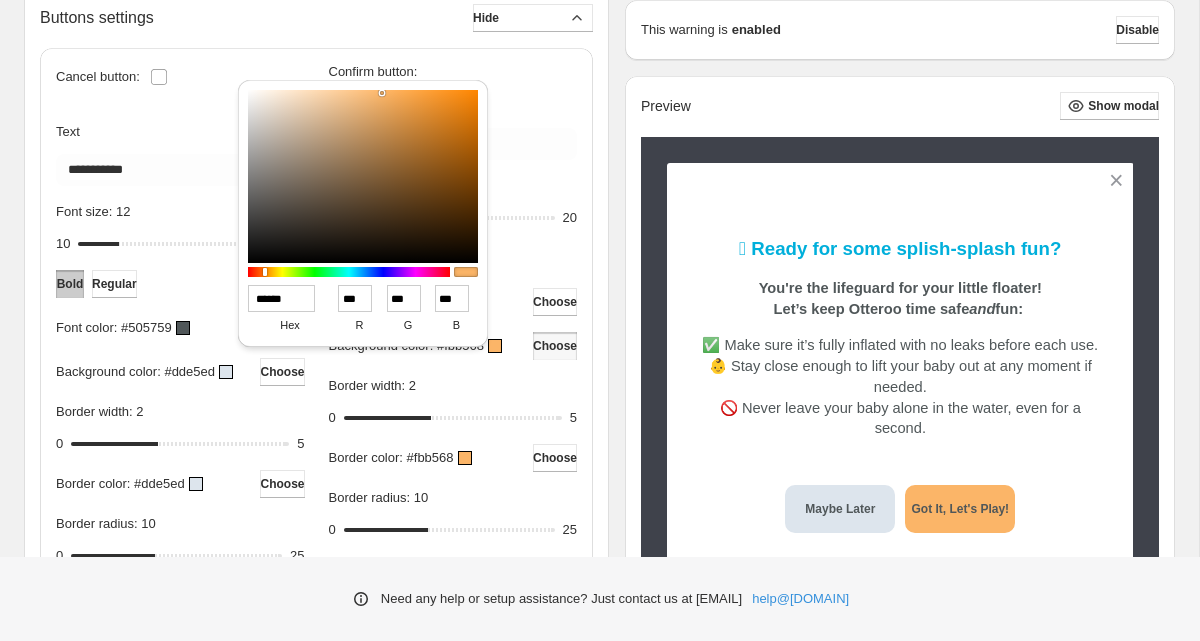 click on "******" at bounding box center (282, 298) 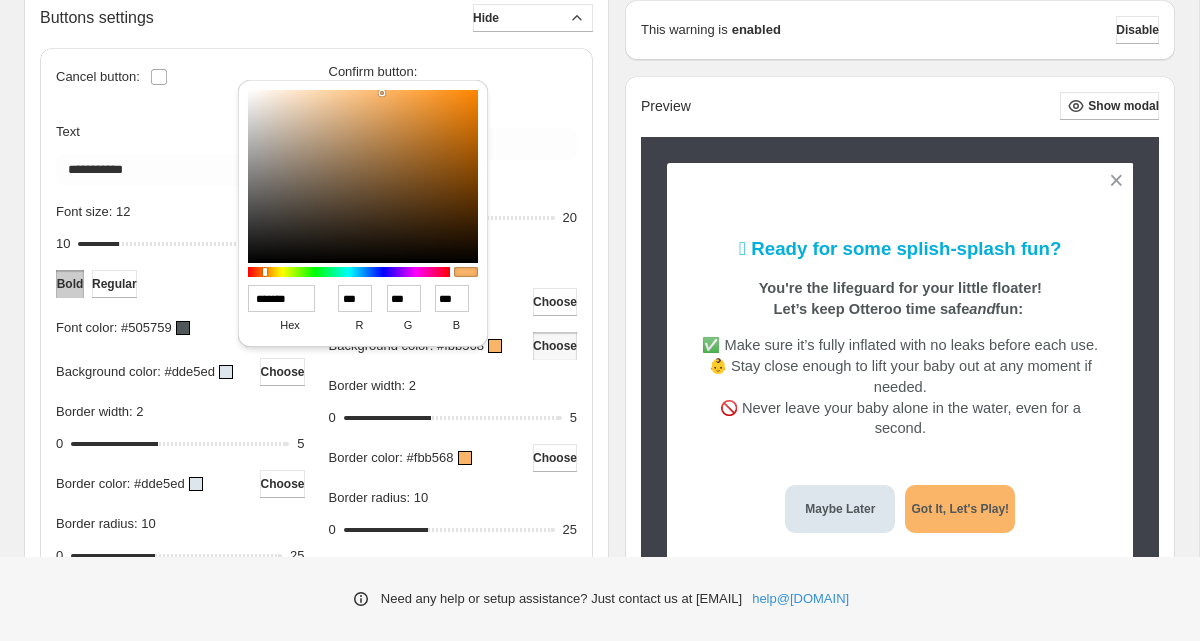 type on "***" 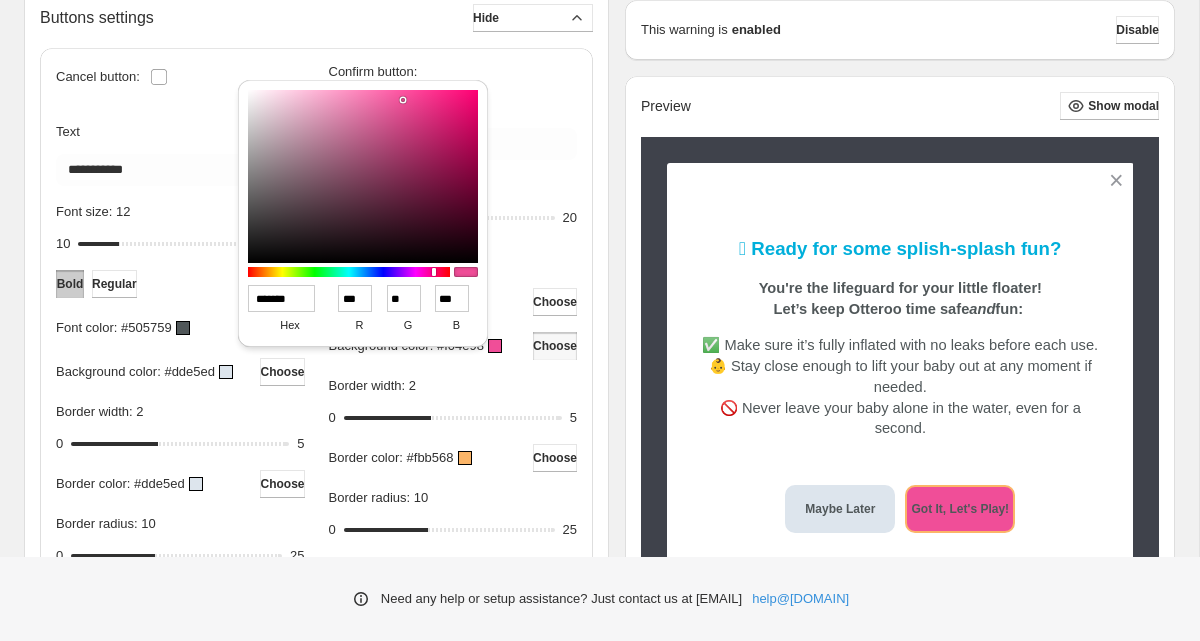 type on "******" 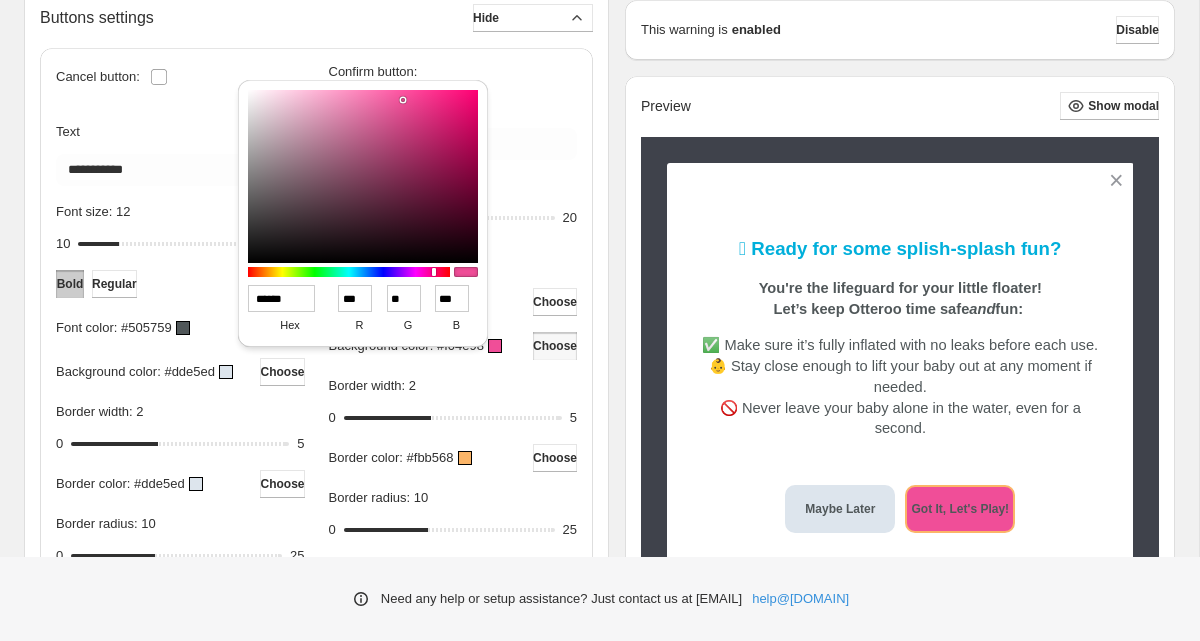 click at bounding box center (465, 458) 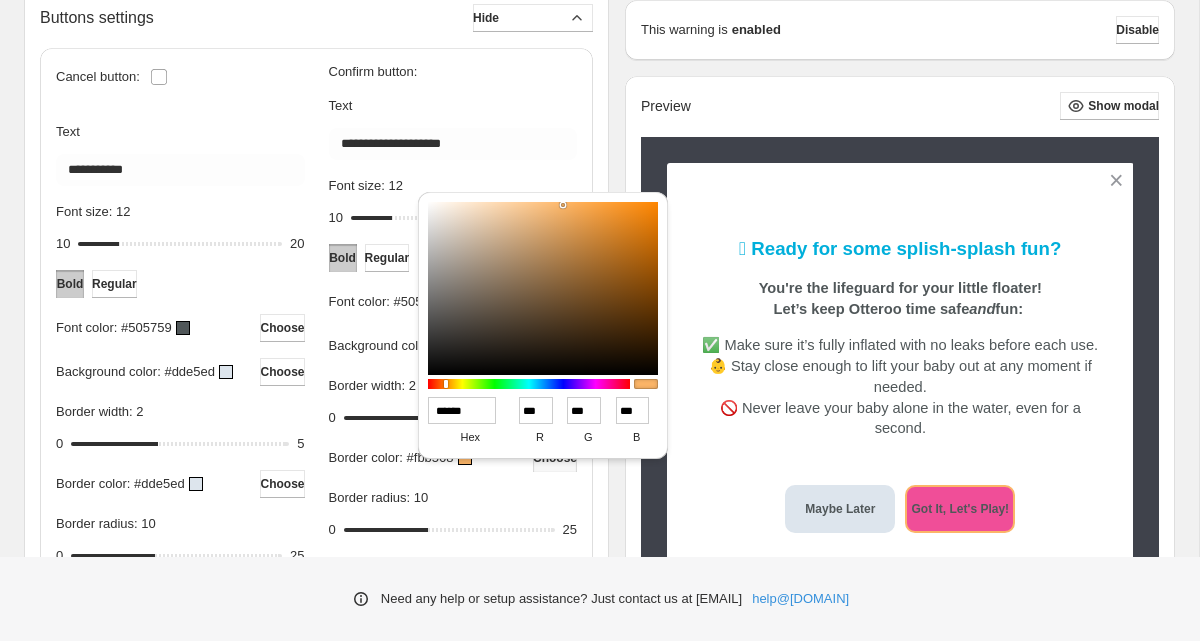 click on "******" at bounding box center [462, 410] 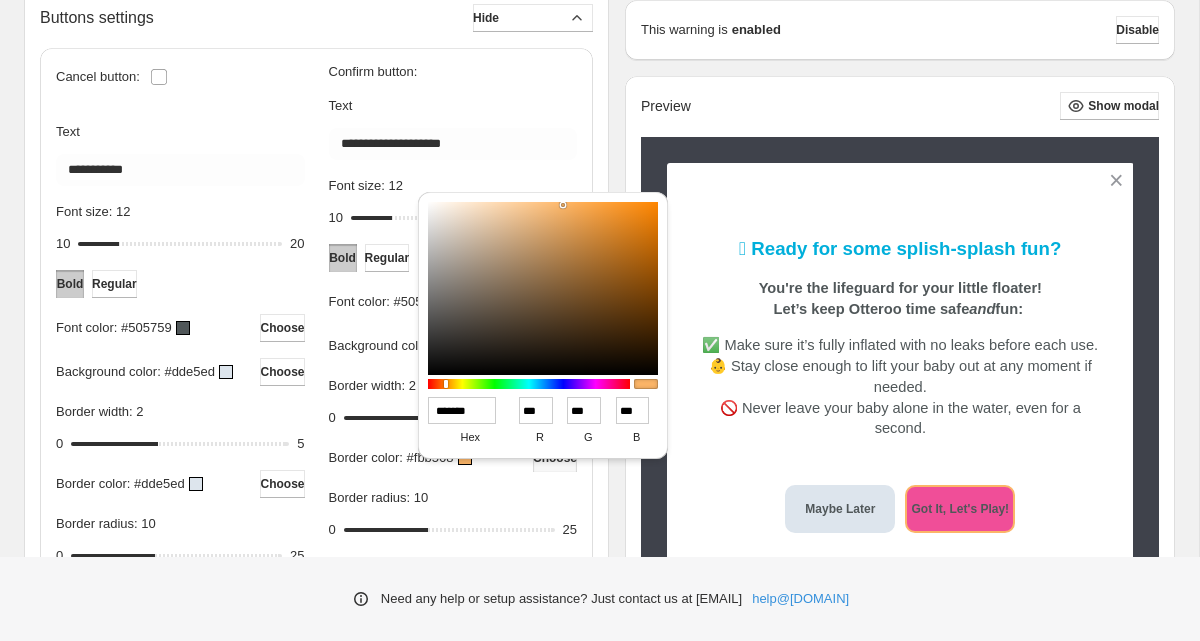 type on "***" 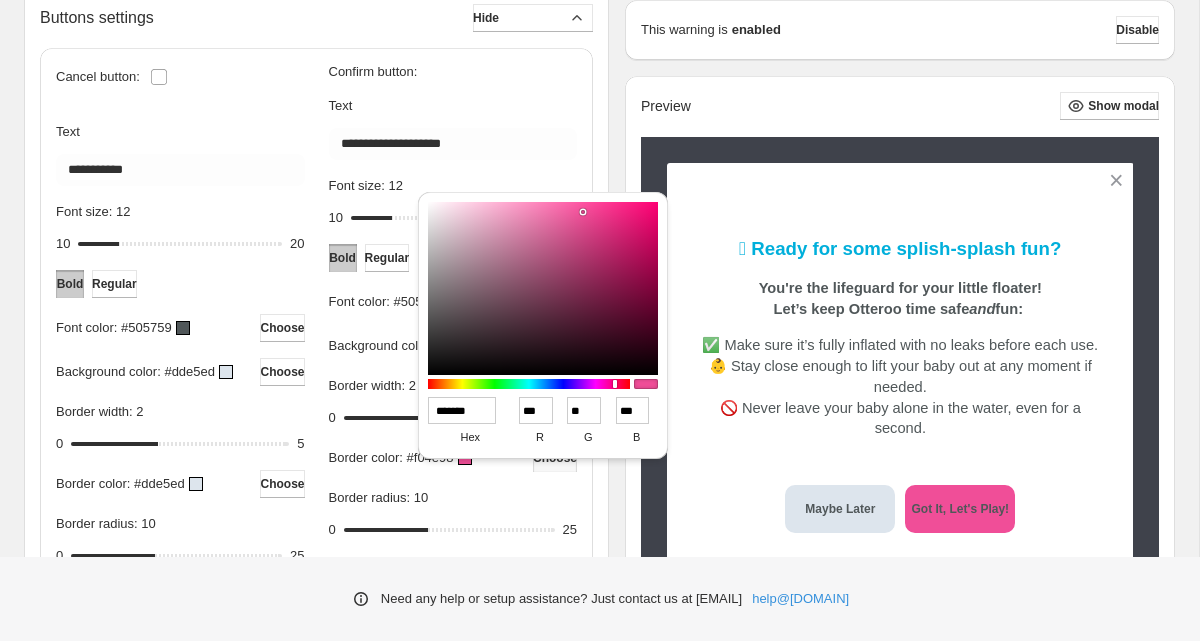 type on "******" 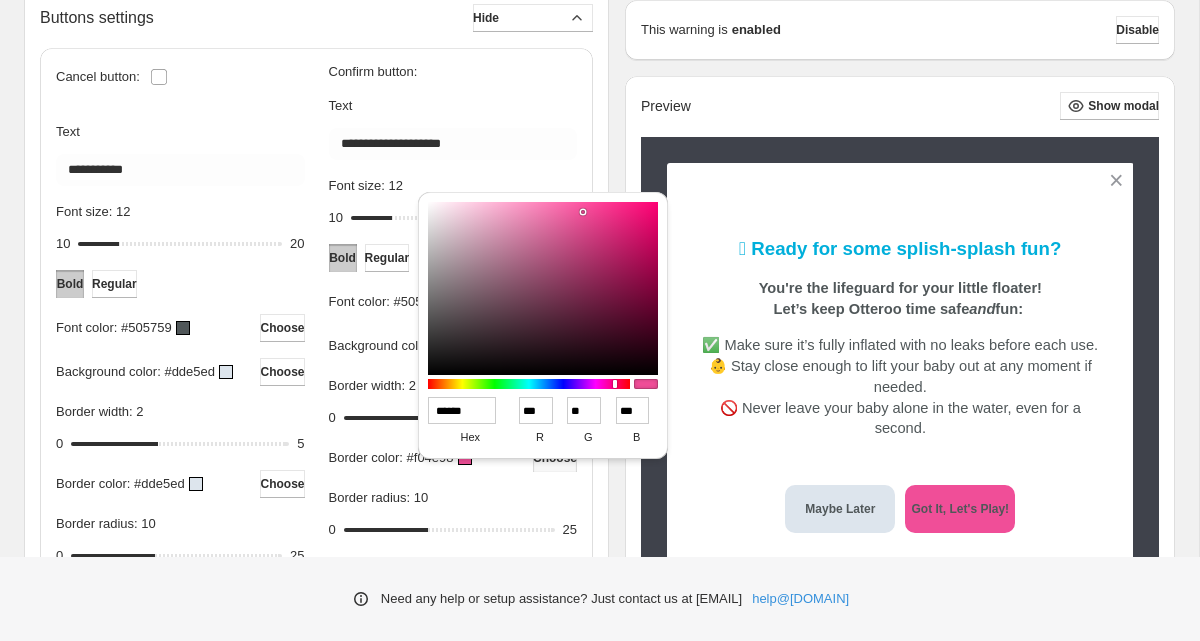 click on "Border radius: 10" at bounding box center [453, 502] 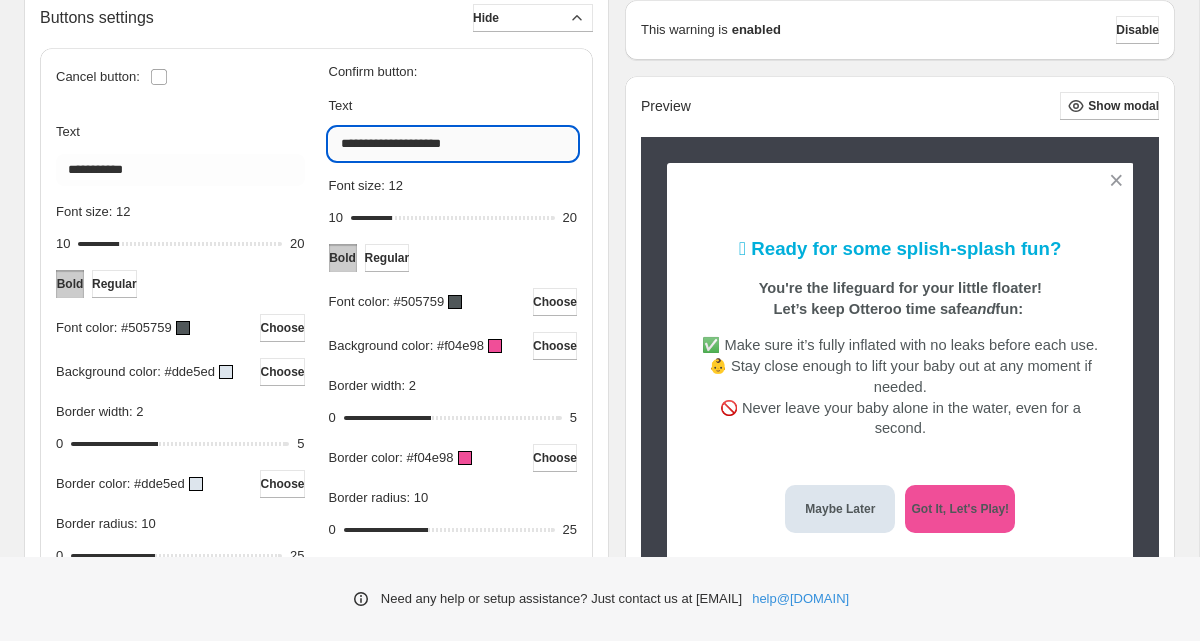 click on "**********" at bounding box center [453, 144] 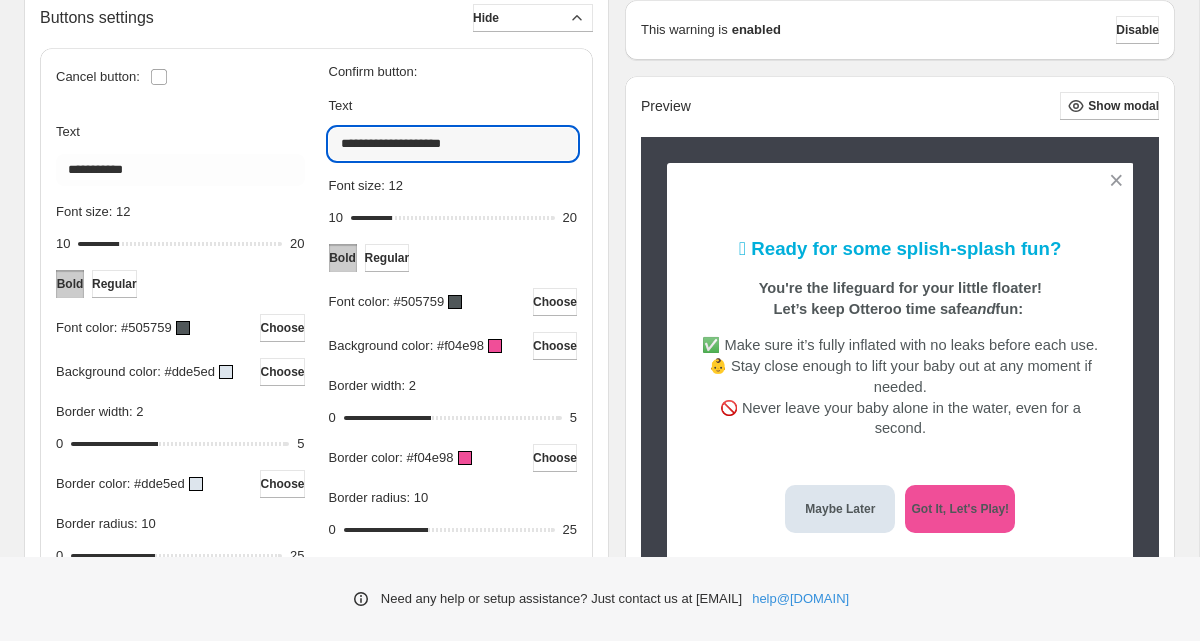paste on "***" 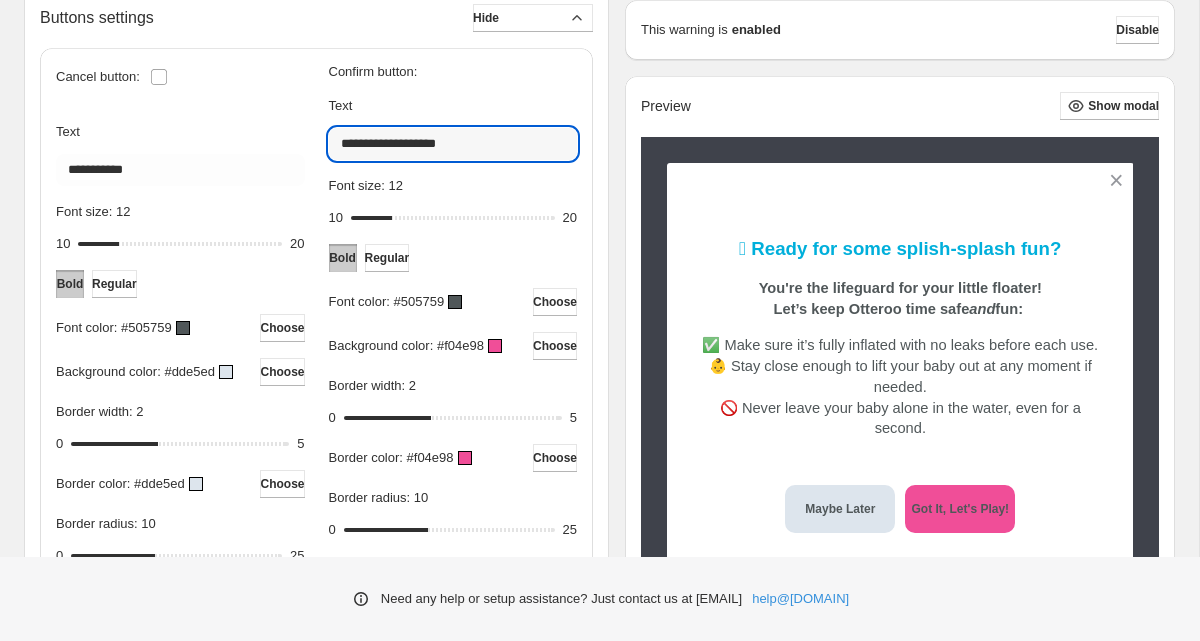 type on "**********" 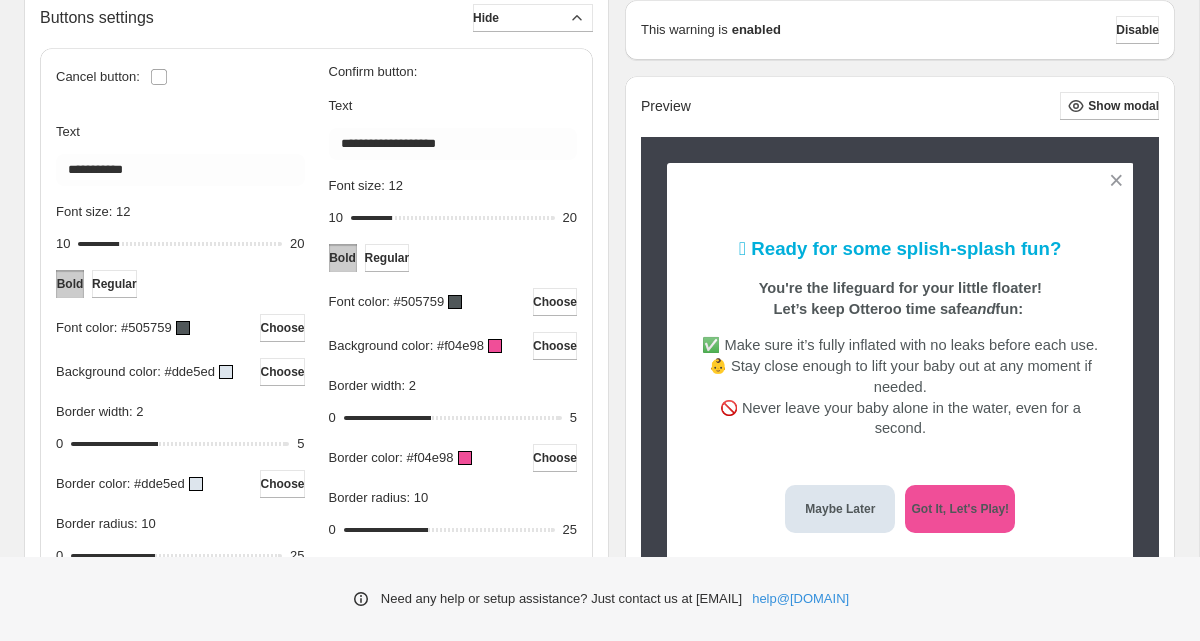 click at bounding box center (455, 302) 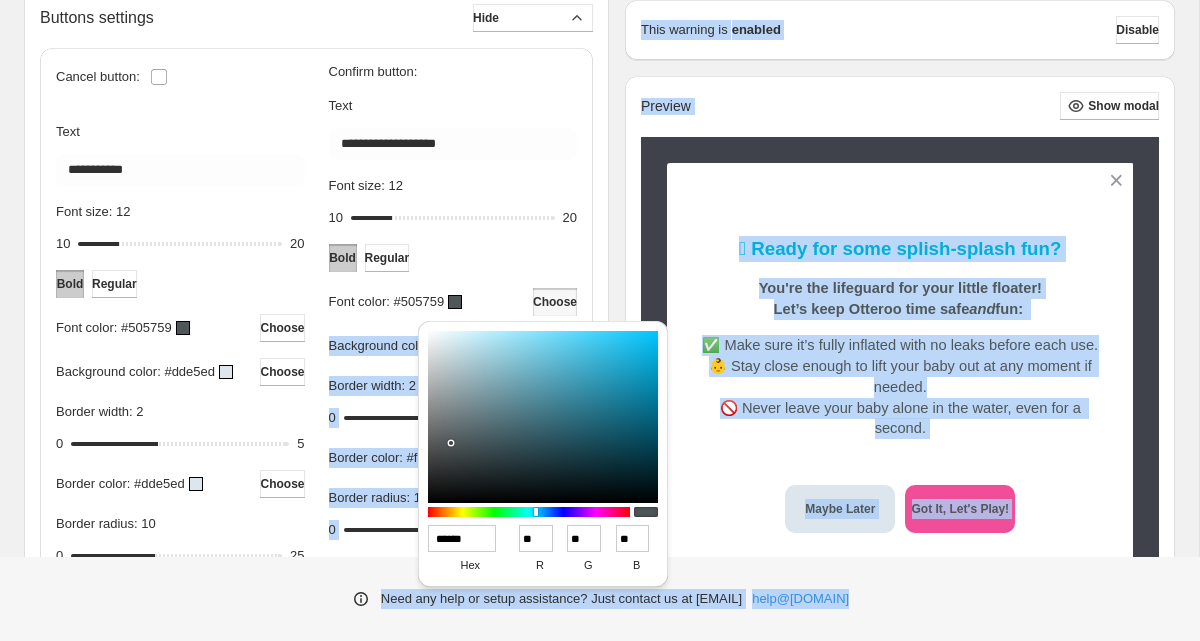drag, startPoint x: 450, startPoint y: 445, endPoint x: 427, endPoint y: 336, distance: 111.40018 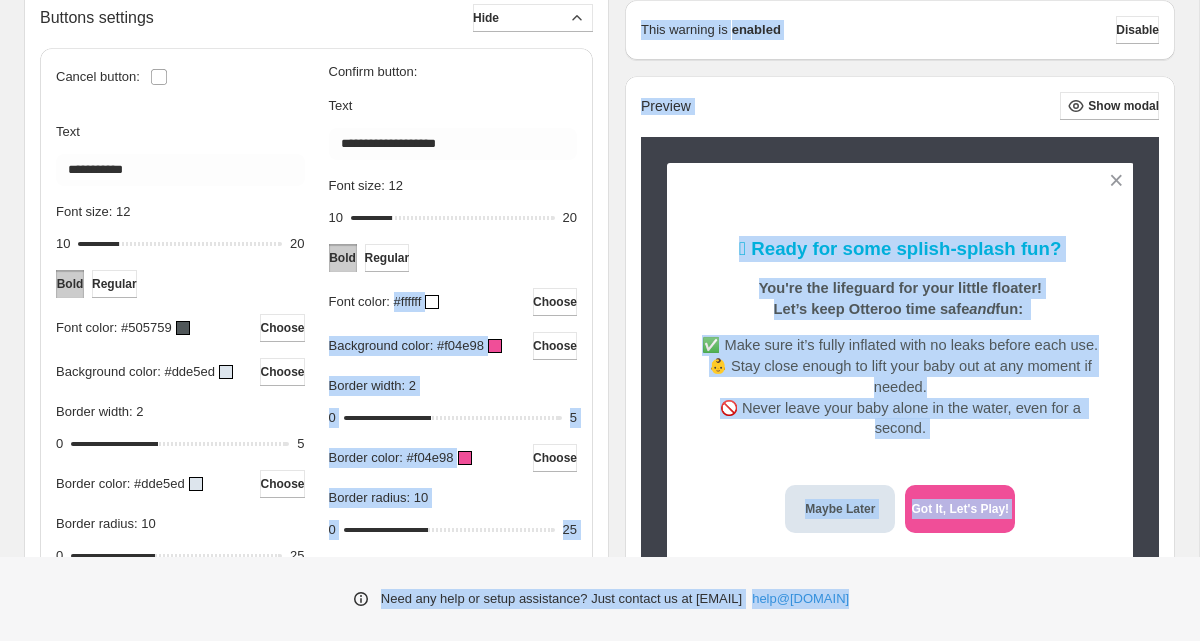 click on "**********" at bounding box center (453, 302) 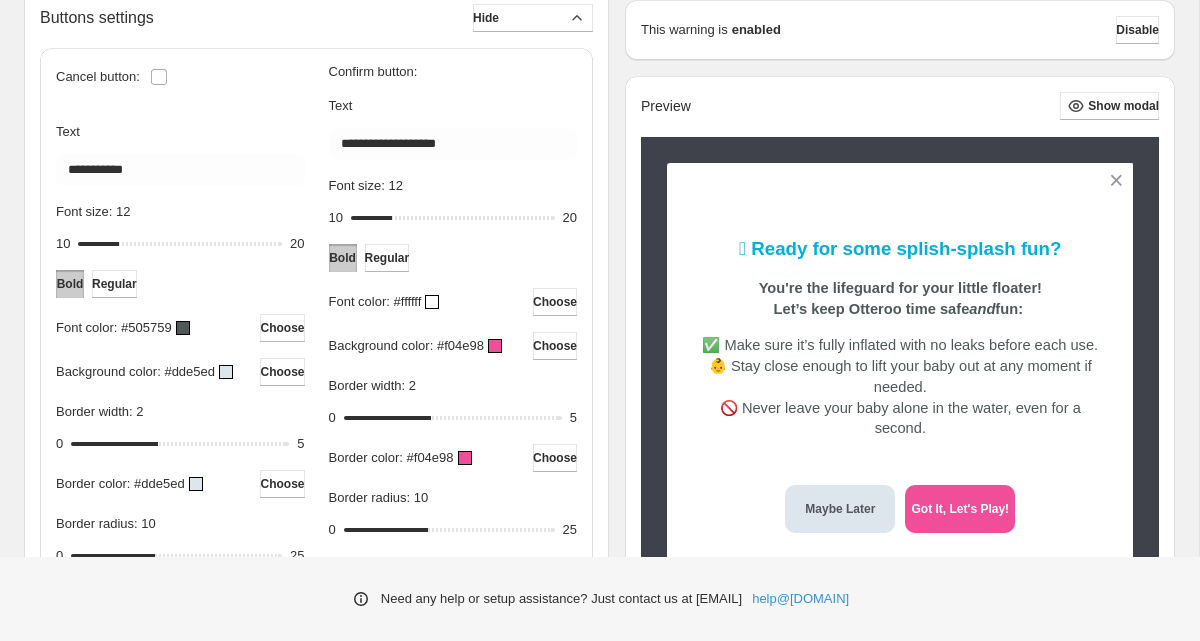 click on "**********" at bounding box center (453, 302) 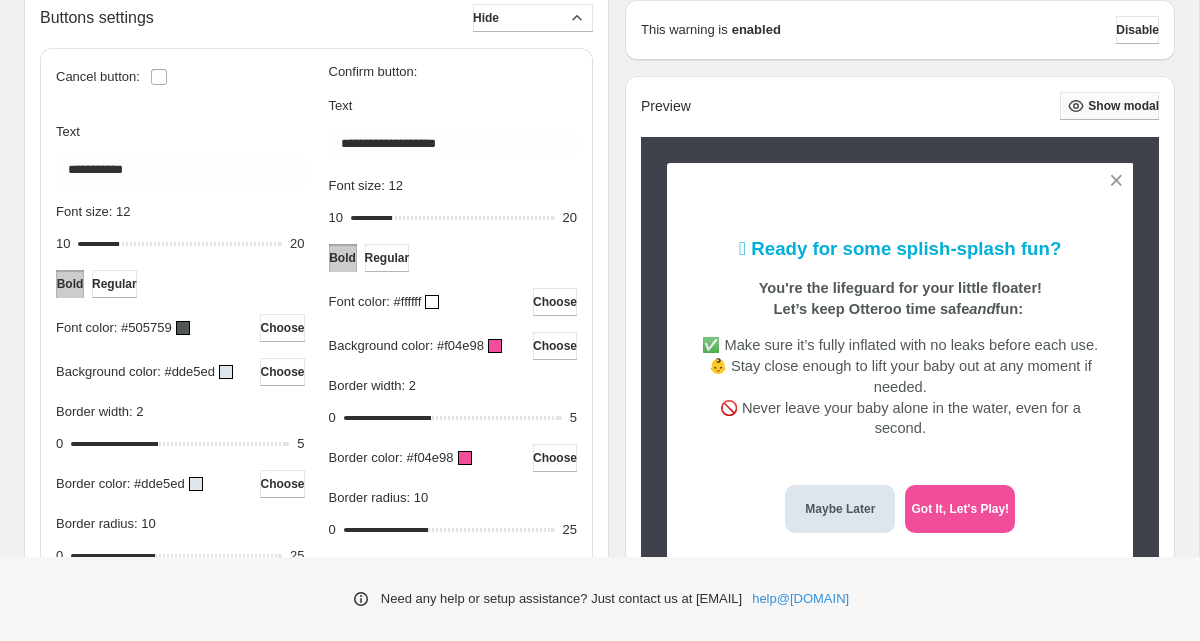 click on "Show modal" at bounding box center [1123, 106] 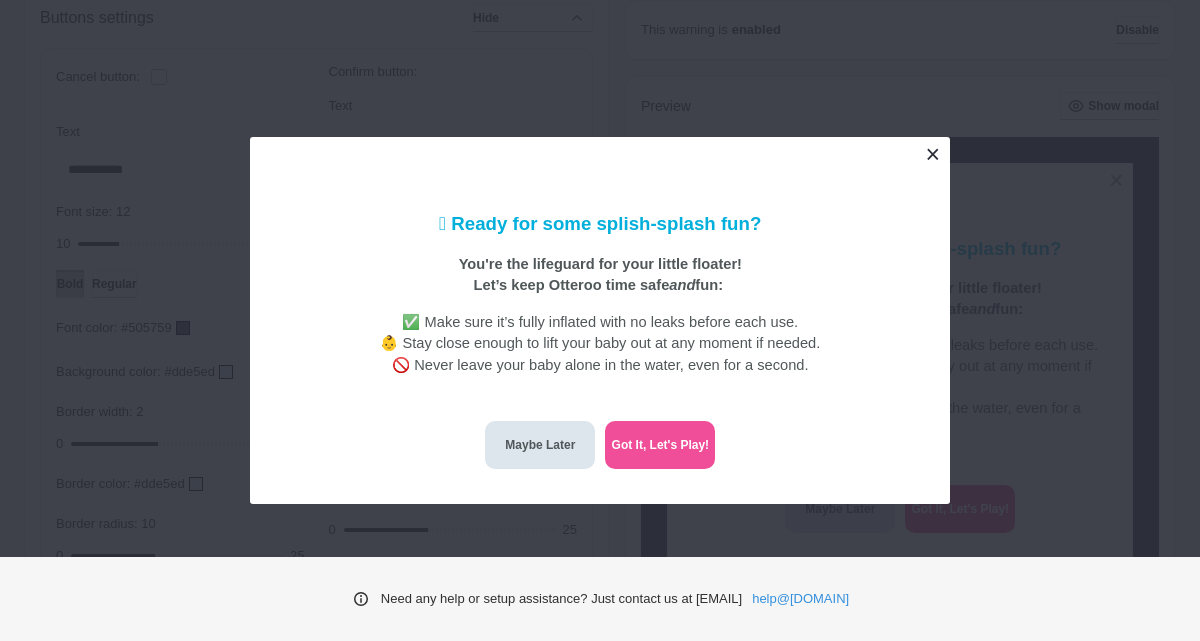 click at bounding box center [932, 154] 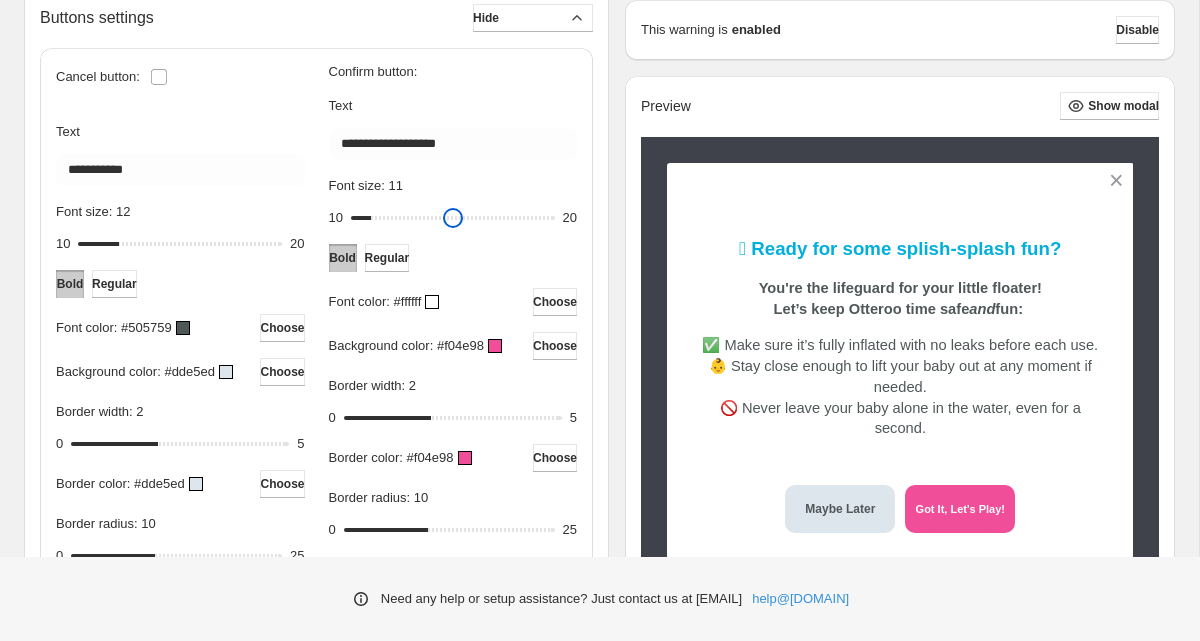 drag, startPoint x: 399, startPoint y: 217, endPoint x: 380, endPoint y: 218, distance: 19.026299 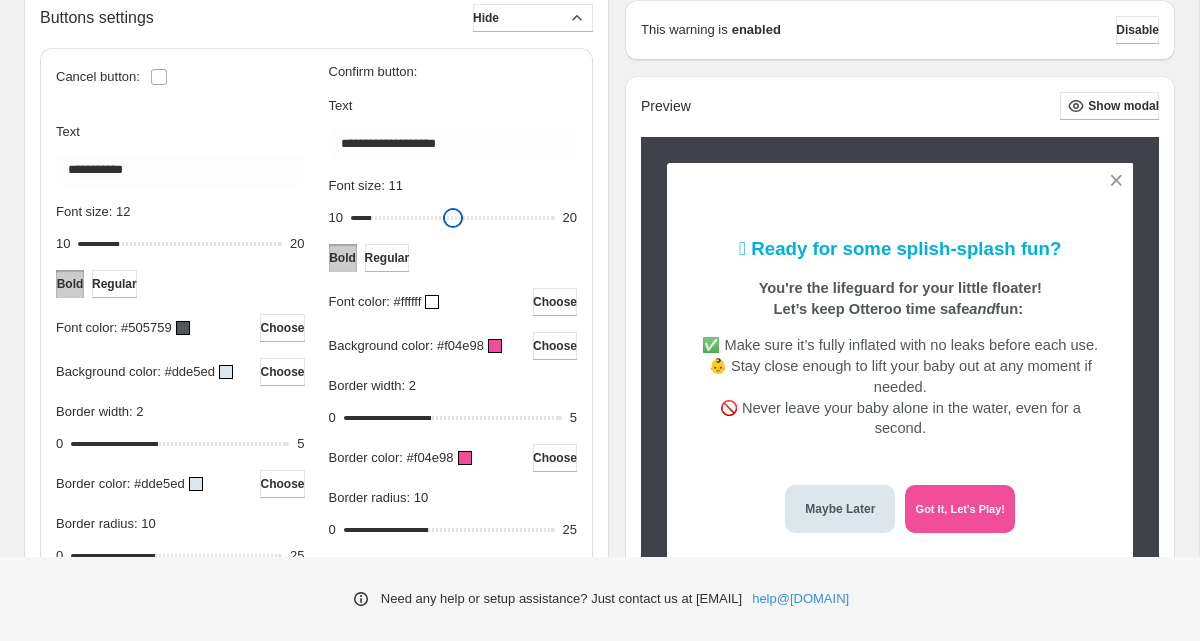 type on "**" 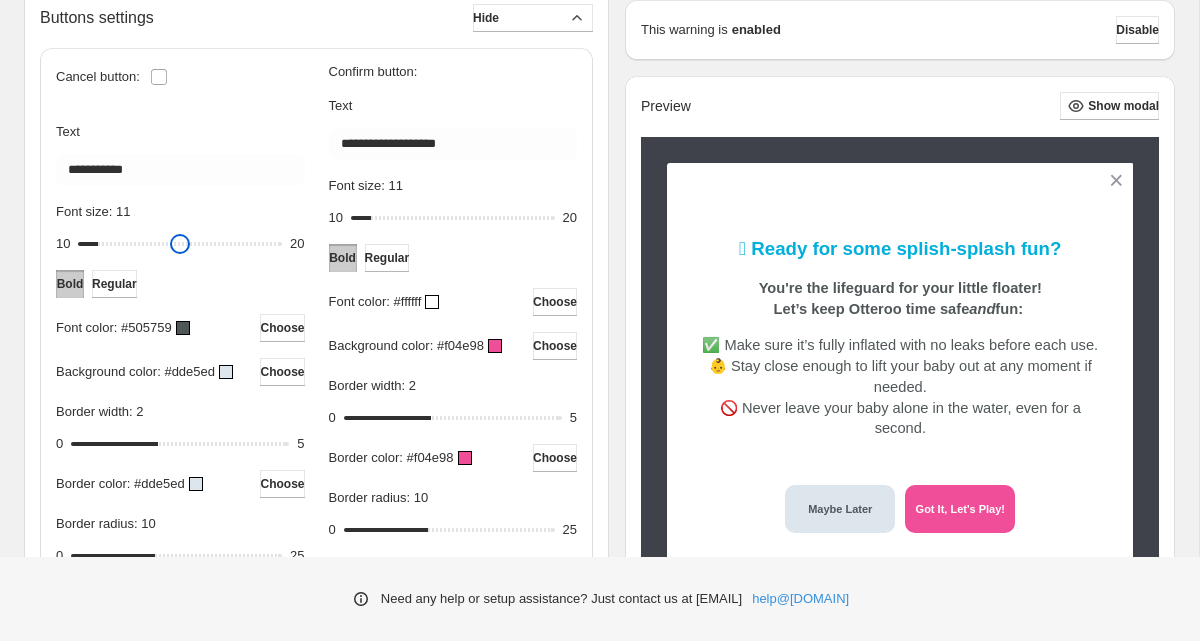 drag, startPoint x: 124, startPoint y: 247, endPoint x: 112, endPoint y: 247, distance: 12 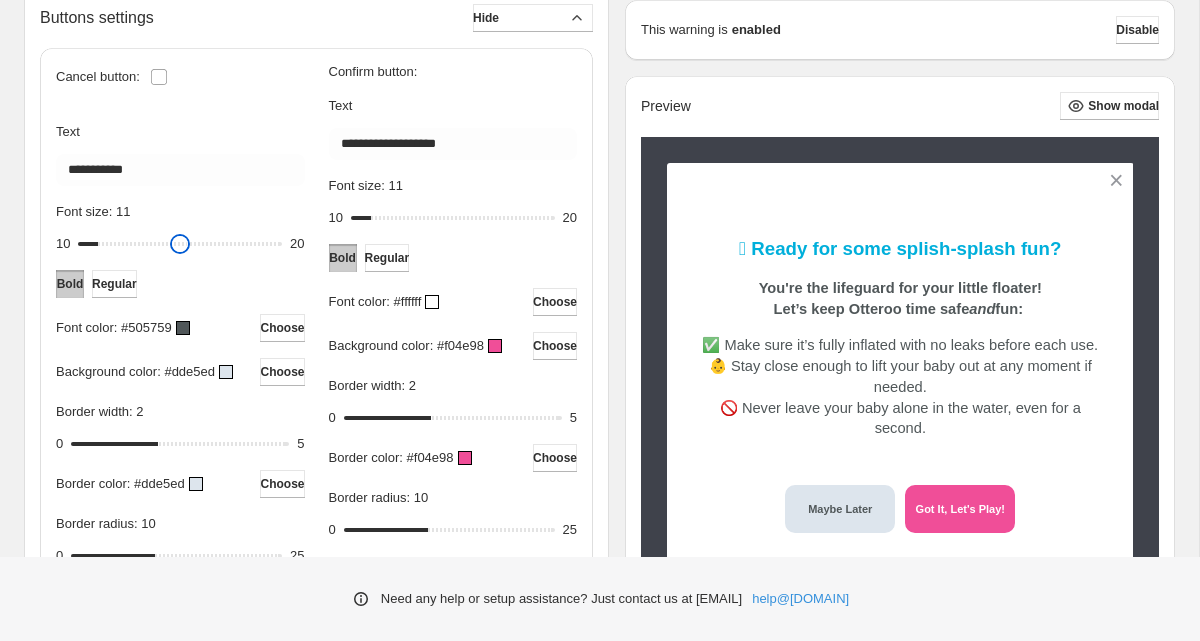 type on "**" 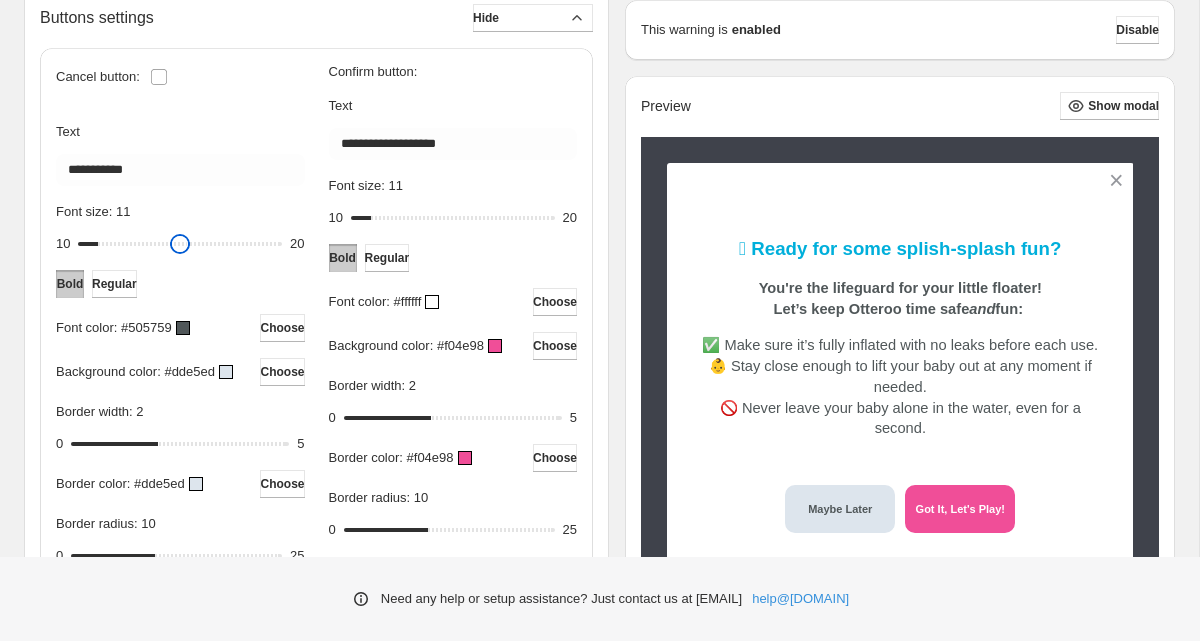 click on "Font size: 11" at bounding box center (180, 244) 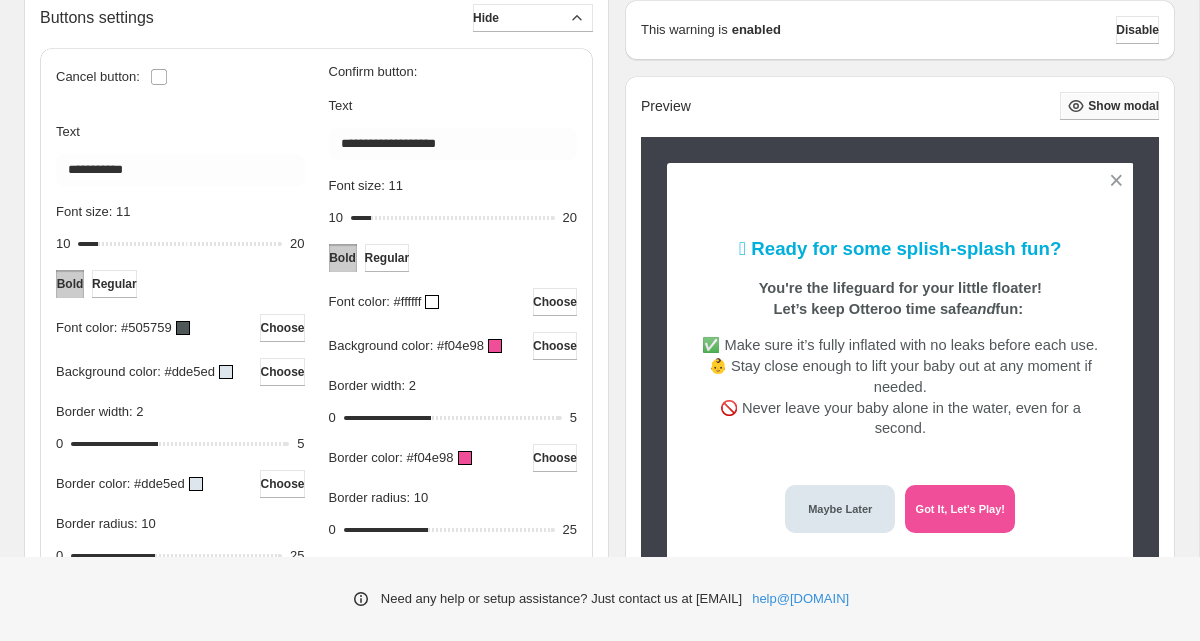 click on "Show modal" at bounding box center [1109, 106] 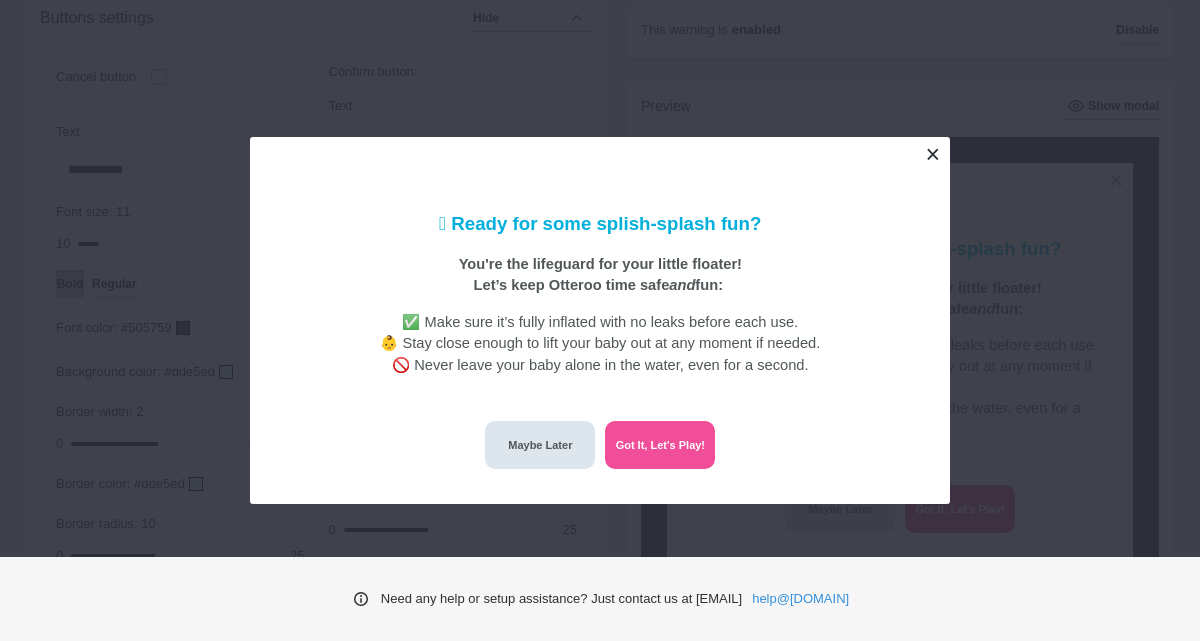 click at bounding box center [932, 154] 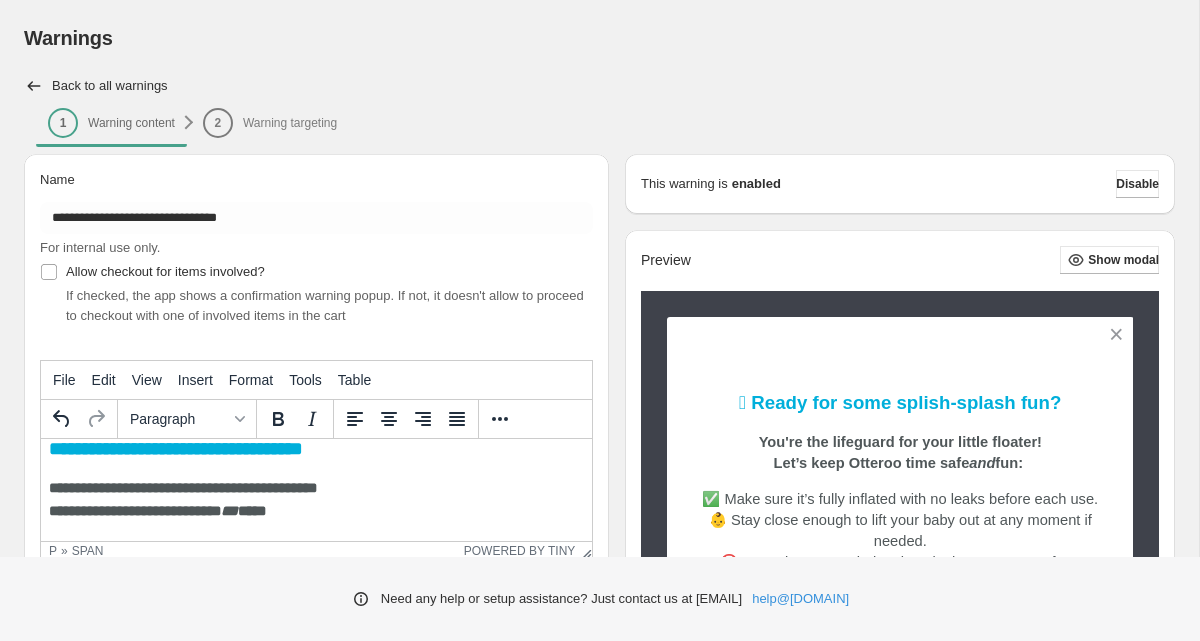 scroll, scrollTop: 21, scrollLeft: 0, axis: vertical 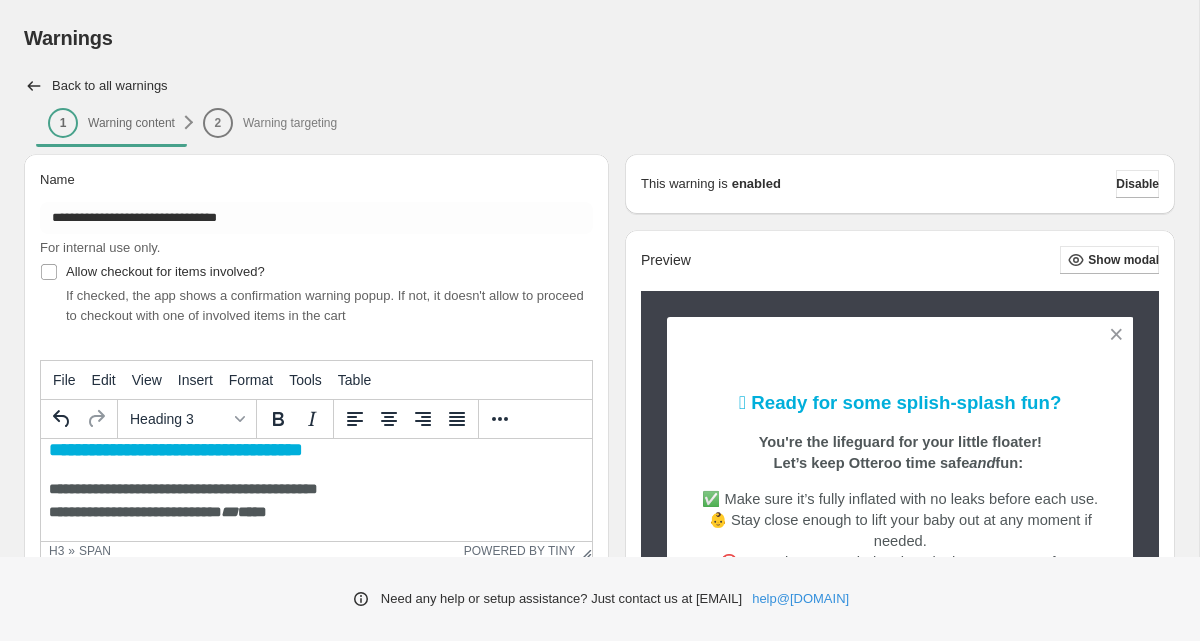 click on "**********" at bounding box center [316, 450] 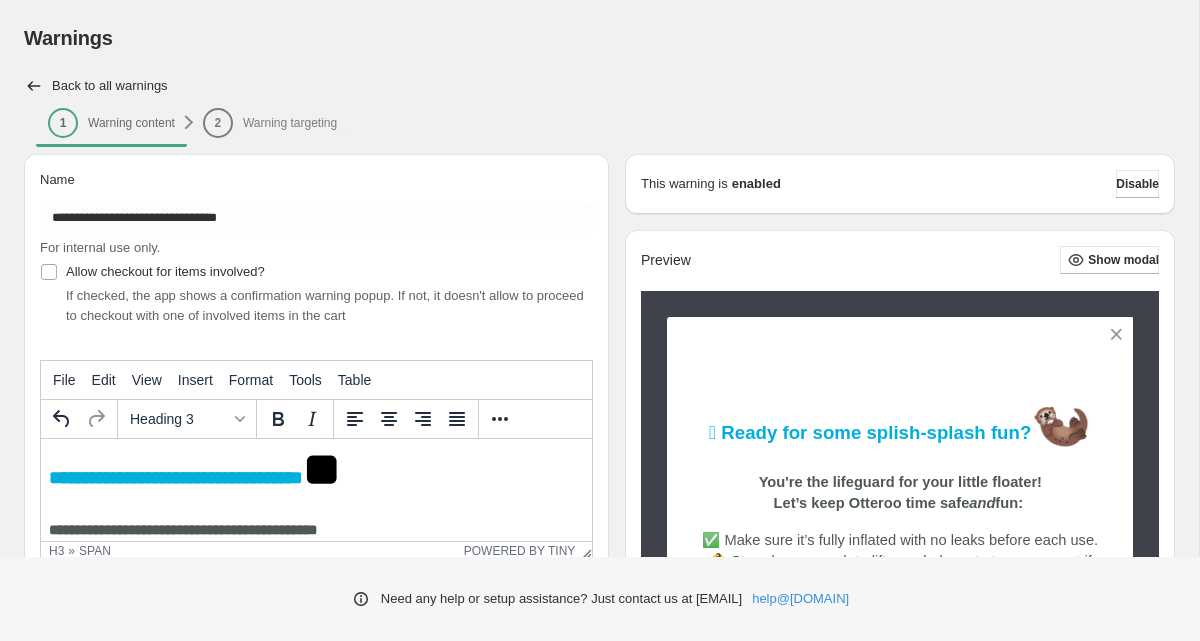 drag, startPoint x: 48, startPoint y: 483, endPoint x: 59, endPoint y: 484, distance: 11.045361 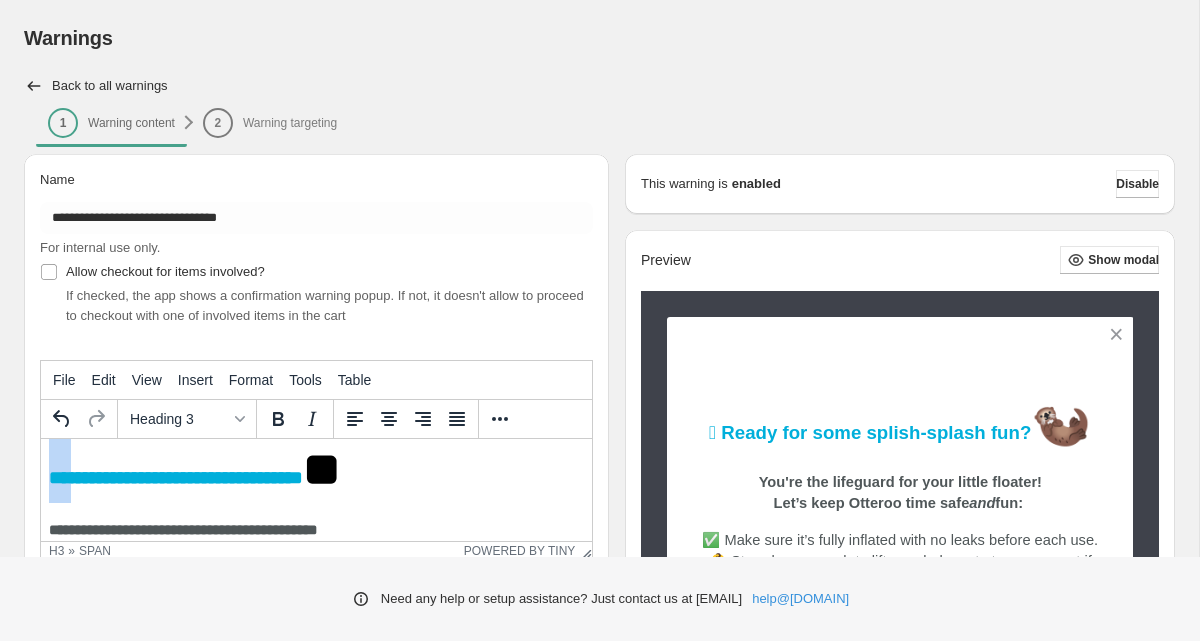 drag, startPoint x: 71, startPoint y: 484, endPoint x: 54, endPoint y: 484, distance: 17 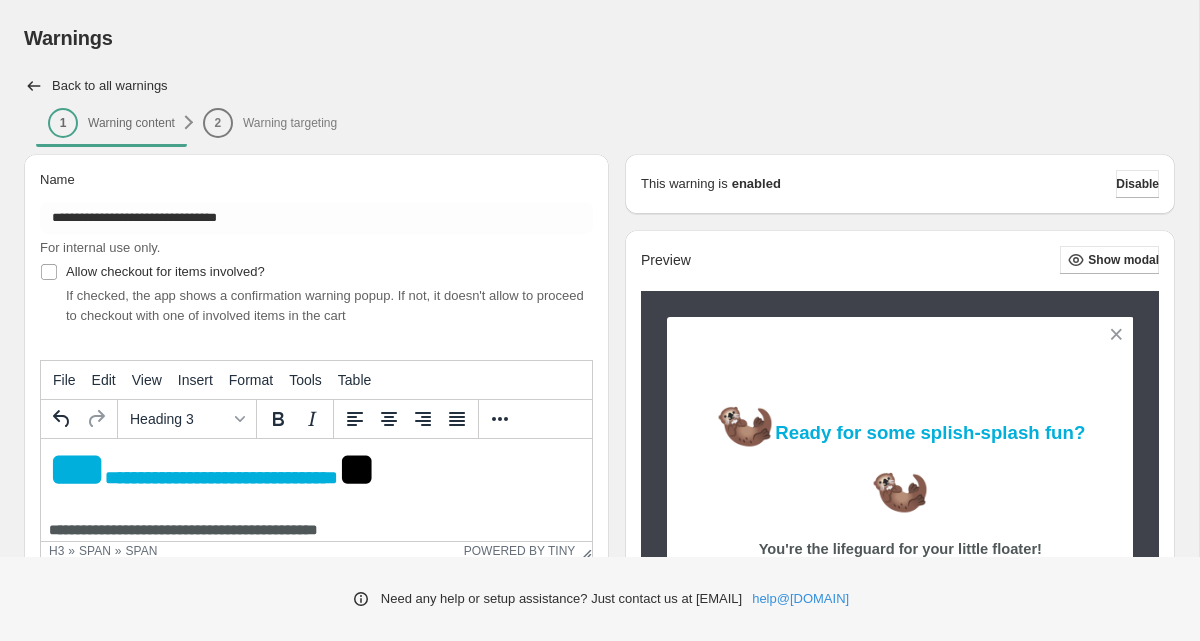 click on "**" at bounding box center (357, 469) 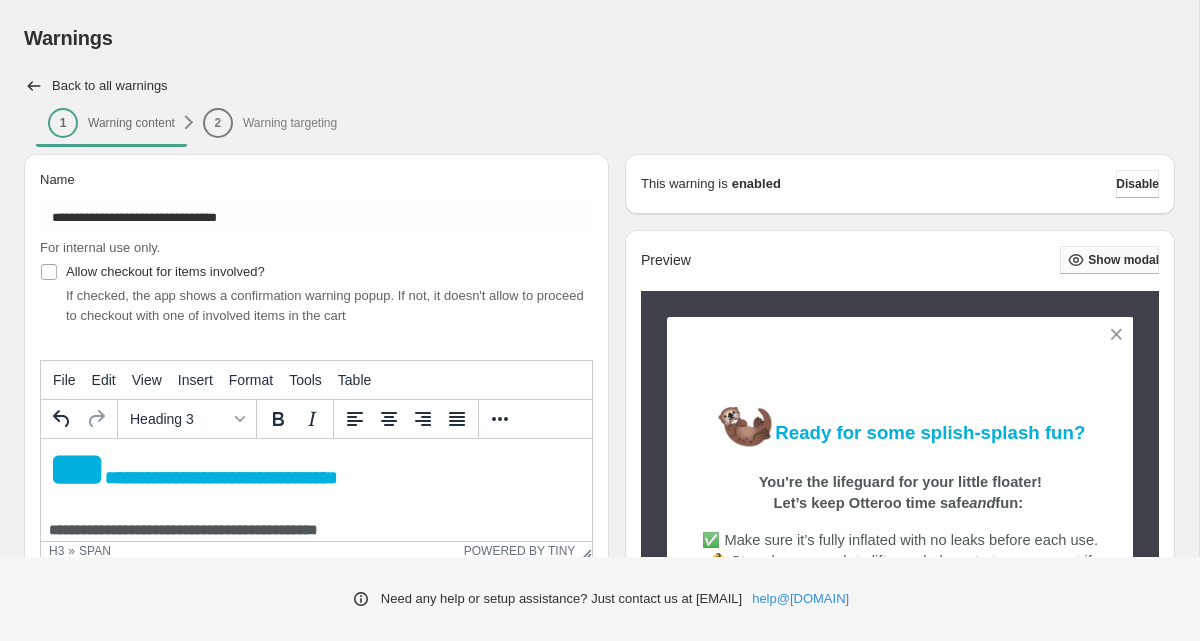 click on "Show modal" at bounding box center (1123, 260) 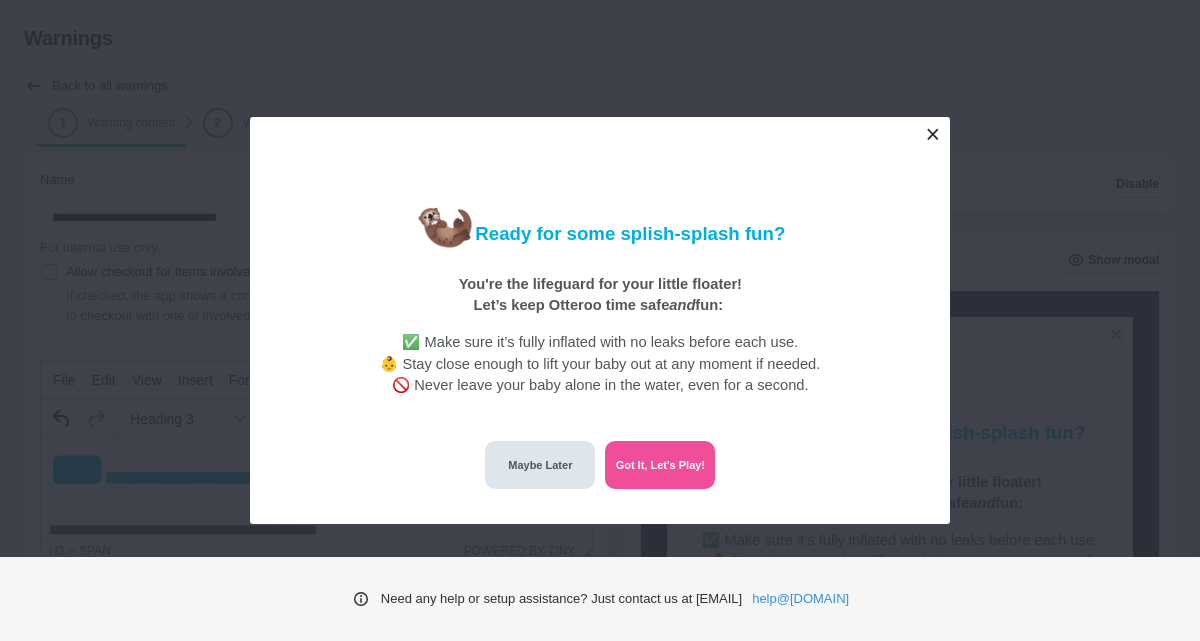 click at bounding box center (932, 134) 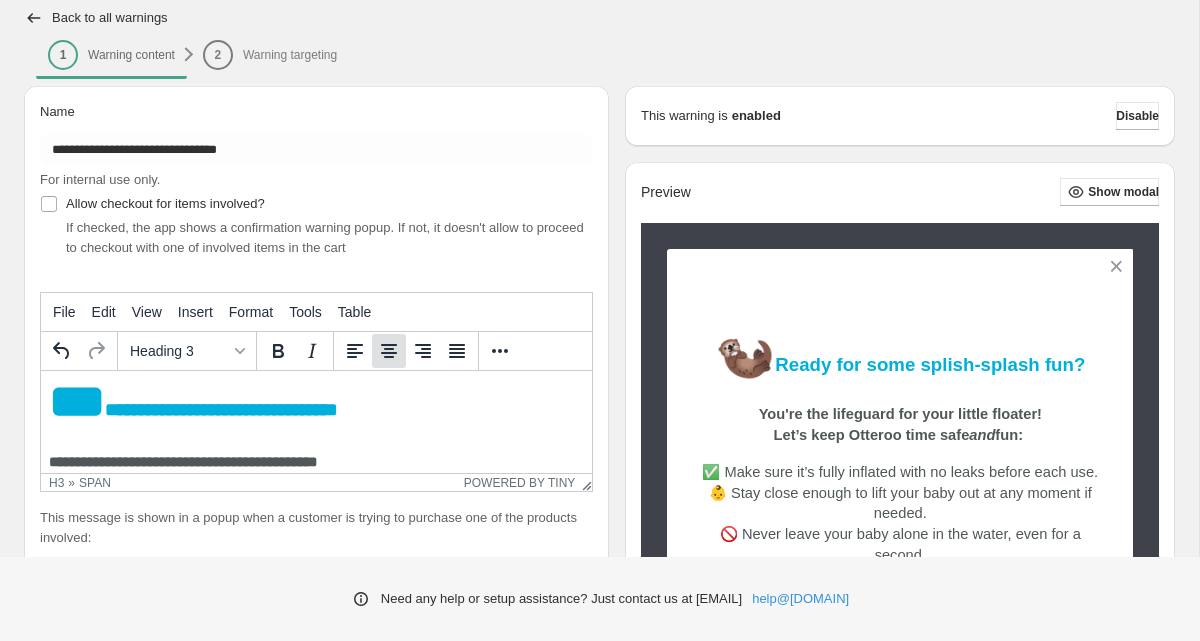 scroll, scrollTop: 83, scrollLeft: 0, axis: vertical 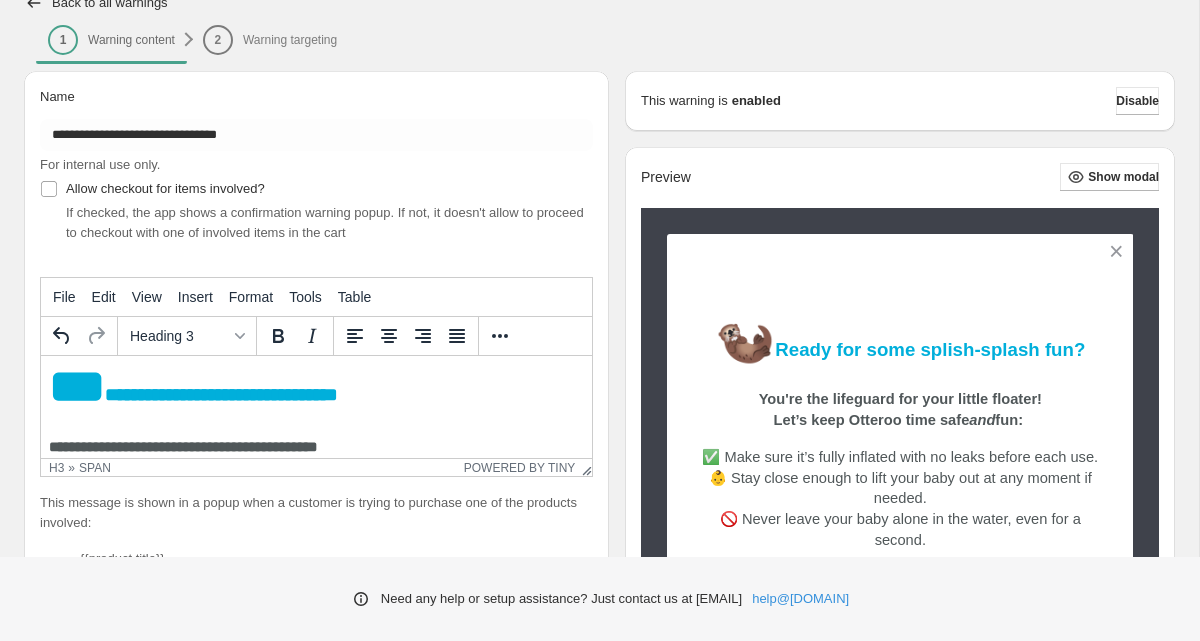 click on "**********" at bounding box center (316, 387) 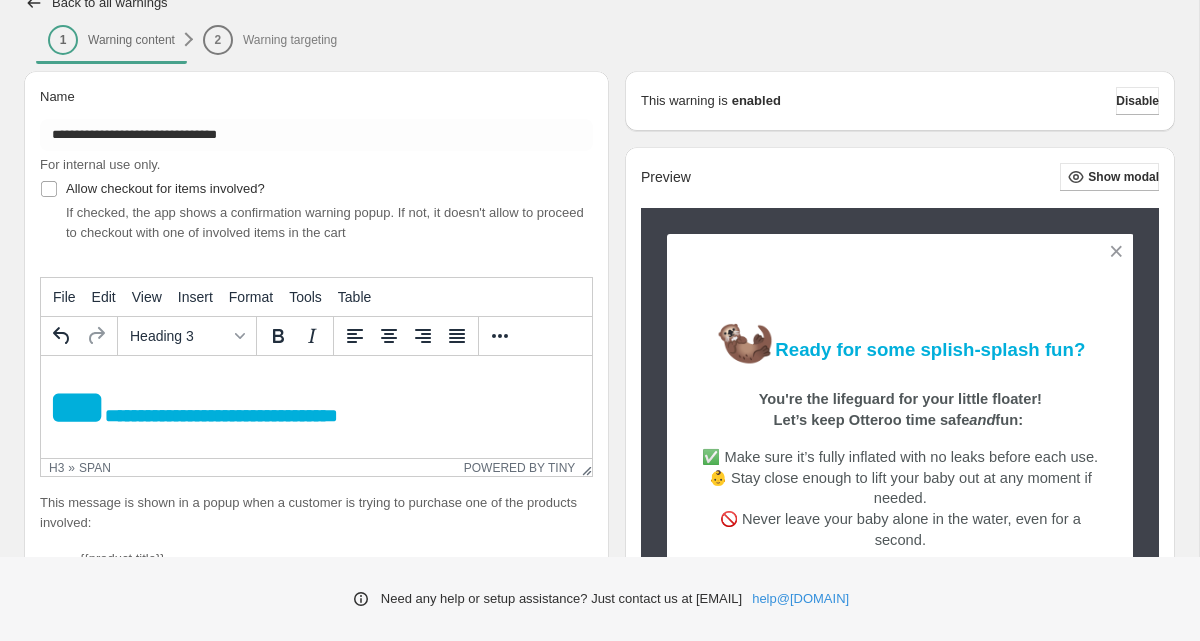 click on "**********" at bounding box center (316, 408) 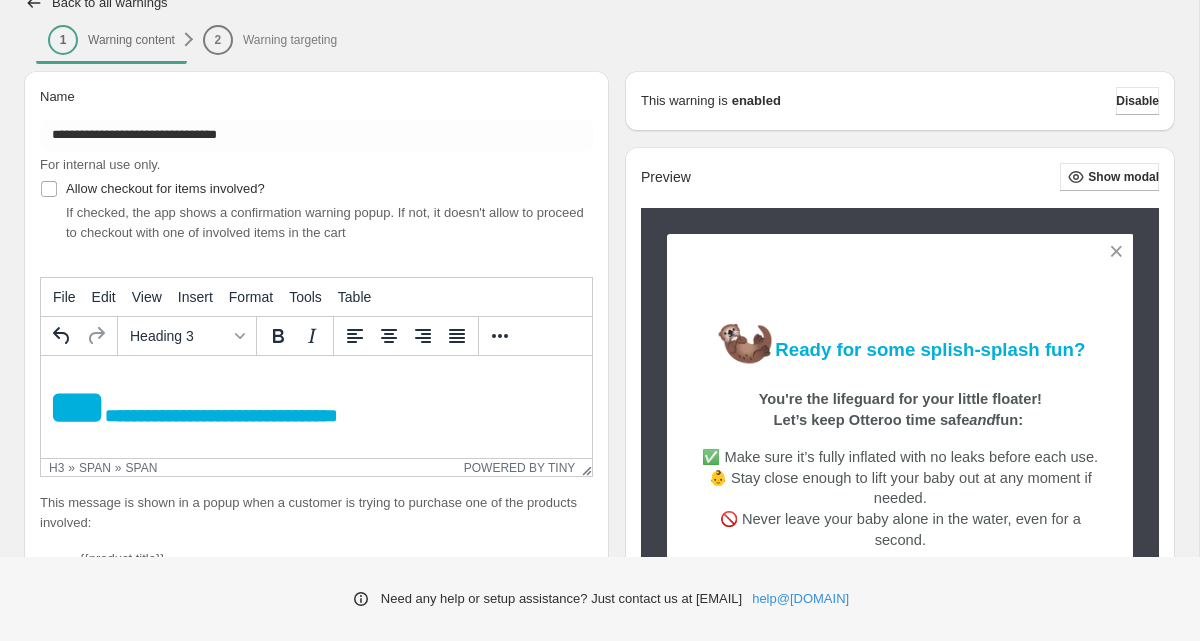 click on "**" at bounding box center (77, 407) 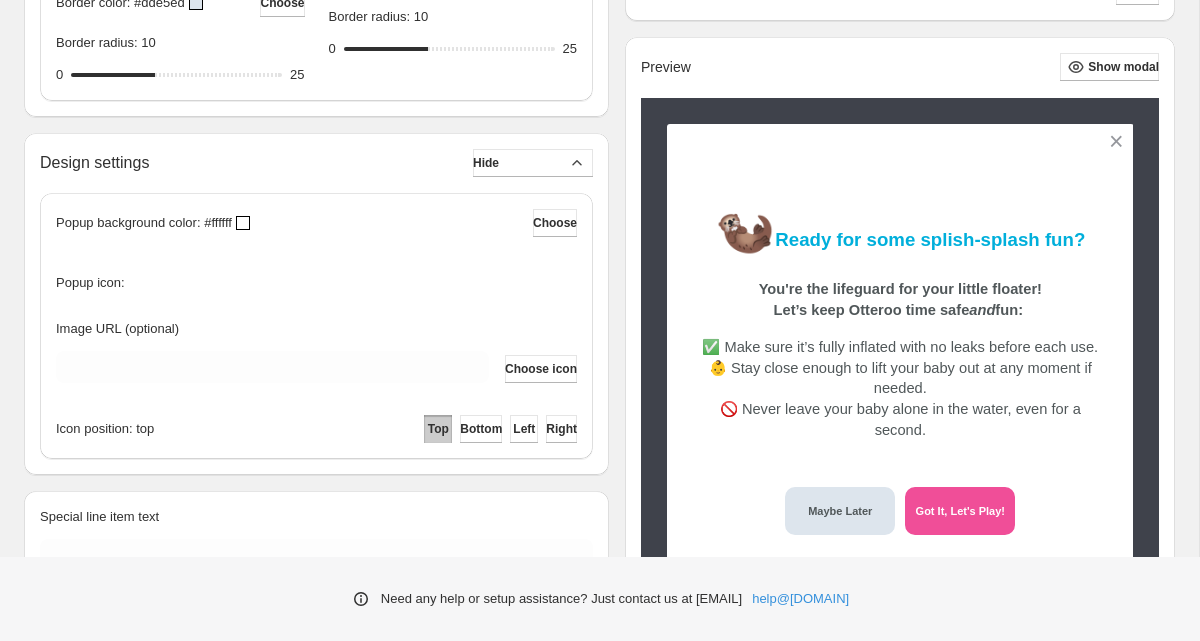 scroll, scrollTop: 1195, scrollLeft: 0, axis: vertical 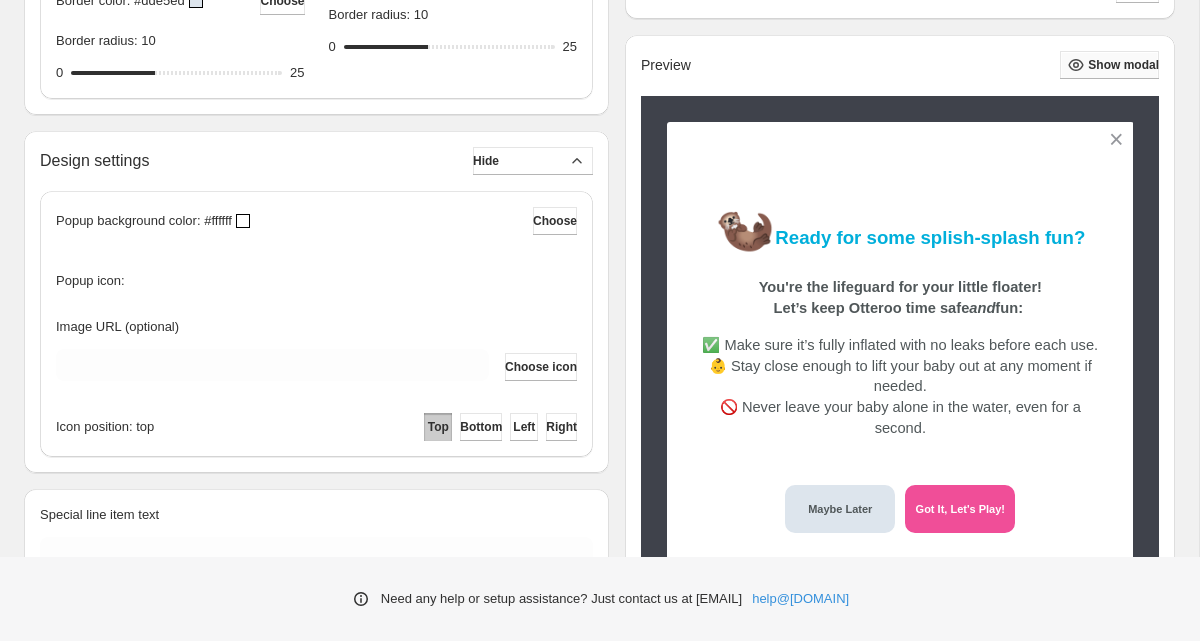 click on "Show modal" at bounding box center [1123, 65] 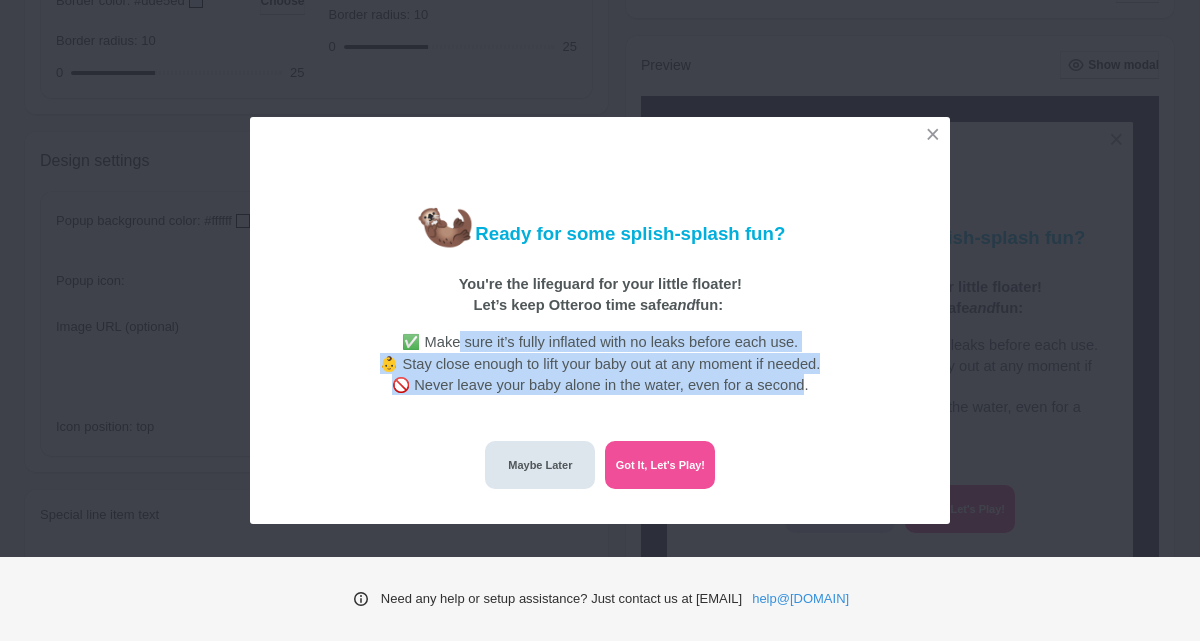 drag, startPoint x: 534, startPoint y: 339, endPoint x: 807, endPoint y: 381, distance: 276.21188 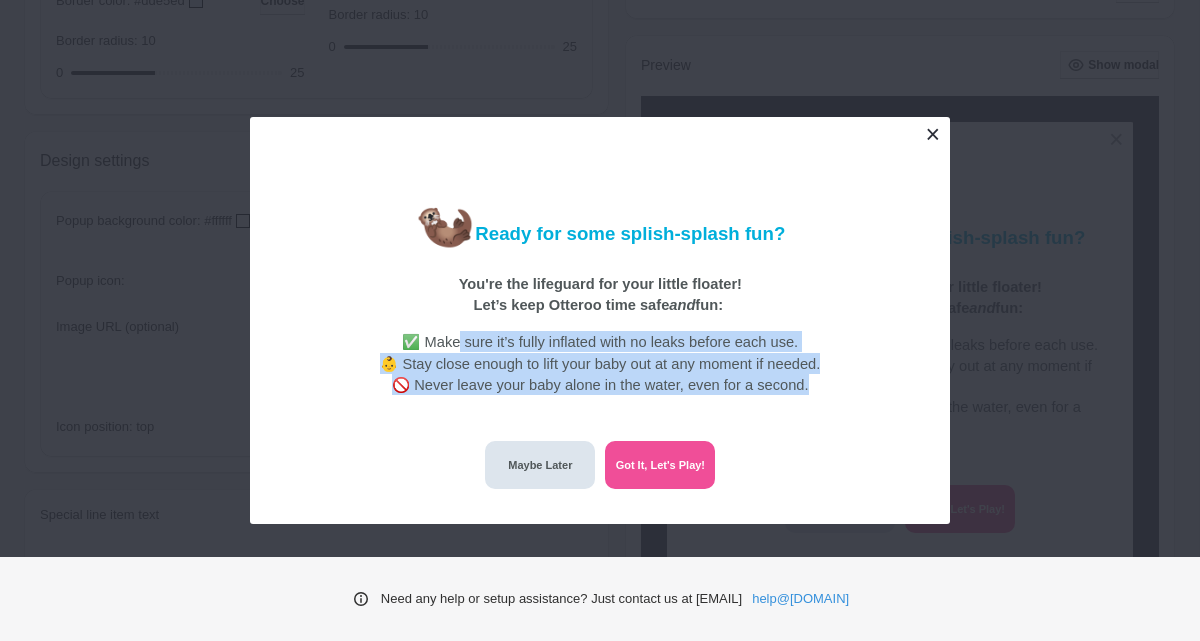 click at bounding box center [932, 134] 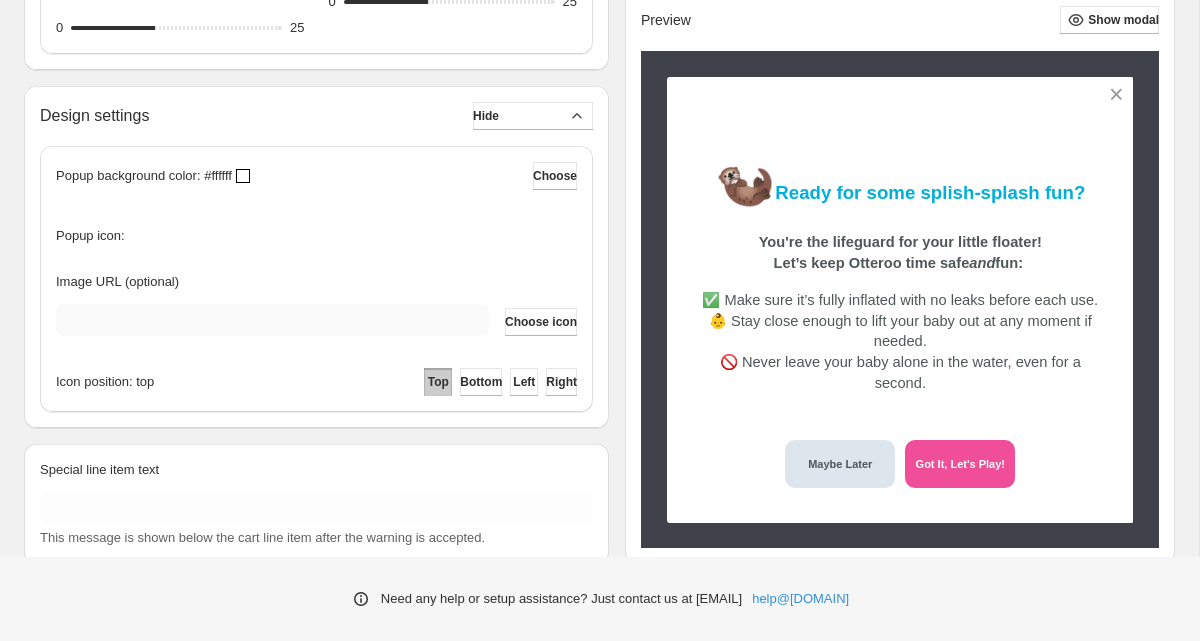 scroll, scrollTop: 1312, scrollLeft: 0, axis: vertical 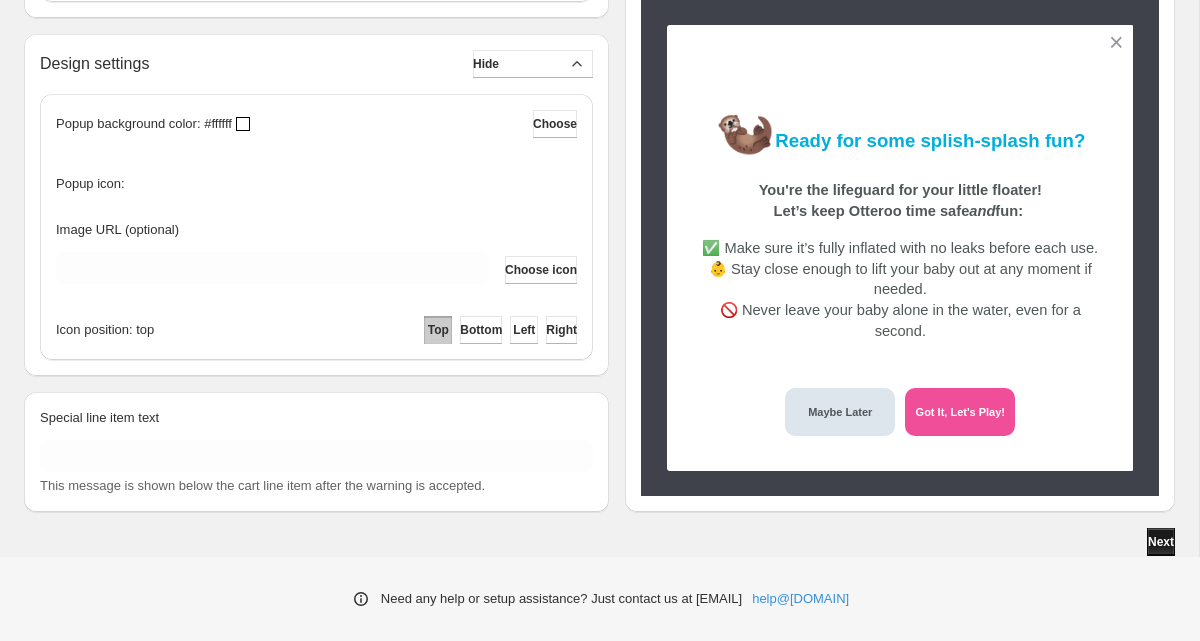 click on "Next" at bounding box center (1161, 542) 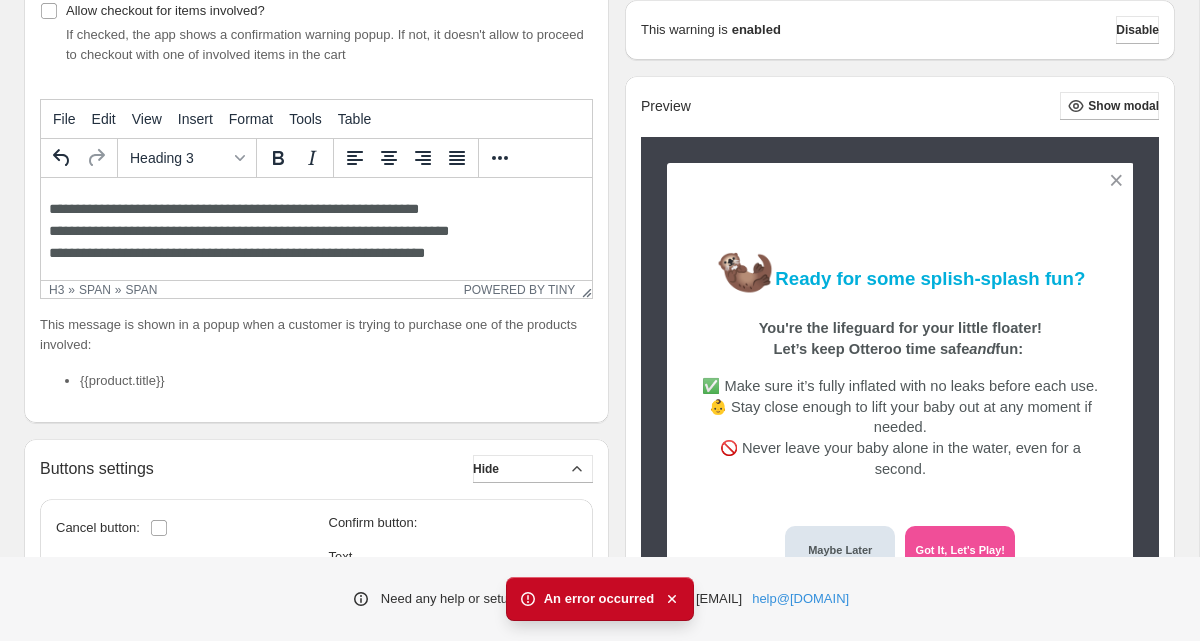 scroll, scrollTop: 0, scrollLeft: 0, axis: both 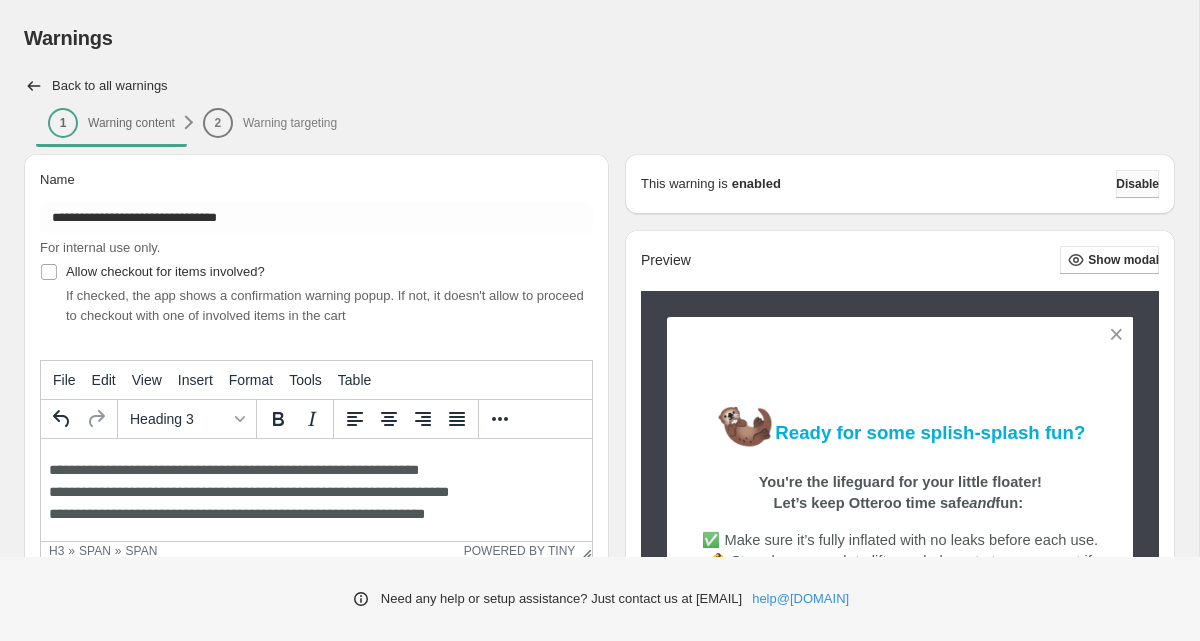 click on "Disable" at bounding box center [1137, 184] 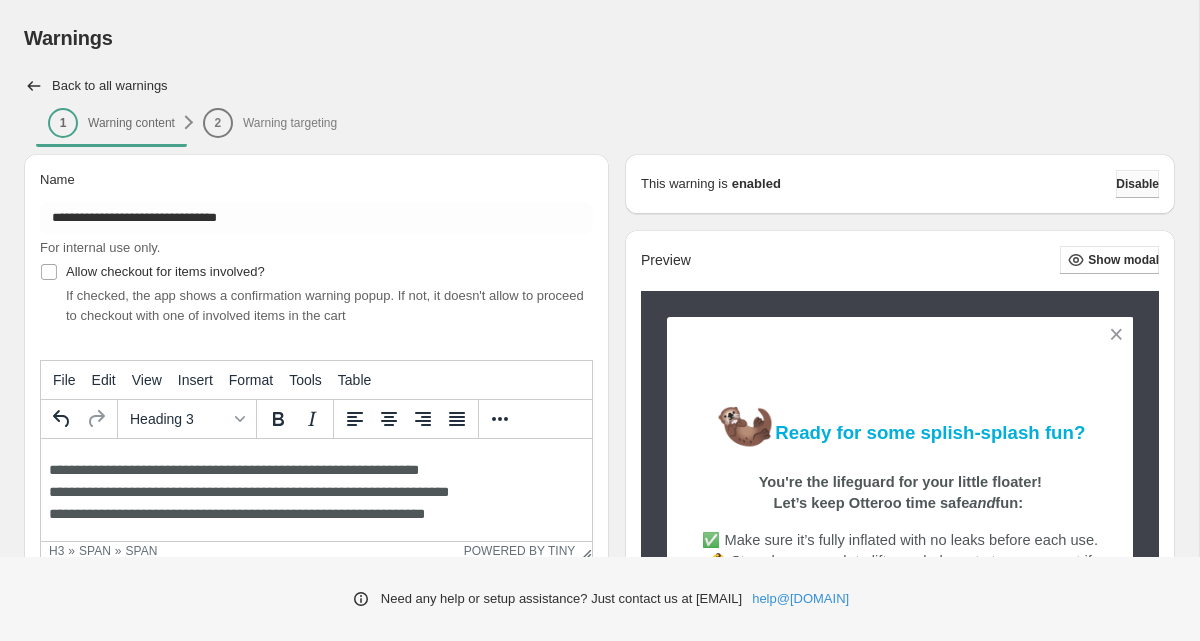 click on "Disable" at bounding box center (1137, 184) 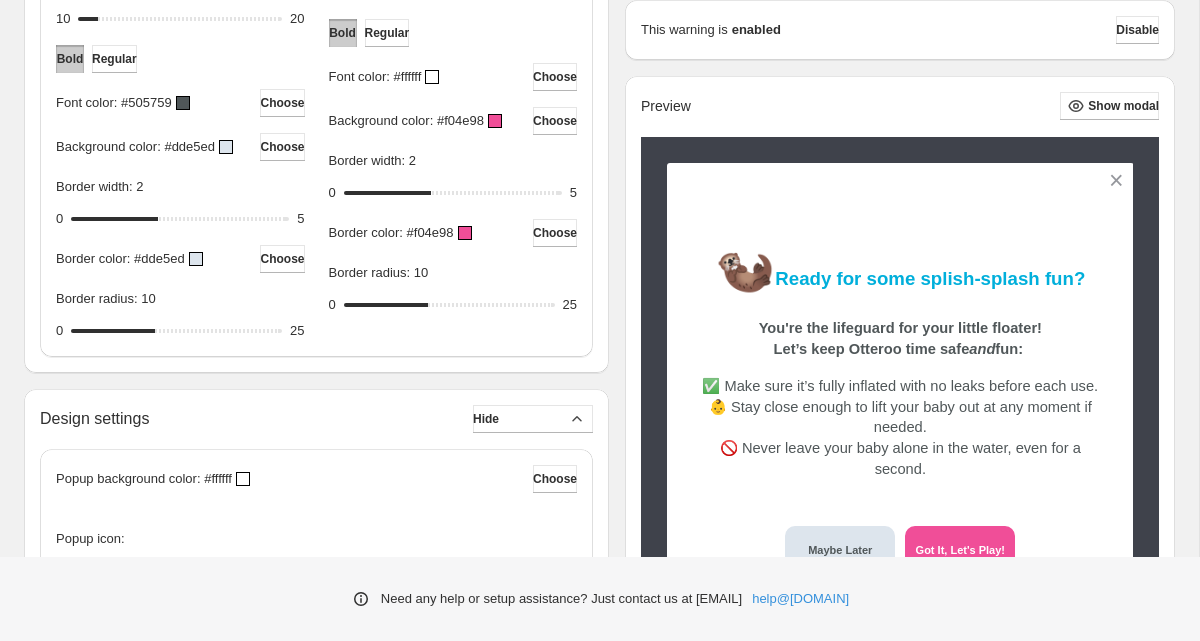 scroll, scrollTop: 1312, scrollLeft: 0, axis: vertical 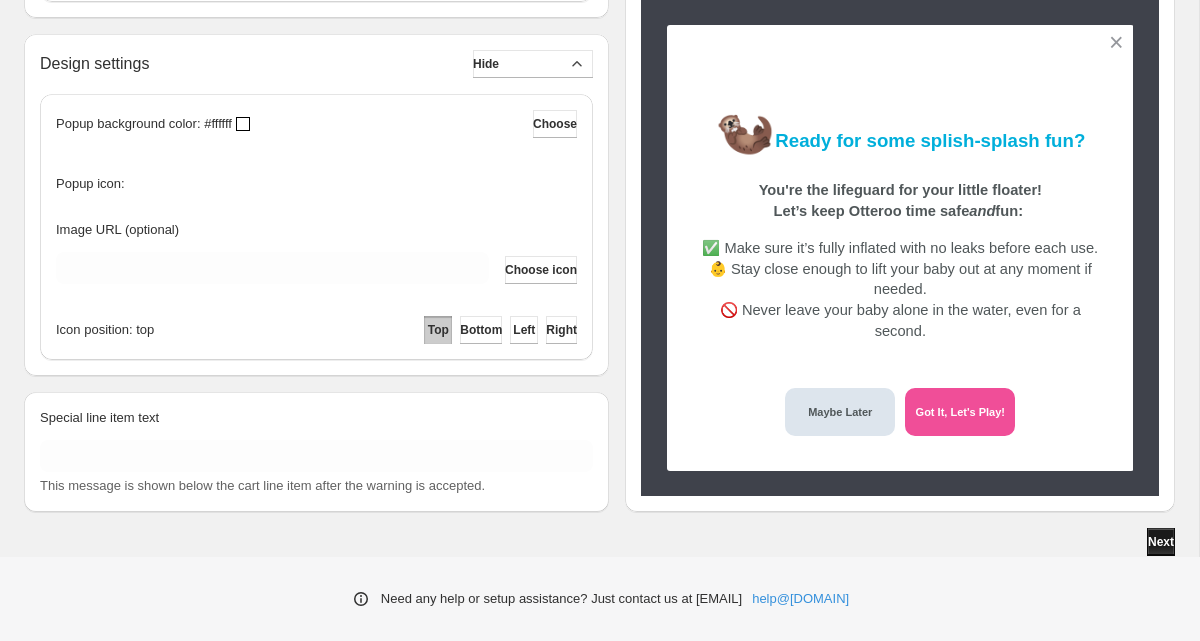 click on "Next" at bounding box center (1161, 542) 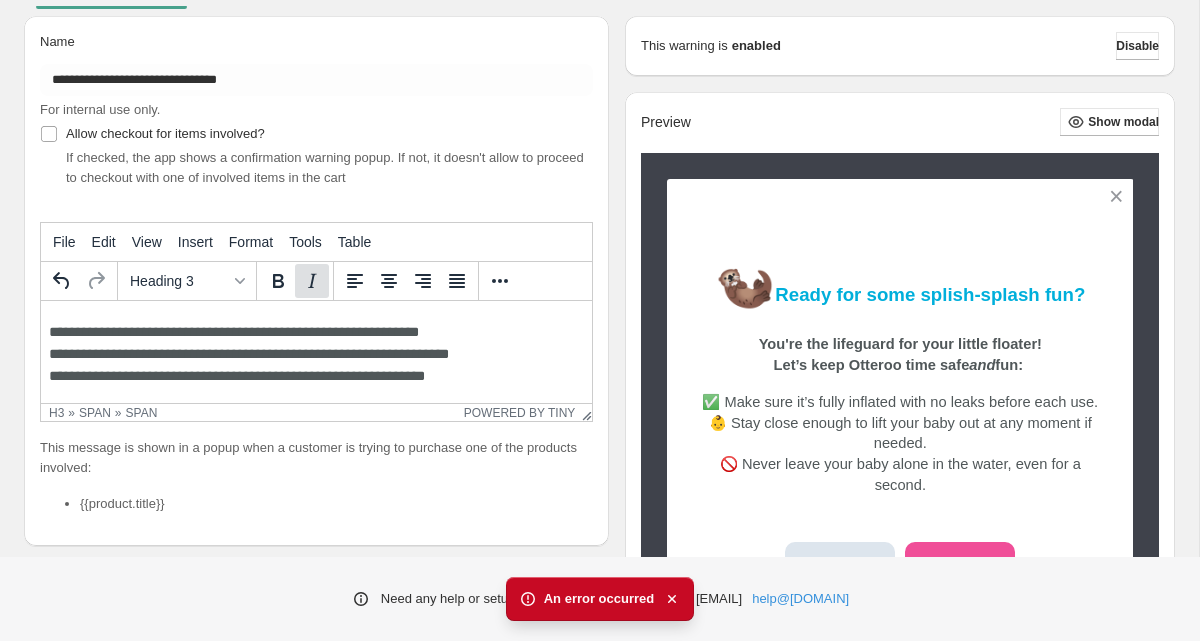 scroll, scrollTop: 137, scrollLeft: 0, axis: vertical 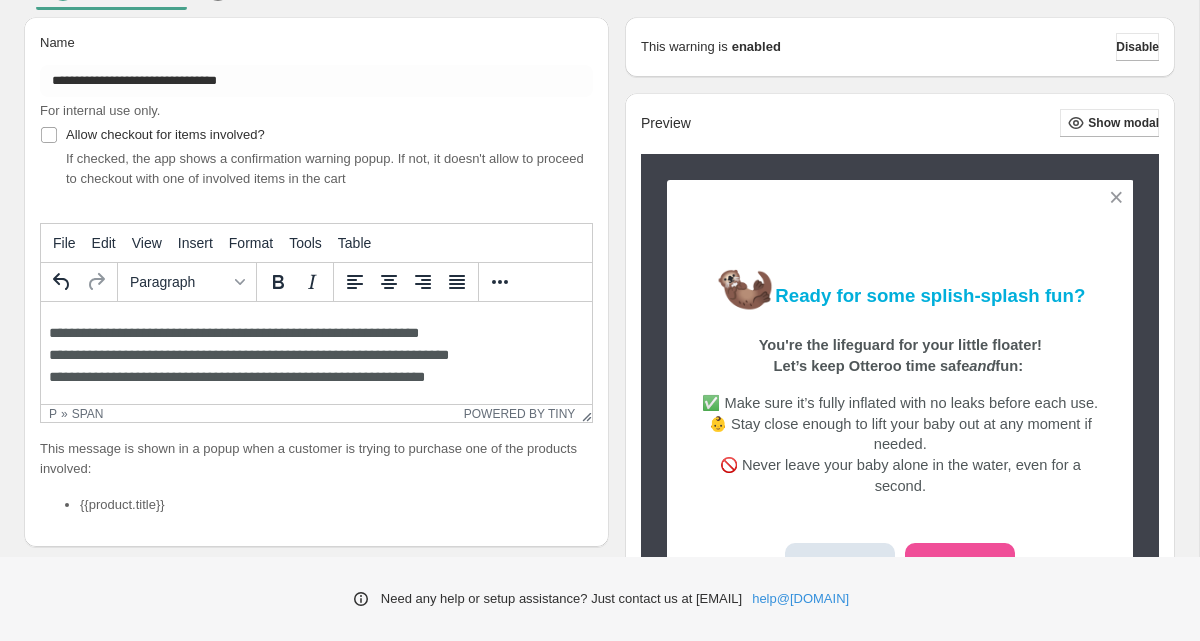 click on "**********" at bounding box center (249, 355) 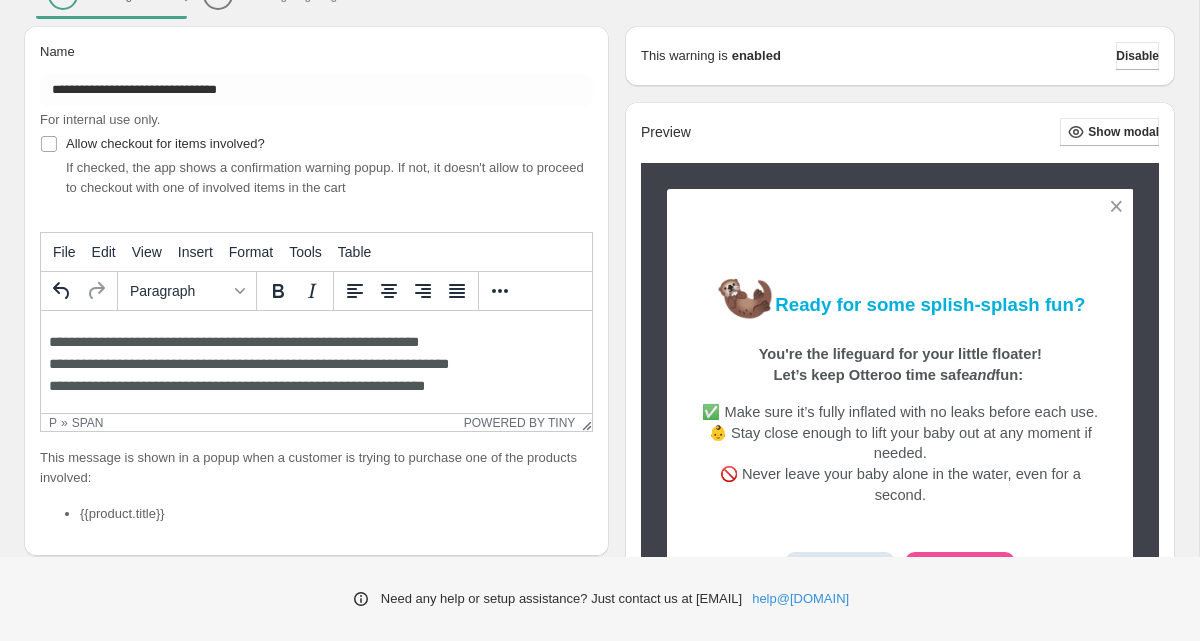 scroll, scrollTop: 255, scrollLeft: 0, axis: vertical 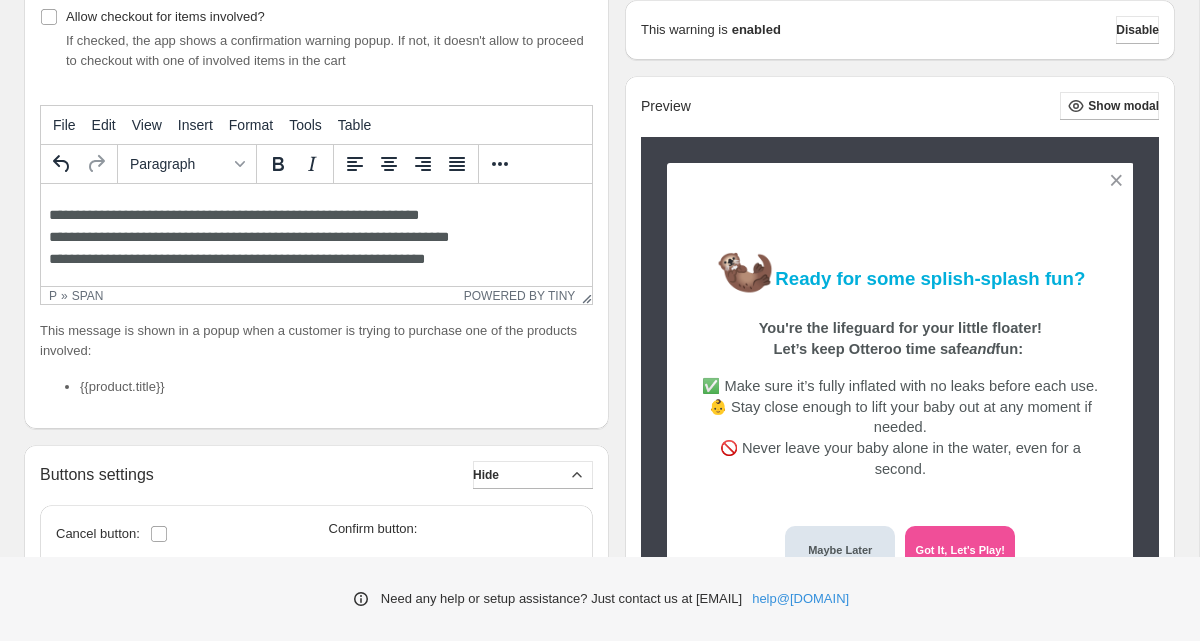 click on "**********" at bounding box center [237, 259] 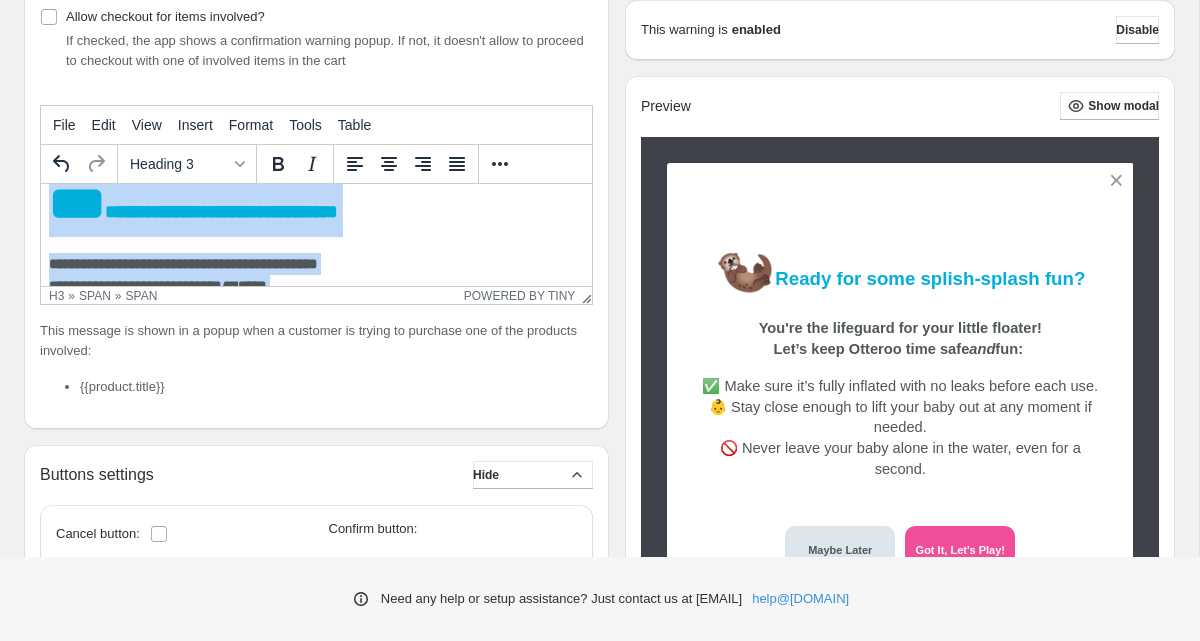 copy on "**********" 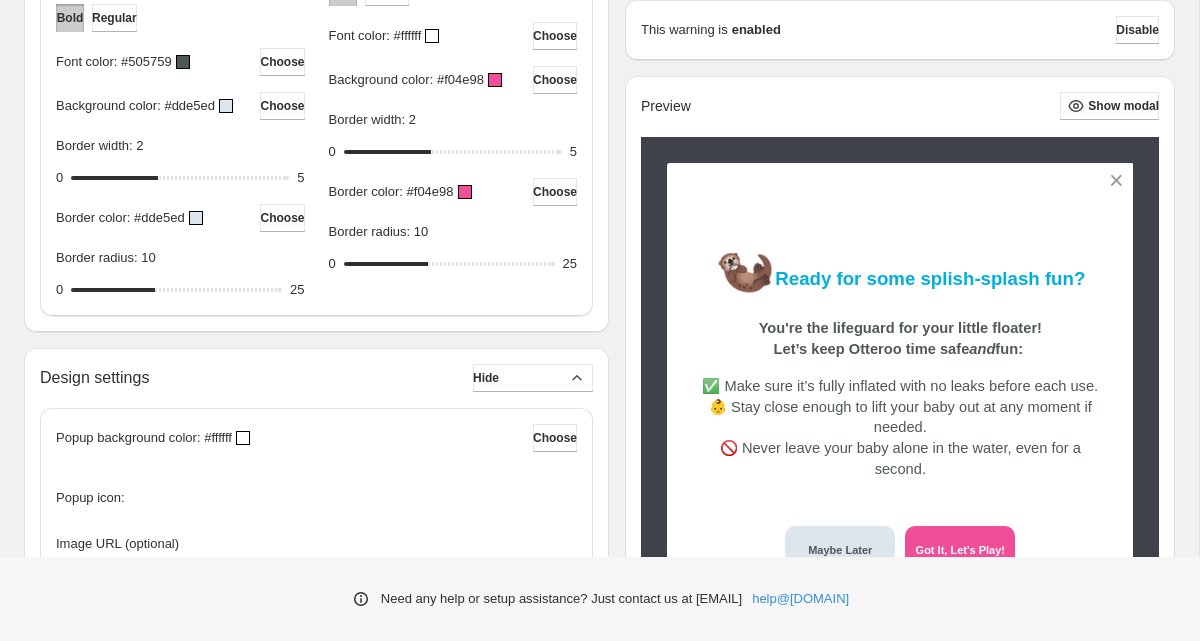 scroll, scrollTop: 1312, scrollLeft: 0, axis: vertical 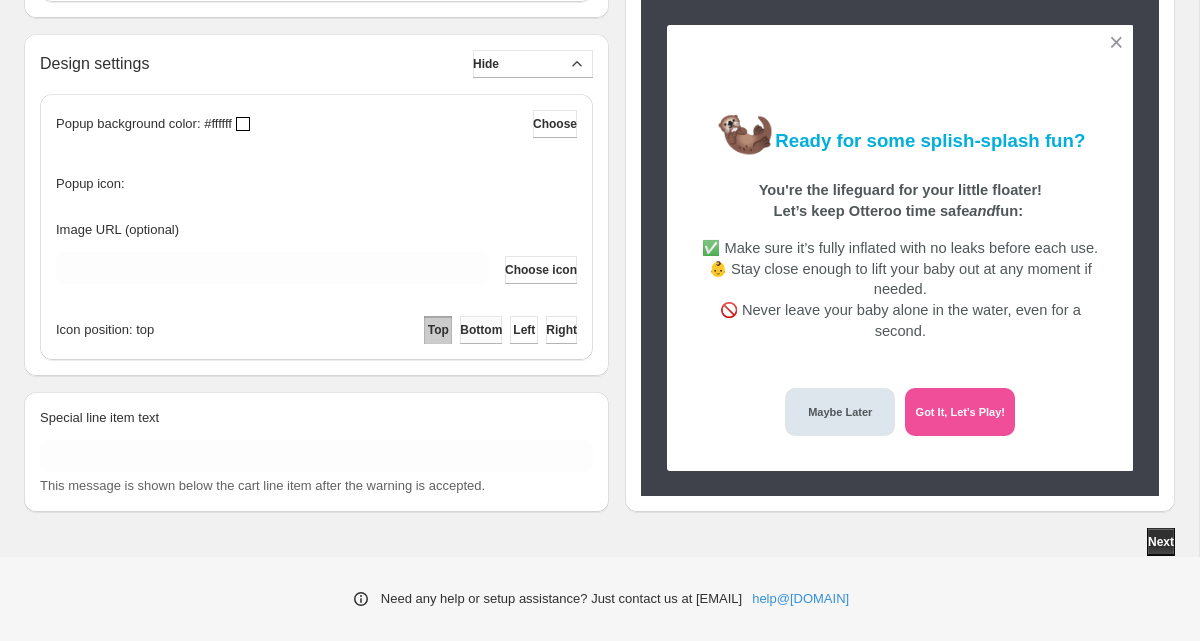 click on "Bottom" at bounding box center (481, 330) 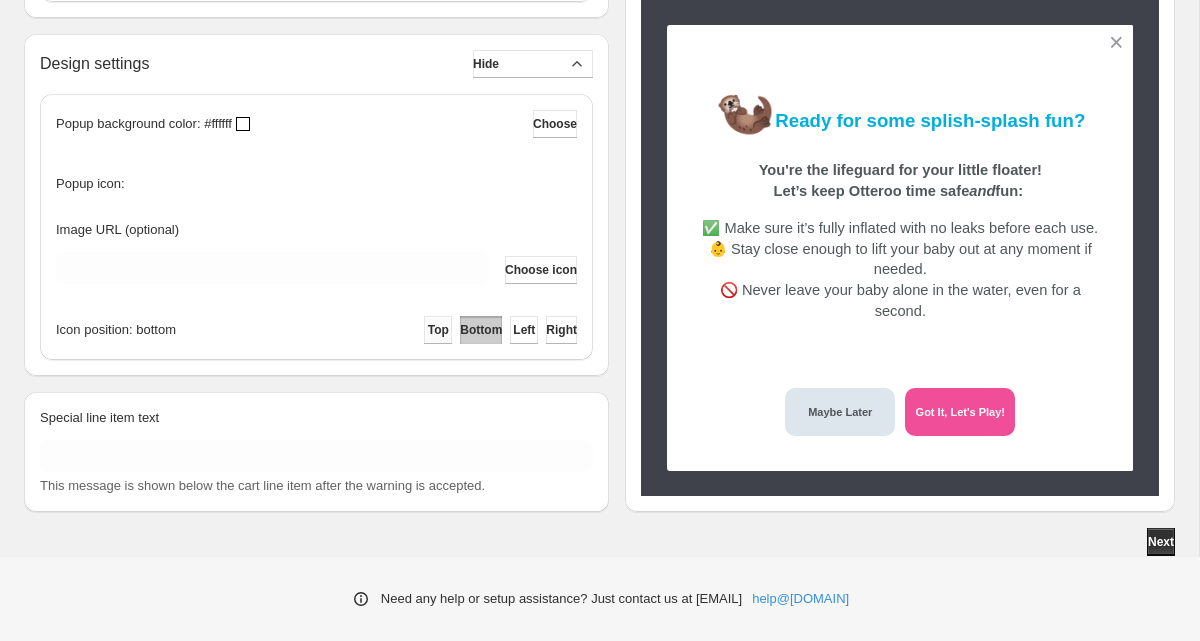 click on "Top" at bounding box center (438, 330) 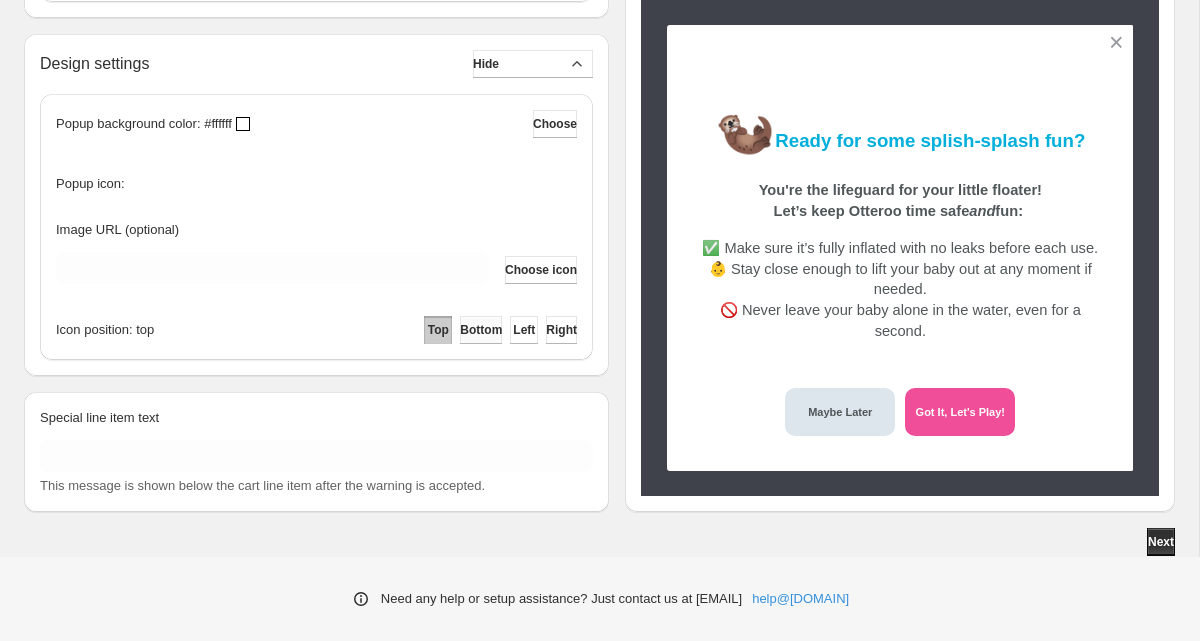 click on "Bottom" at bounding box center (481, 330) 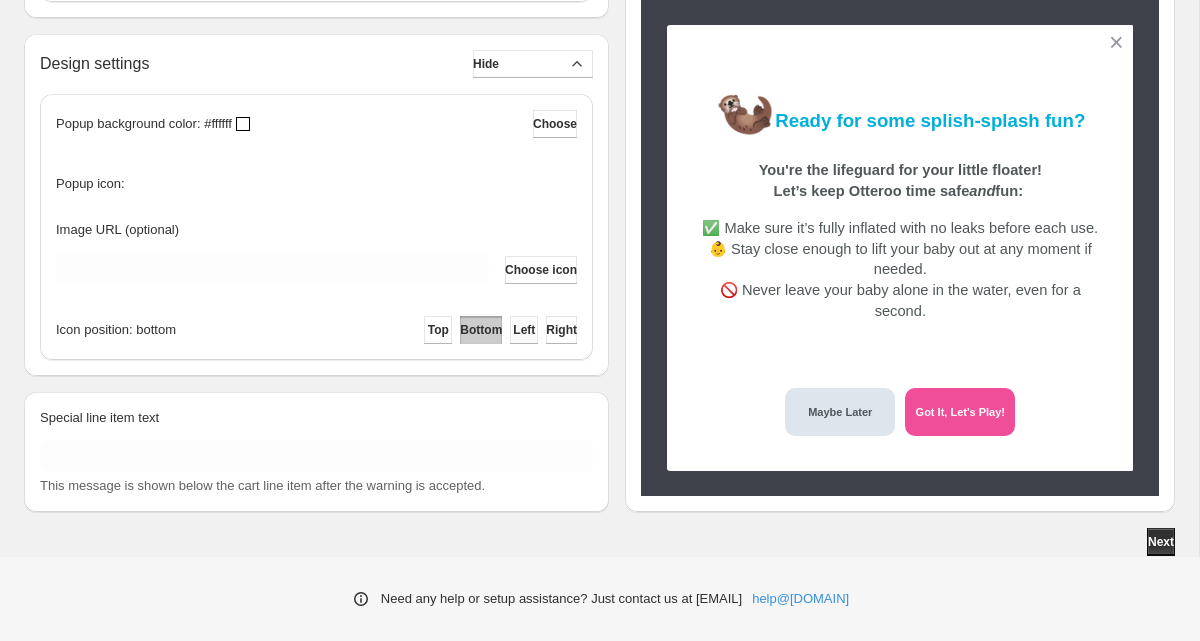 click on "Left" at bounding box center [524, 330] 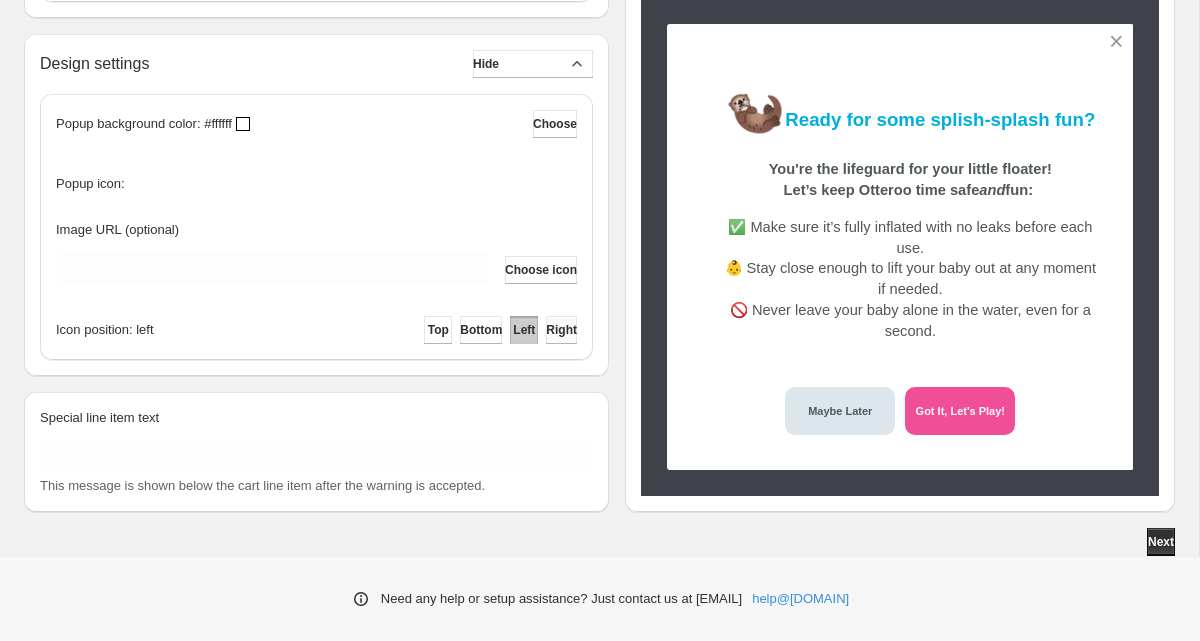 click on "Right" at bounding box center (561, 330) 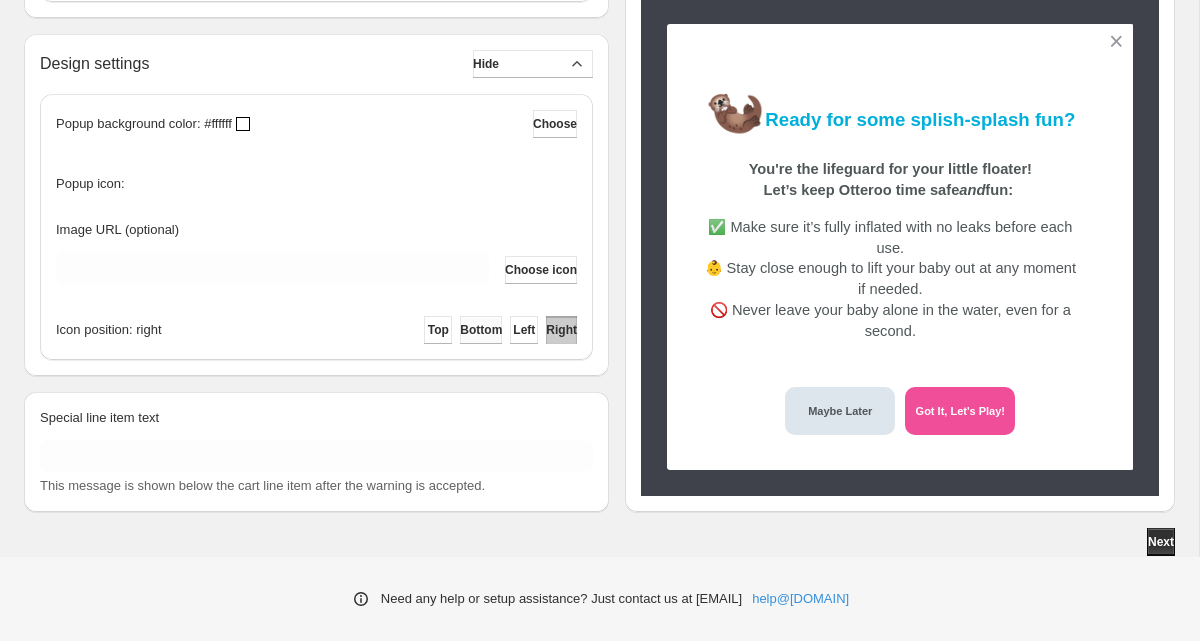 click on "Bottom" at bounding box center [481, 330] 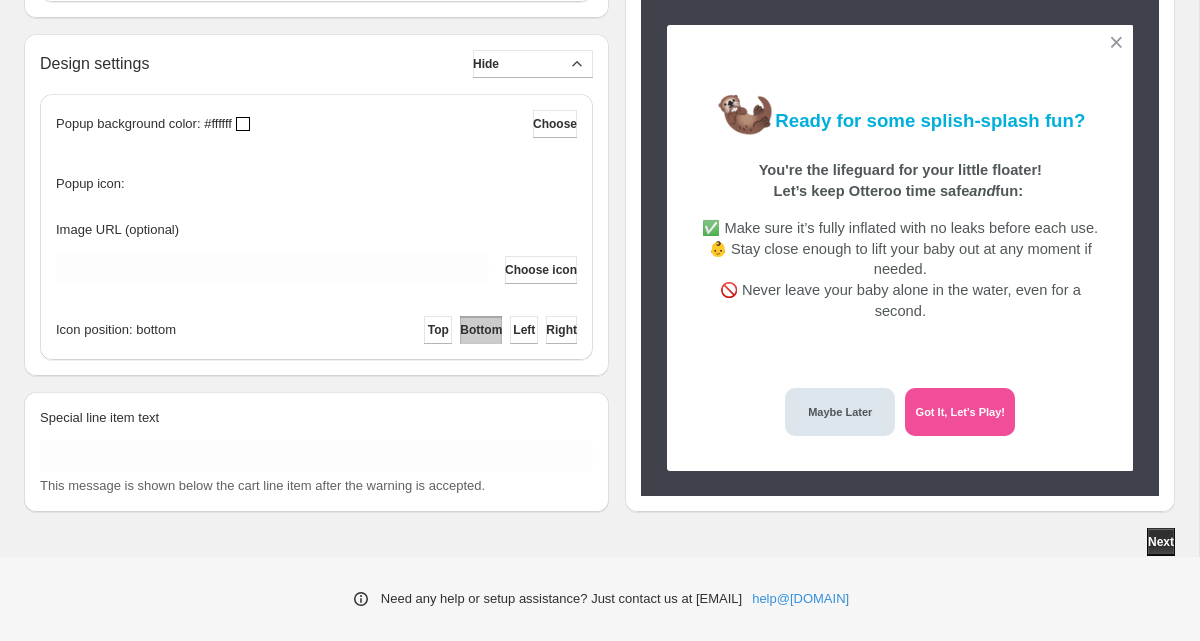 scroll, scrollTop: 1182, scrollLeft: 0, axis: vertical 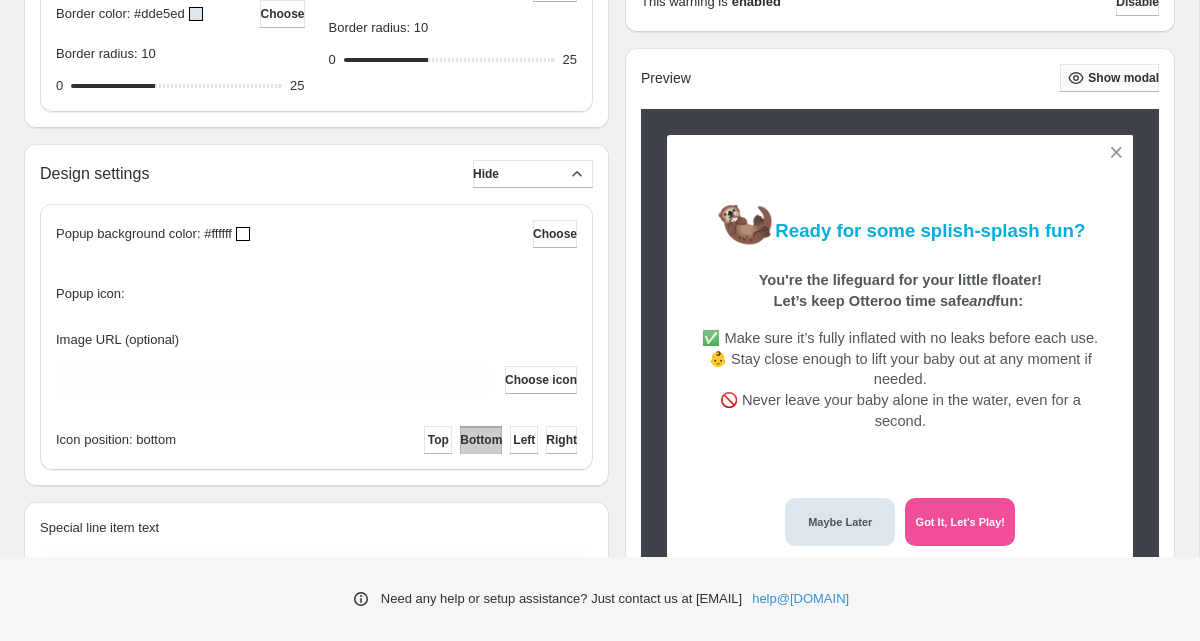 click on "Show modal" at bounding box center (1123, 78) 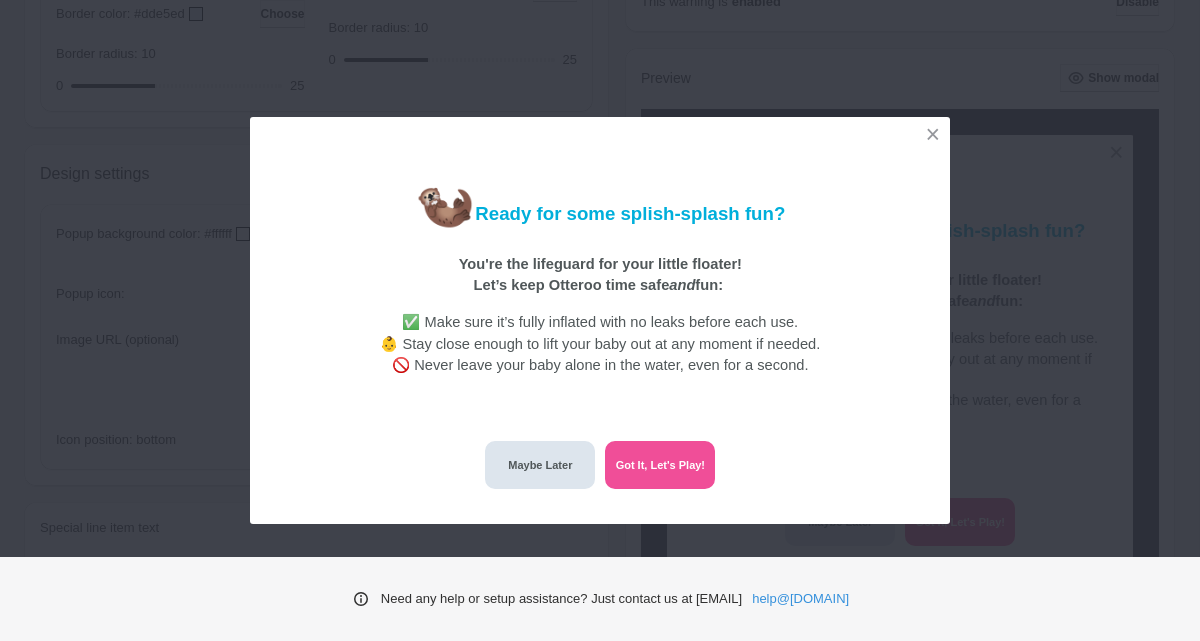 click on "🦦  Ready for some splish-splash fun?
You're the lifeguard for your little floater! Let’s keep Otteroo time safe  and  fun:
✅ Make sure it’s fully inflated with no leaks before each use. 👶 Stay close enough to lift your baby out at any moment if needed. 🚫 Never leave your baby alone in the water, even for a second." at bounding box center [600, 281] 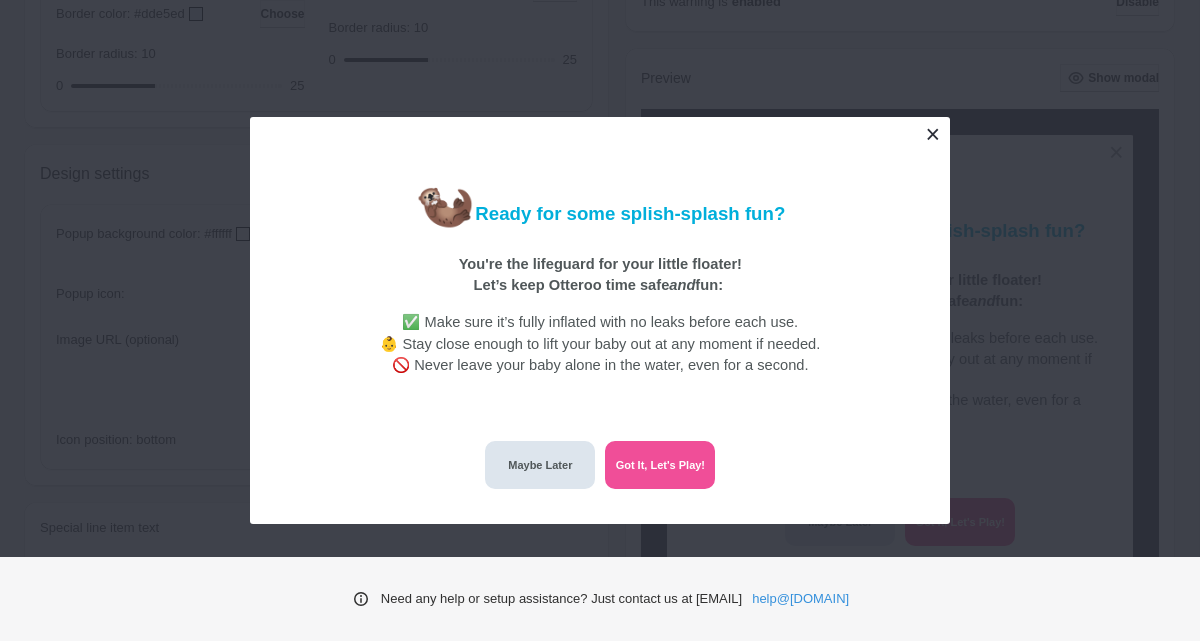 click at bounding box center (932, 134) 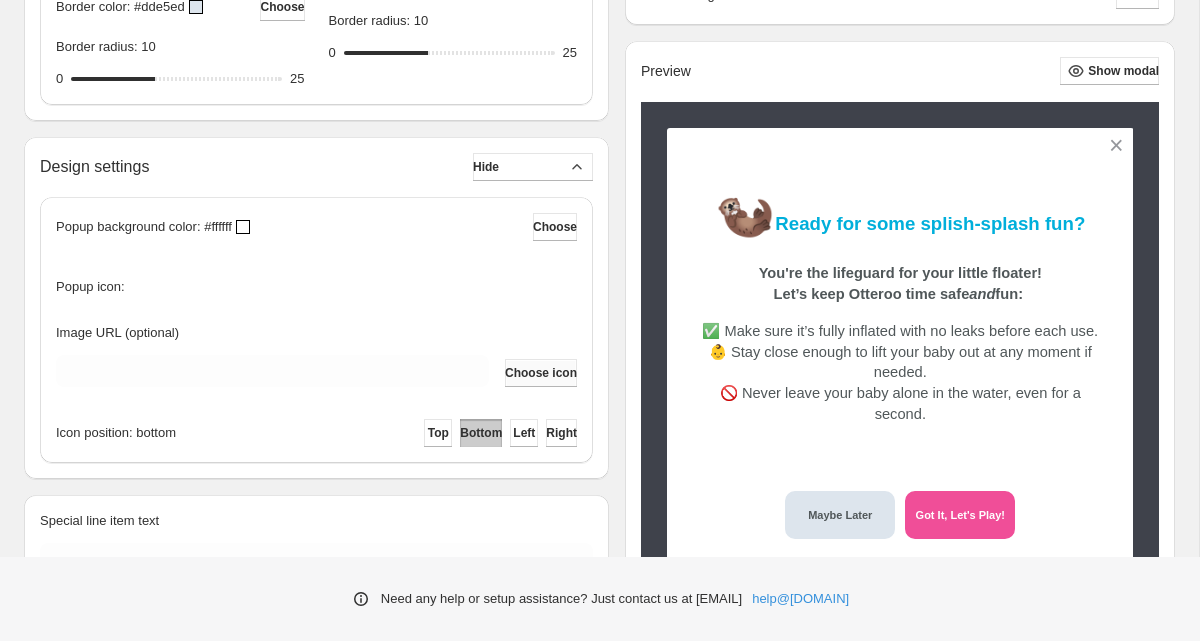 scroll, scrollTop: 1312, scrollLeft: 0, axis: vertical 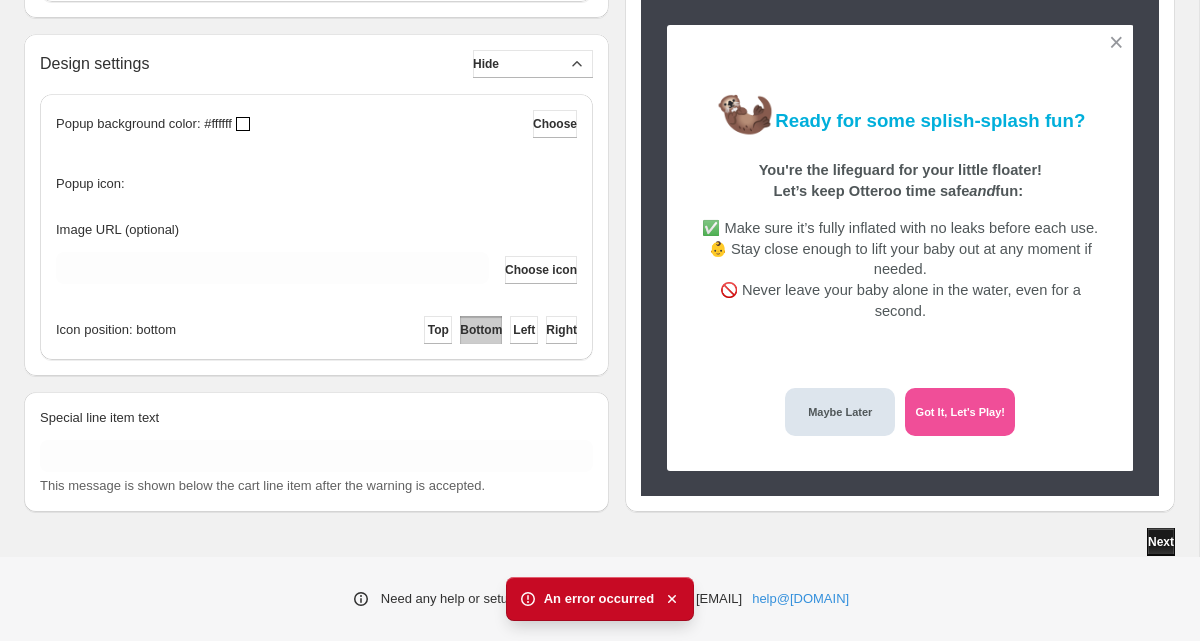 click on "Next" at bounding box center [1161, 542] 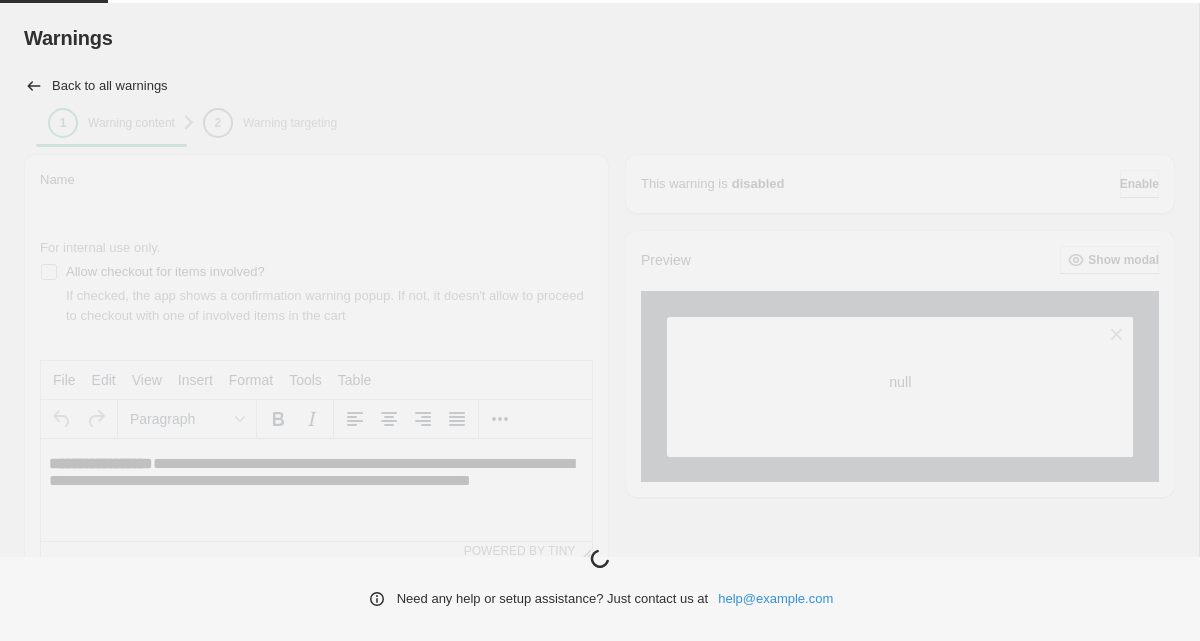 scroll, scrollTop: 0, scrollLeft: 0, axis: both 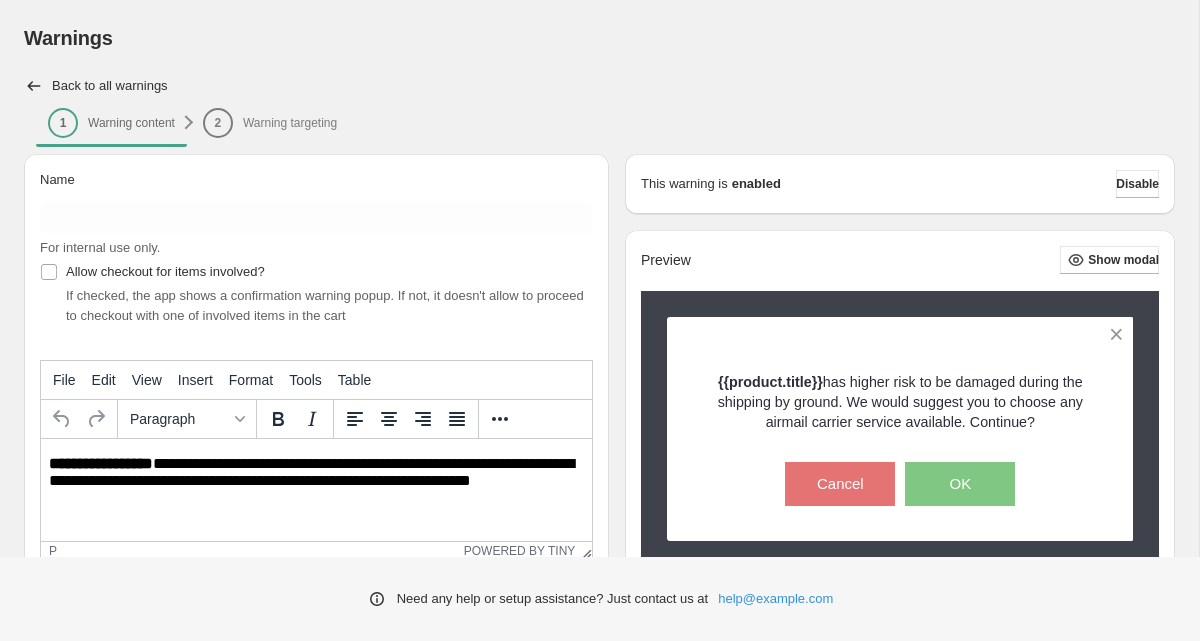 click on "**********" at bounding box center (316, 473) 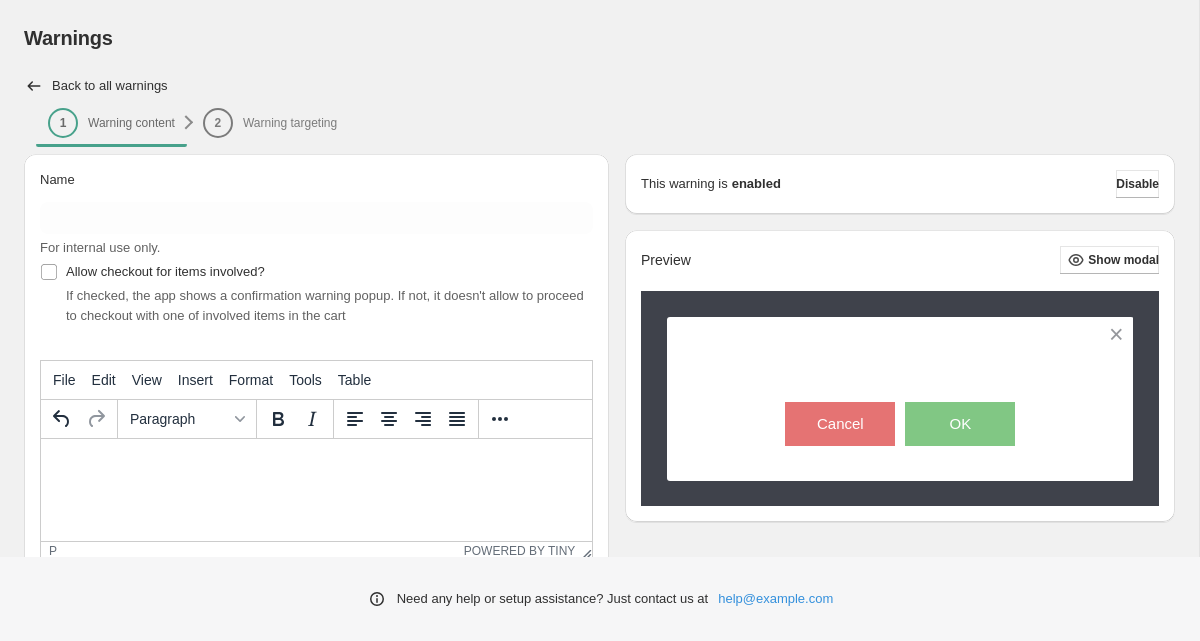 paste 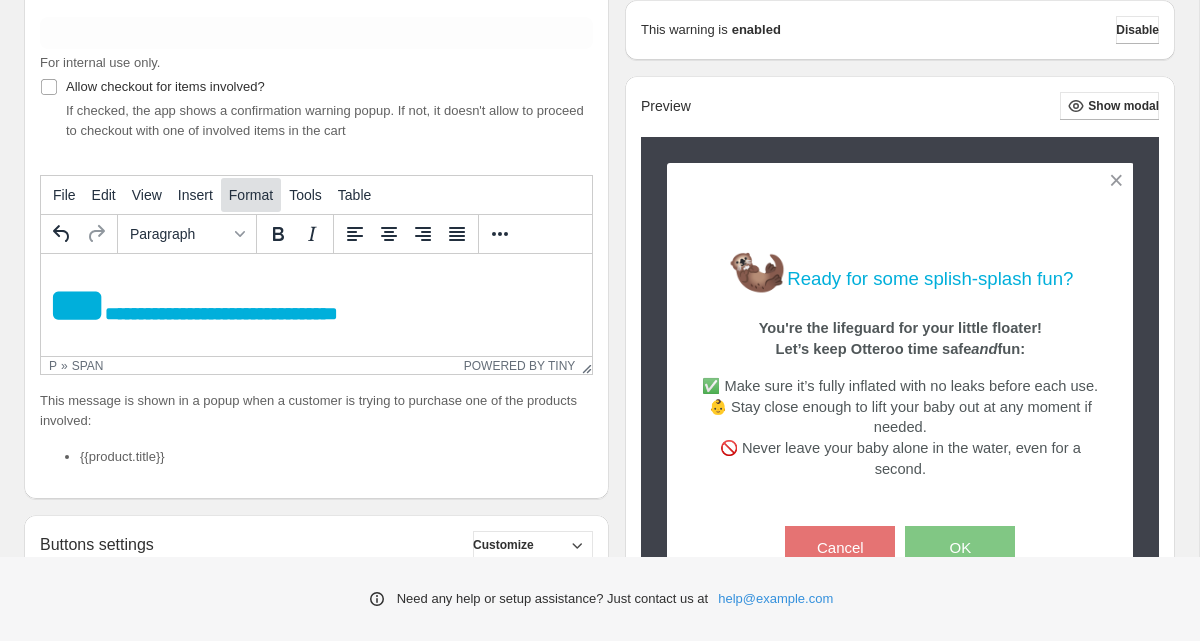 scroll, scrollTop: 186, scrollLeft: 0, axis: vertical 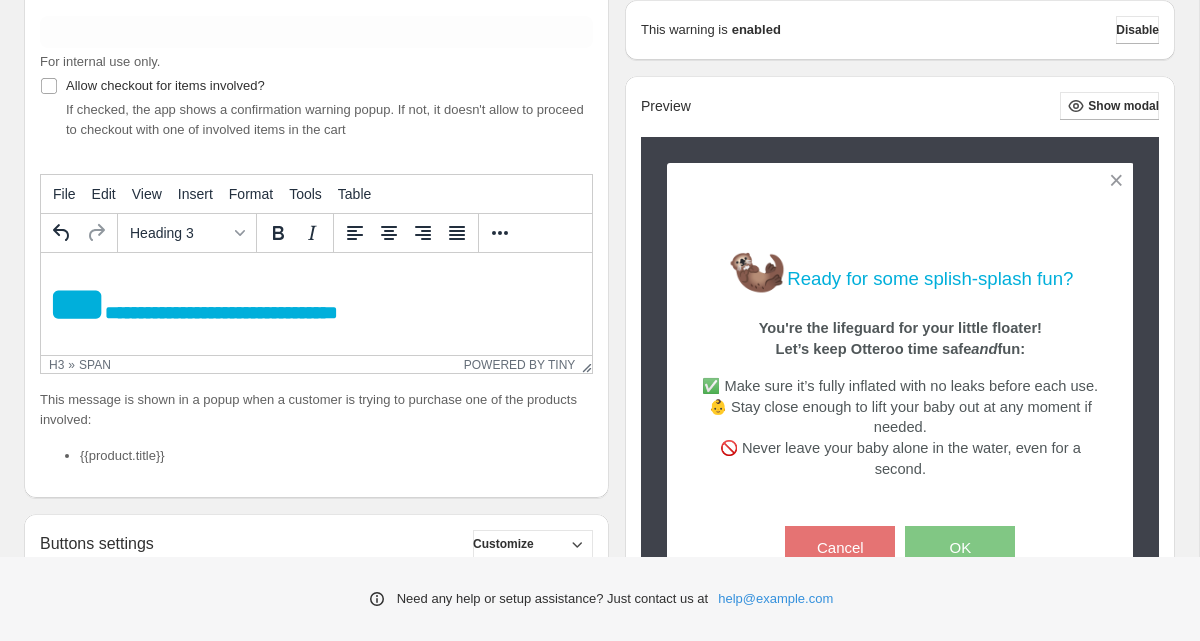 click on "**********" at bounding box center (193, 312) 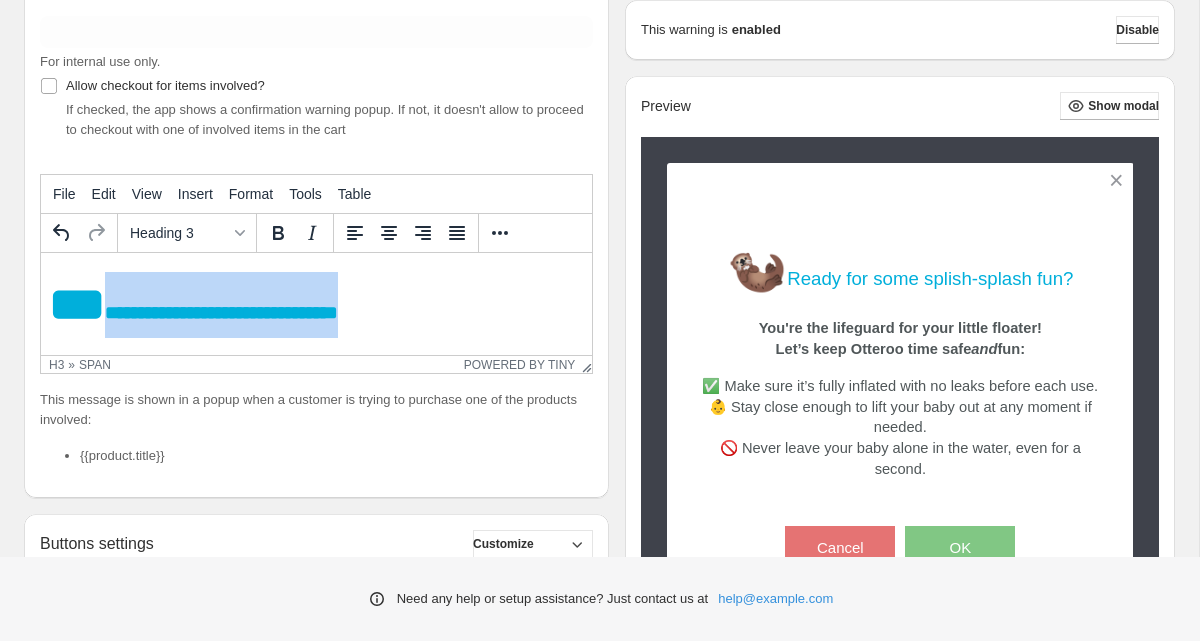 drag, startPoint x: 113, startPoint y: 318, endPoint x: 456, endPoint y: 316, distance: 343.00583 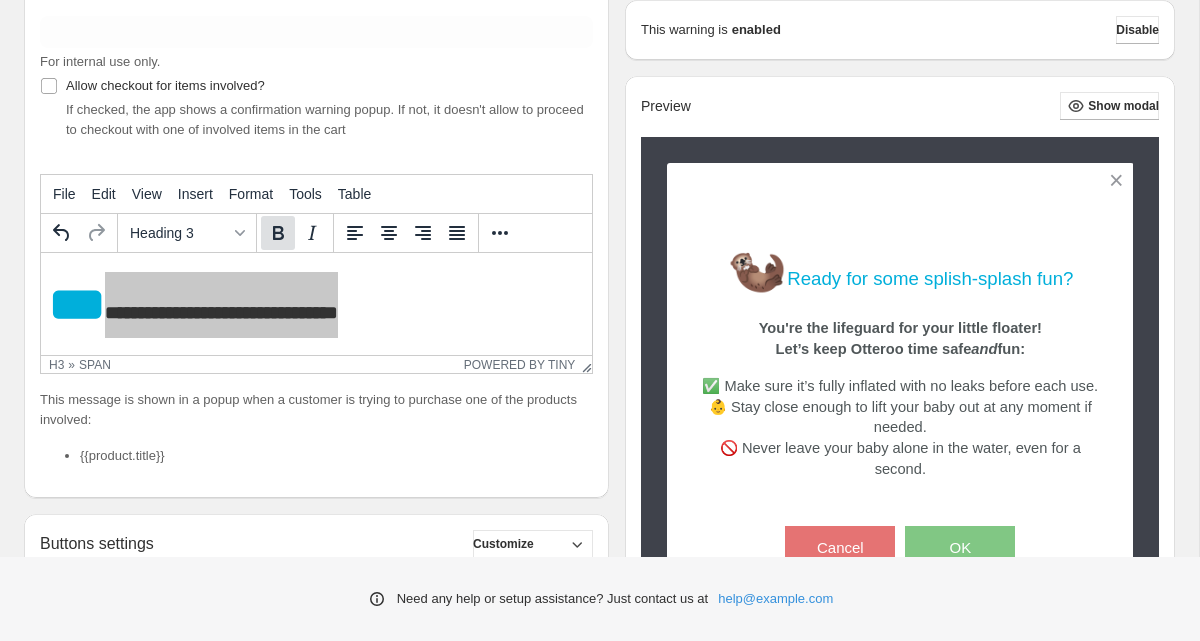 click 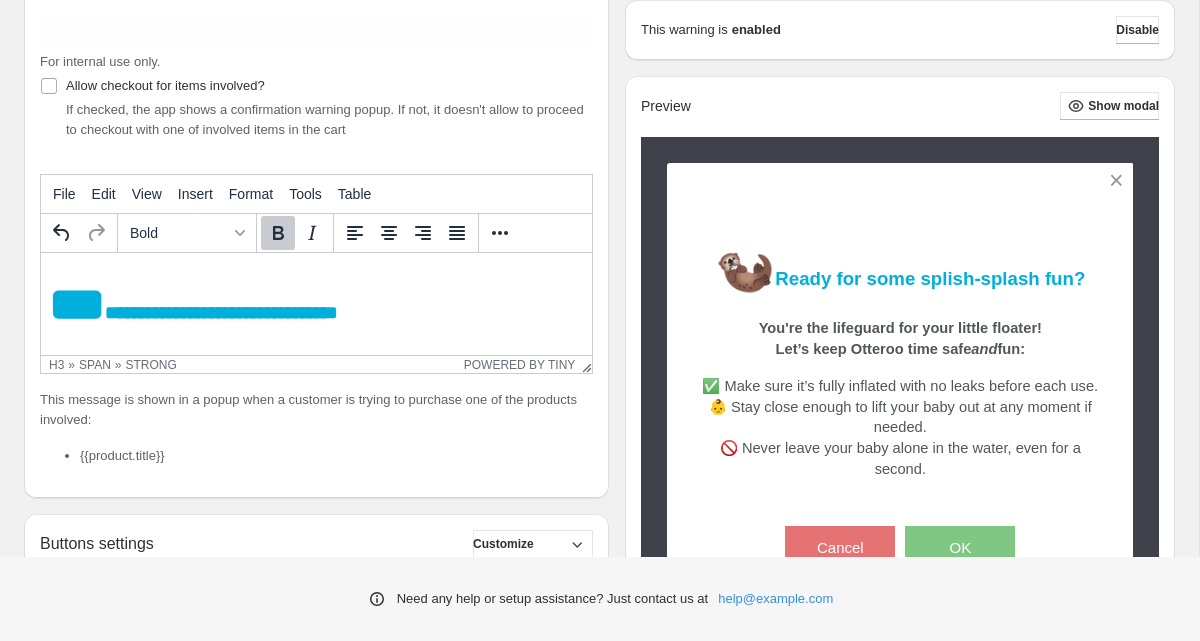 click on "**********" at bounding box center [316, 305] 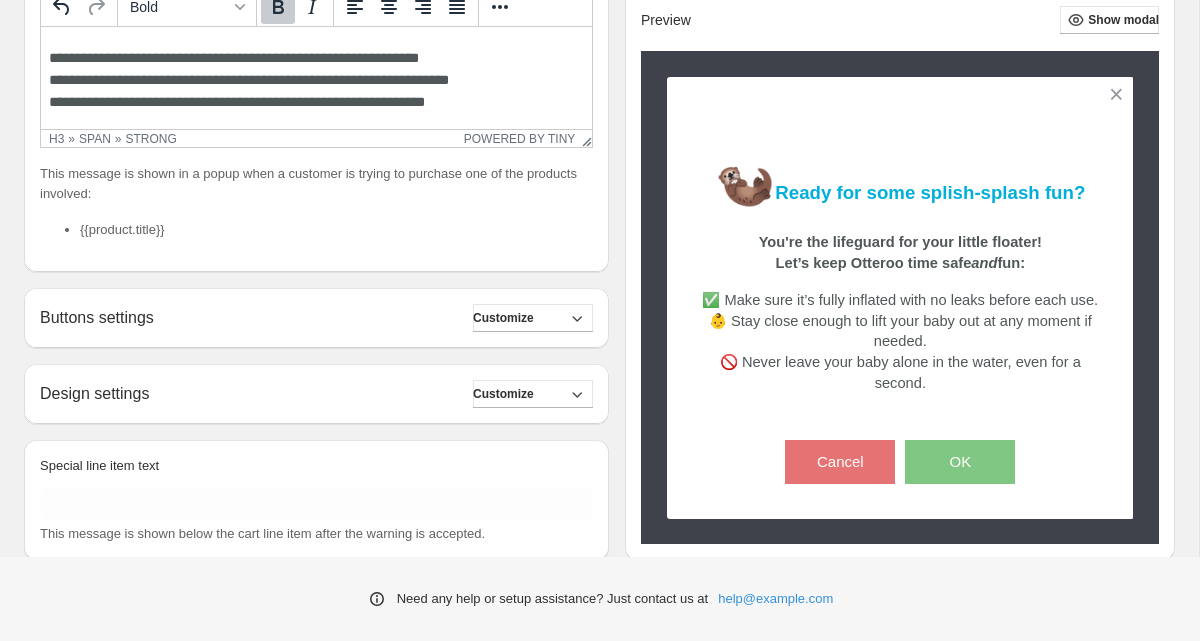 scroll, scrollTop: 432, scrollLeft: 0, axis: vertical 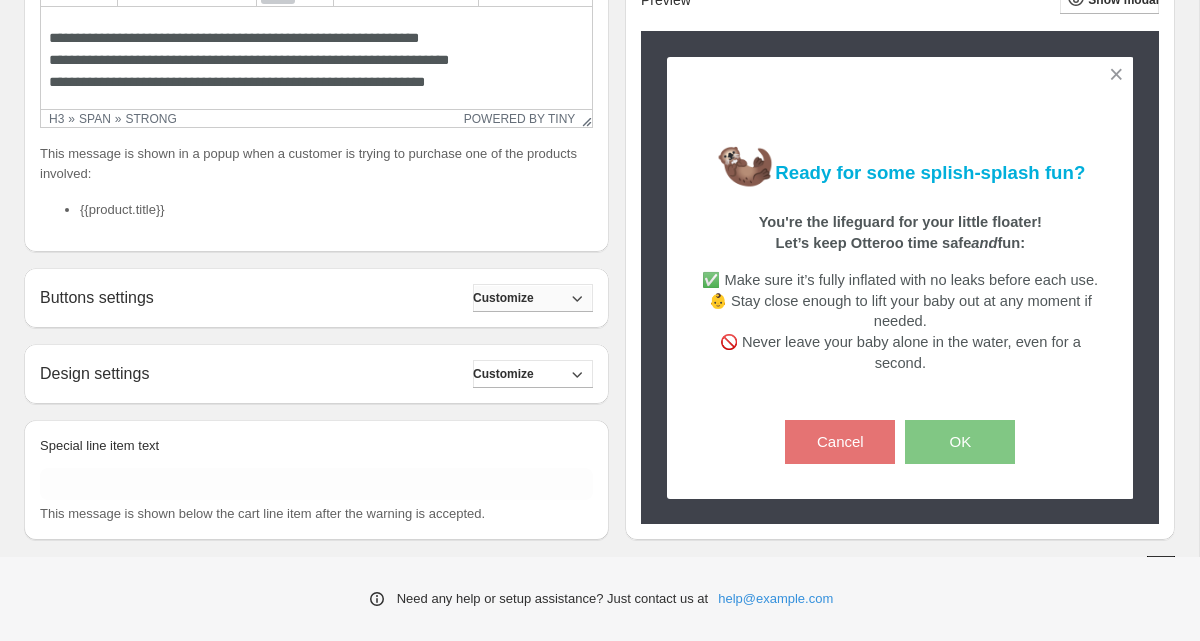 click on "Customize" at bounding box center (503, 298) 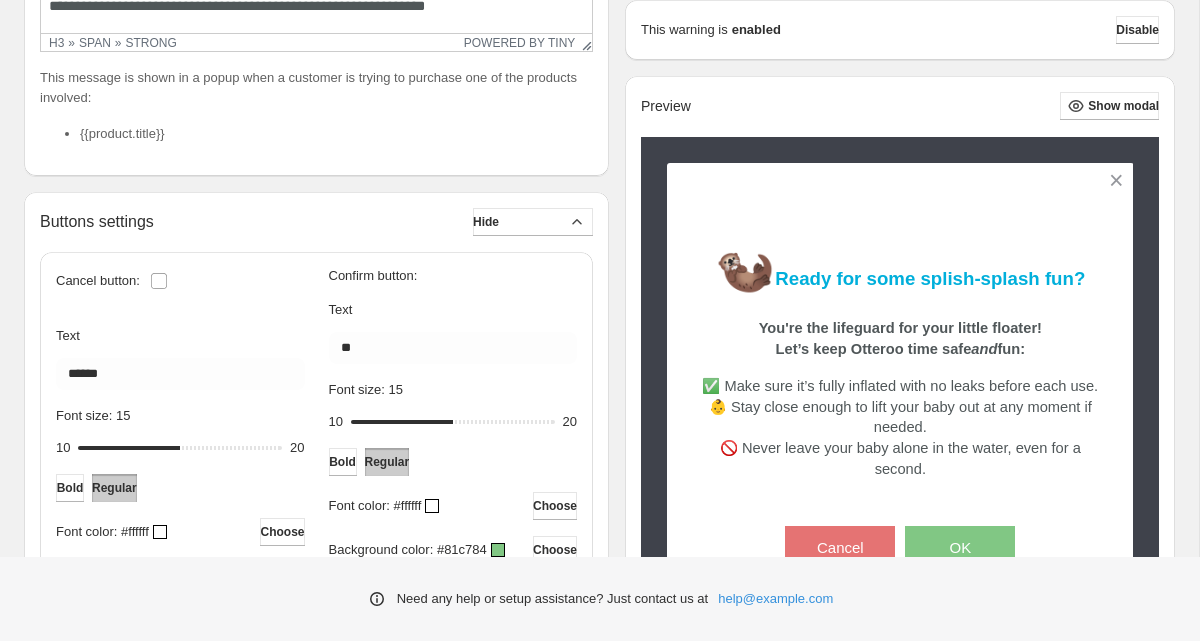 scroll, scrollTop: 509, scrollLeft: 0, axis: vertical 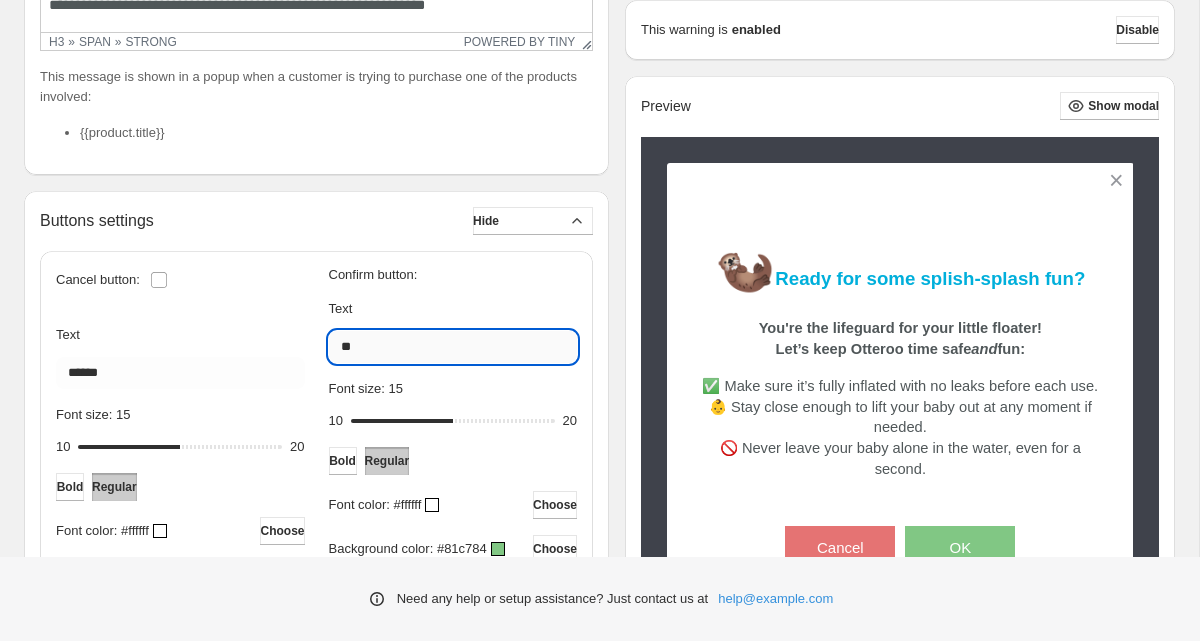 click on "**" at bounding box center [453, 347] 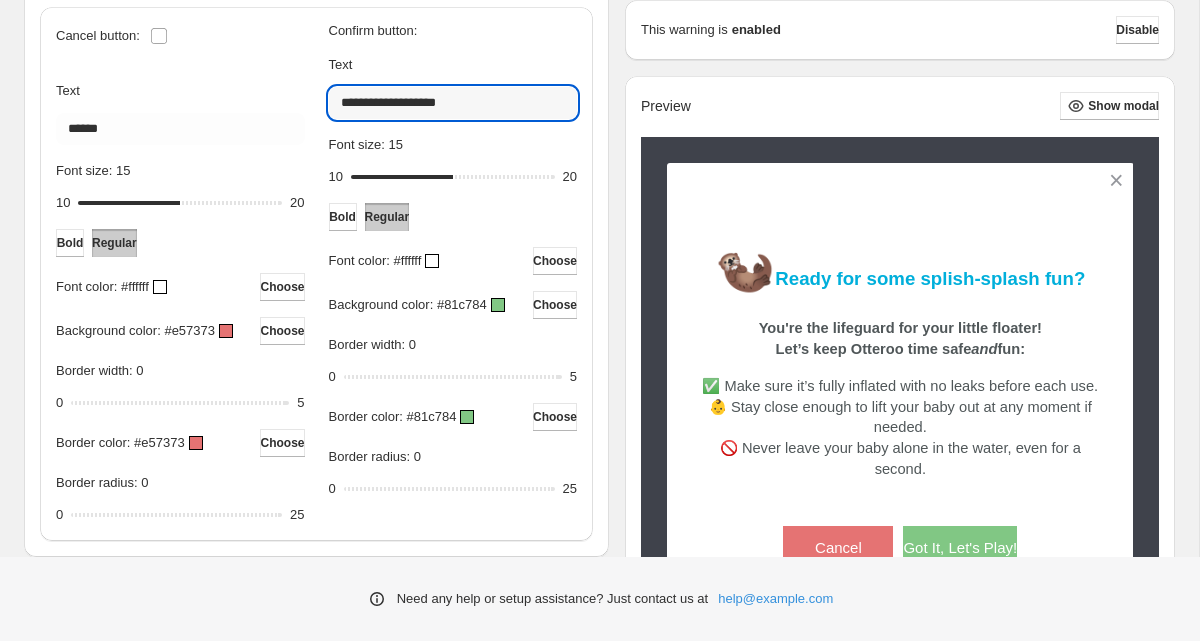 scroll, scrollTop: 758, scrollLeft: 0, axis: vertical 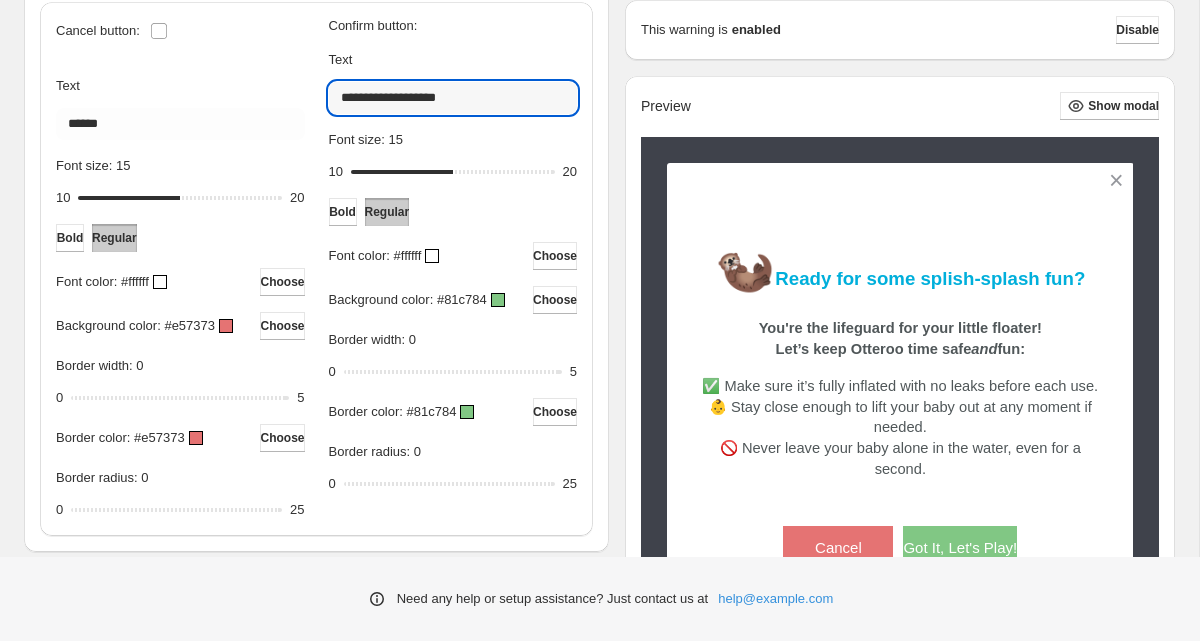type on "**********" 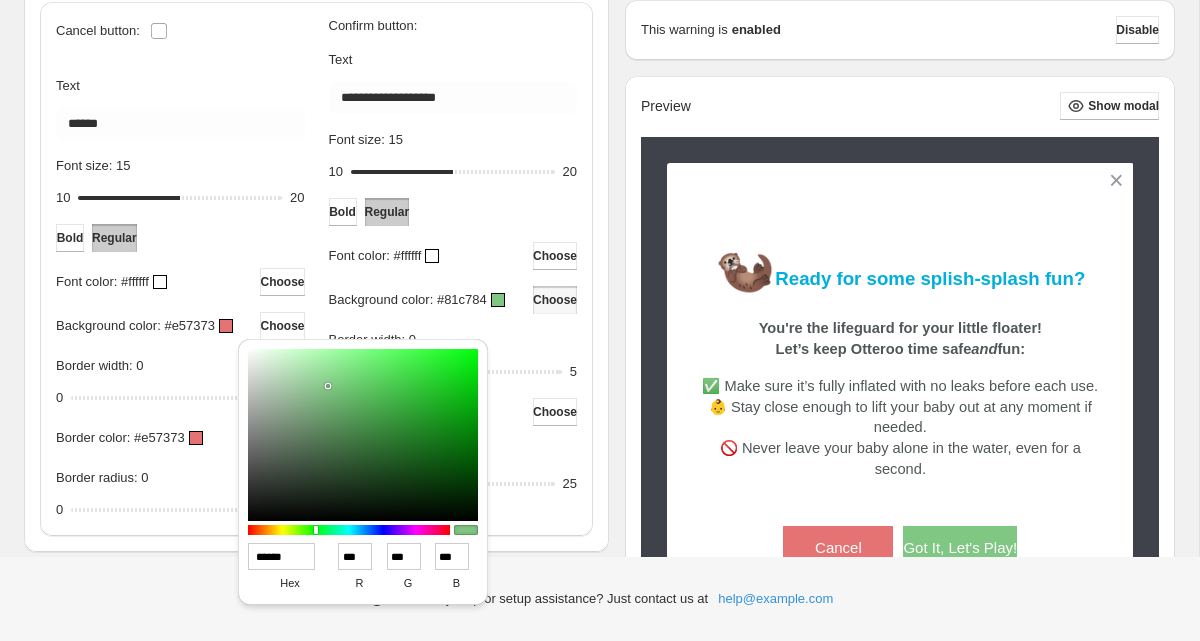 click on "******" at bounding box center (282, 556) 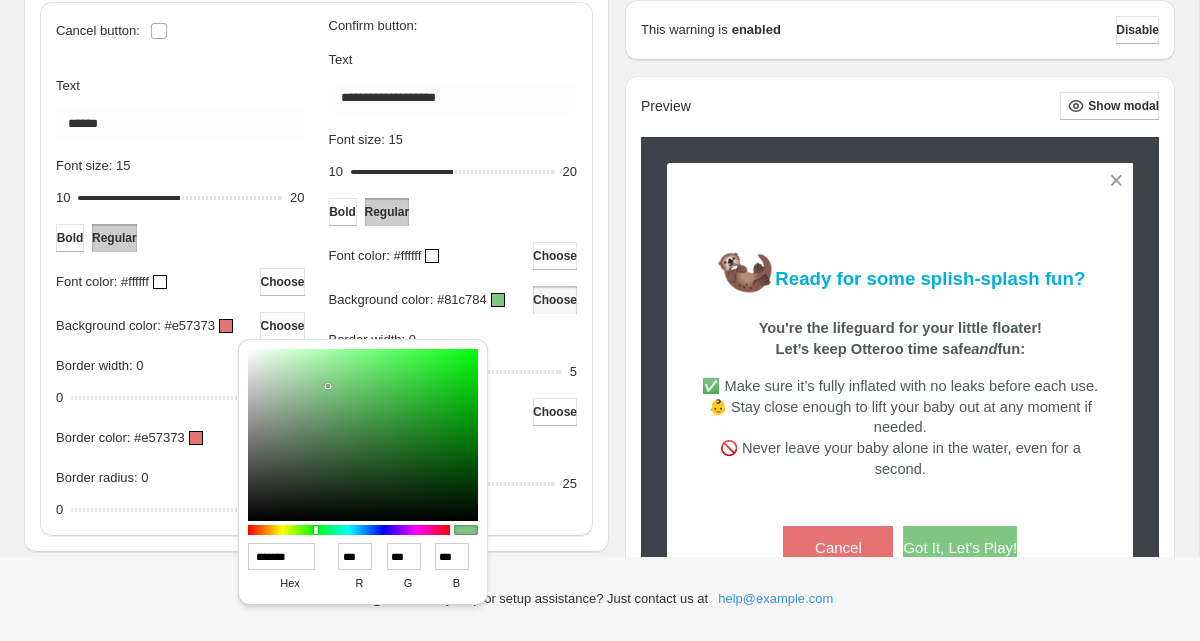 type on "***" 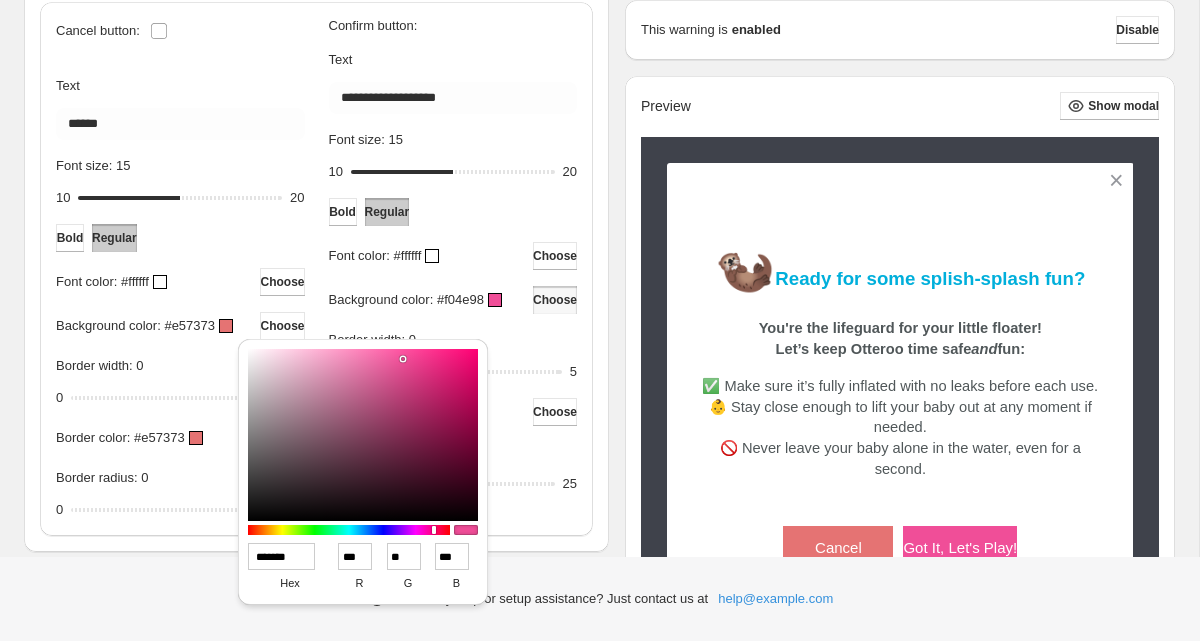type on "******" 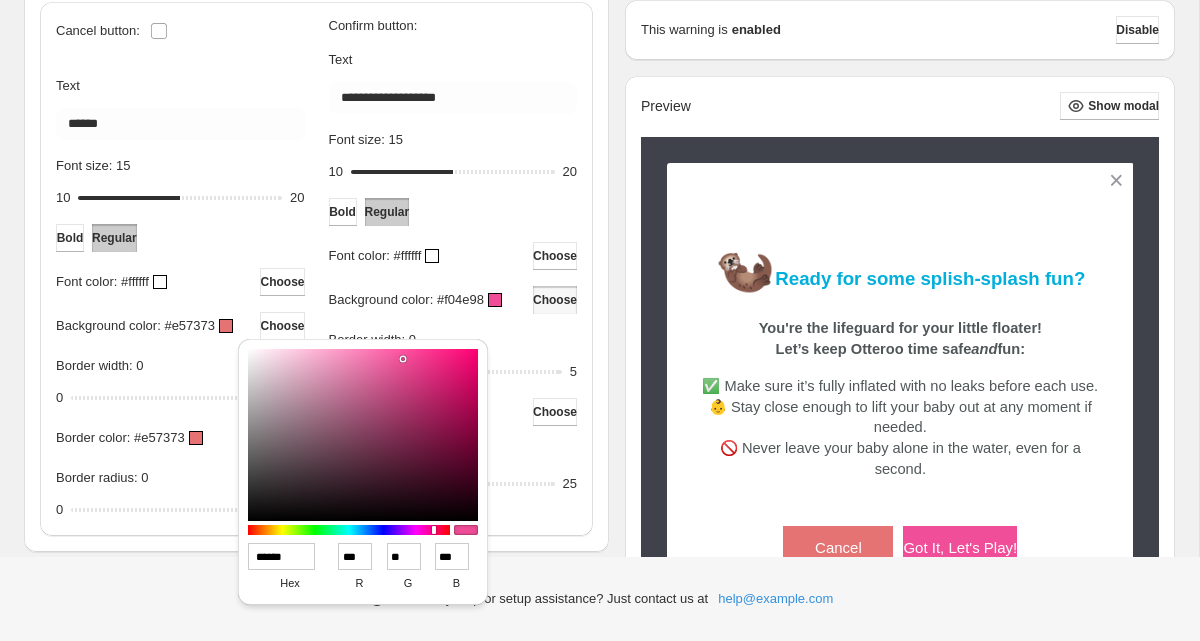 click on "Border width: 0" at bounding box center (453, 344) 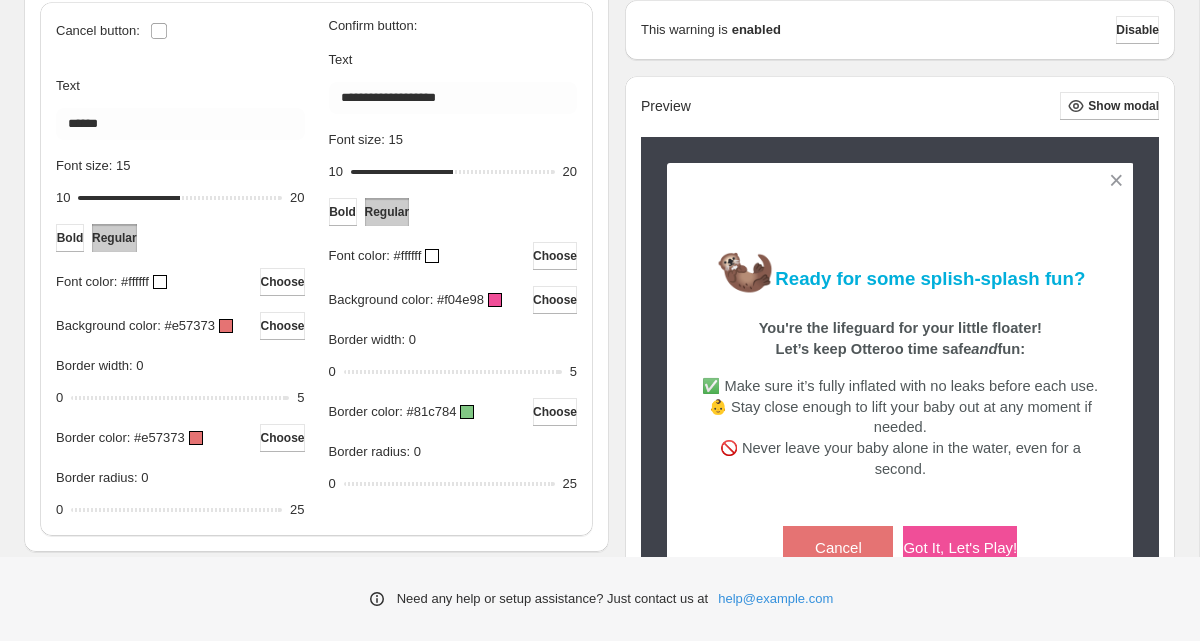 click at bounding box center [467, 412] 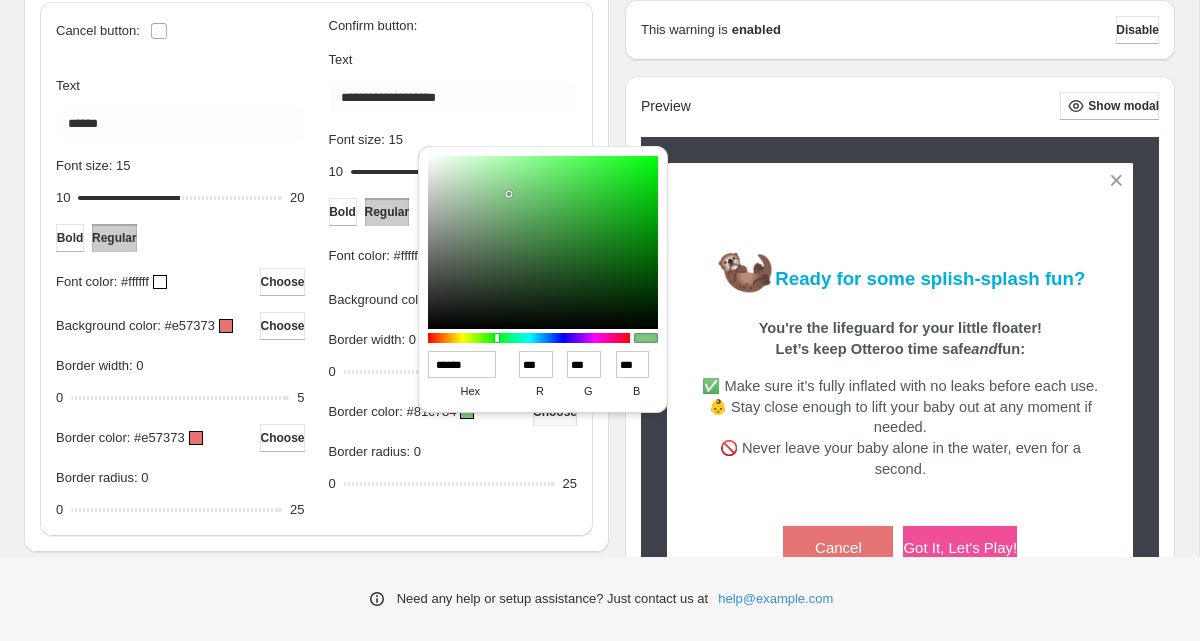 click on "******" at bounding box center [462, 364] 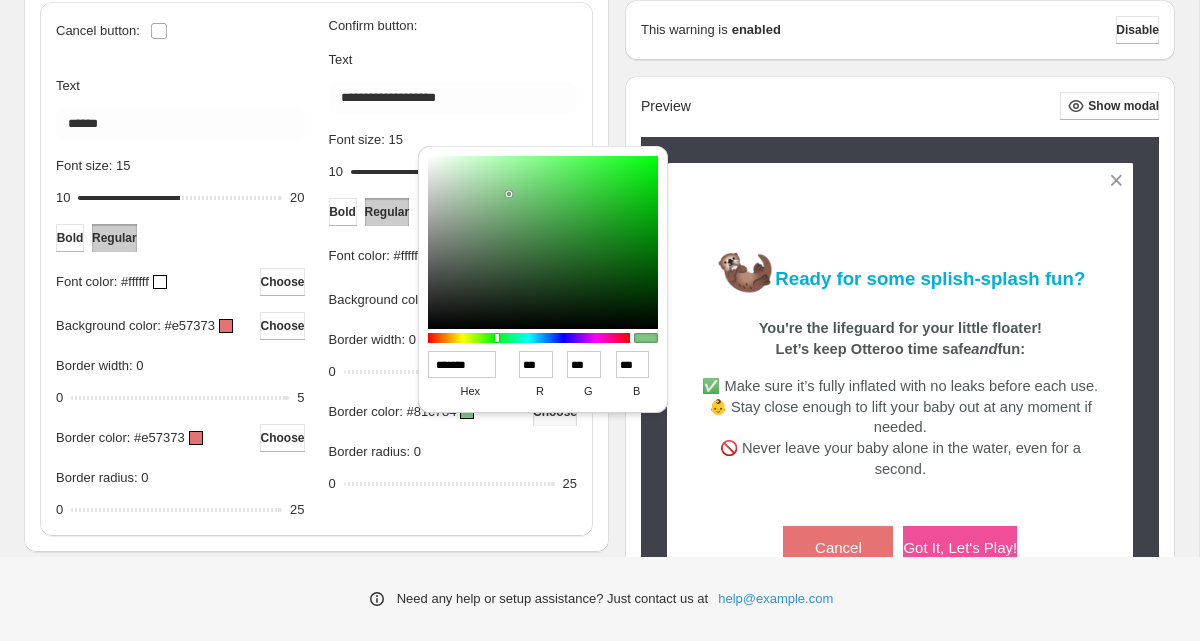 type on "***" 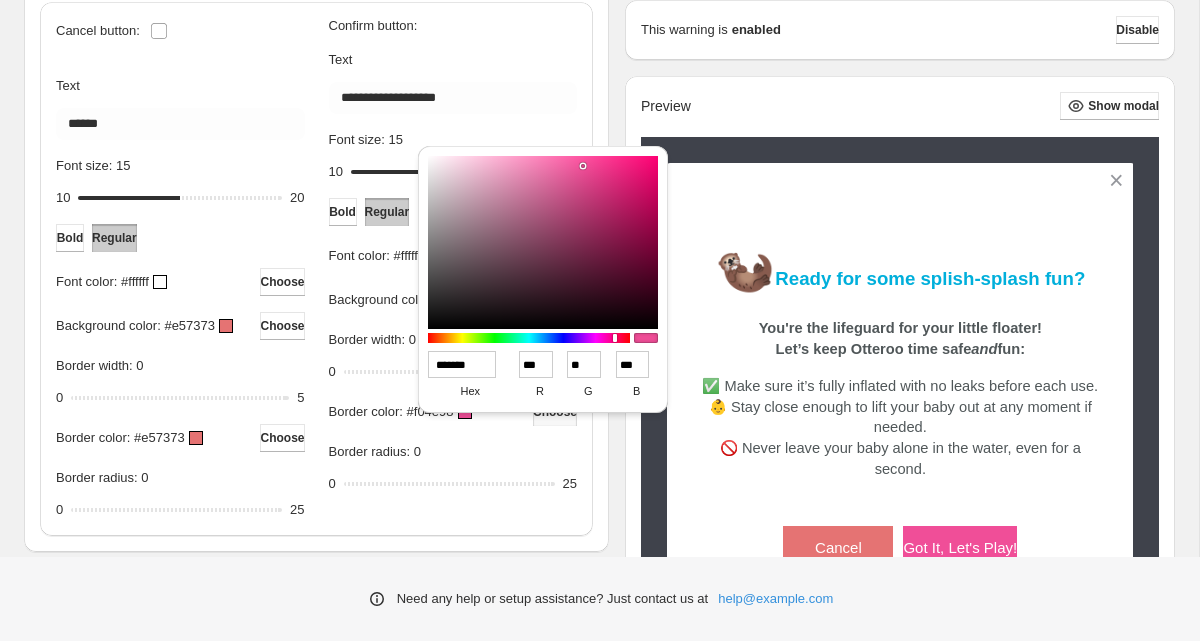 type on "******" 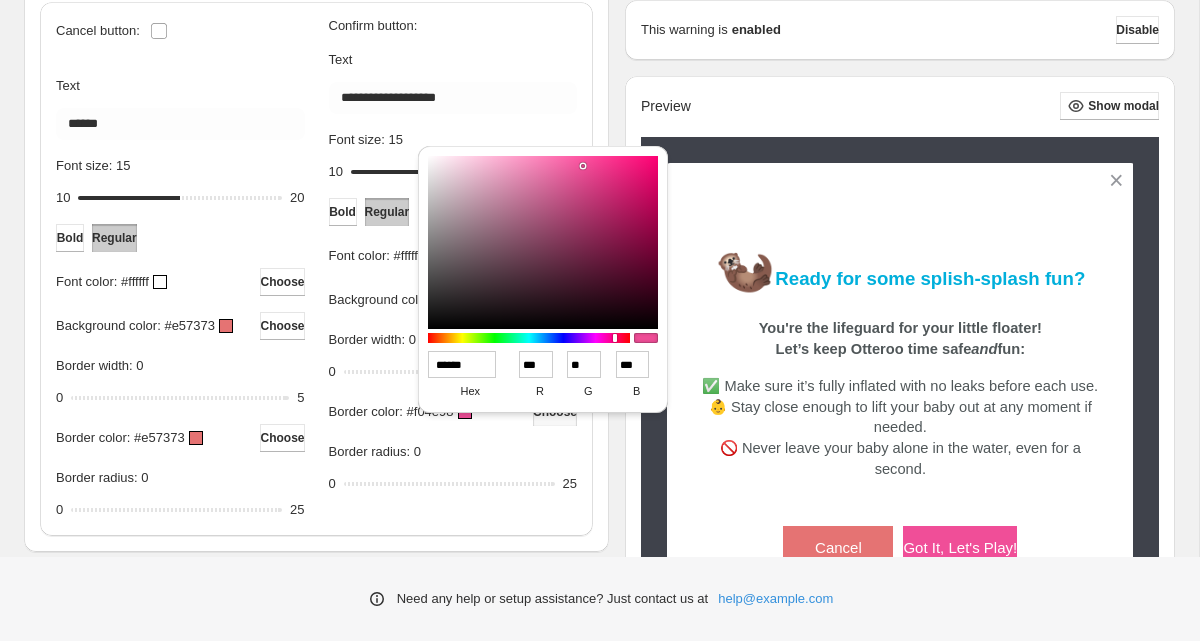 click on "Border radius: 0" at bounding box center [453, 456] 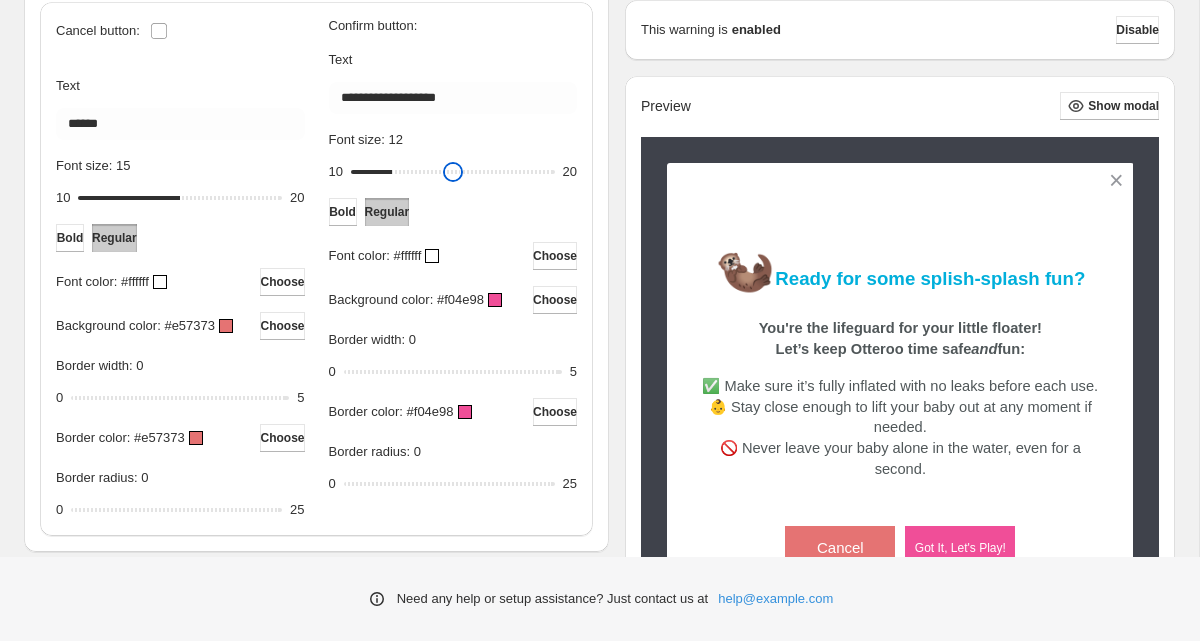 drag, startPoint x: 453, startPoint y: 171, endPoint x: 399, endPoint y: 178, distance: 54.451813 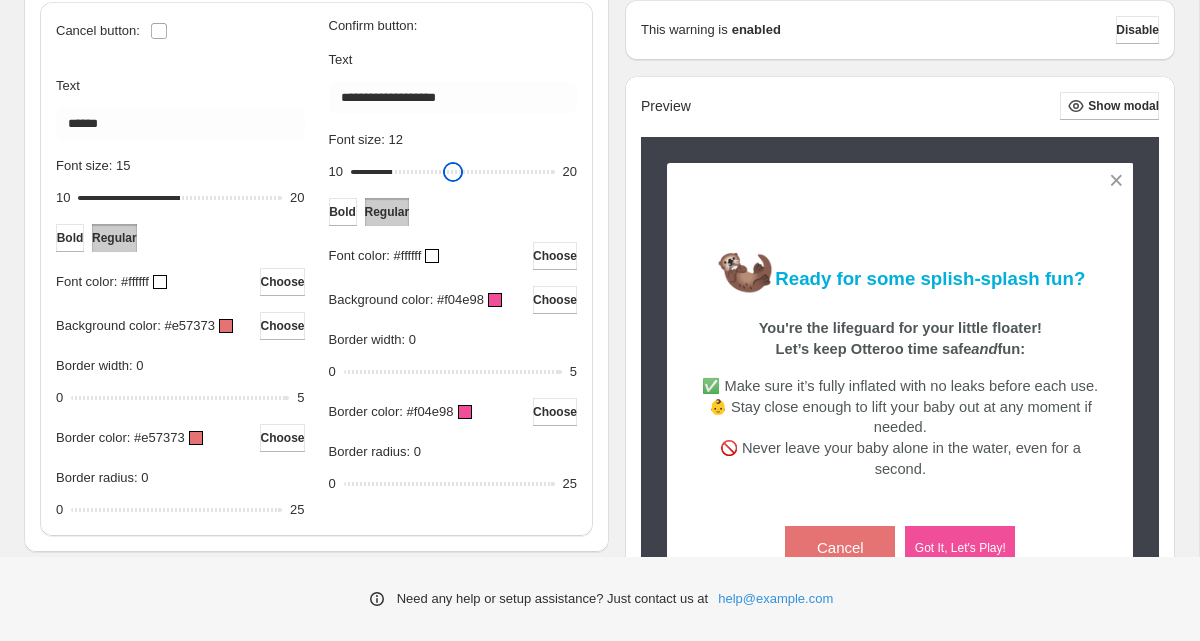 type on "**" 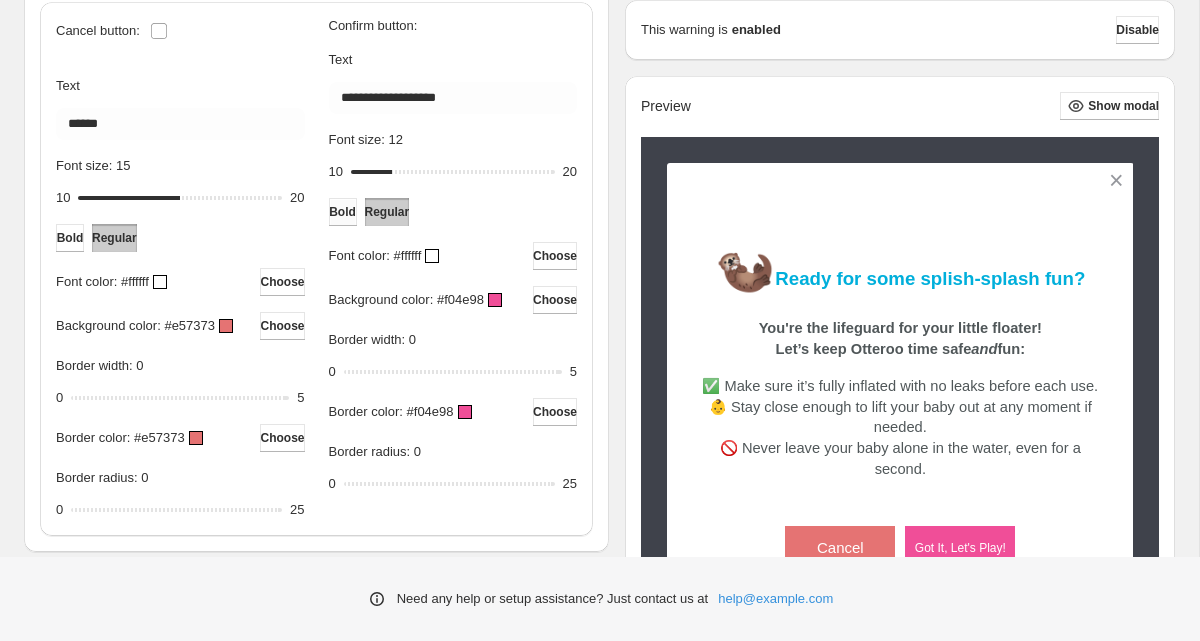 click on "Bold" at bounding box center [342, 212] 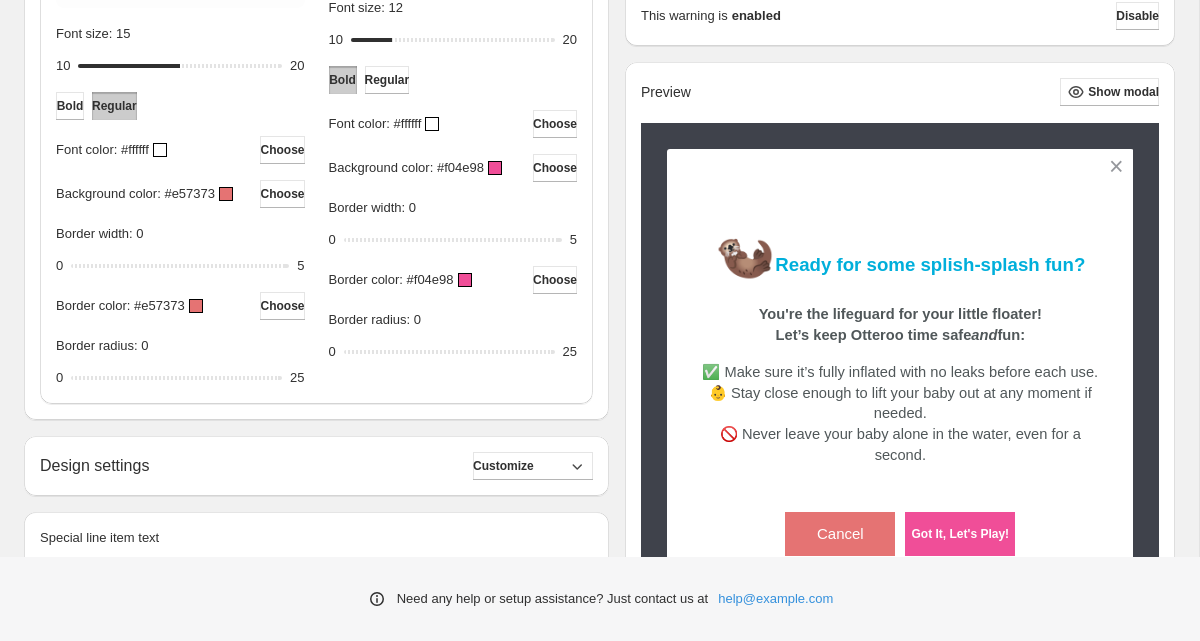 scroll, scrollTop: 891, scrollLeft: 0, axis: vertical 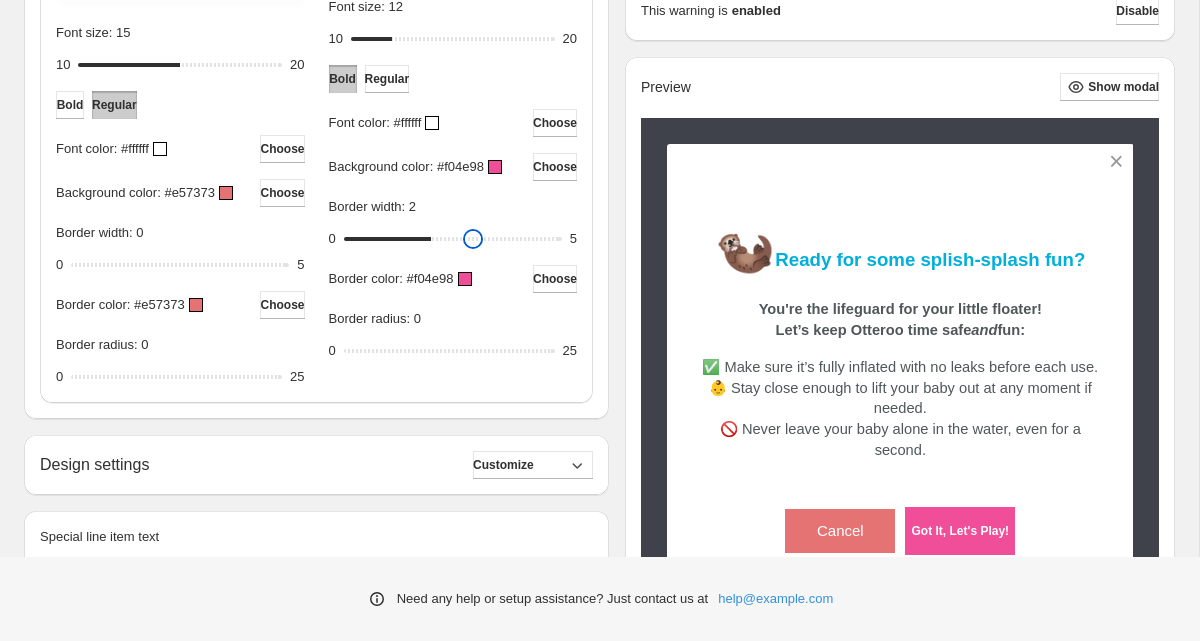 drag, startPoint x: 359, startPoint y: 255, endPoint x: 418, endPoint y: 259, distance: 59.135437 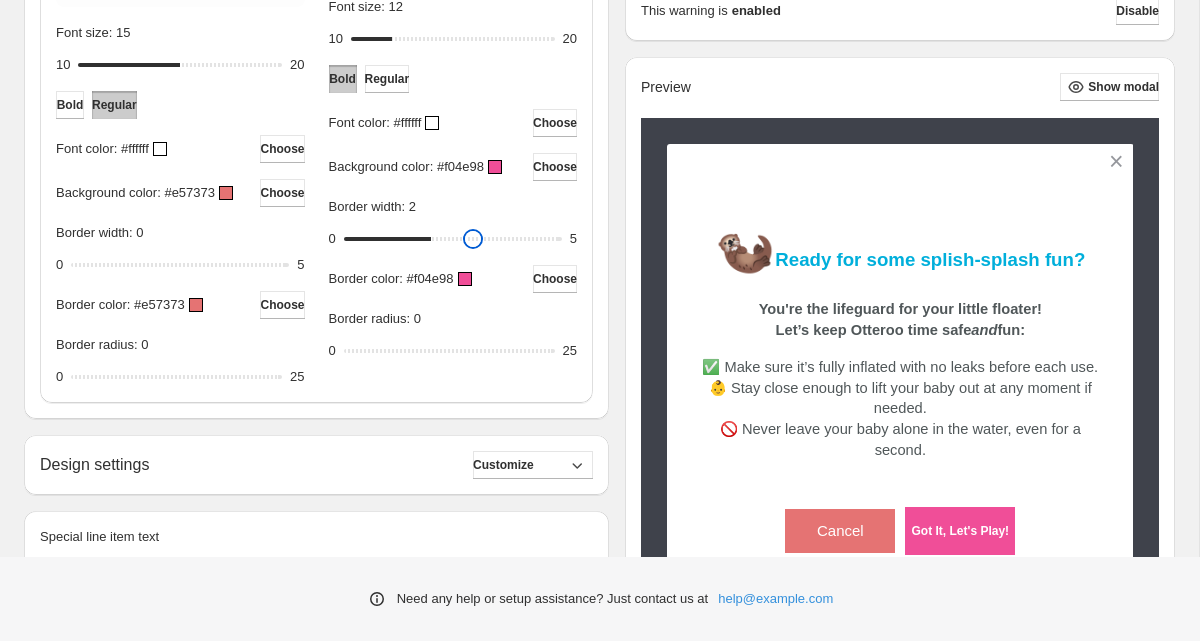 type on "*" 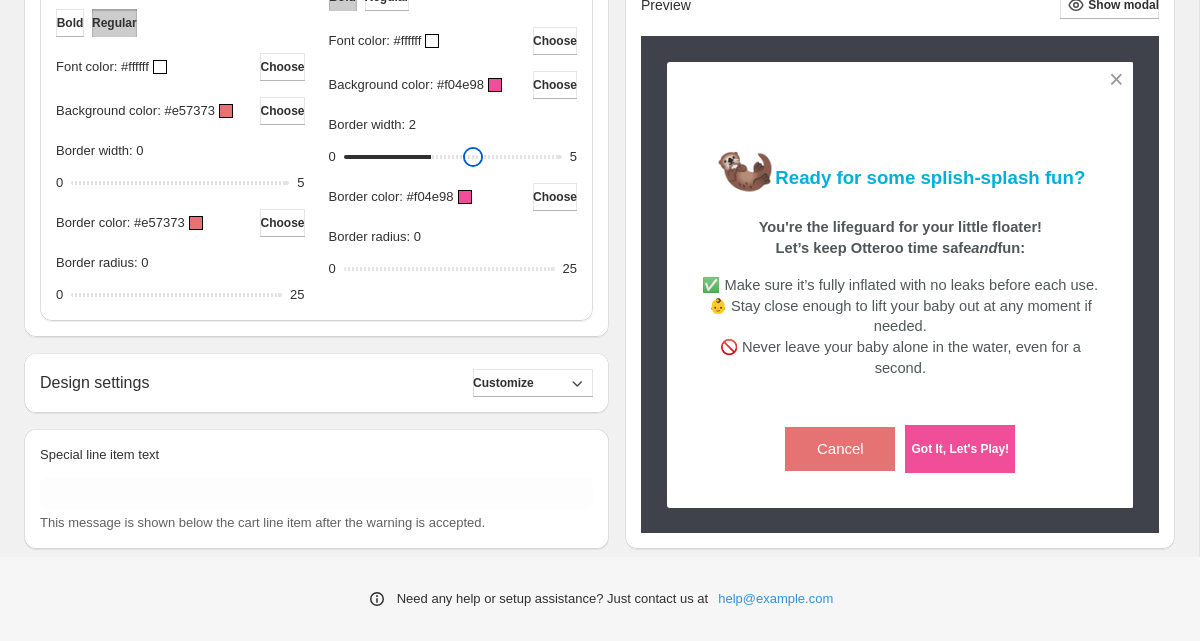 scroll, scrollTop: 988, scrollLeft: 0, axis: vertical 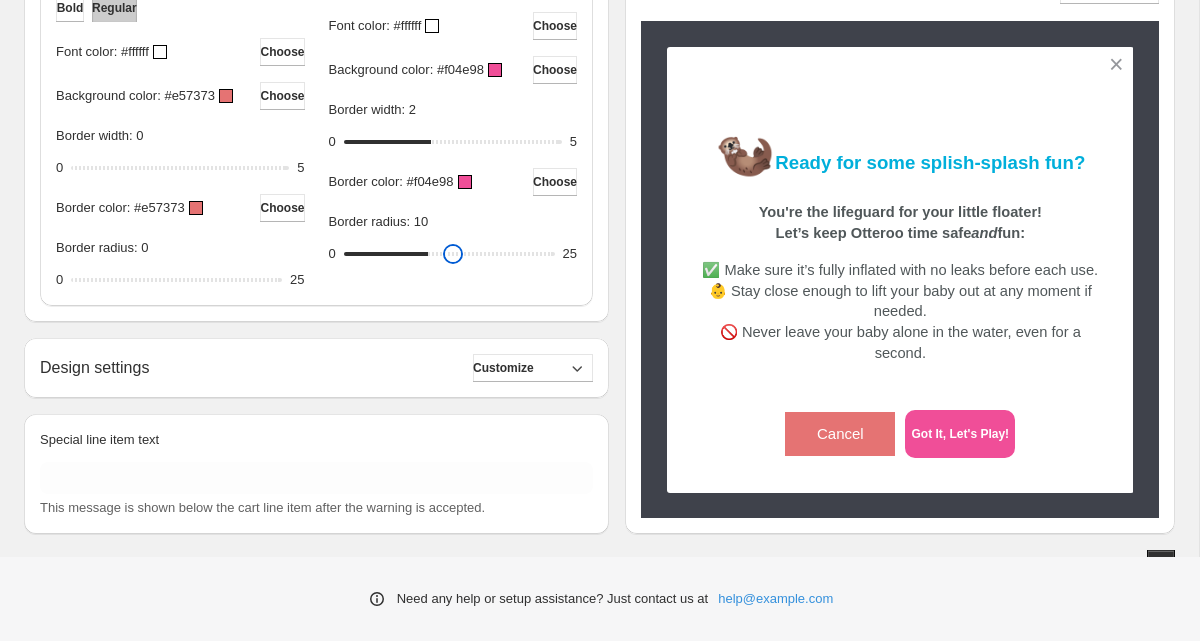drag, startPoint x: 359, startPoint y: 273, endPoint x: 427, endPoint y: 281, distance: 68.46897 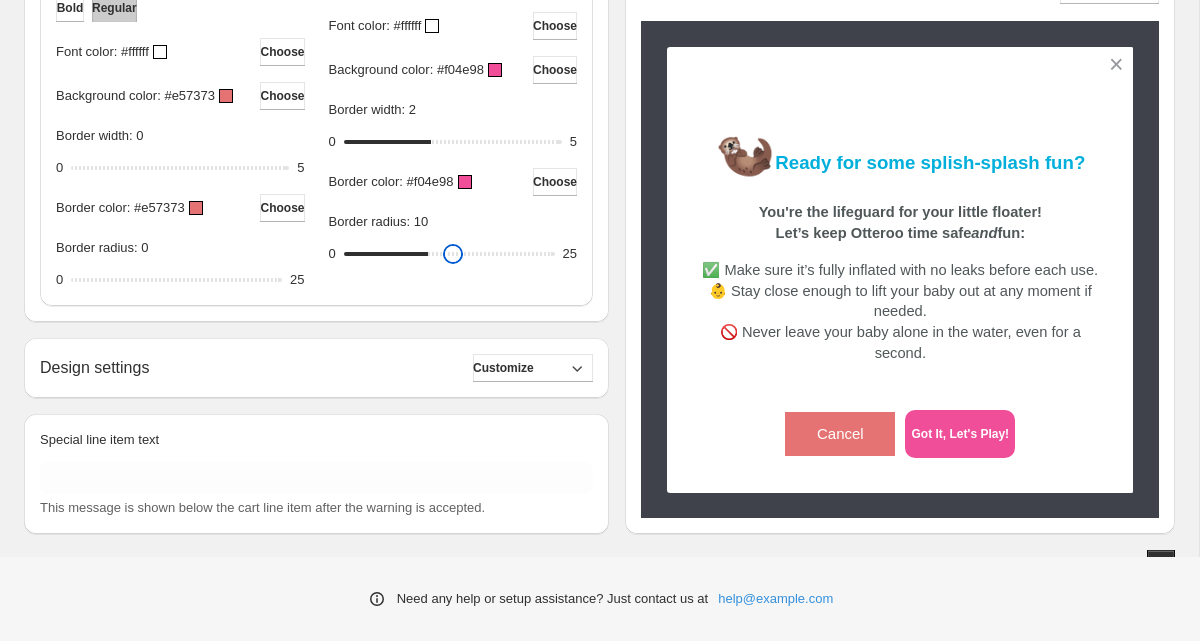 type on "**" 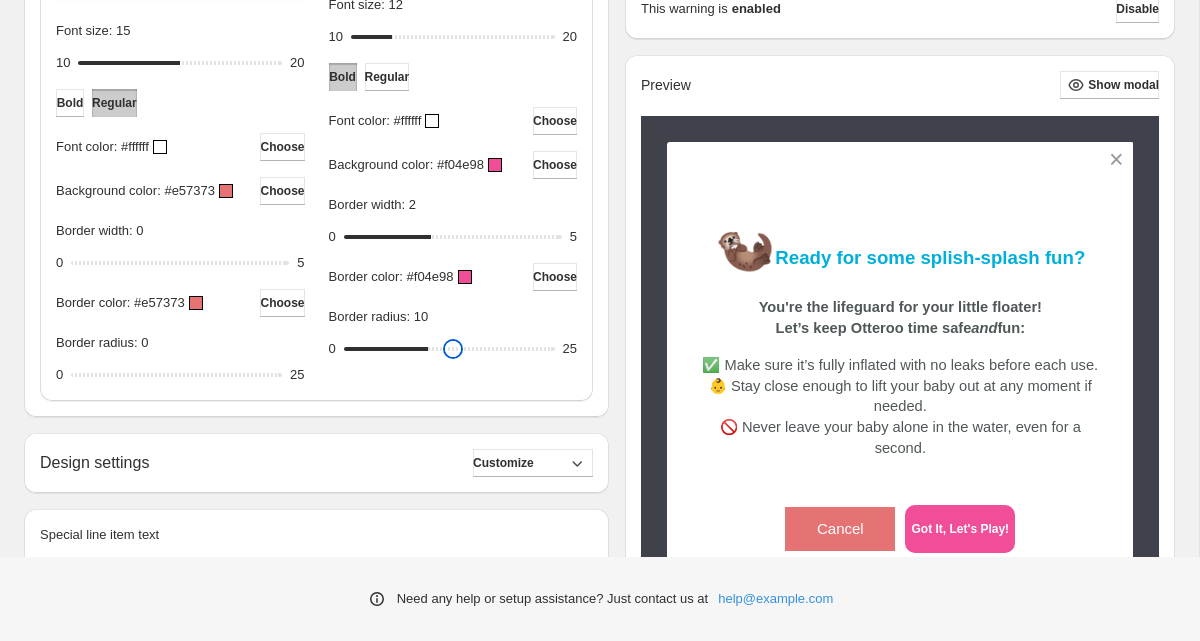 scroll, scrollTop: 815, scrollLeft: 0, axis: vertical 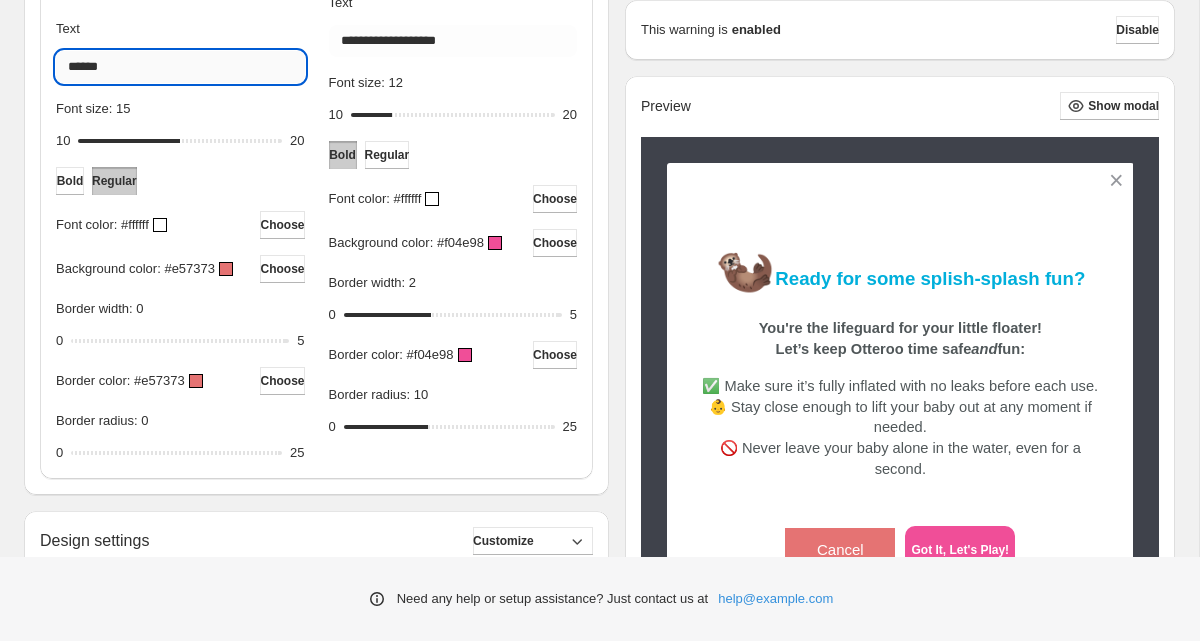 click on "******" at bounding box center (180, 67) 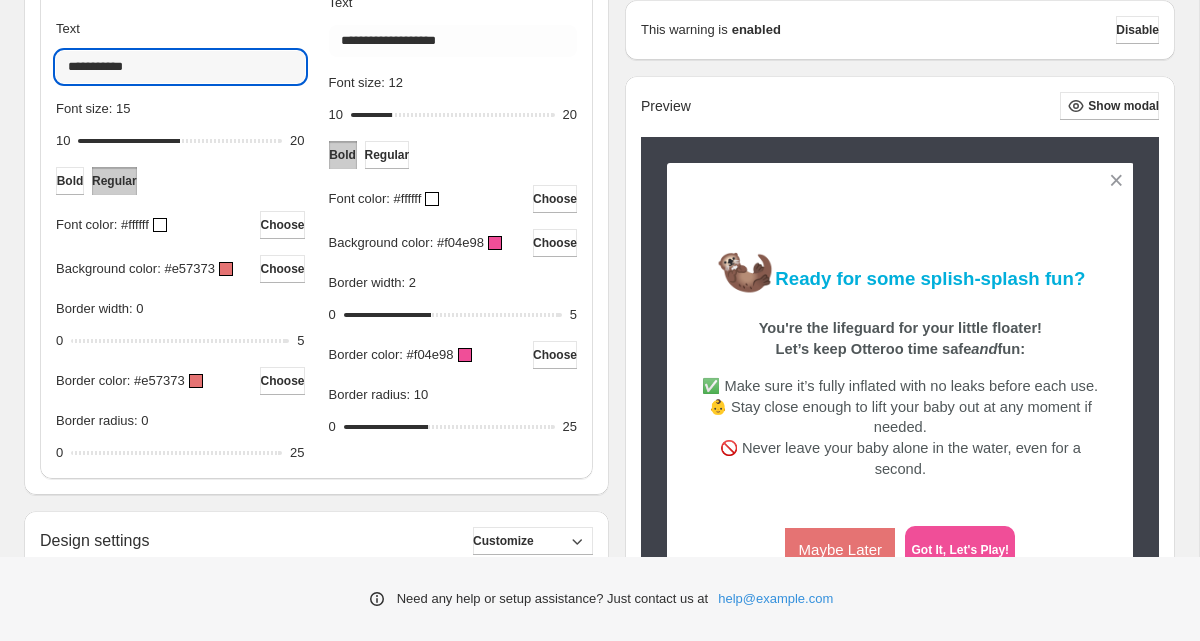 type on "**********" 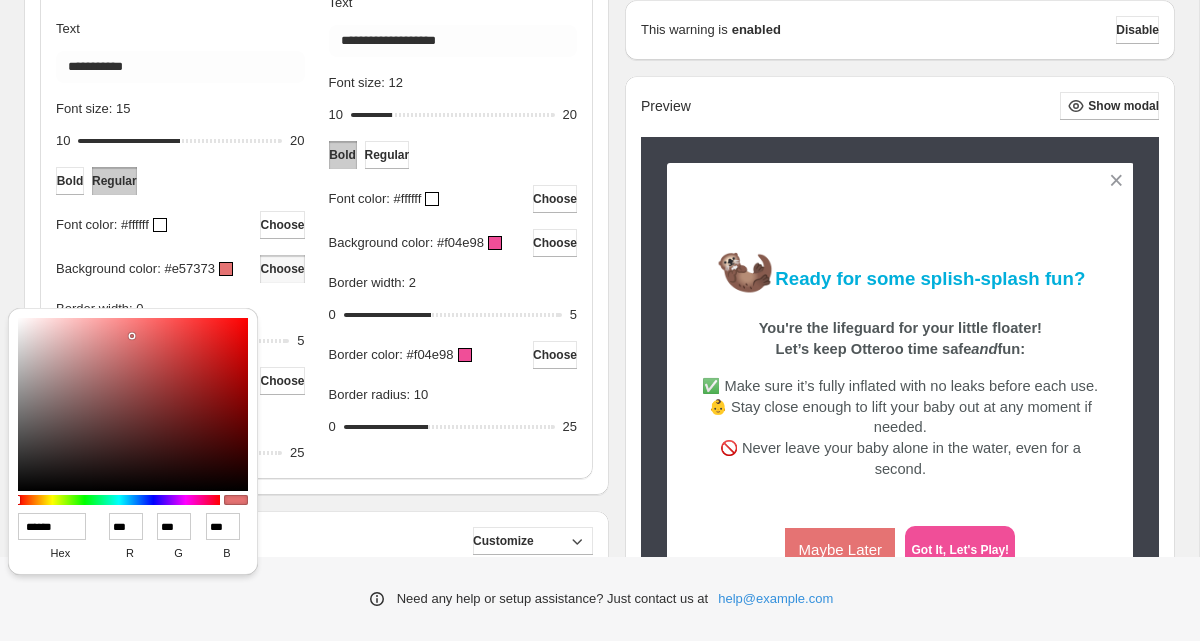 click on "******" at bounding box center [52, 526] 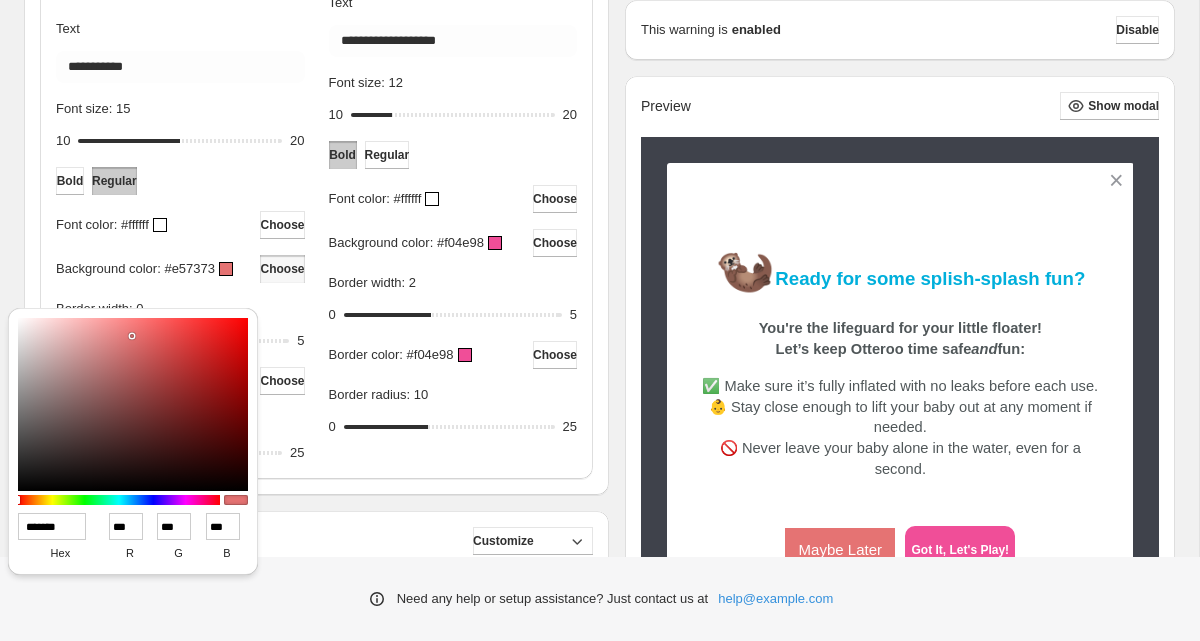 type on "***" 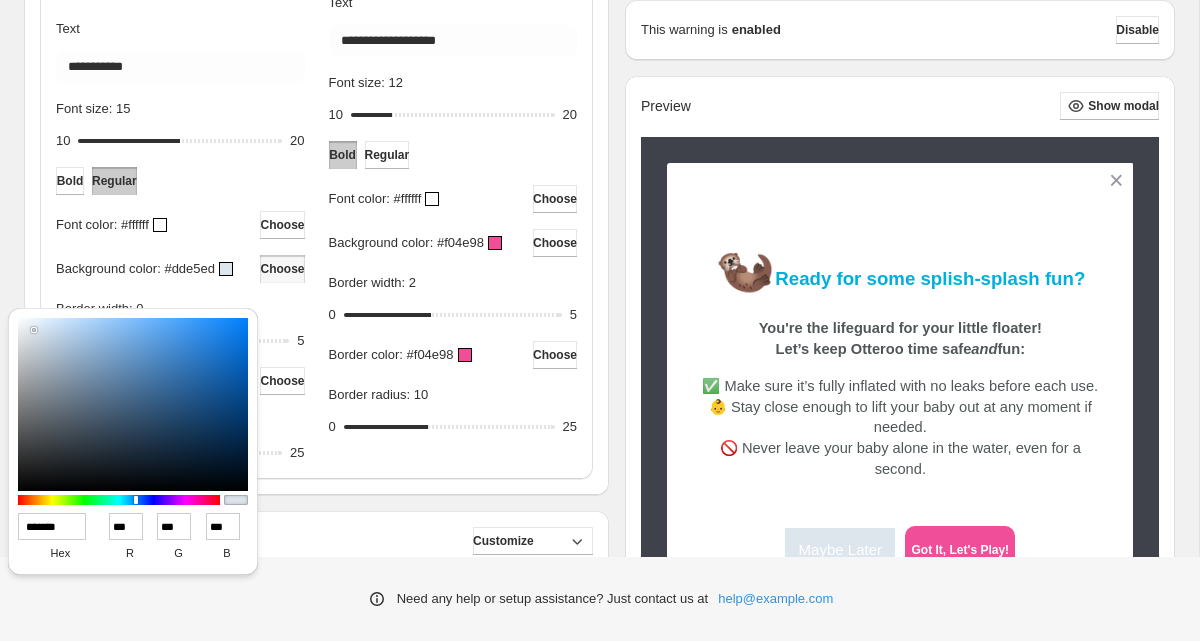 type on "******" 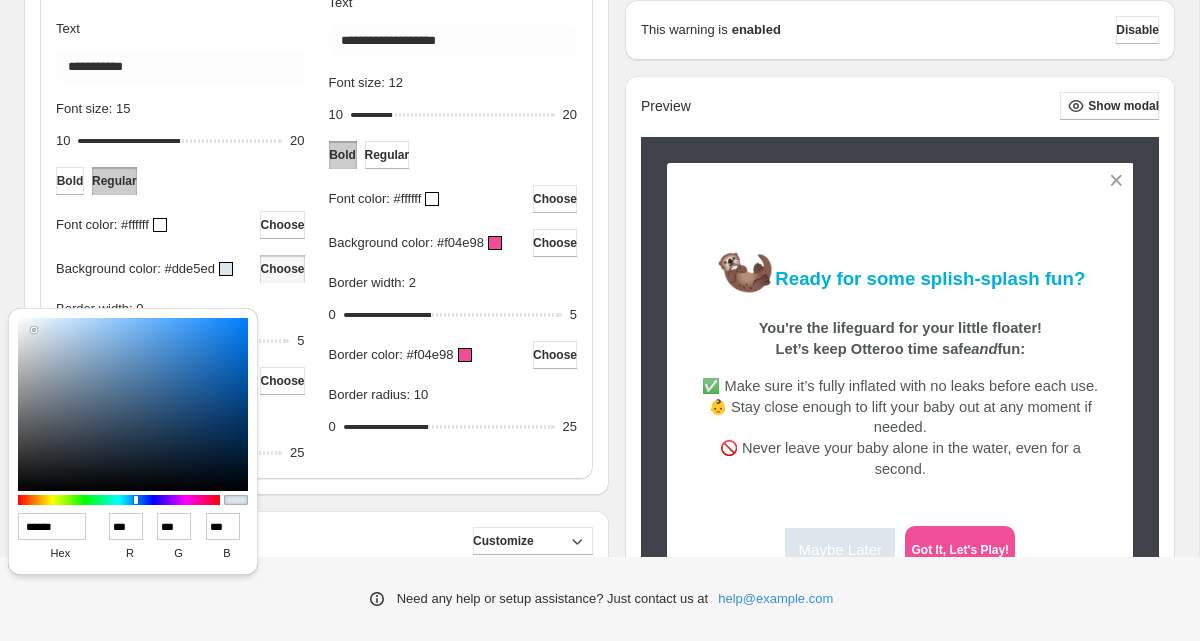 click on "Background color:   #dde5ed Choose" at bounding box center (180, 269) 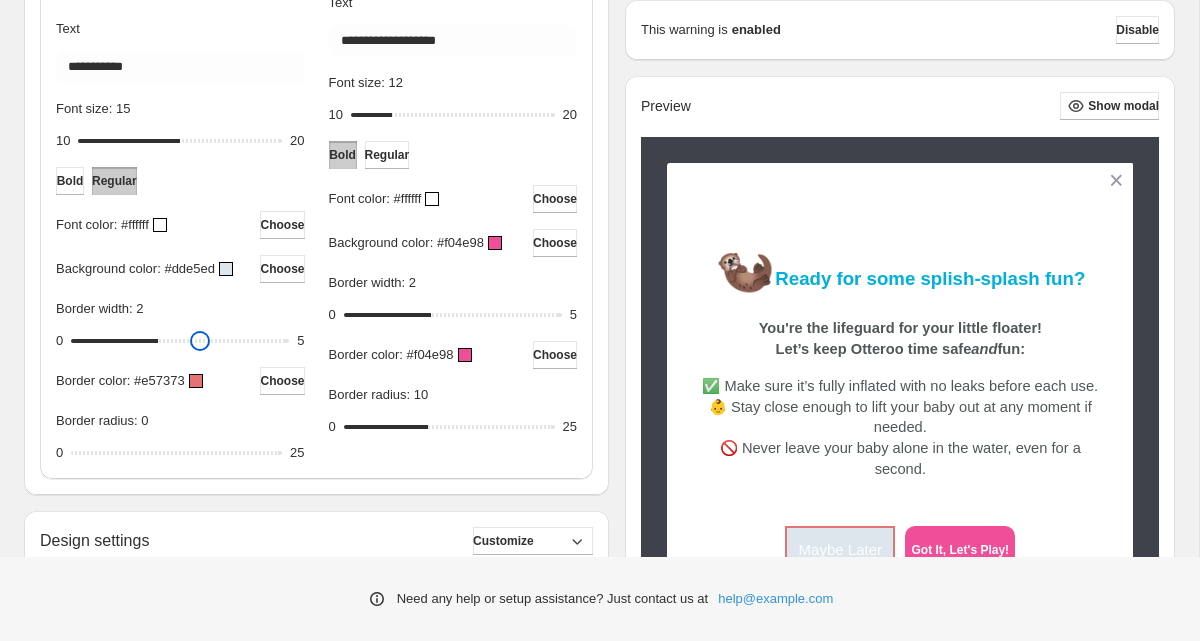 drag, startPoint x: 83, startPoint y: 362, endPoint x: 159, endPoint y: 360, distance: 76.02631 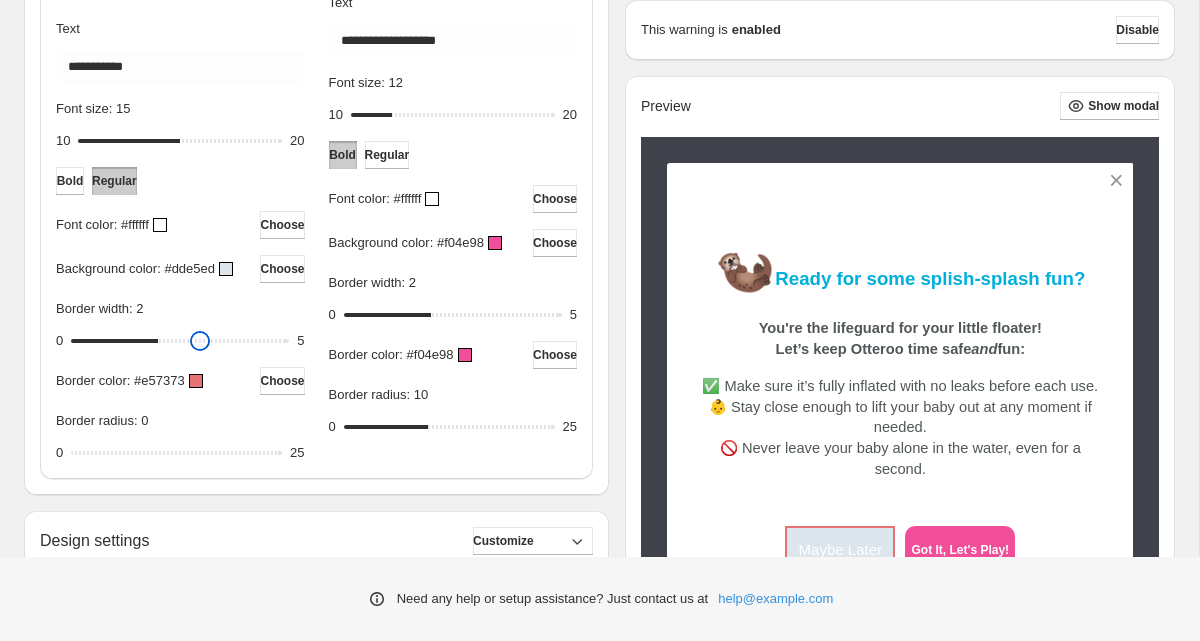 type on "*" 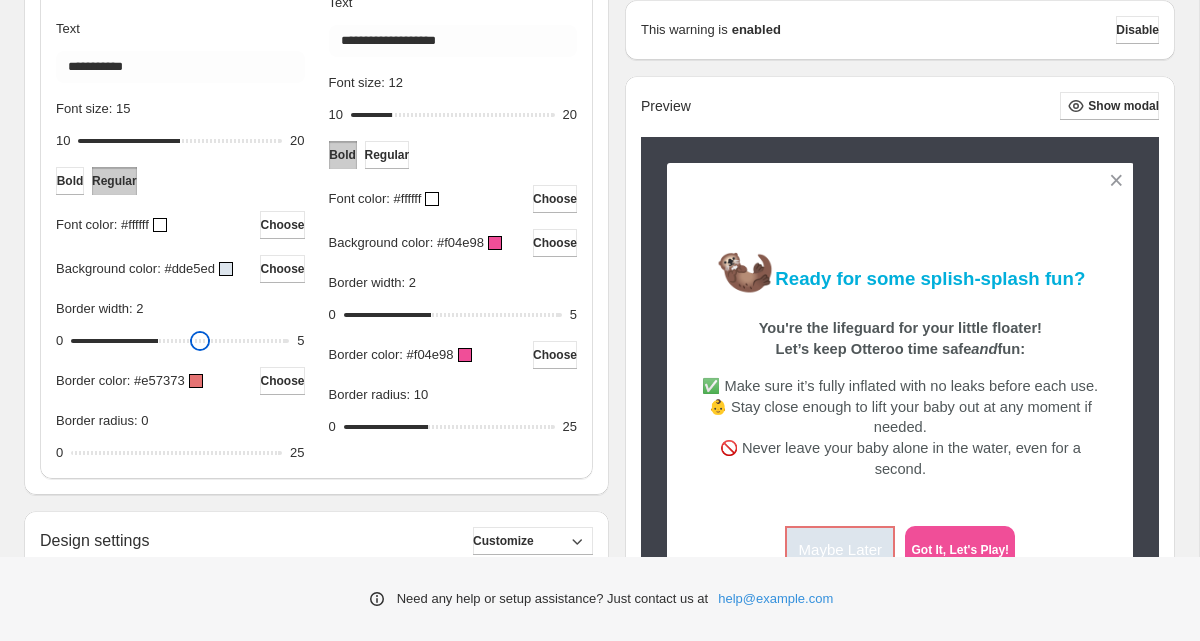 click on "Border width: 2" at bounding box center (180, 341) 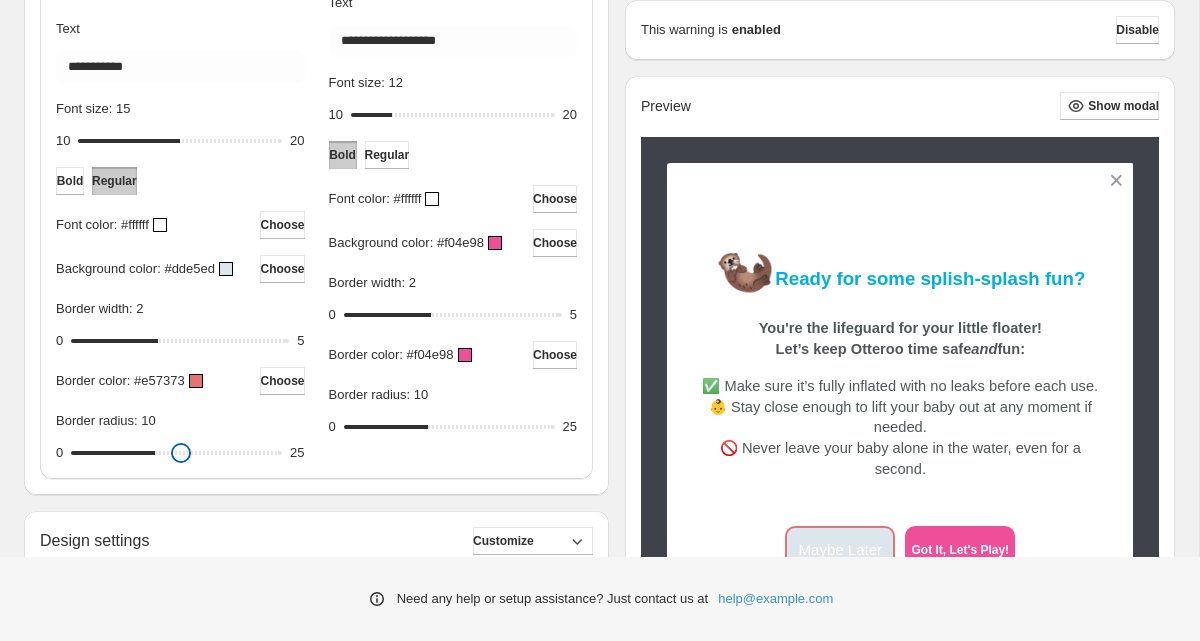 drag, startPoint x: 85, startPoint y: 473, endPoint x: 152, endPoint y: 476, distance: 67.06713 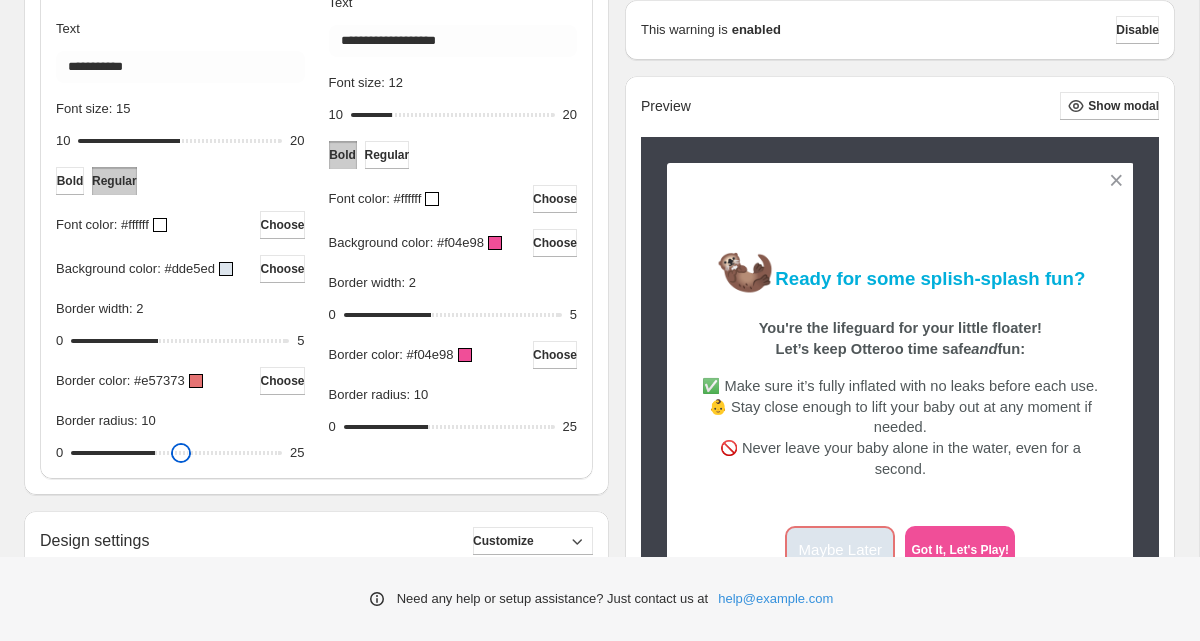 click on "Border radius: 10" at bounding box center (176, 453) 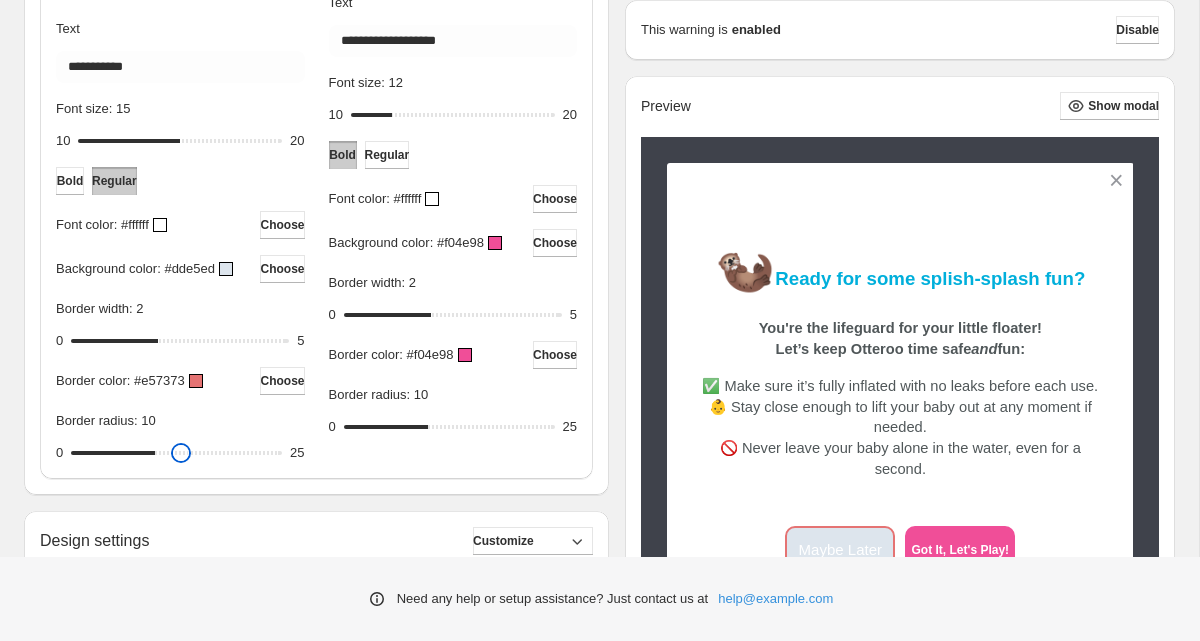 type on "**" 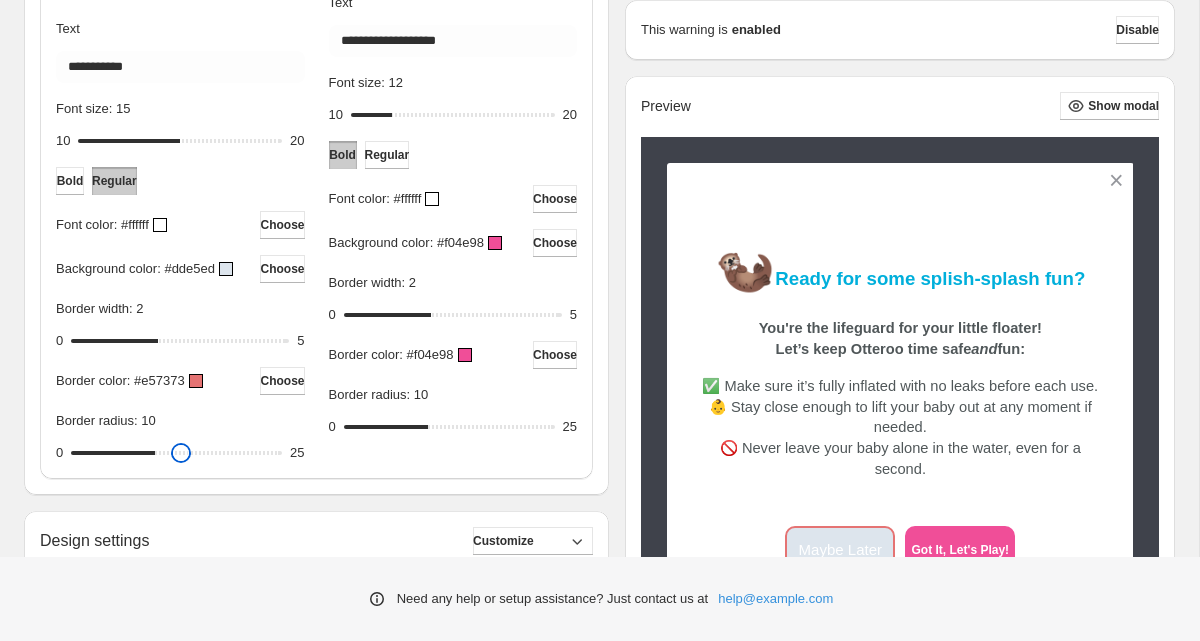 click on "Border radius: 10" at bounding box center [176, 453] 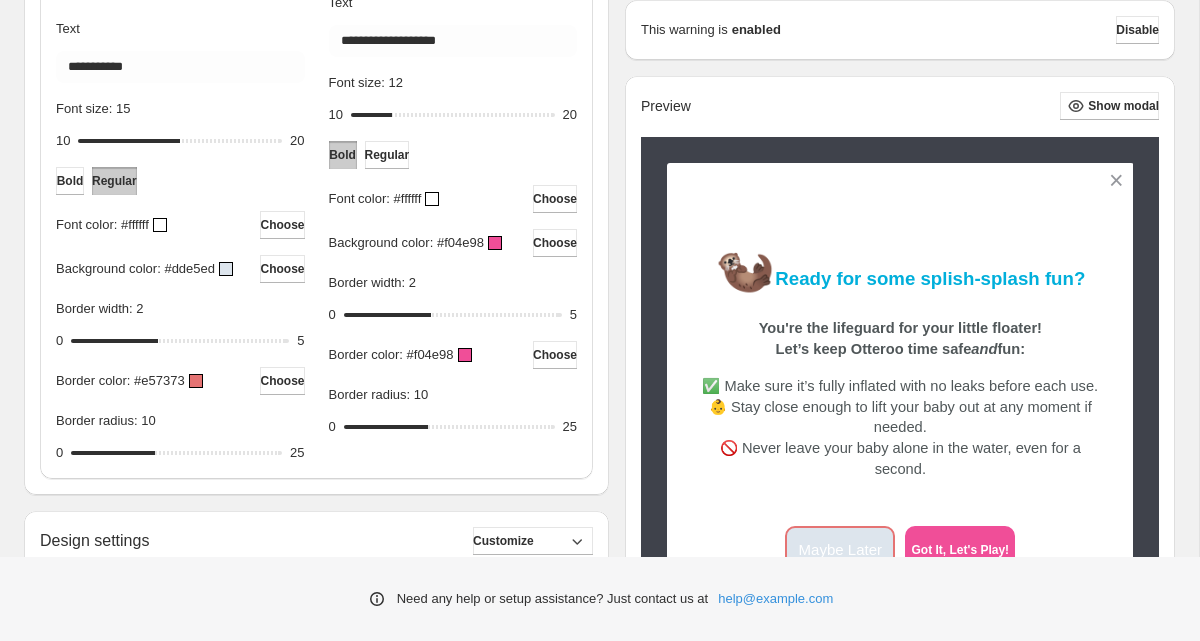 click at bounding box center [196, 381] 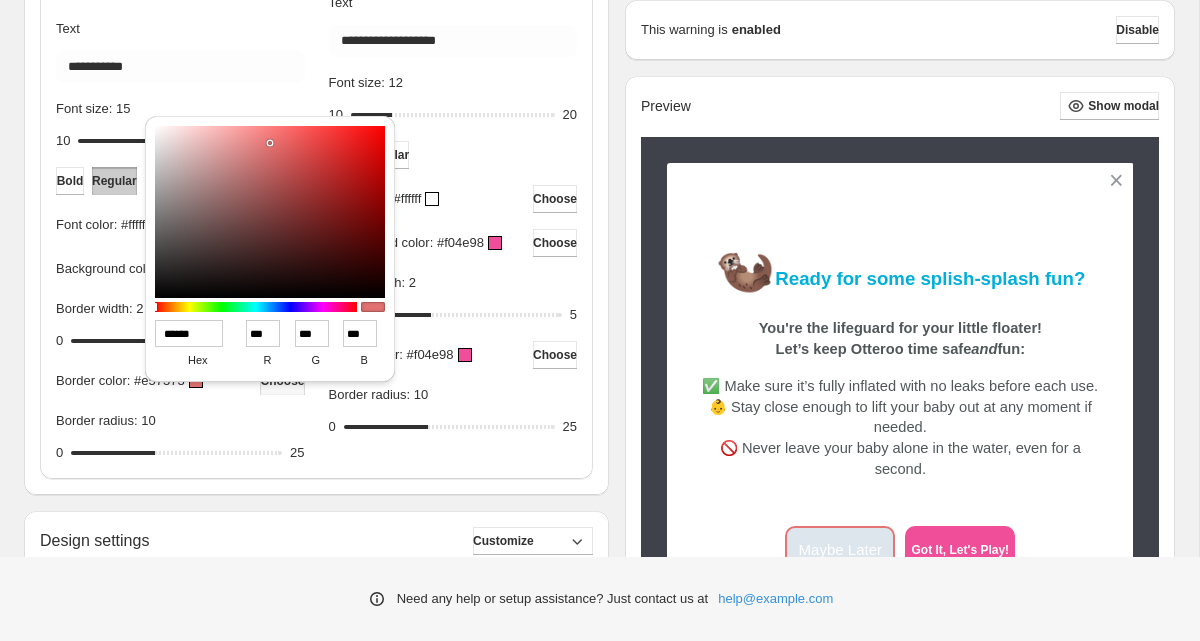 click on "******" at bounding box center [189, 333] 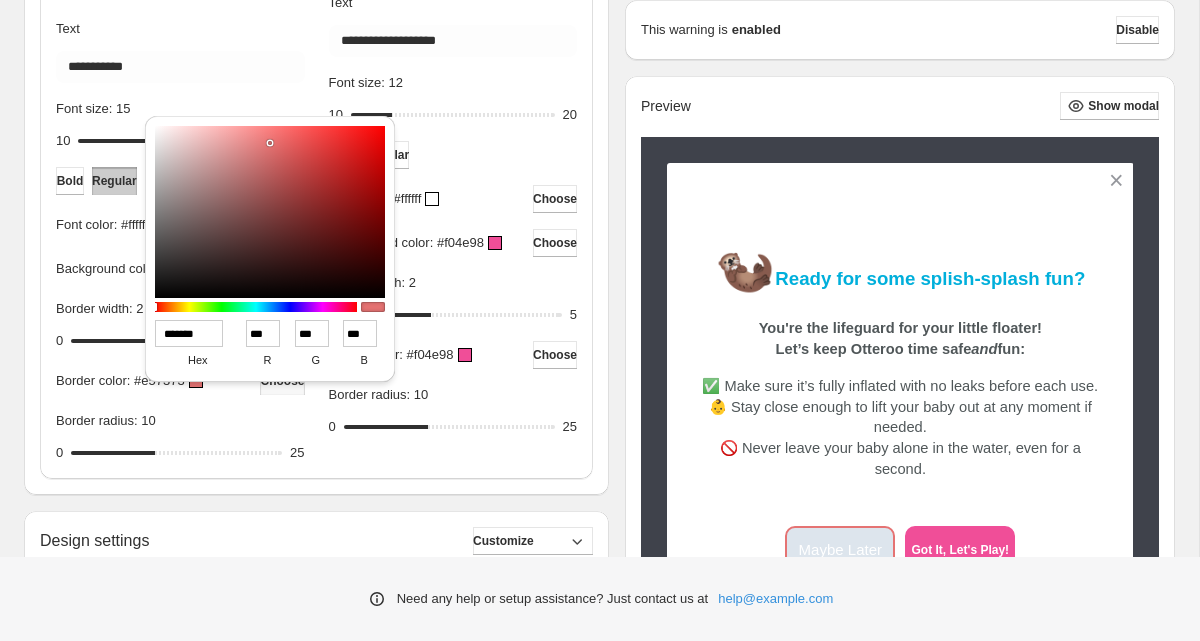 type on "***" 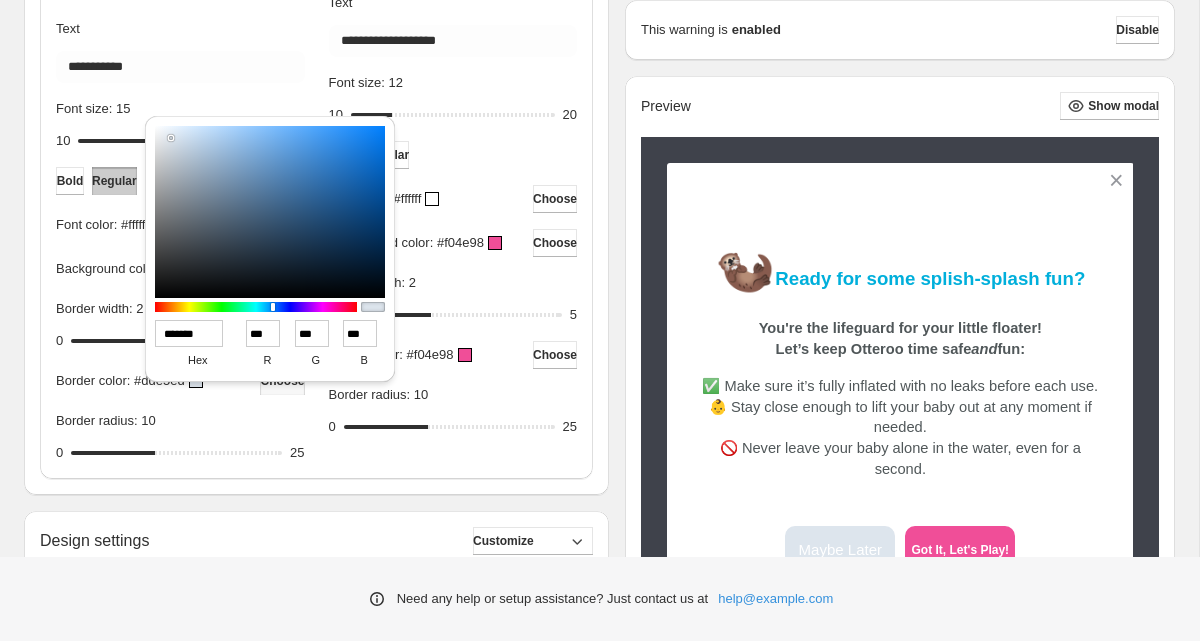 type on "******" 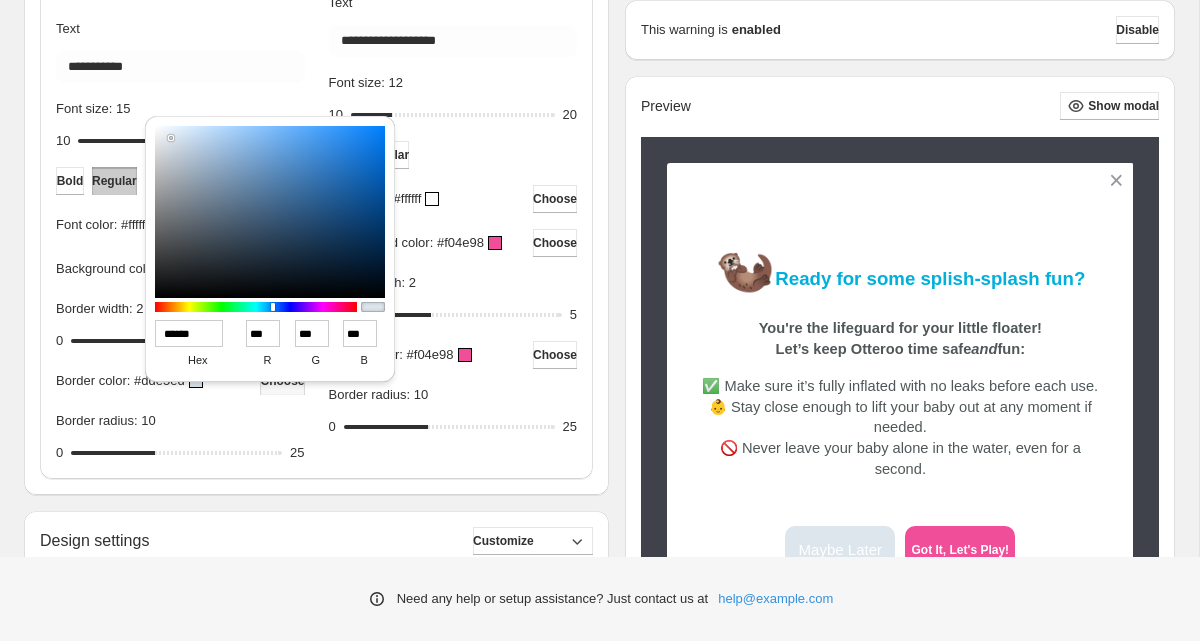 click on "Border radius: 10" at bounding box center (180, 425) 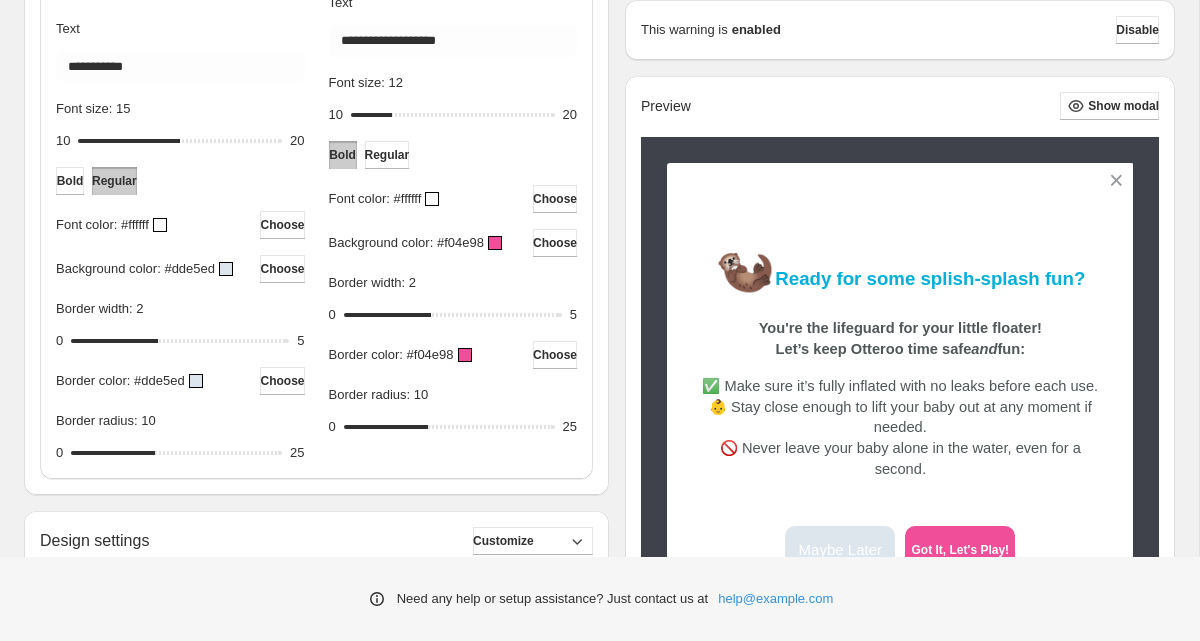 click at bounding box center [160, 225] 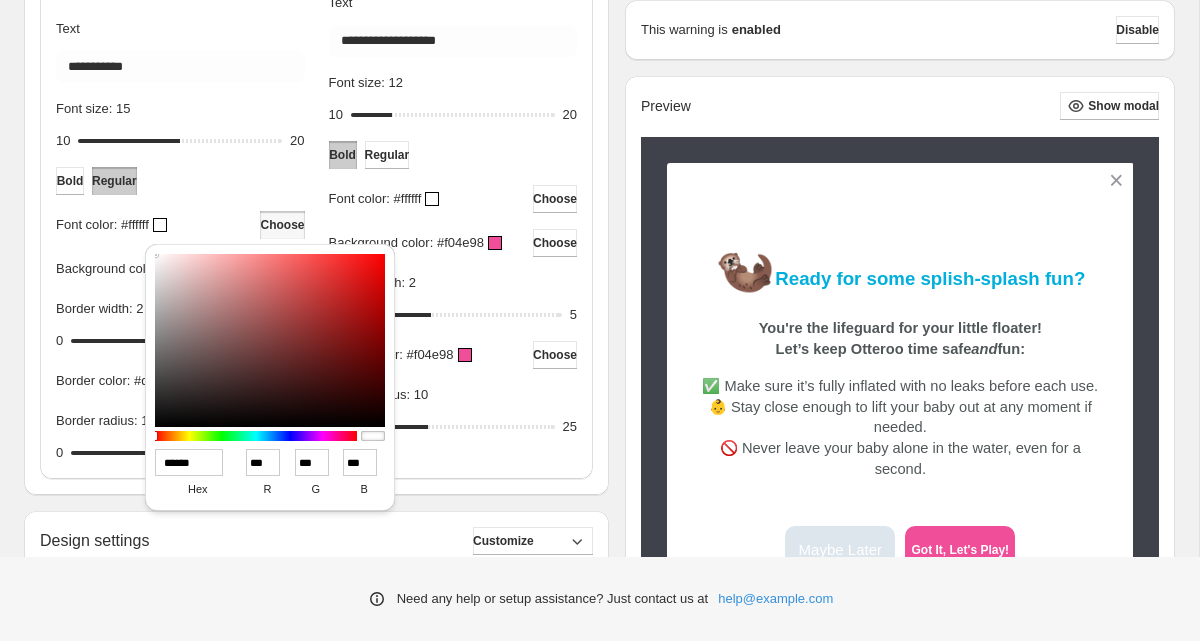 click on "******" at bounding box center [189, 462] 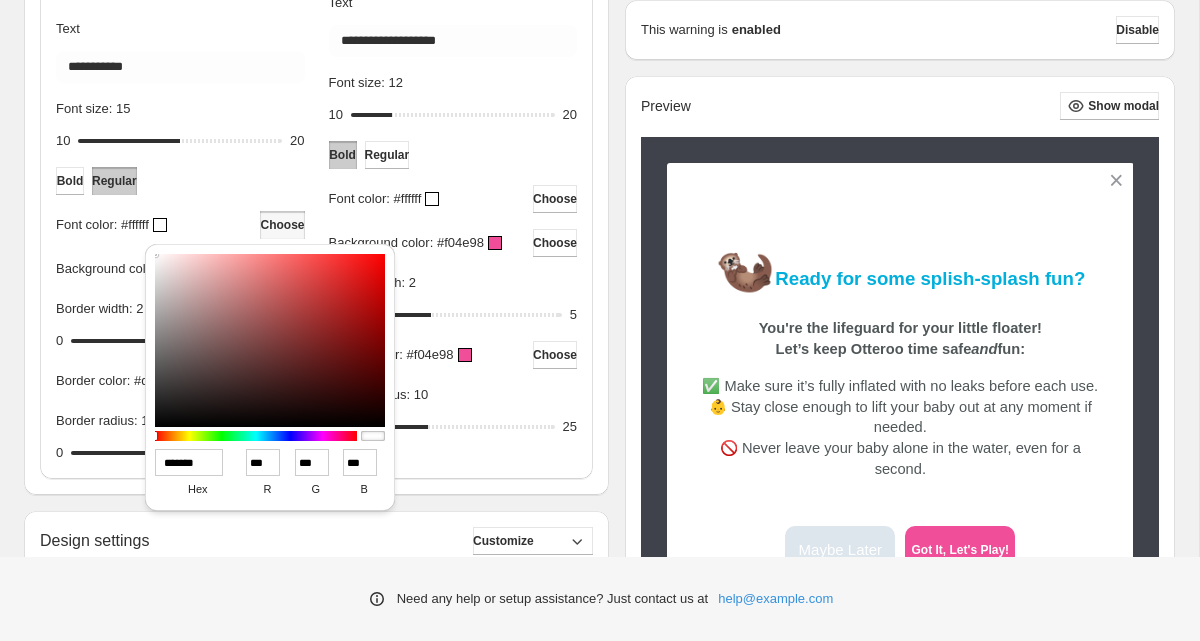 type on "**" 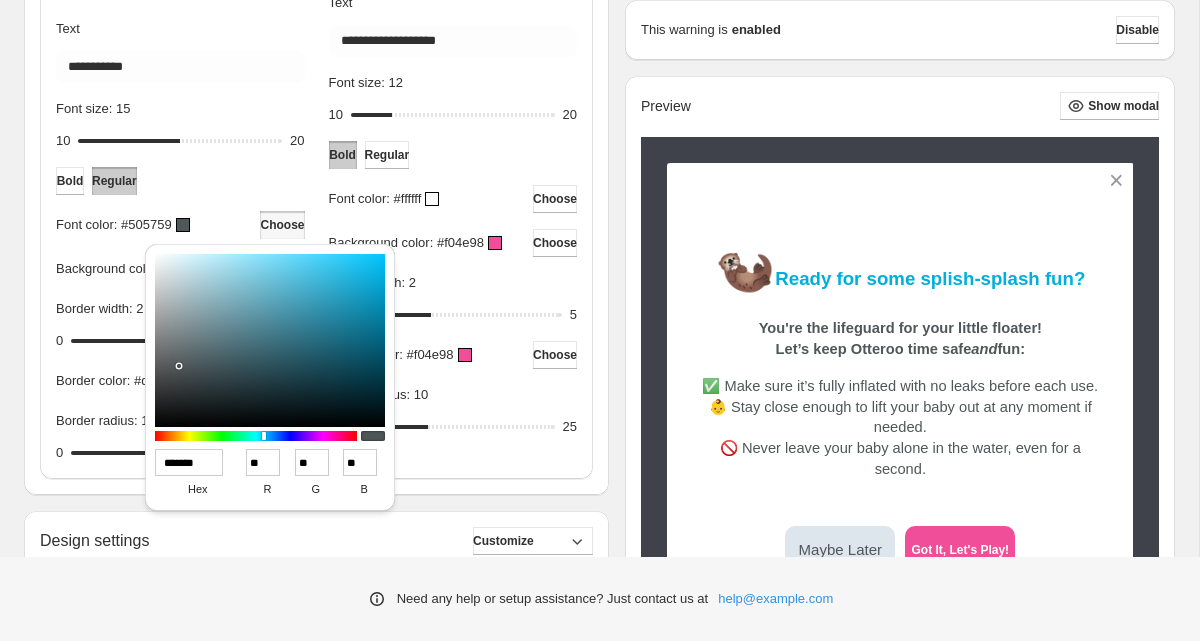 type on "******" 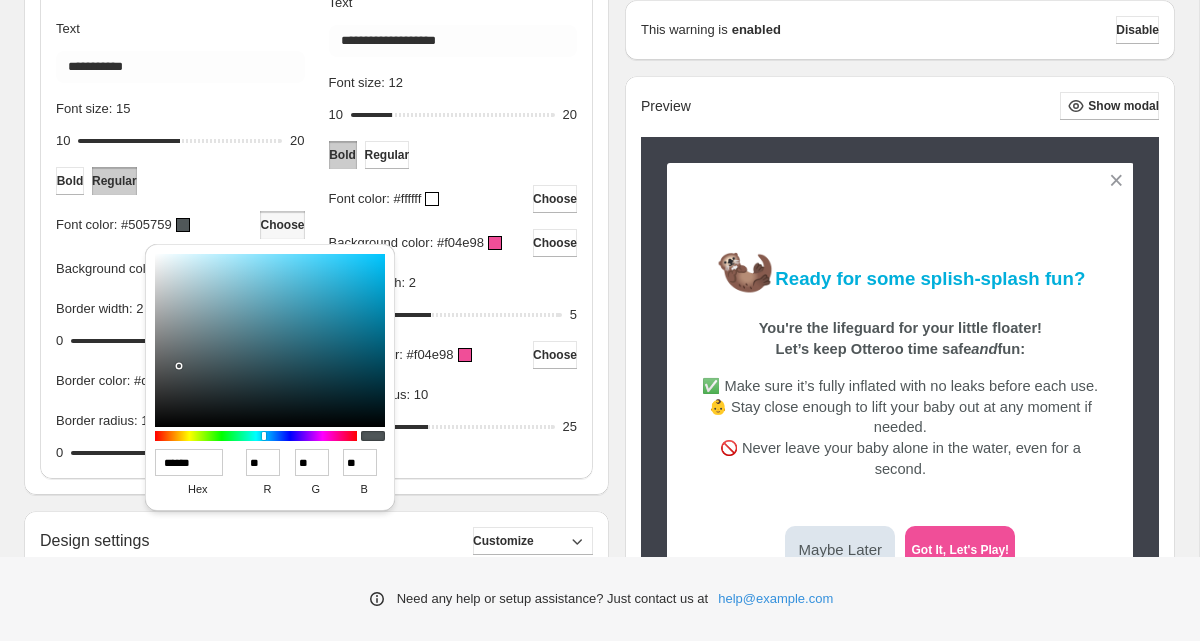 click on "**********" at bounding box center [453, 212] 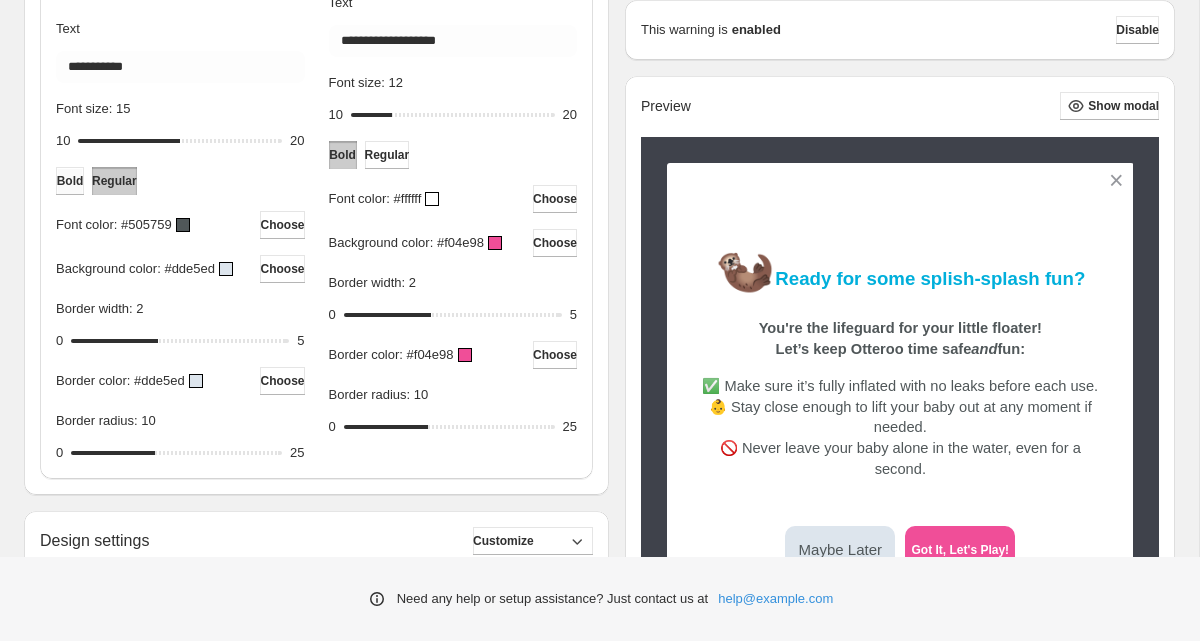 click on "Bold" at bounding box center [70, 181] 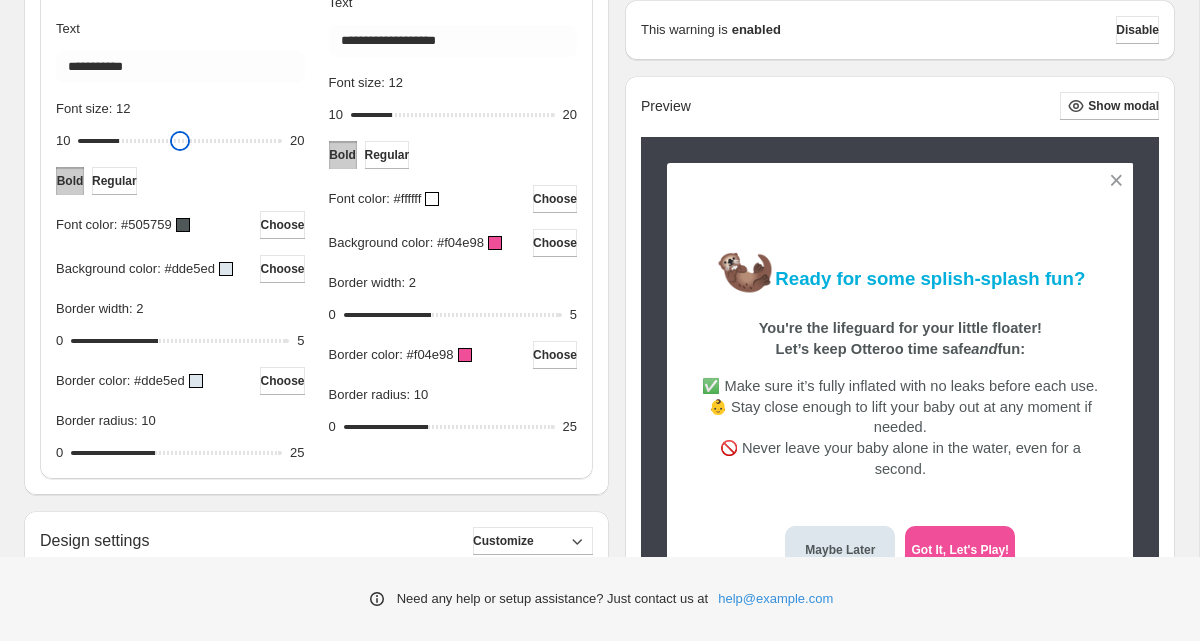 drag, startPoint x: 183, startPoint y: 141, endPoint x: 128, endPoint y: 146, distance: 55.226807 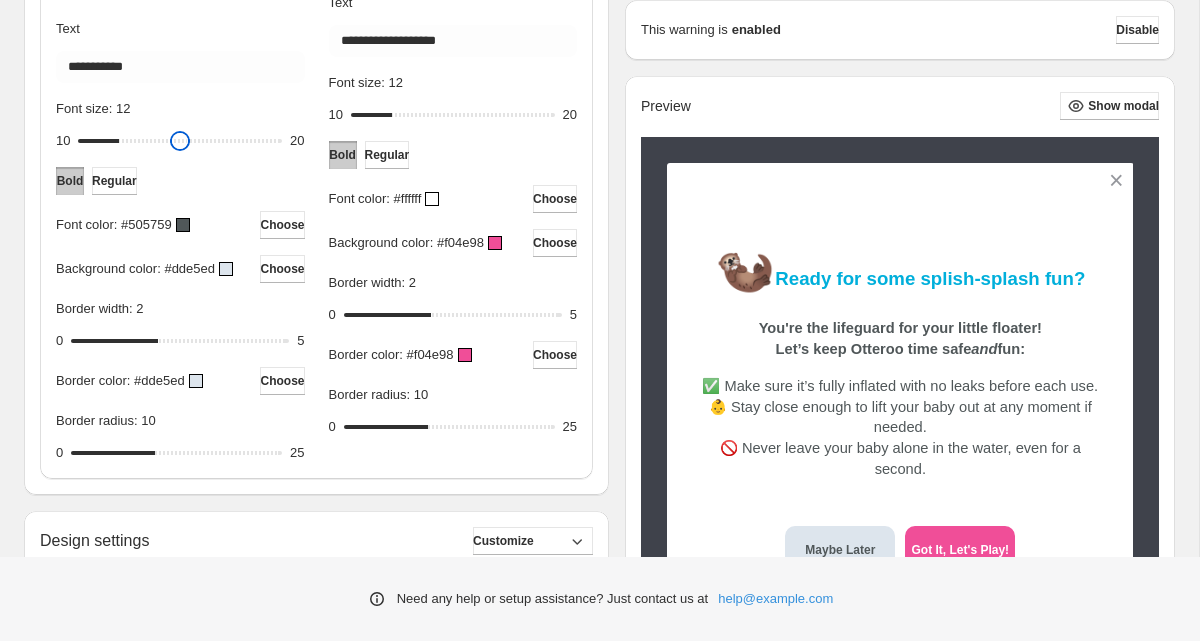 type on "**" 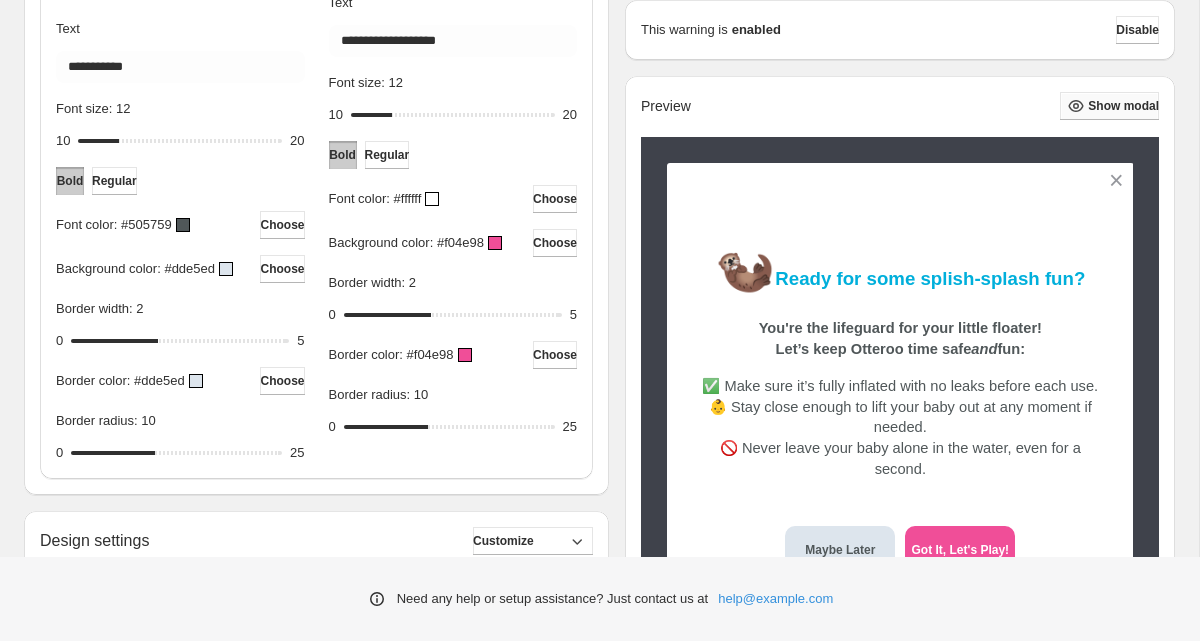 click on "Show modal" at bounding box center [1123, 106] 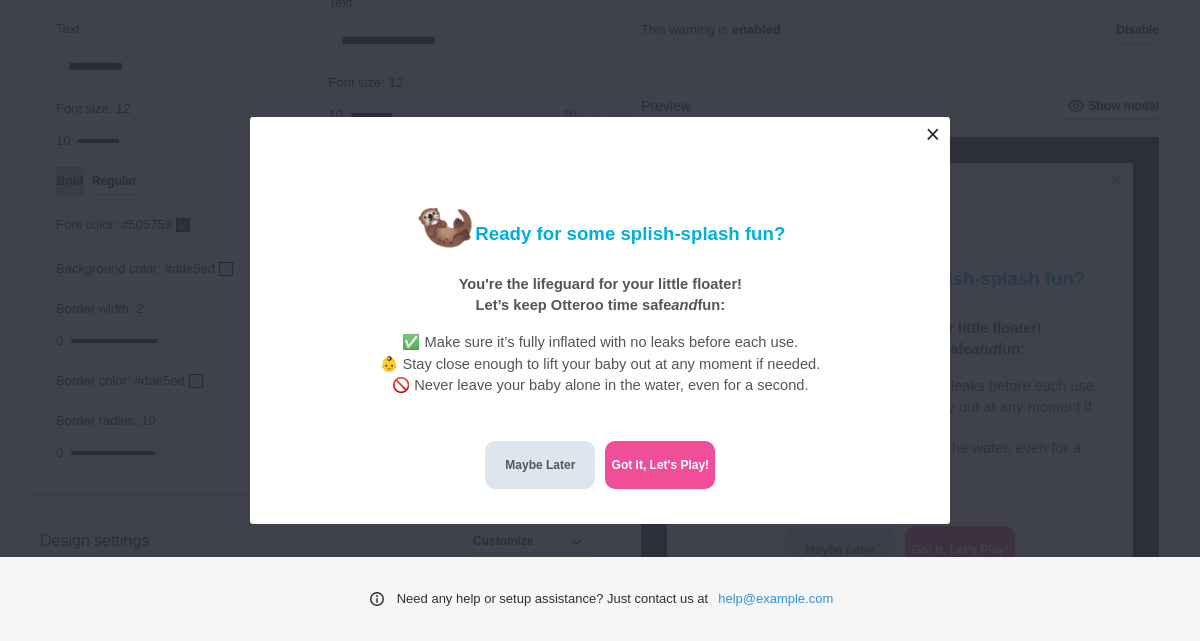 click at bounding box center (932, 134) 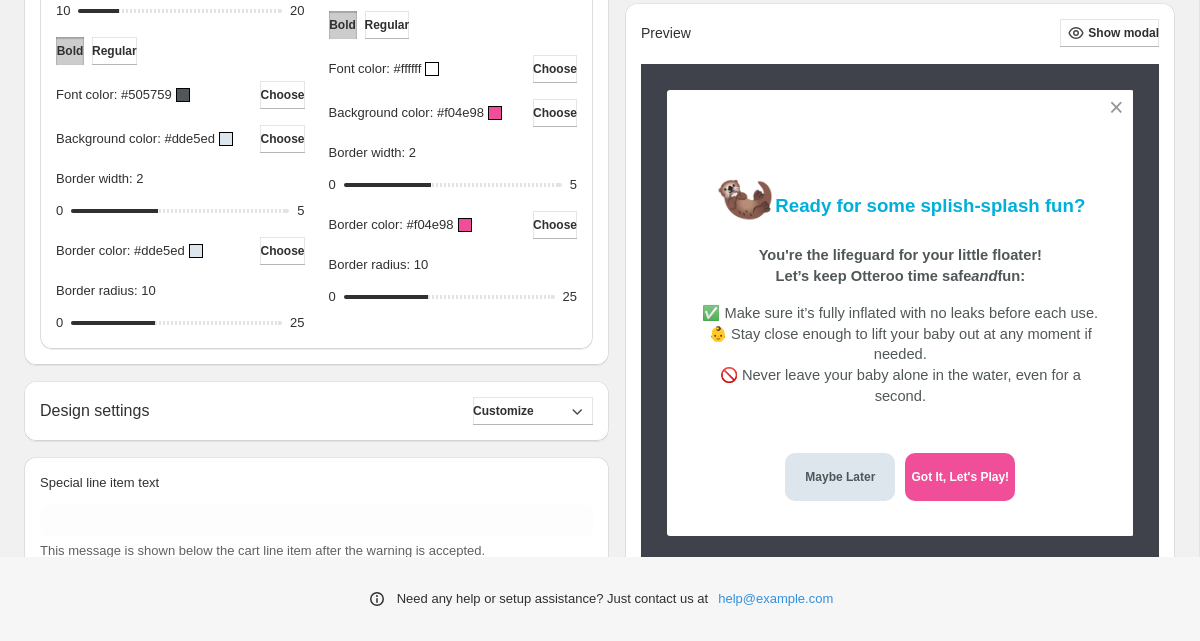 scroll, scrollTop: 947, scrollLeft: 0, axis: vertical 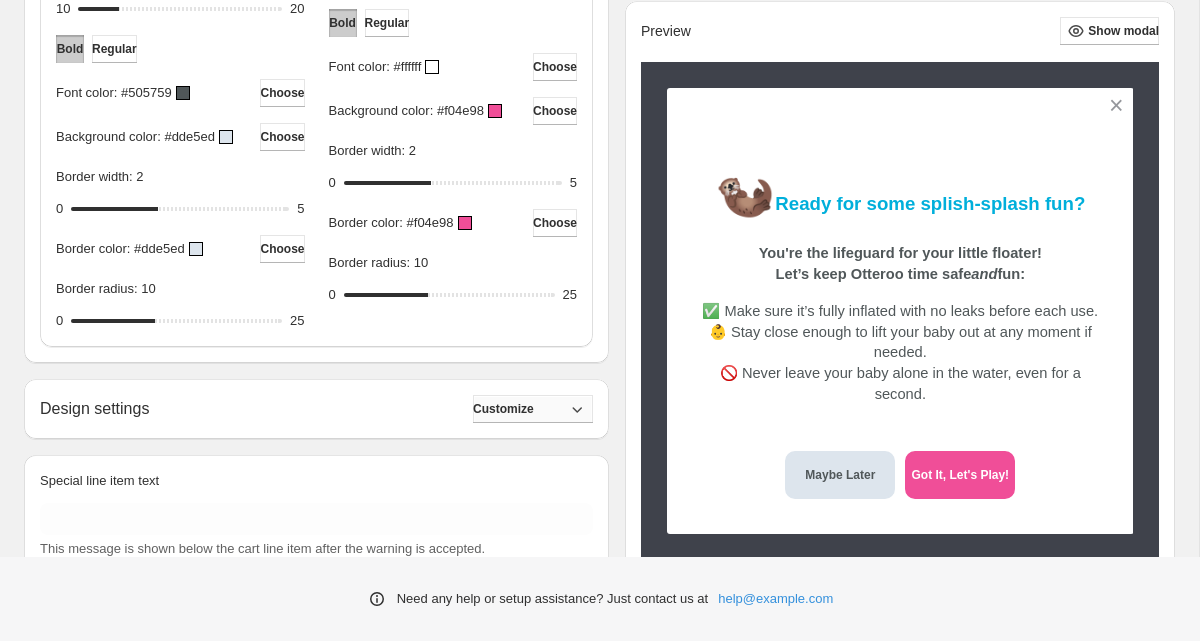 click on "Customize" at bounding box center (503, 409) 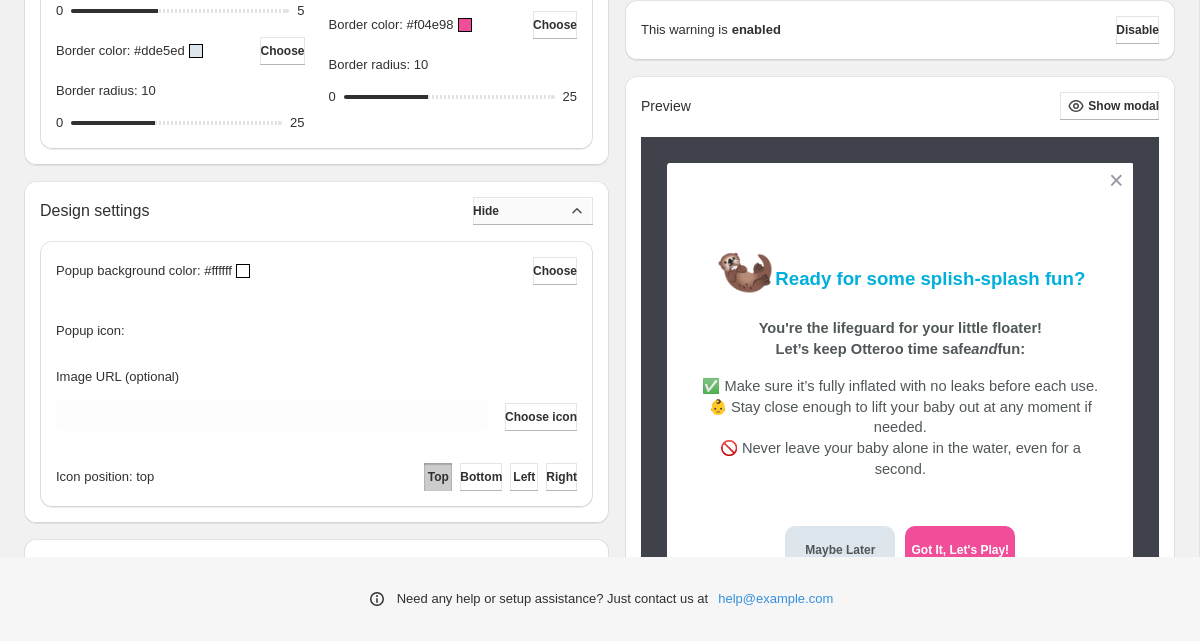 scroll, scrollTop: 1149, scrollLeft: 0, axis: vertical 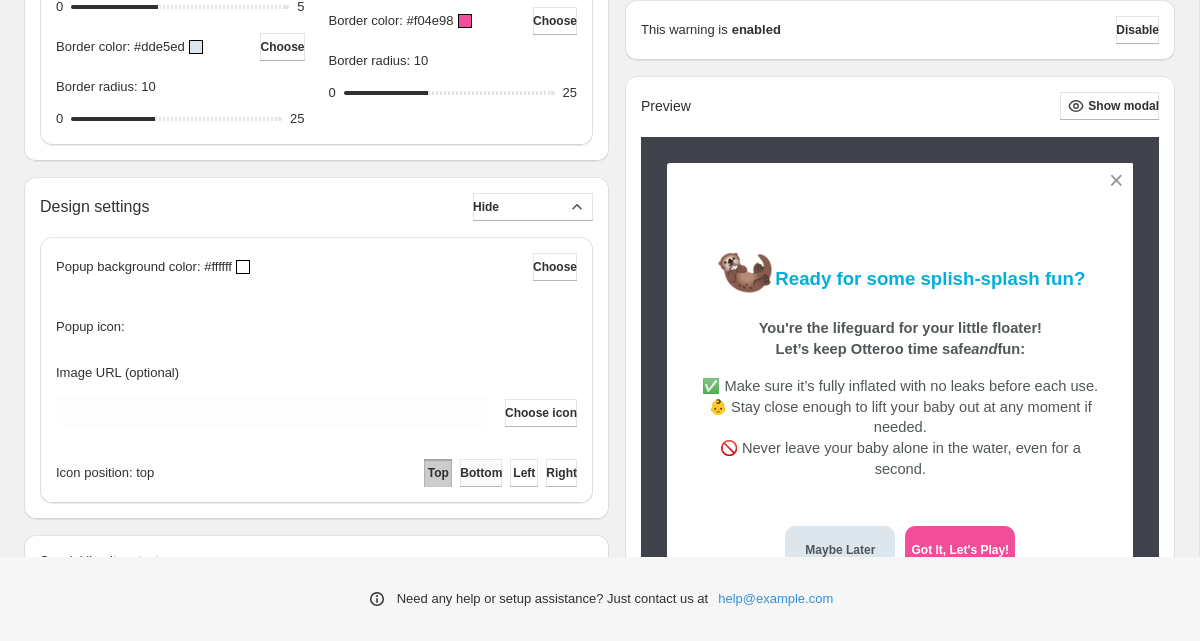 click on "Bottom" at bounding box center [481, 473] 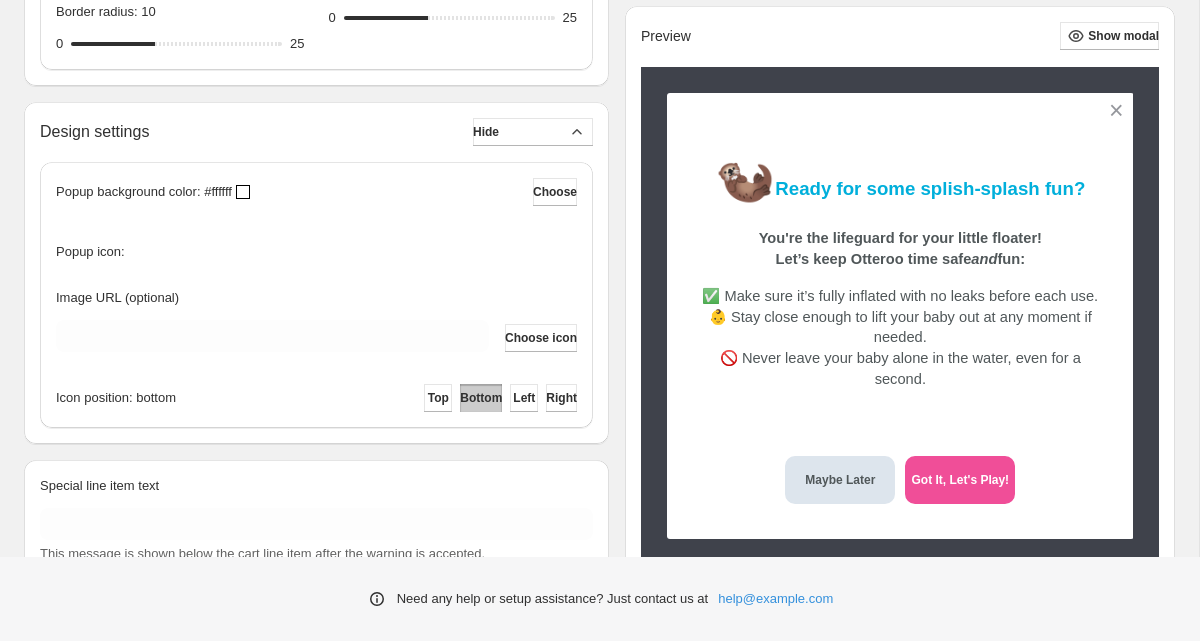scroll, scrollTop: 1312, scrollLeft: 0, axis: vertical 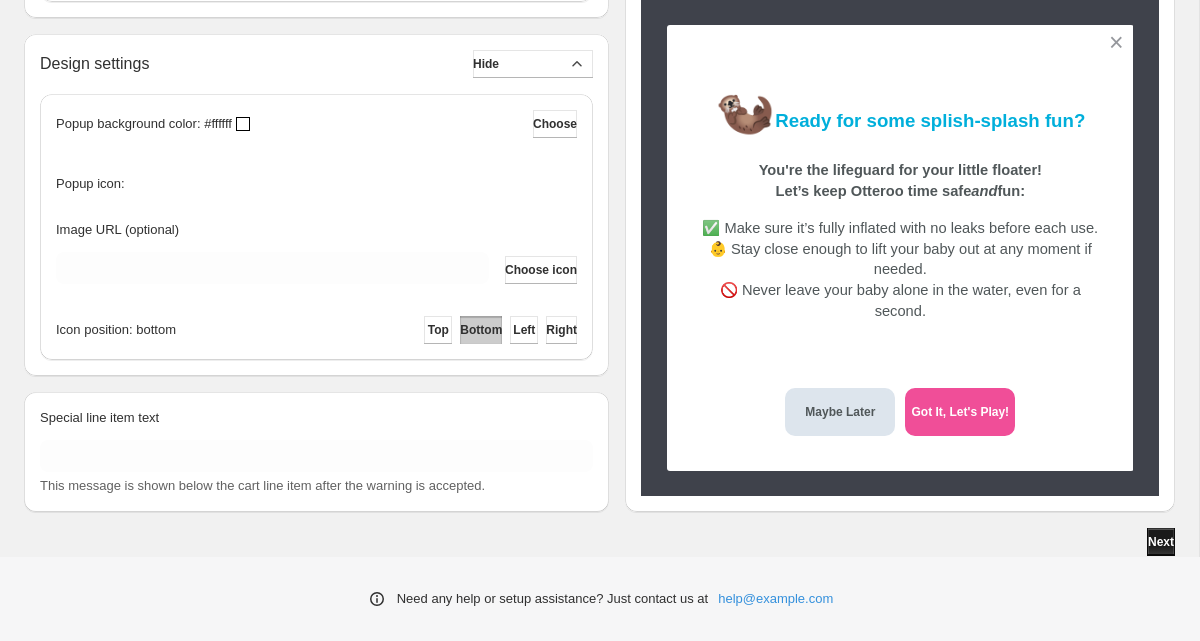 click on "Next" at bounding box center (1161, 542) 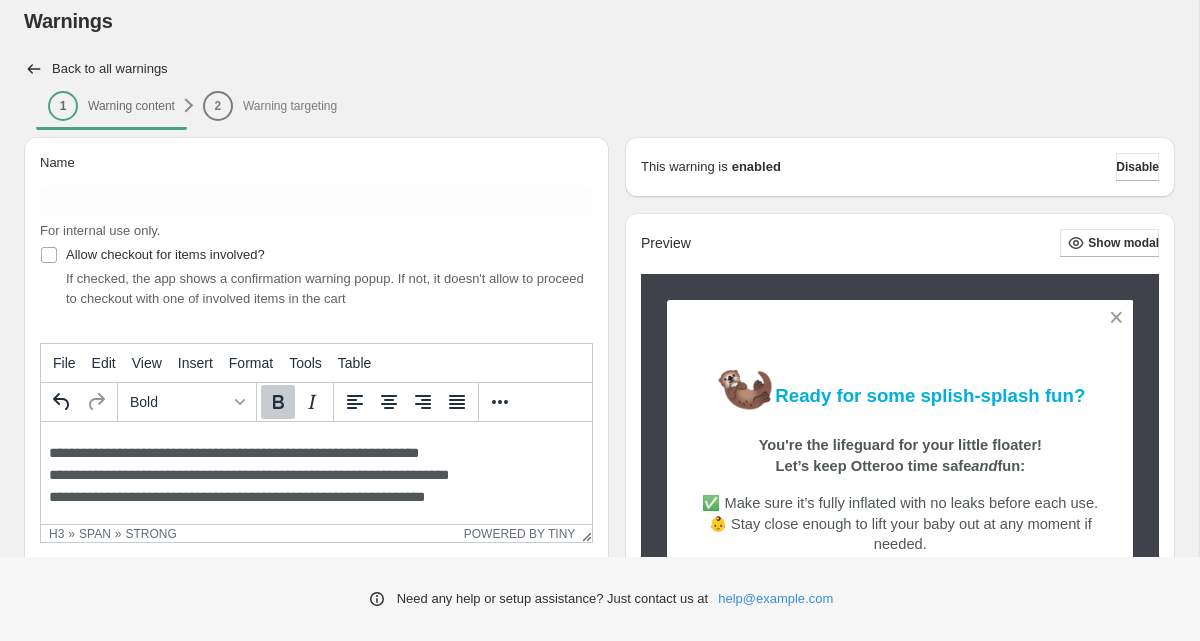 scroll, scrollTop: 16, scrollLeft: 0, axis: vertical 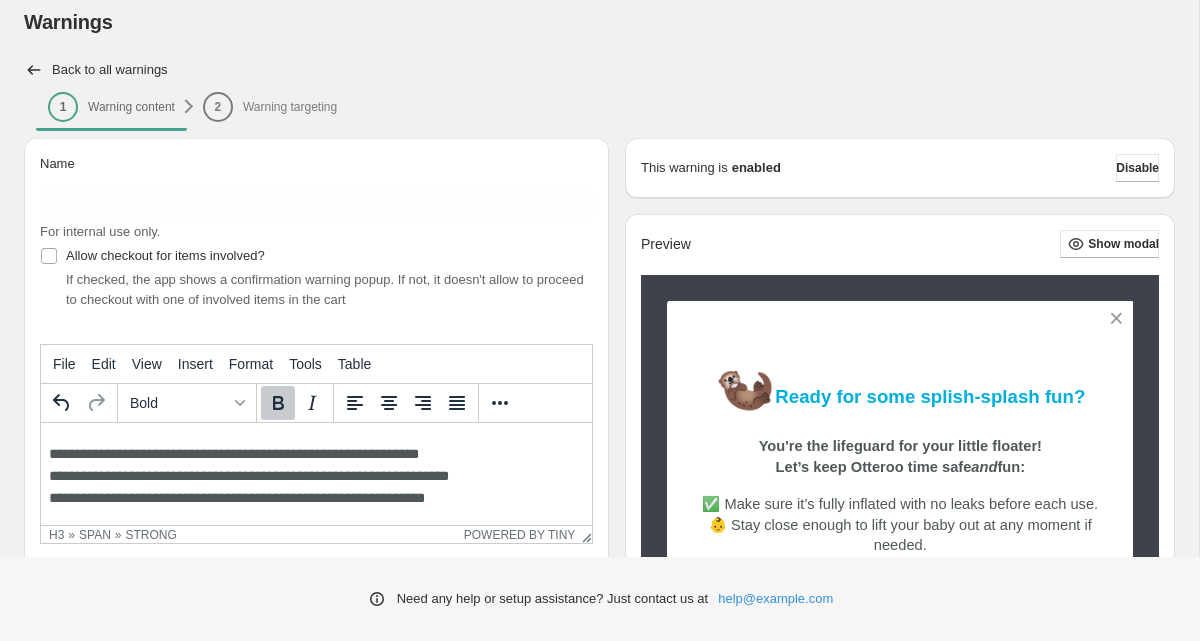 click on "Back to all warnings" at bounding box center (599, 70) 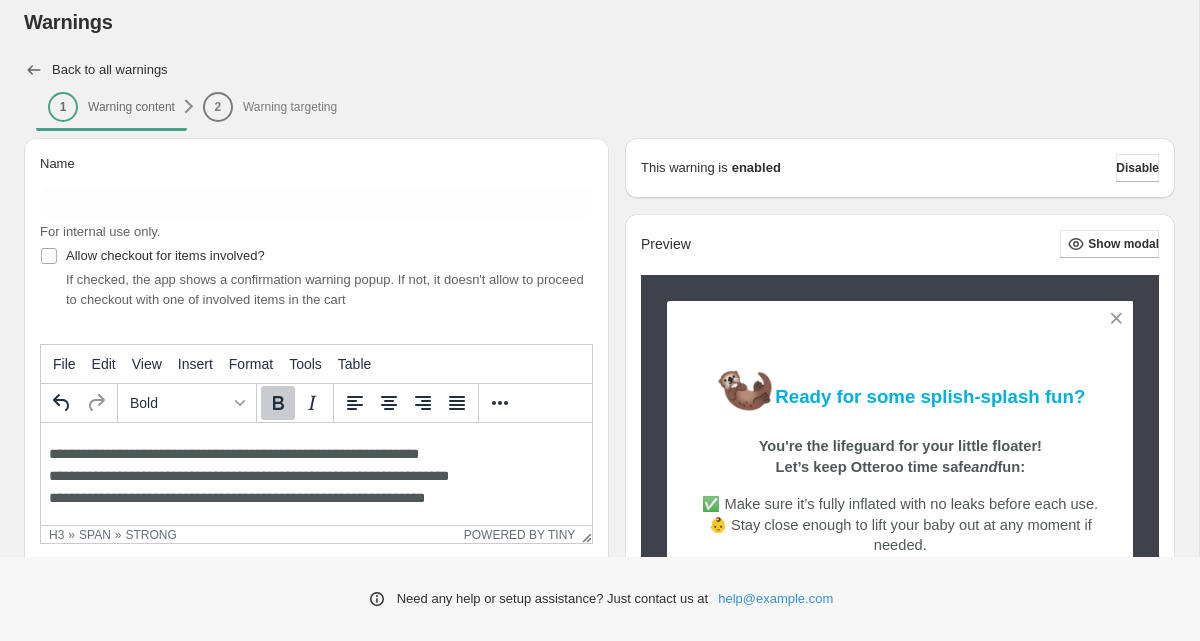 click 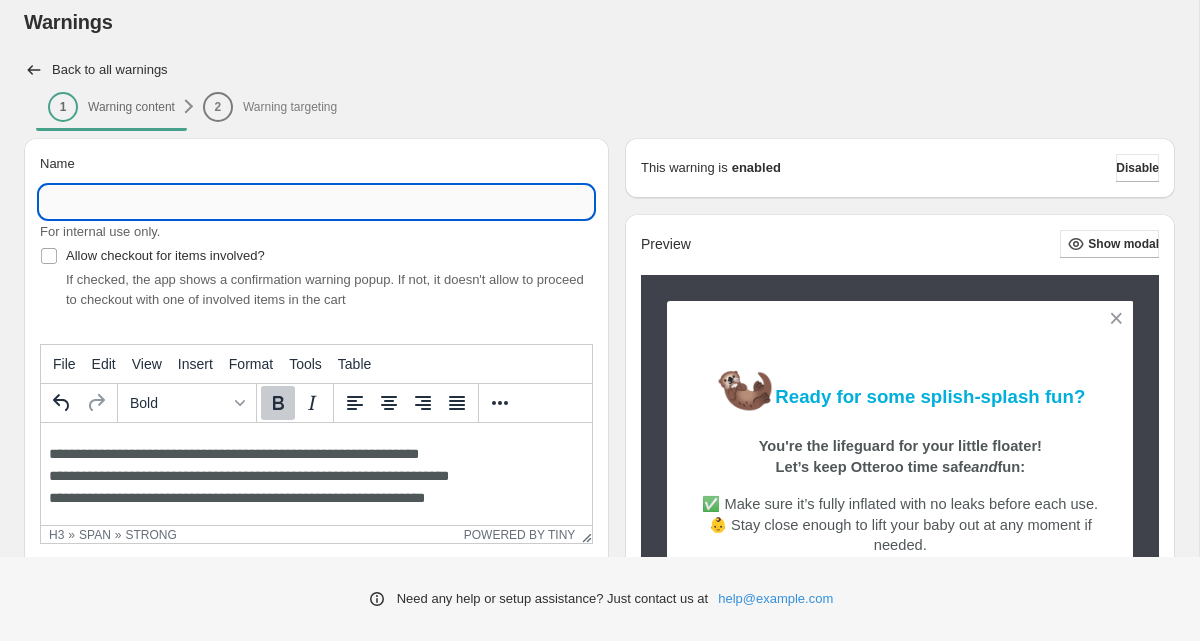 click on "Name" at bounding box center [316, 202] 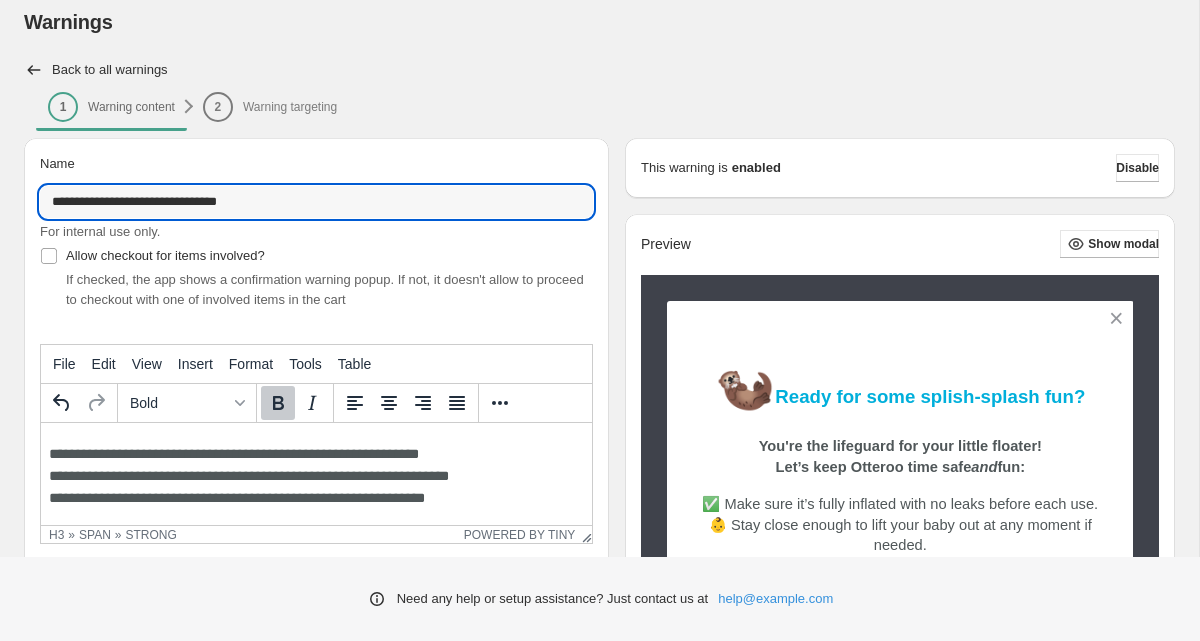 type on "**********" 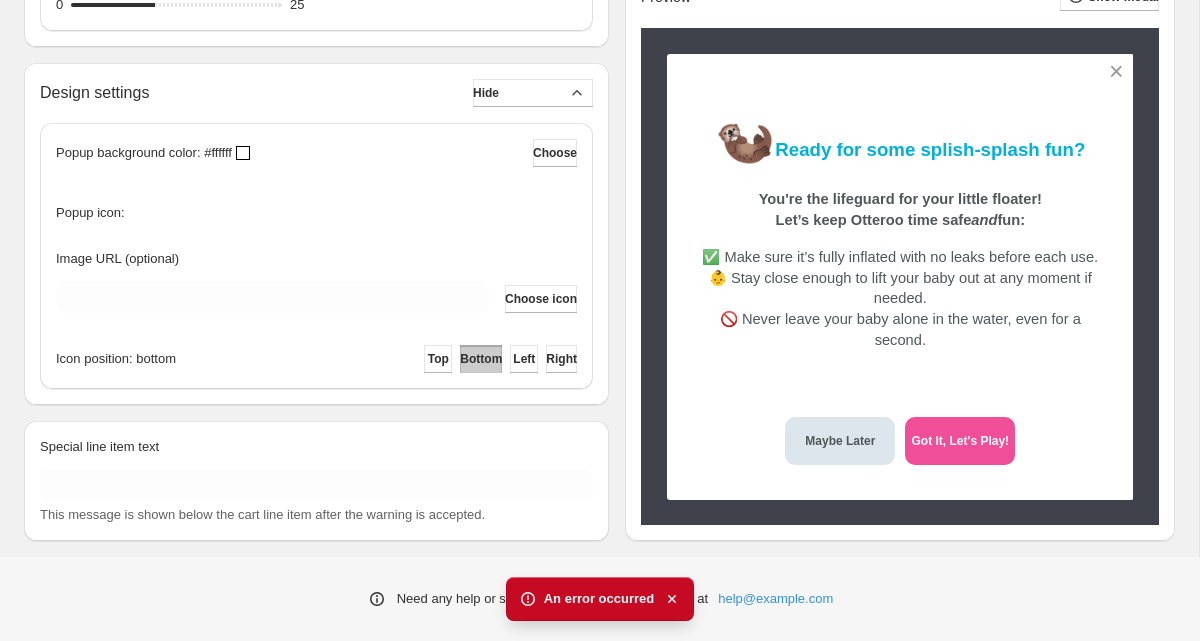 scroll, scrollTop: 1312, scrollLeft: 0, axis: vertical 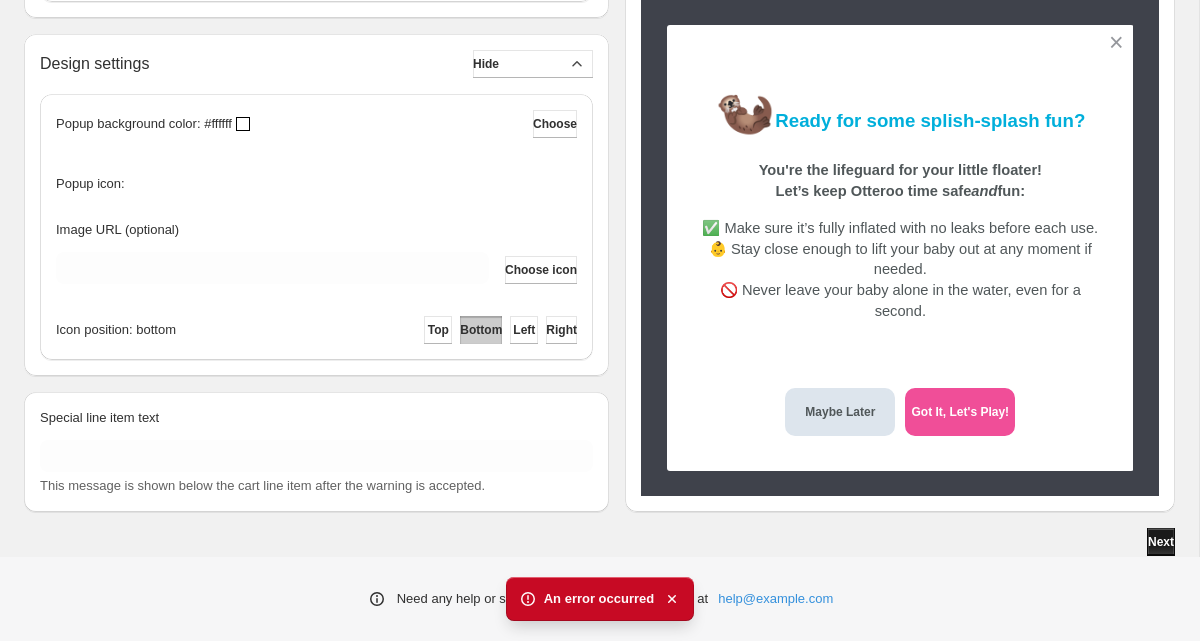 click on "Next" at bounding box center (1161, 542) 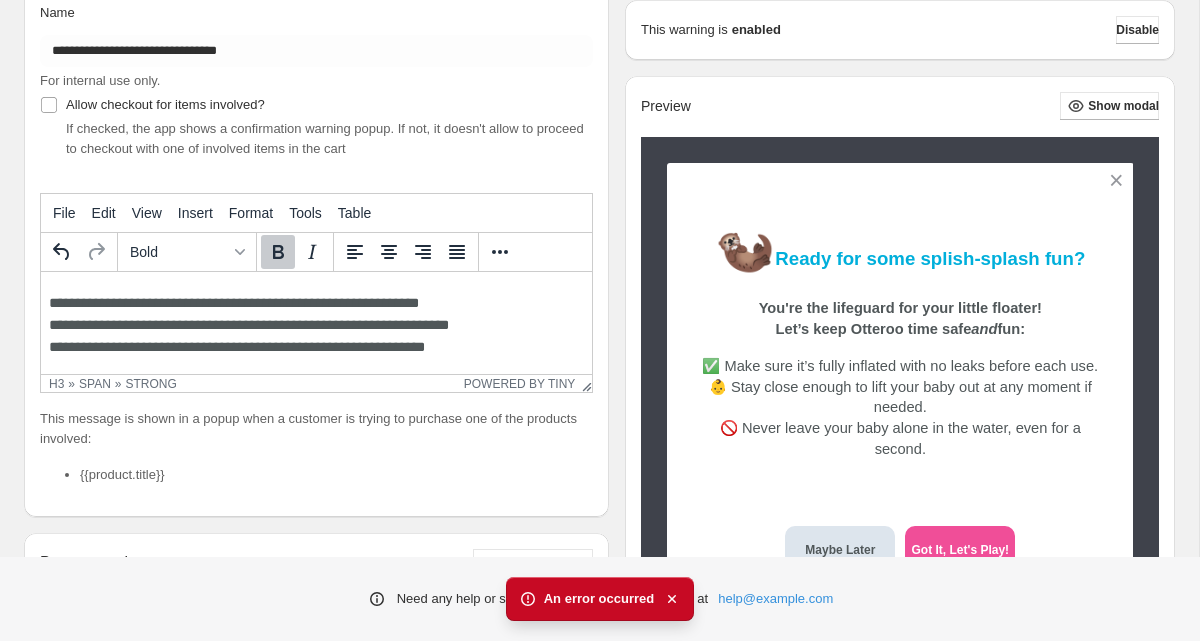 scroll, scrollTop: 0, scrollLeft: 0, axis: both 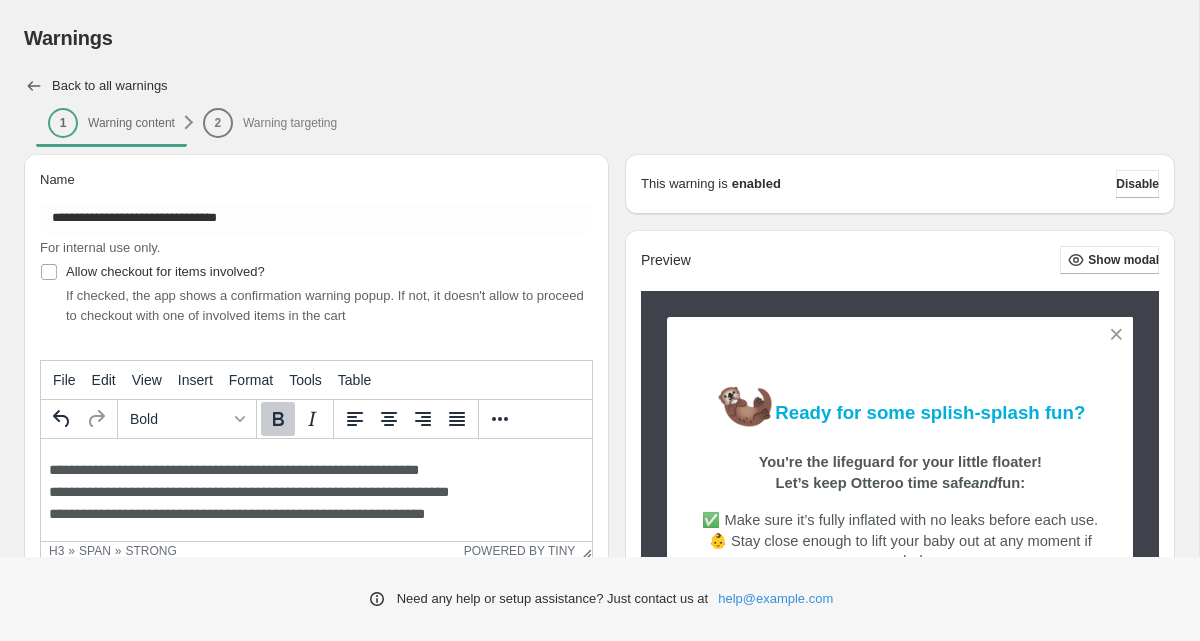 click 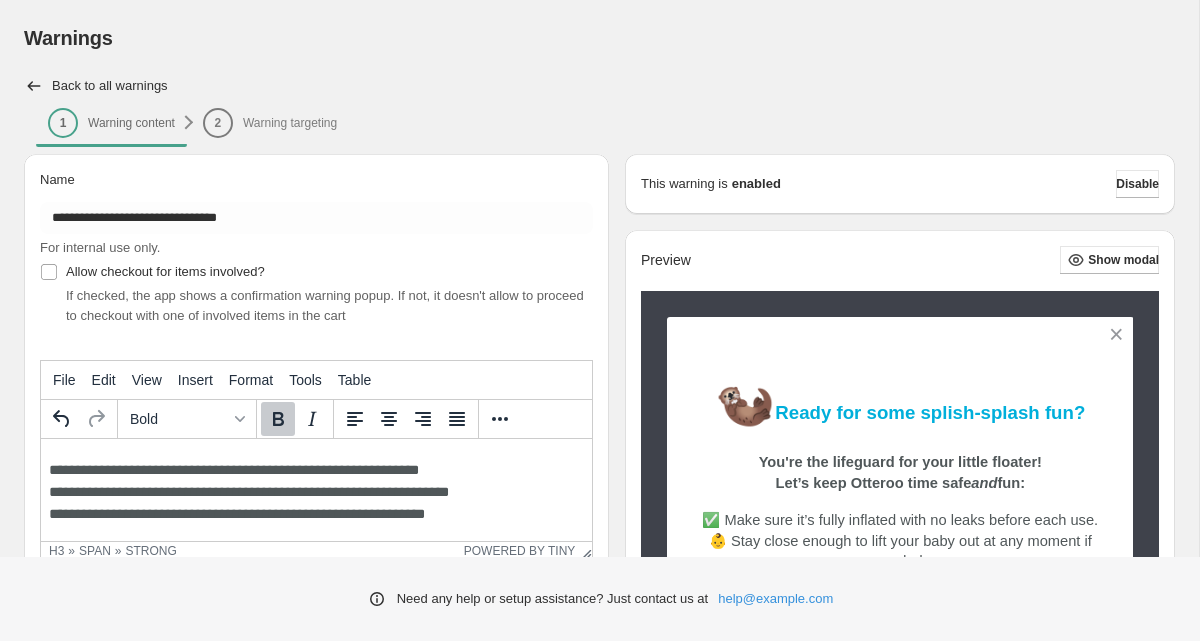 click on "Back to all warnings" at bounding box center [599, 86] 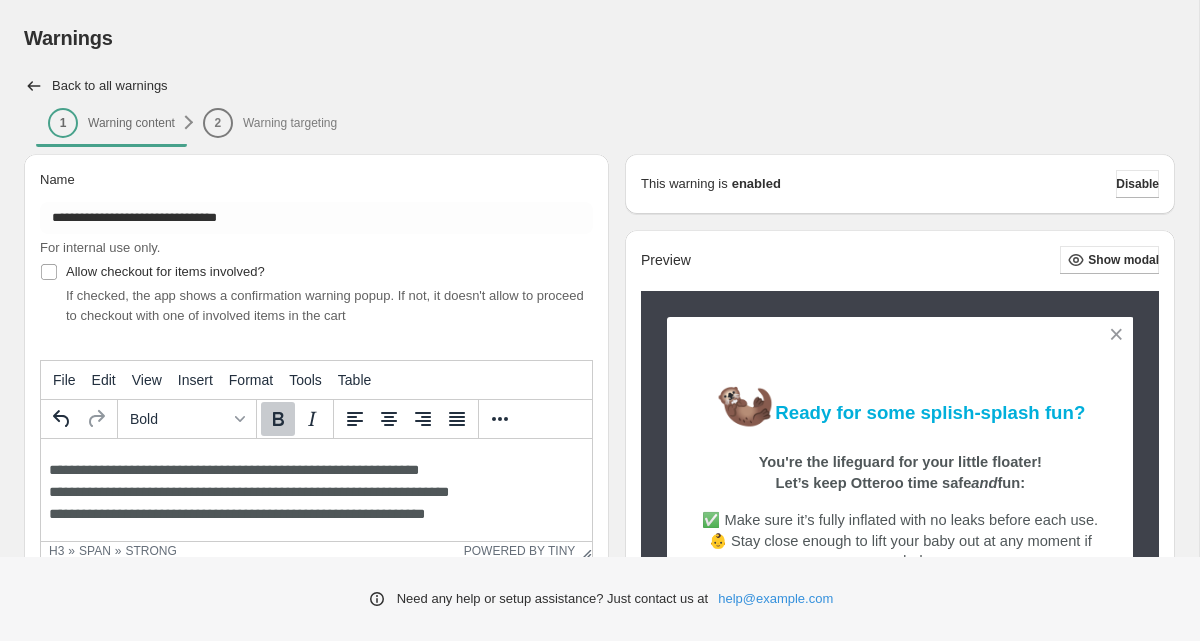 click on "Show modal 🦦  Ready for some splish-splash fun?
You're the lifeguard for your little floater! Let’s keep Otteroo time safe  and  fun:
✅ Make sure it’s fully inflated with no leaks before each use. 👶 Stay close enough to lift your baby out at any moment if needed. 🚫 Never leave your baby alone in the water, even for a second. Maybe Later Got It, Let's Play!" at bounding box center [1109, 260] 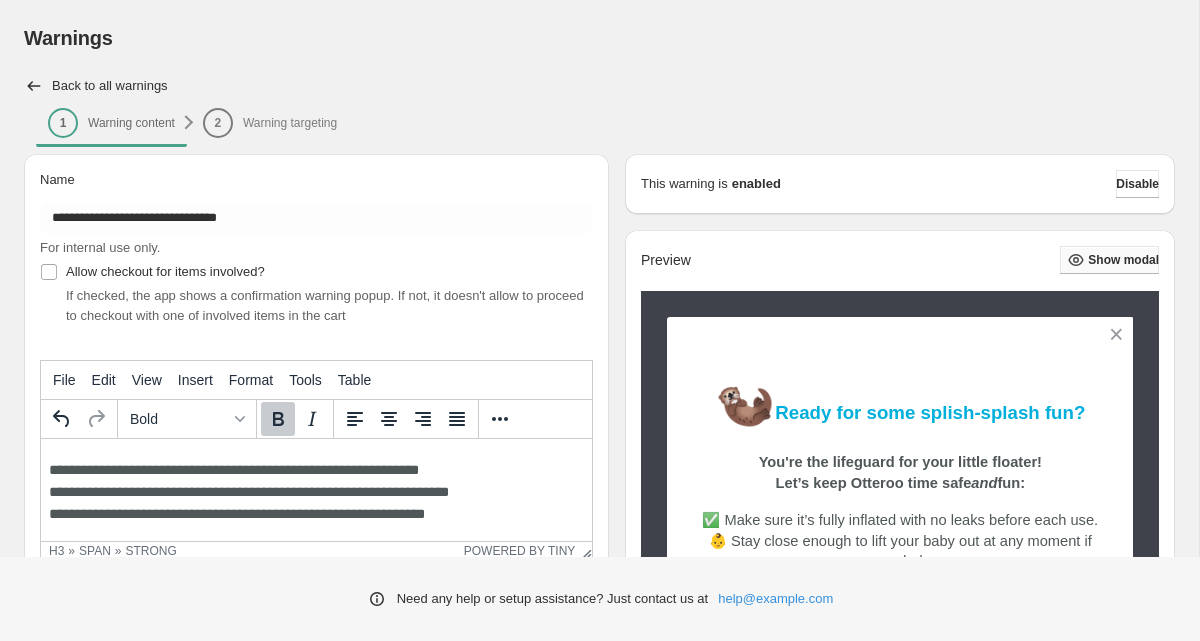 click on "Show modal" at bounding box center (1109, 260) 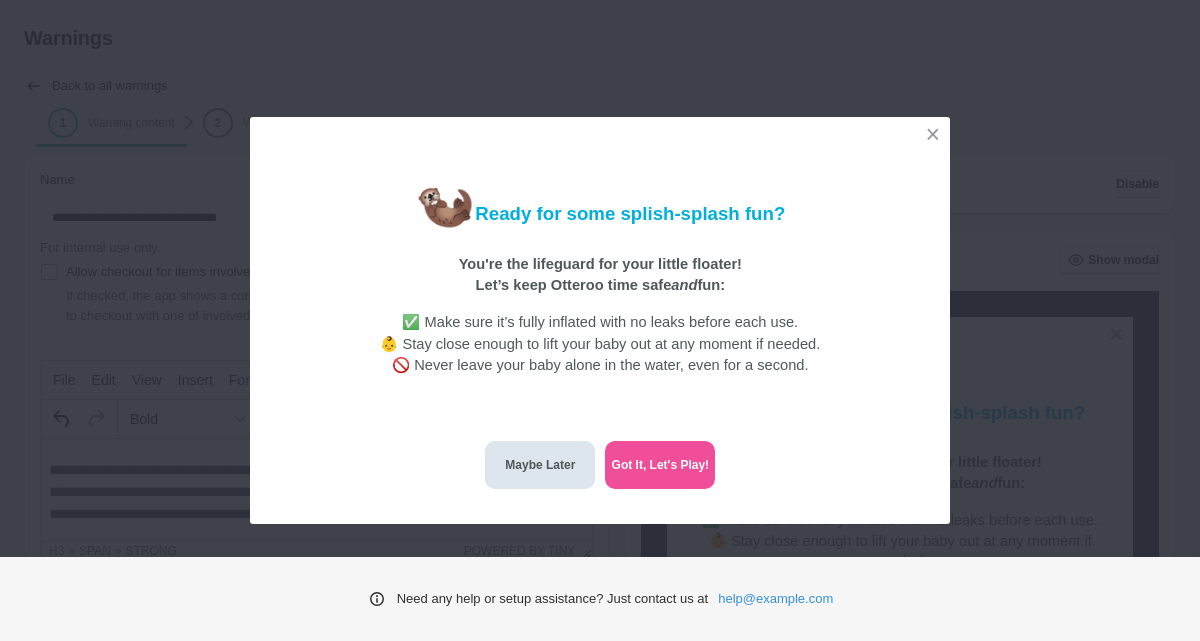 click on "🦦  Ready for some splish-splash fun?
You're the lifeguard for your little floater! Let’s keep Otteroo time safe  and  fun:
✅ Make sure it’s fully inflated with no leaks before each use. 👶 Stay close enough to lift your baby out at any moment if needed. 🚫 Never leave your baby alone in the water, even for a second. Maybe Later Got It, Let's Play!" at bounding box center [600, 320] 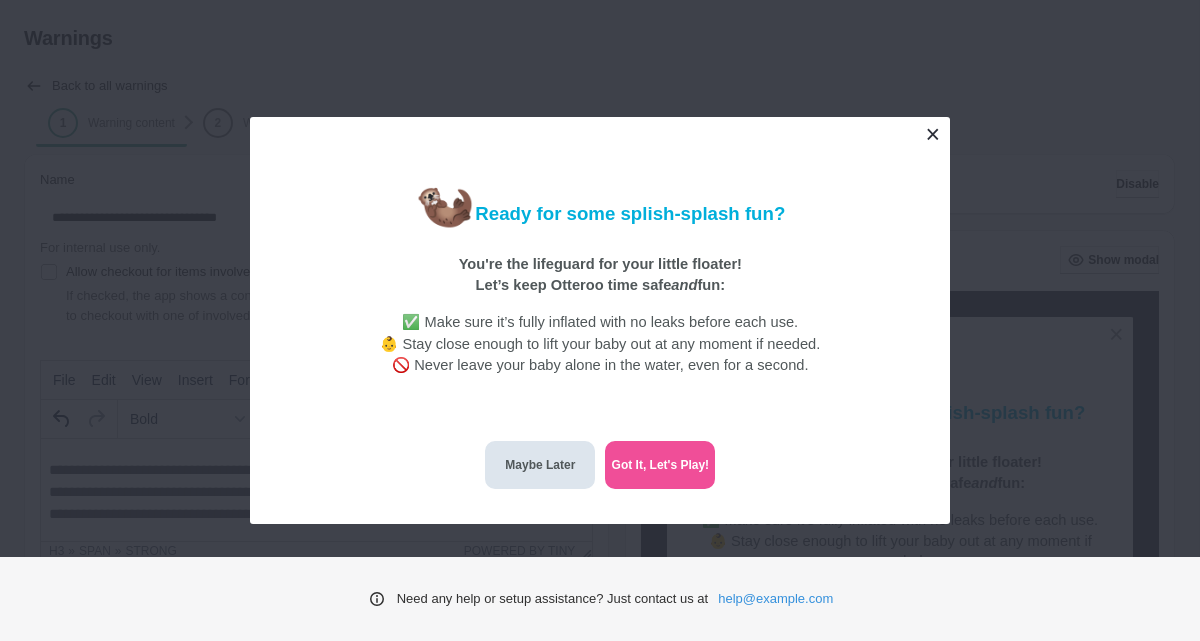 click at bounding box center (932, 134) 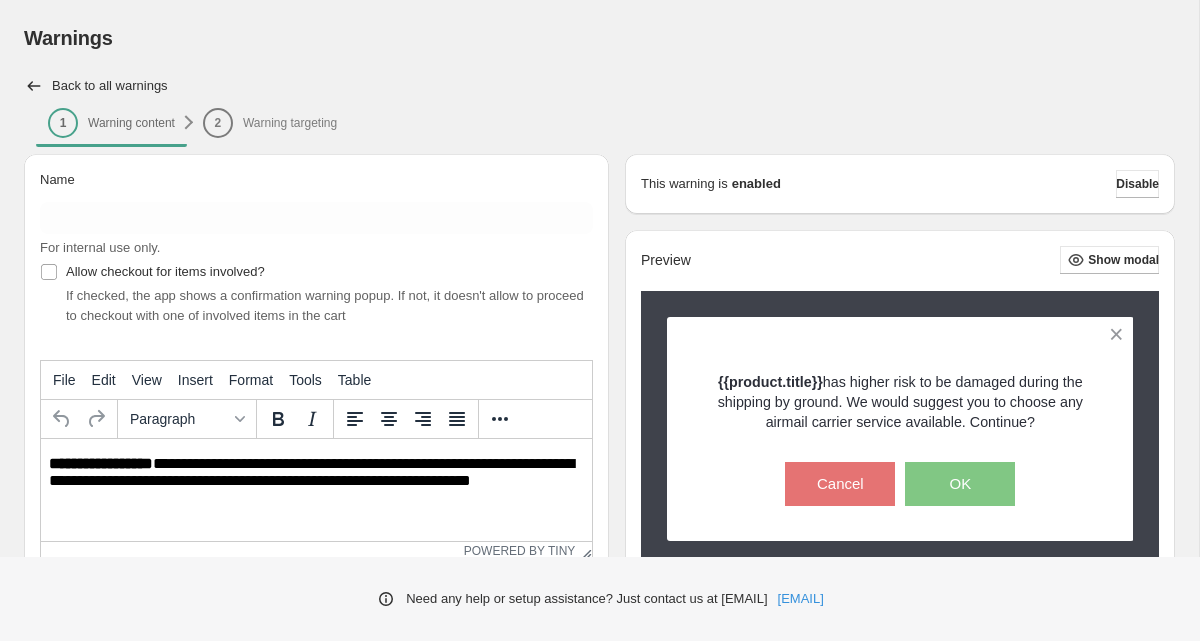 scroll, scrollTop: 0, scrollLeft: 0, axis: both 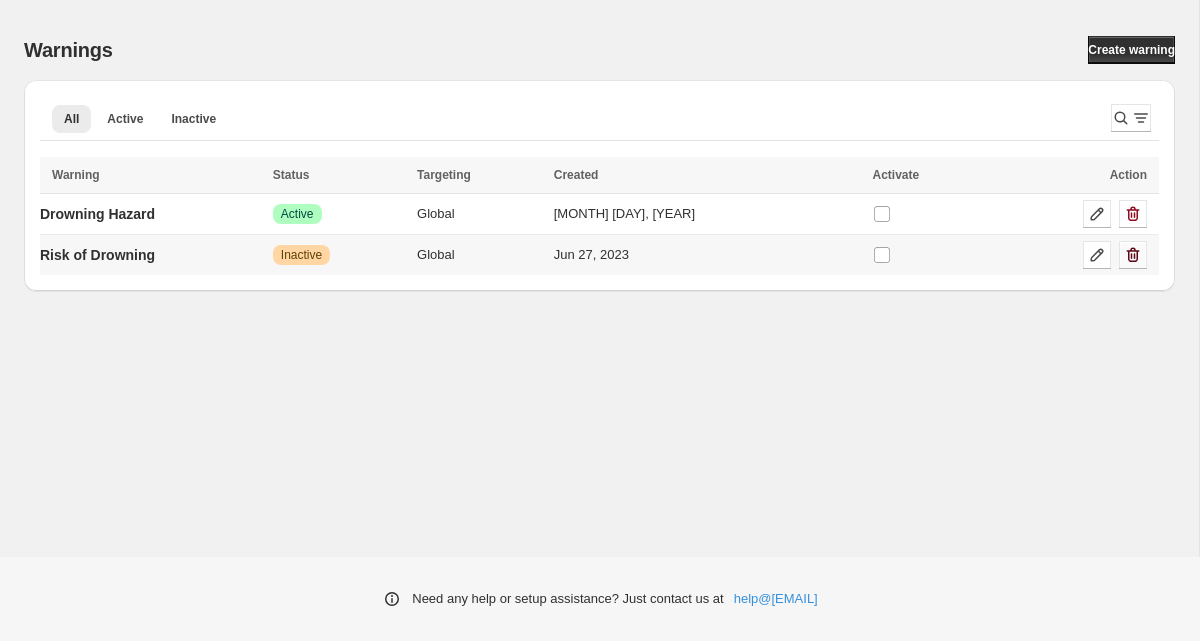 click 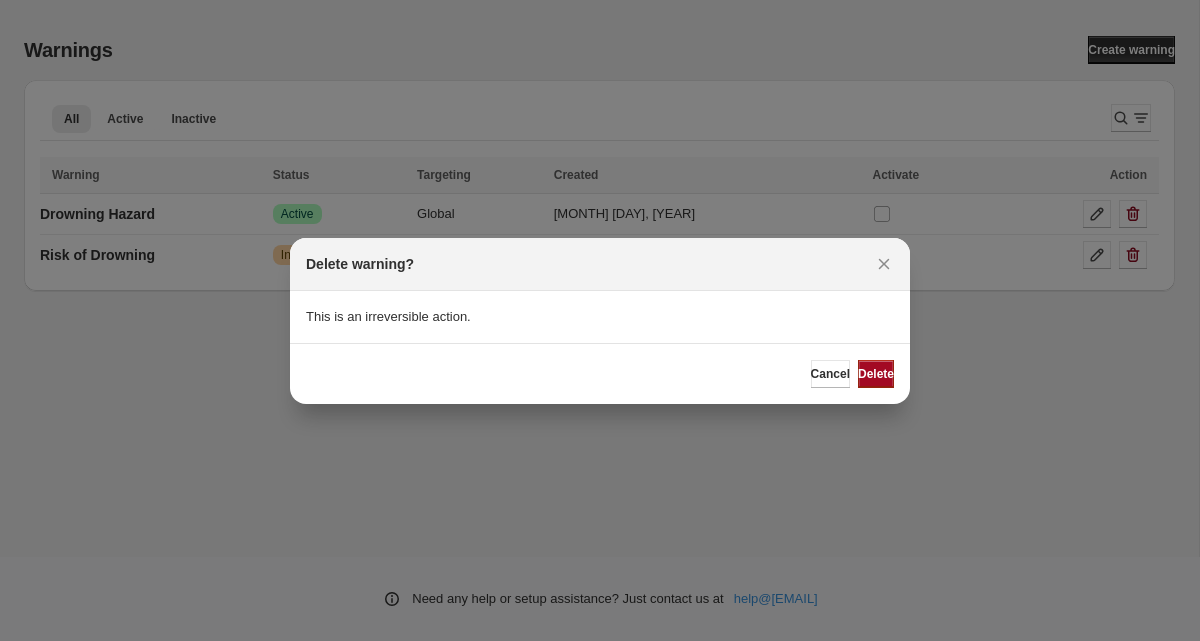 click on "Delete" at bounding box center [876, 374] 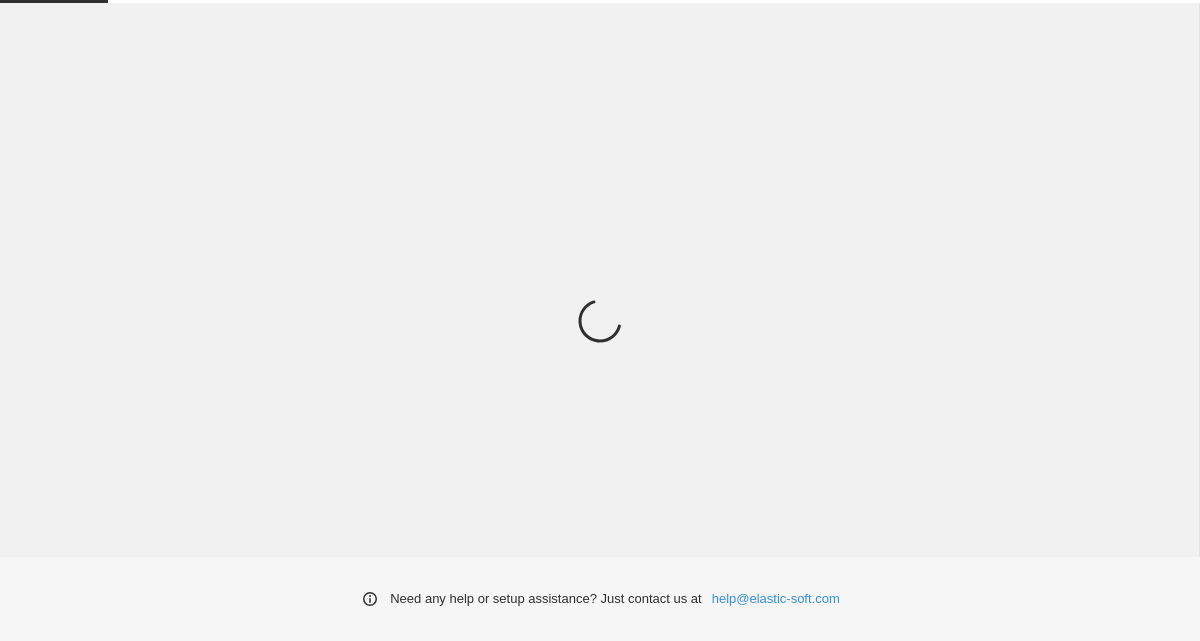 scroll, scrollTop: 0, scrollLeft: 0, axis: both 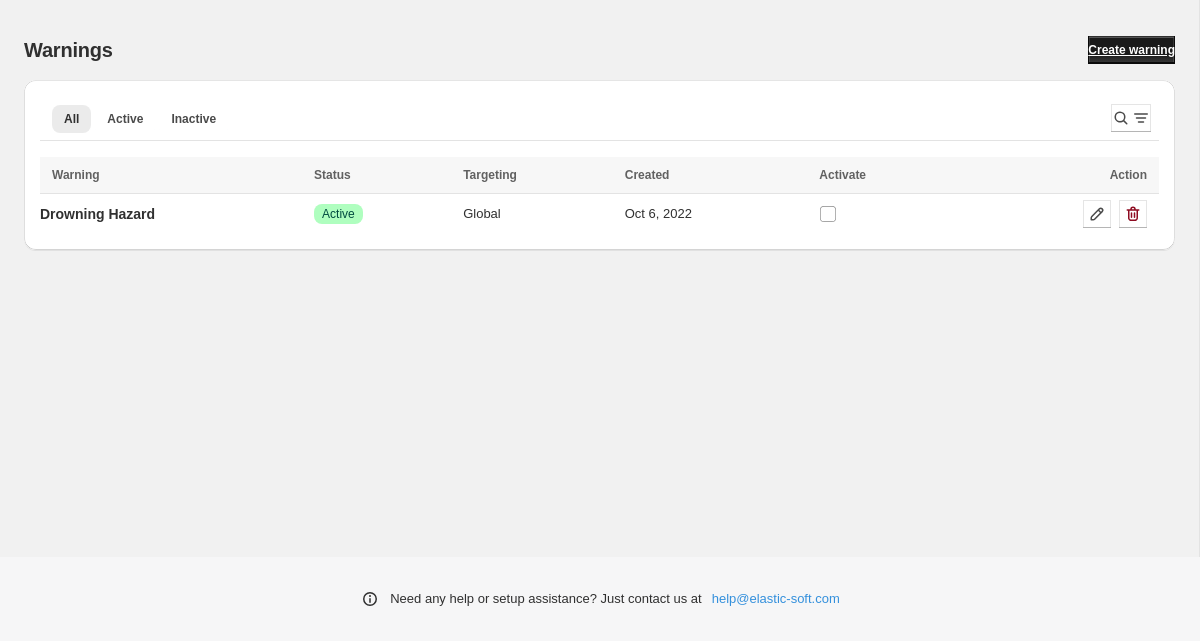click on "Create warning" at bounding box center [1131, 50] 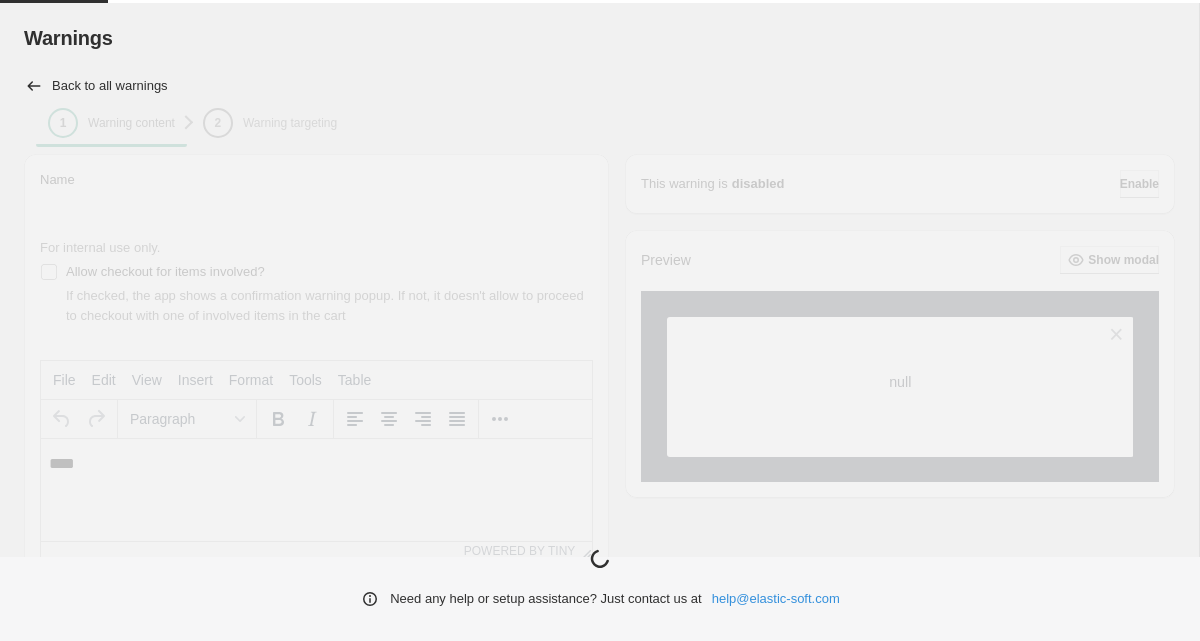 scroll, scrollTop: 0, scrollLeft: 0, axis: both 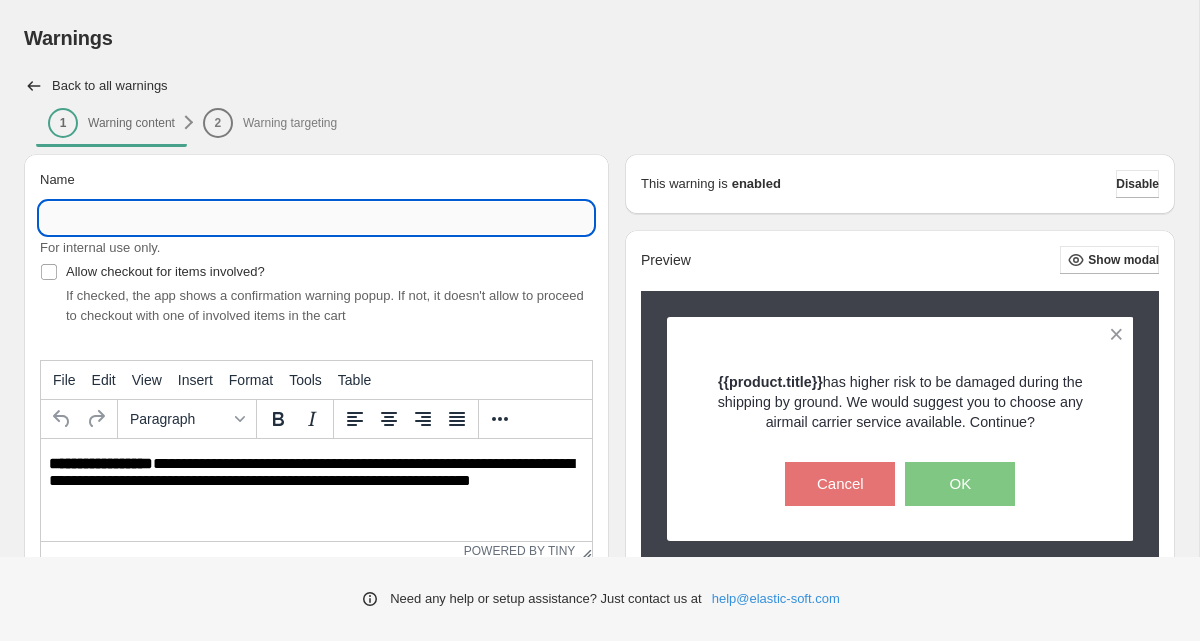 click on "Name" at bounding box center [316, 218] 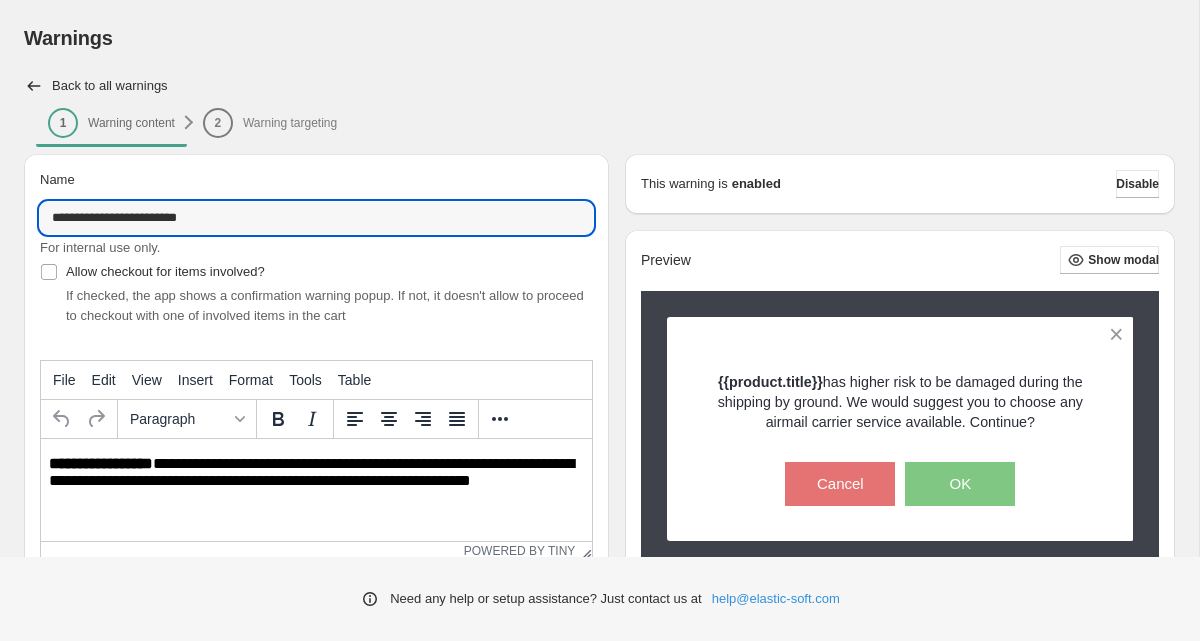 type on "**********" 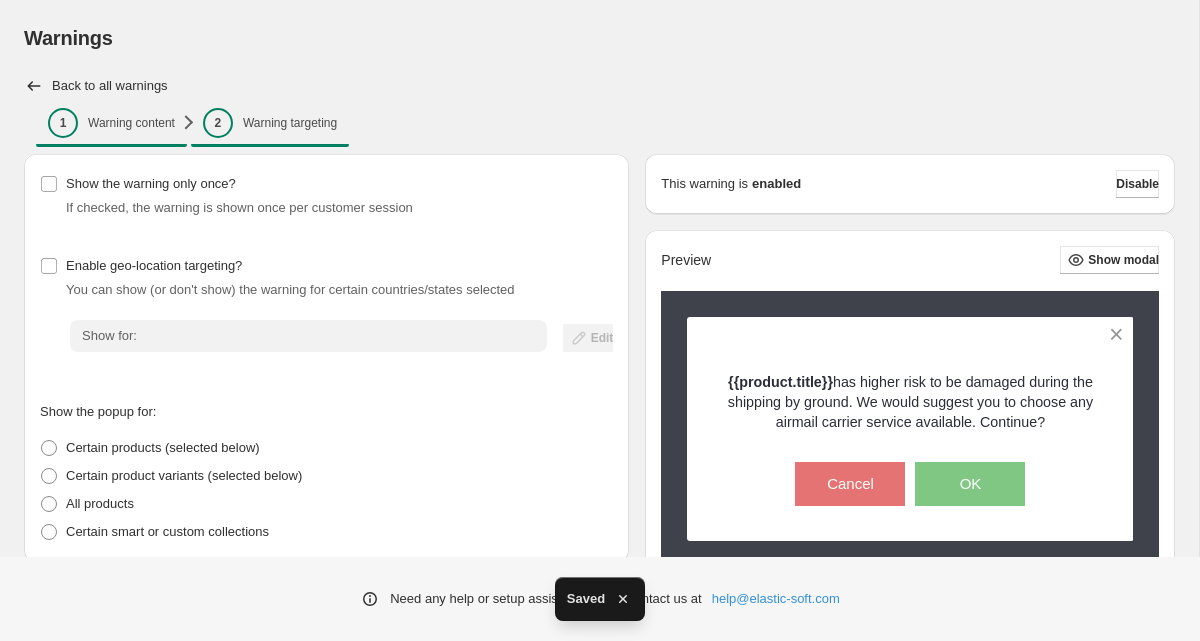 click on "Warning content" at bounding box center (131, 123) 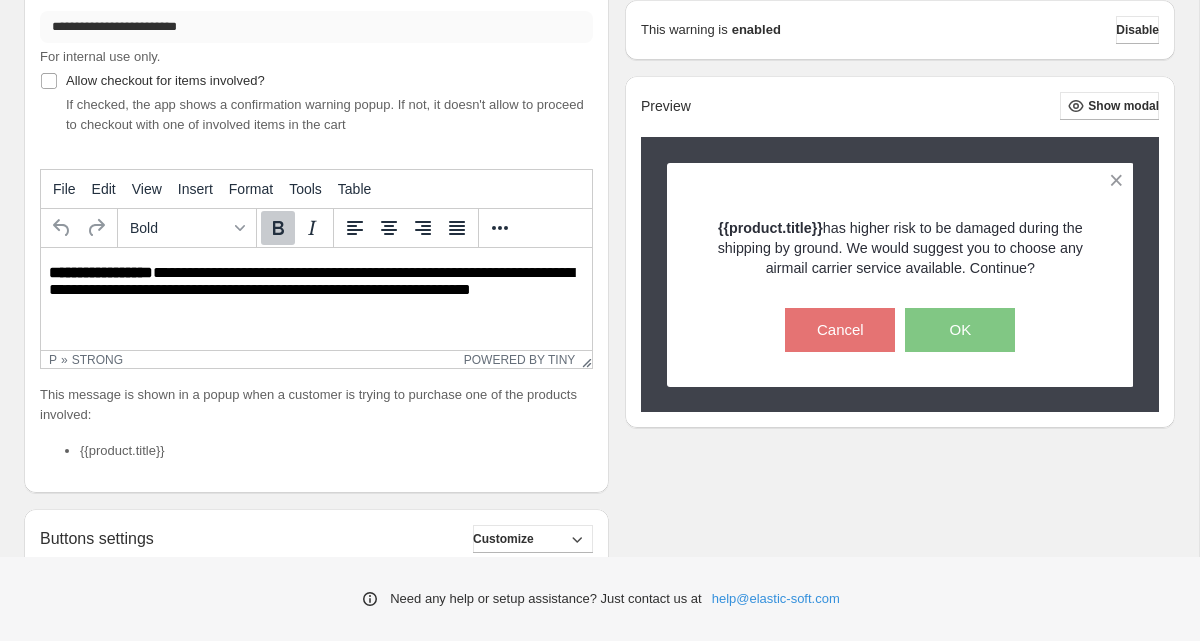 scroll, scrollTop: 196, scrollLeft: 0, axis: vertical 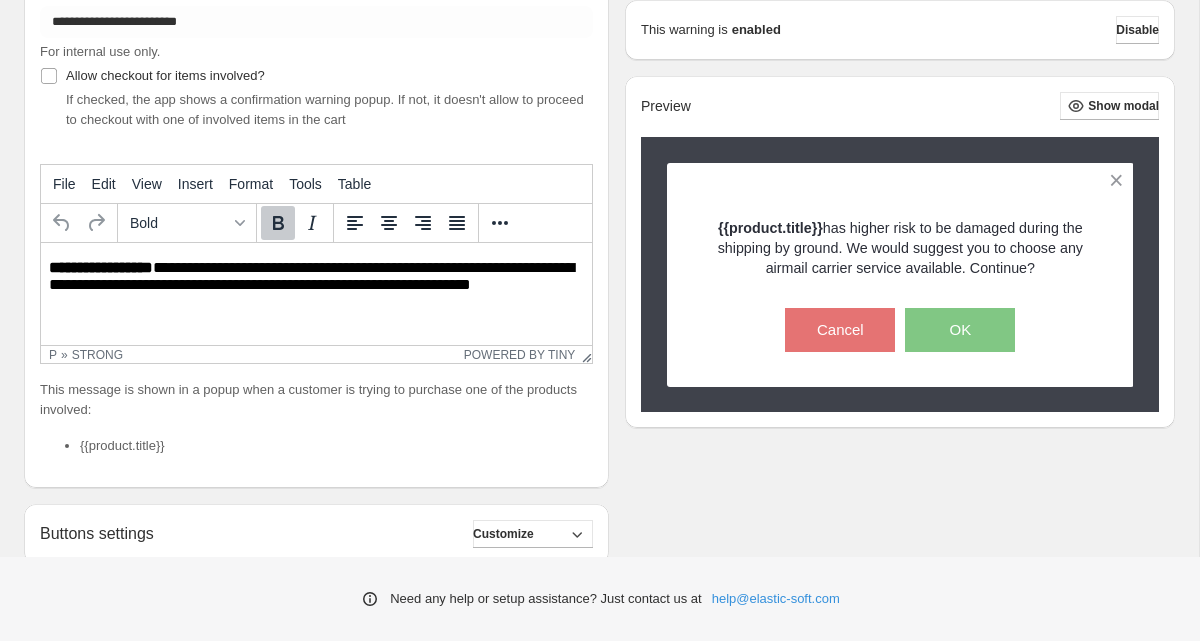 click on "**********" at bounding box center (316, 277) 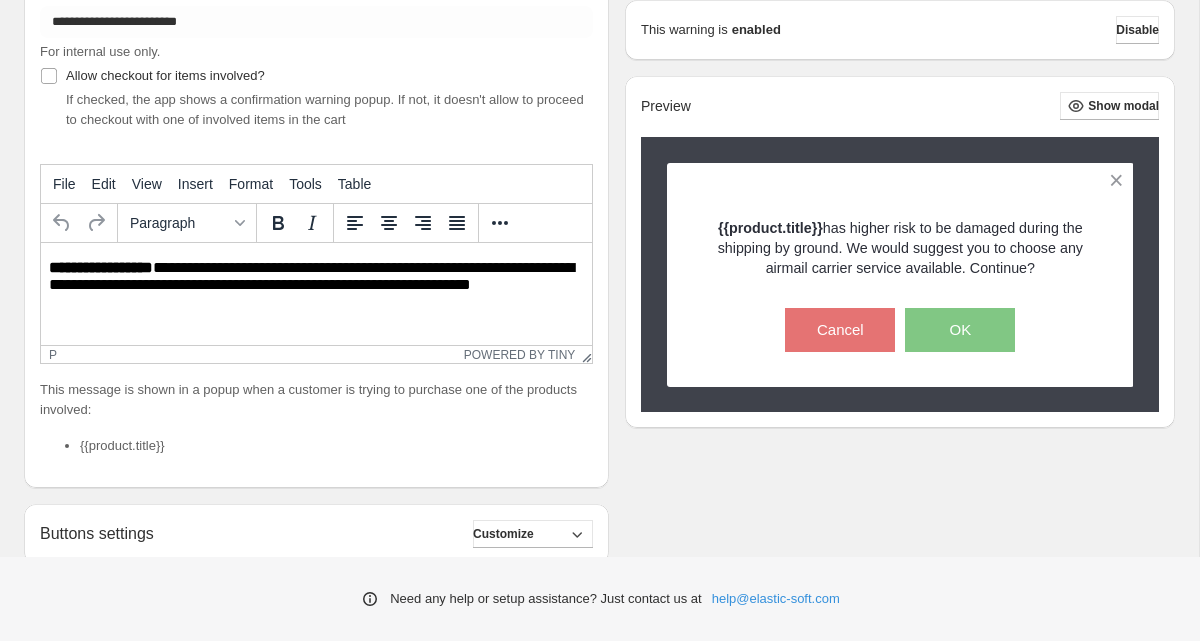 type 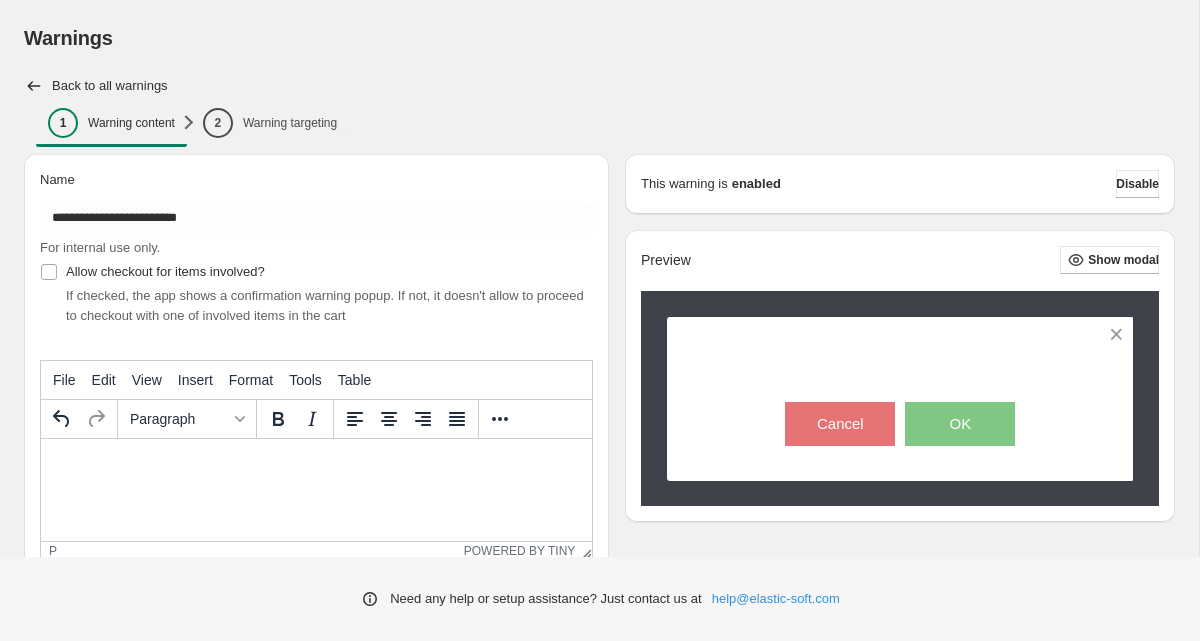 click at bounding box center (316, 463) 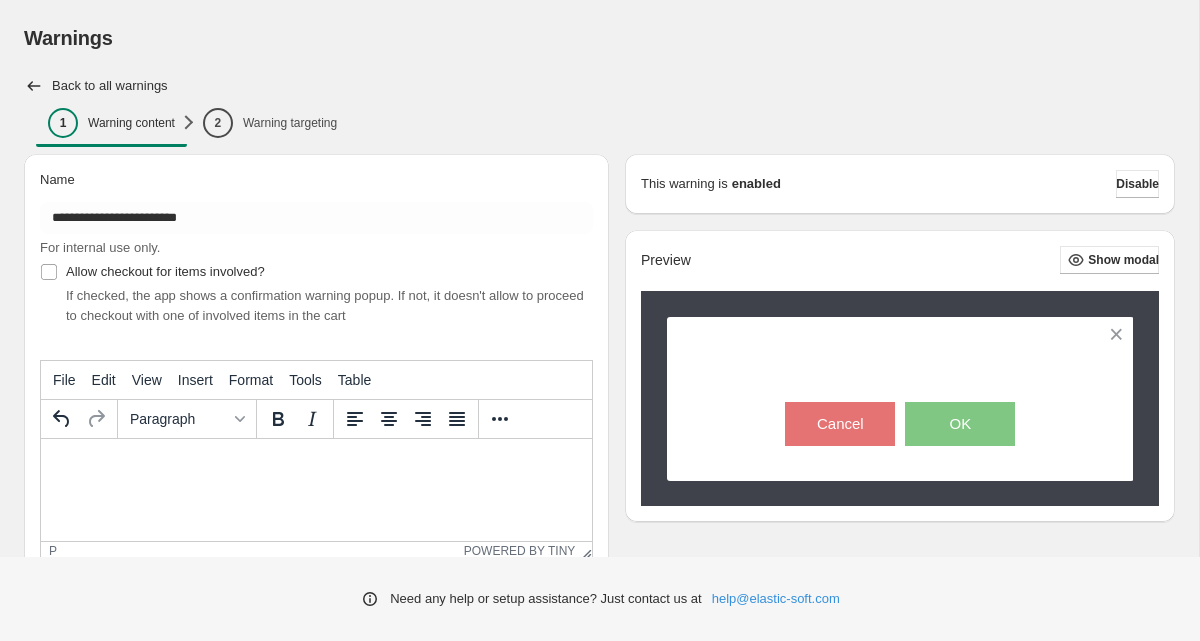type 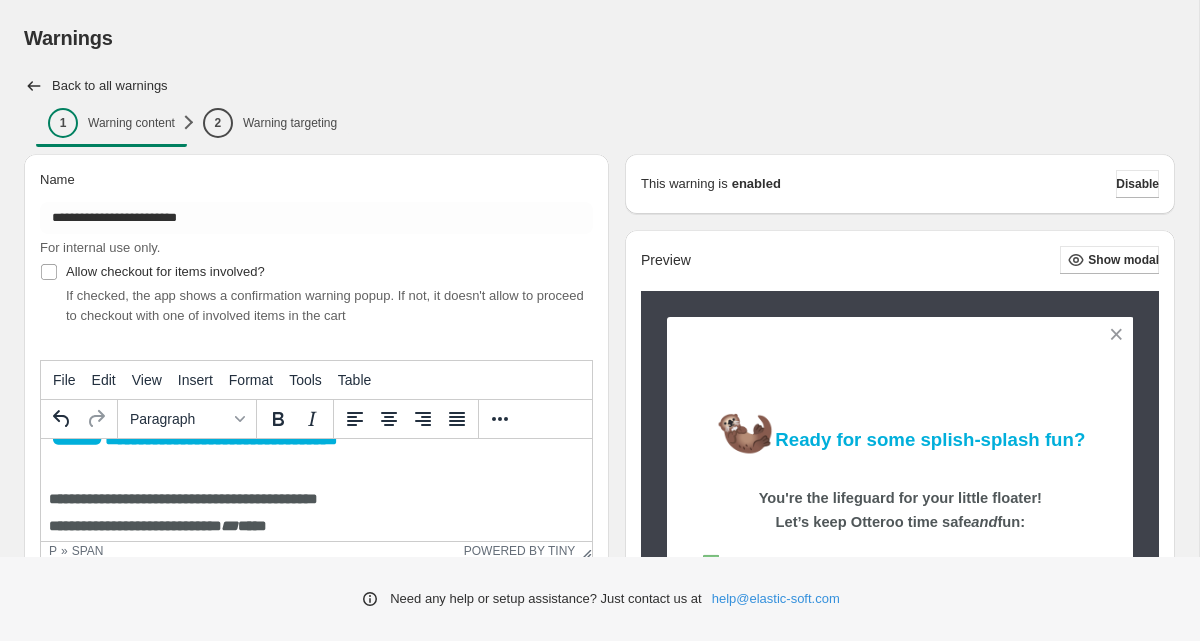 scroll, scrollTop: 0, scrollLeft: 0, axis: both 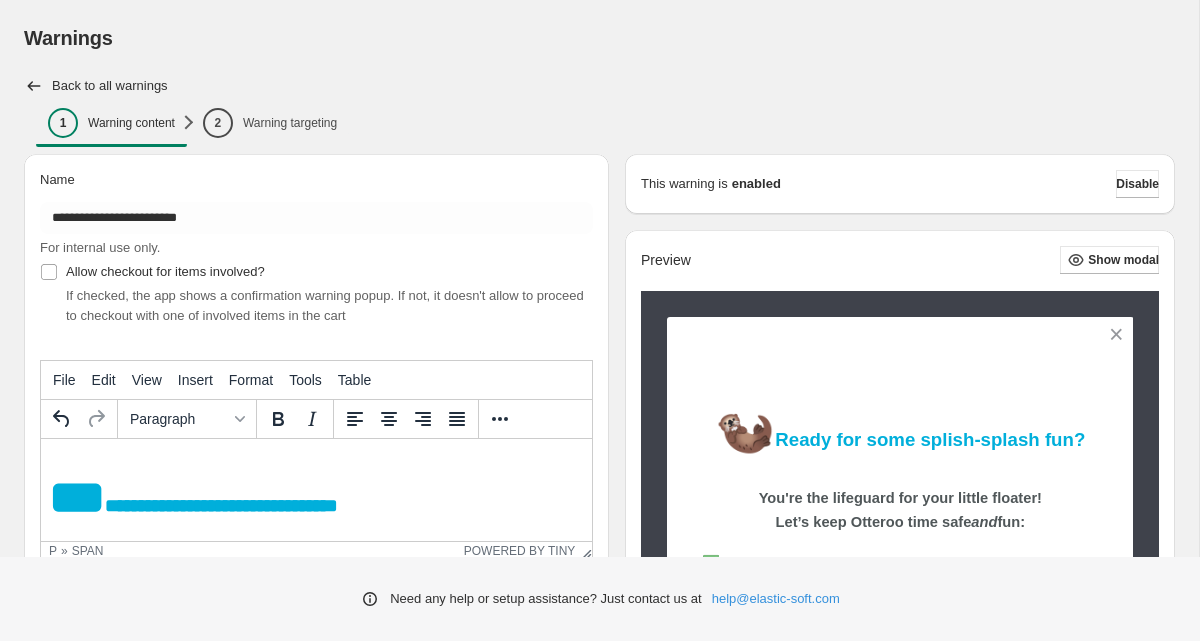 click on "**********" at bounding box center (221, 505) 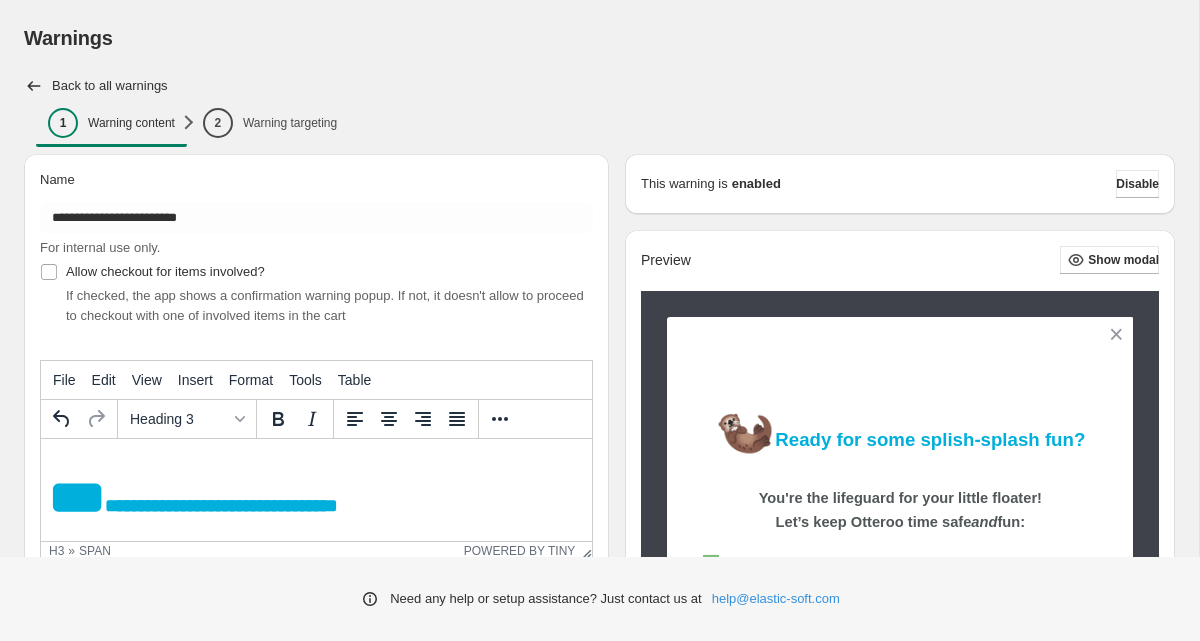 click on "**********" at bounding box center [316, 497] 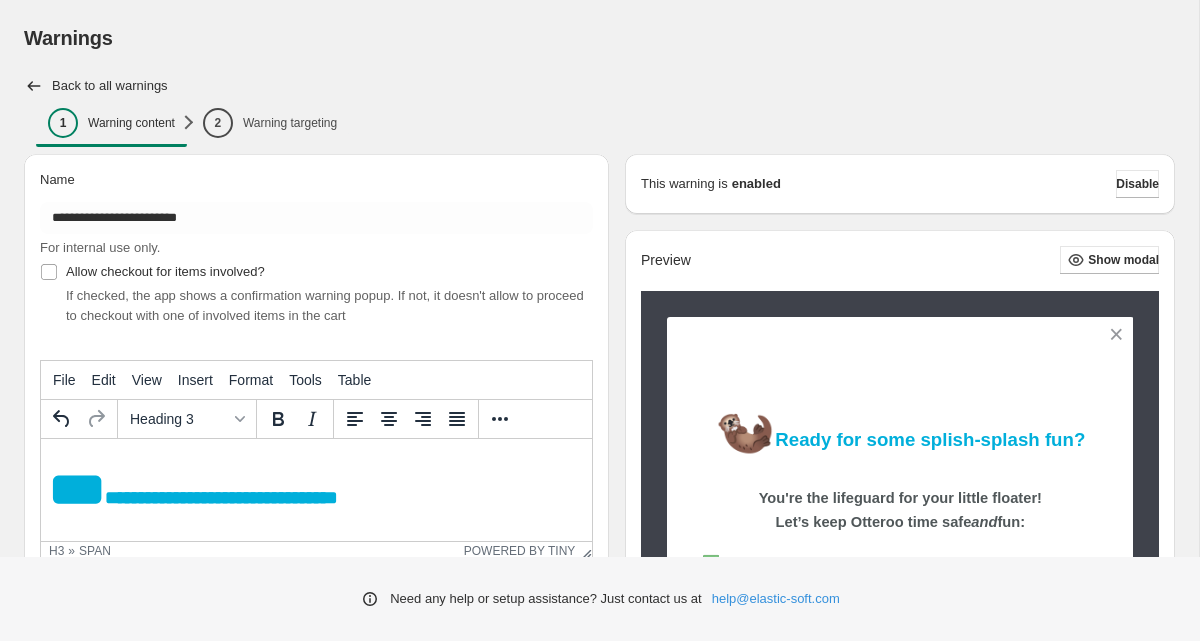 click on "**********" at bounding box center (316, 489) 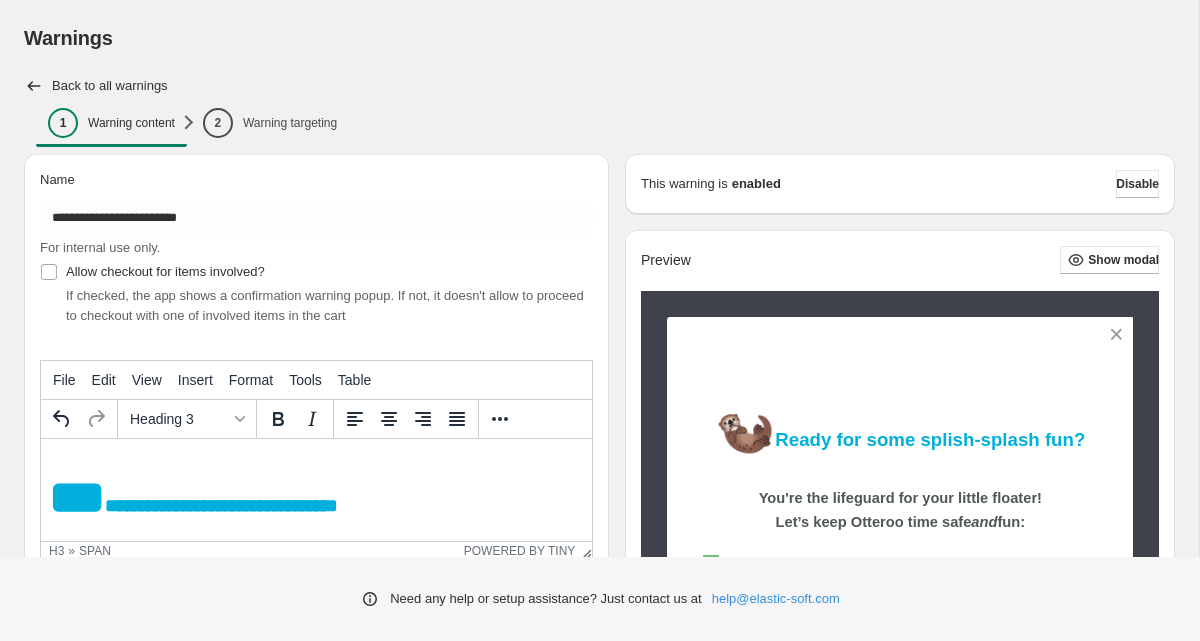 click on "**" at bounding box center [77, 497] 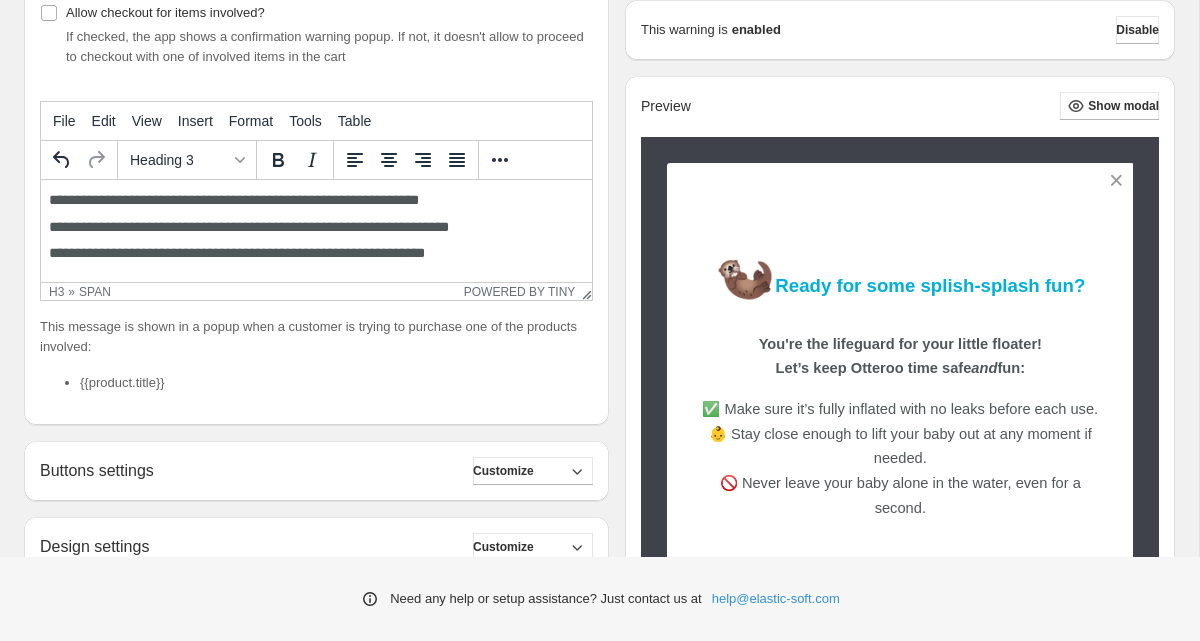 scroll, scrollTop: 383, scrollLeft: 0, axis: vertical 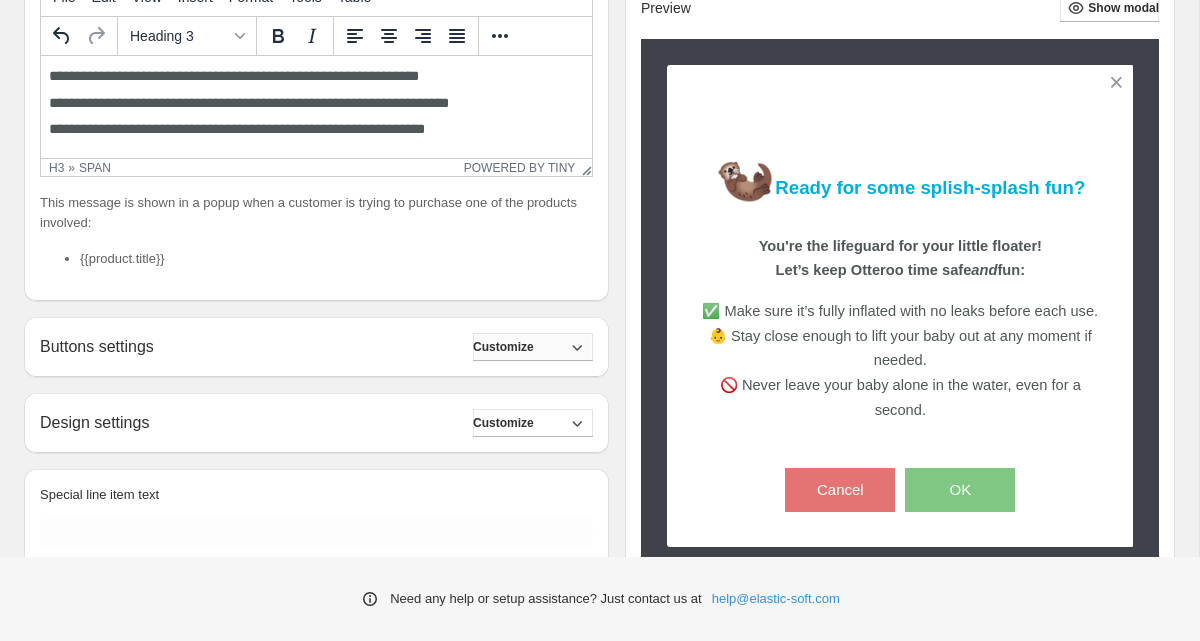 click on "Customize" at bounding box center [503, 347] 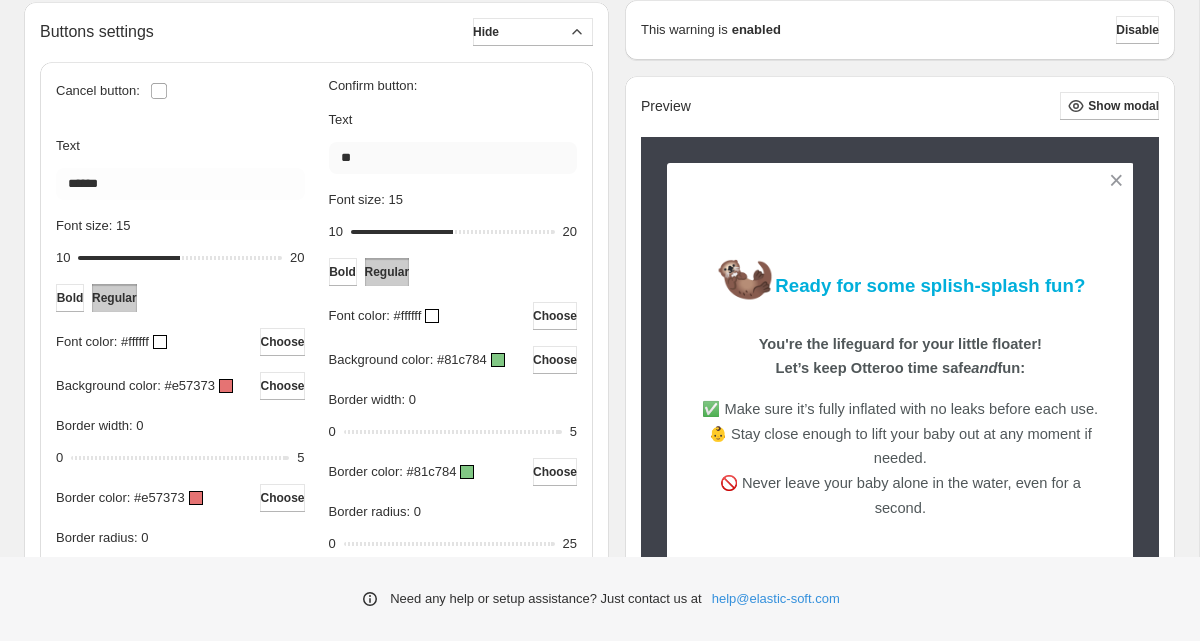 scroll, scrollTop: 1030, scrollLeft: 0, axis: vertical 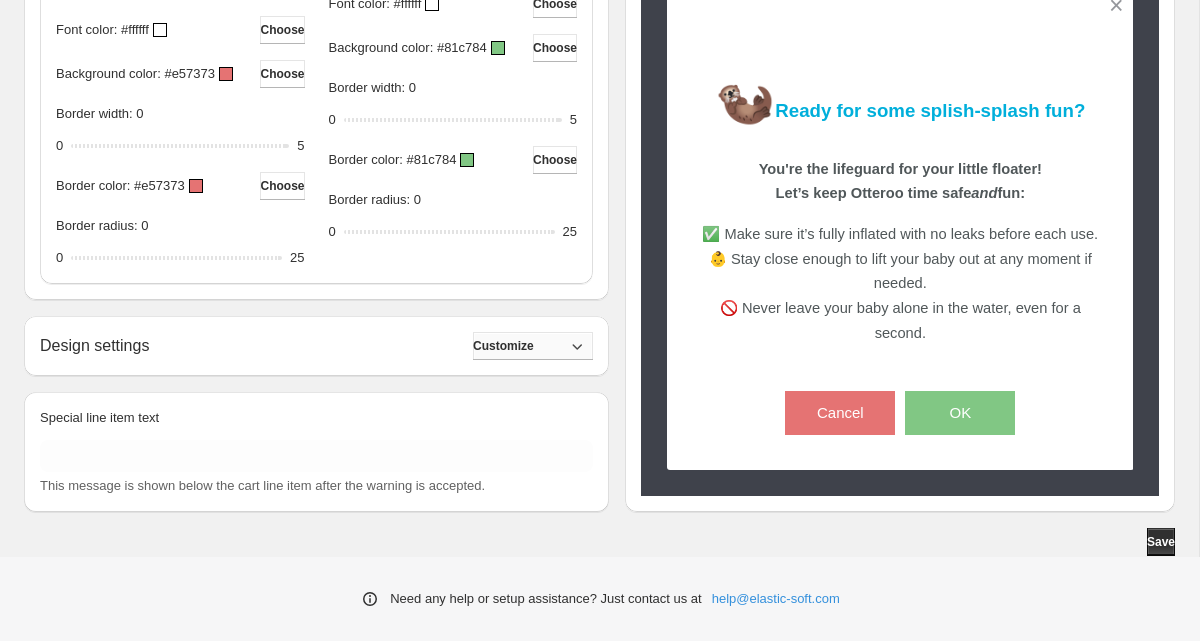 click on "Customize" at bounding box center [503, 346] 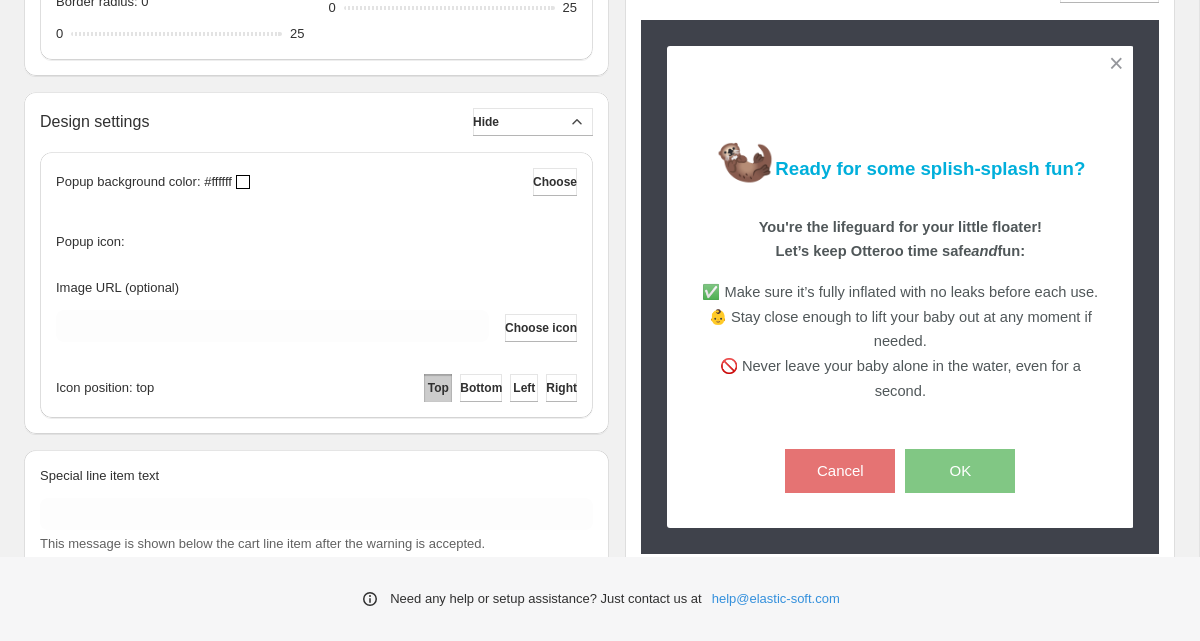 scroll, scrollTop: 1237, scrollLeft: 0, axis: vertical 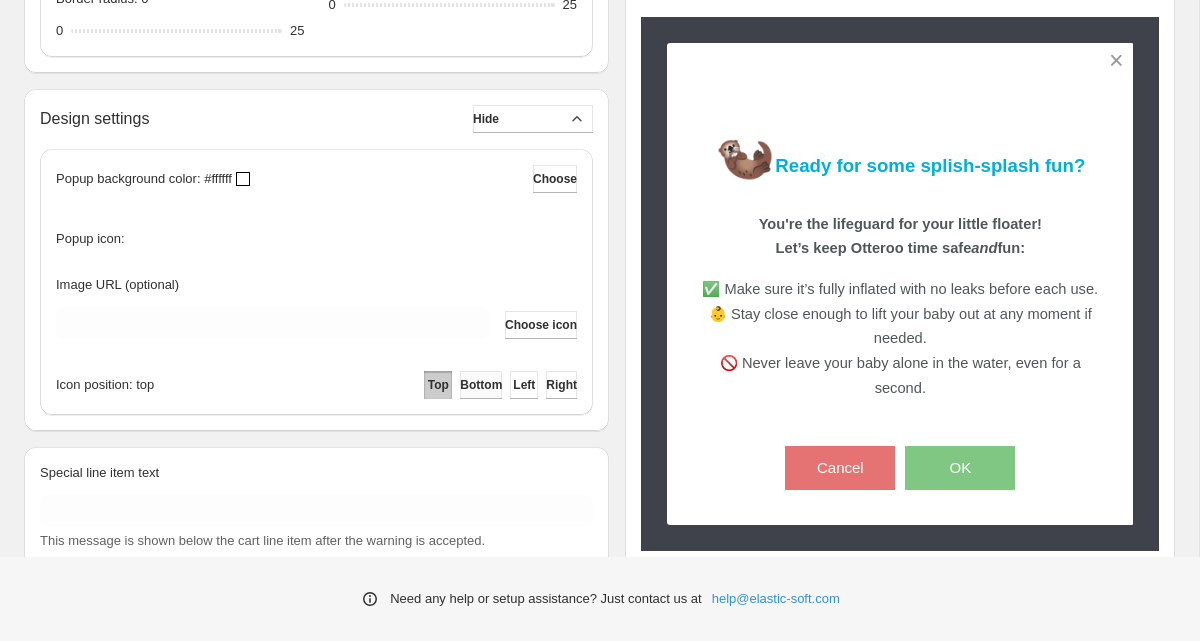 click on "Bottom" at bounding box center [481, 385] 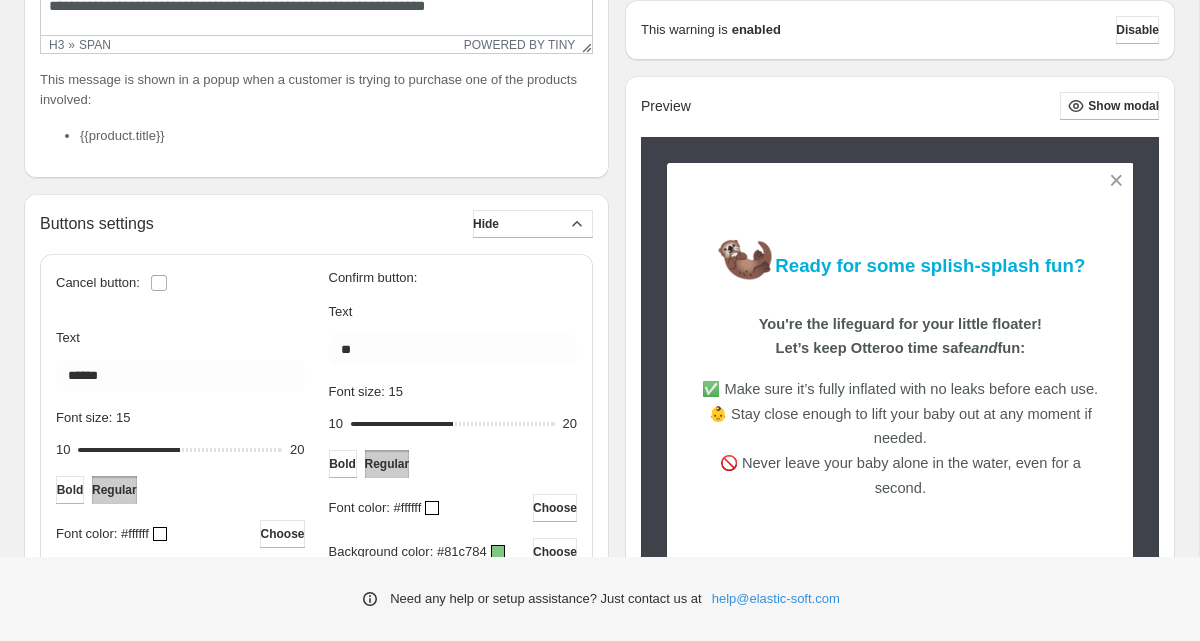 scroll, scrollTop: 509, scrollLeft: 0, axis: vertical 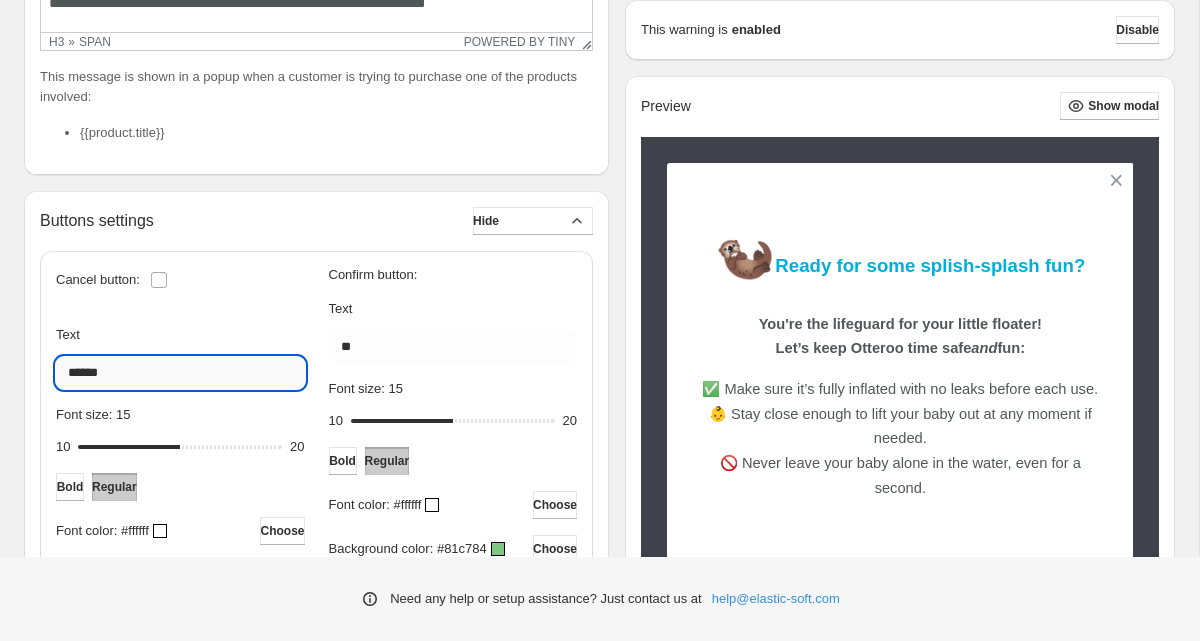 click on "******" at bounding box center [180, 373] 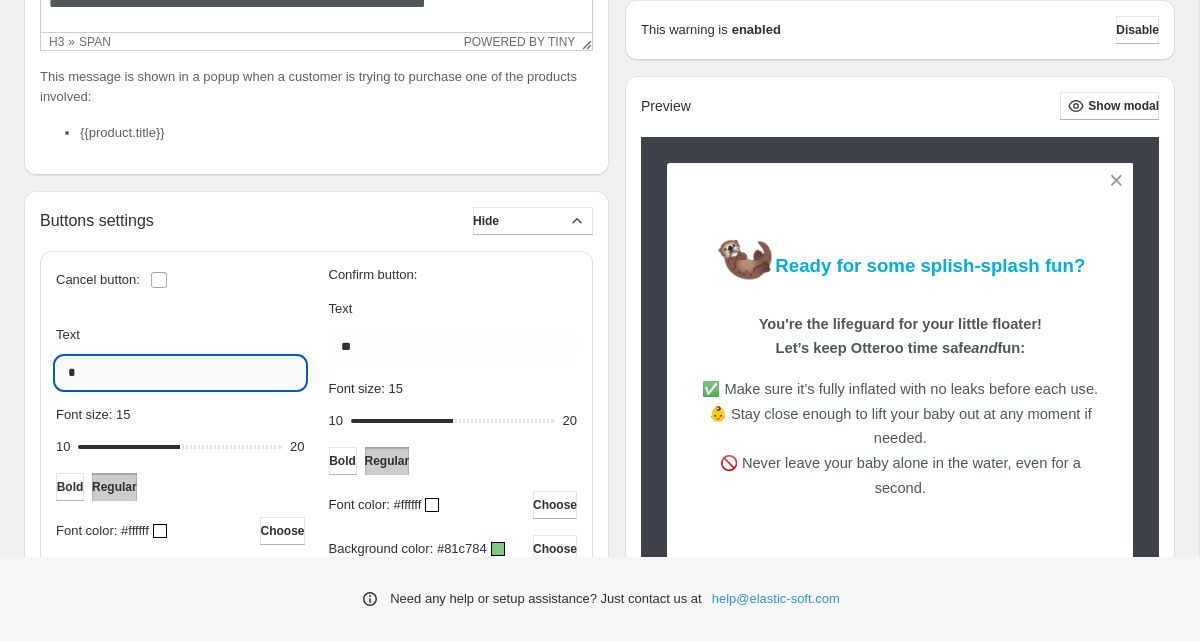 scroll, scrollTop: 248, scrollLeft: 0, axis: vertical 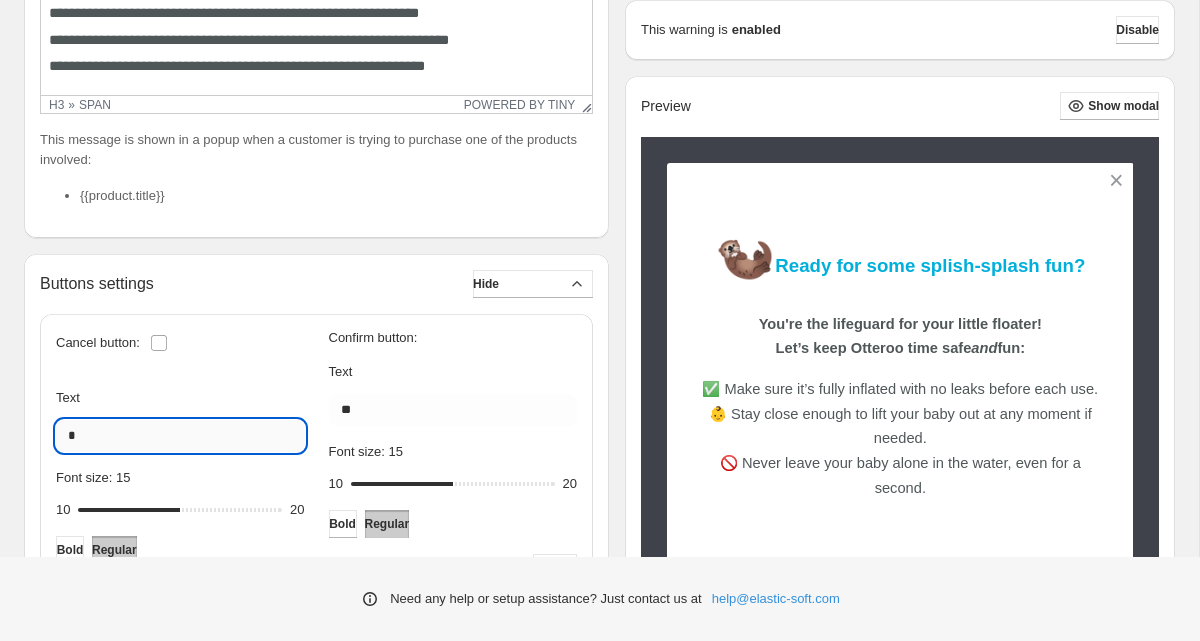 click on "*" at bounding box center (180, 436) 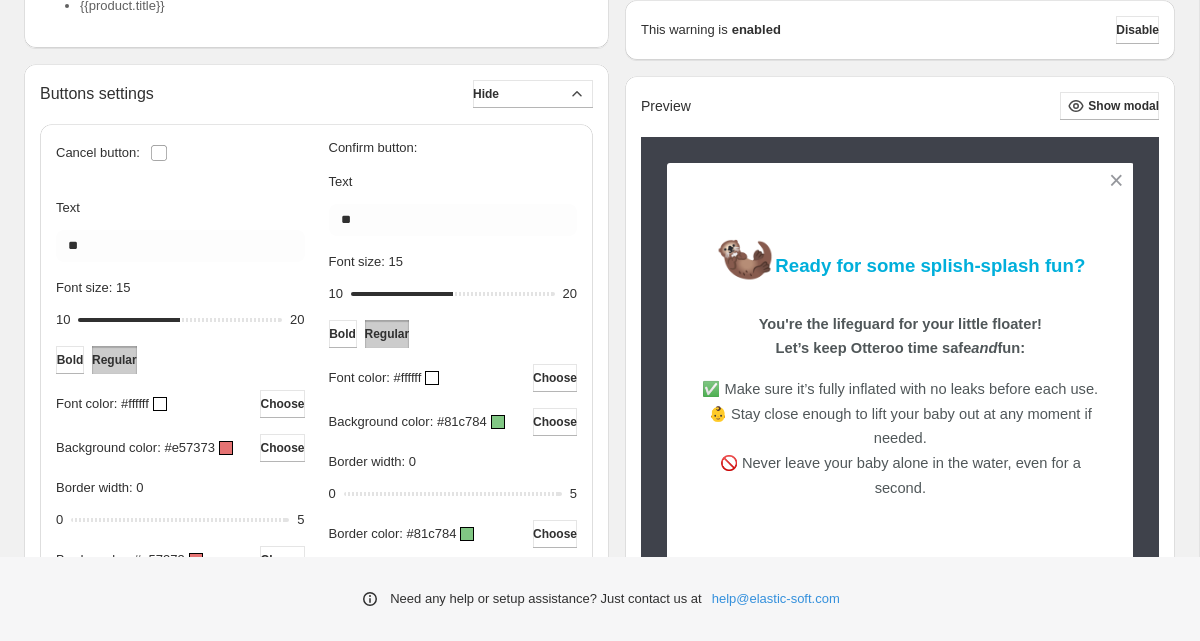 scroll, scrollTop: 663, scrollLeft: 0, axis: vertical 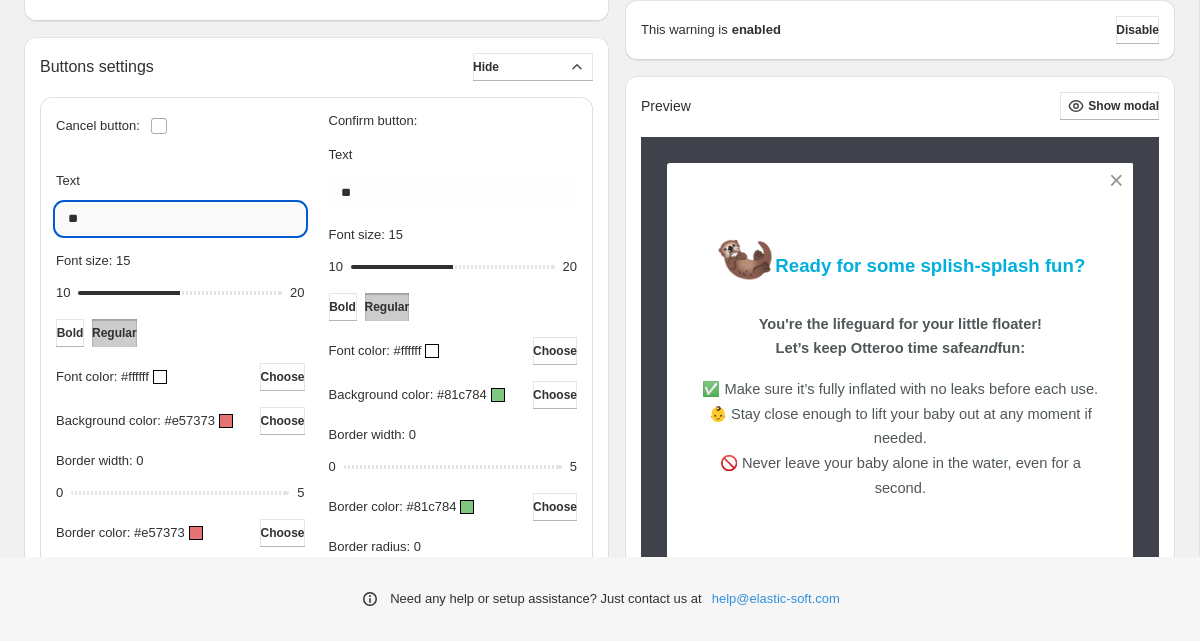 click on "**" at bounding box center (180, 219) 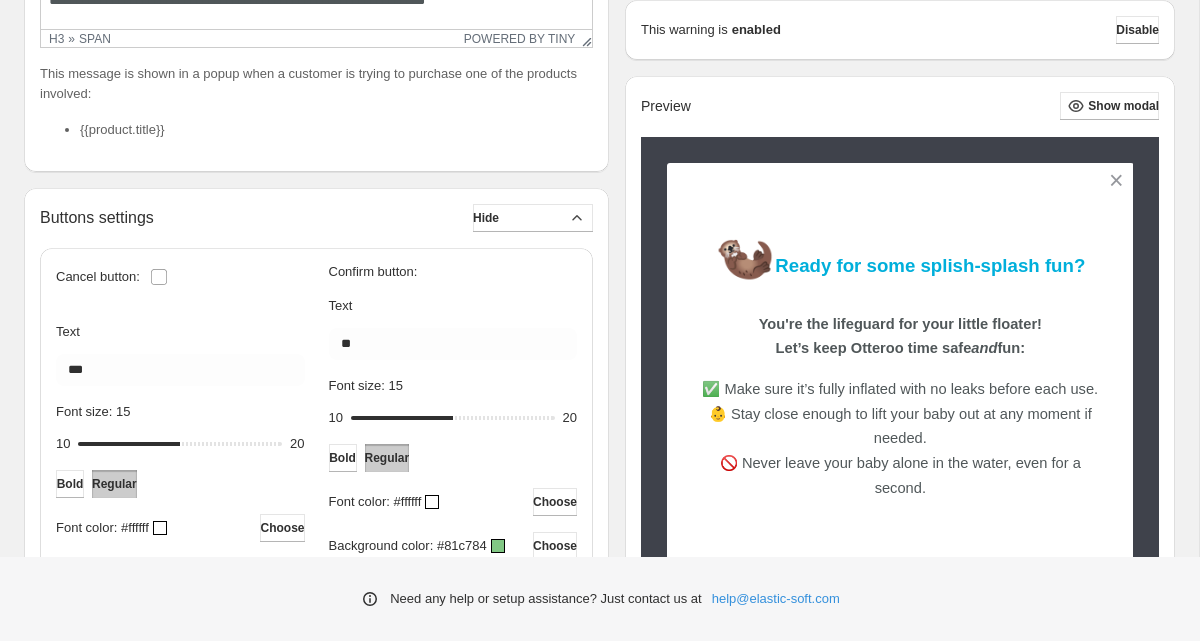 scroll, scrollTop: 558, scrollLeft: 0, axis: vertical 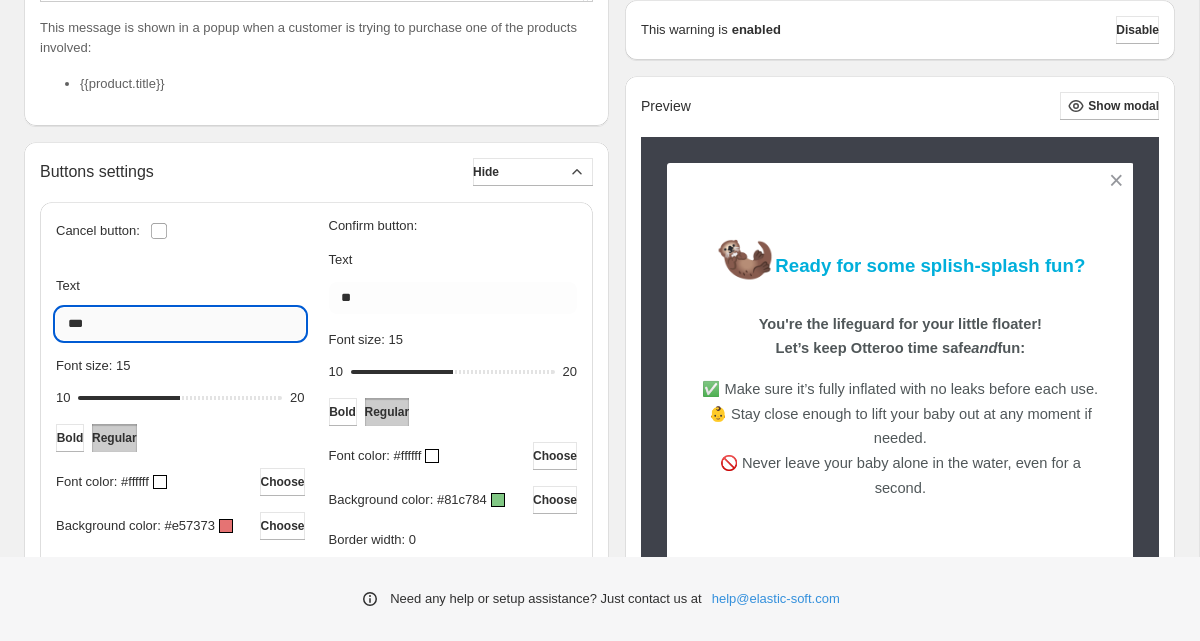 click on "***" at bounding box center [180, 324] 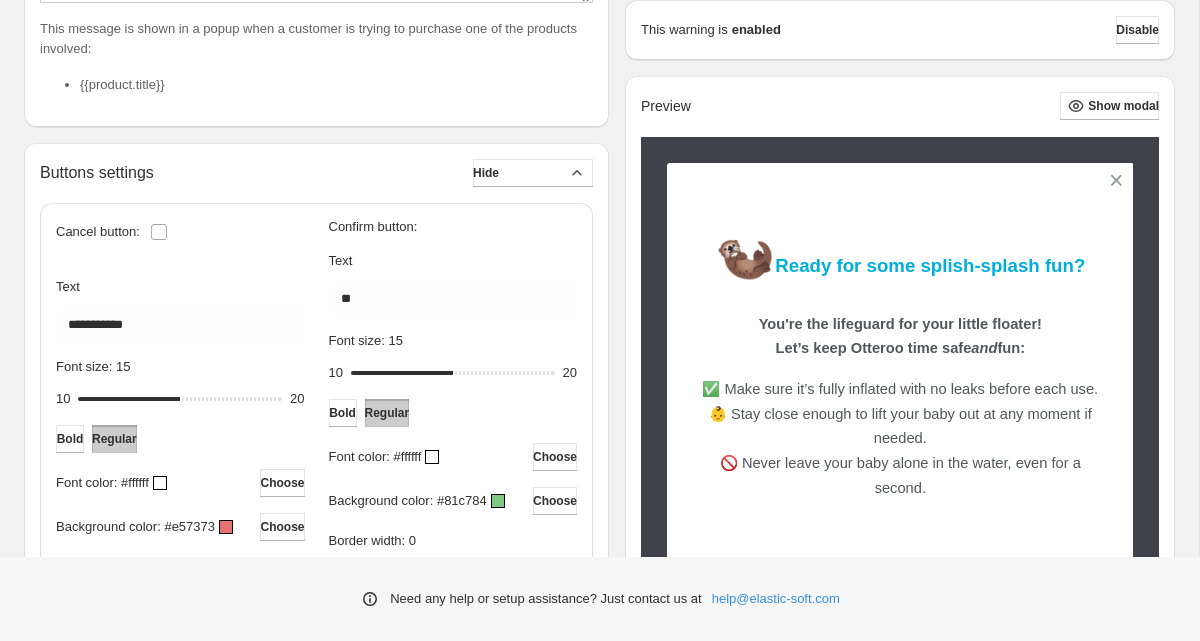 scroll, scrollTop: 559, scrollLeft: 0, axis: vertical 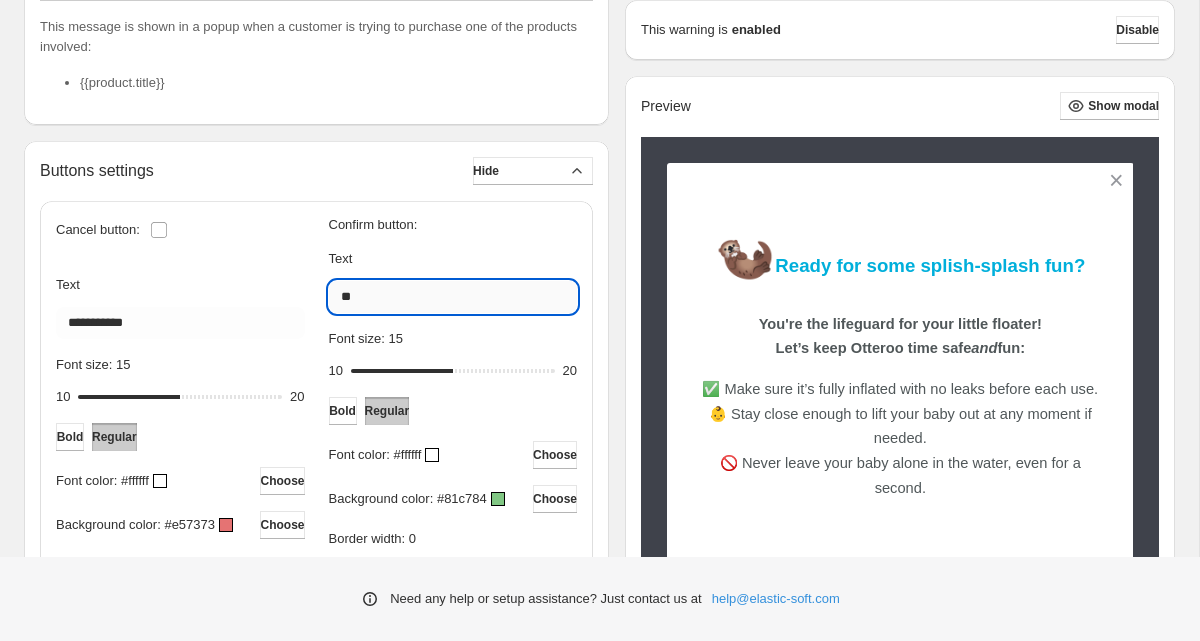 click on "**" at bounding box center (453, 297) 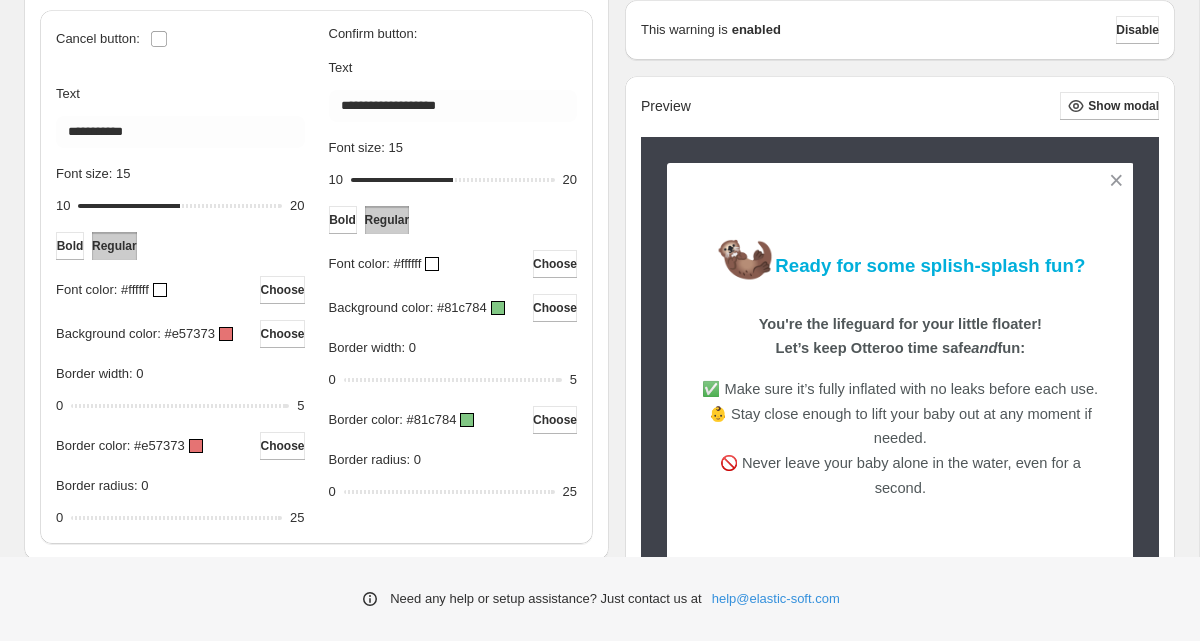 scroll, scrollTop: 769, scrollLeft: 0, axis: vertical 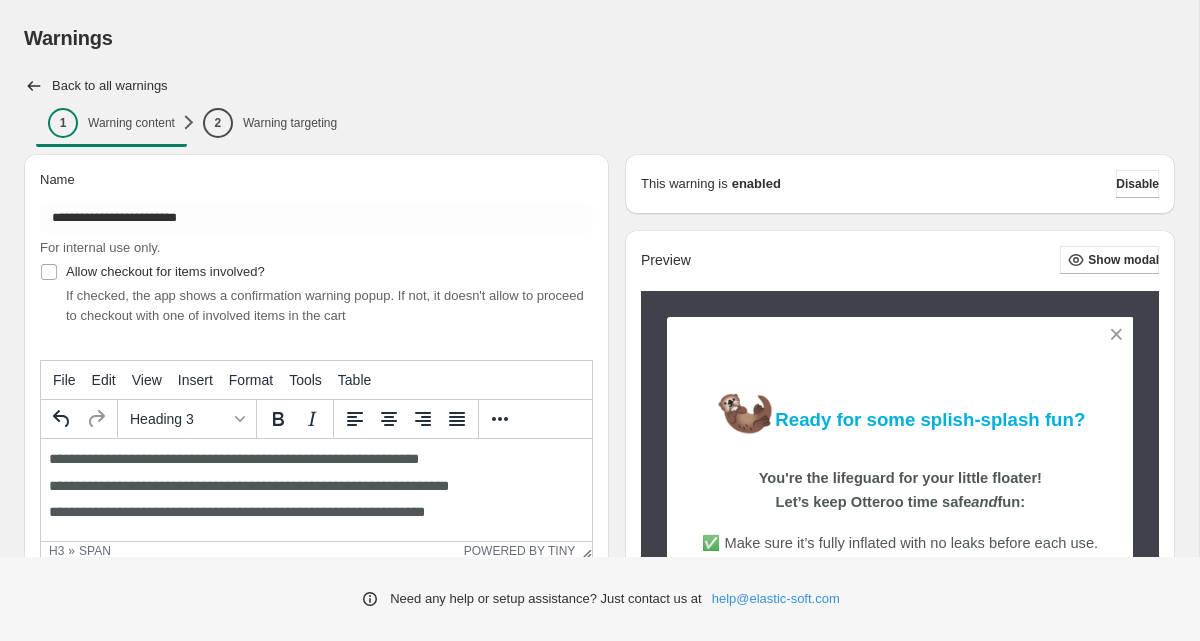 drag, startPoint x: 178, startPoint y: 184, endPoint x: 121, endPoint y: 190, distance: 57.31492 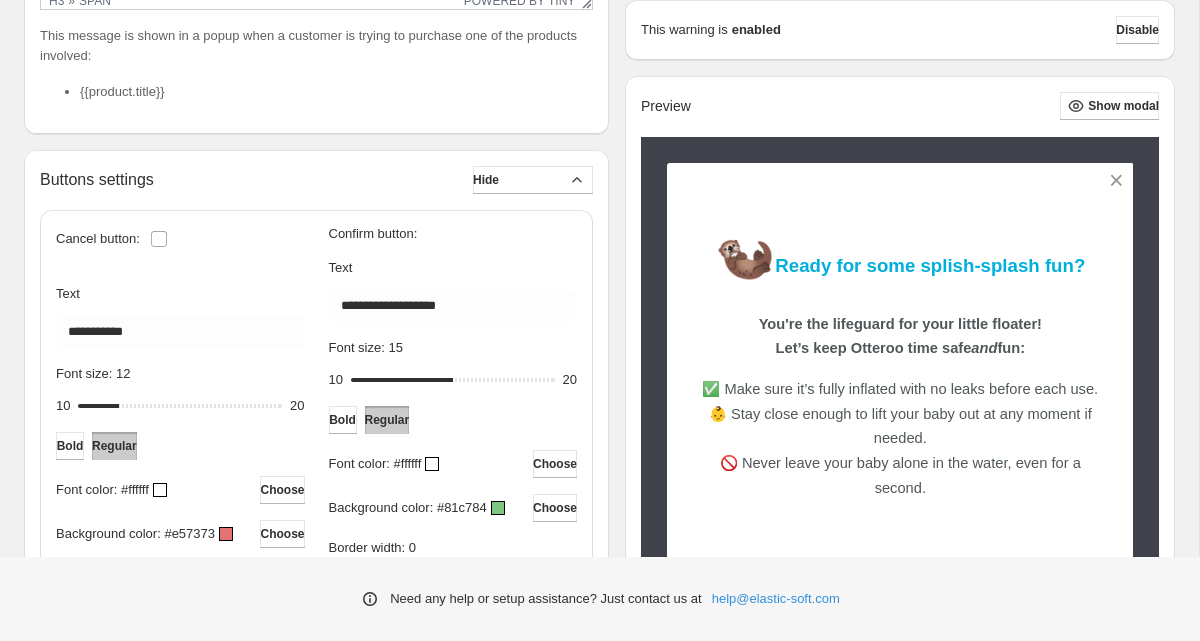 scroll, scrollTop: 551, scrollLeft: 0, axis: vertical 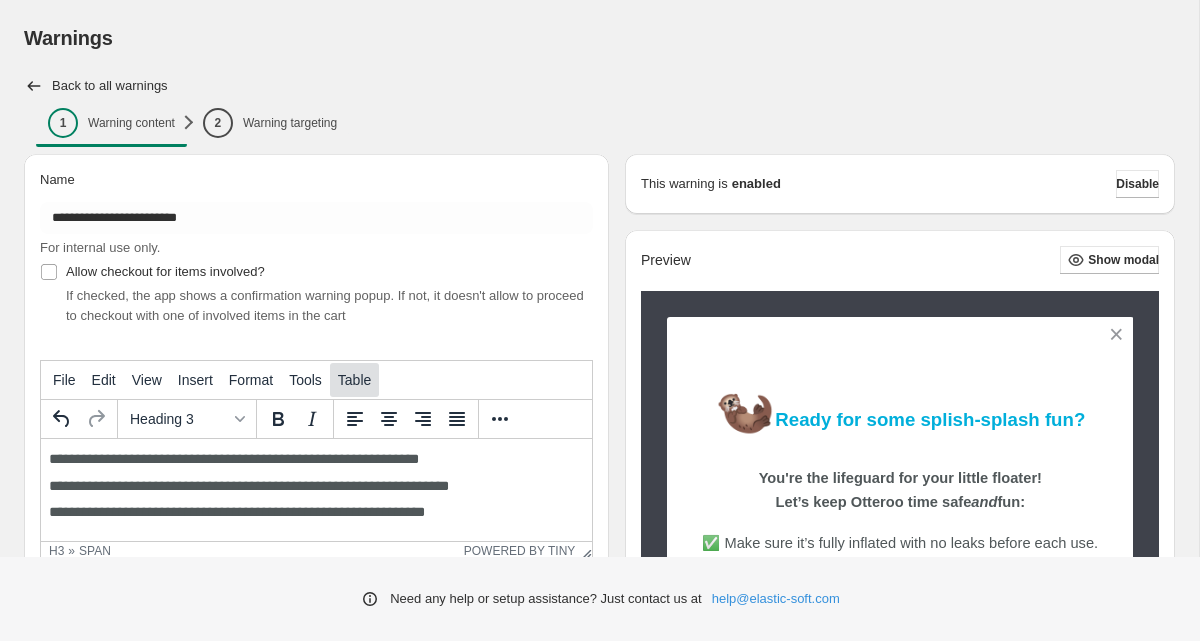 drag, startPoint x: 458, startPoint y: 378, endPoint x: 382, endPoint y: 381, distance: 76.05919 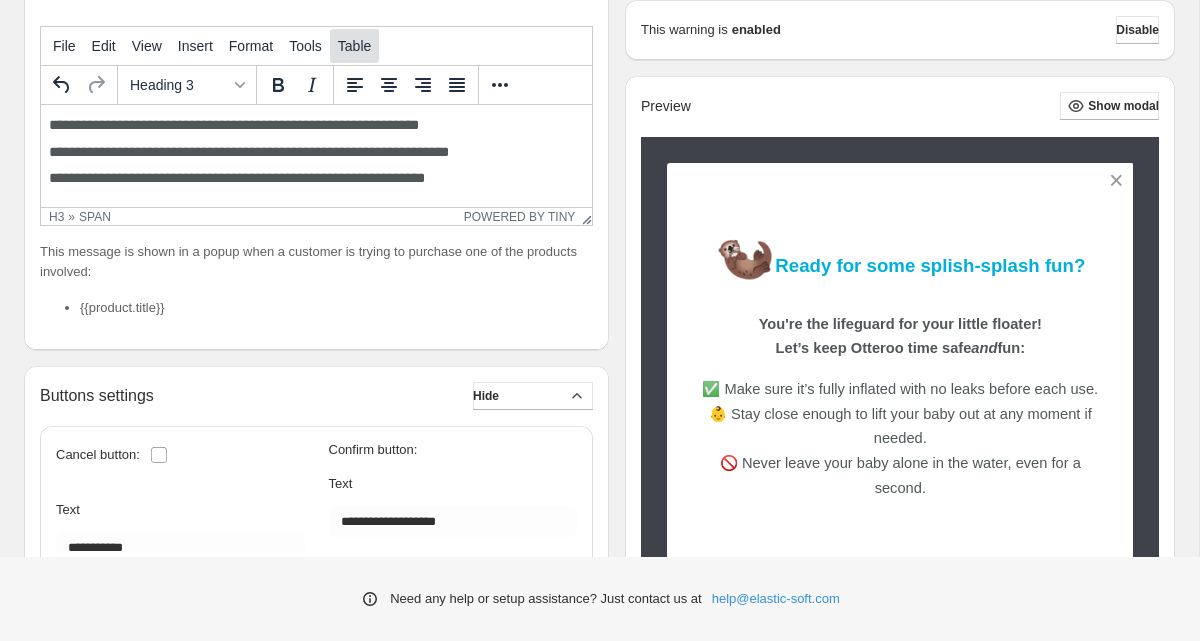 scroll, scrollTop: 555, scrollLeft: 0, axis: vertical 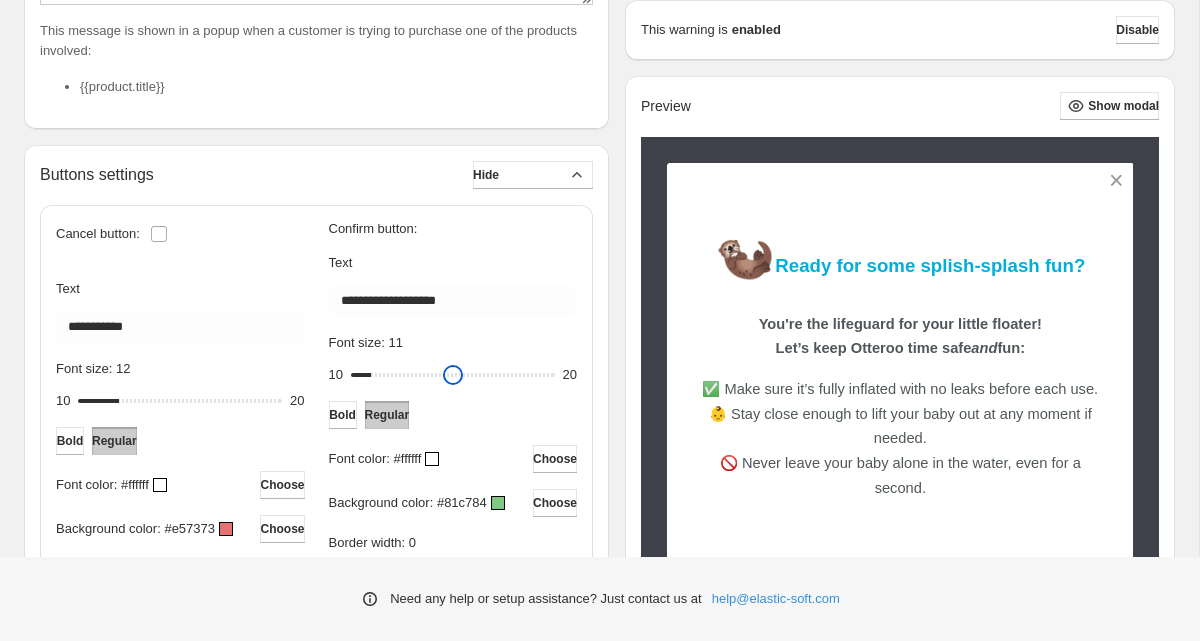 type on "**" 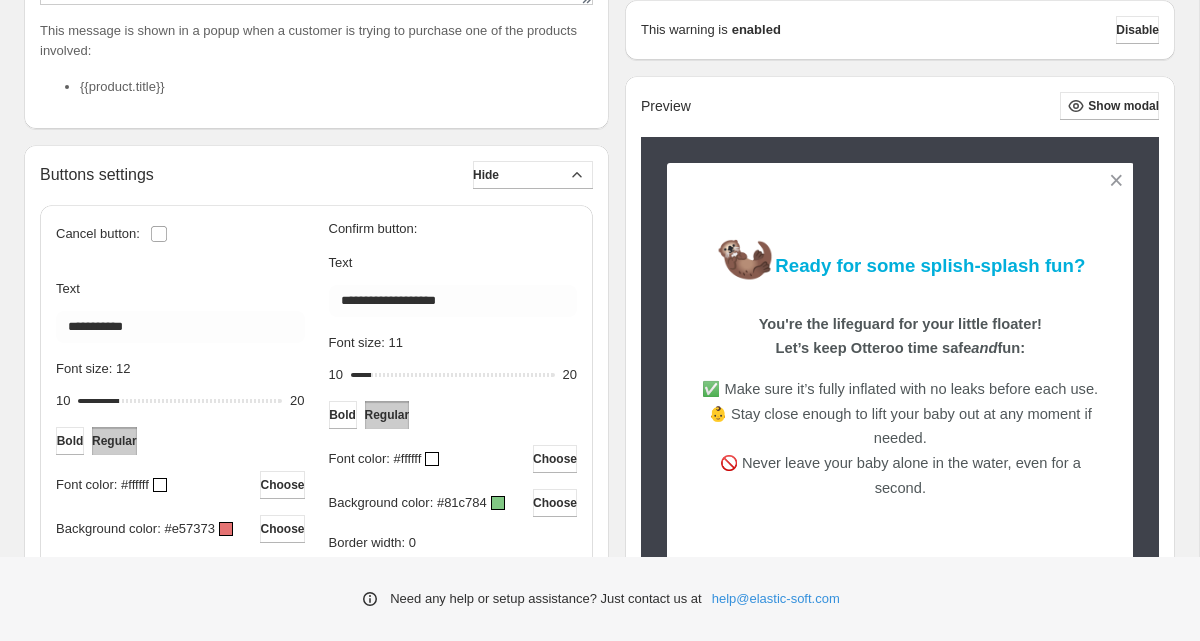 scroll, scrollTop: 0, scrollLeft: 0, axis: both 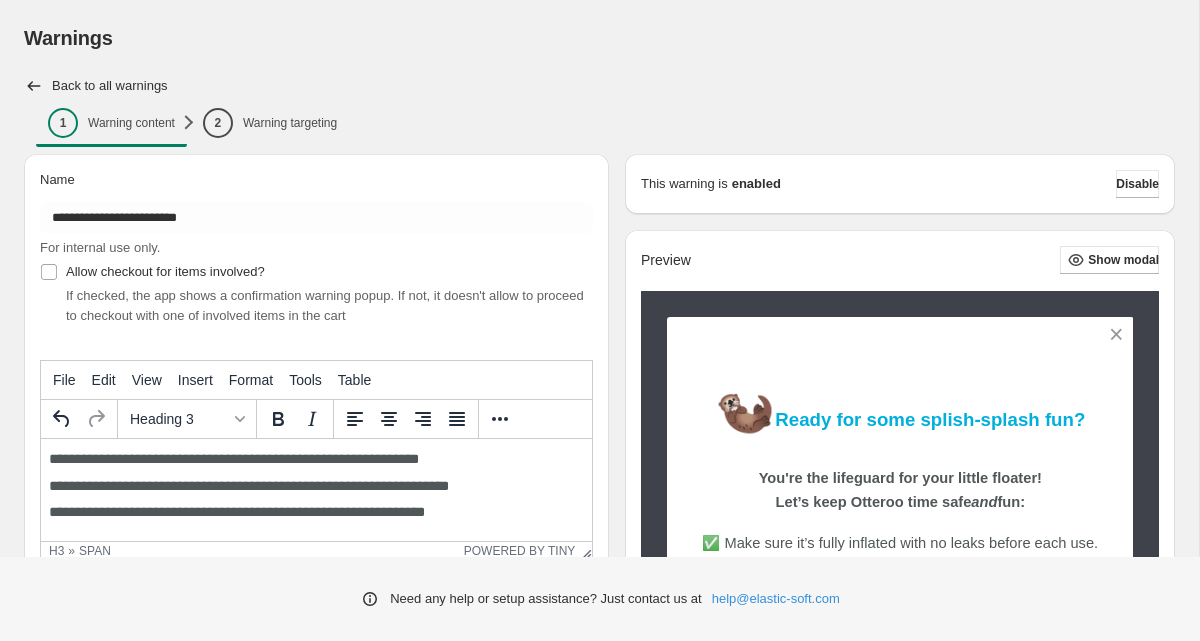 drag, startPoint x: 380, startPoint y: 373, endPoint x: 399, endPoint y: 373, distance: 19 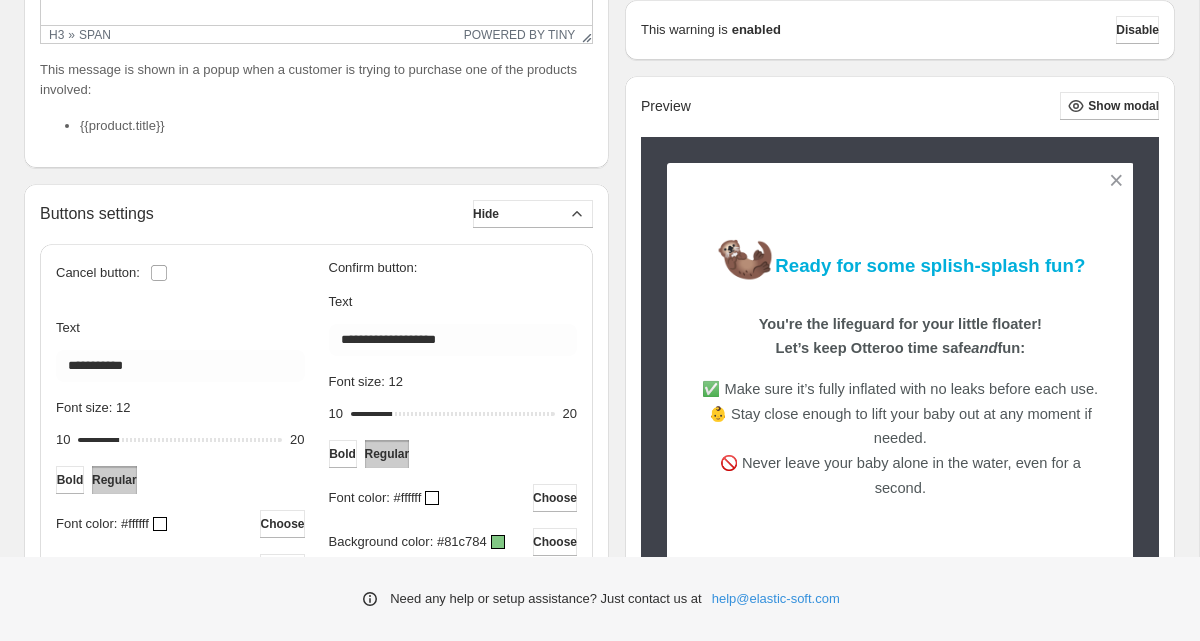 scroll, scrollTop: 521, scrollLeft: 0, axis: vertical 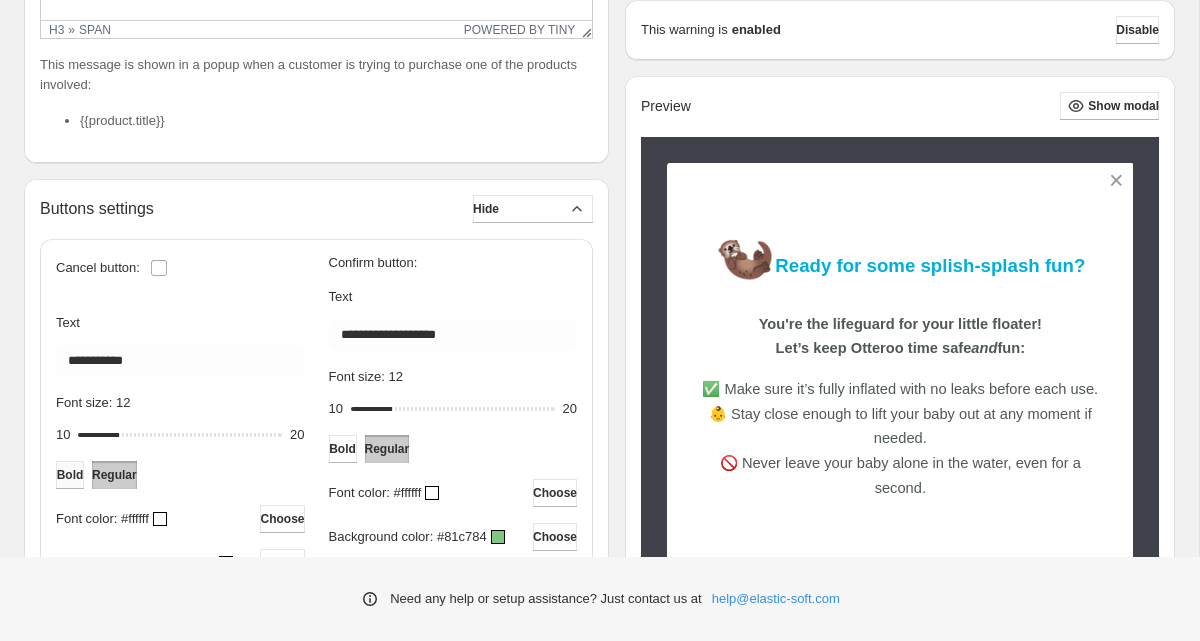 drag, startPoint x: 84, startPoint y: 483, endPoint x: 45, endPoint y: 44, distance: 440.72894 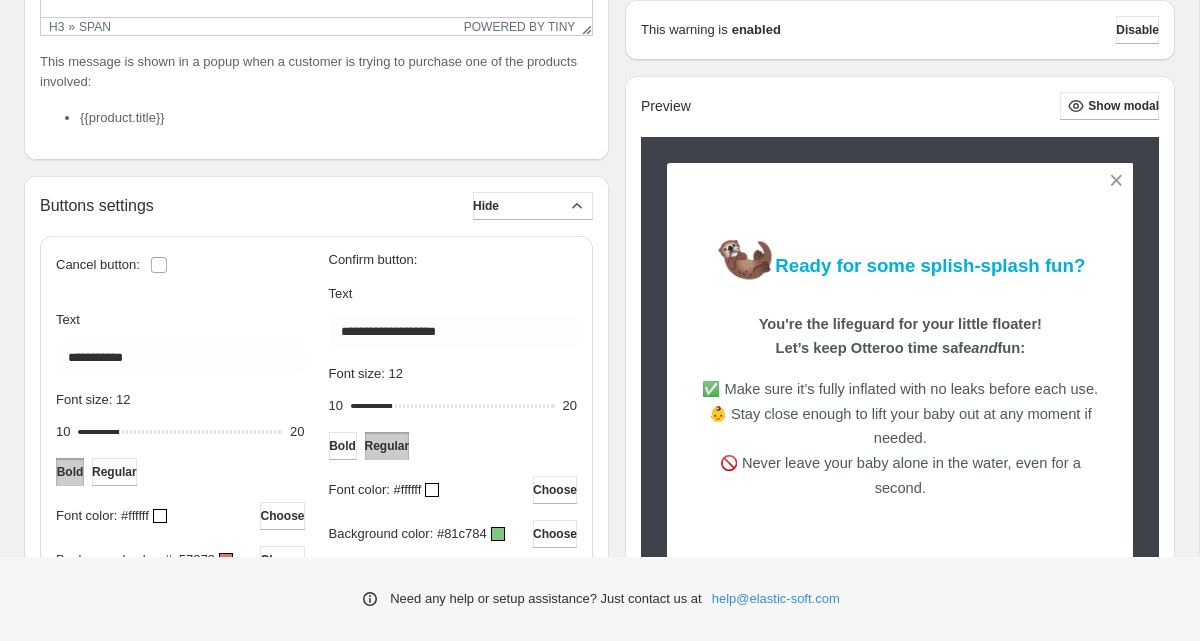 scroll, scrollTop: 660, scrollLeft: 0, axis: vertical 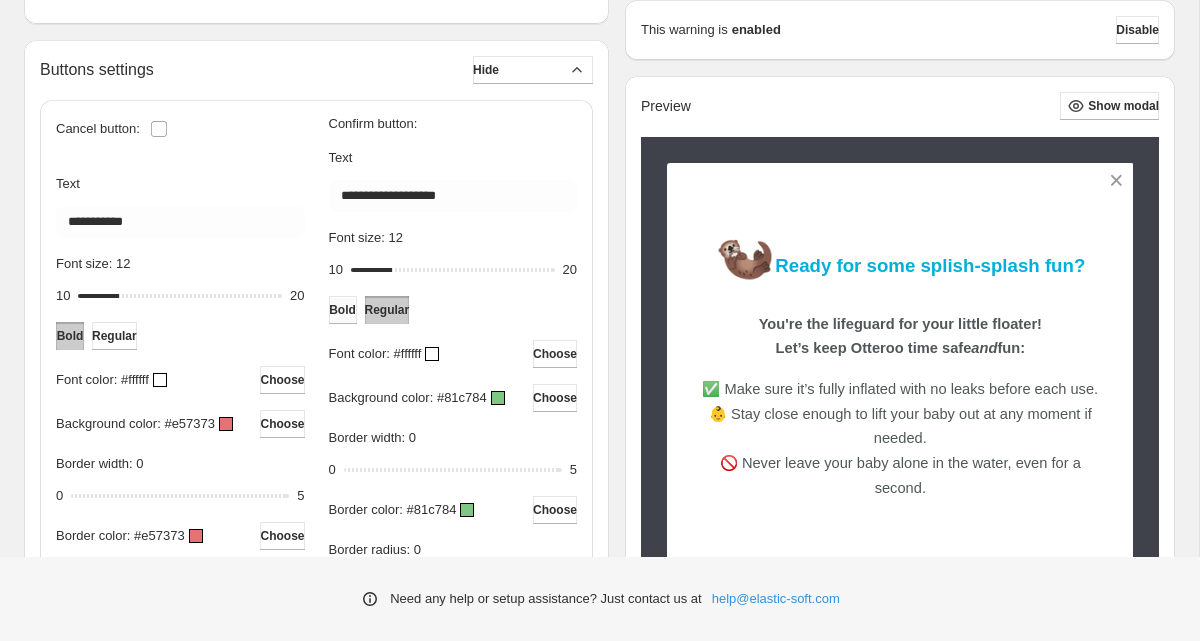 click on "Bold" at bounding box center (342, 310) 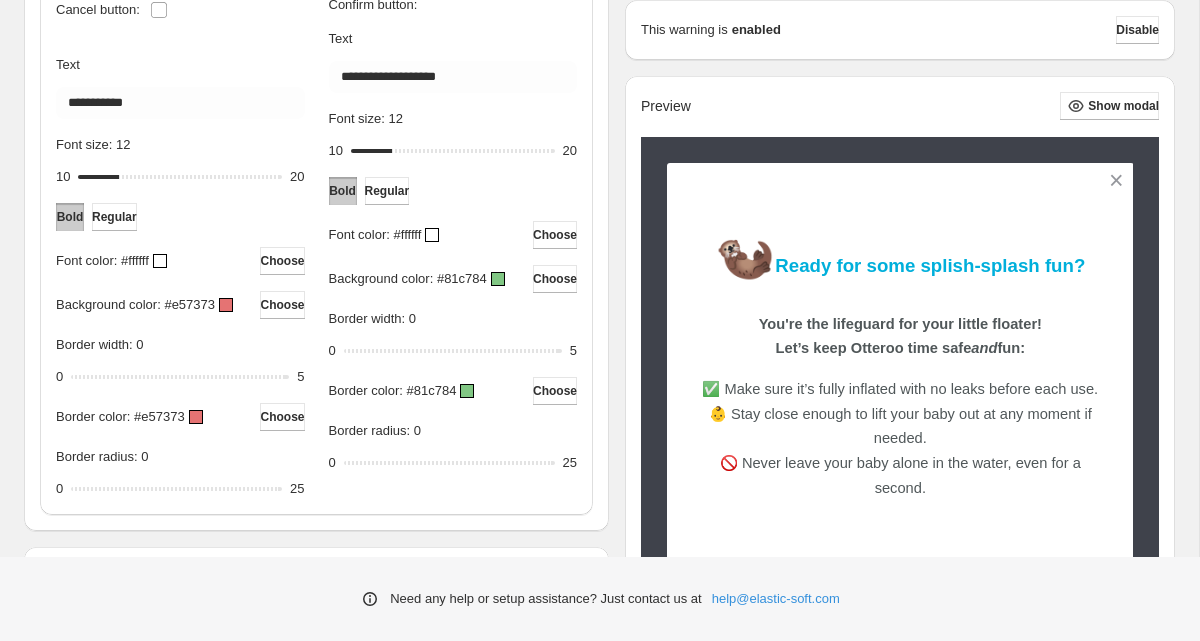scroll, scrollTop: 772, scrollLeft: 0, axis: vertical 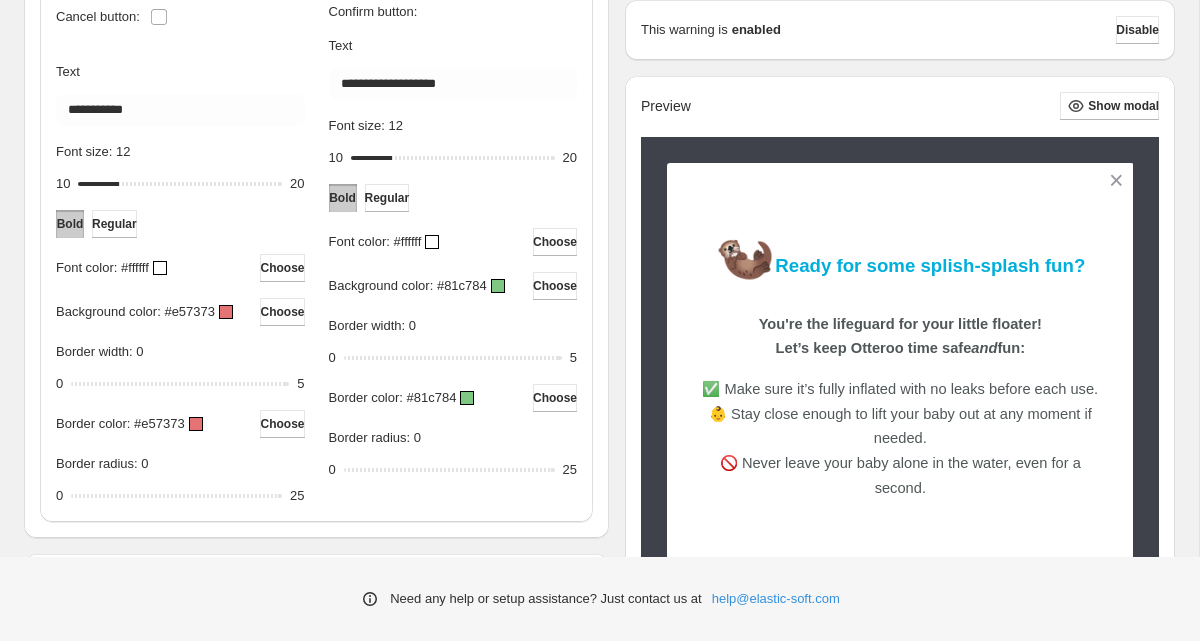 click at bounding box center [498, 286] 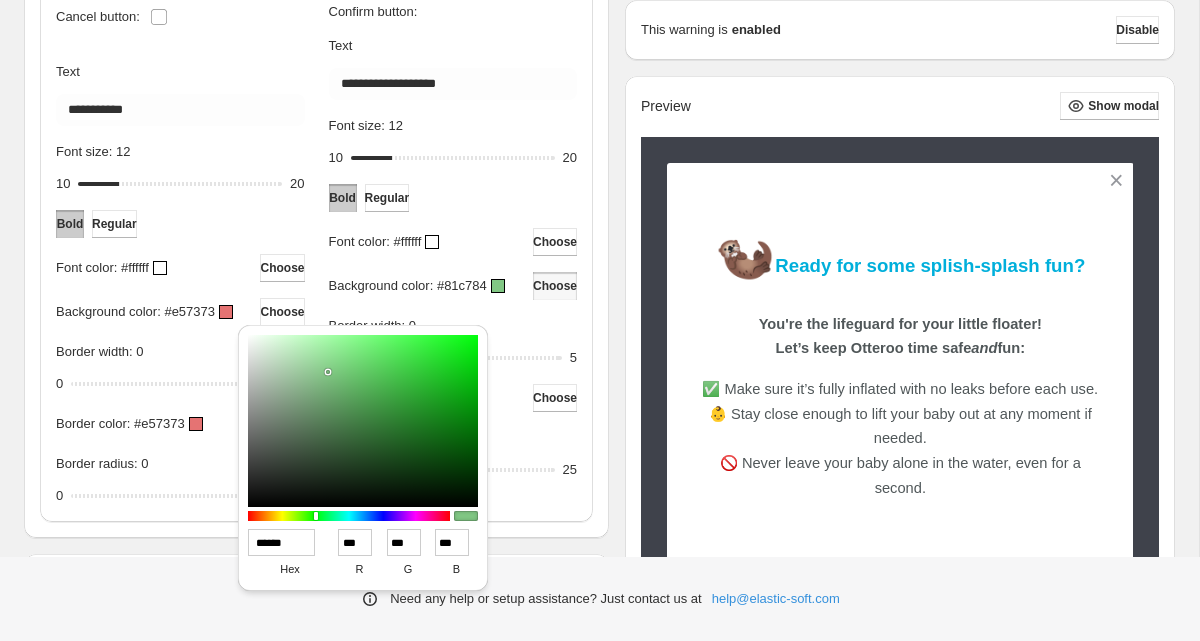 click on "******" at bounding box center [282, 542] 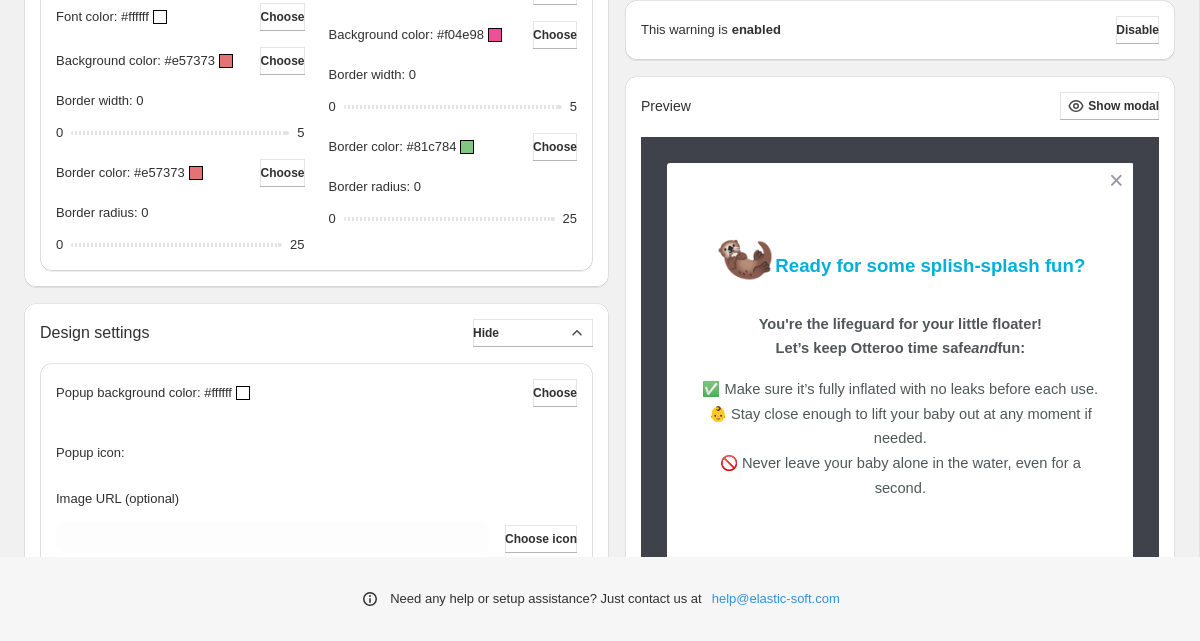 scroll, scrollTop: 981, scrollLeft: 0, axis: vertical 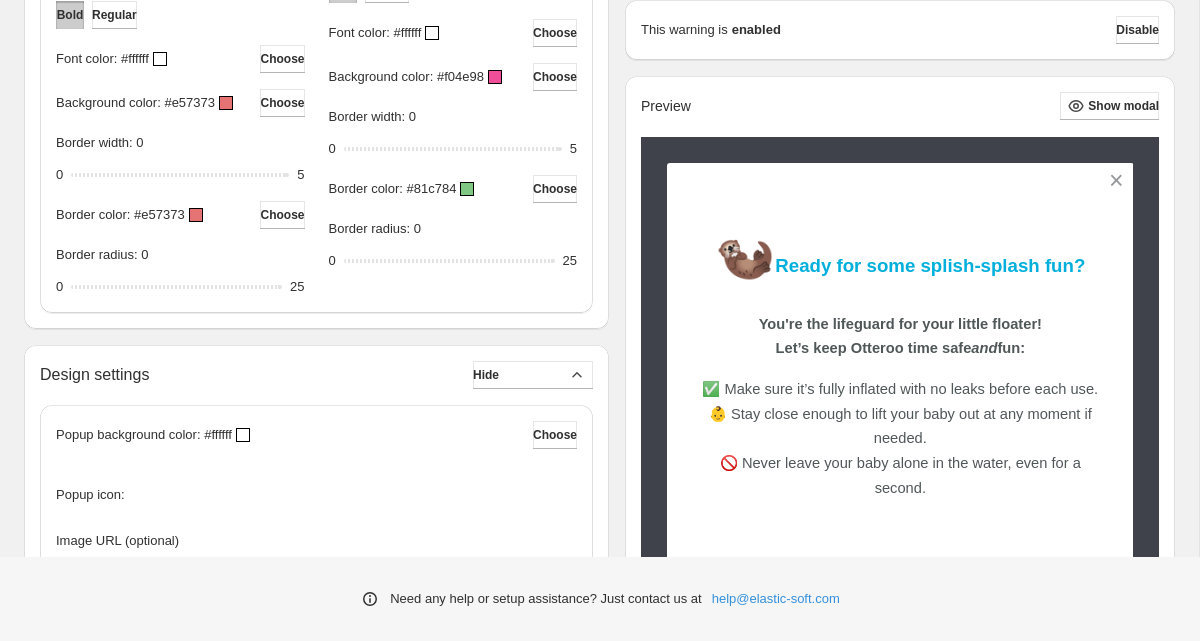 click at bounding box center [467, 189] 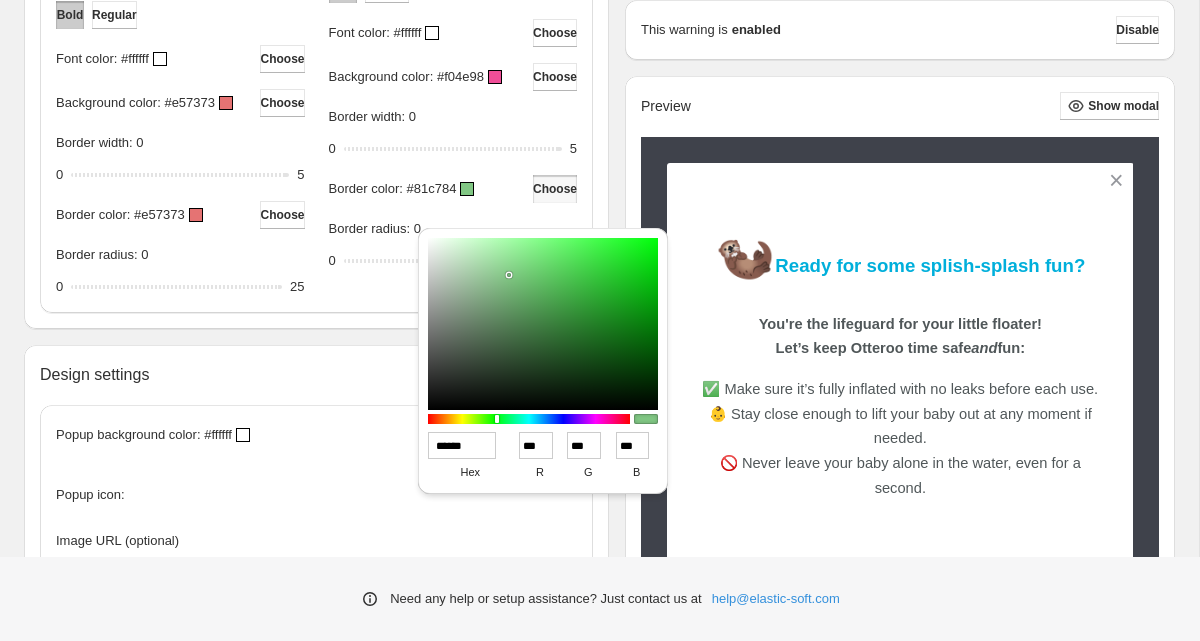 click on "******" at bounding box center (462, 445) 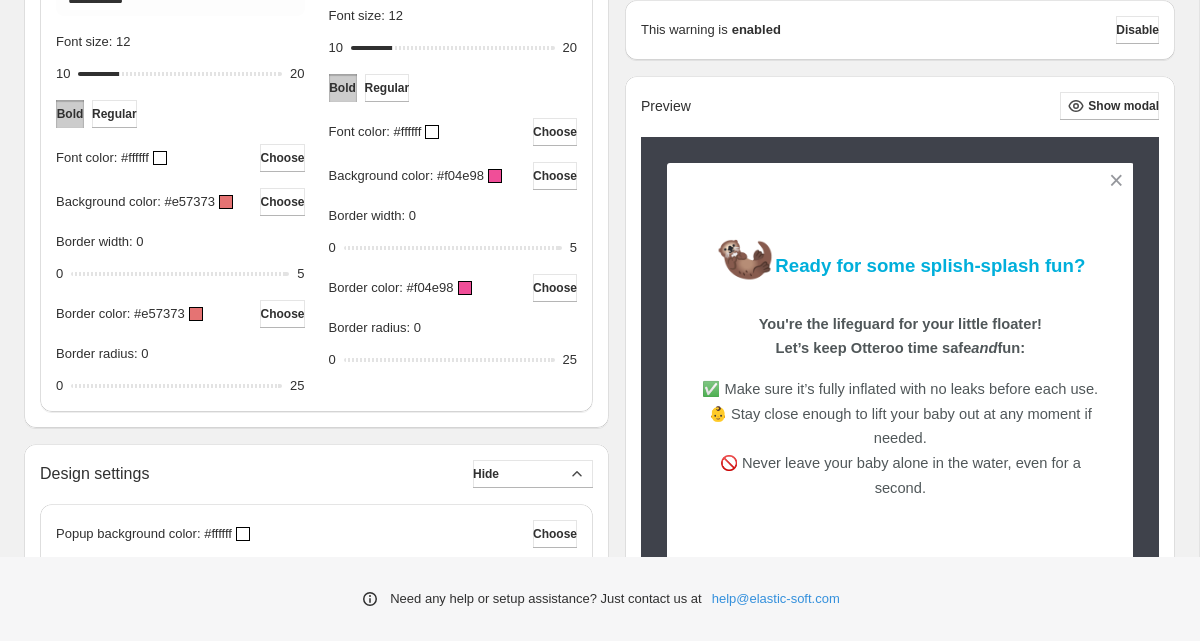 scroll, scrollTop: 886, scrollLeft: 0, axis: vertical 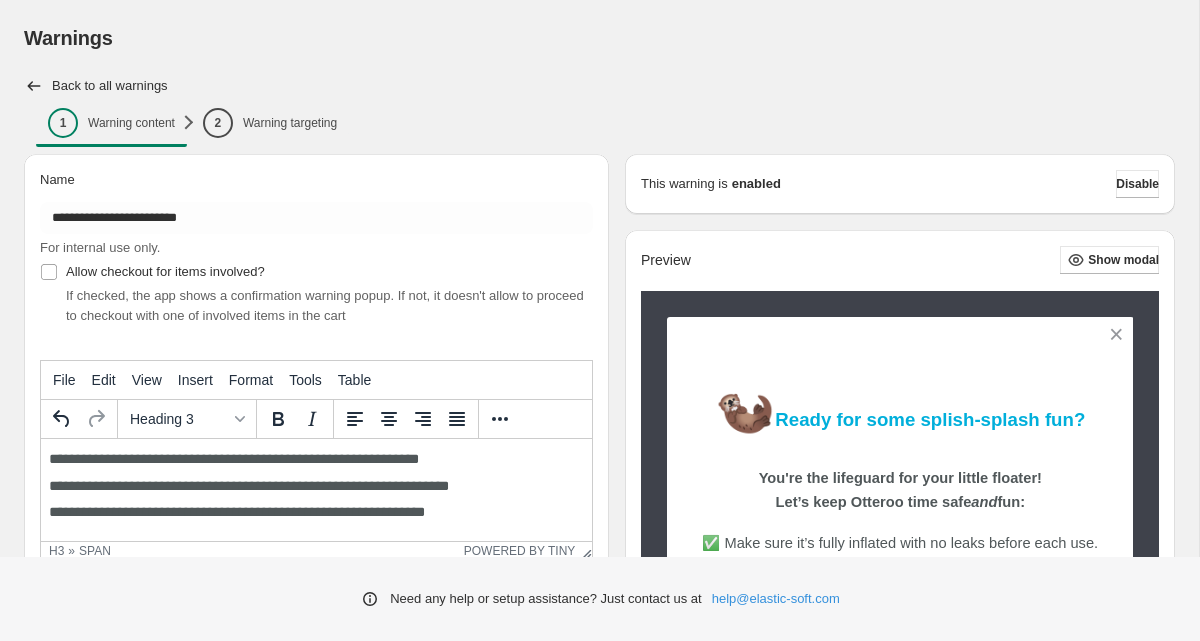 drag, startPoint x: 356, startPoint y: 374, endPoint x: 458, endPoint y: 379, distance: 102.122475 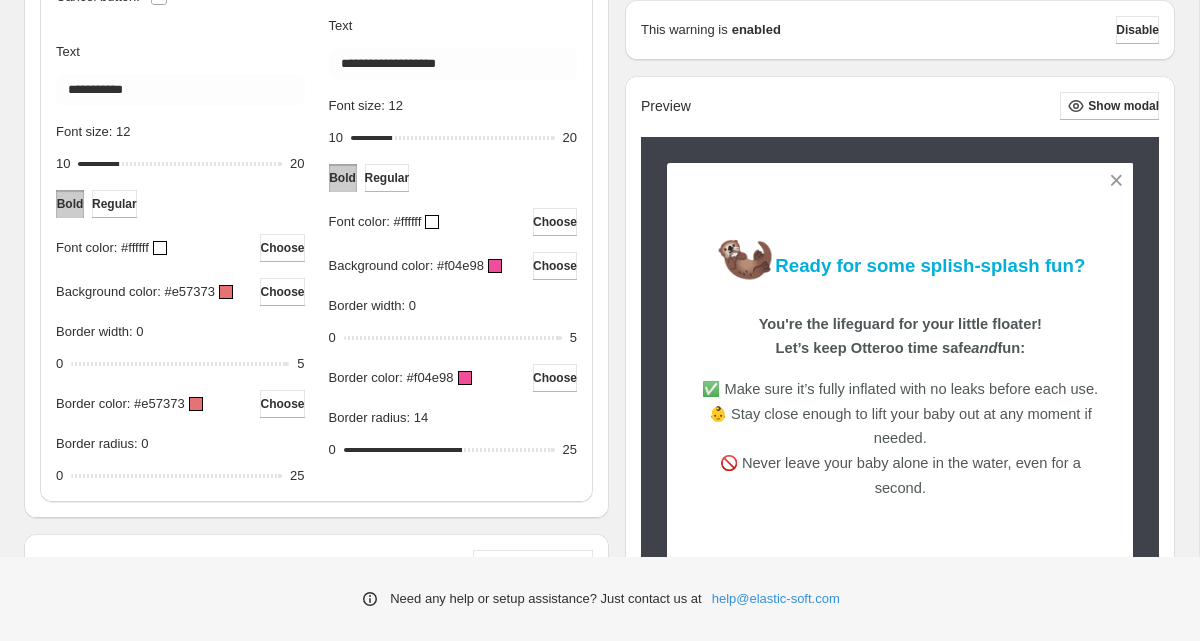 scroll, scrollTop: 796, scrollLeft: 0, axis: vertical 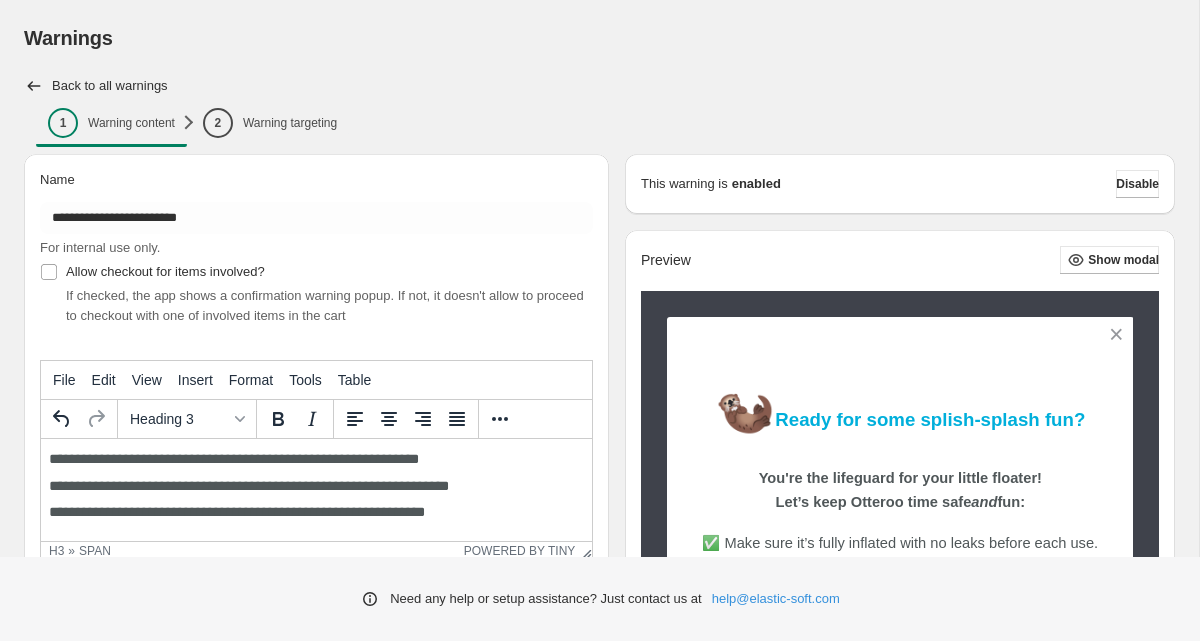 drag, startPoint x: 463, startPoint y: 466, endPoint x: 431, endPoint y: 467, distance: 32.01562 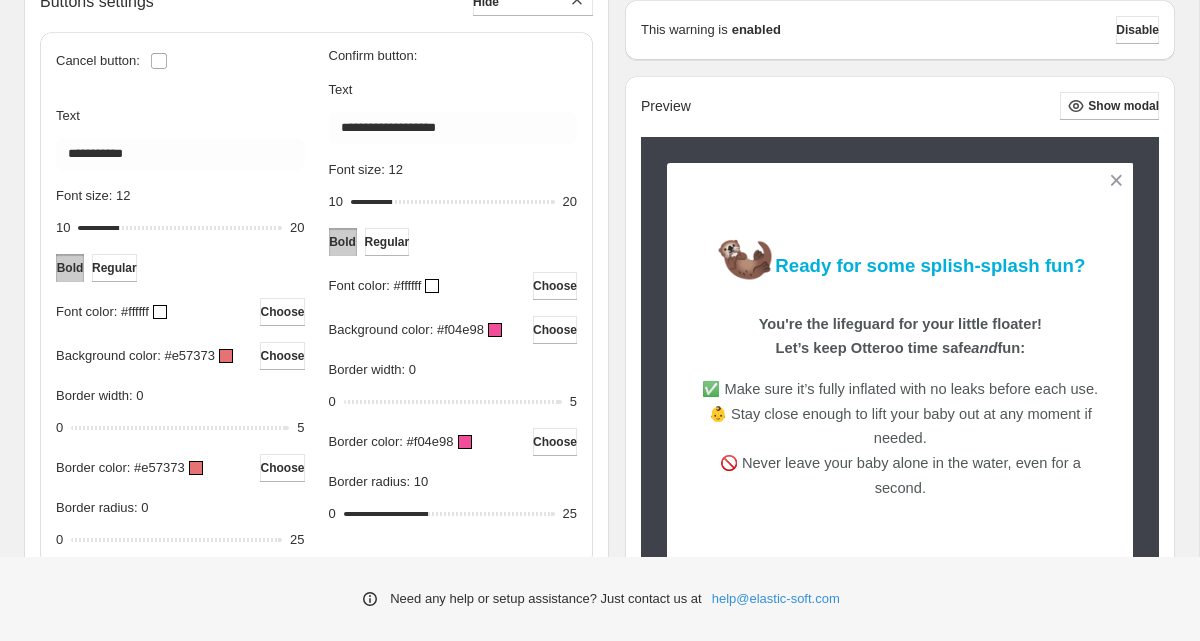 scroll, scrollTop: 872, scrollLeft: 0, axis: vertical 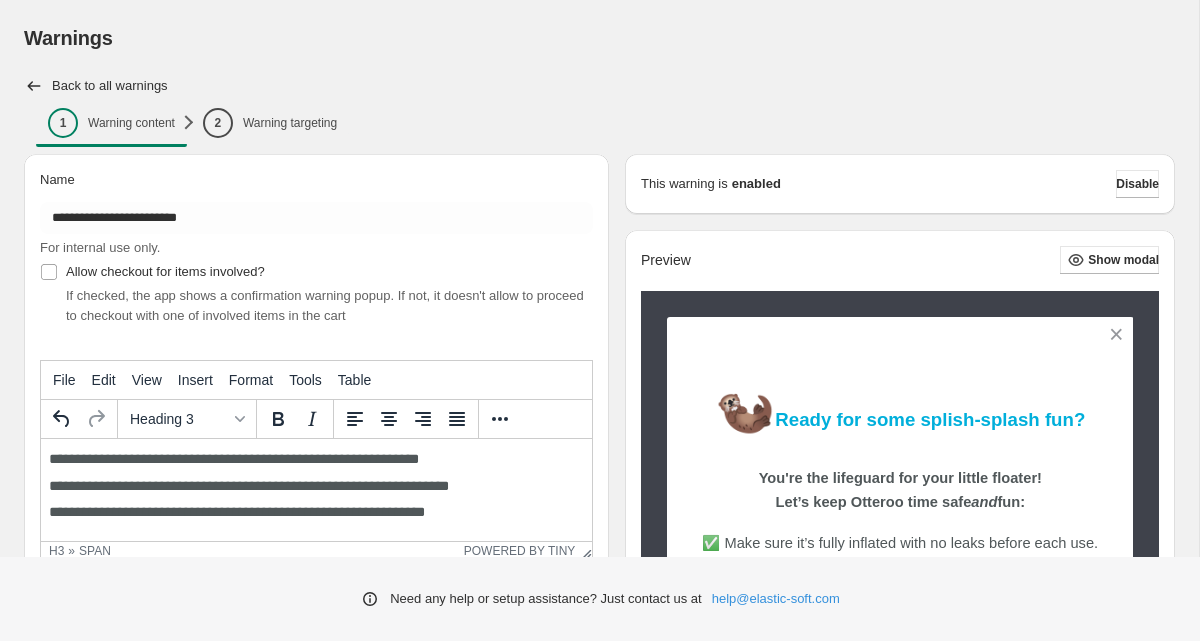 drag, startPoint x: 354, startPoint y: 275, endPoint x: 440, endPoint y: 283, distance: 86.37129 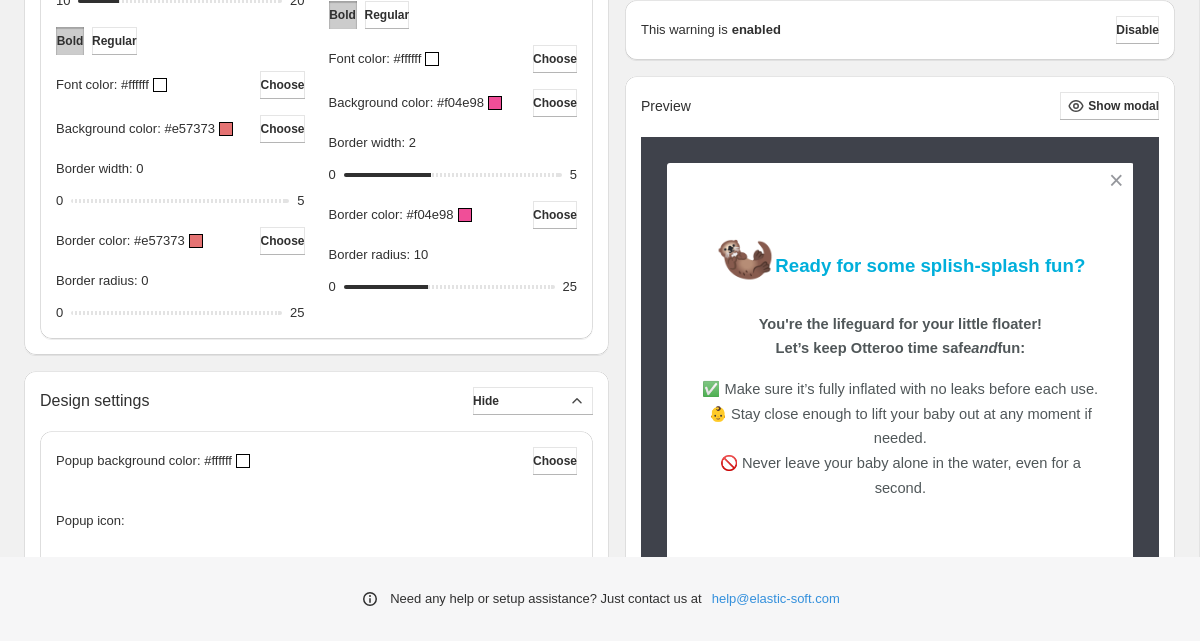 scroll, scrollTop: 949, scrollLeft: 0, axis: vertical 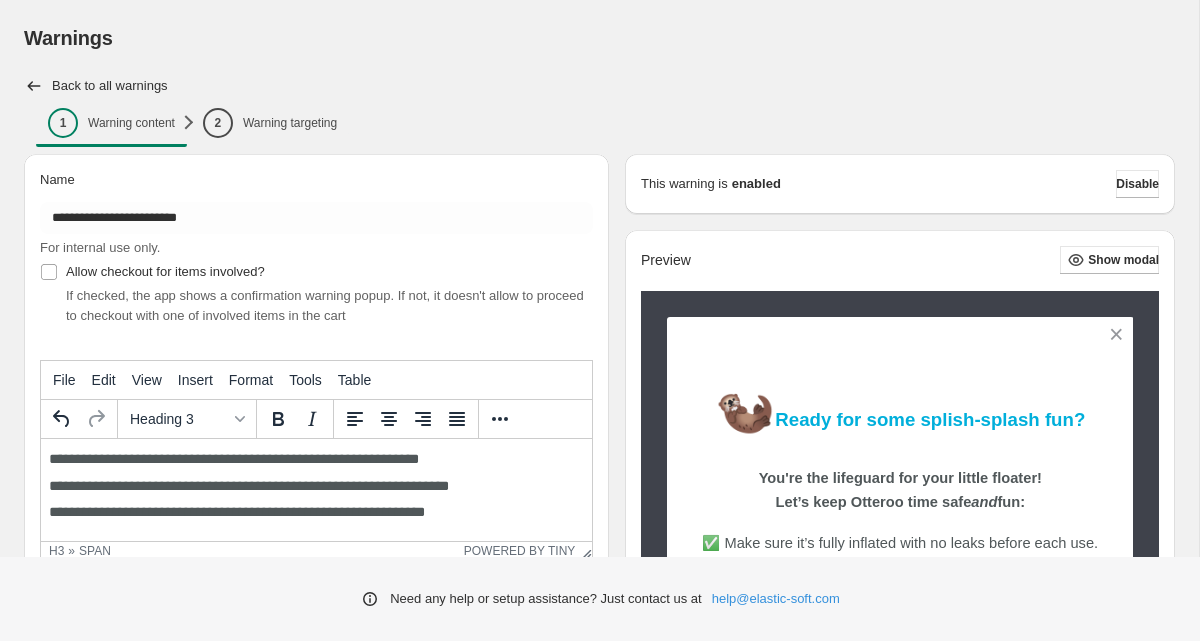 drag, startPoint x: 84, startPoint y: 339, endPoint x: 207, endPoint y: 344, distance: 123.101585 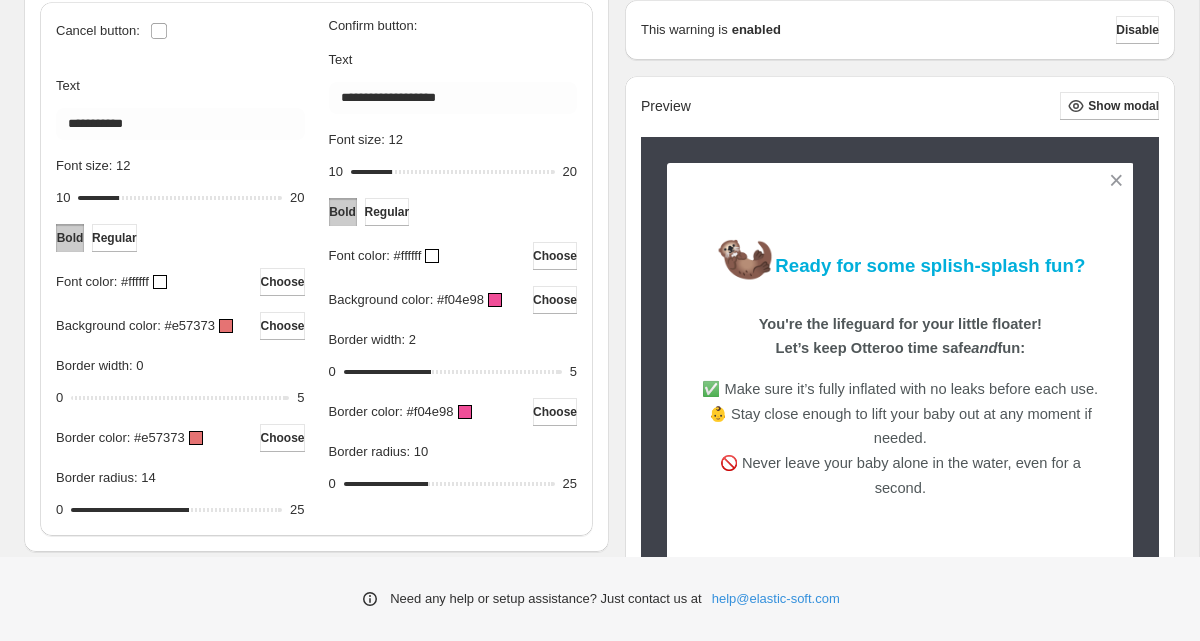 scroll, scrollTop: 0, scrollLeft: 0, axis: both 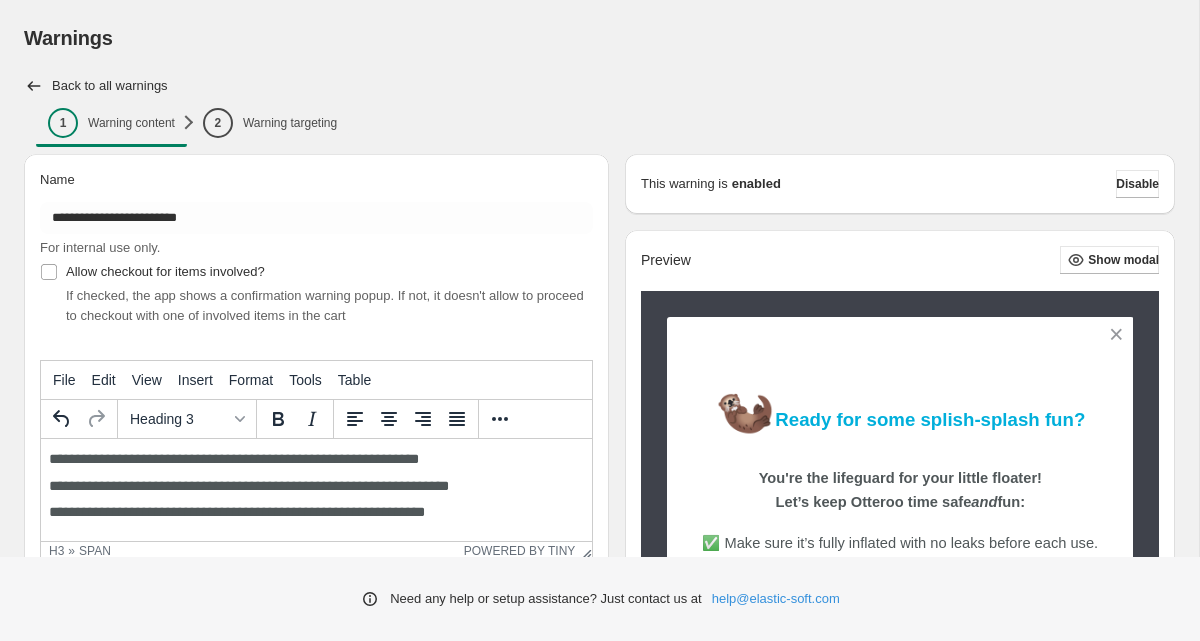 drag, startPoint x: 206, startPoint y: 532, endPoint x: 132, endPoint y: 532, distance: 74 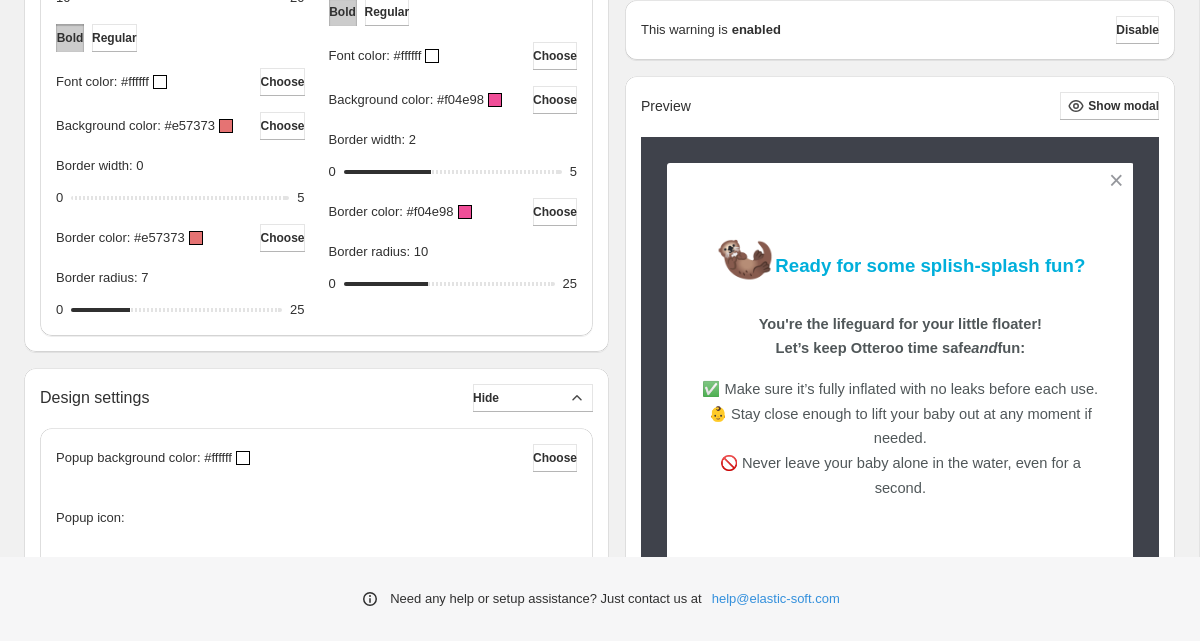 scroll, scrollTop: 0, scrollLeft: 0, axis: both 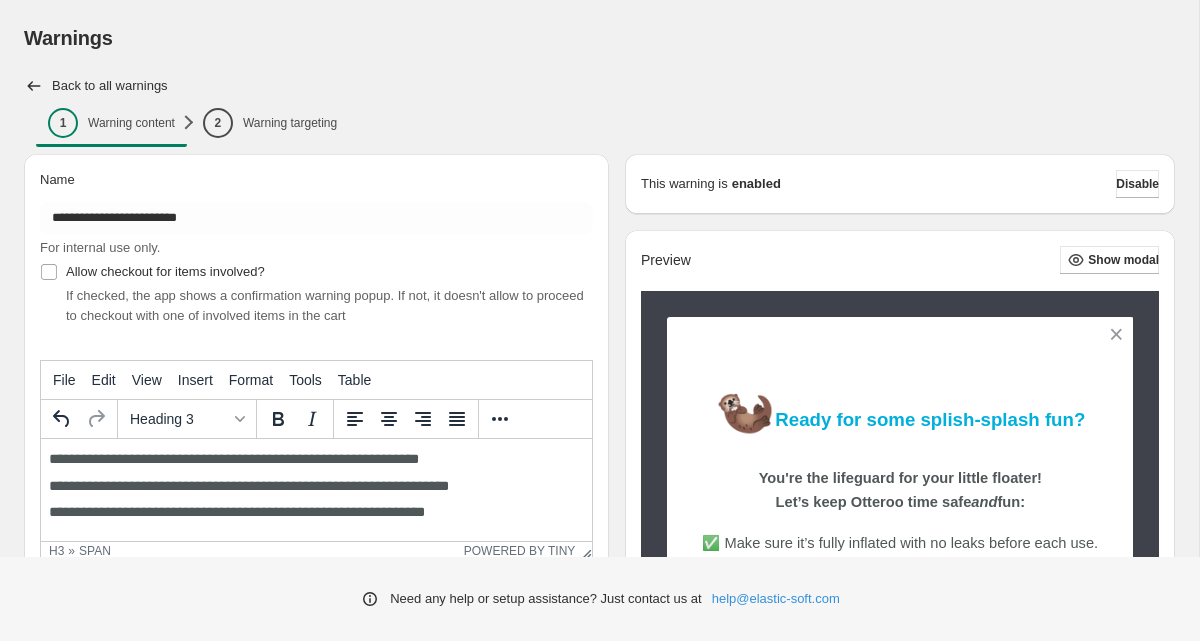 drag, startPoint x: 136, startPoint y: 335, endPoint x: 169, endPoint y: 337, distance: 33.06055 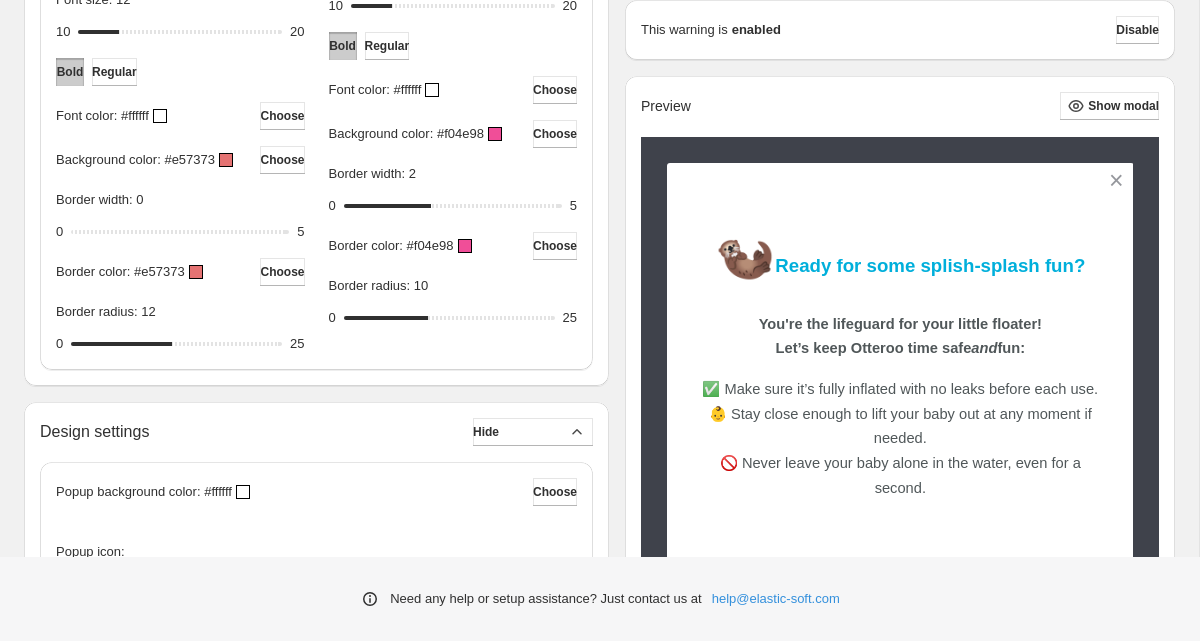 scroll, scrollTop: 916, scrollLeft: 0, axis: vertical 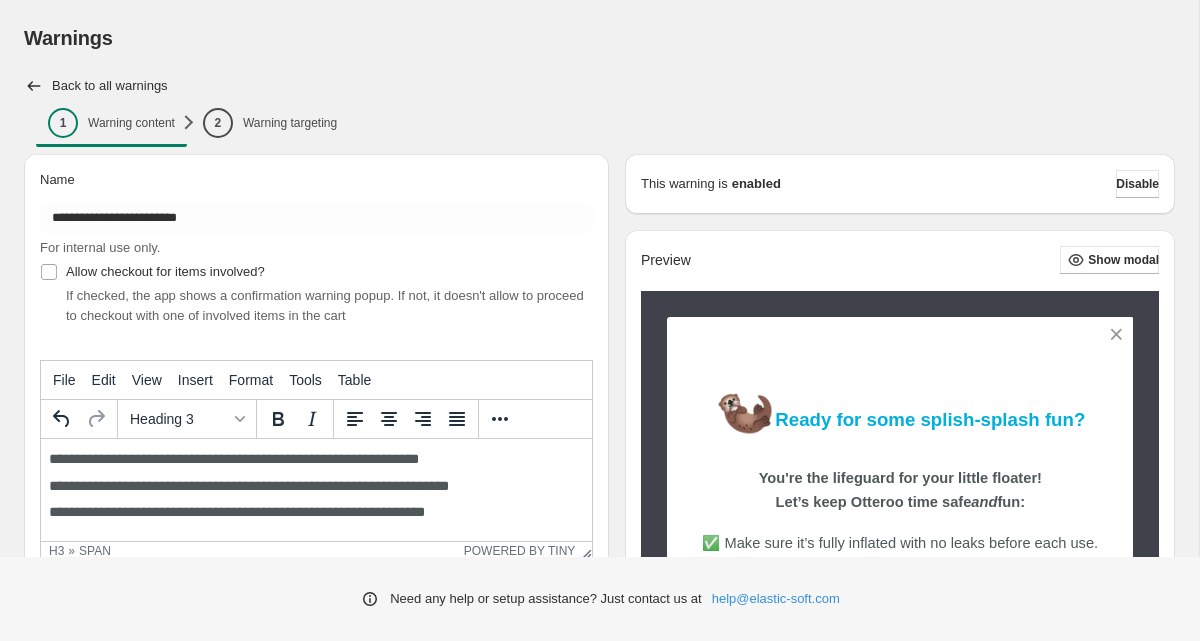 drag, startPoint x: 172, startPoint y: 375, endPoint x: 152, endPoint y: 375, distance: 20 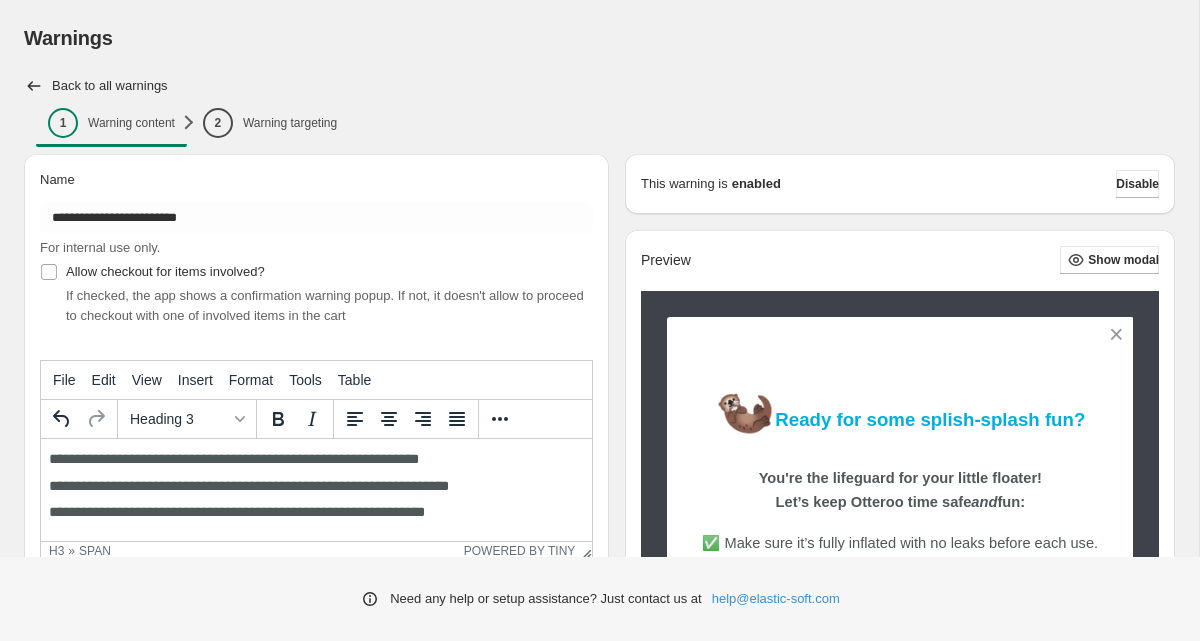 drag, startPoint x: 193, startPoint y: 974, endPoint x: 204, endPoint y: 974, distance: 11 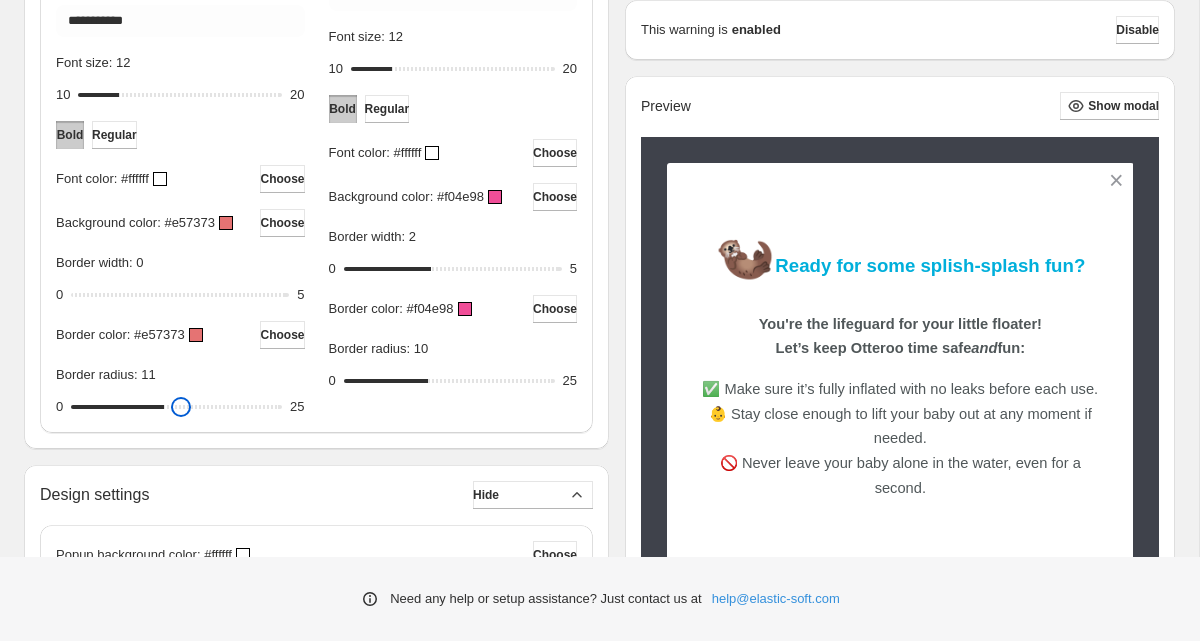 type on "**" 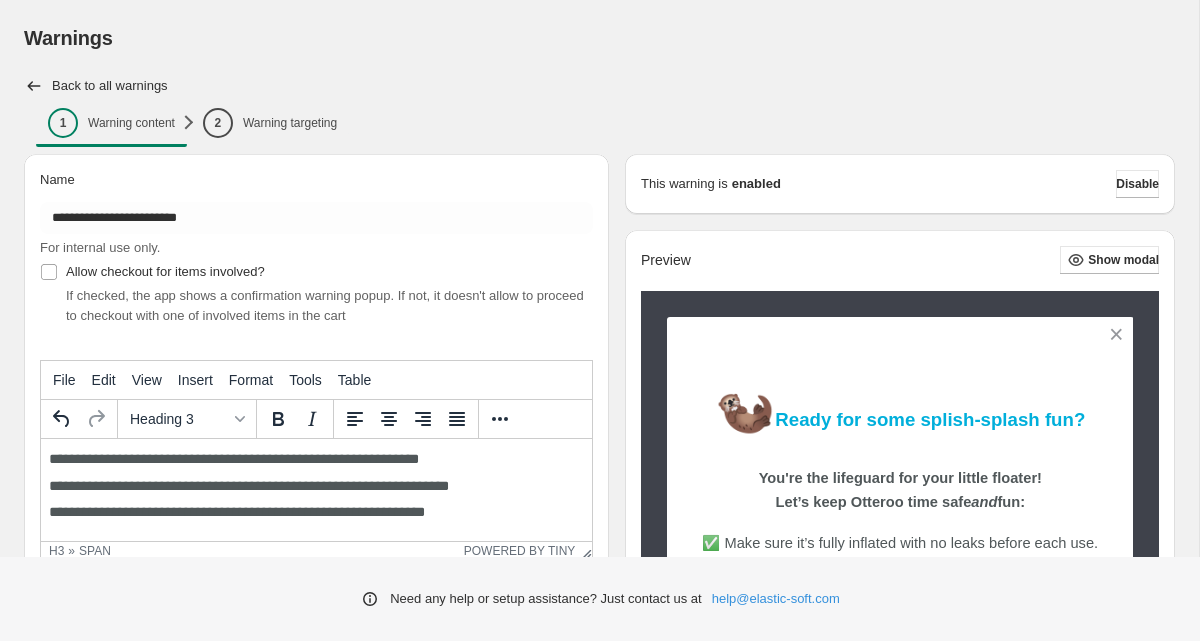 click on "Border radius: 10" at bounding box center [176, 1268] 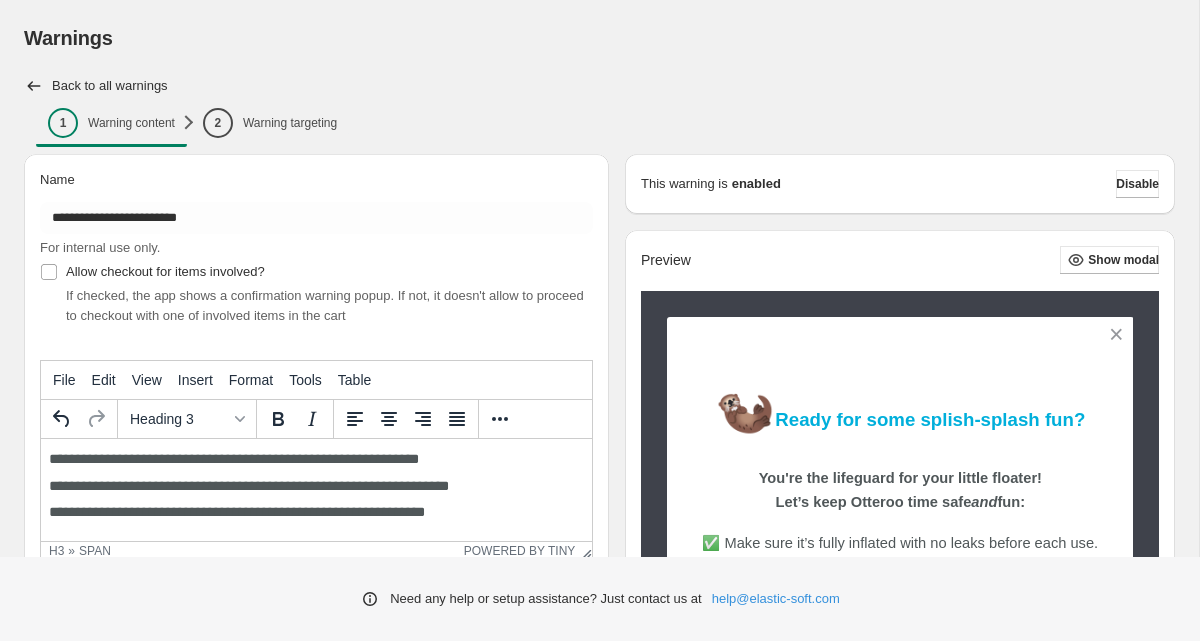 type on "*" 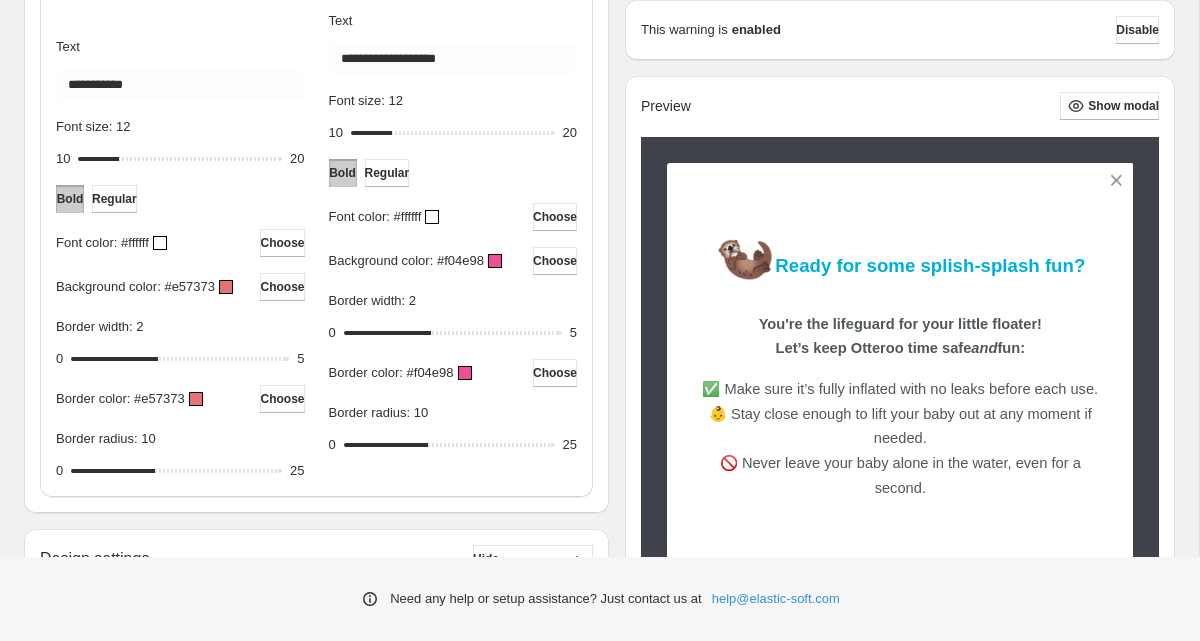 click at bounding box center (226, 287) 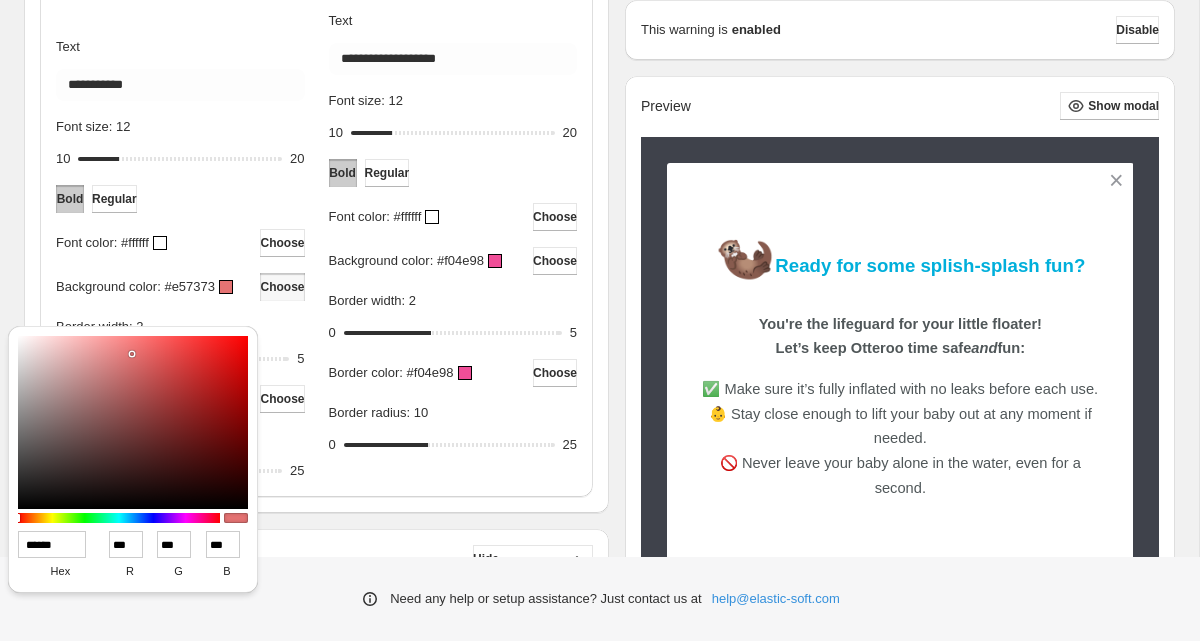 click on "******" at bounding box center [52, 544] 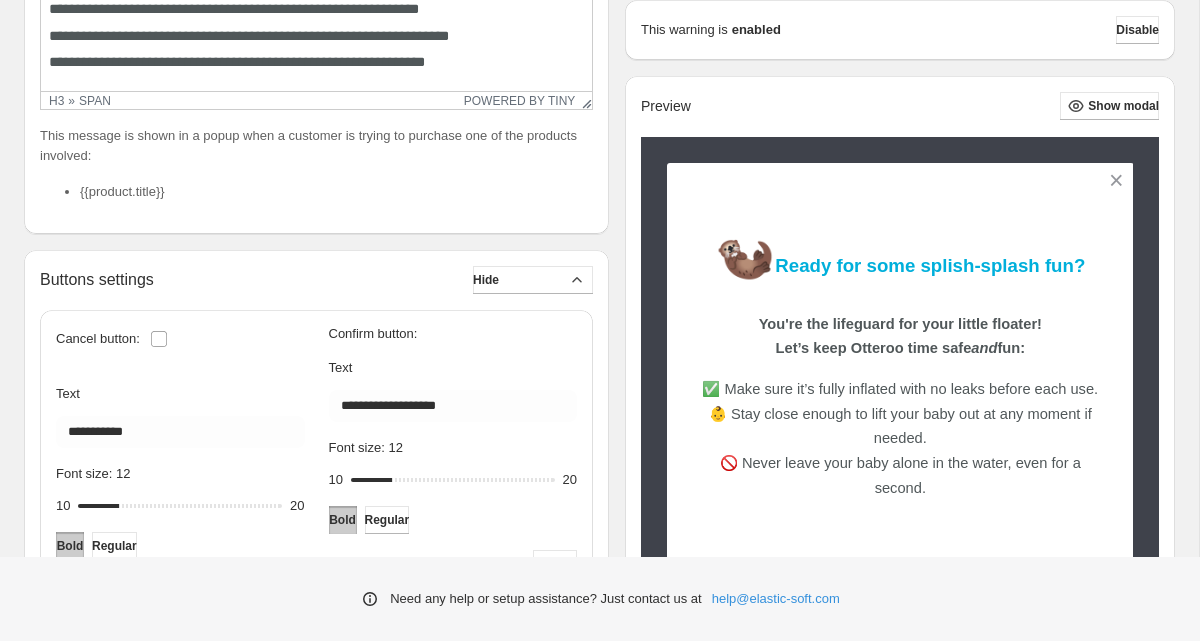 scroll, scrollTop: 826, scrollLeft: 0, axis: vertical 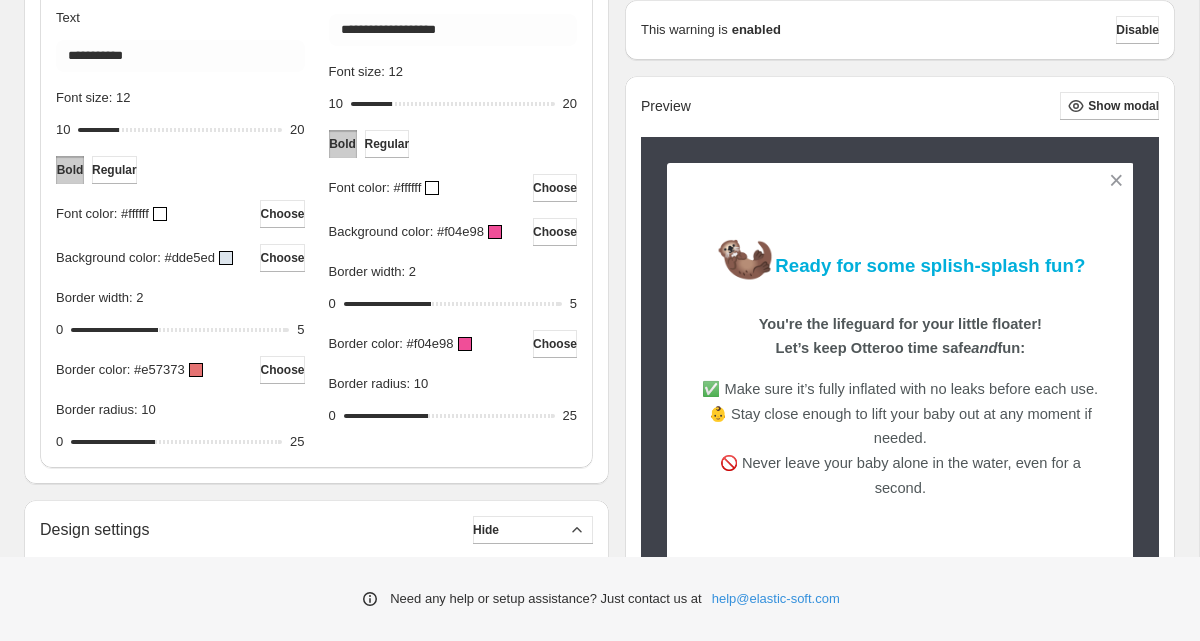 click at bounding box center [196, 370] 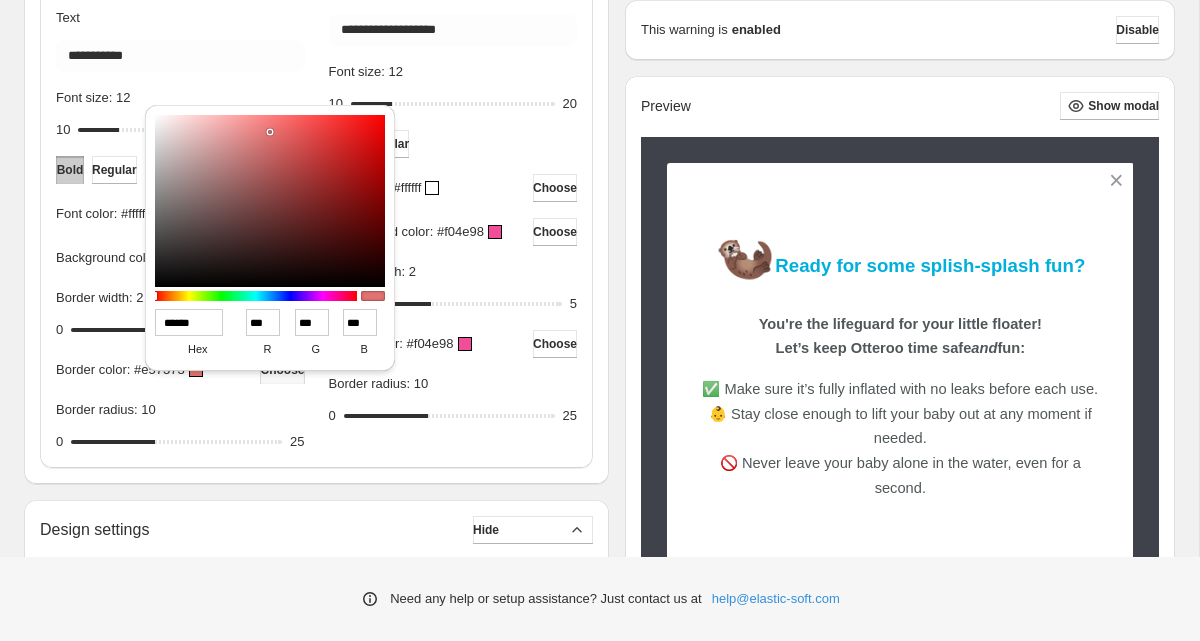 click on "******" at bounding box center (189, 322) 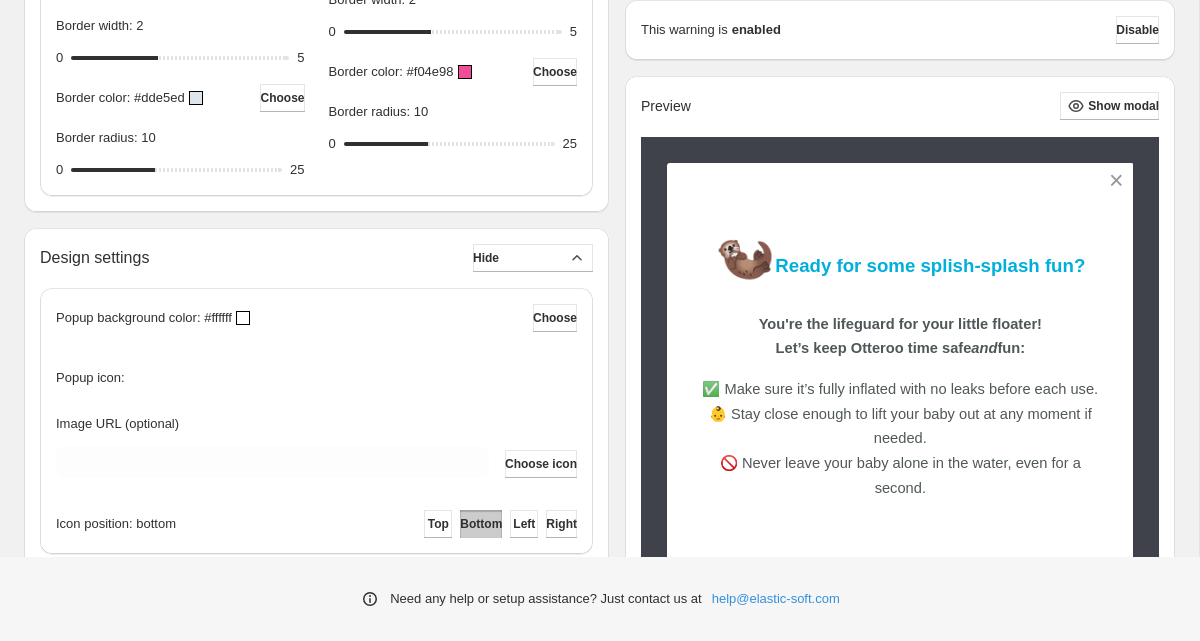 scroll, scrollTop: 1094, scrollLeft: 0, axis: vertical 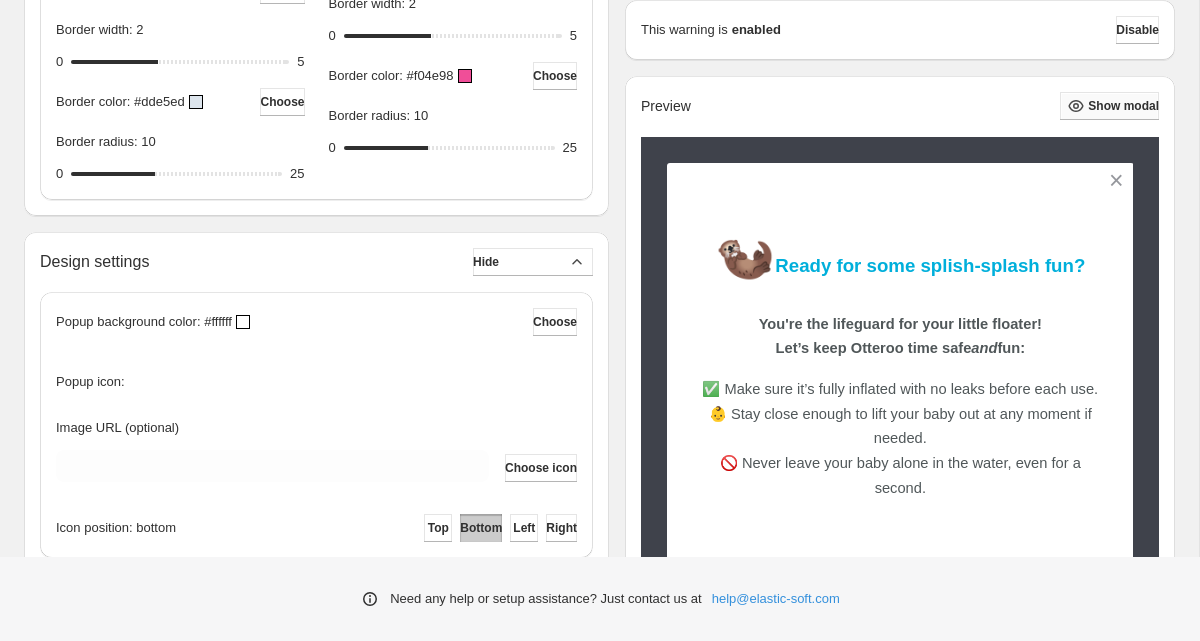 click on "Show modal" at bounding box center [1109, 106] 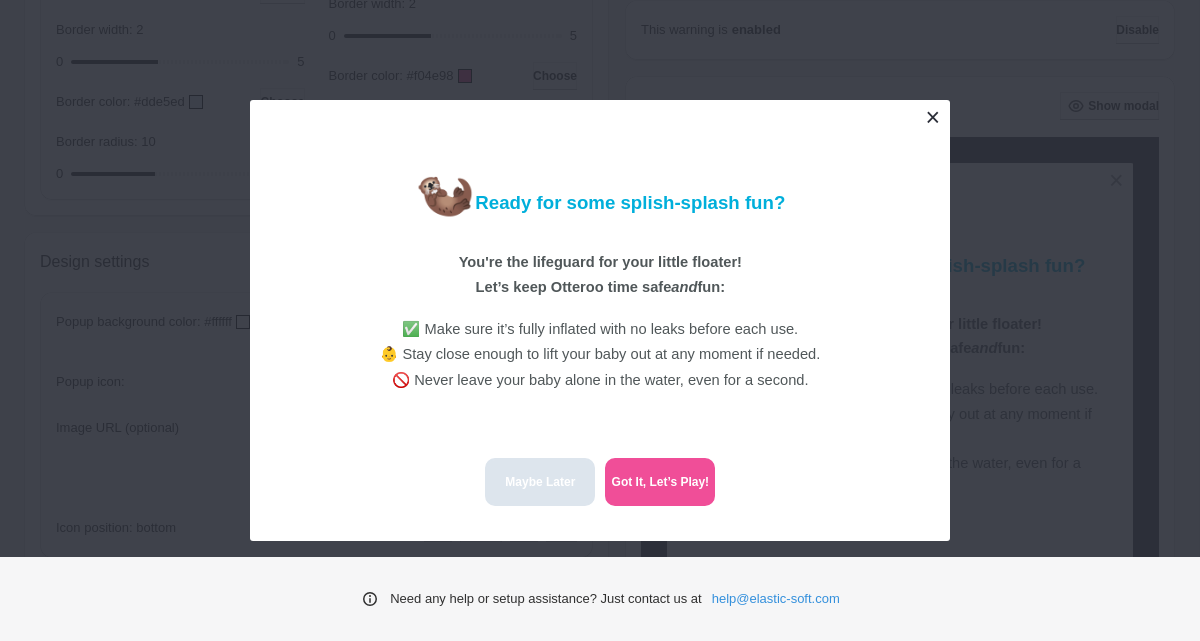 click at bounding box center [932, 117] 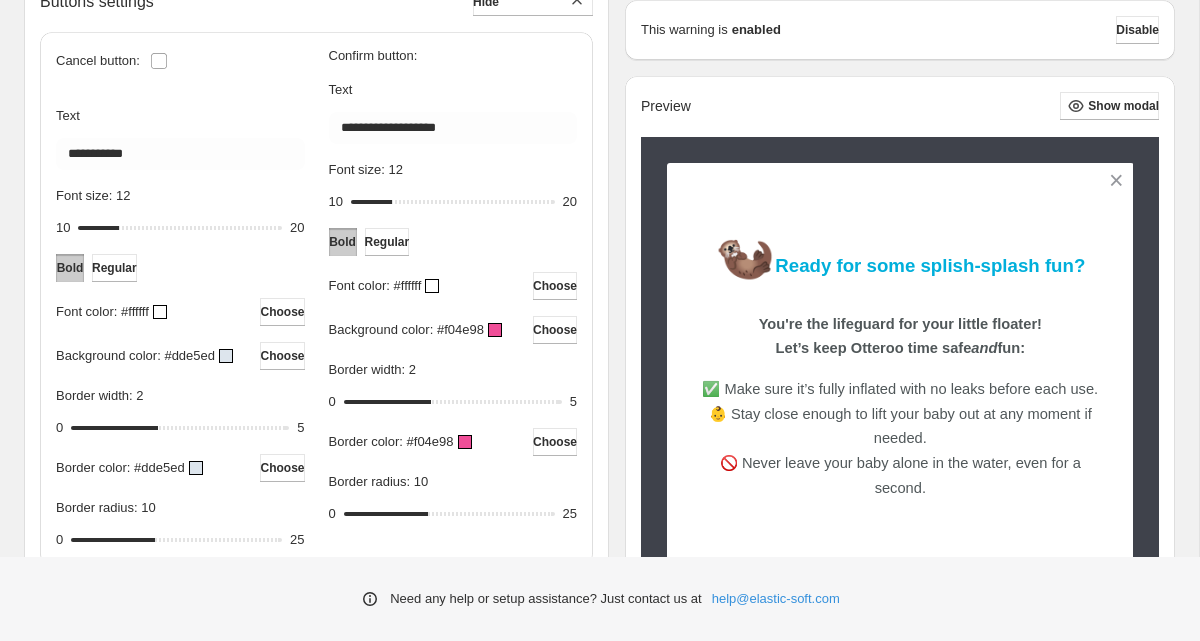 scroll, scrollTop: 727, scrollLeft: 0, axis: vertical 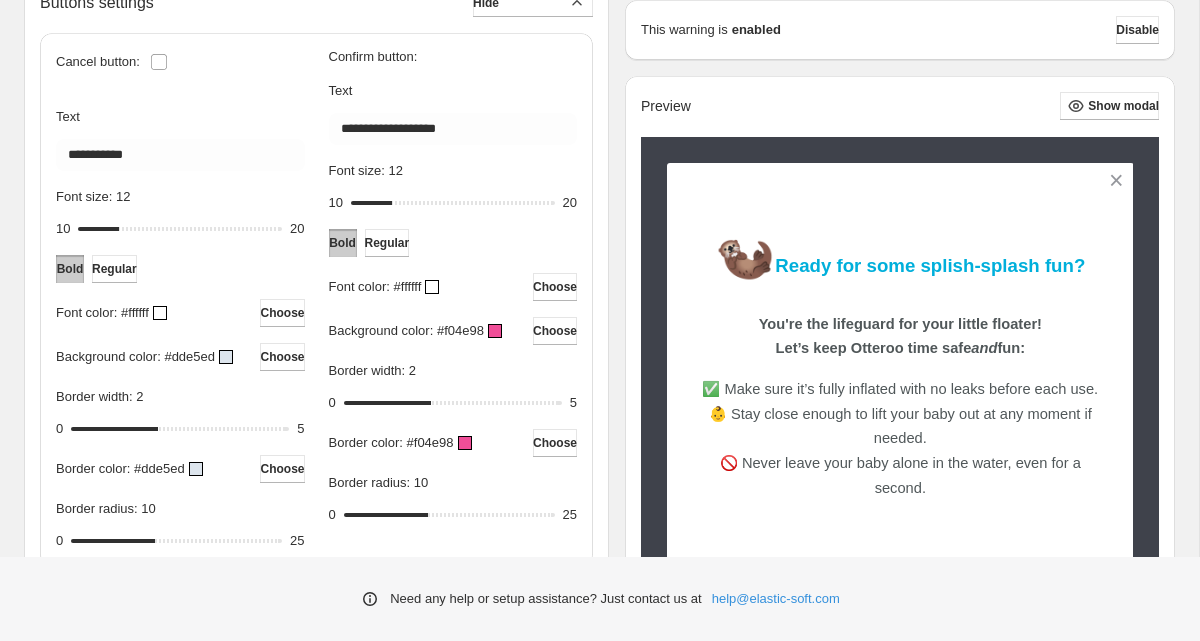 click at bounding box center (160, 313) 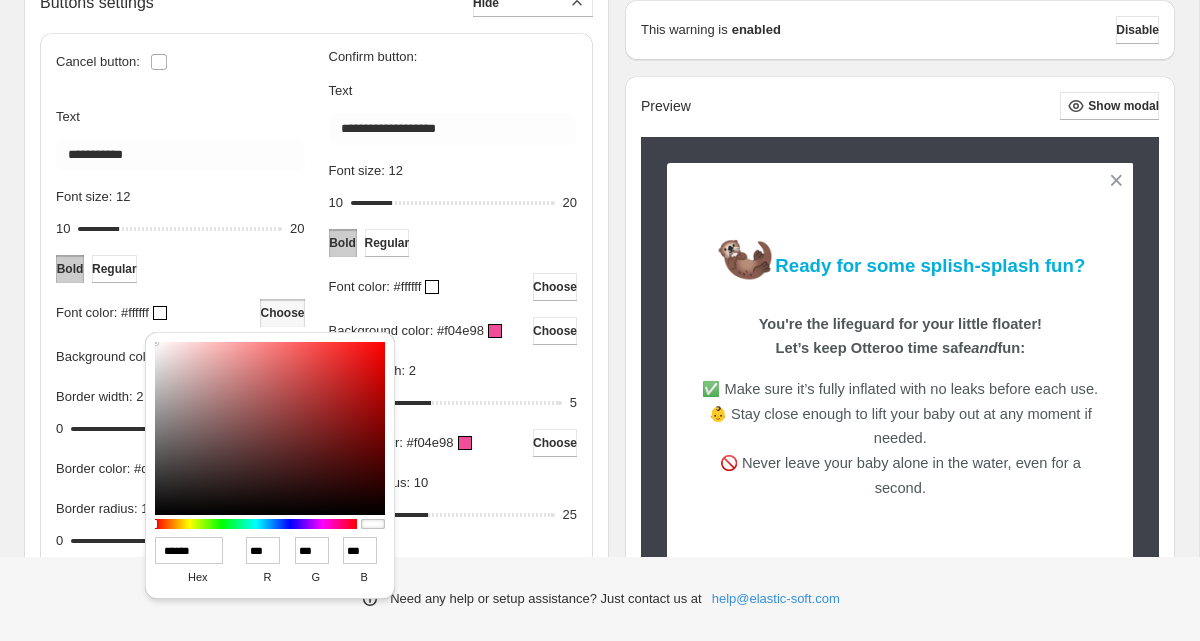 click on "******" at bounding box center (189, 550) 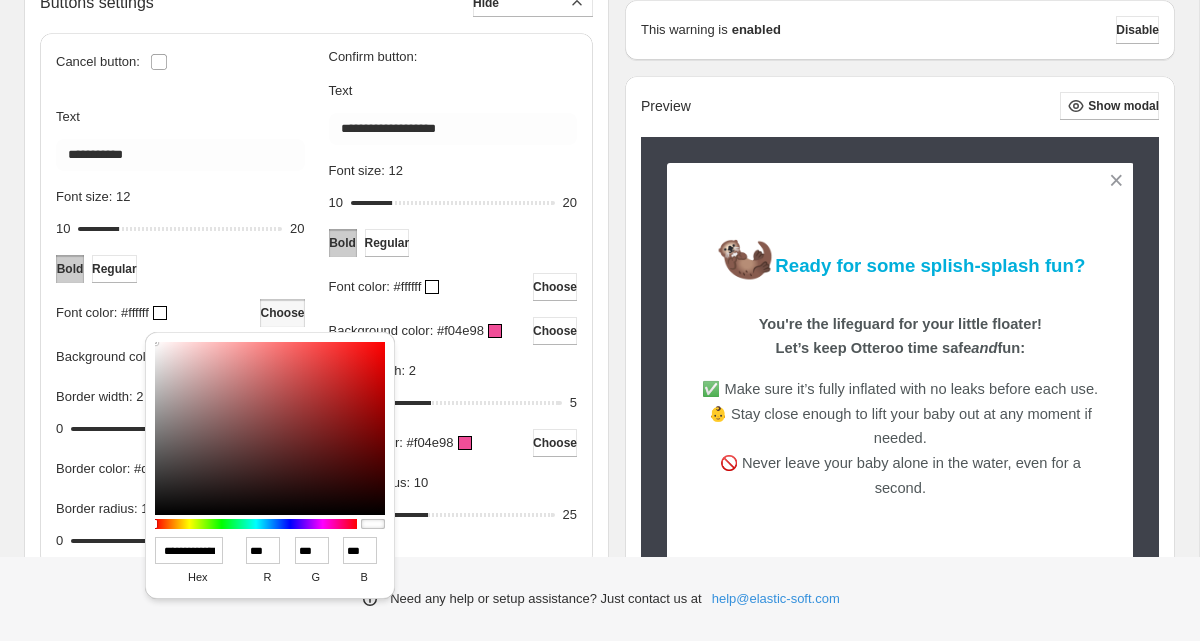scroll, scrollTop: 0, scrollLeft: 35, axis: horizontal 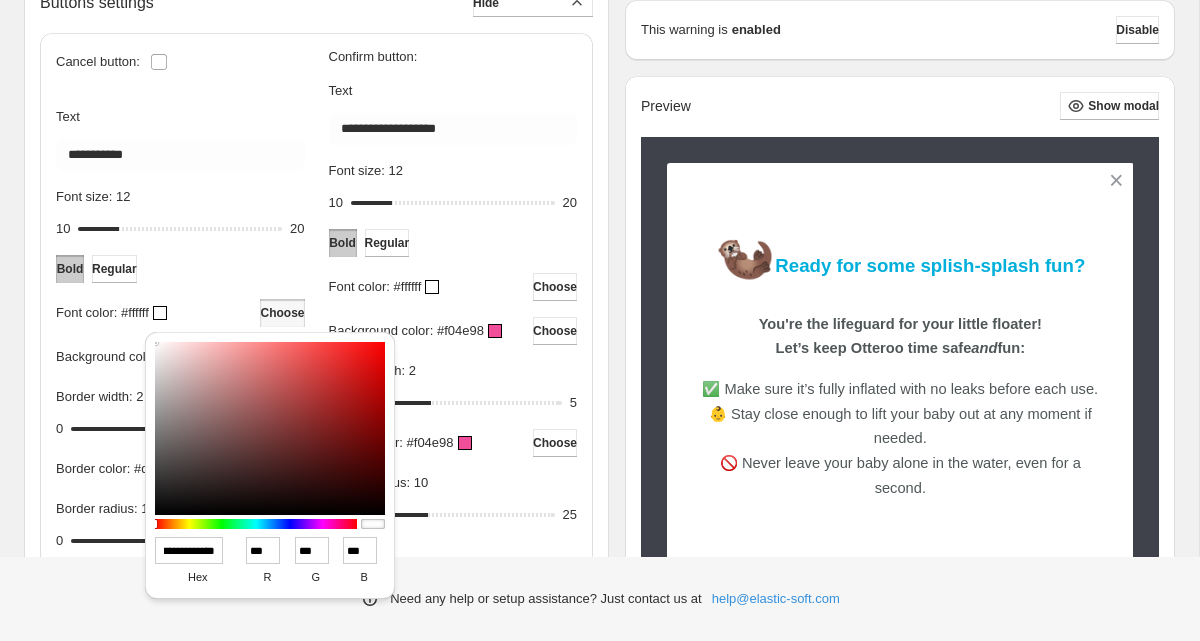 paste 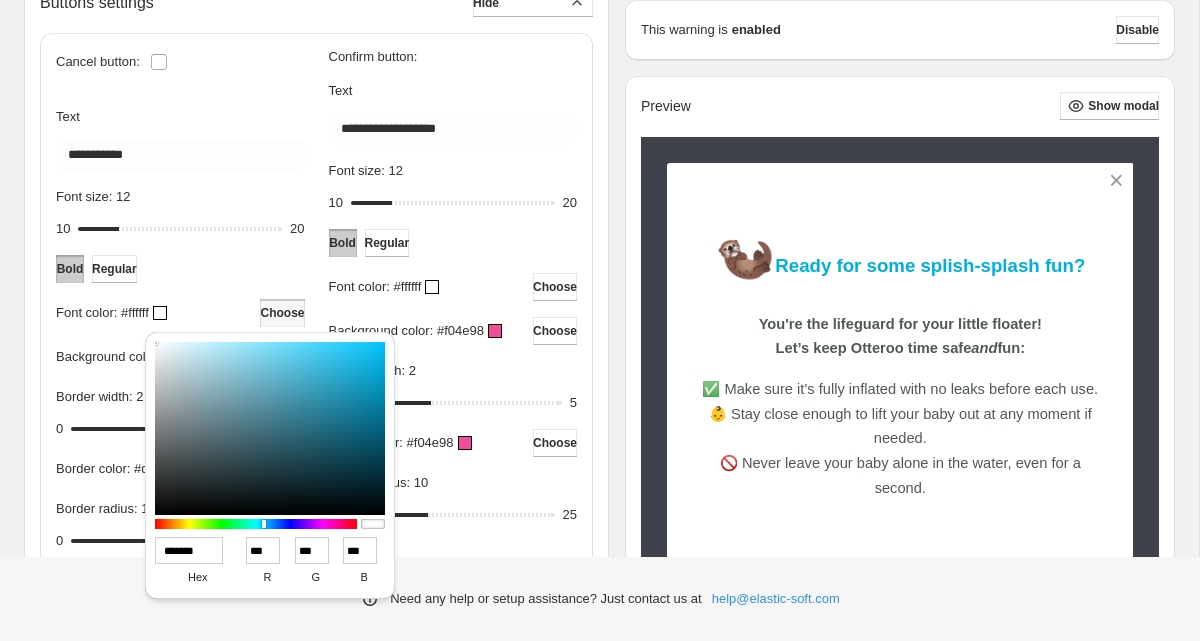 scroll, scrollTop: 0, scrollLeft: 0, axis: both 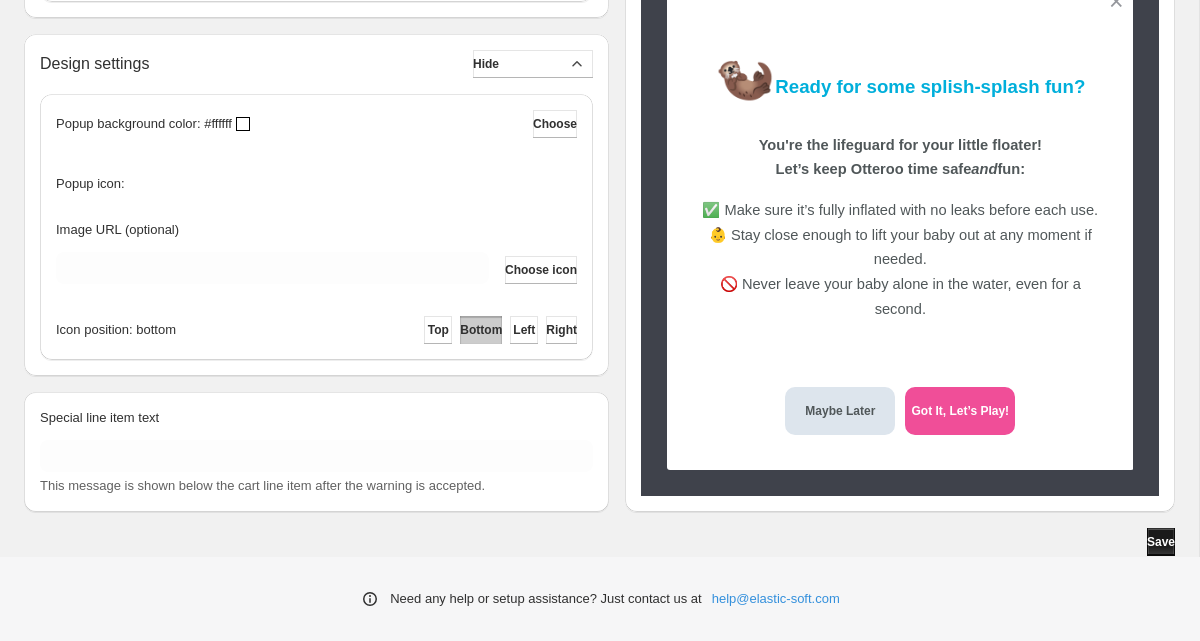 click on "Save" at bounding box center [1161, 542] 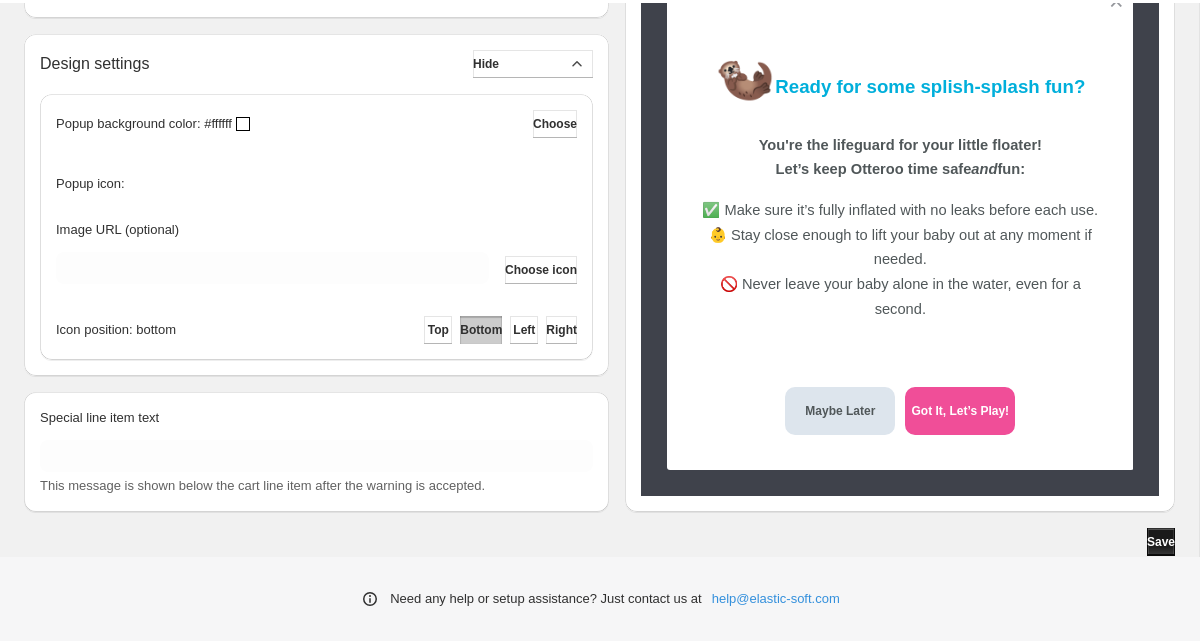 scroll, scrollTop: 0, scrollLeft: 0, axis: both 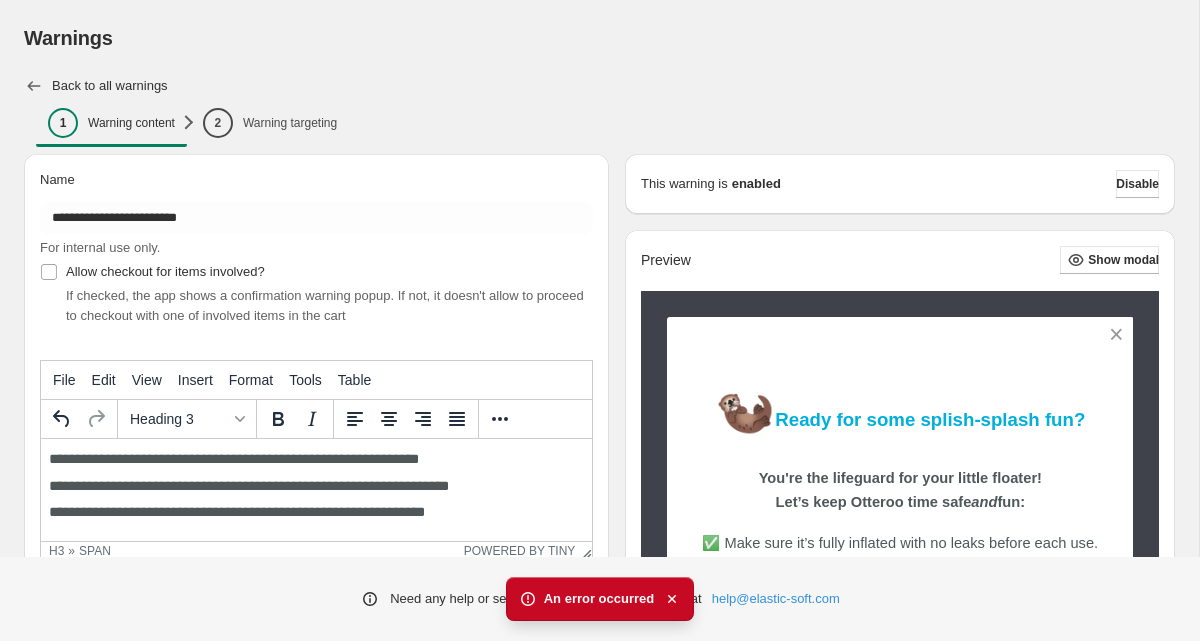 click 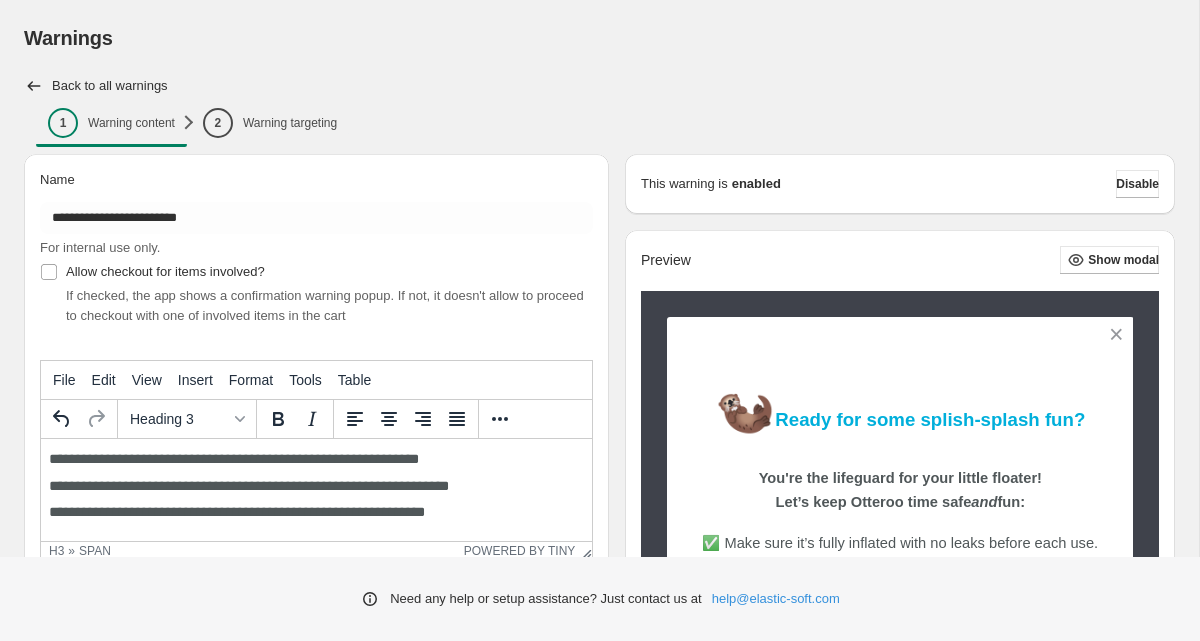 type on "******" 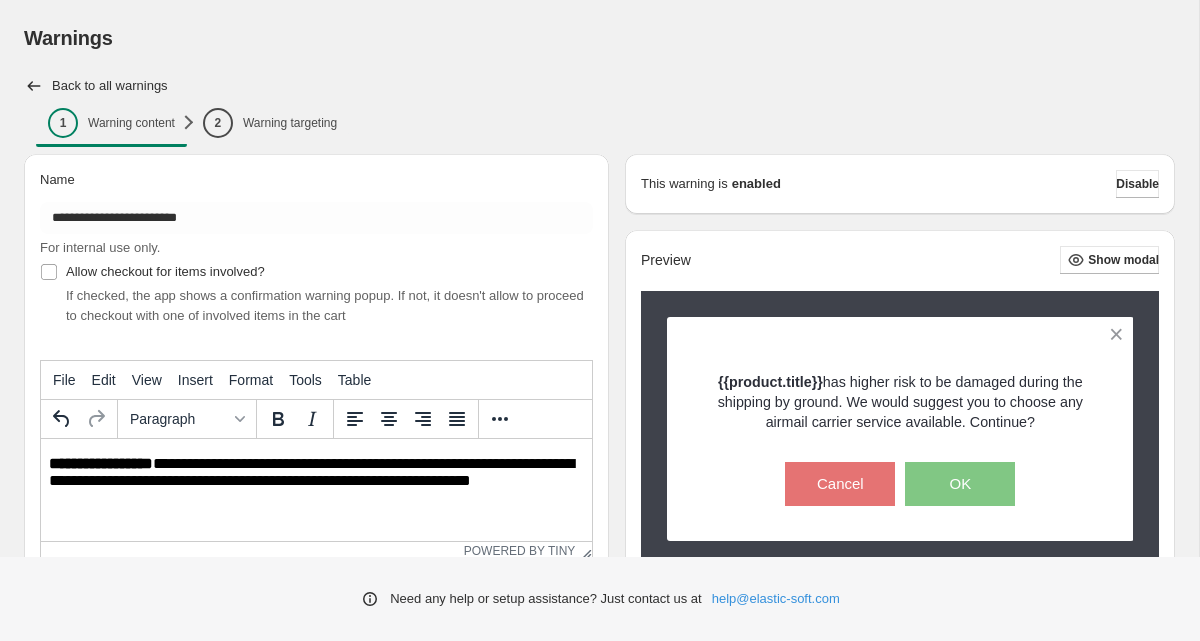 scroll, scrollTop: 0, scrollLeft: 0, axis: both 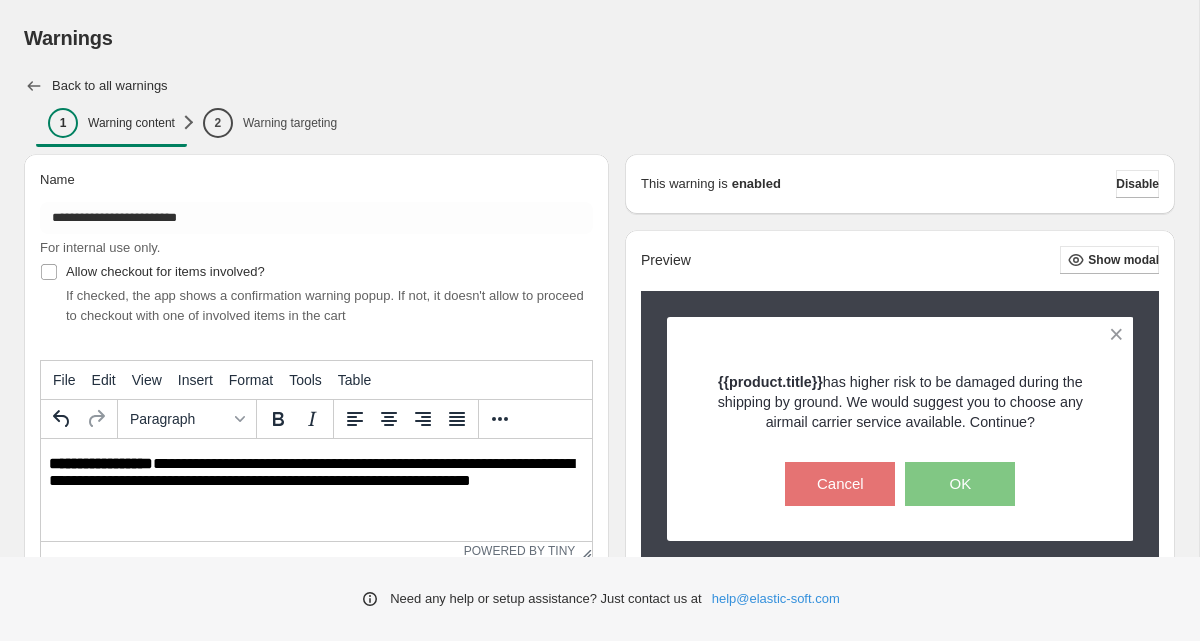 click 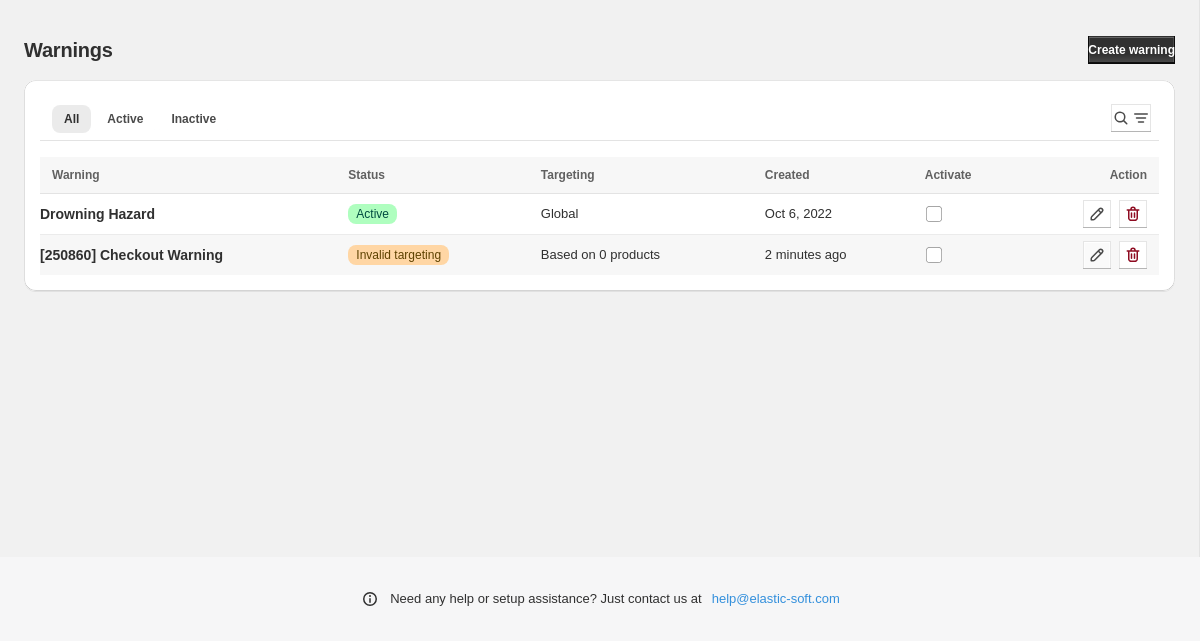 click 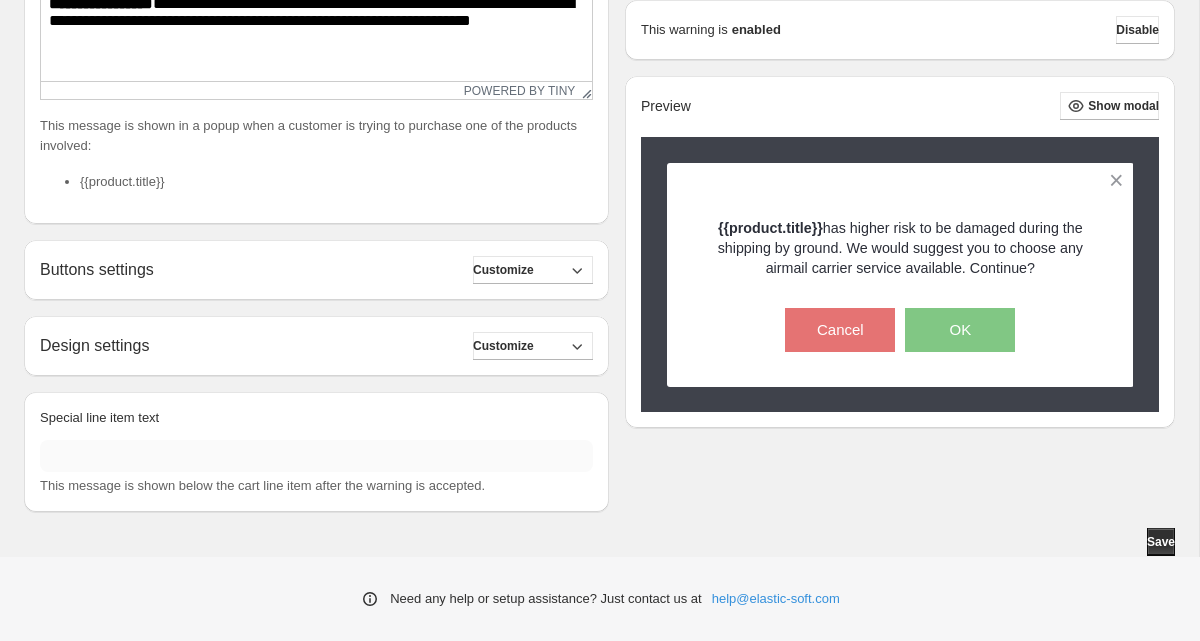 scroll, scrollTop: 0, scrollLeft: 0, axis: both 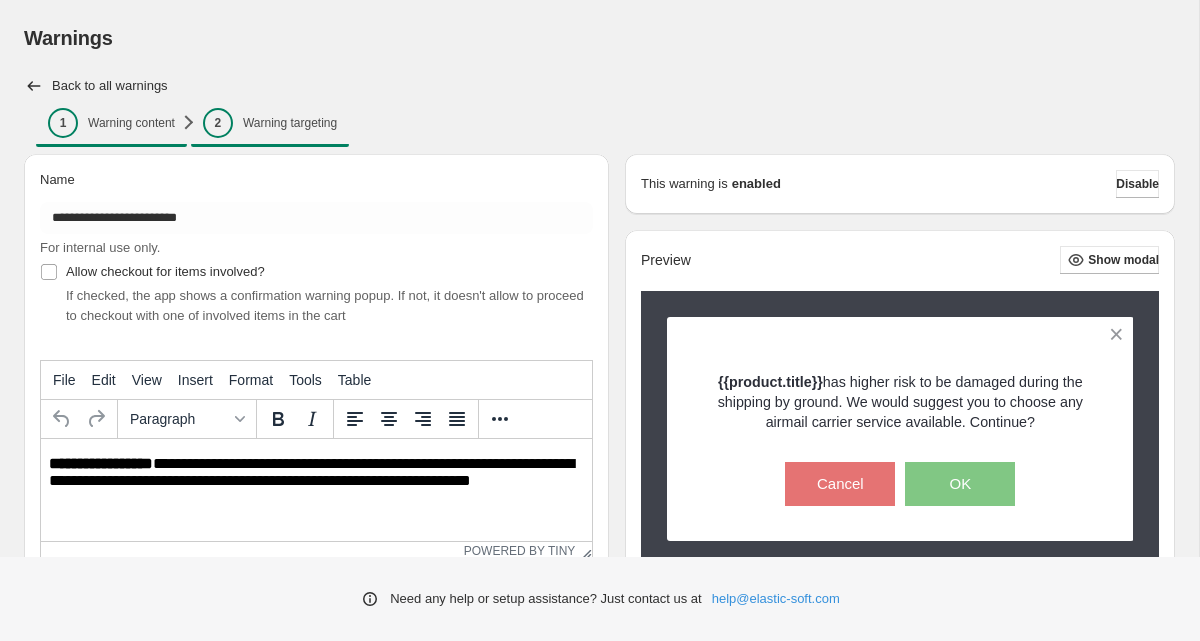 click on "Warning targeting" at bounding box center [290, 123] 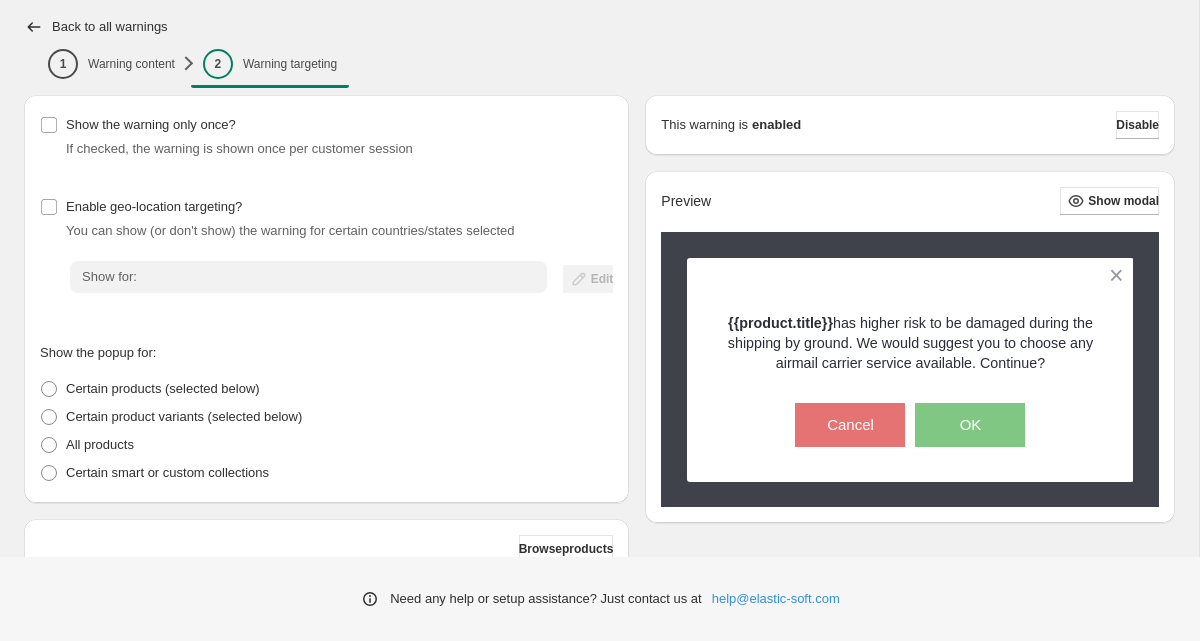 scroll, scrollTop: 61, scrollLeft: 0, axis: vertical 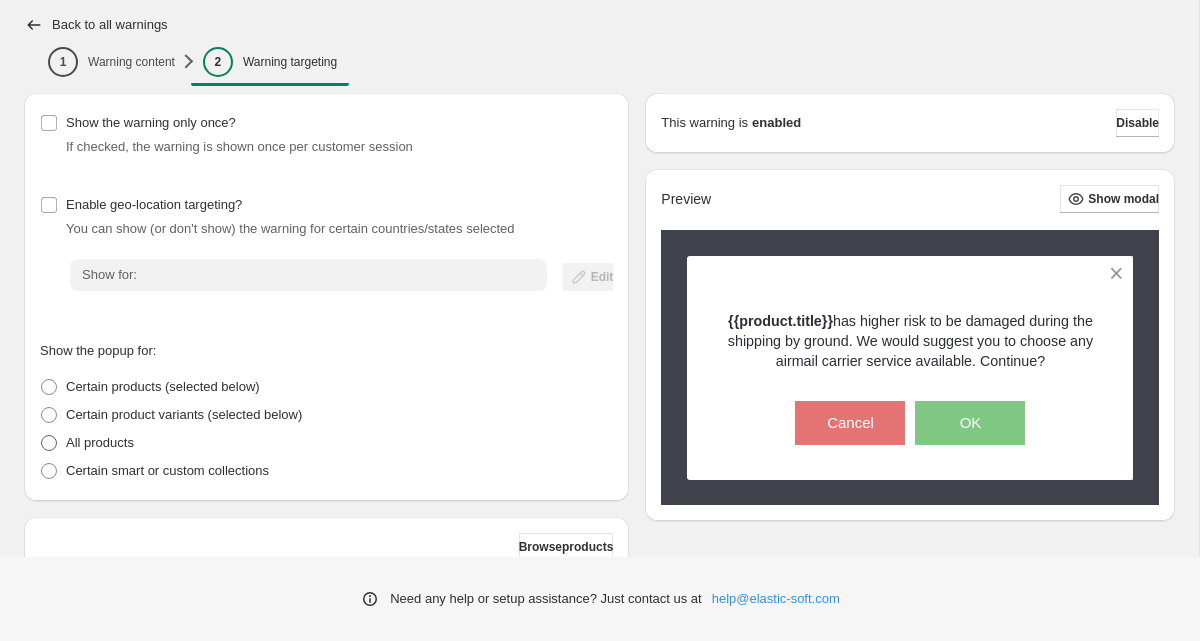 click at bounding box center [49, 443] 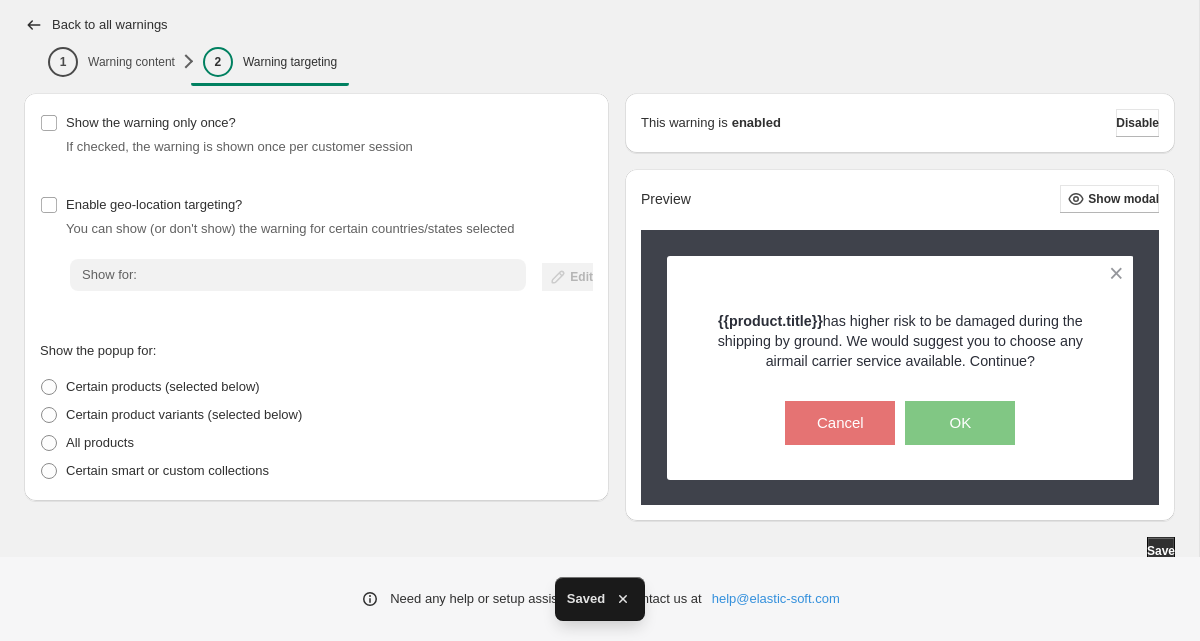 click on "Warnings. This page is ready Warnings" at bounding box center [599, -23] 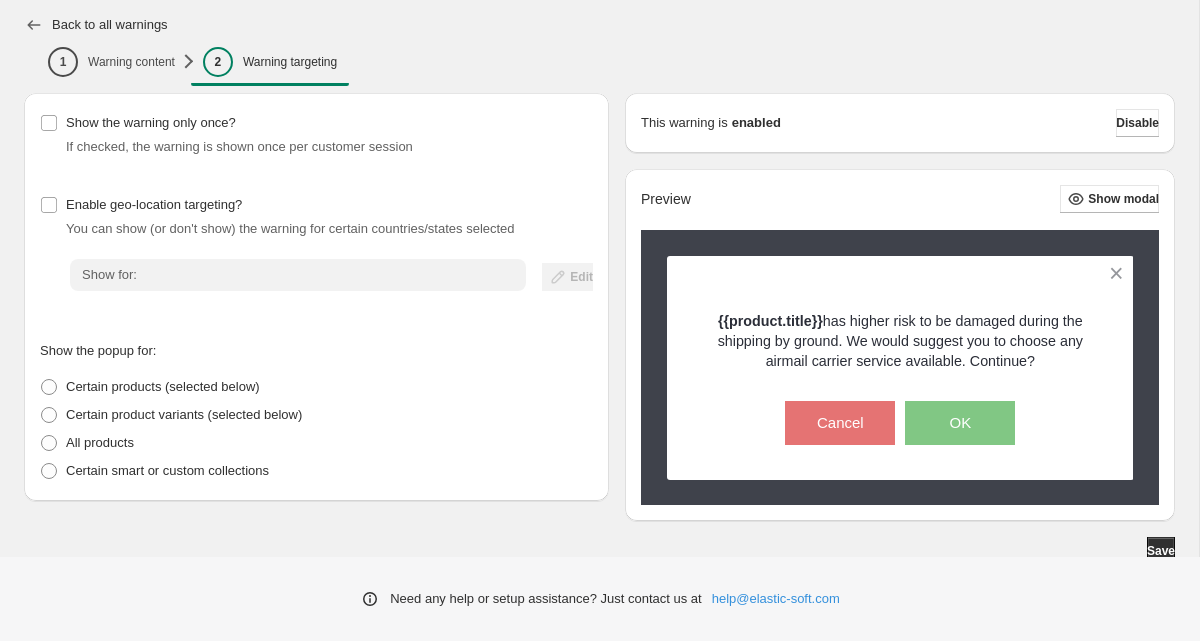 click 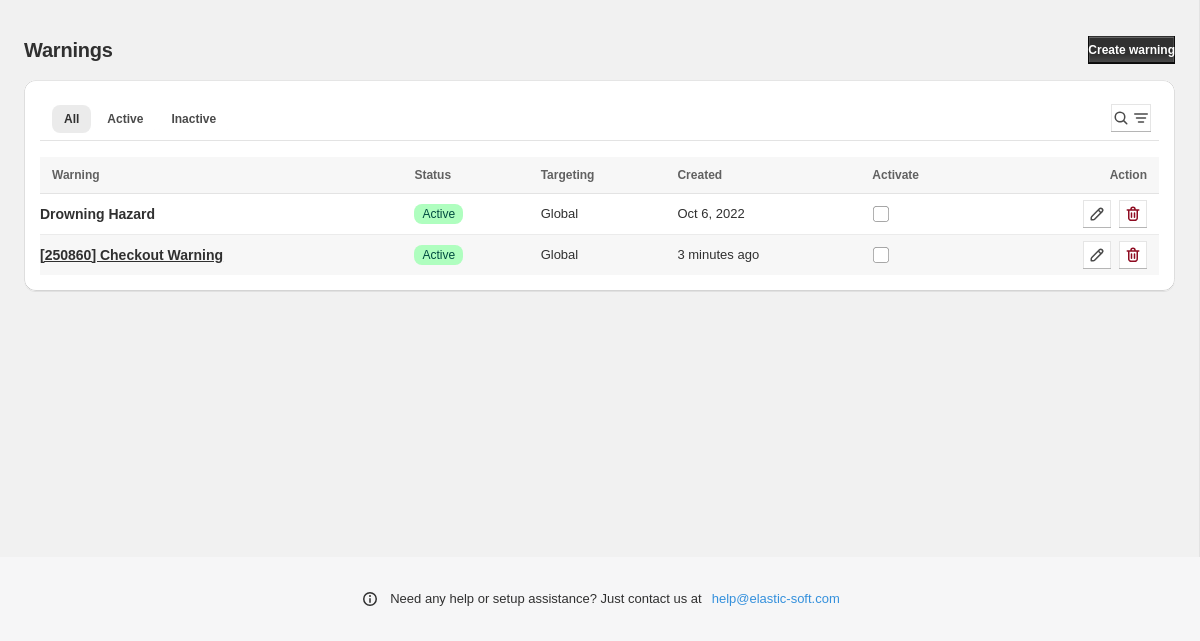 click on "[250860] Checkout Warning" at bounding box center [131, 255] 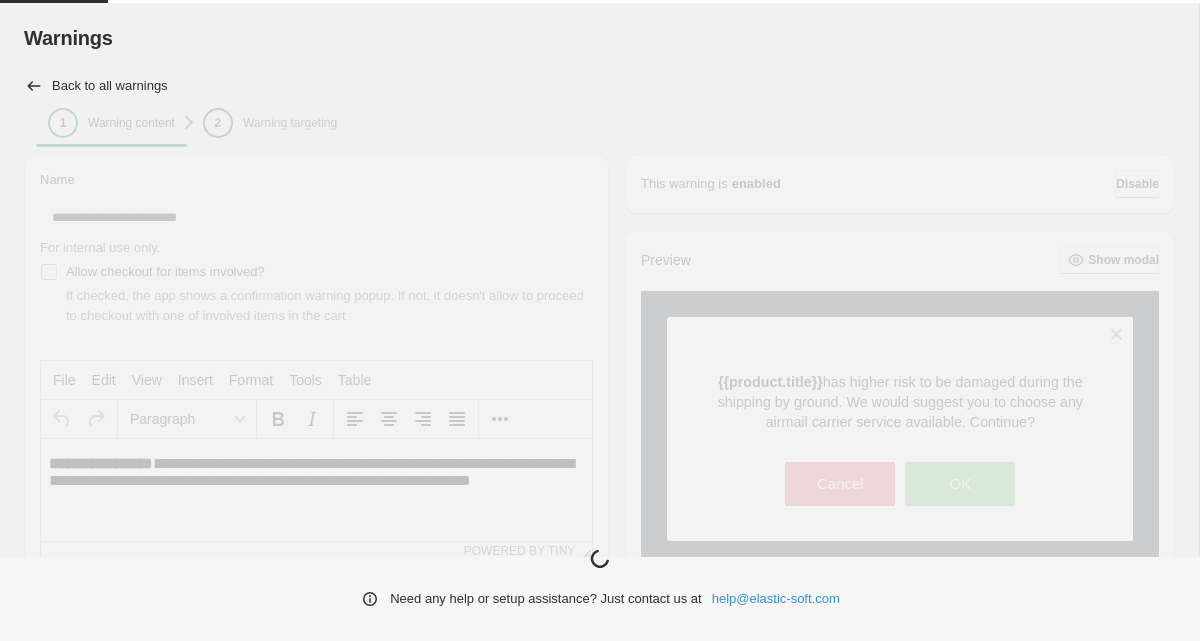 scroll, scrollTop: 0, scrollLeft: 0, axis: both 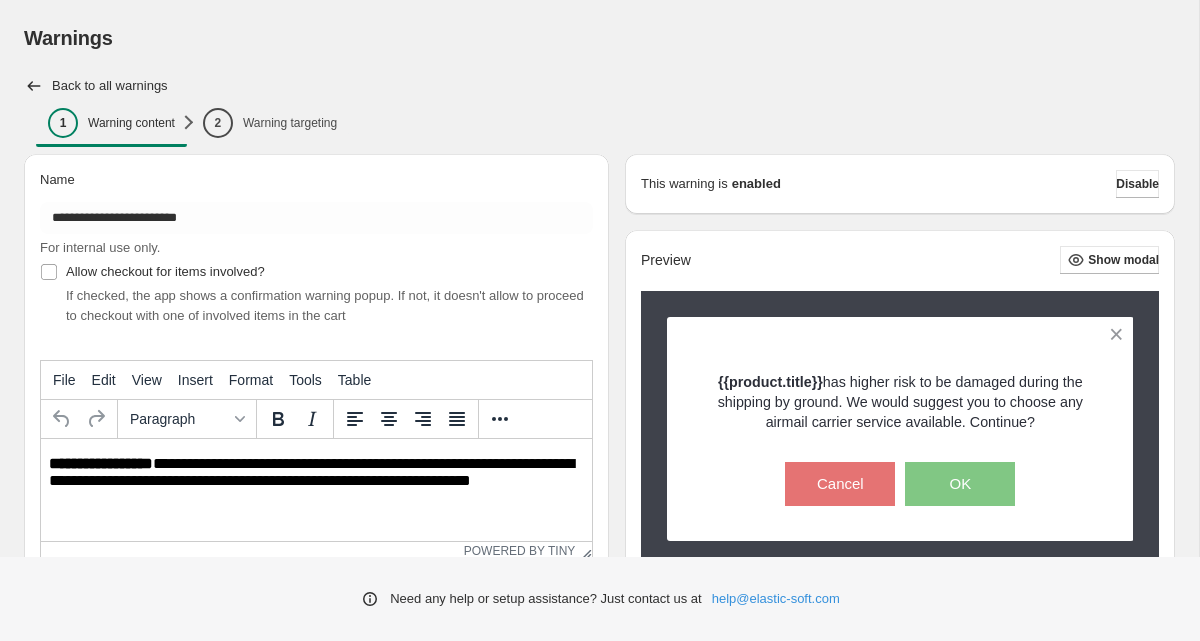 click on "**********" at bounding box center [316, 473] 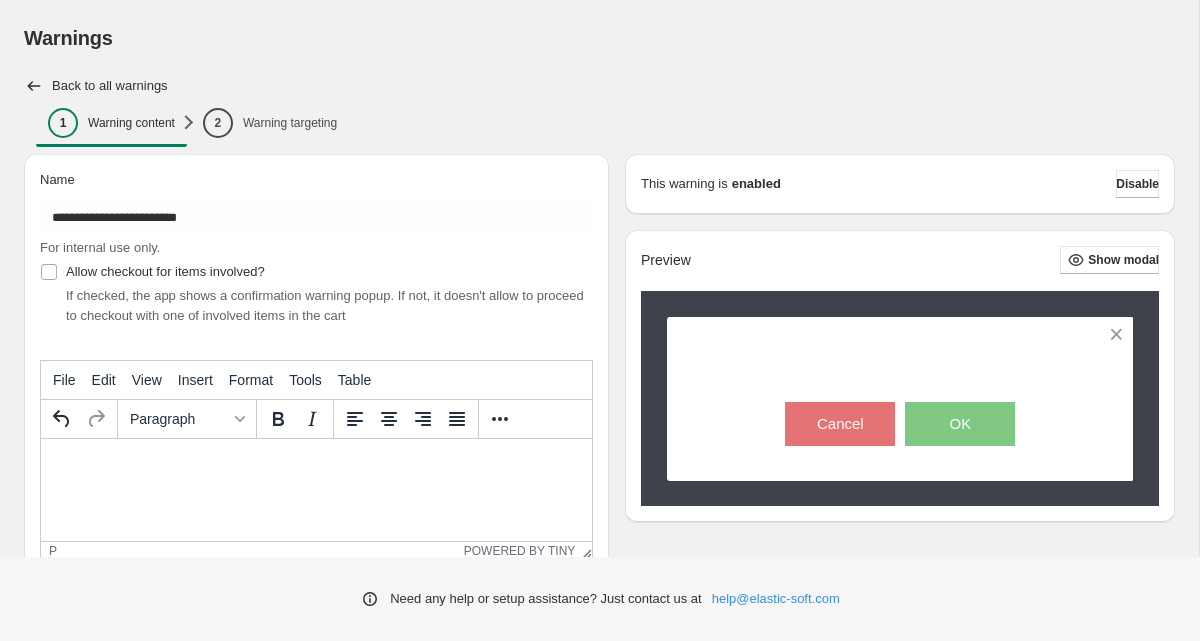click at bounding box center (316, 463) 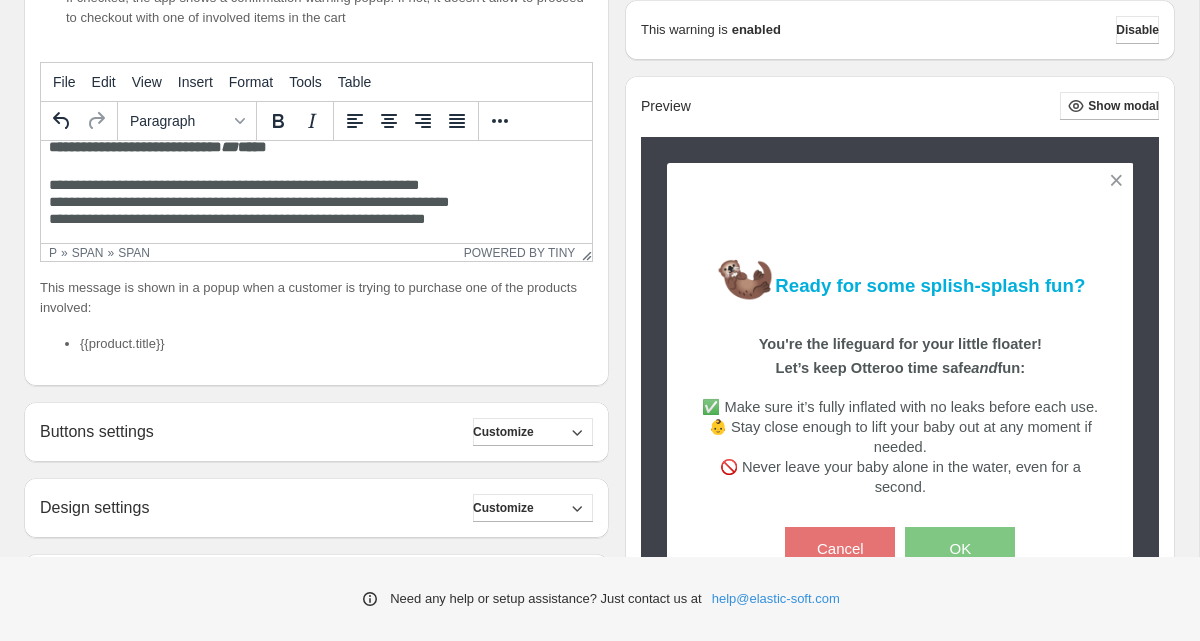 scroll, scrollTop: 460, scrollLeft: 0, axis: vertical 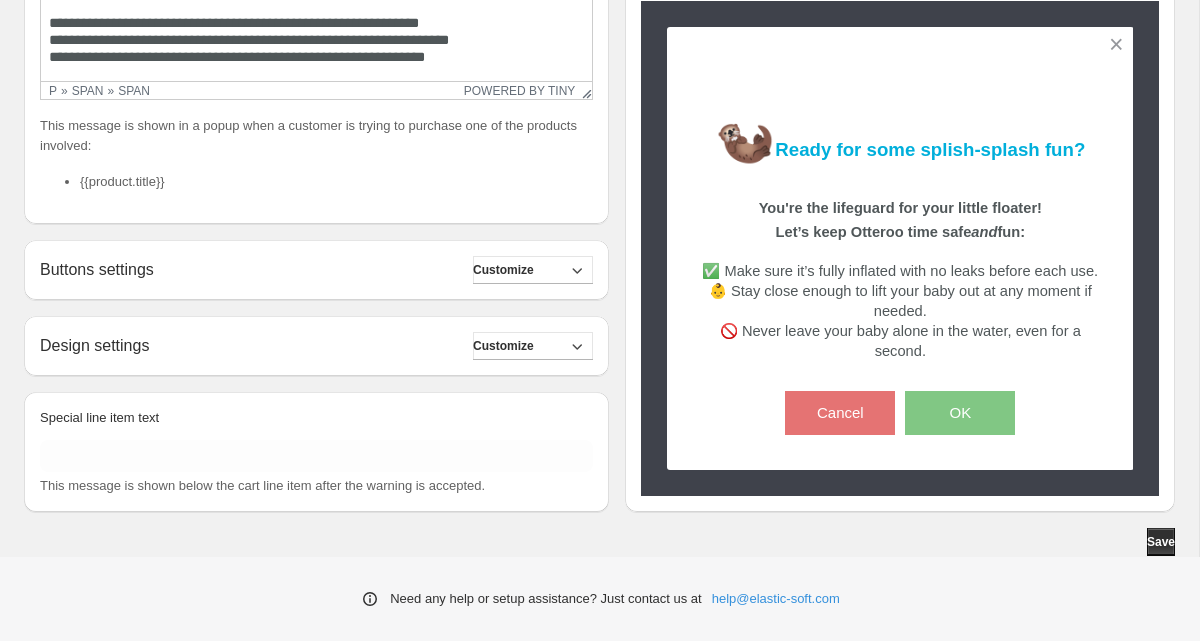 click on "Design settings   Customize Popup background color:   #ffffff Choose Popup icon:  Image URL (optional) Choose icon Icon position: top Top Bottom Left Right" at bounding box center (316, 346) 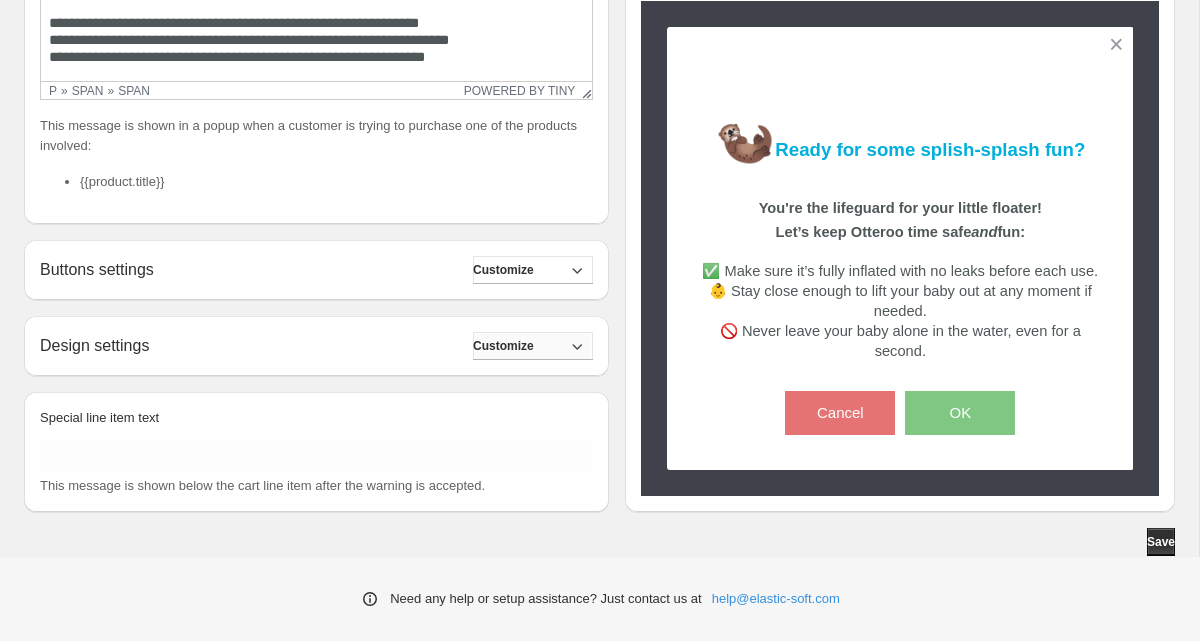 click on "Customize" at bounding box center [503, 346] 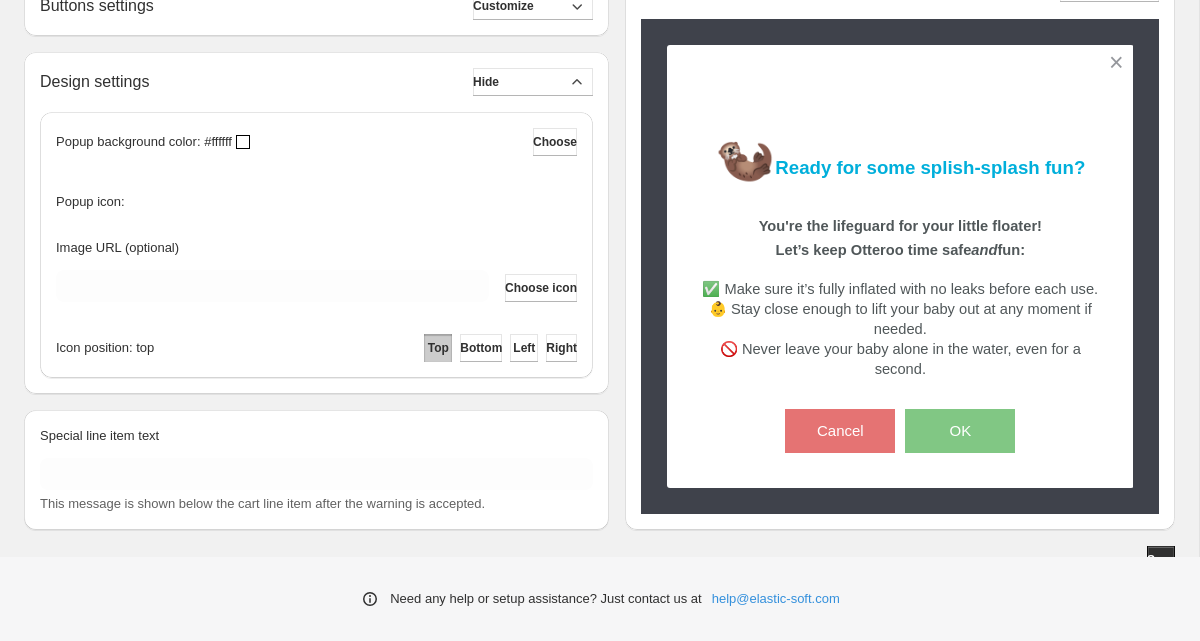 scroll, scrollTop: 727, scrollLeft: 0, axis: vertical 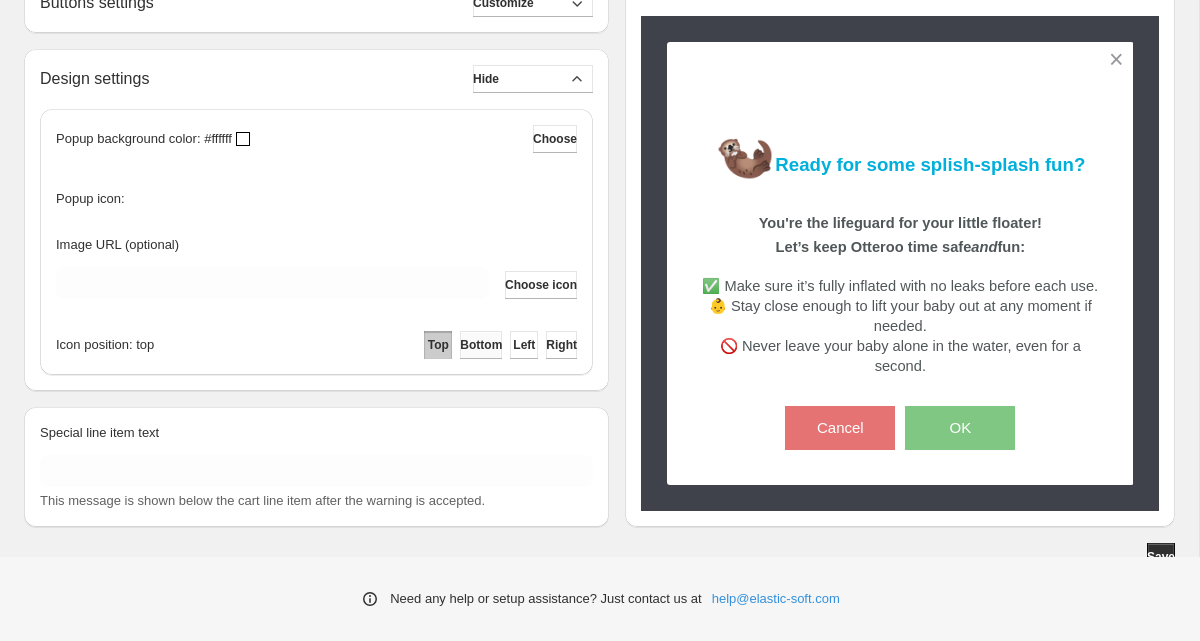 click on "Bottom" at bounding box center [481, 345] 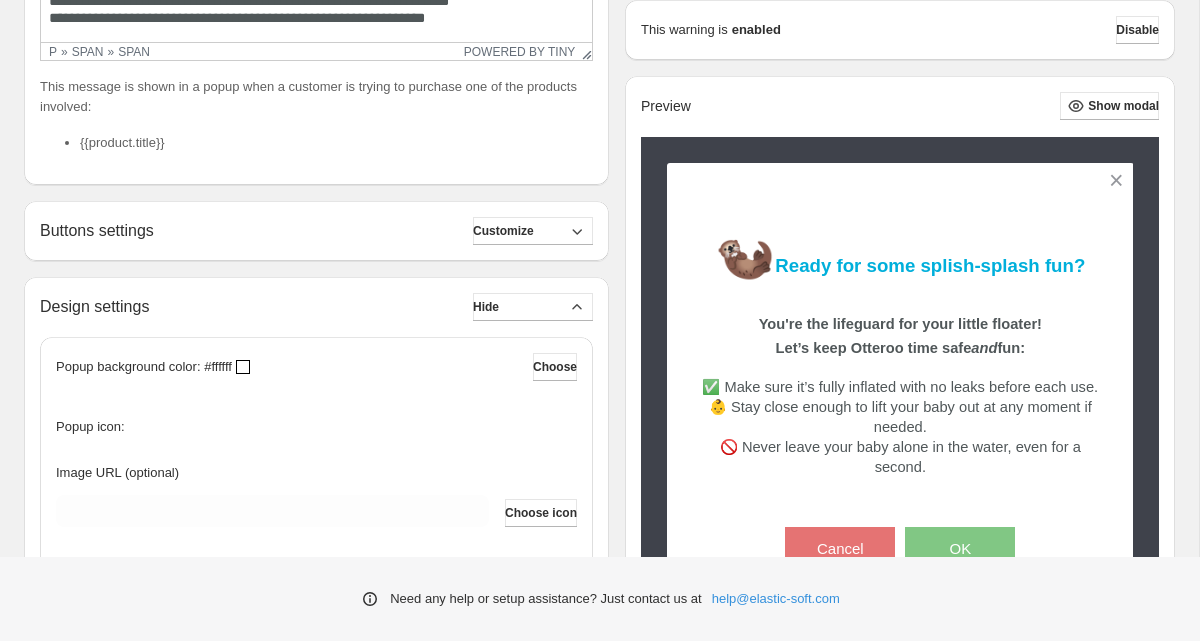 scroll, scrollTop: 501, scrollLeft: 0, axis: vertical 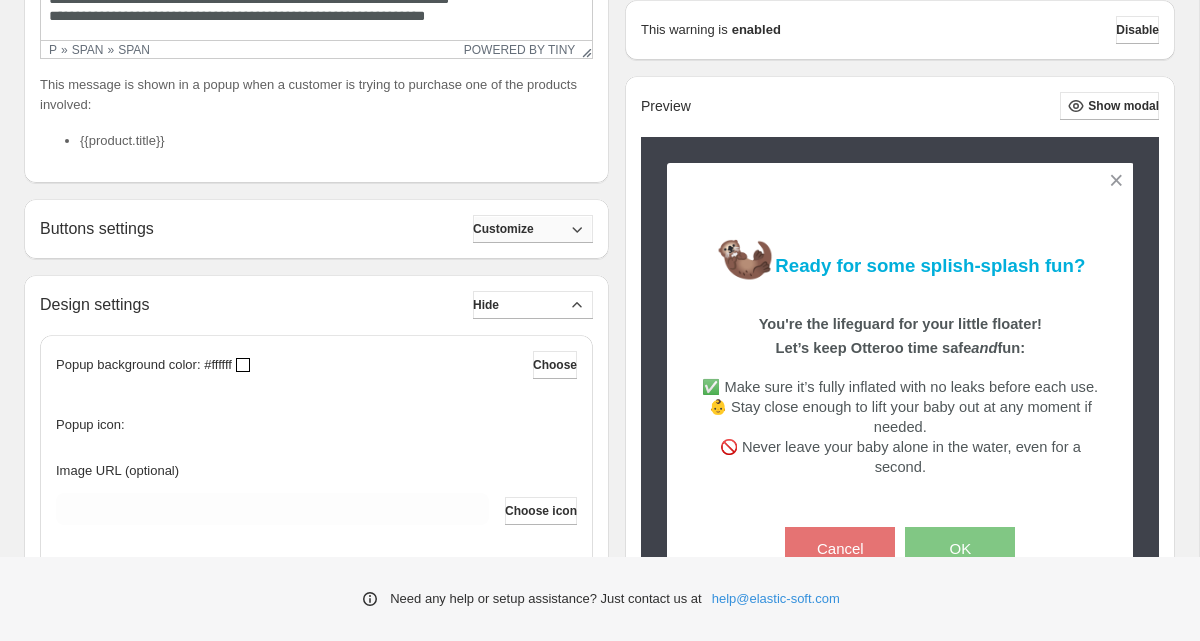 click on "Customize" at bounding box center (533, 229) 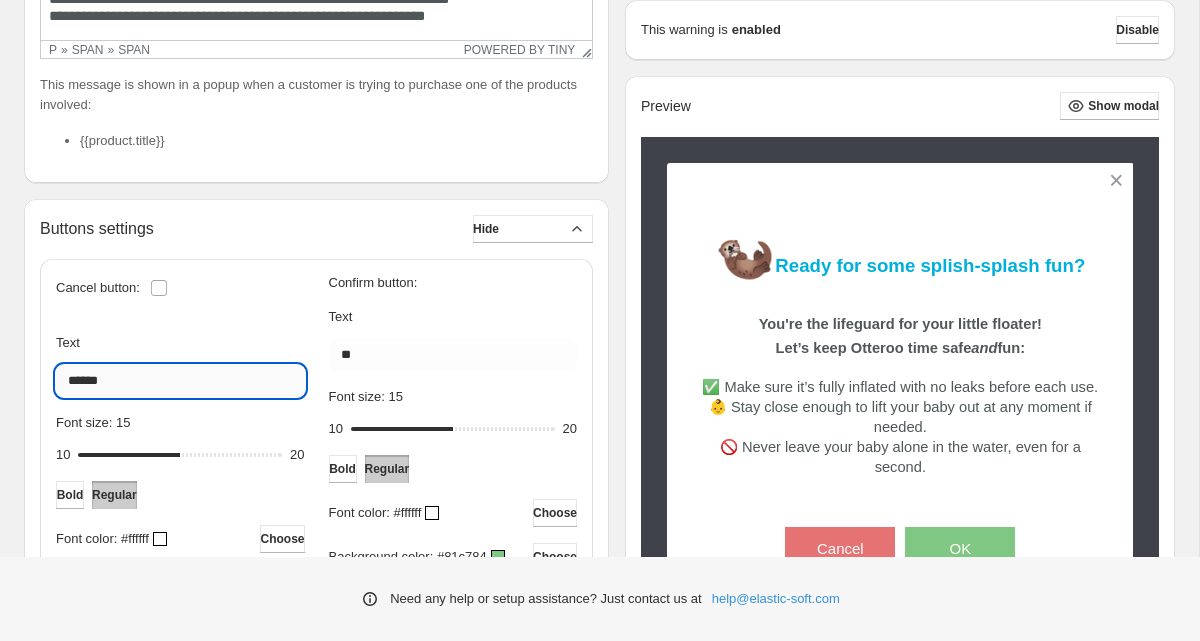 click on "******" at bounding box center [180, 381] 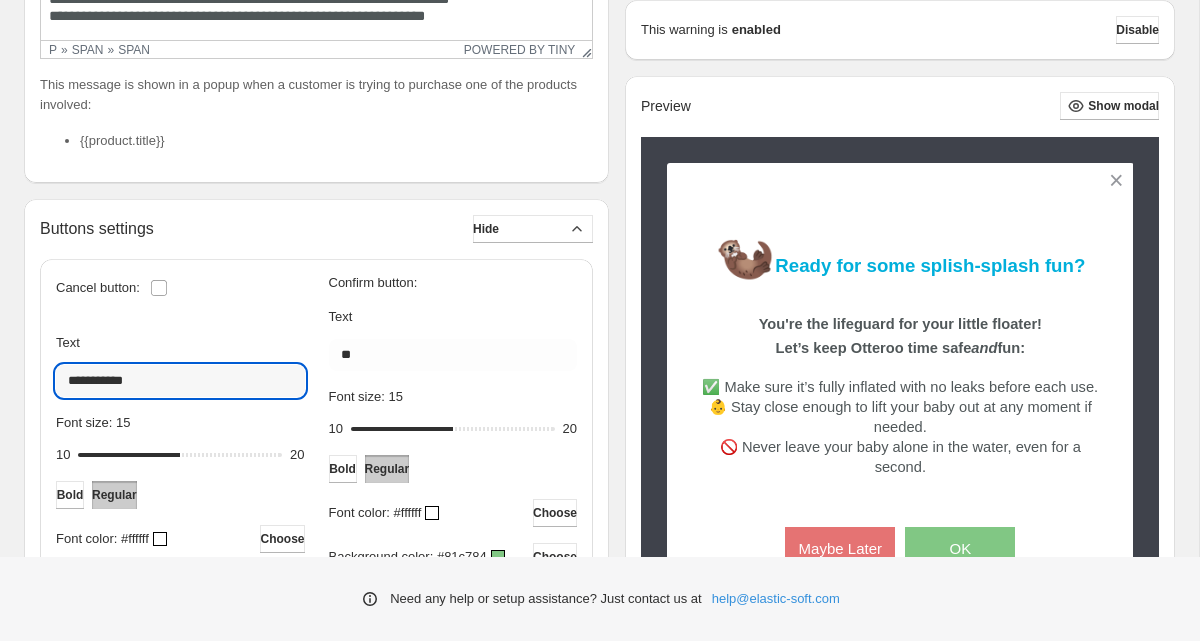 type on "**********" 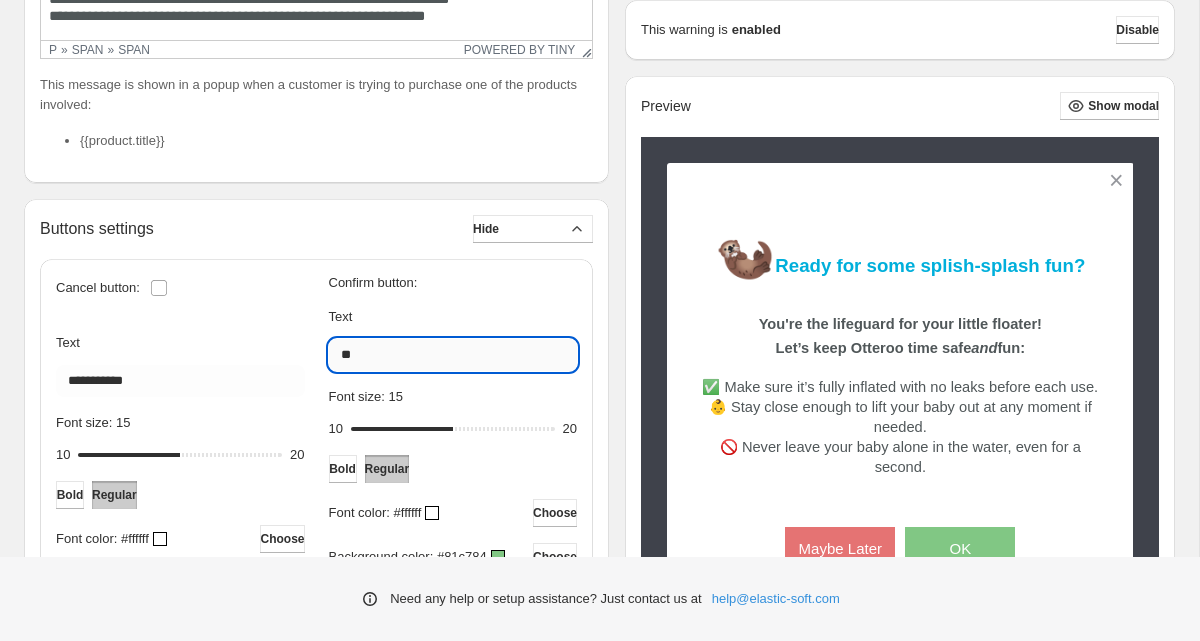 click on "**" at bounding box center (453, 355) 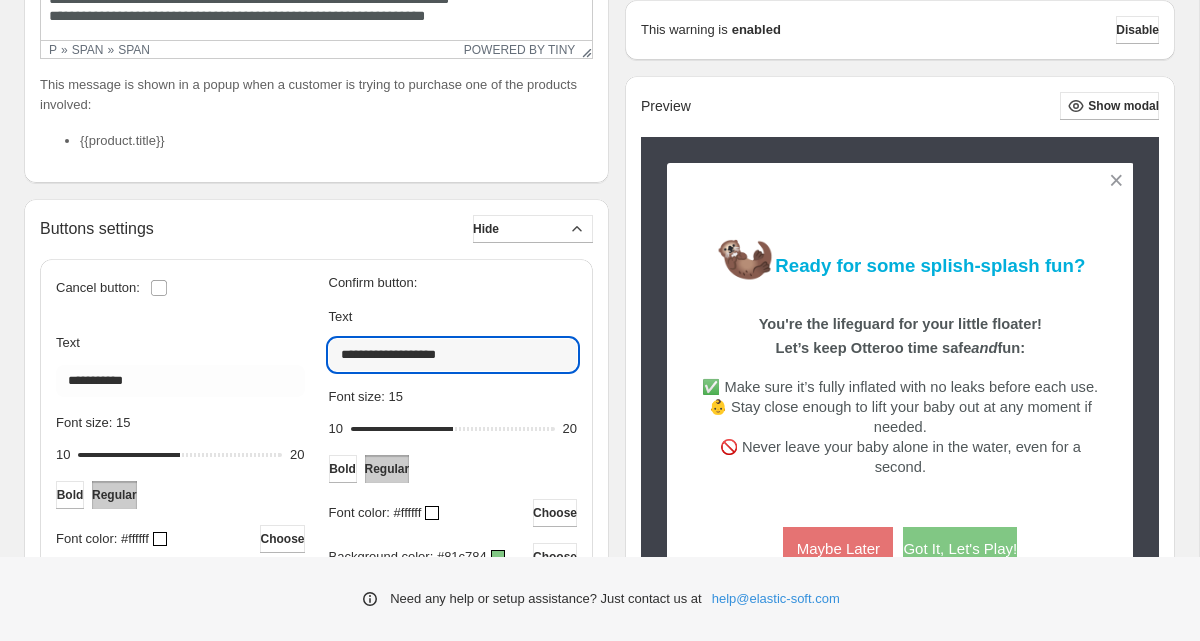 type on "**********" 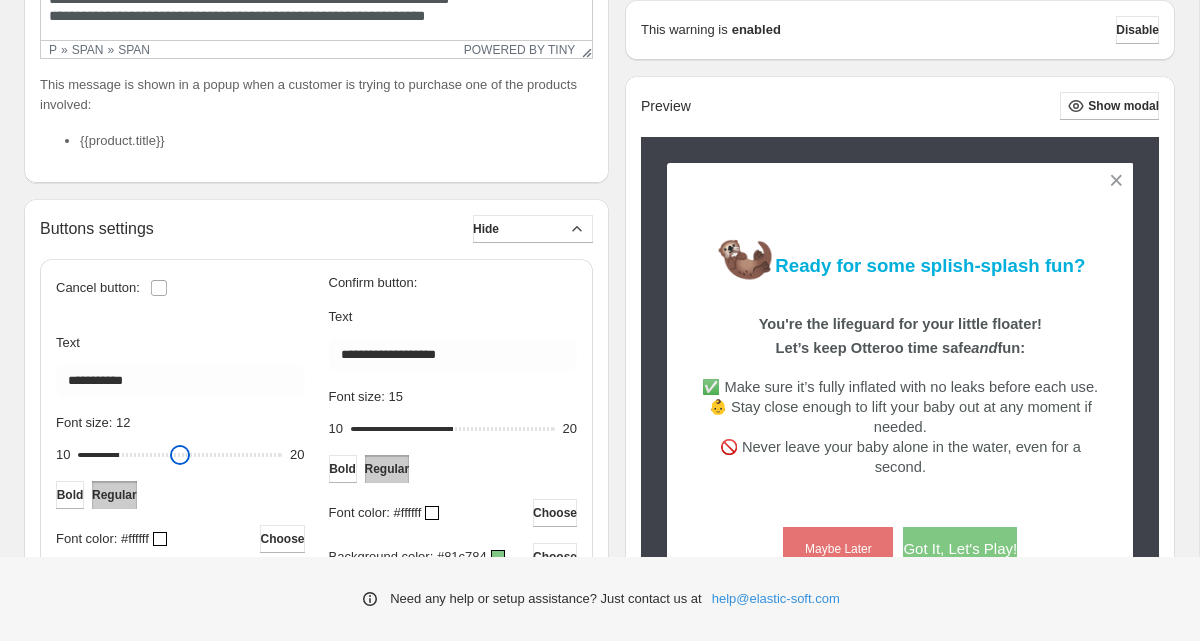 drag, startPoint x: 177, startPoint y: 459, endPoint x: 125, endPoint y: 460, distance: 52.009613 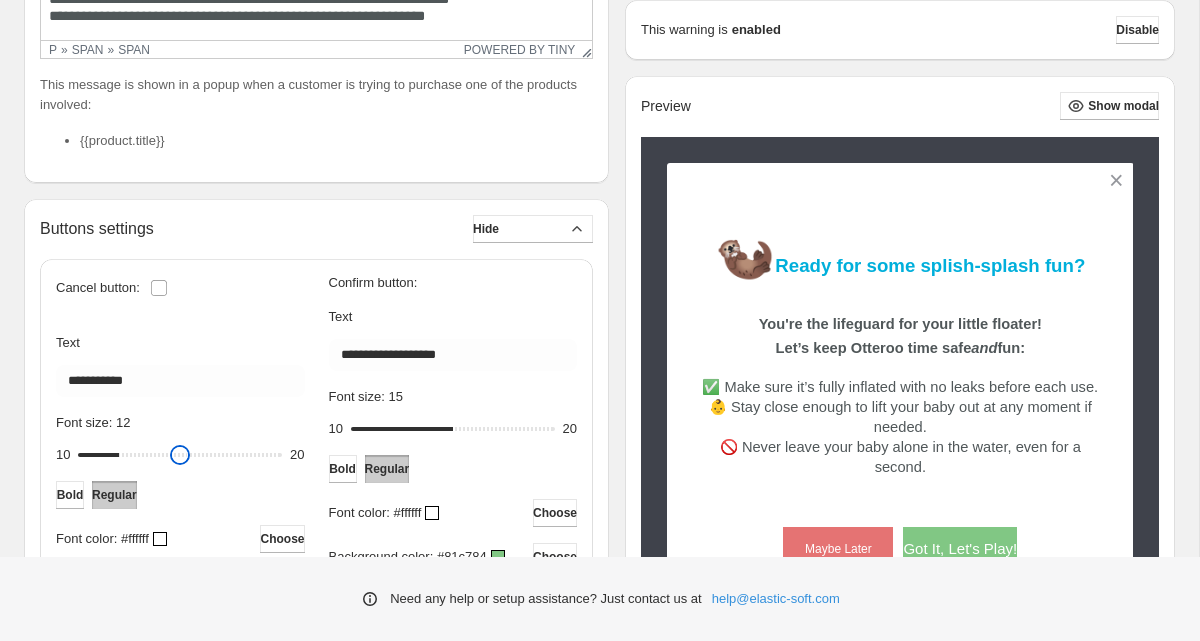 type on "**" 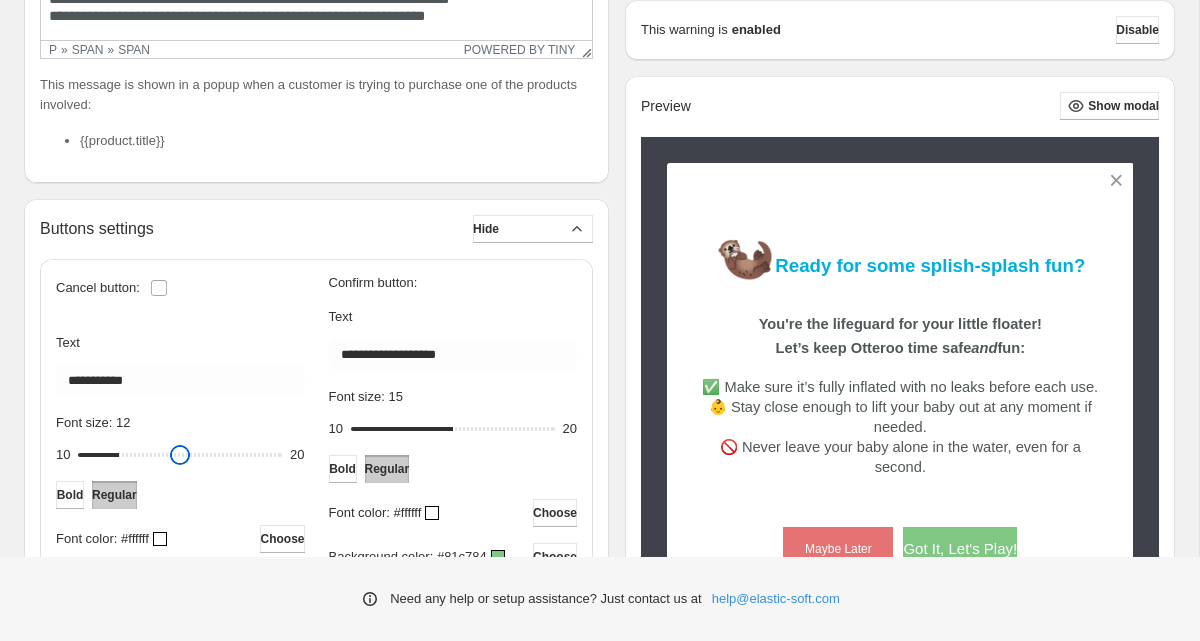 click on "Font size: 12" at bounding box center (180, 455) 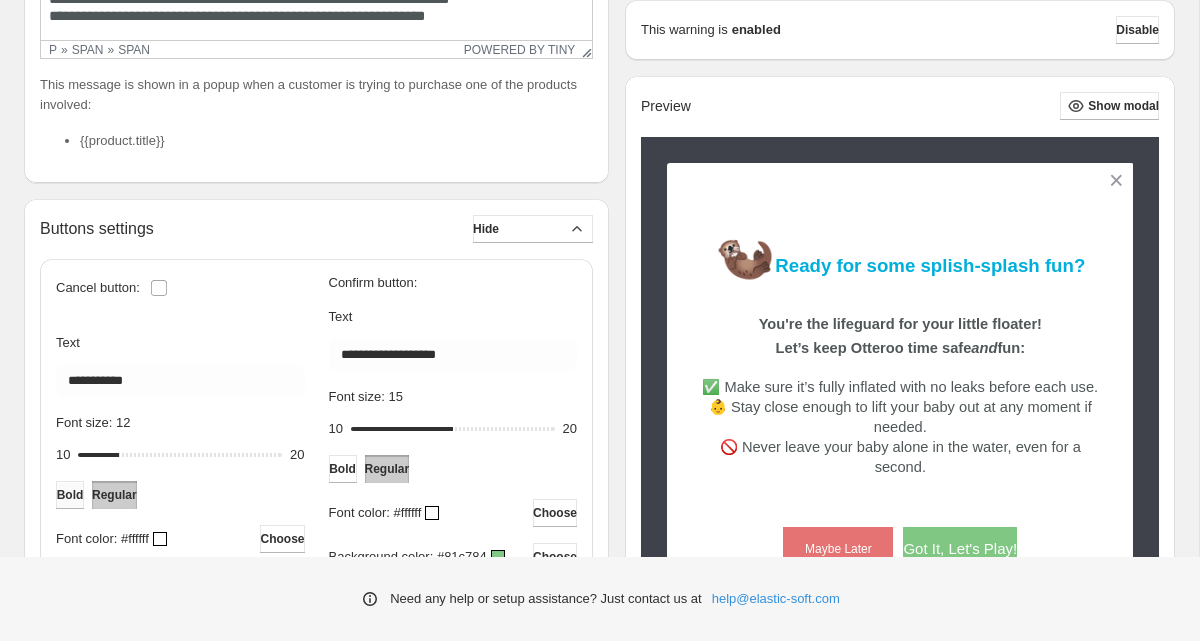 click on "Bold" at bounding box center [70, 495] 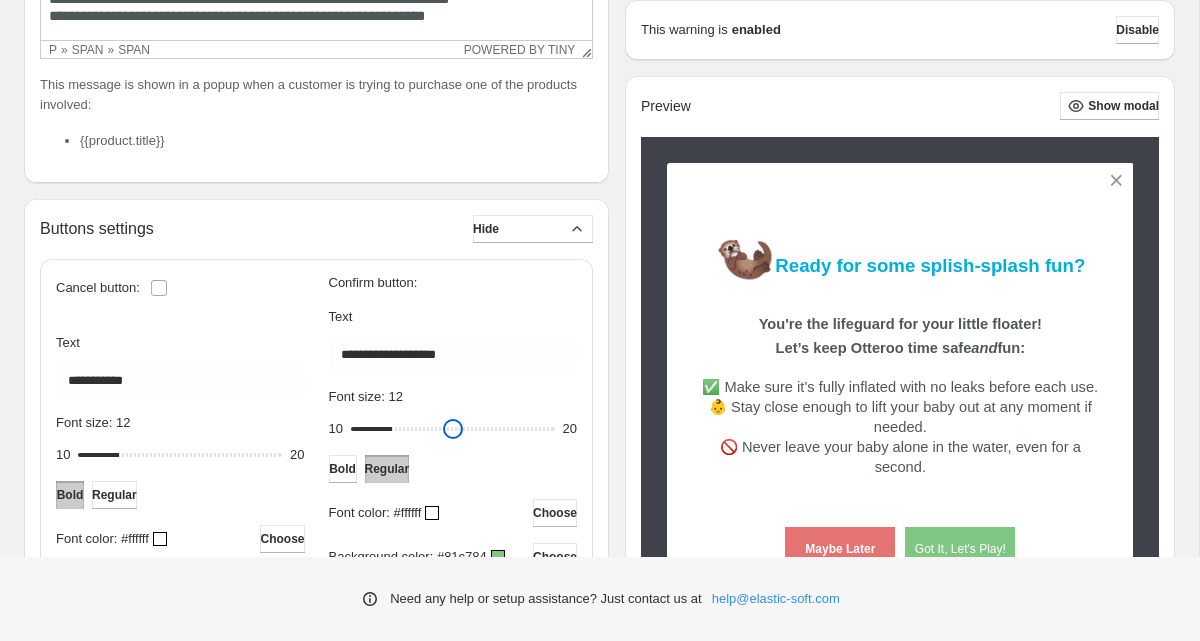 drag, startPoint x: 446, startPoint y: 428, endPoint x: 394, endPoint y: 429, distance: 52.009613 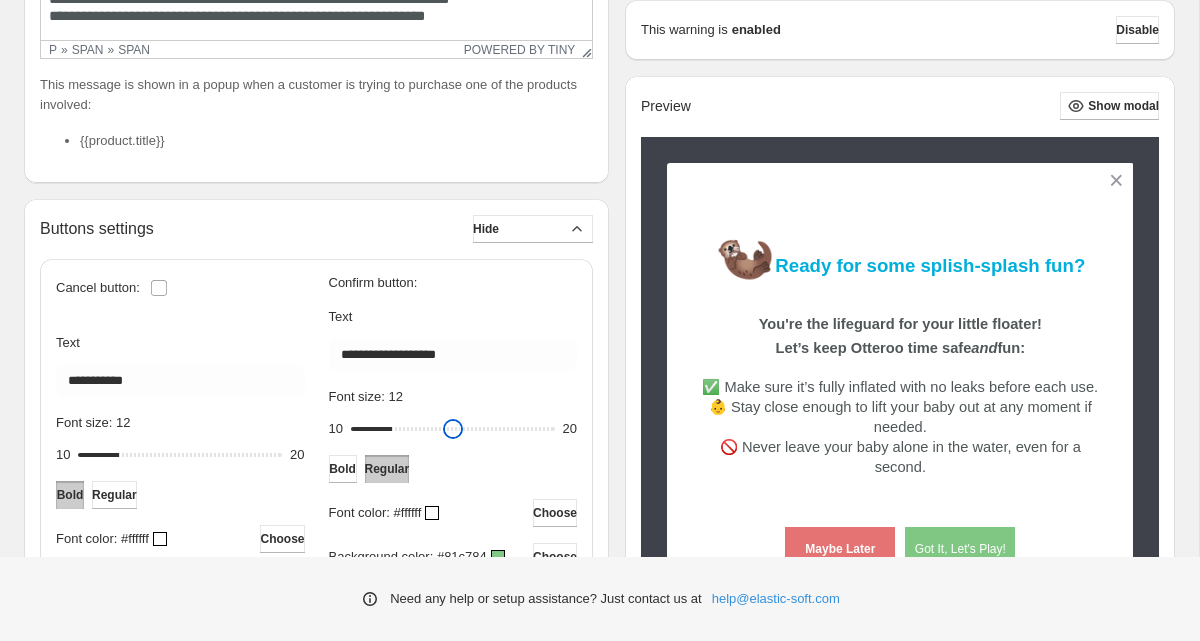 type on "**" 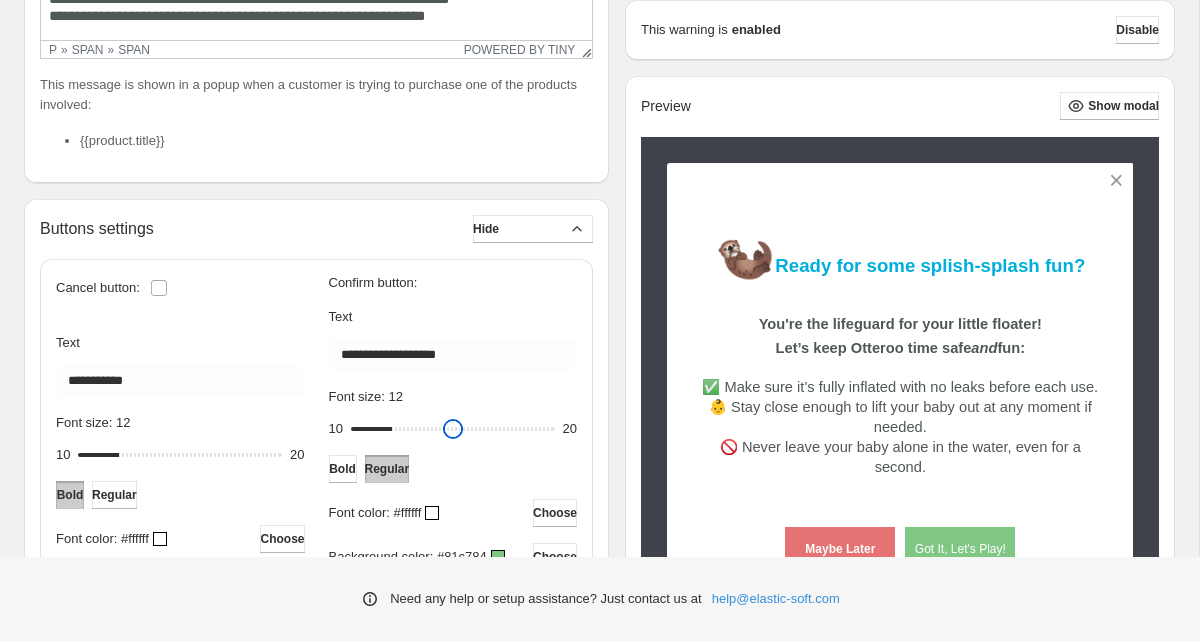 click on "Font size: 12" at bounding box center [453, 429] 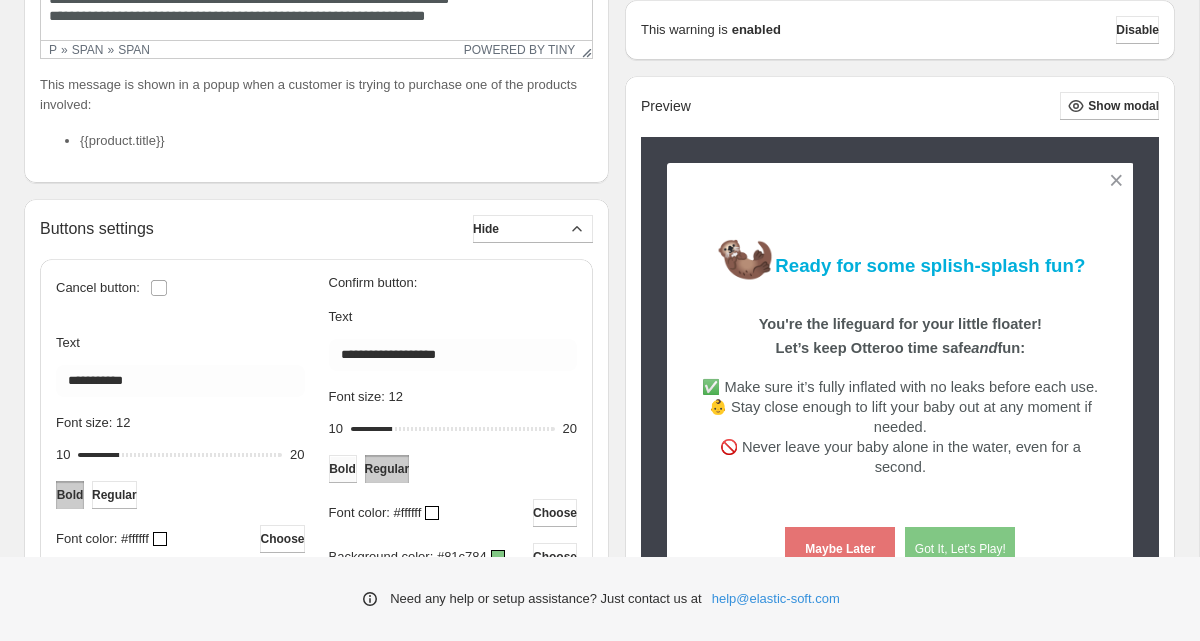 click on "Bold" at bounding box center (342, 469) 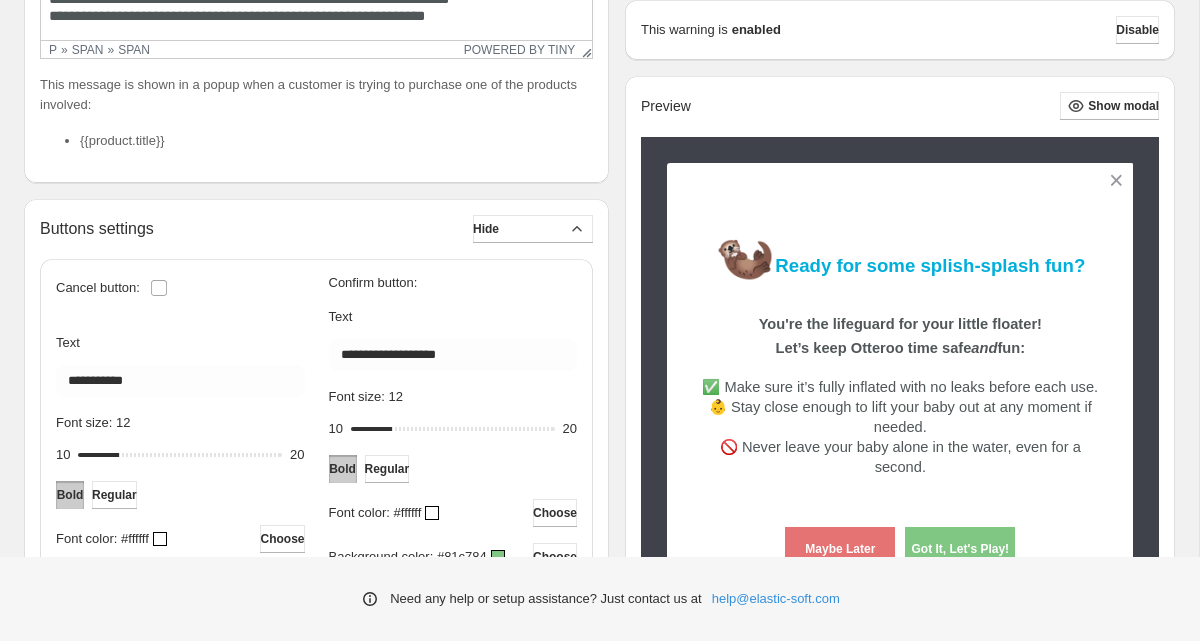 click at bounding box center [160, 539] 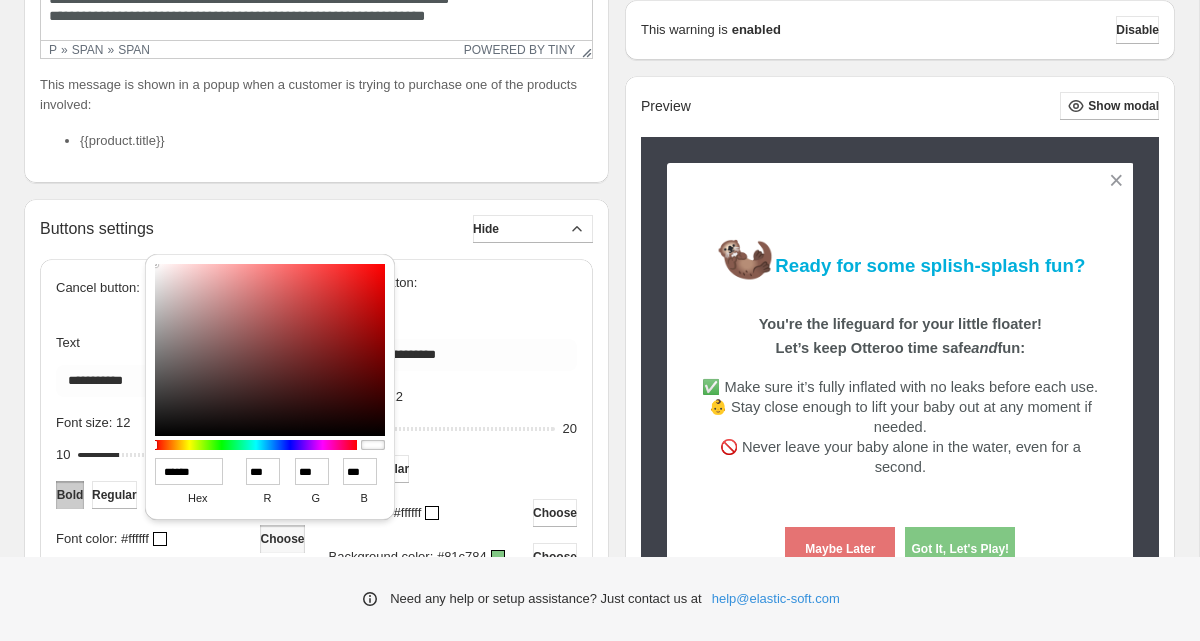 click on "******" at bounding box center (189, 471) 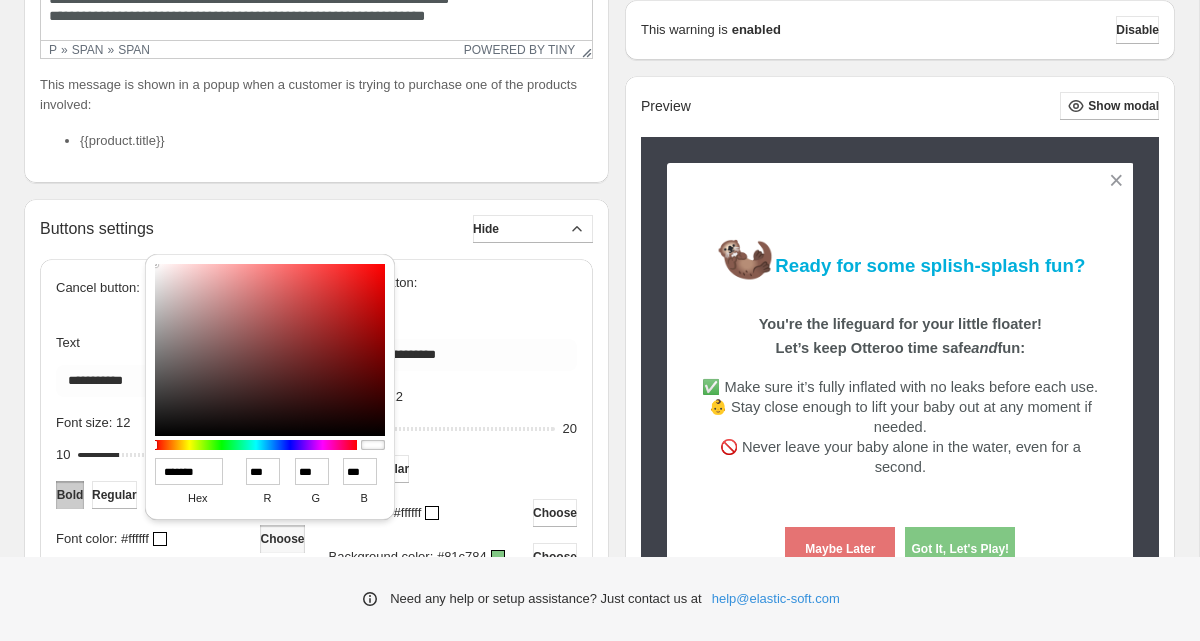 type on "**" 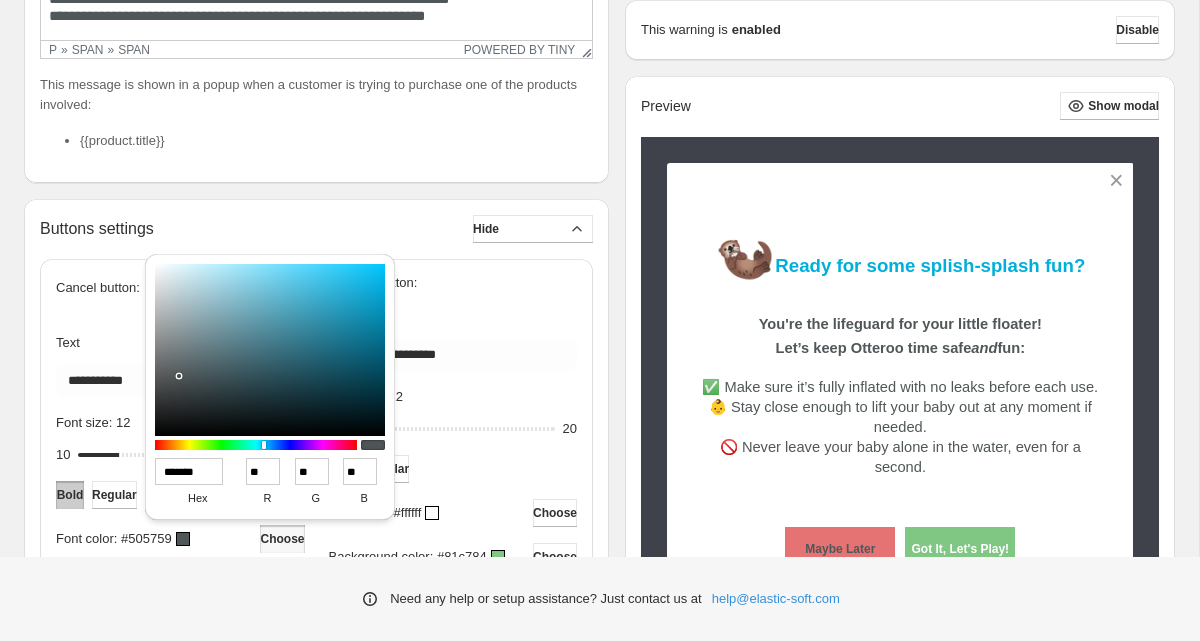 type on "******" 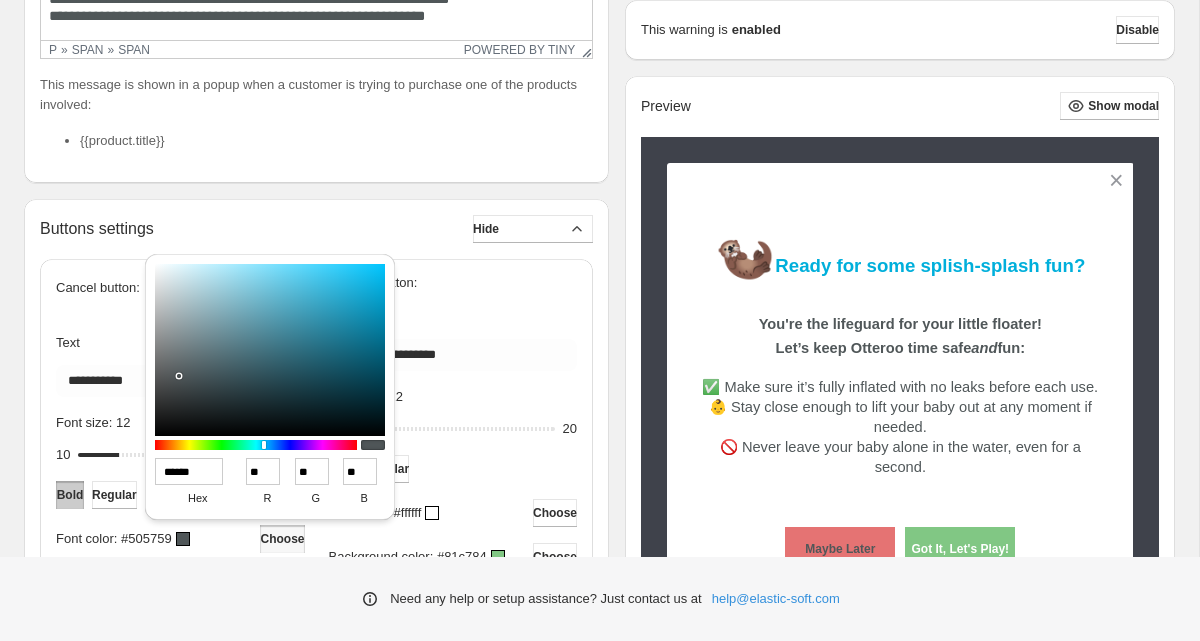 click on "Font color:   #505759 Choose" at bounding box center (180, 539) 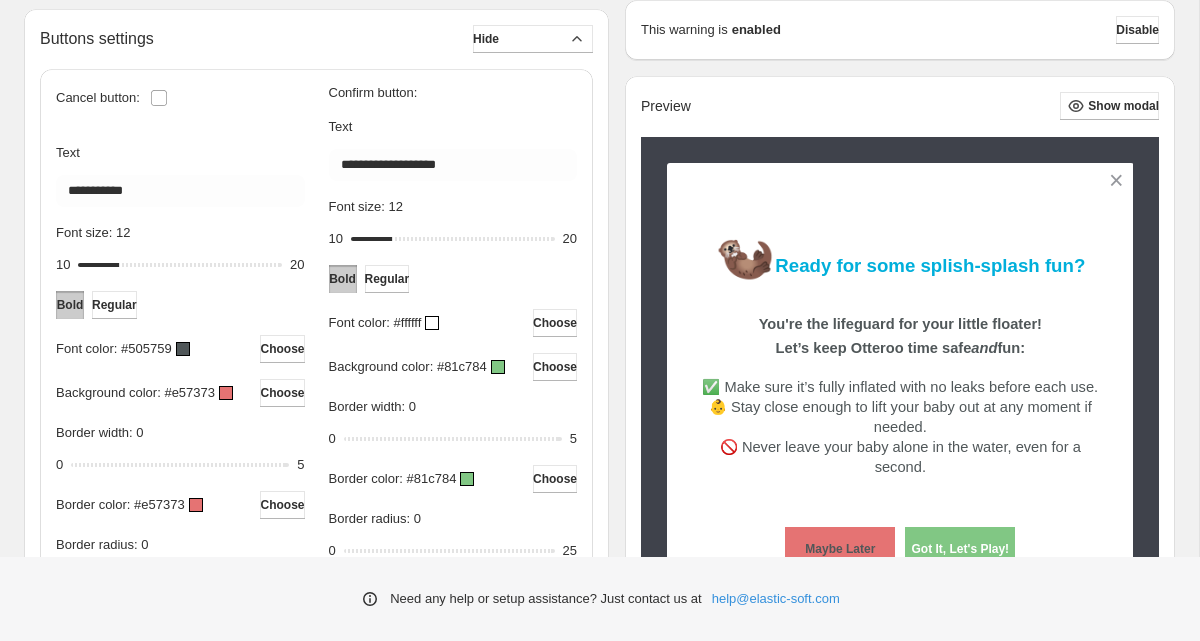 scroll, scrollTop: 706, scrollLeft: 0, axis: vertical 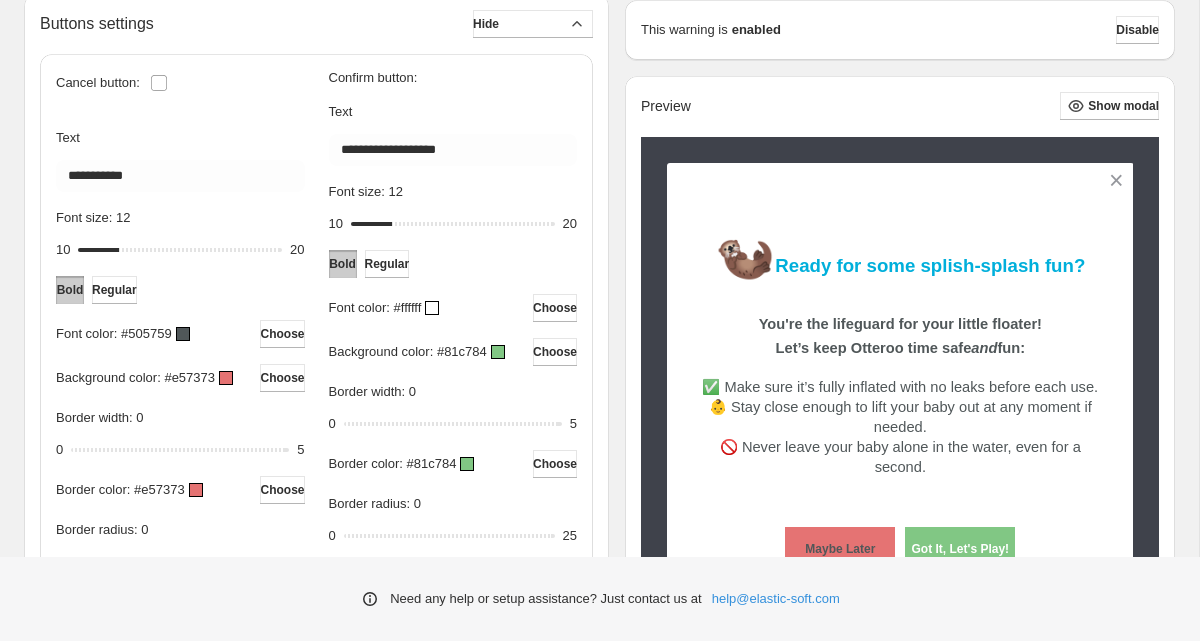 click at bounding box center [226, 378] 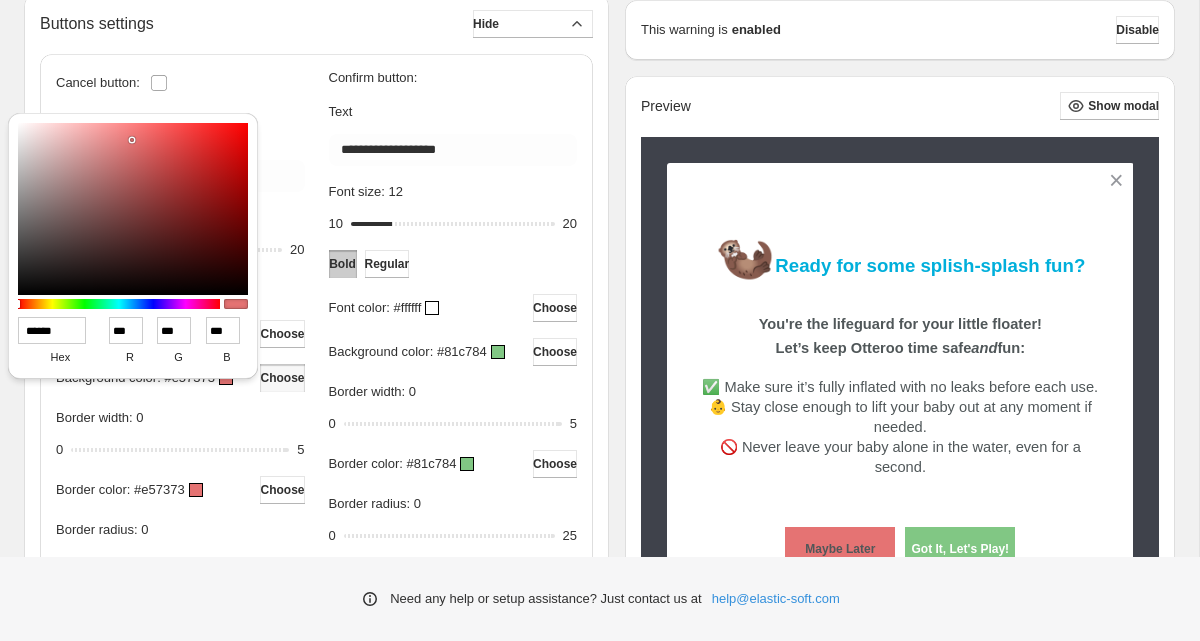 click on "******" at bounding box center (52, 330) 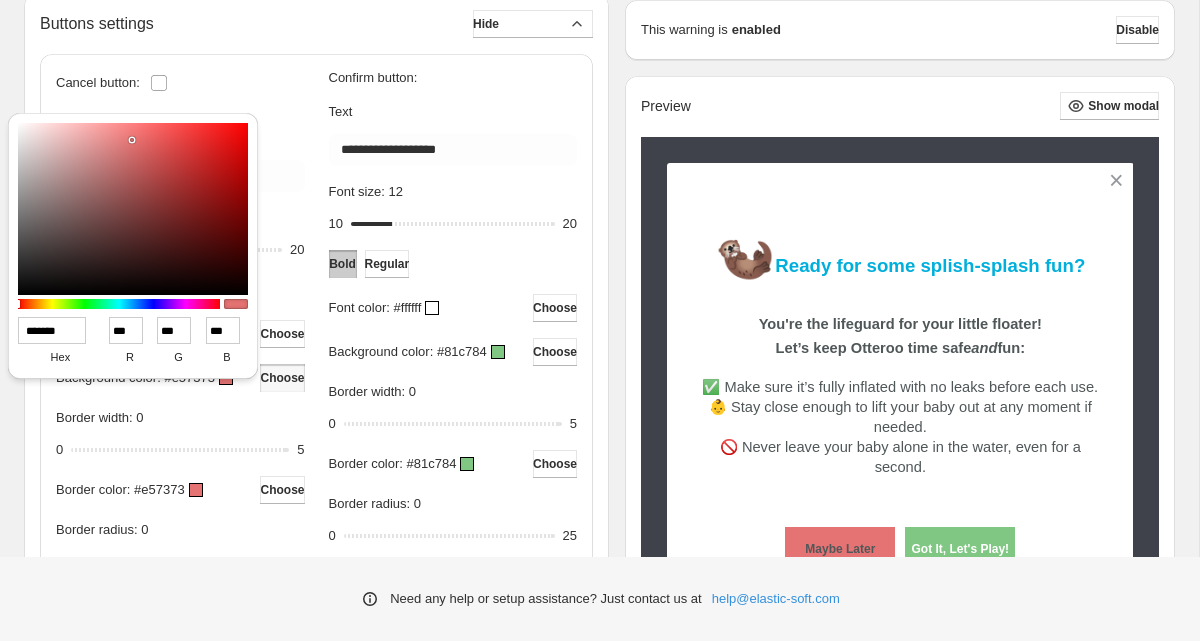 type on "***" 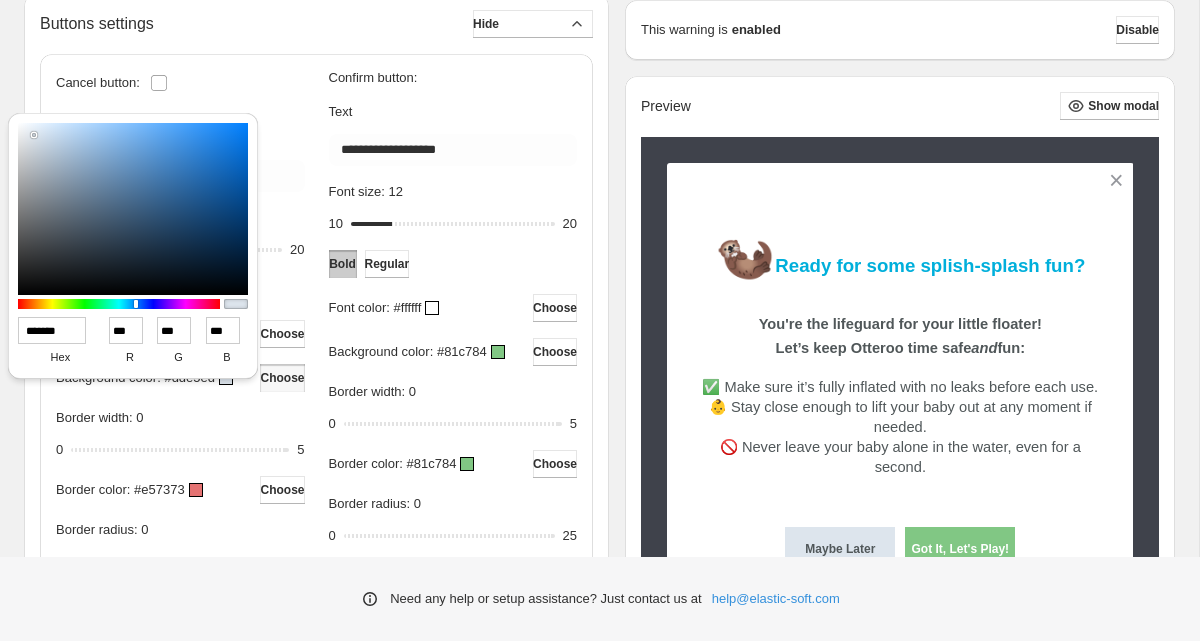 type on "******" 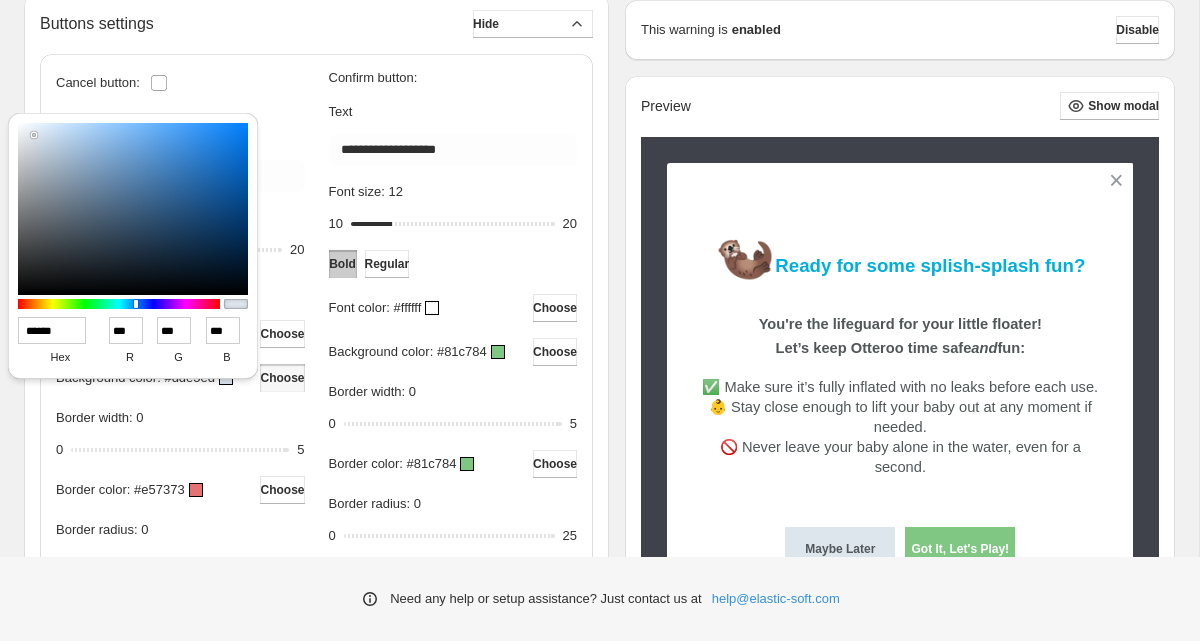 click at bounding box center (196, 490) 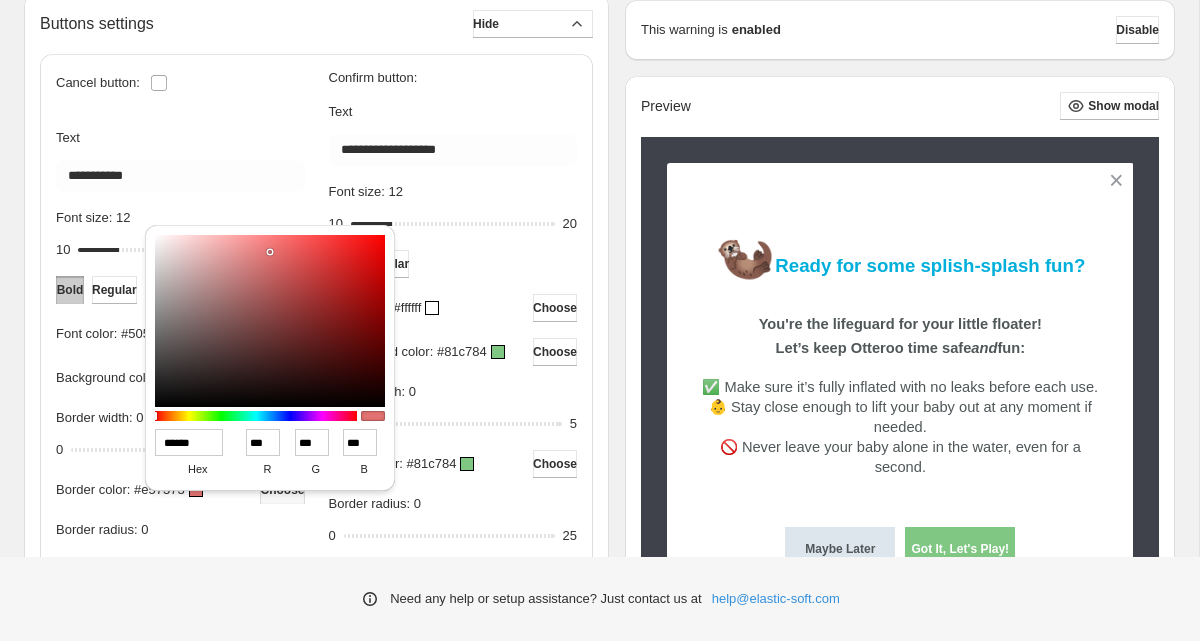 click on "******" at bounding box center (189, 442) 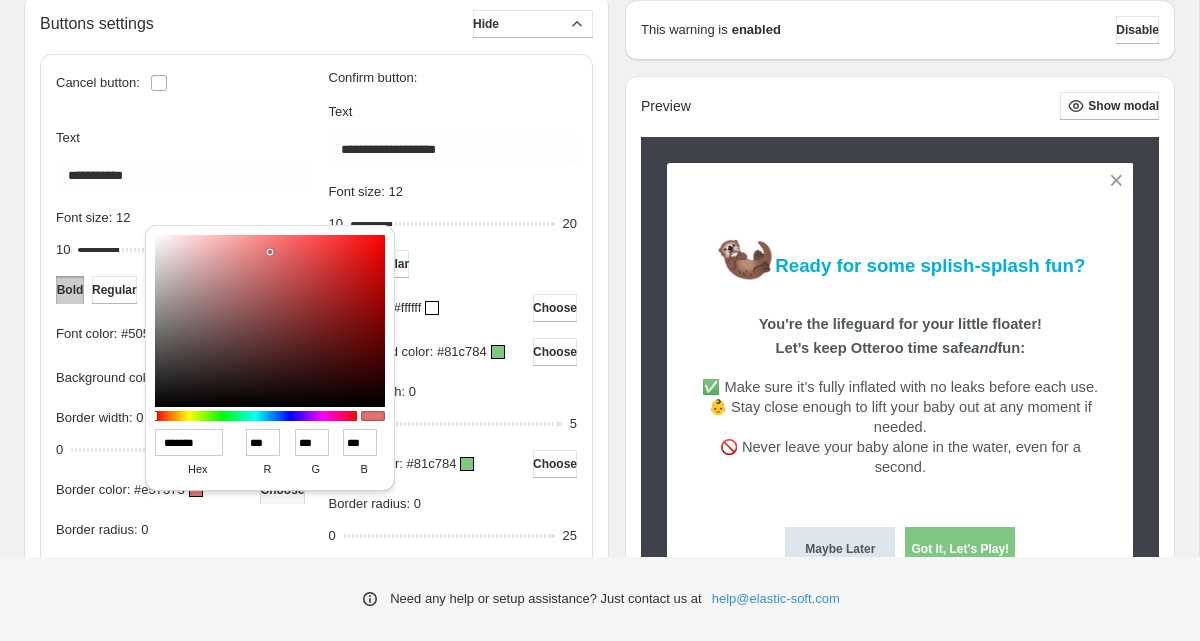 type on "***" 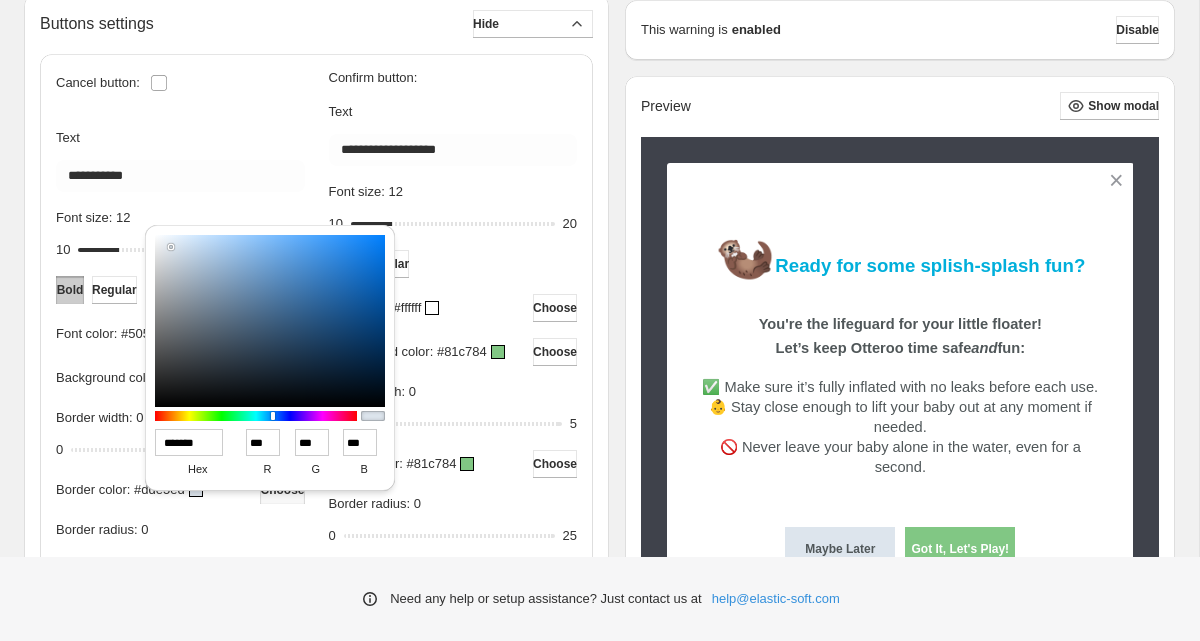 type on "******" 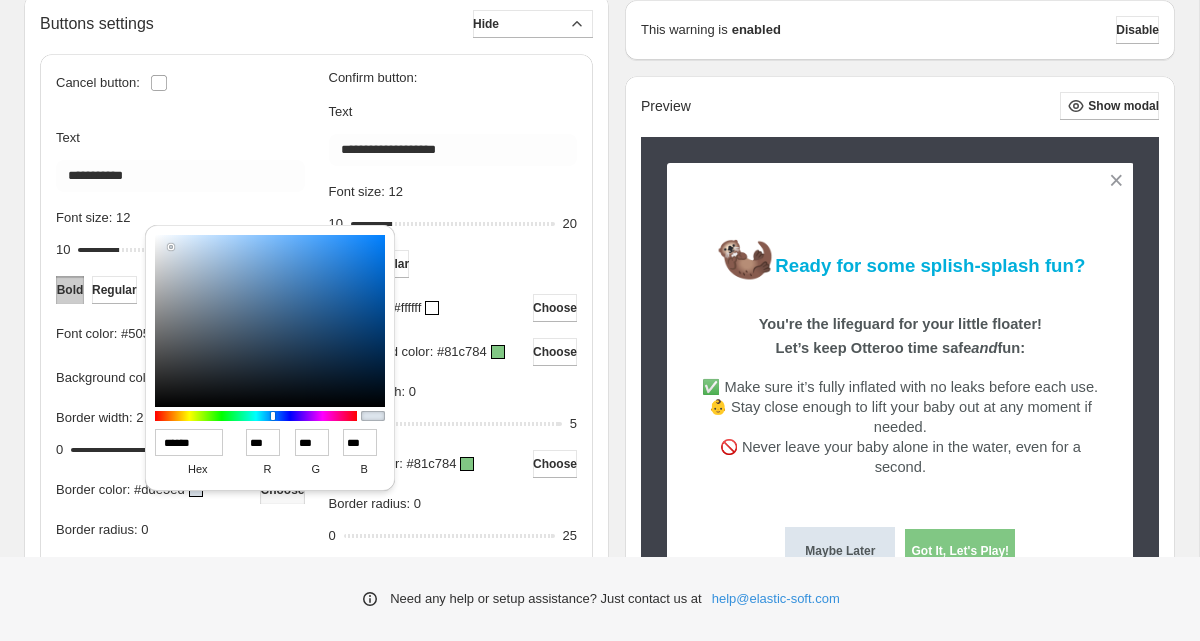 drag, startPoint x: 82, startPoint y: 471, endPoint x: 147, endPoint y: 477, distance: 65.27634 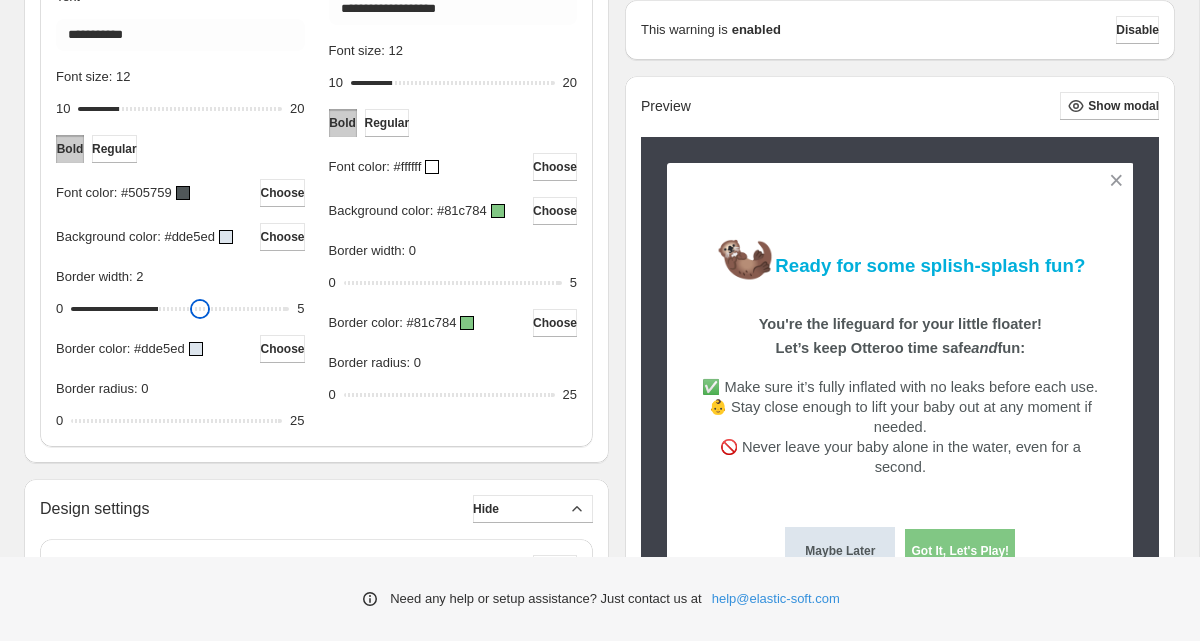 scroll, scrollTop: 848, scrollLeft: 0, axis: vertical 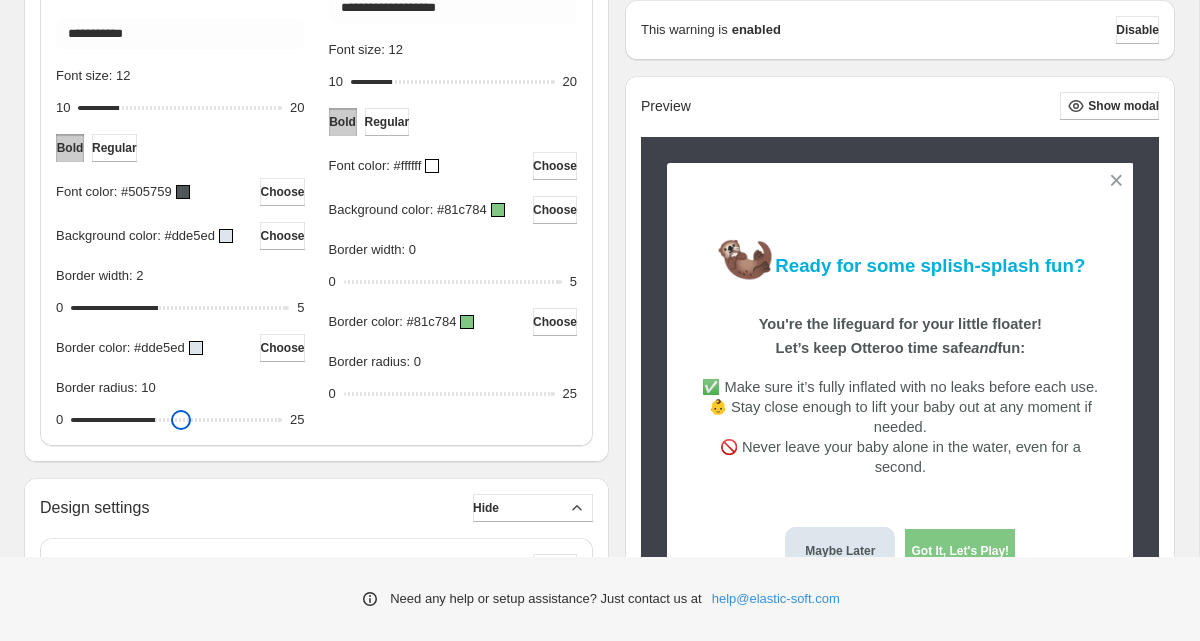 drag, startPoint x: 81, startPoint y: 443, endPoint x: 160, endPoint y: 448, distance: 79.15807 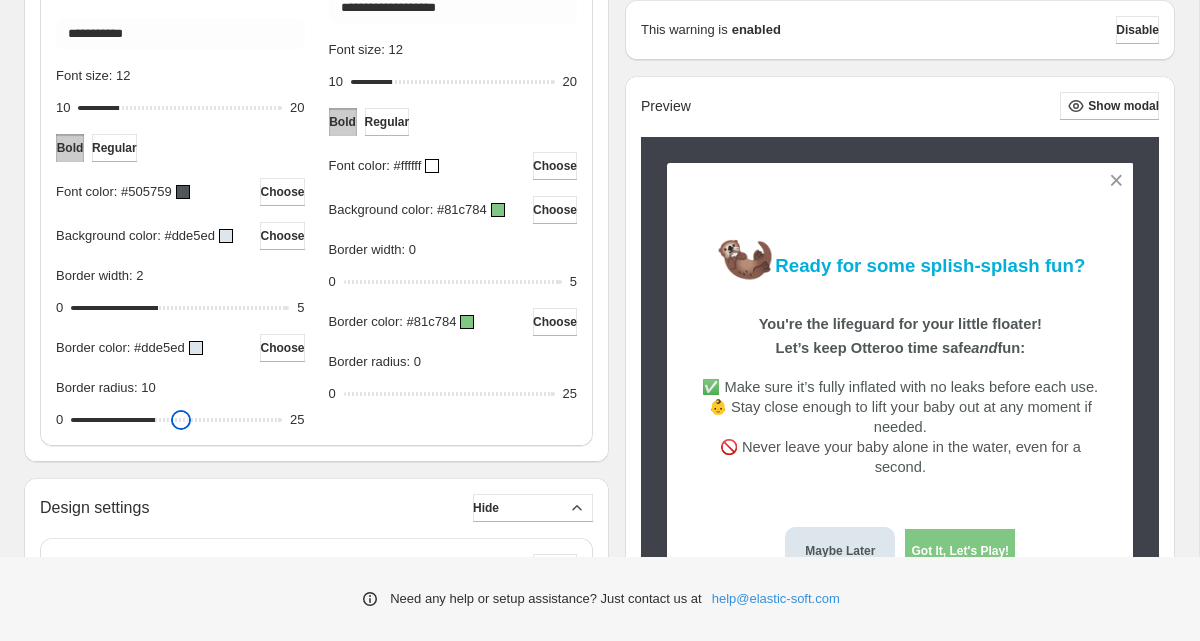 type on "**" 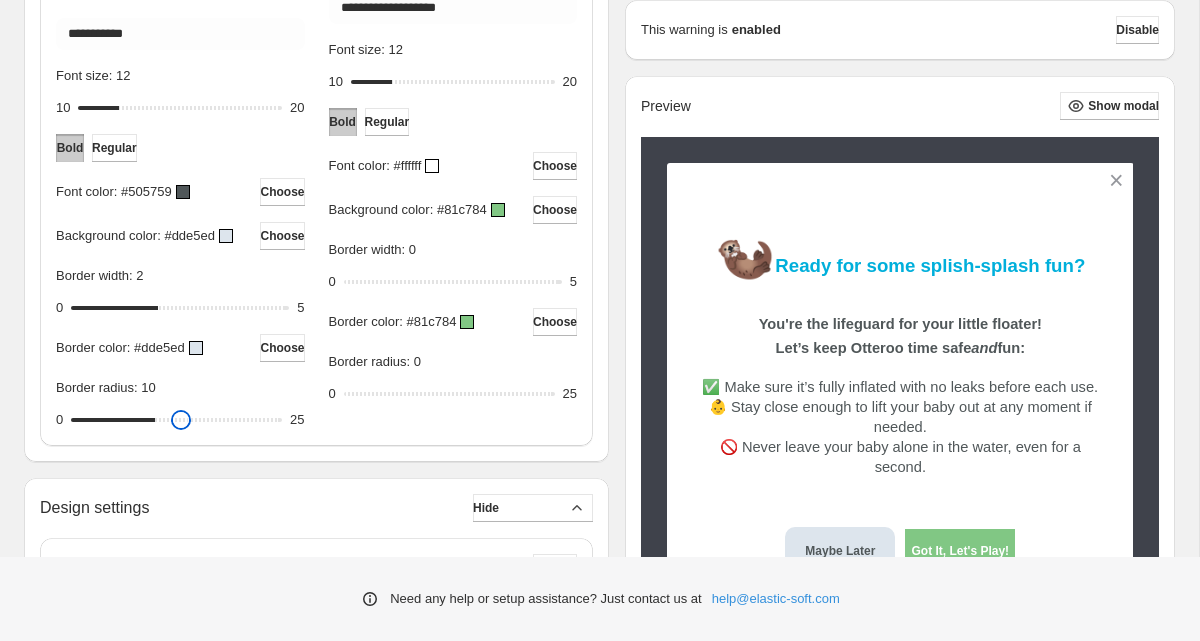 click on "Border radius: 10" at bounding box center (176, 420) 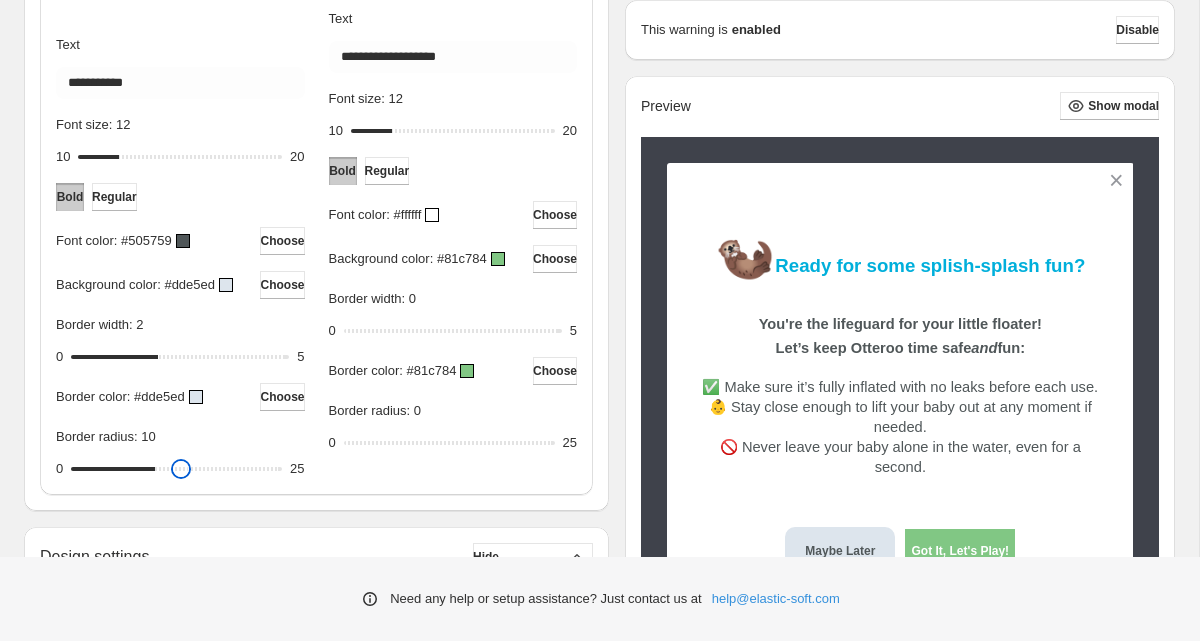 scroll, scrollTop: 787, scrollLeft: 0, axis: vertical 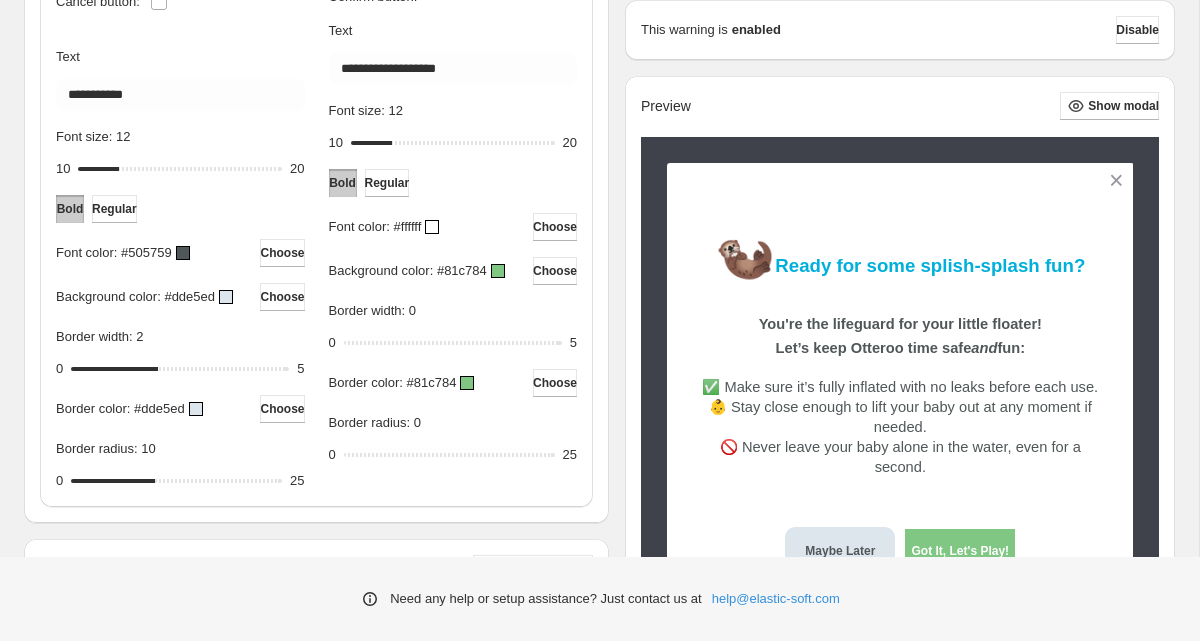 click at bounding box center (498, 271) 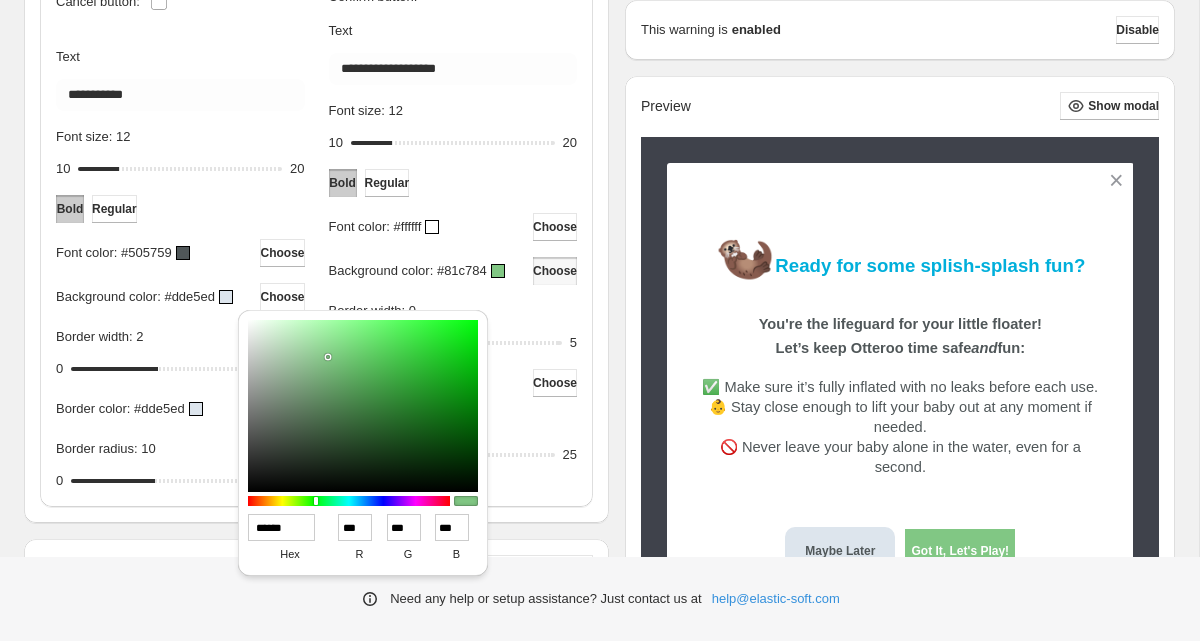 click on "******" at bounding box center (282, 527) 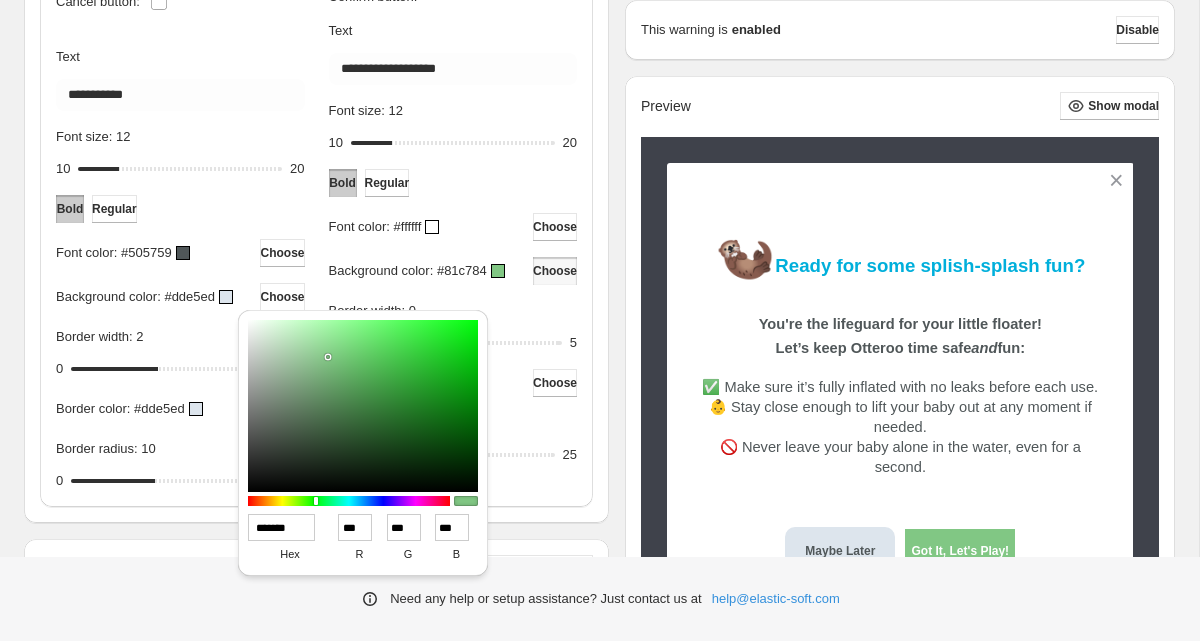 type on "***" 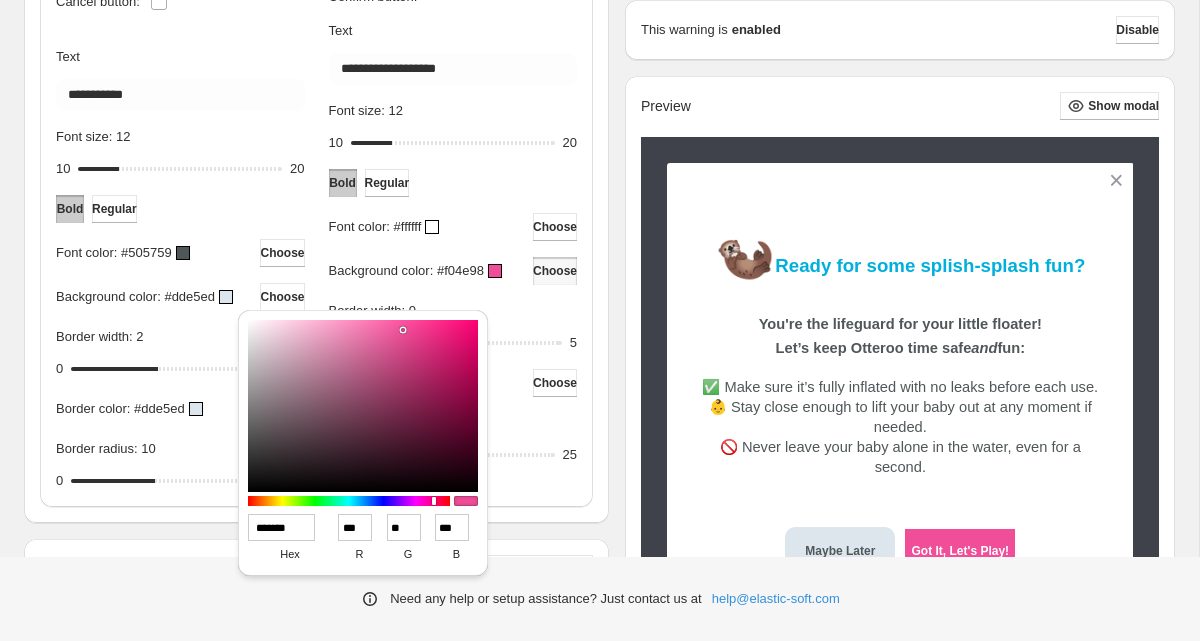 type on "******" 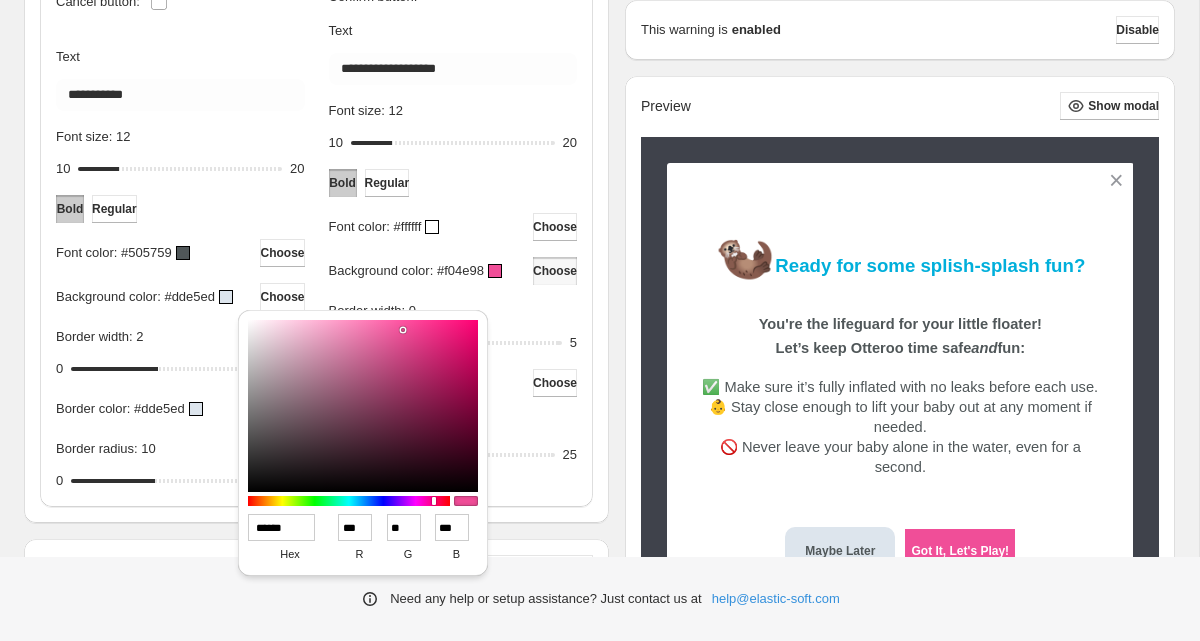 click on "**********" at bounding box center (453, 227) 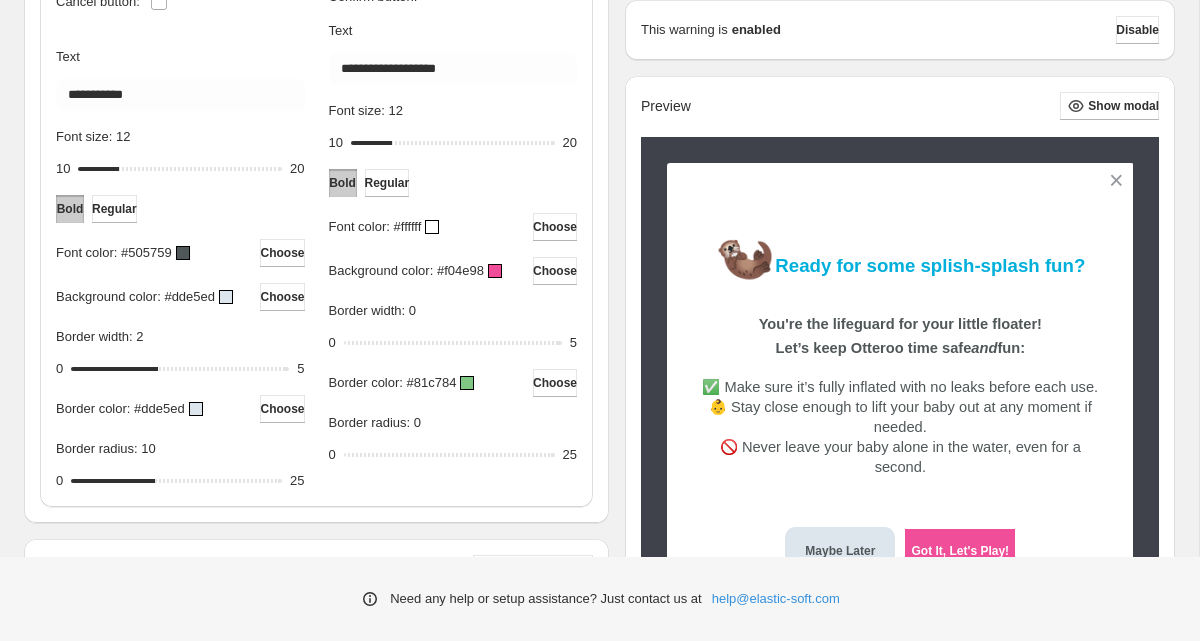 click at bounding box center (467, 383) 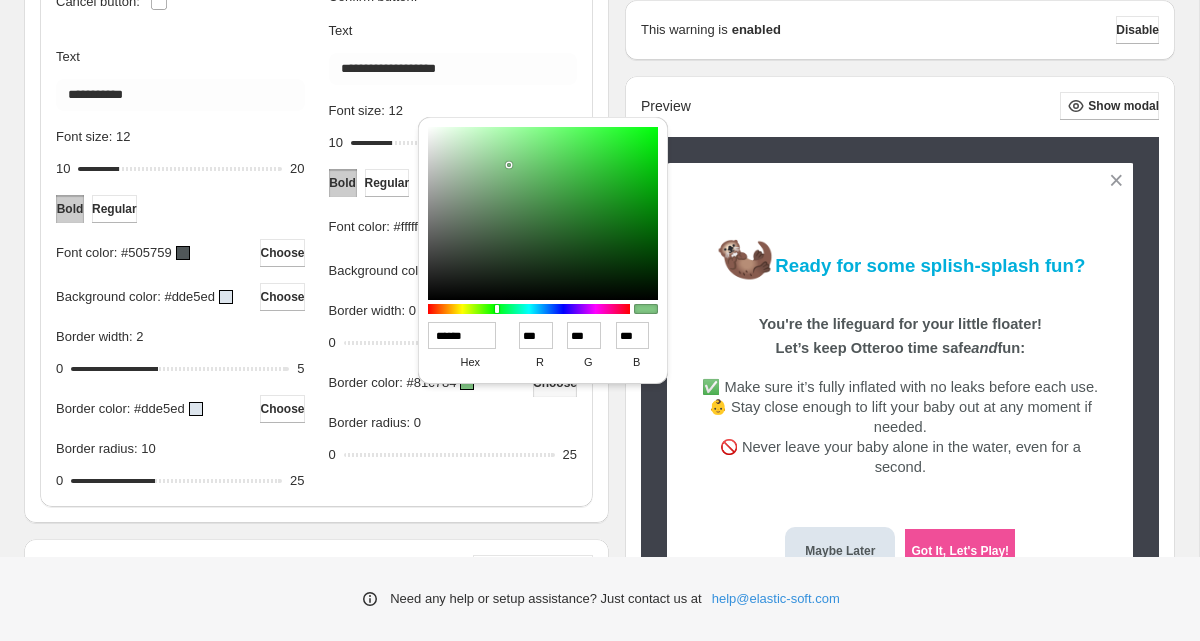 click on "******" at bounding box center (462, 335) 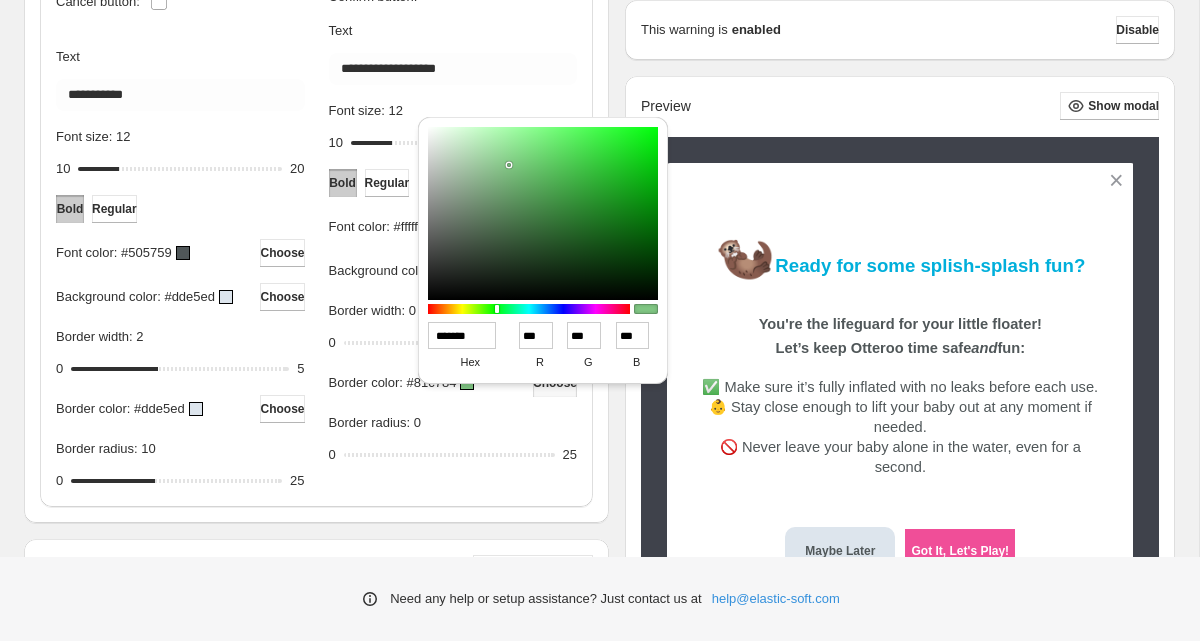 type on "***" 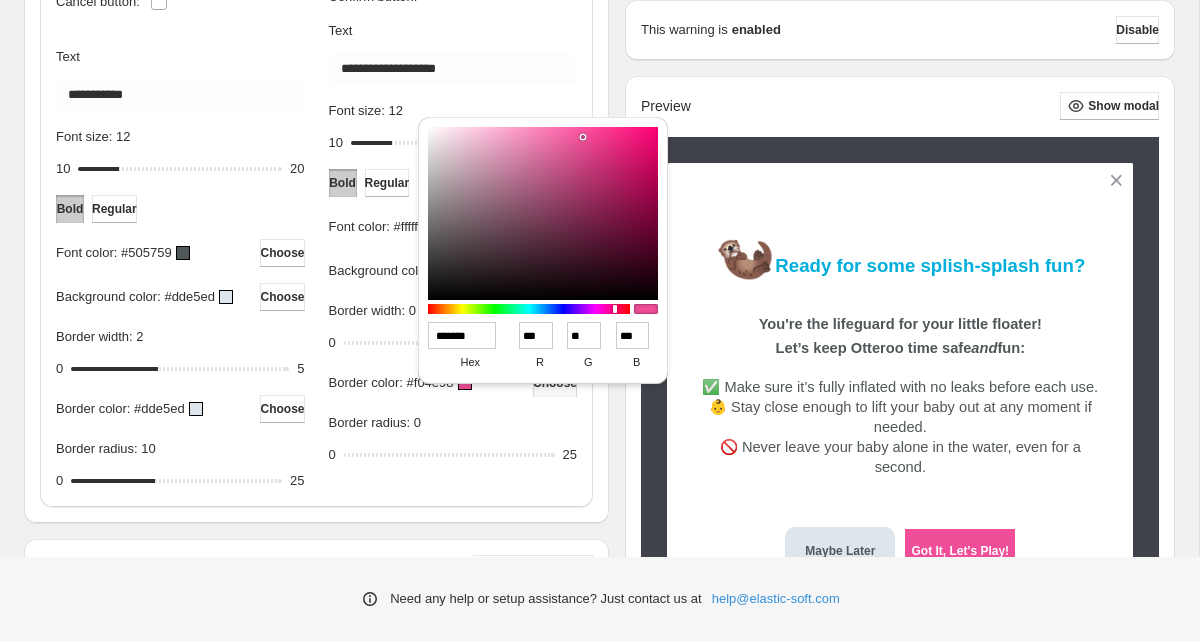 type on "*******" 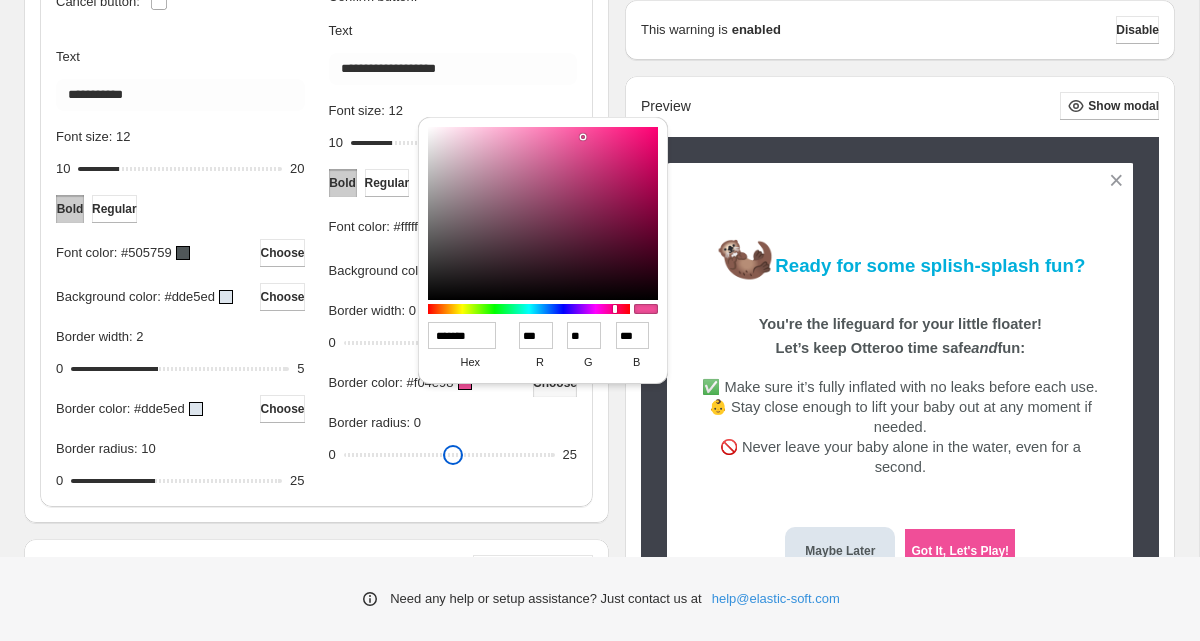 type on "**" 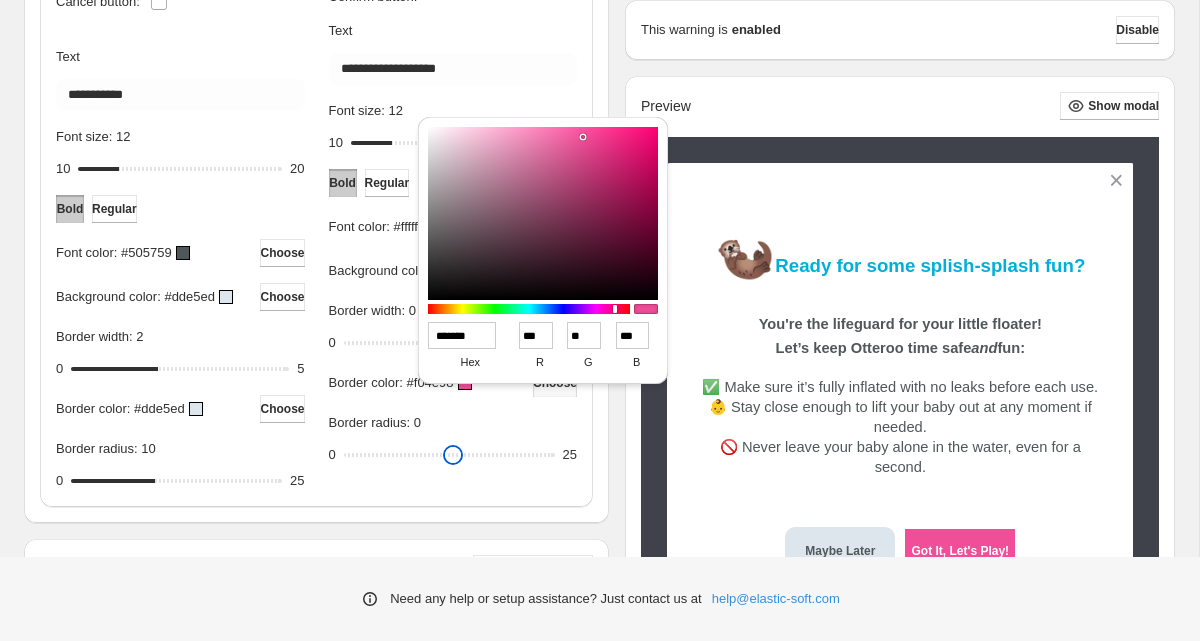 type on "******" 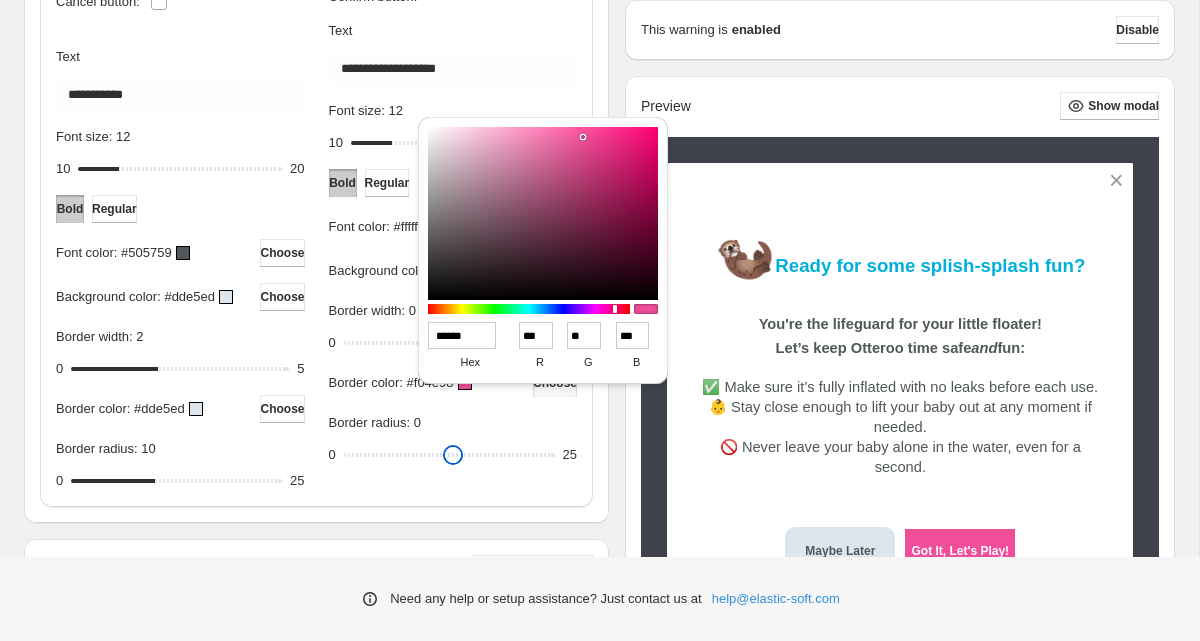 click on "Border radius: 0" at bounding box center [449, 455] 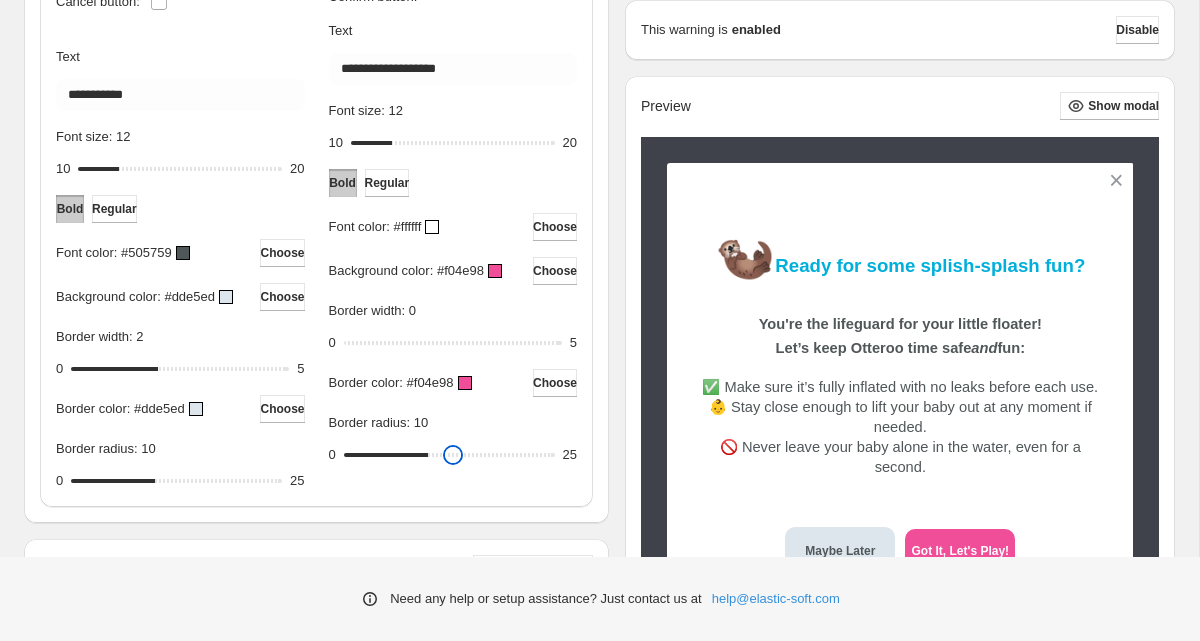 drag, startPoint x: 479, startPoint y: 476, endPoint x: 427, endPoint y: 478, distance: 52.03845 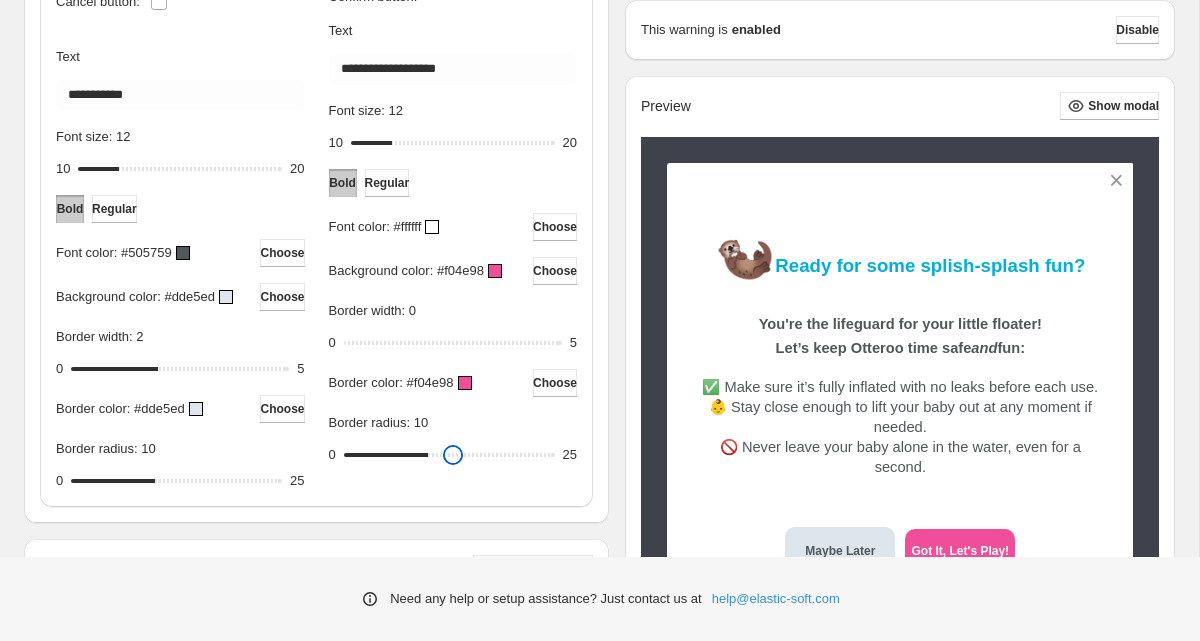 type on "**" 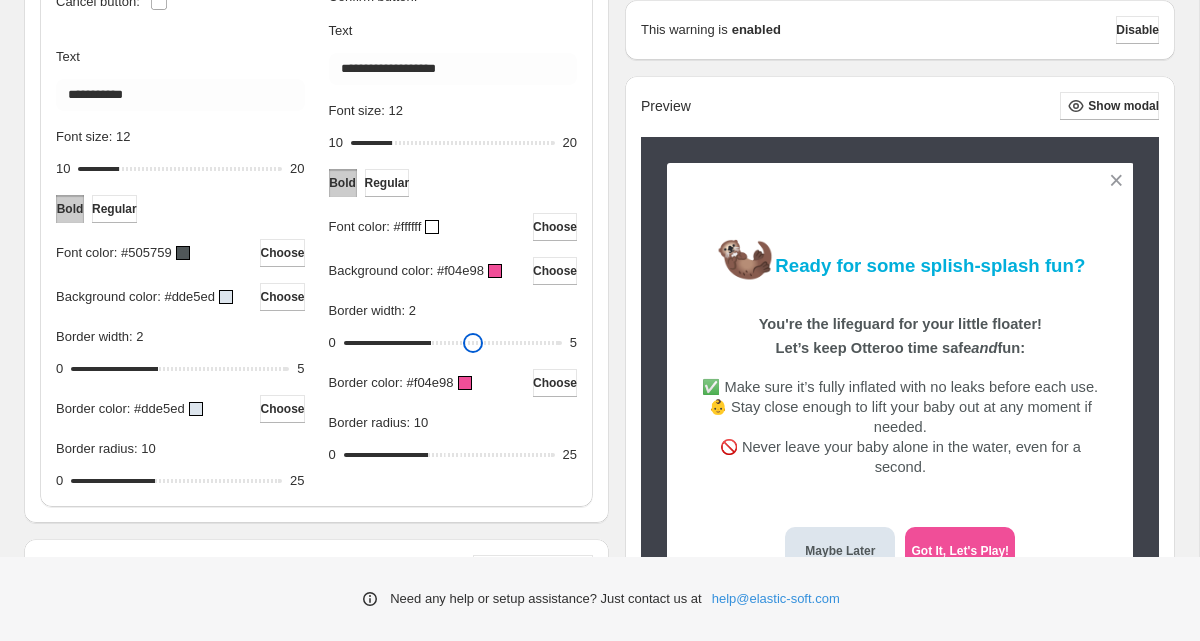drag, startPoint x: 353, startPoint y: 365, endPoint x: 432, endPoint y: 367, distance: 79.025314 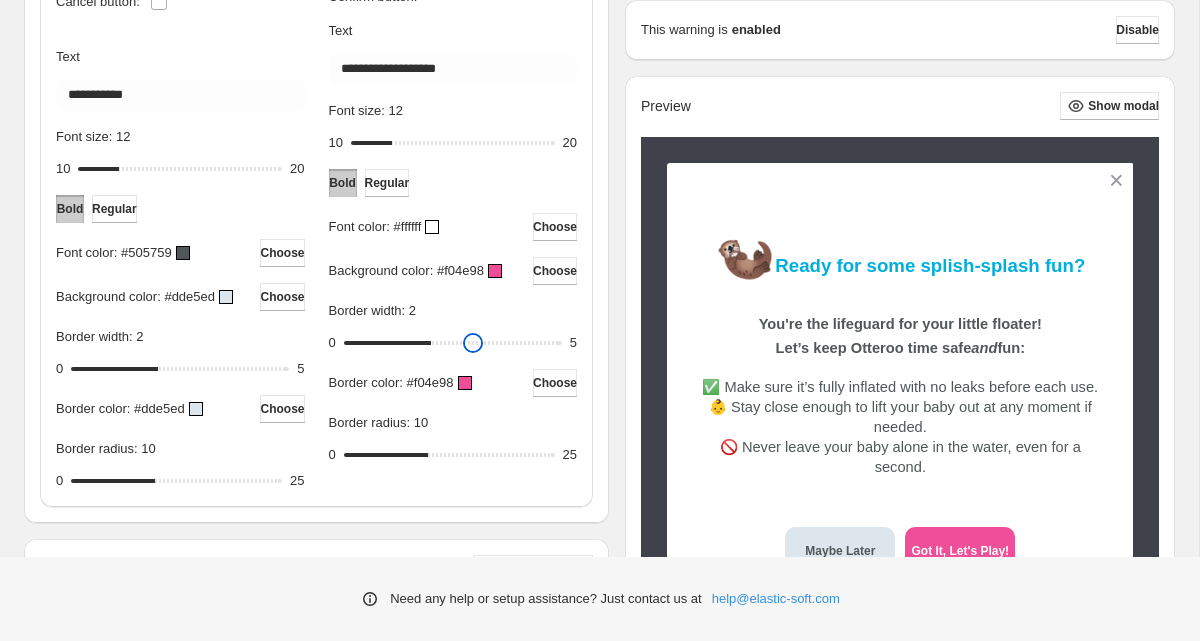 type on "*" 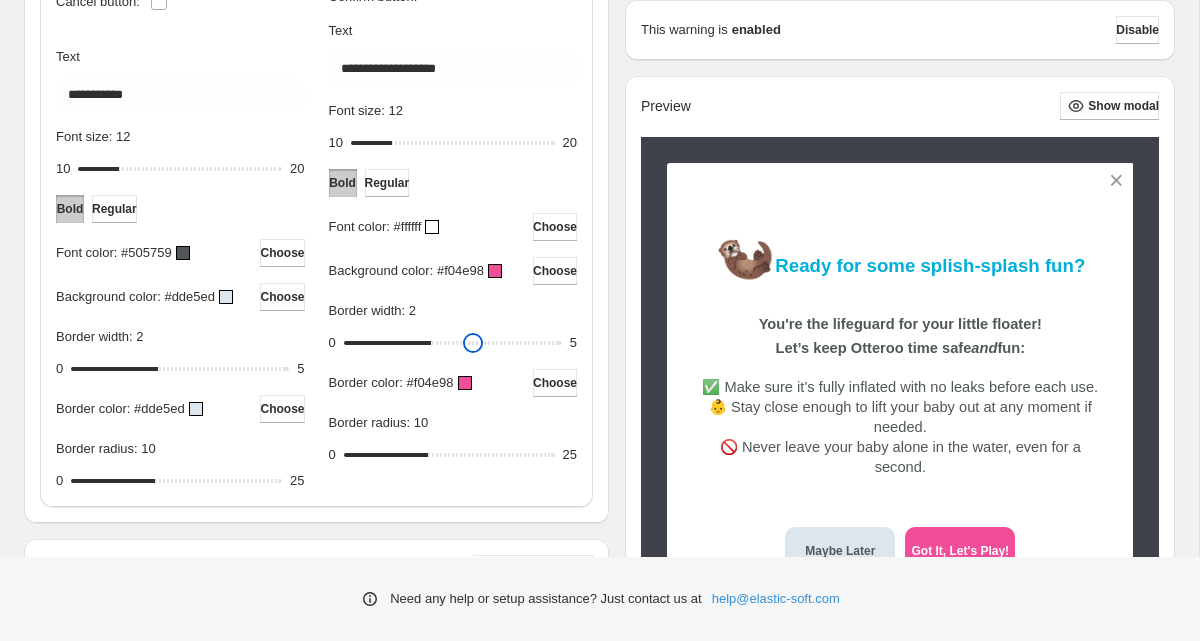 click on "Border width: 2" at bounding box center [453, 343] 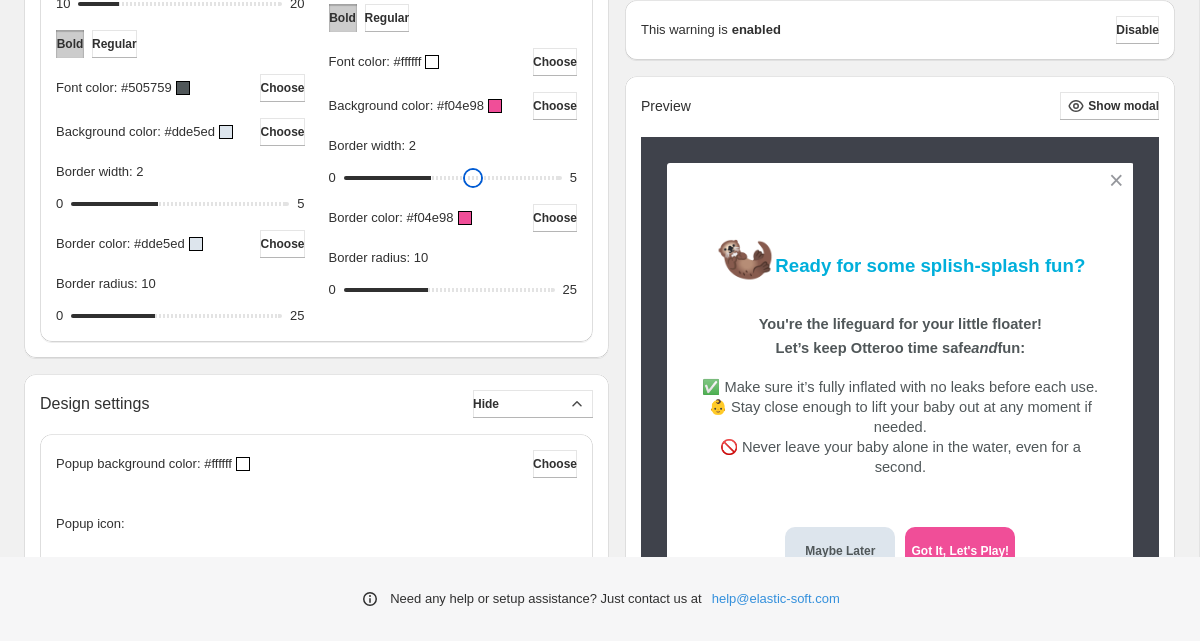 scroll, scrollTop: 964, scrollLeft: 0, axis: vertical 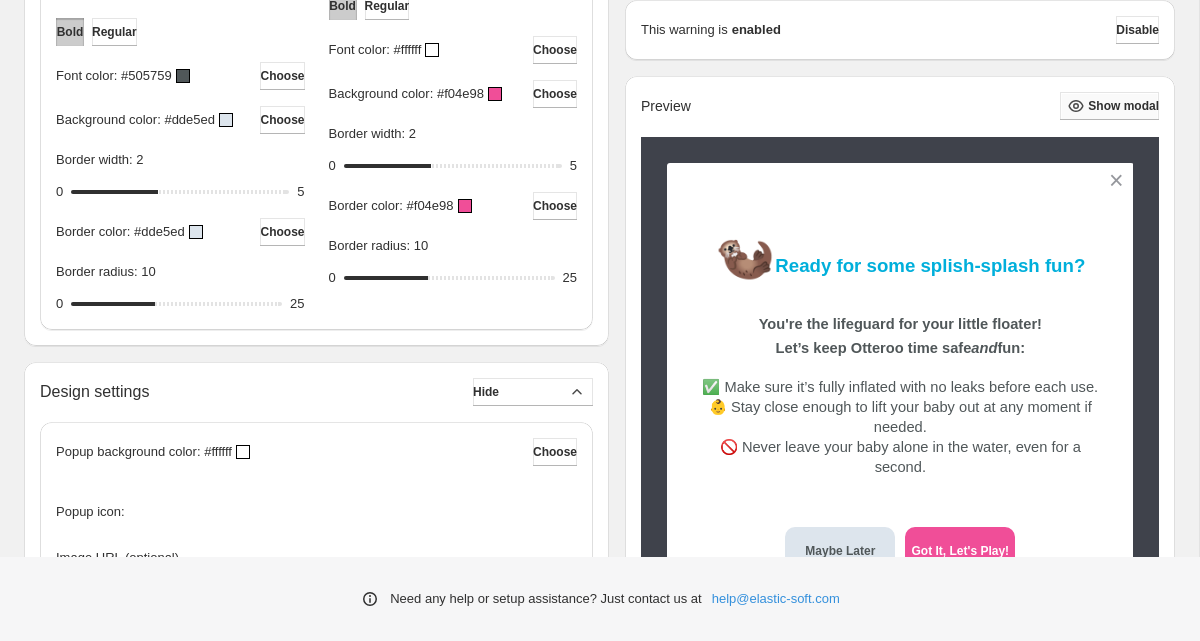click on "Show modal" at bounding box center (1123, 106) 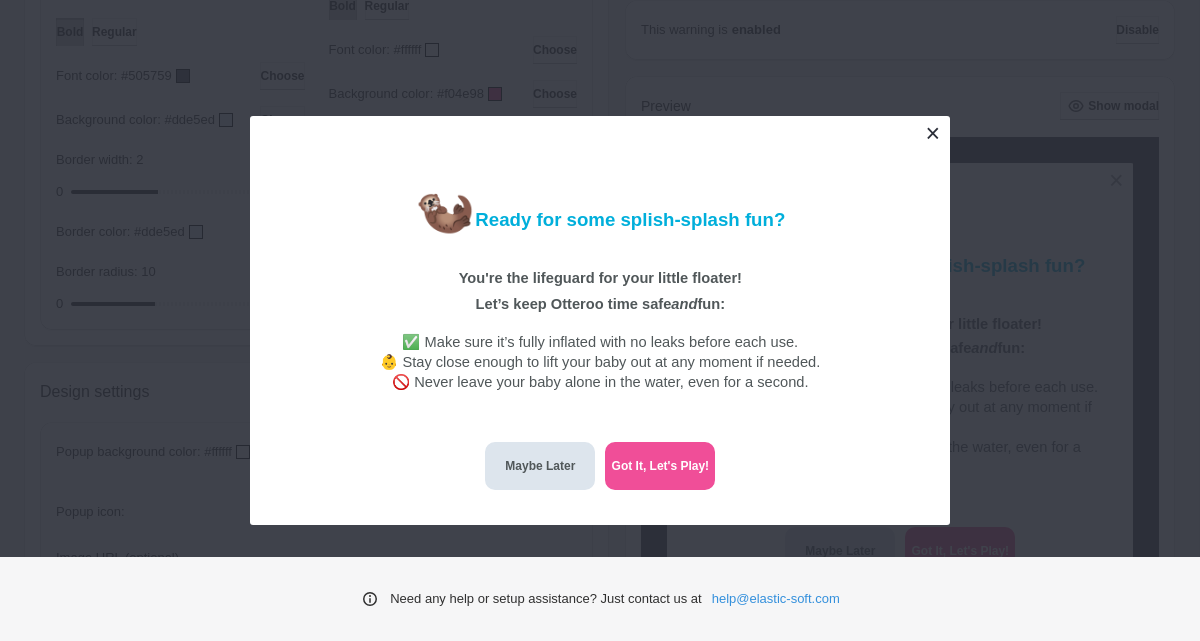 click at bounding box center [932, 133] 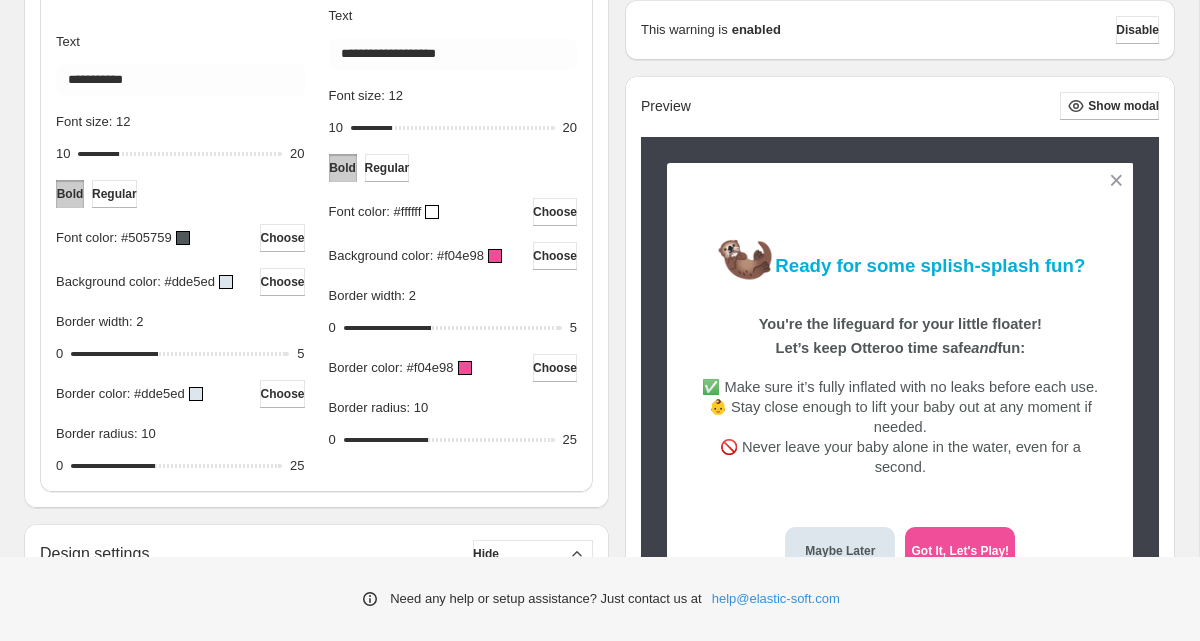 scroll, scrollTop: 795, scrollLeft: 0, axis: vertical 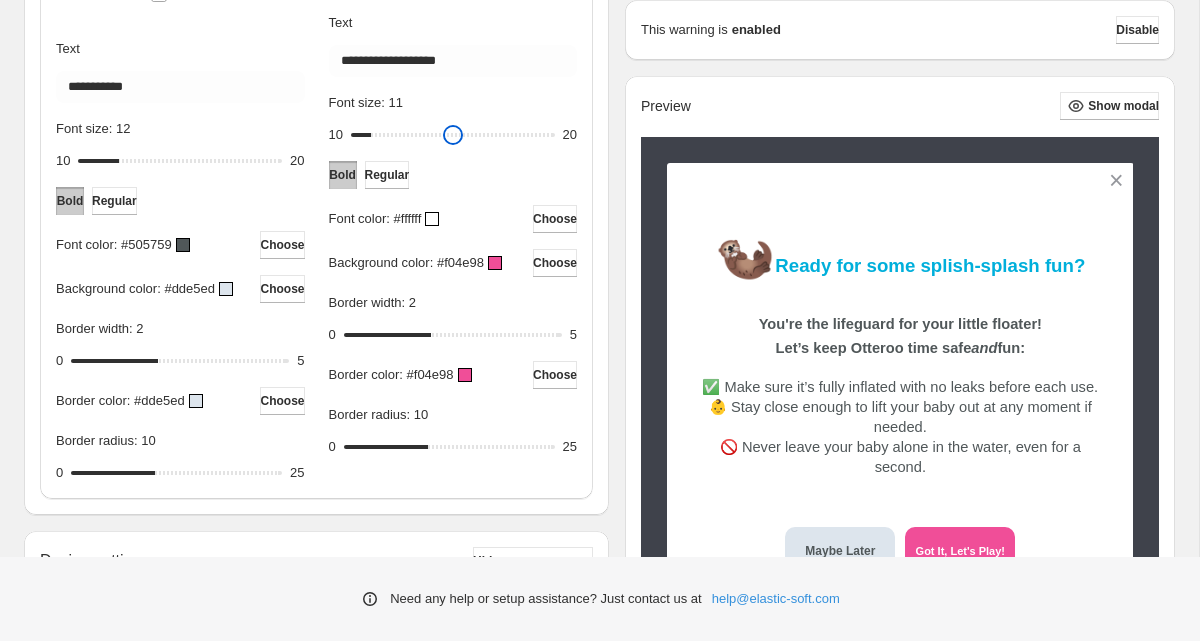 drag, startPoint x: 393, startPoint y: 136, endPoint x: 381, endPoint y: 137, distance: 12.0415945 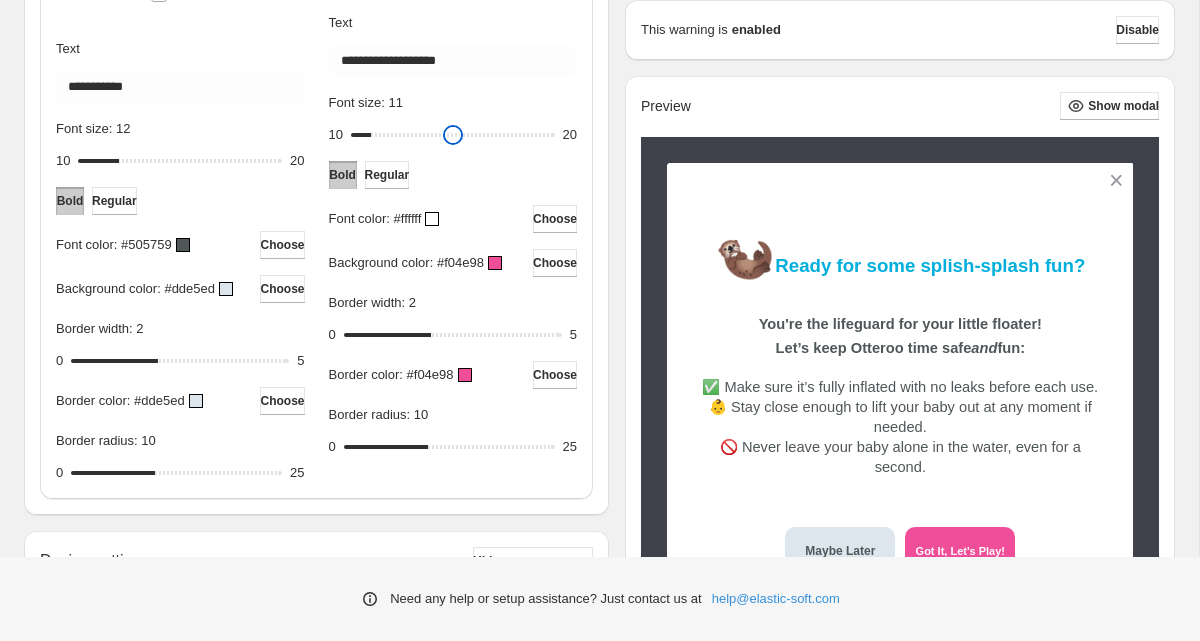type on "**" 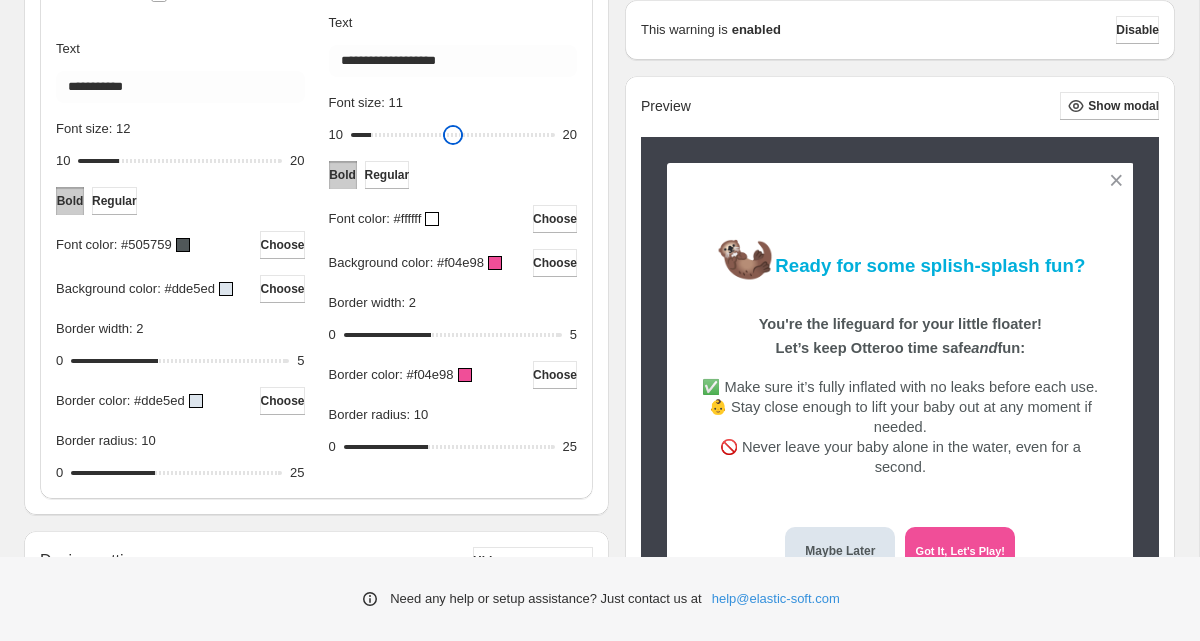 click on "Font size: 11" at bounding box center (453, 135) 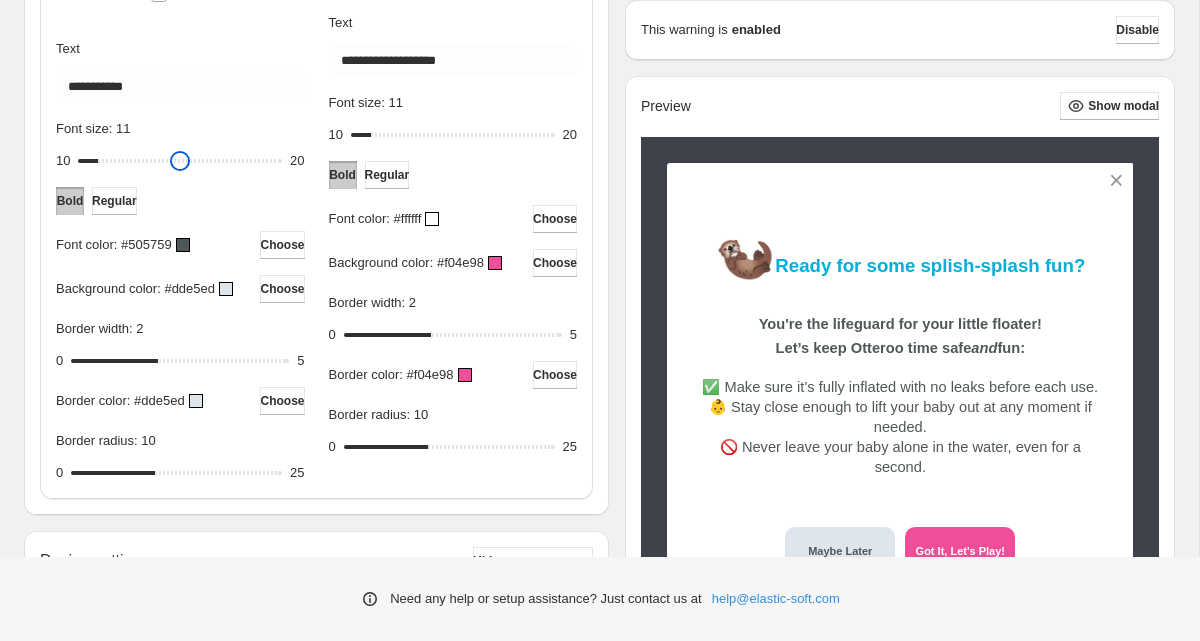drag, startPoint x: 120, startPoint y: 162, endPoint x: 109, endPoint y: 164, distance: 11.18034 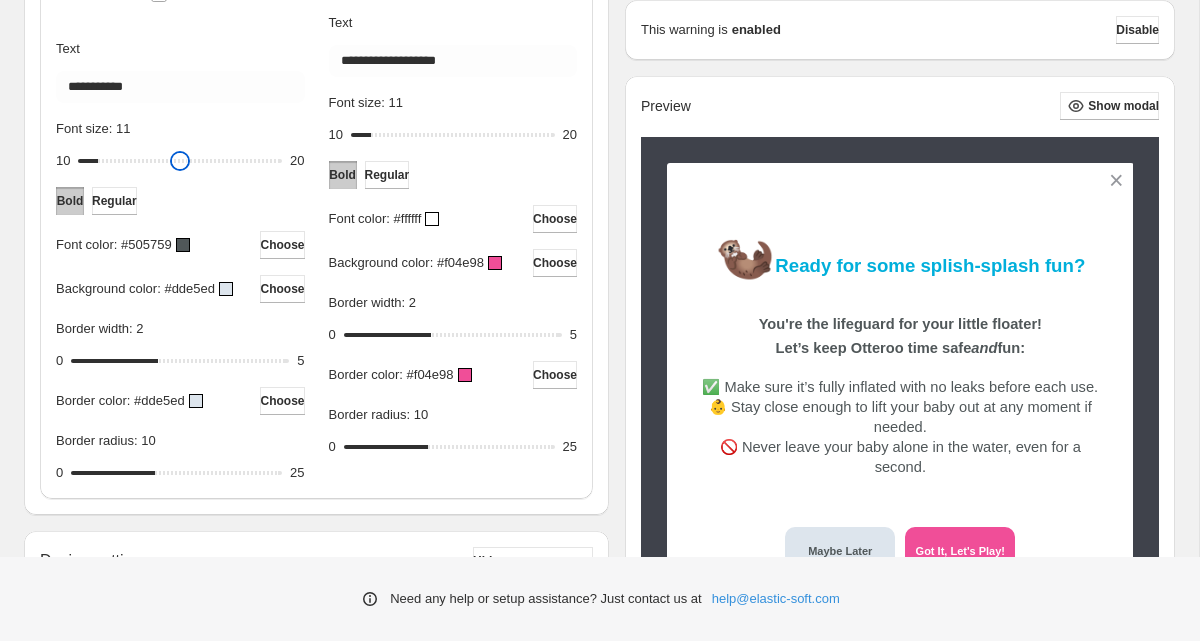 type on "**" 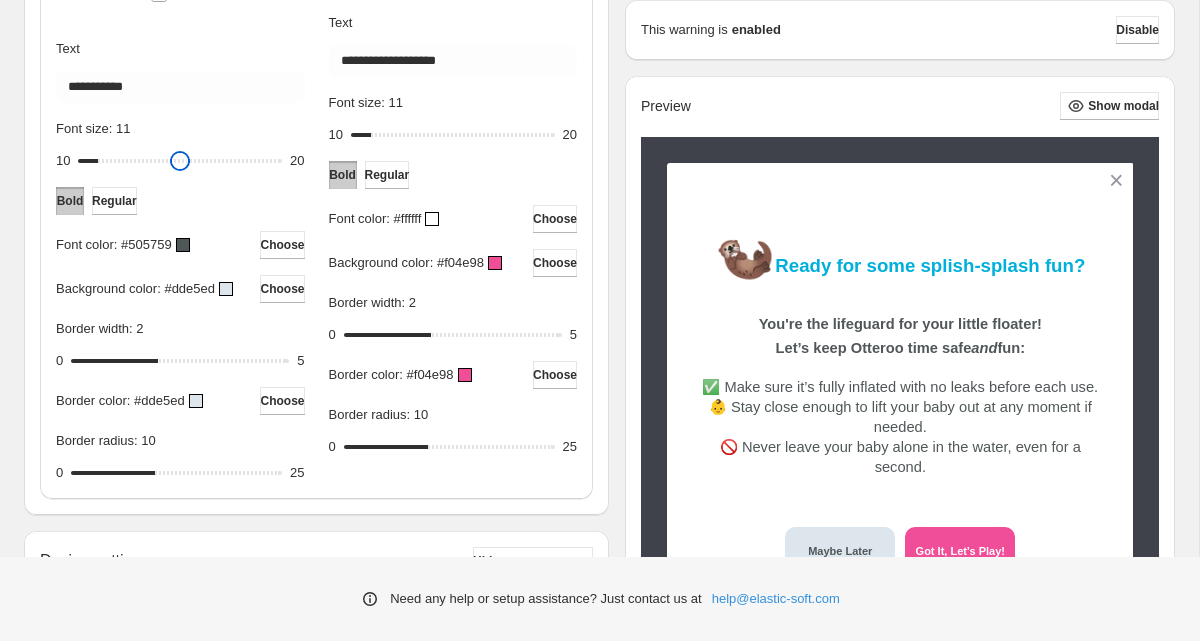 click on "Font size: 11" at bounding box center [180, 161] 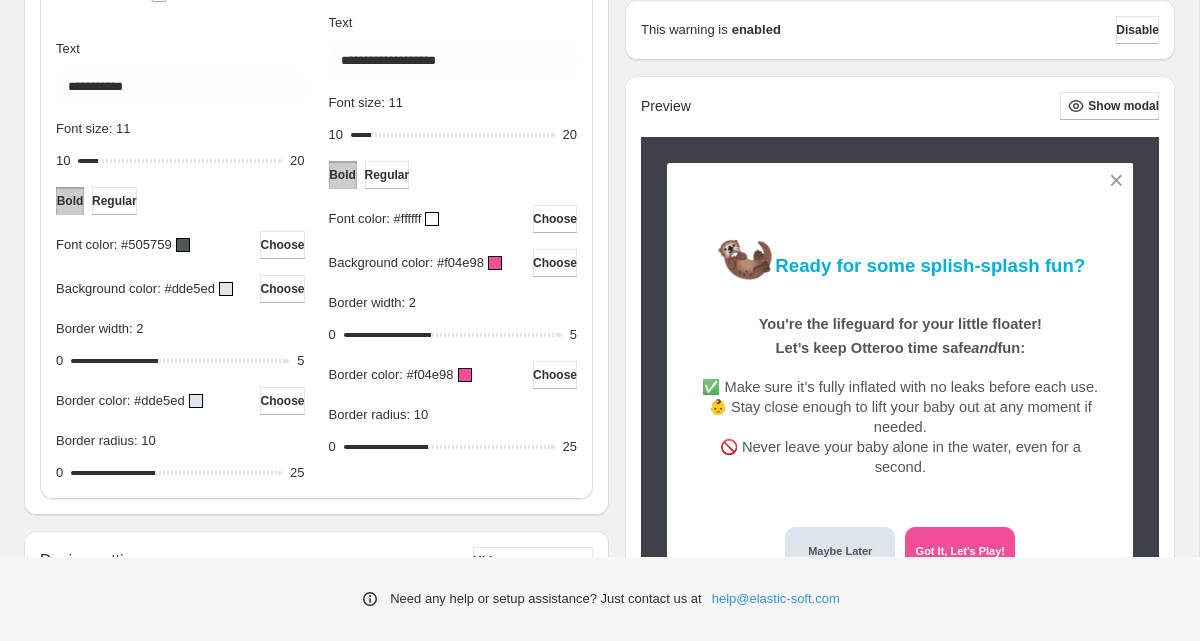 click on "Preview Show modal 🦦  Ready for some splish-splash fun?
You're the lifeguard for your little floater! Let’s keep Otteroo time safe  and  fun:
✅ Make sure it’s fully inflated with no leaks before each use. 👶 Stay close enough to lift your baby out at any moment if needed. 🚫 Never leave your baby alone in the water, even for a second. Maybe Later Got It, Let's Play! 🦦  Ready for some splish-splash fun?
You're the lifeguard for your little floater! Let’s keep Otteroo time safe  and  fun:
✅ Make sure it’s fully inflated with no leaks before each use. 👶 Stay close enough to lift your baby out at any moment if needed. 🚫 Never leave your baby alone in the water, even for a second. Maybe Later Got It, Let's Play!" at bounding box center (900, 364) 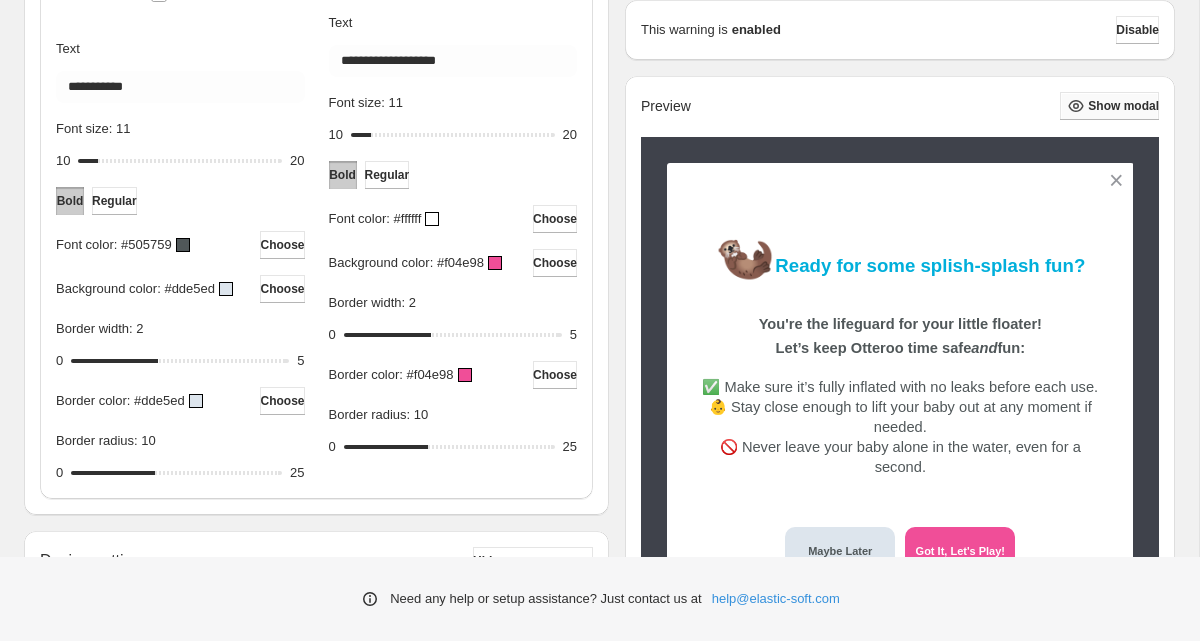 click on "Show modal" at bounding box center (1123, 106) 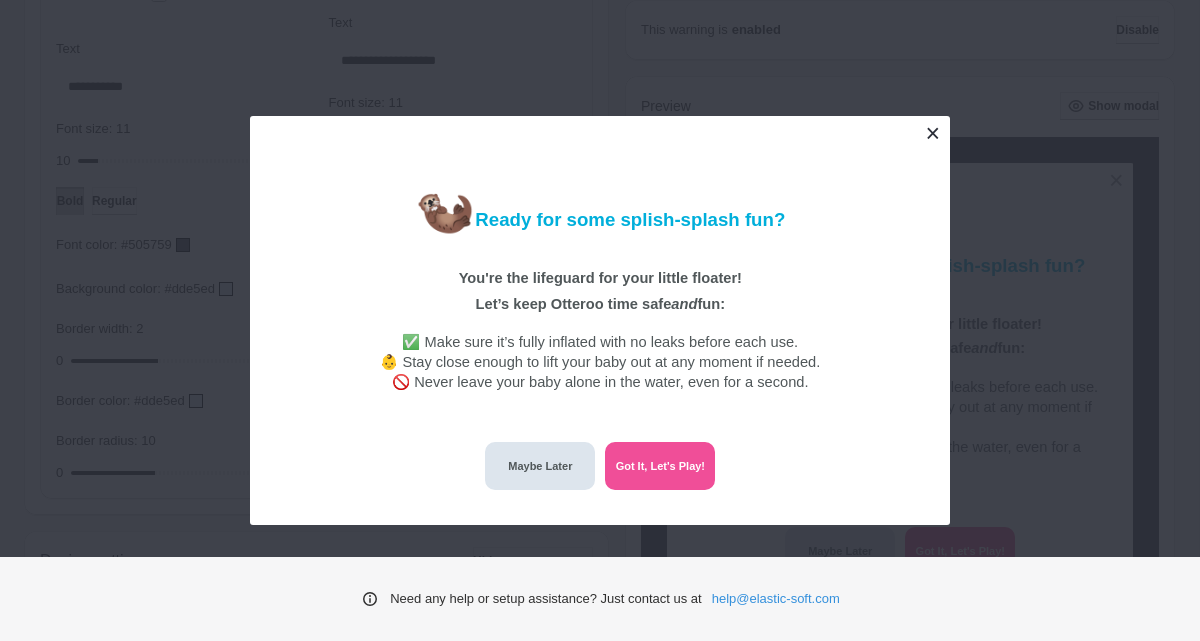 click at bounding box center [932, 133] 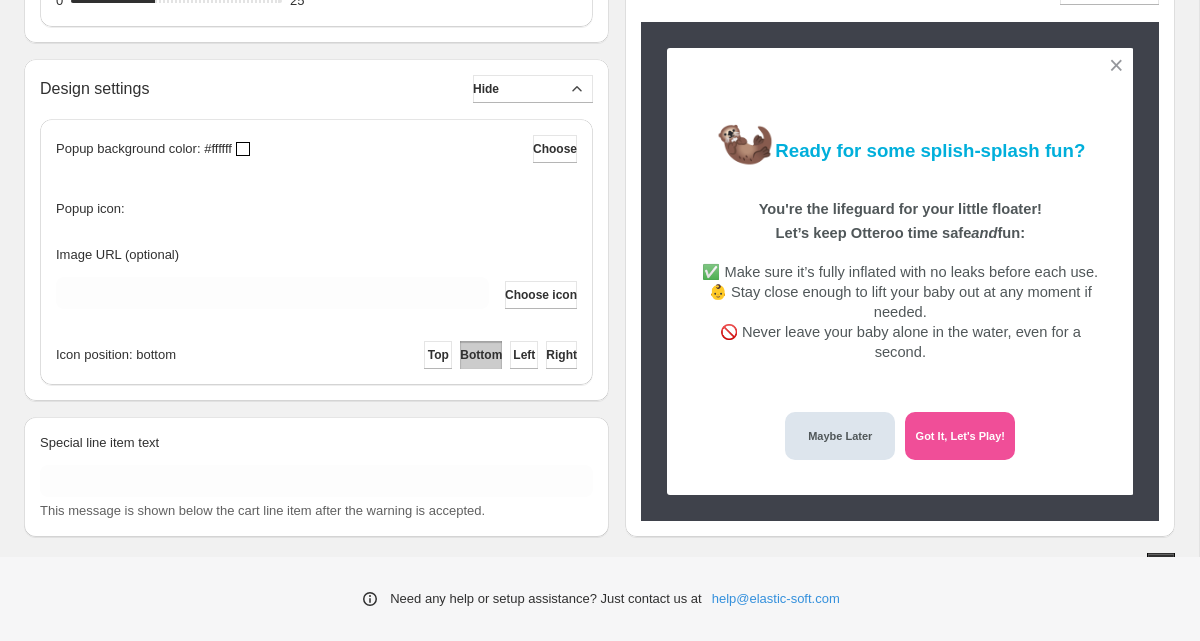 scroll, scrollTop: 1312, scrollLeft: 0, axis: vertical 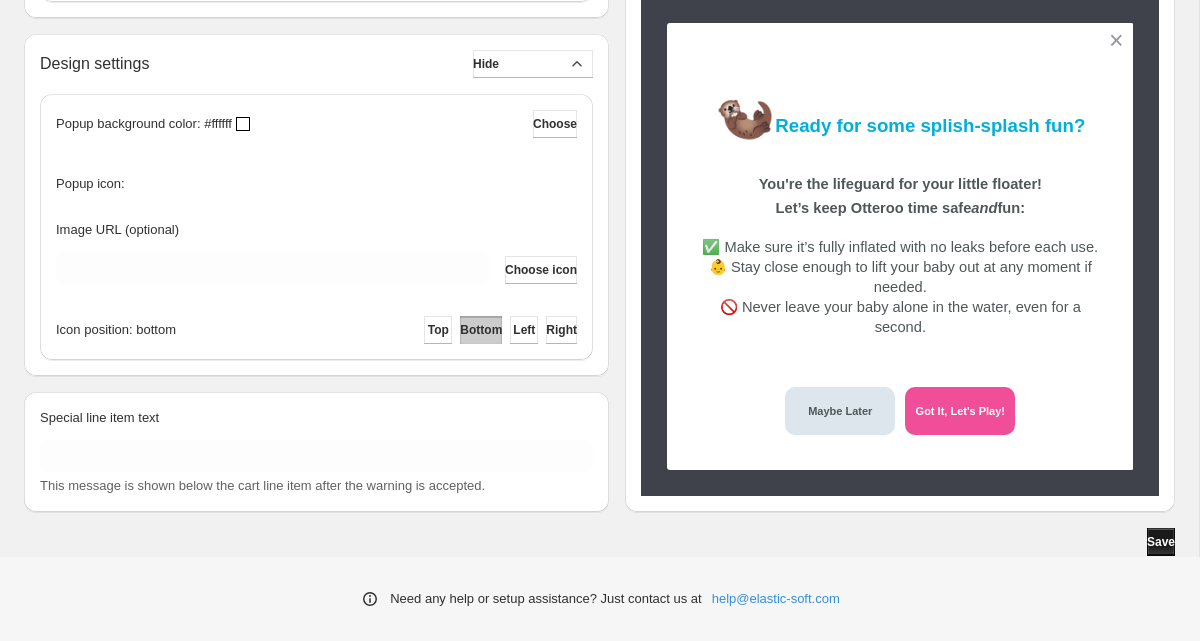 click on "Save" at bounding box center [1161, 542] 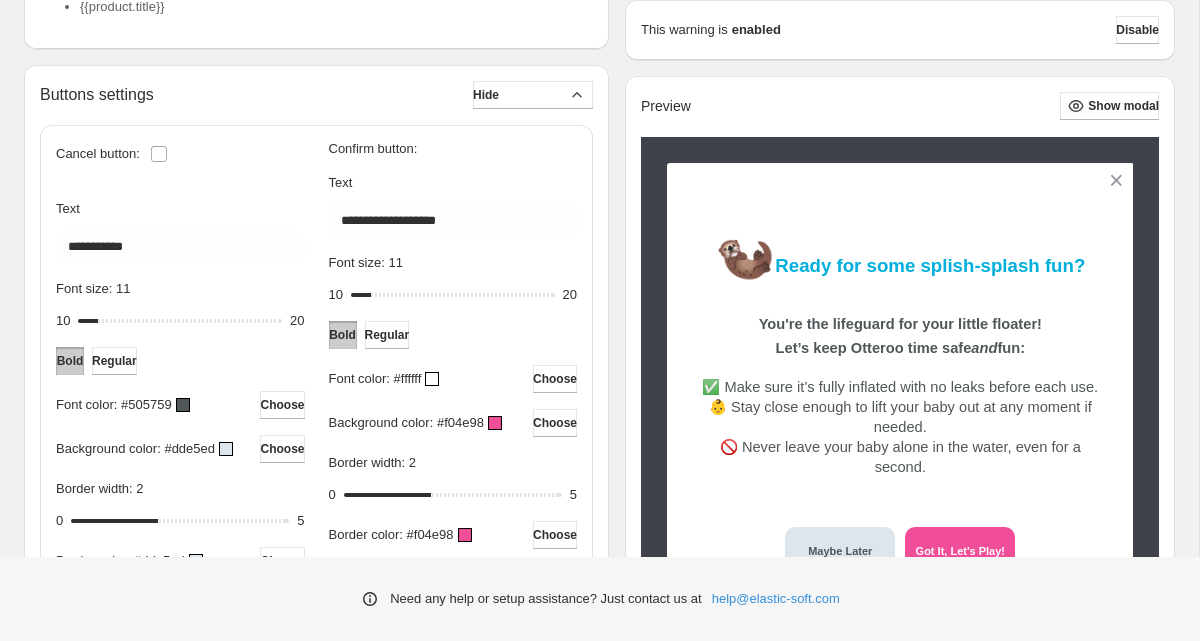 scroll, scrollTop: 684, scrollLeft: 0, axis: vertical 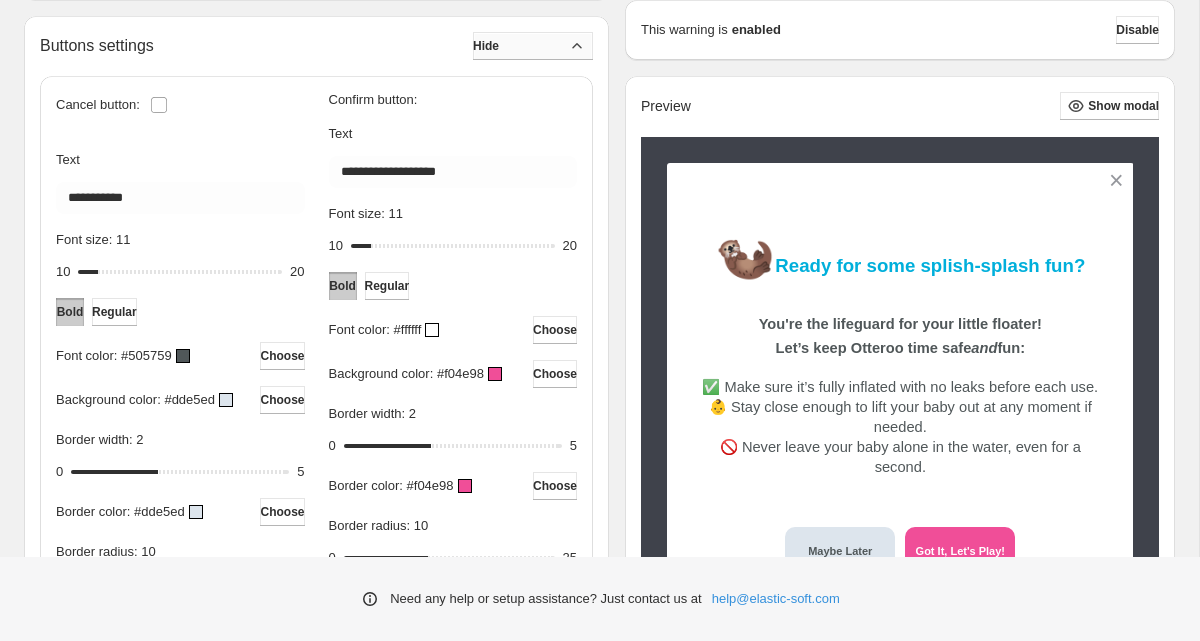 click on "Hide" at bounding box center [533, 46] 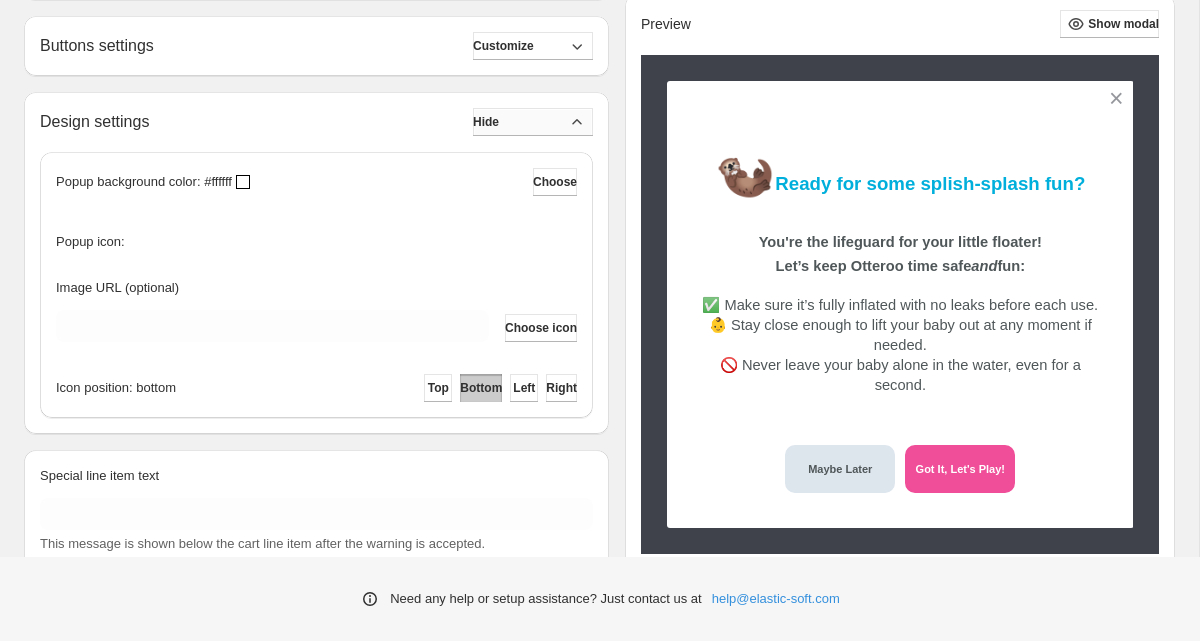 click on "Hide" at bounding box center (533, 122) 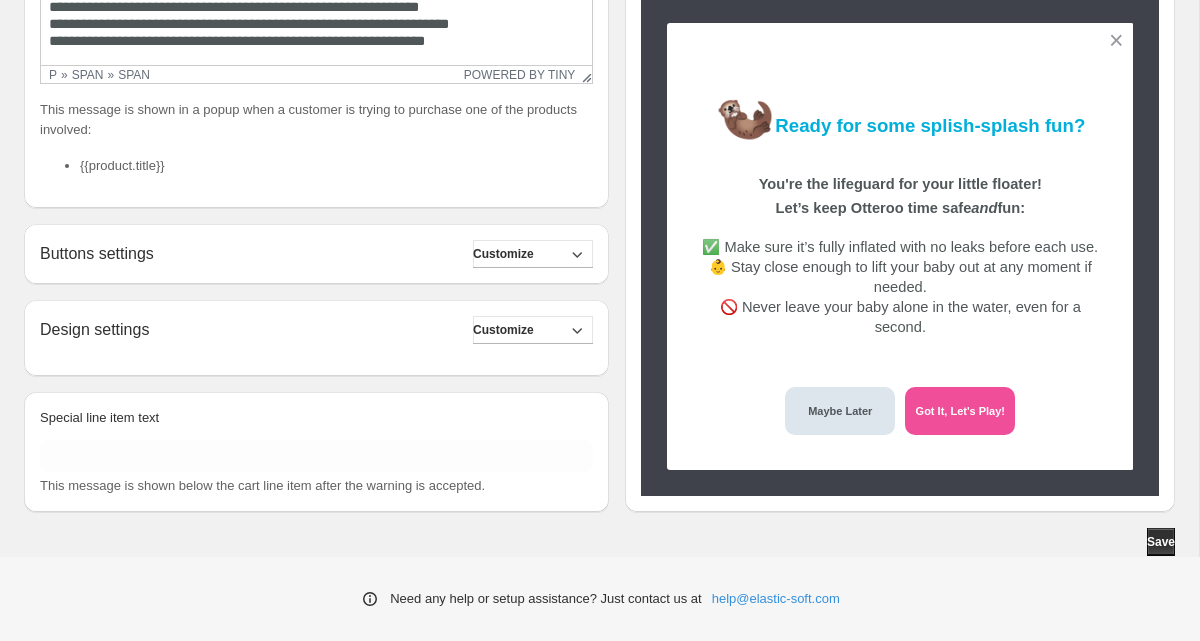 scroll, scrollTop: 460, scrollLeft: 0, axis: vertical 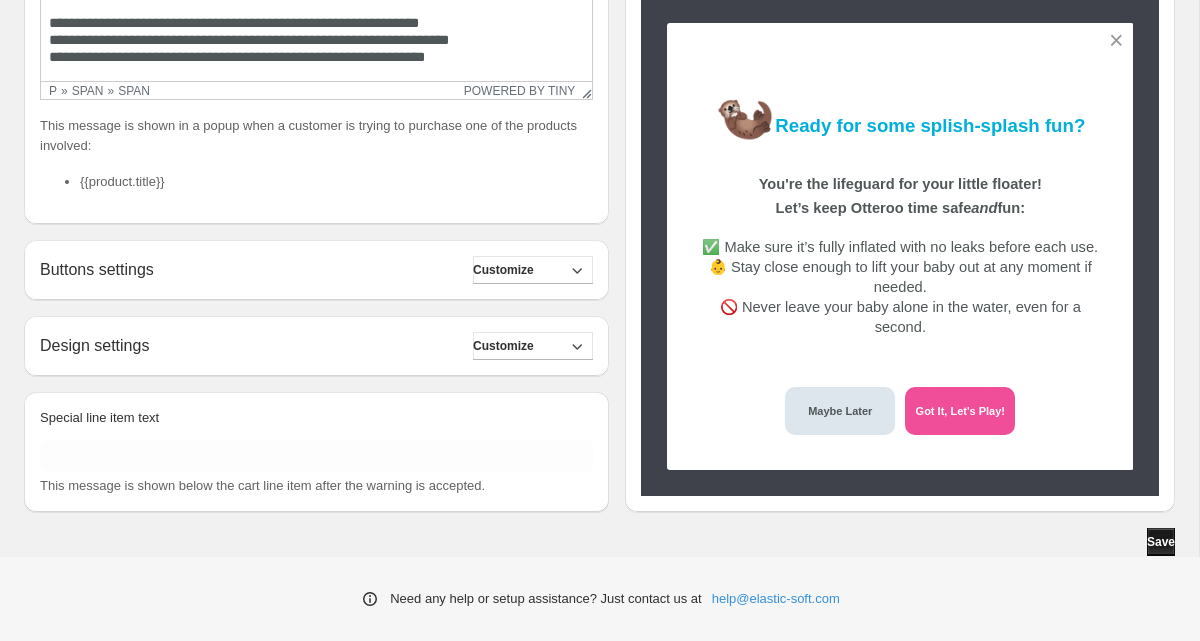 click on "Save" at bounding box center [1161, 542] 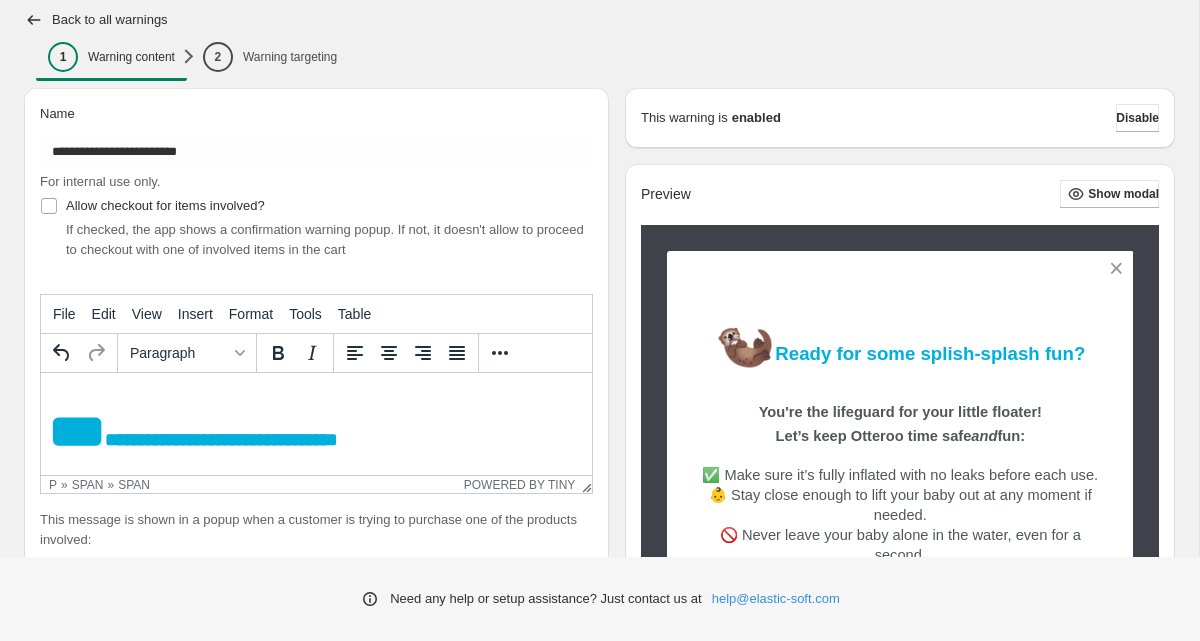 scroll, scrollTop: 0, scrollLeft: 0, axis: both 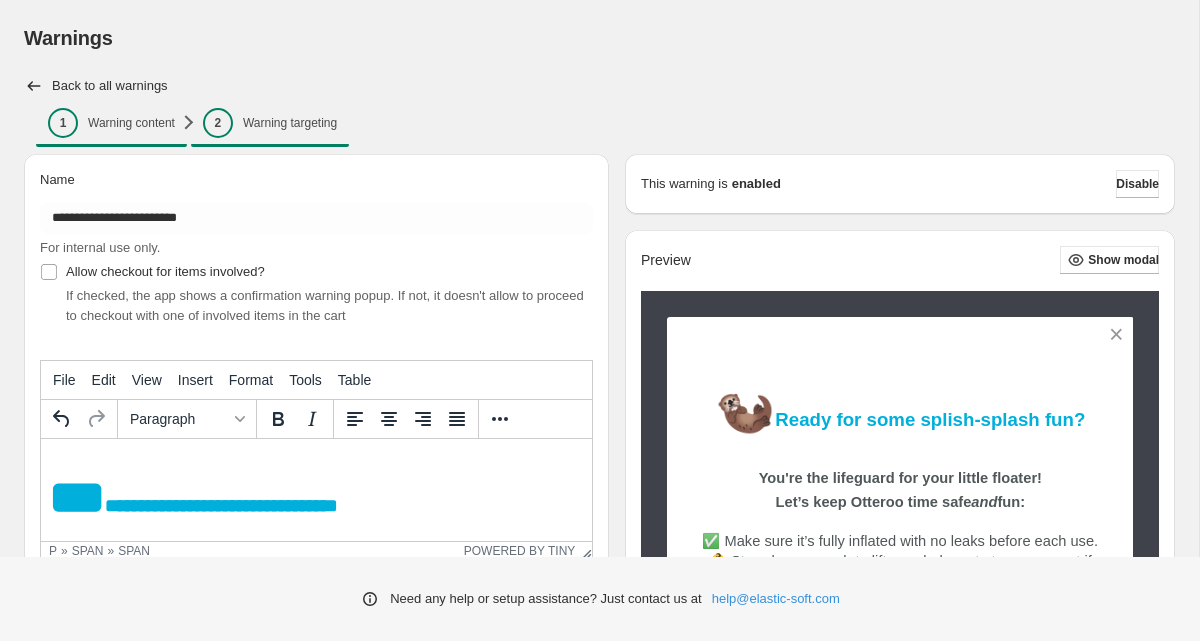 click on "Warning targeting" at bounding box center [290, 123] 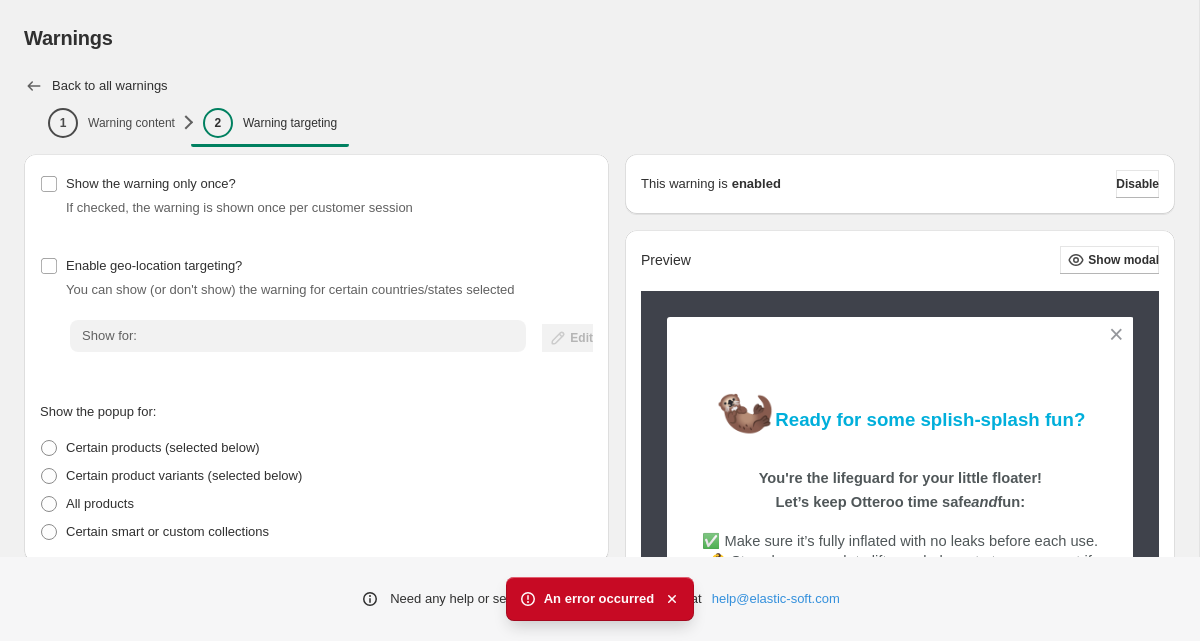 click 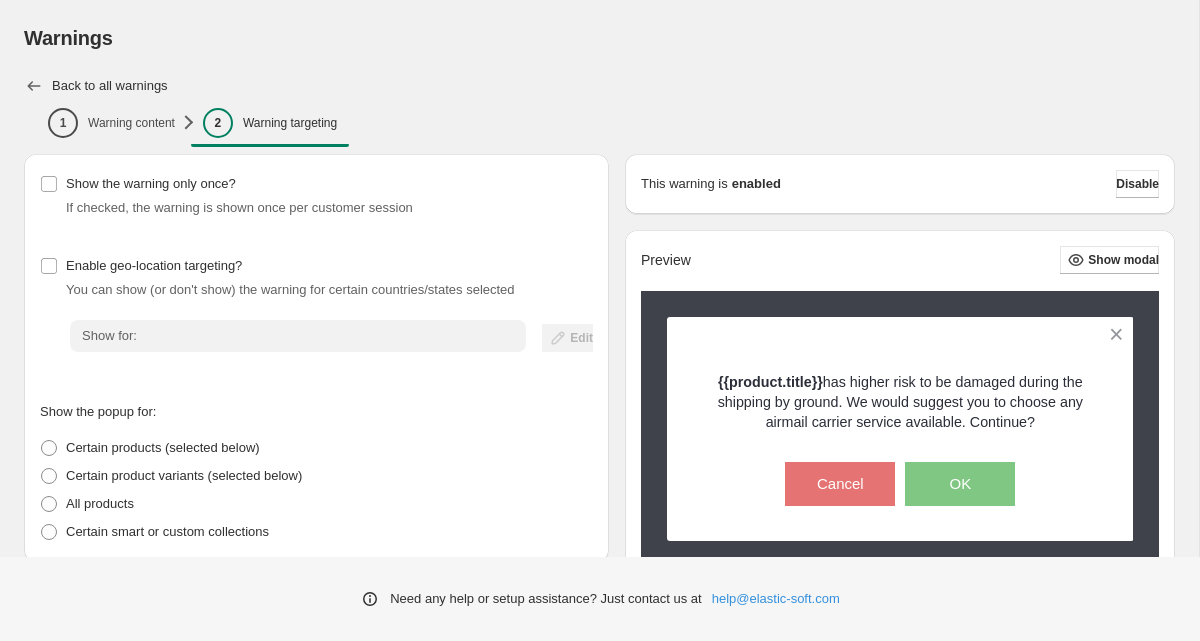 click 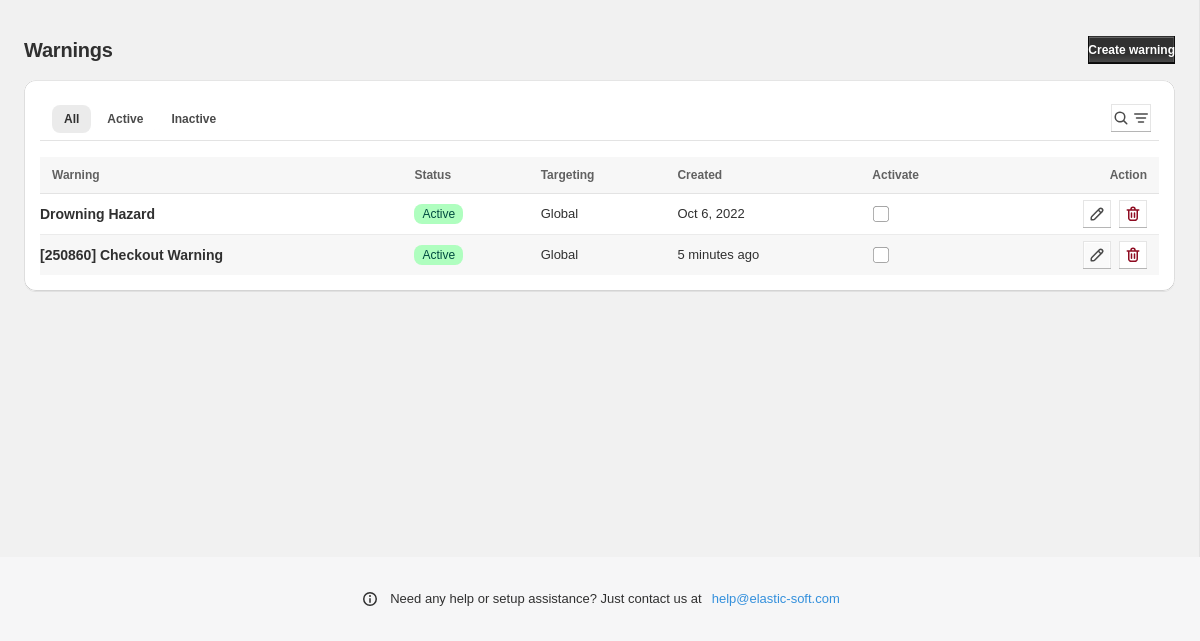 click 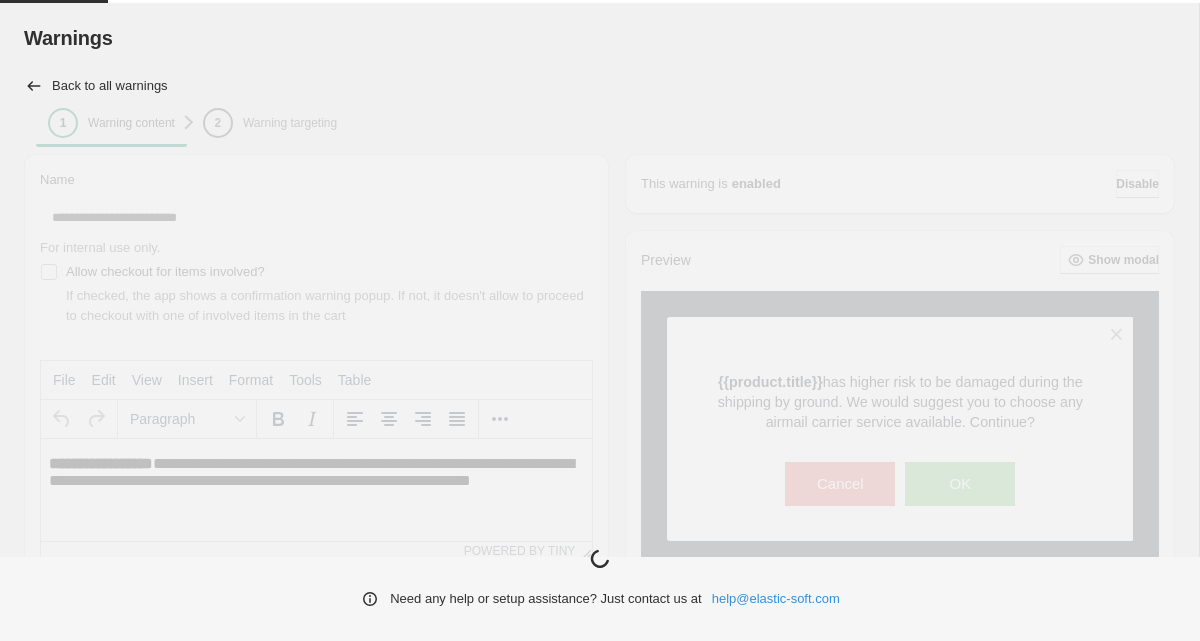 scroll, scrollTop: 0, scrollLeft: 0, axis: both 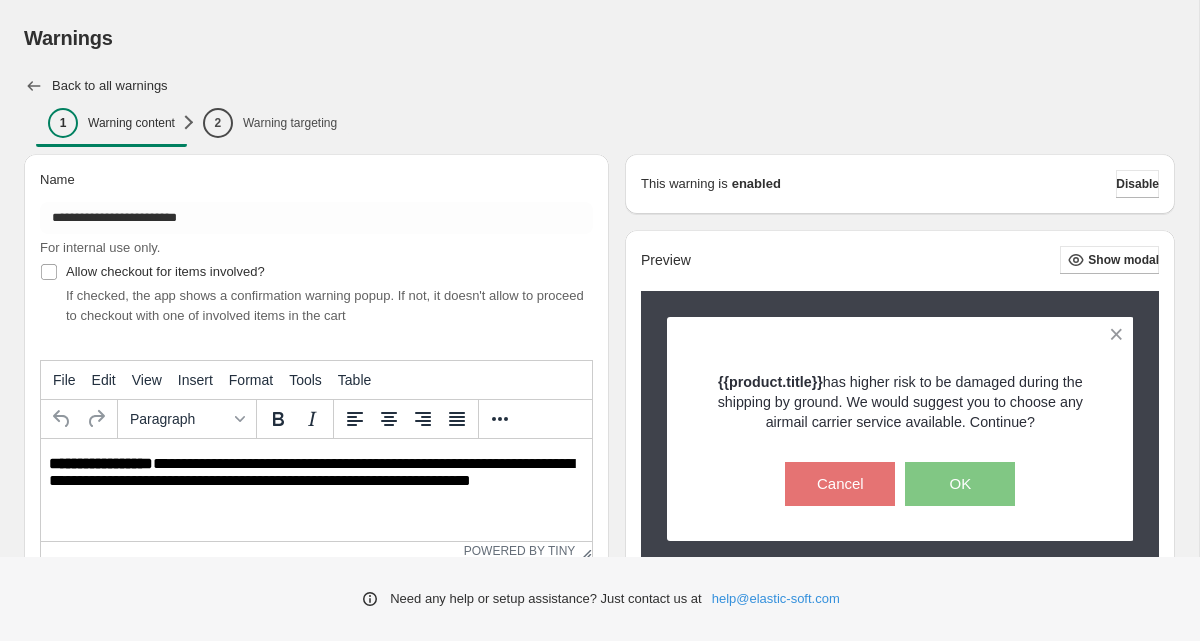 click 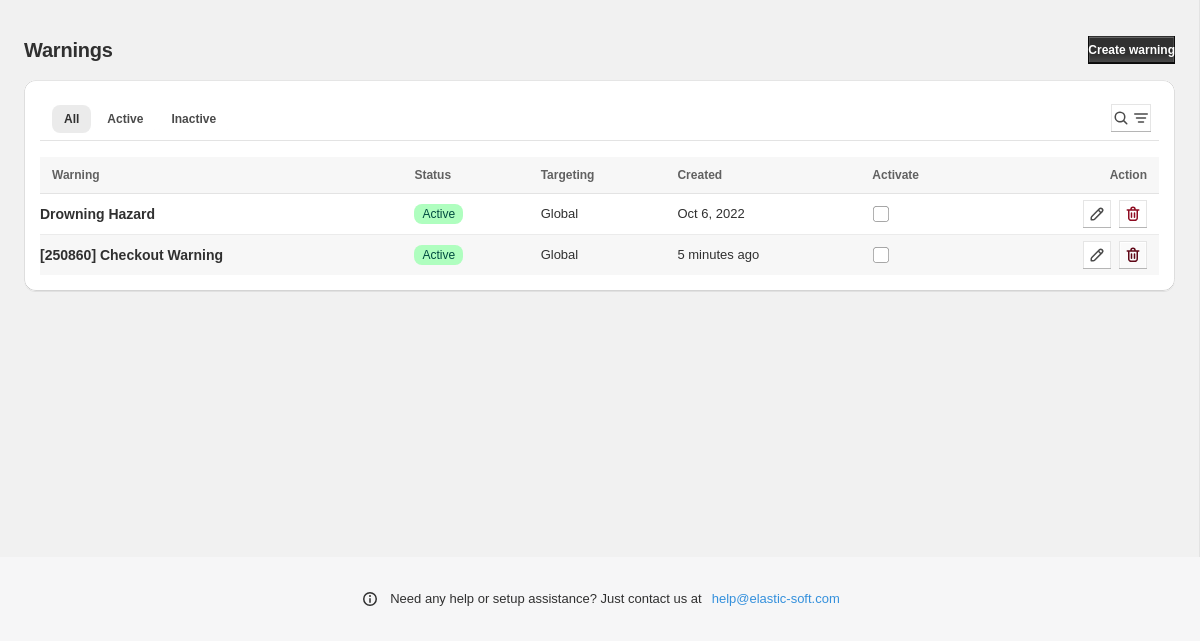 click 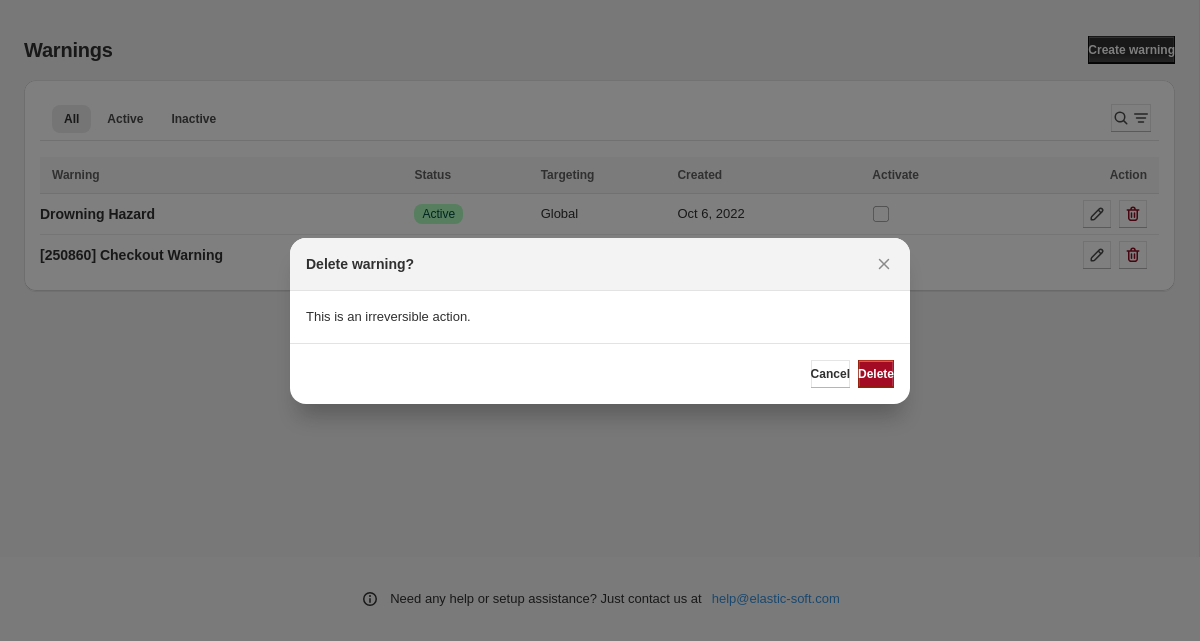 click on "Delete" at bounding box center [876, 374] 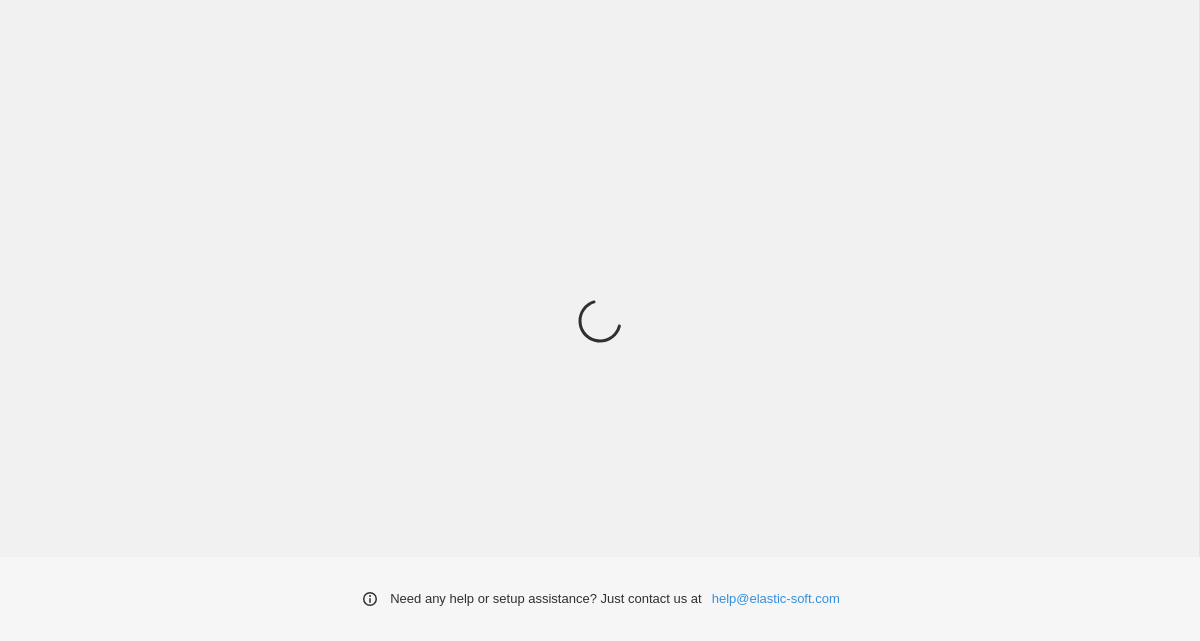 scroll, scrollTop: 0, scrollLeft: 0, axis: both 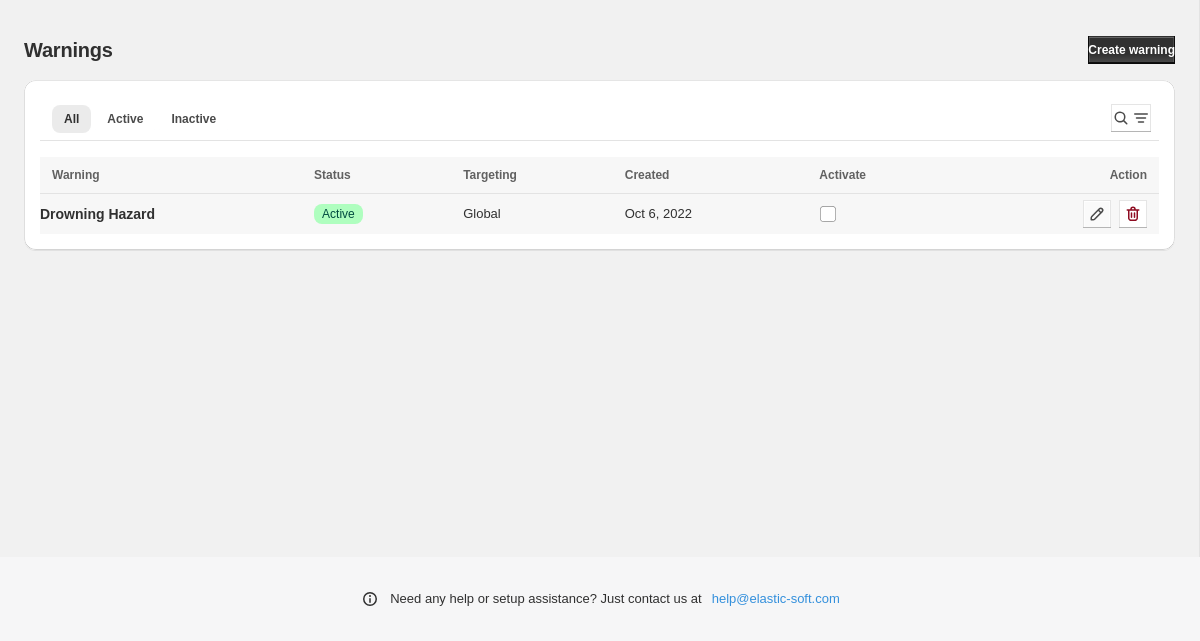 click 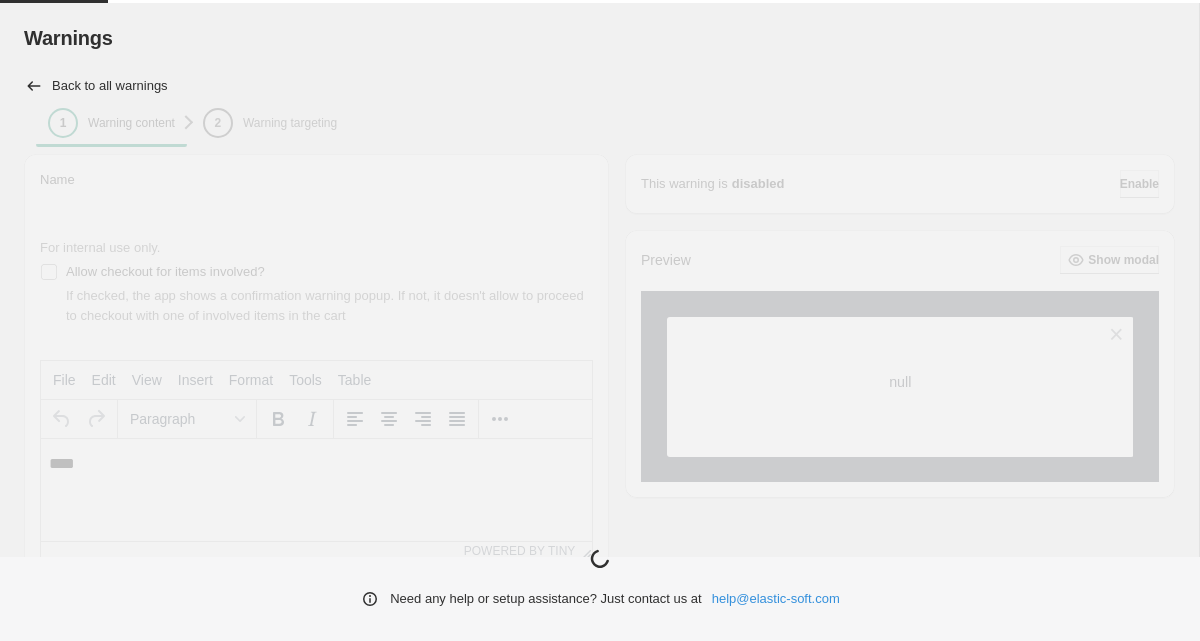 scroll, scrollTop: 0, scrollLeft: 0, axis: both 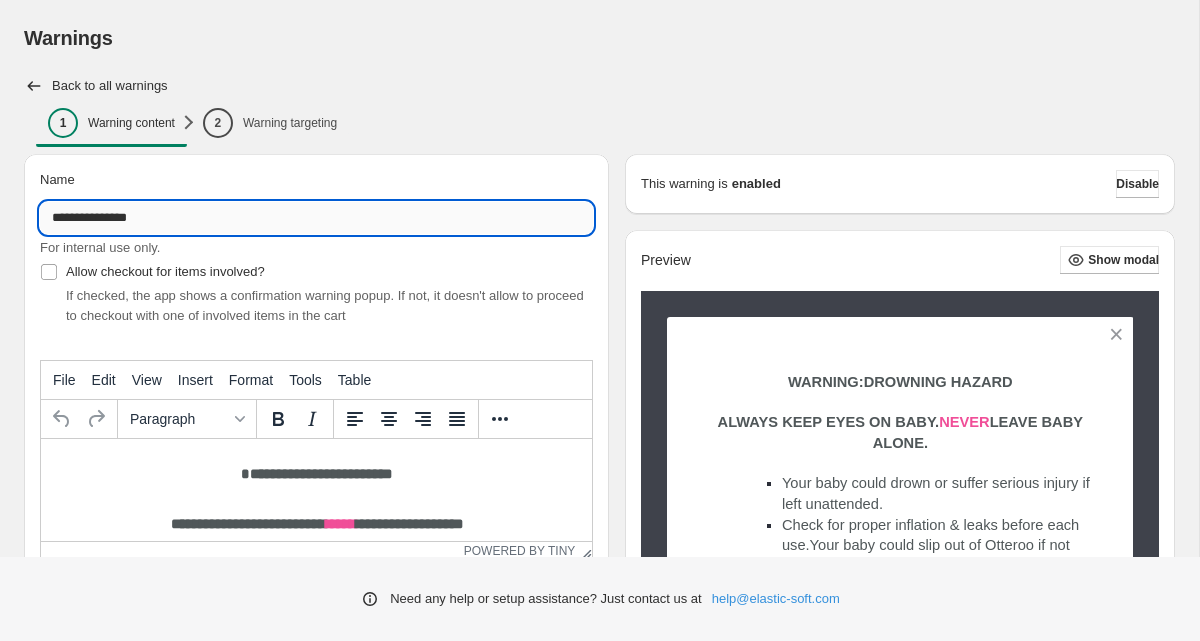 click on "**********" at bounding box center [316, 218] 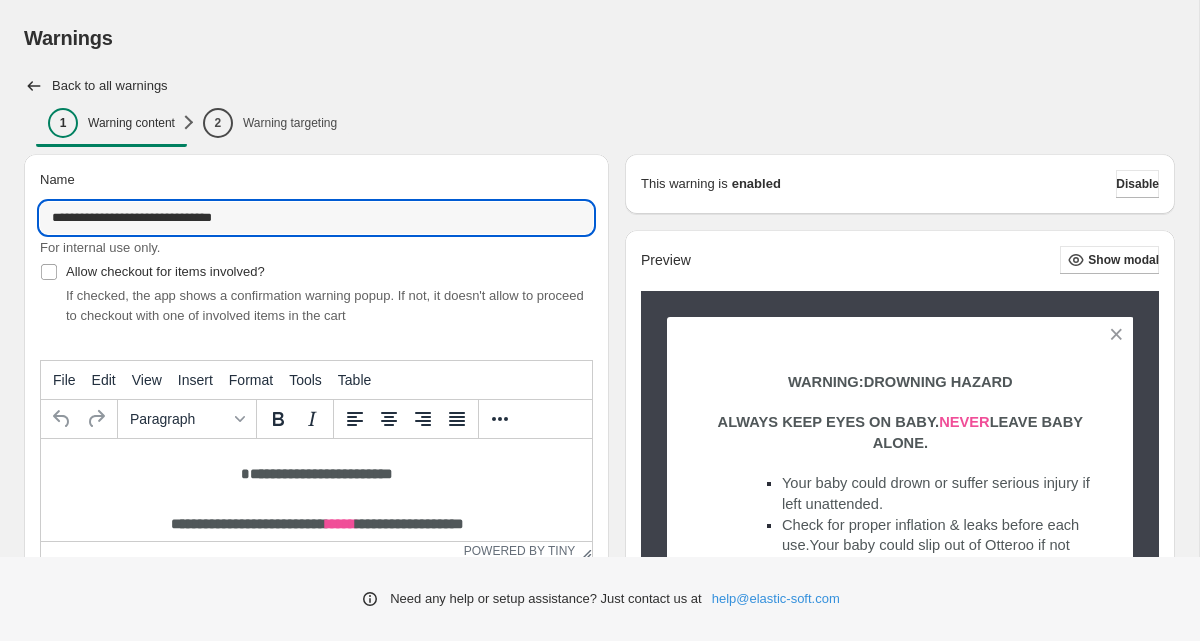 type on "**********" 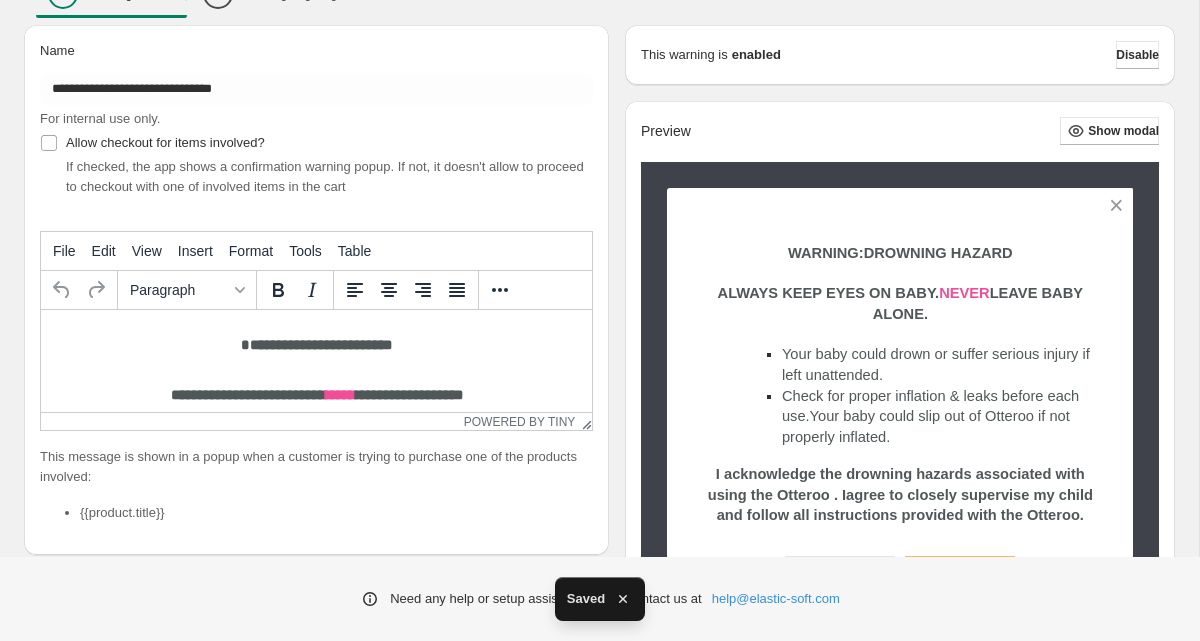 scroll, scrollTop: 169, scrollLeft: 0, axis: vertical 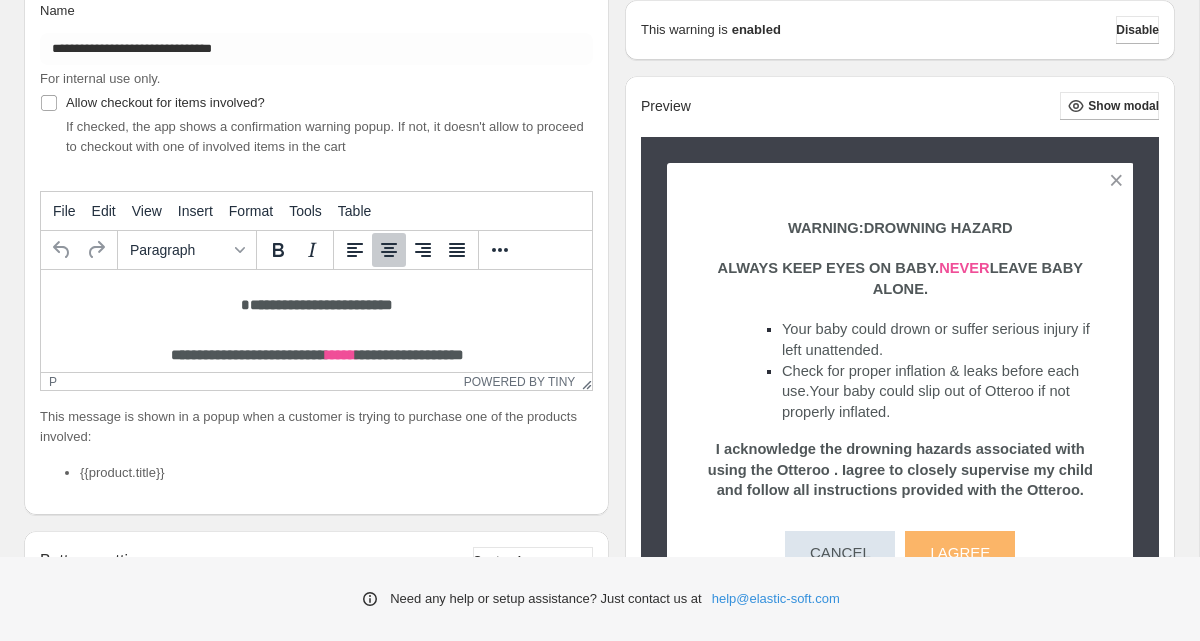click at bounding box center [316, 333] 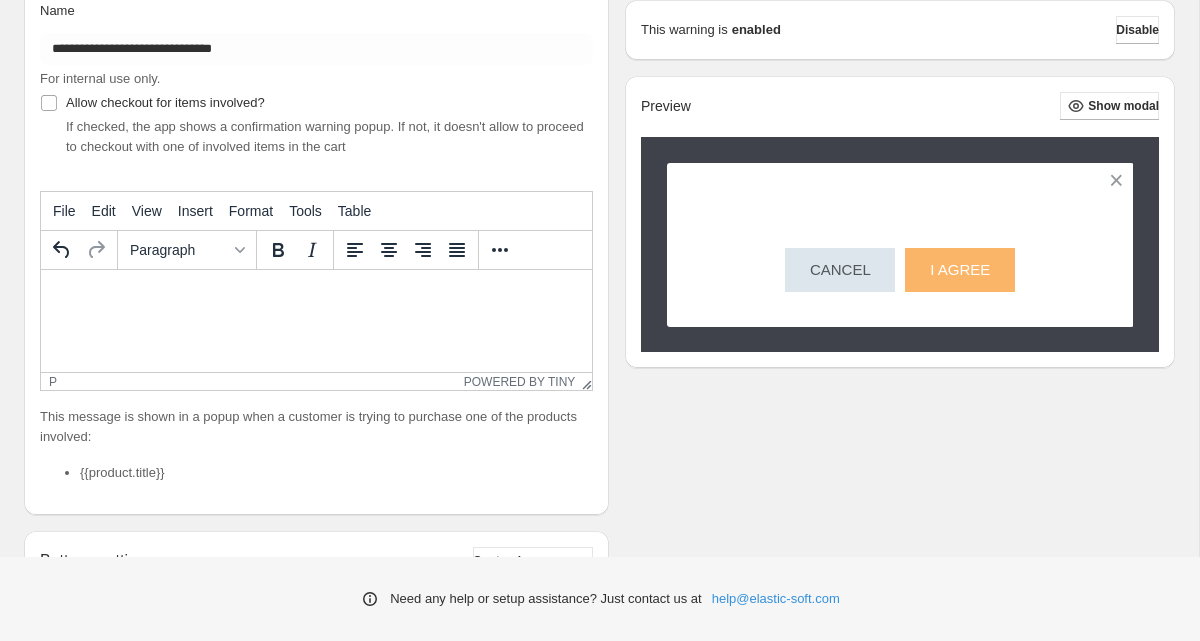 paste 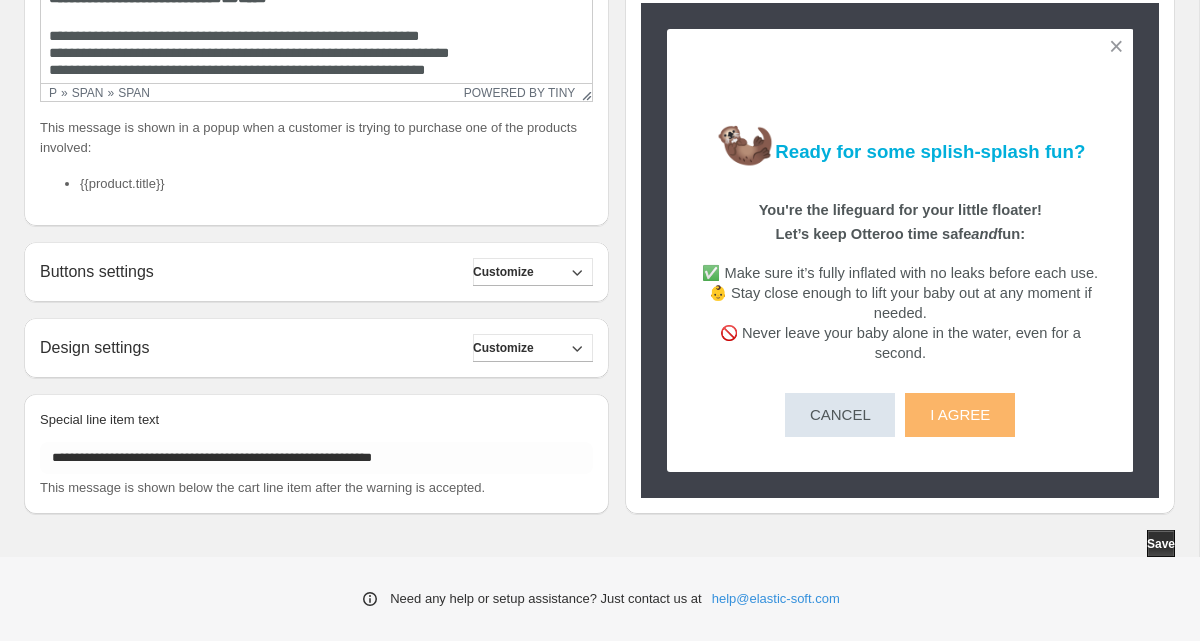 scroll, scrollTop: 460, scrollLeft: 0, axis: vertical 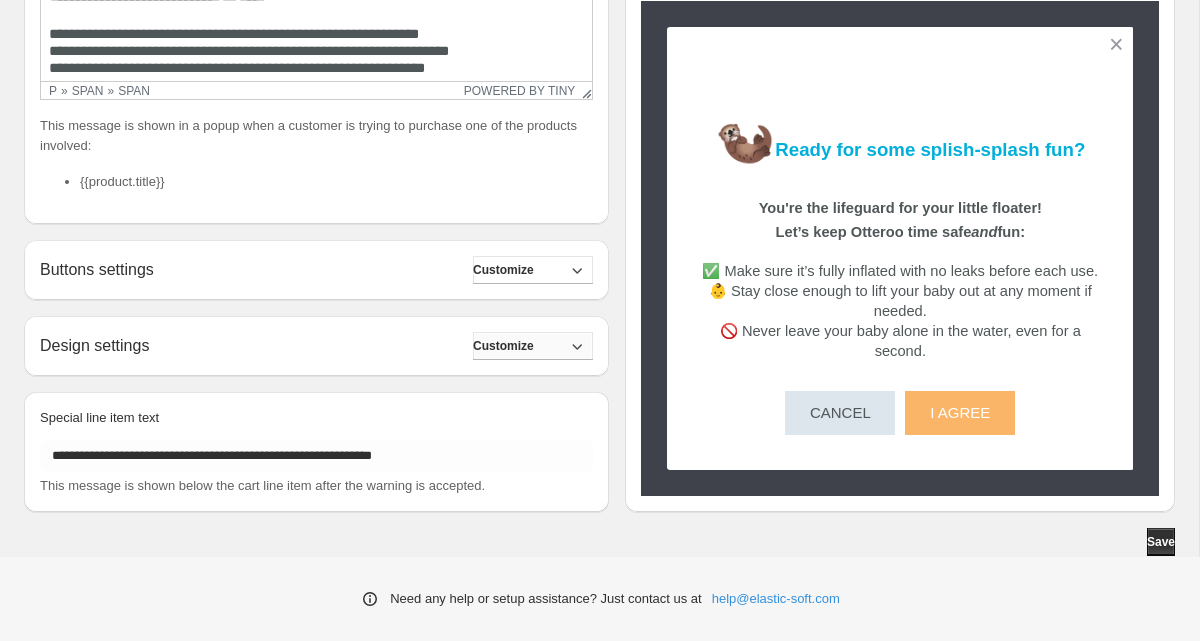 click on "Customize" at bounding box center [533, 346] 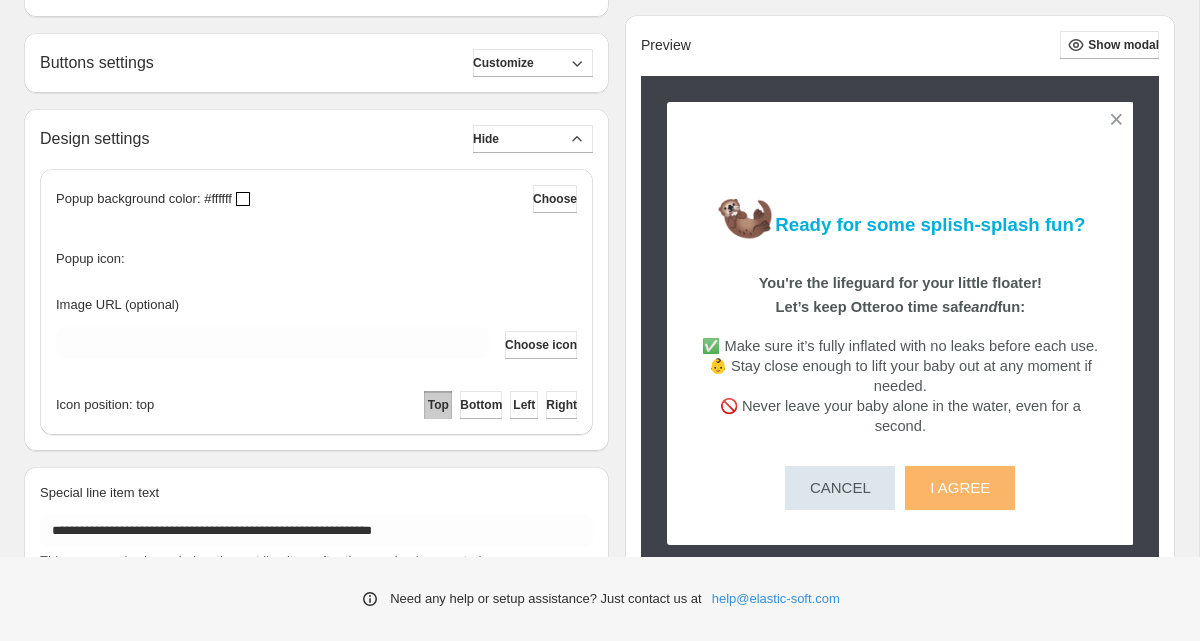 scroll, scrollTop: 679, scrollLeft: 0, axis: vertical 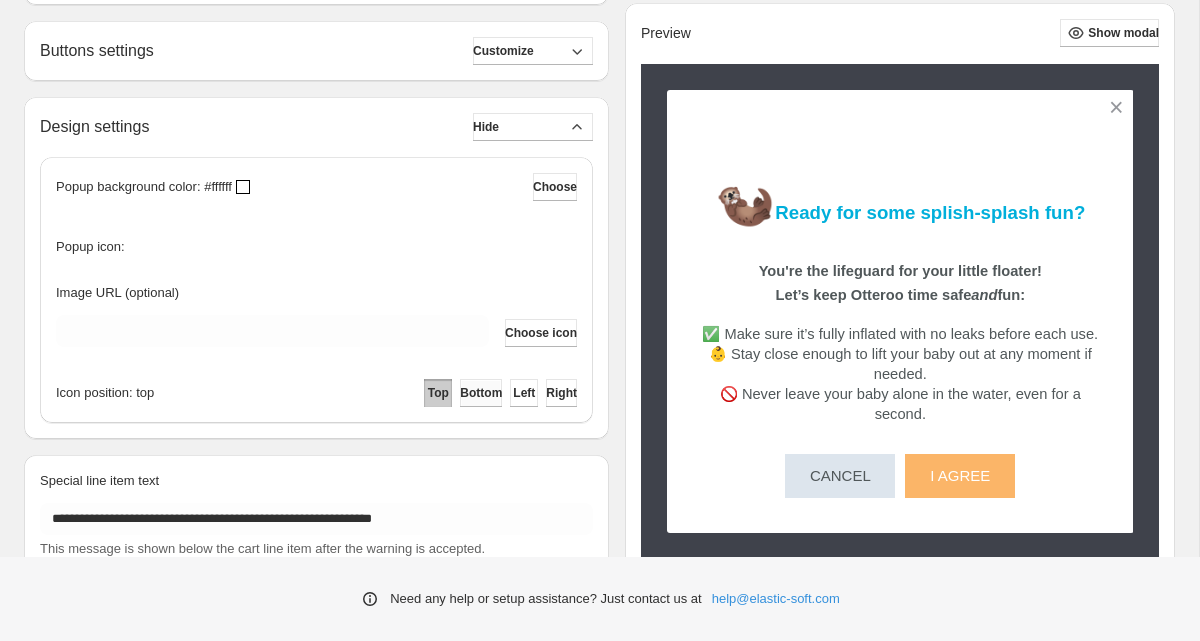 click on "Bottom" at bounding box center (481, 393) 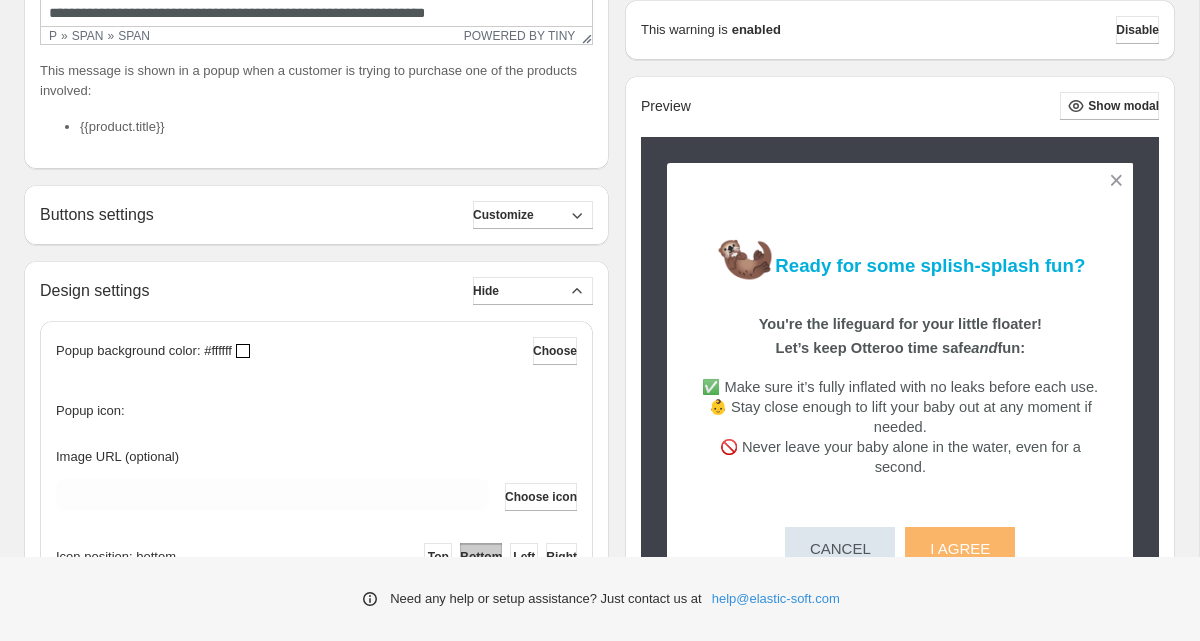 scroll, scrollTop: 510, scrollLeft: 0, axis: vertical 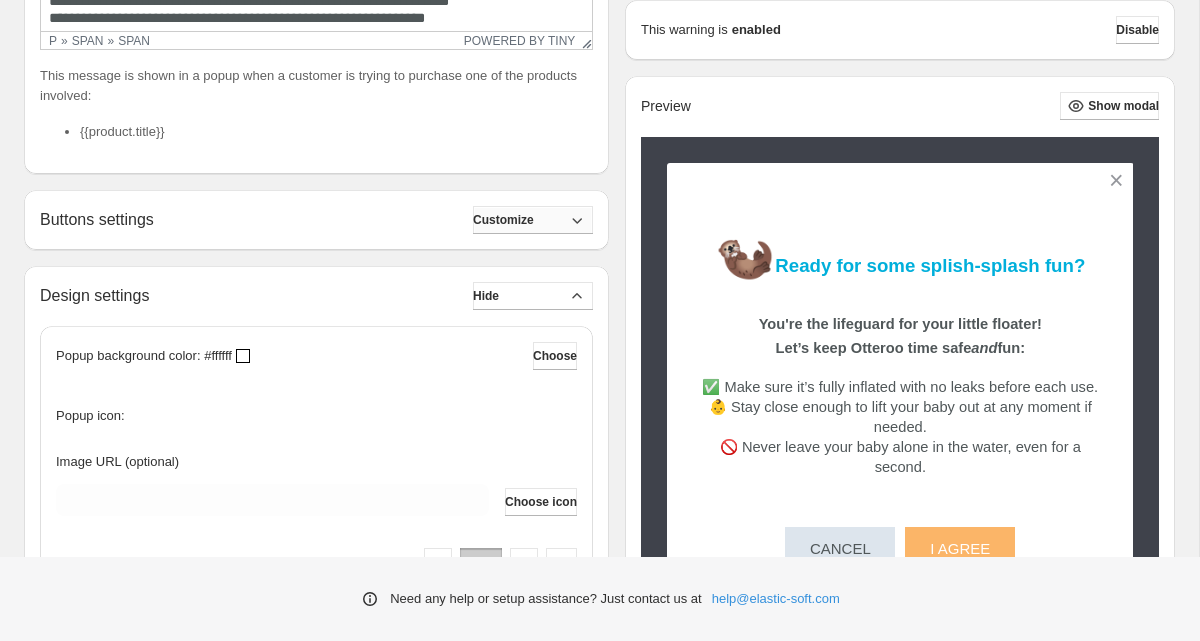 click on "Customize" at bounding box center [503, 220] 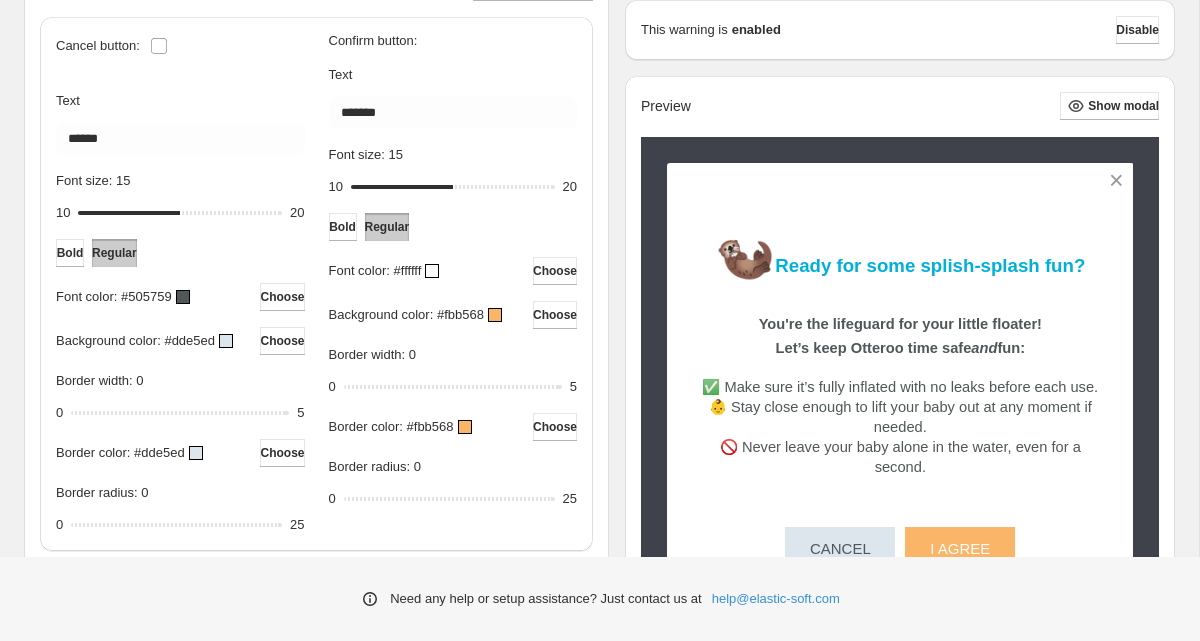 scroll, scrollTop: 745, scrollLeft: 0, axis: vertical 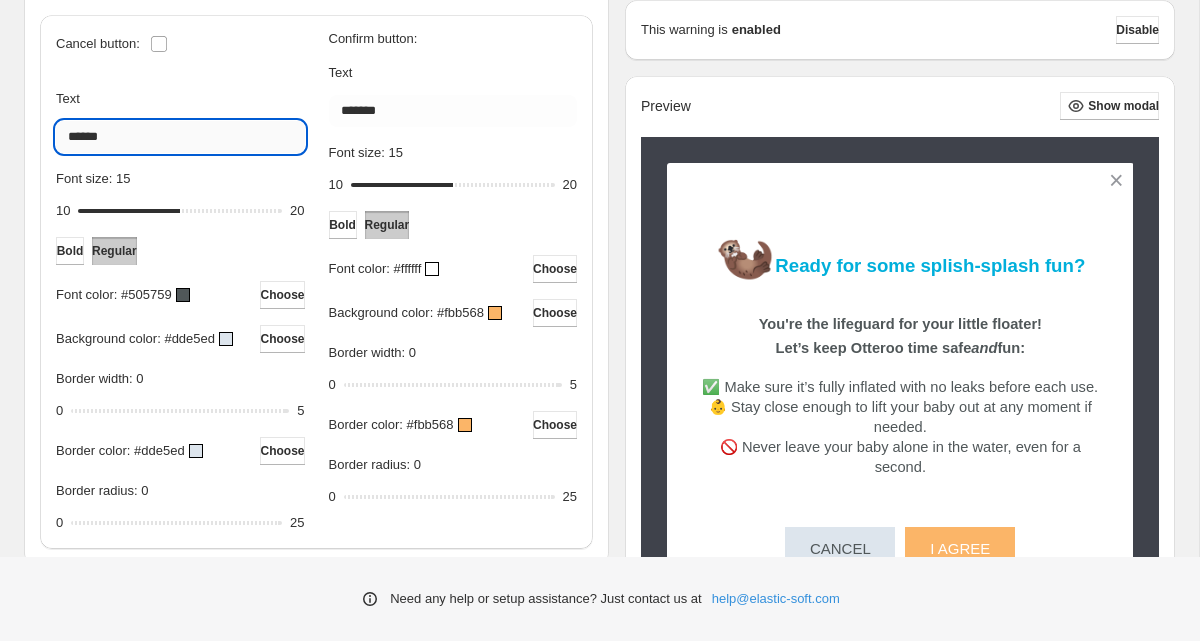 click on "******" at bounding box center (180, 137) 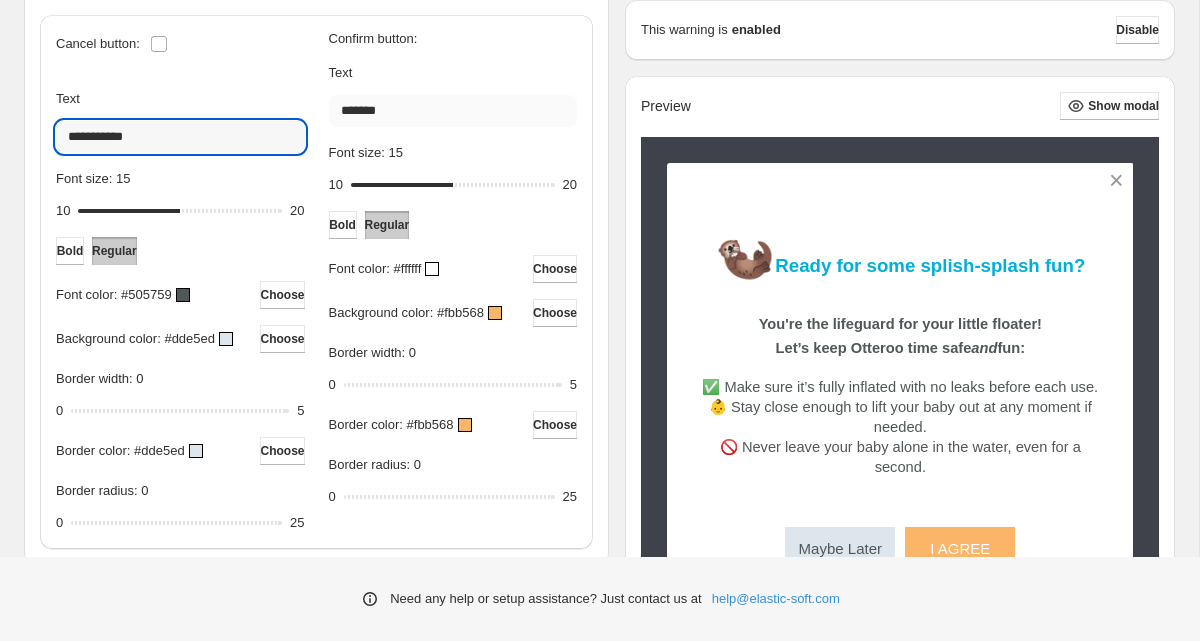 type on "**********" 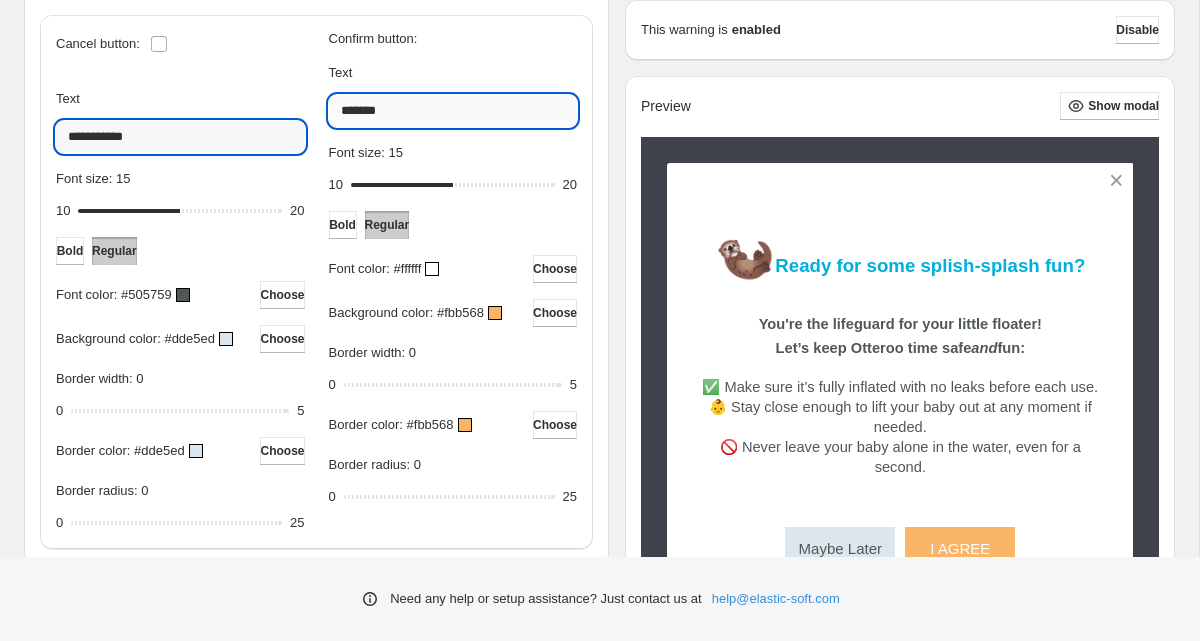 click on "*******" at bounding box center [453, 111] 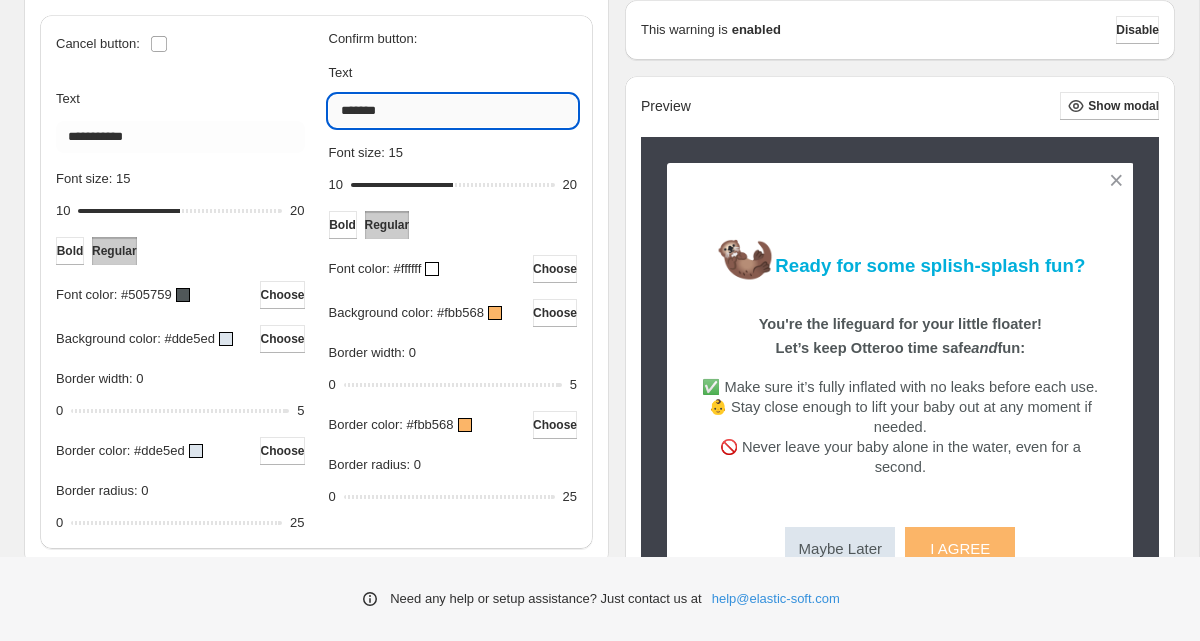 click on "*******" at bounding box center [453, 111] 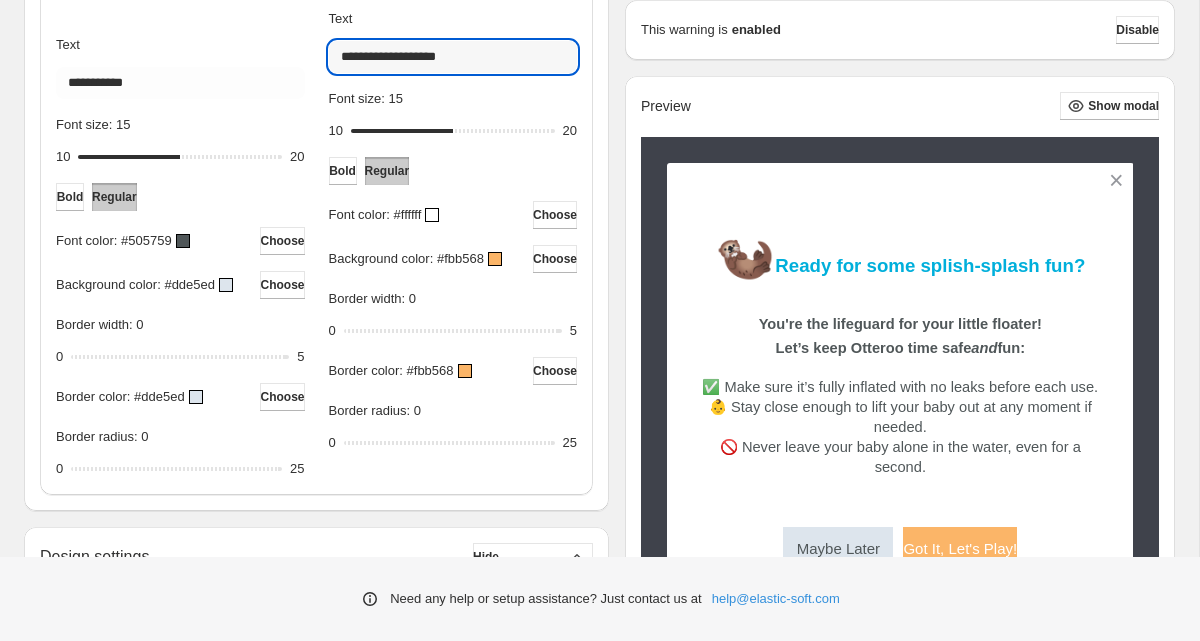 scroll, scrollTop: 759, scrollLeft: 0, axis: vertical 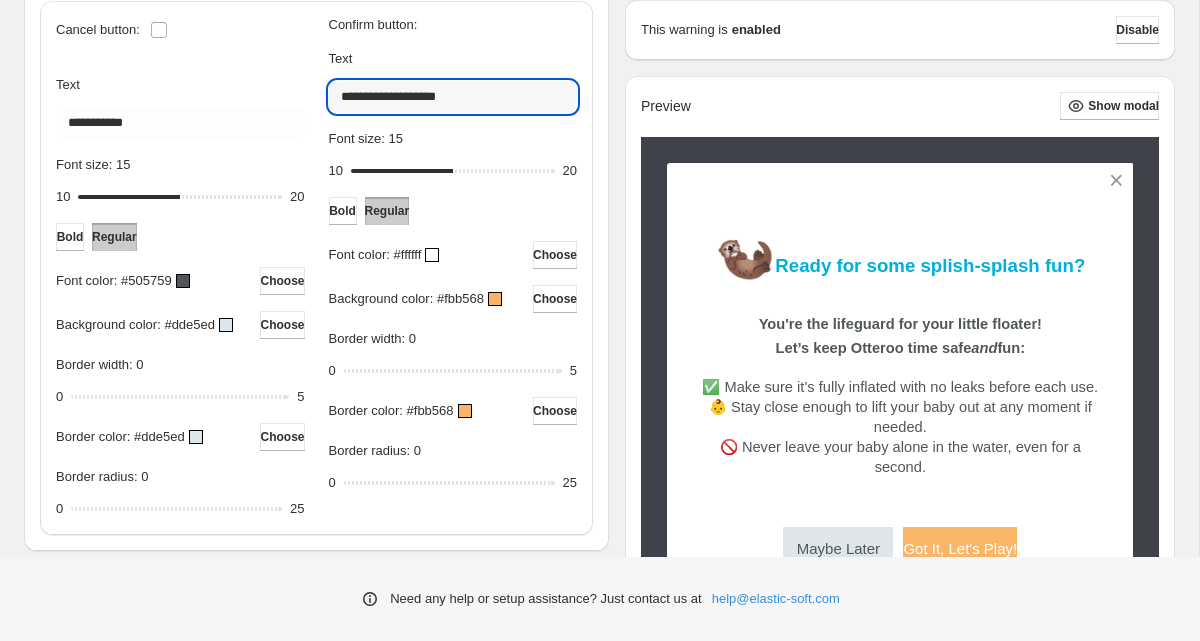 type on "**********" 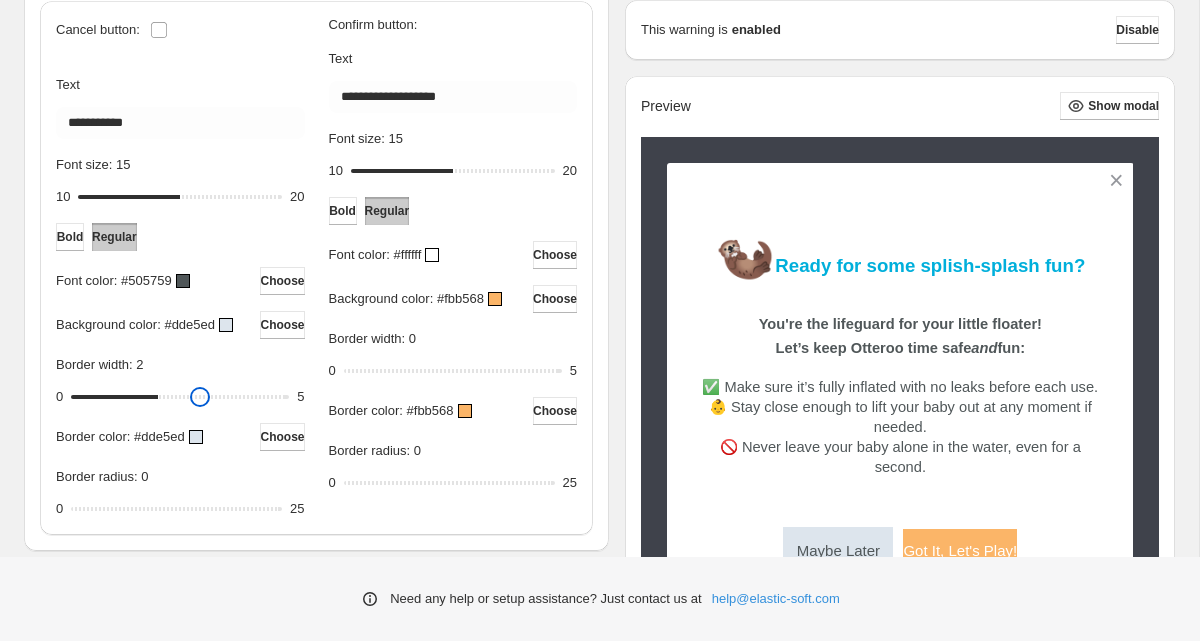 drag, startPoint x: 79, startPoint y: 421, endPoint x: 150, endPoint y: 422, distance: 71.00704 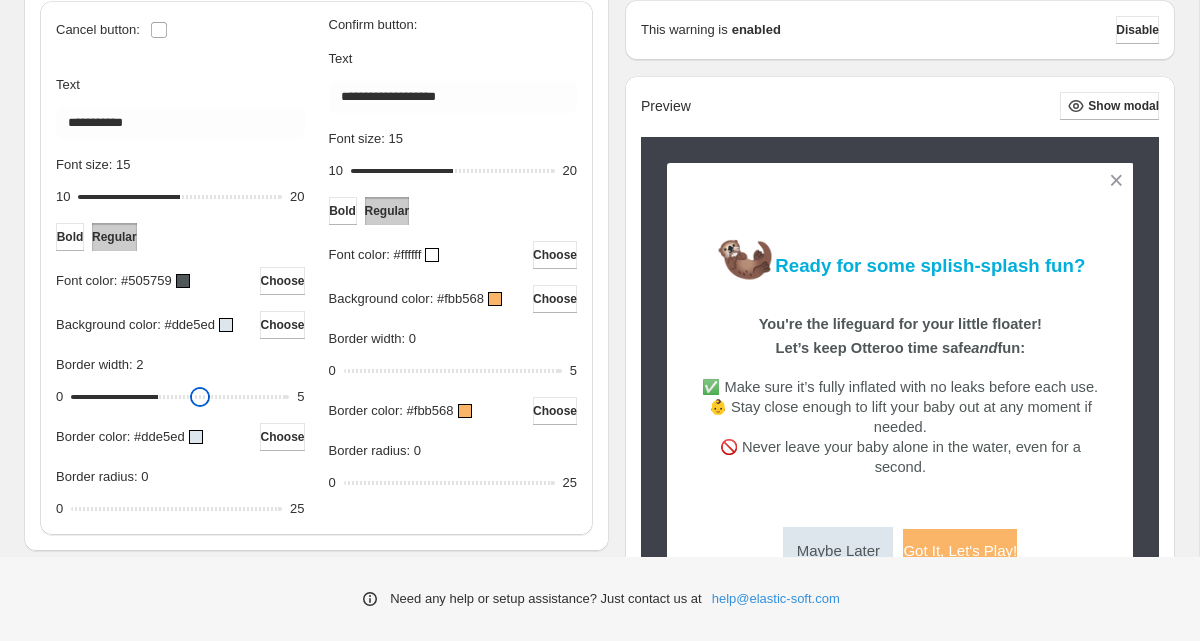type on "*" 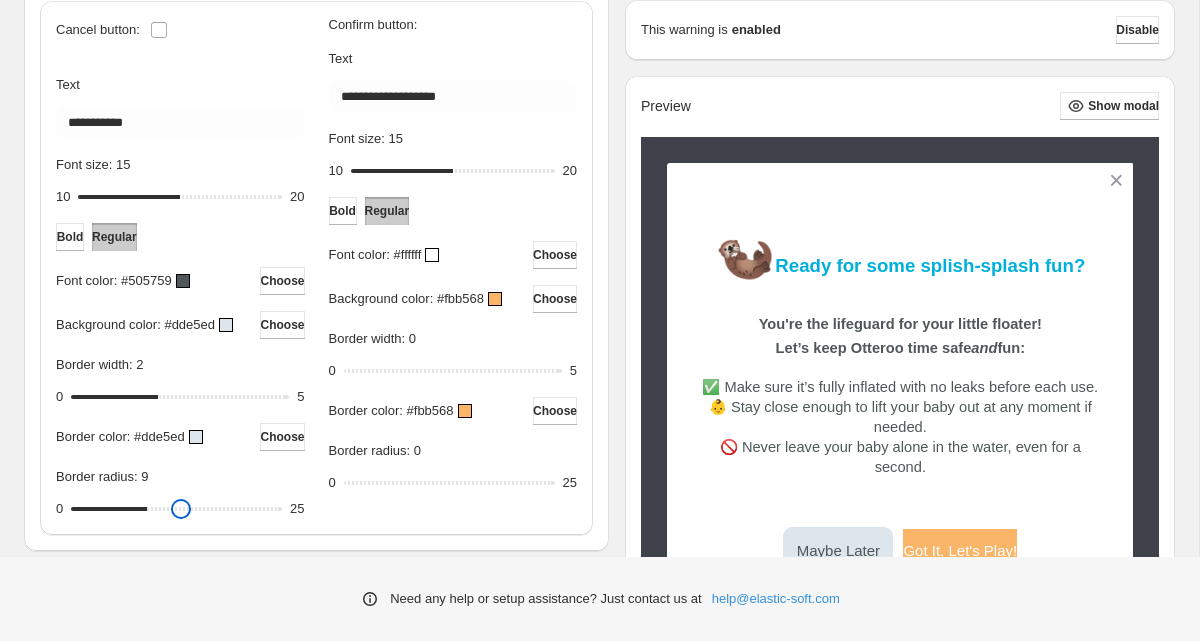 drag, startPoint x: 82, startPoint y: 532, endPoint x: 153, endPoint y: 539, distance: 71.34424 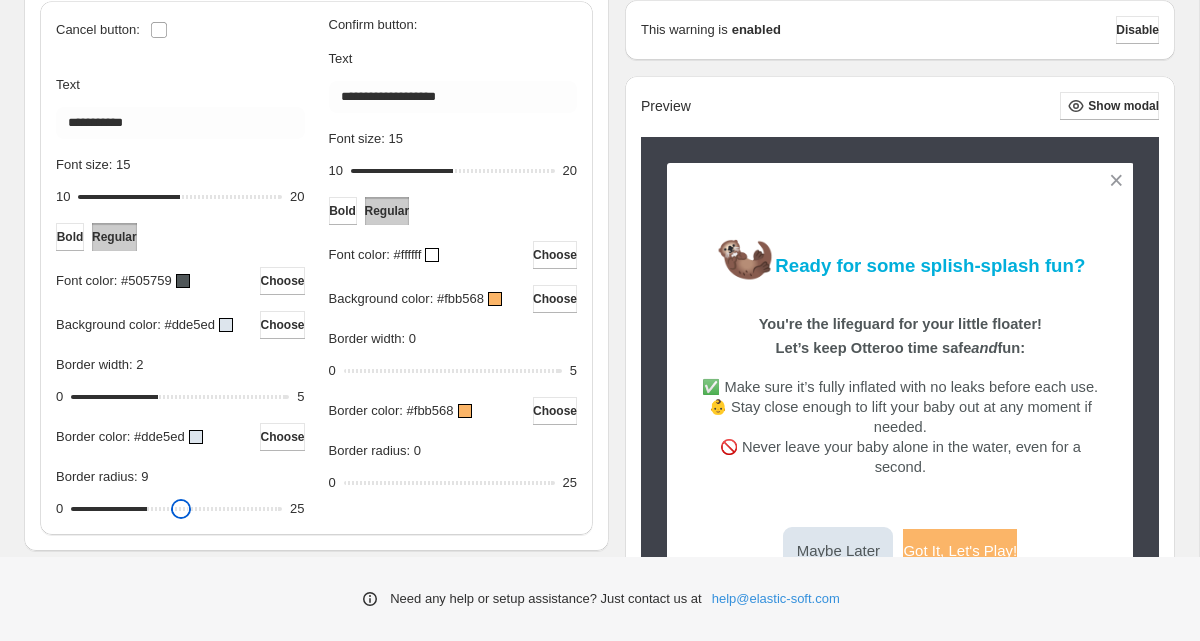 click on "Border radius: 9" at bounding box center (176, 509) 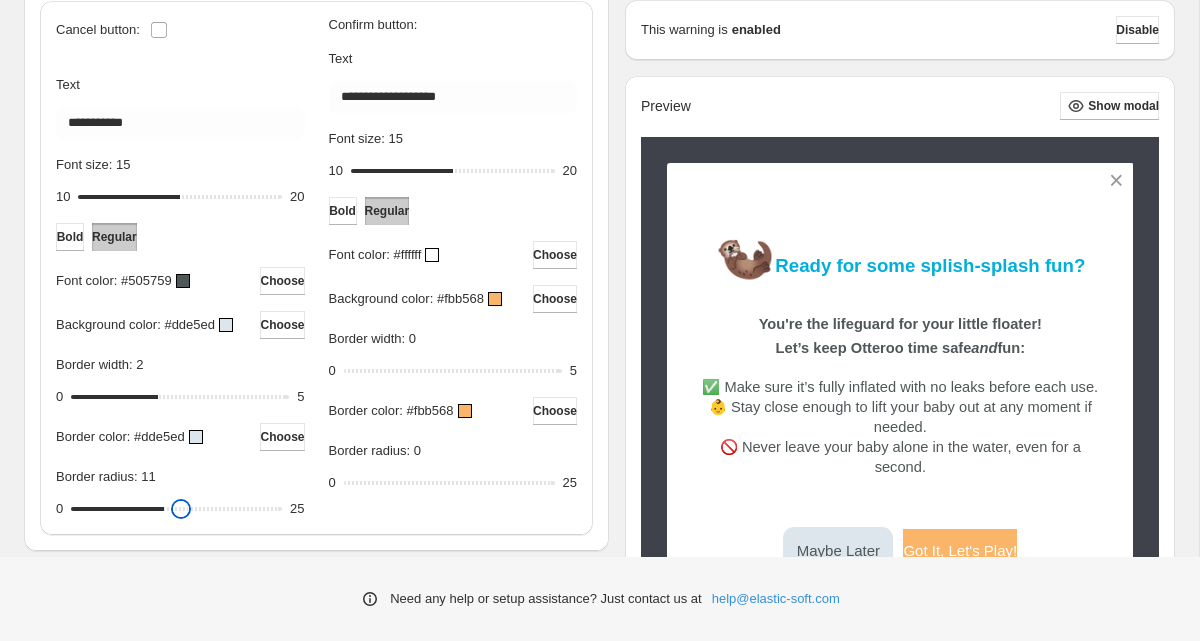 click on "Border radius: 11" at bounding box center [176, 509] 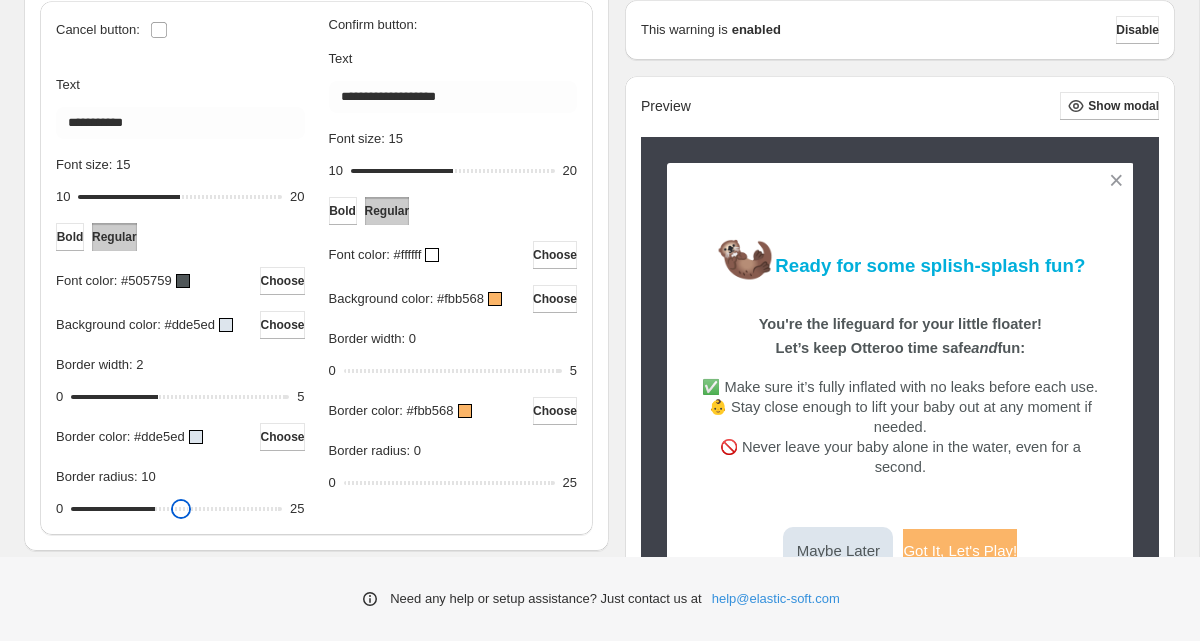 type on "**" 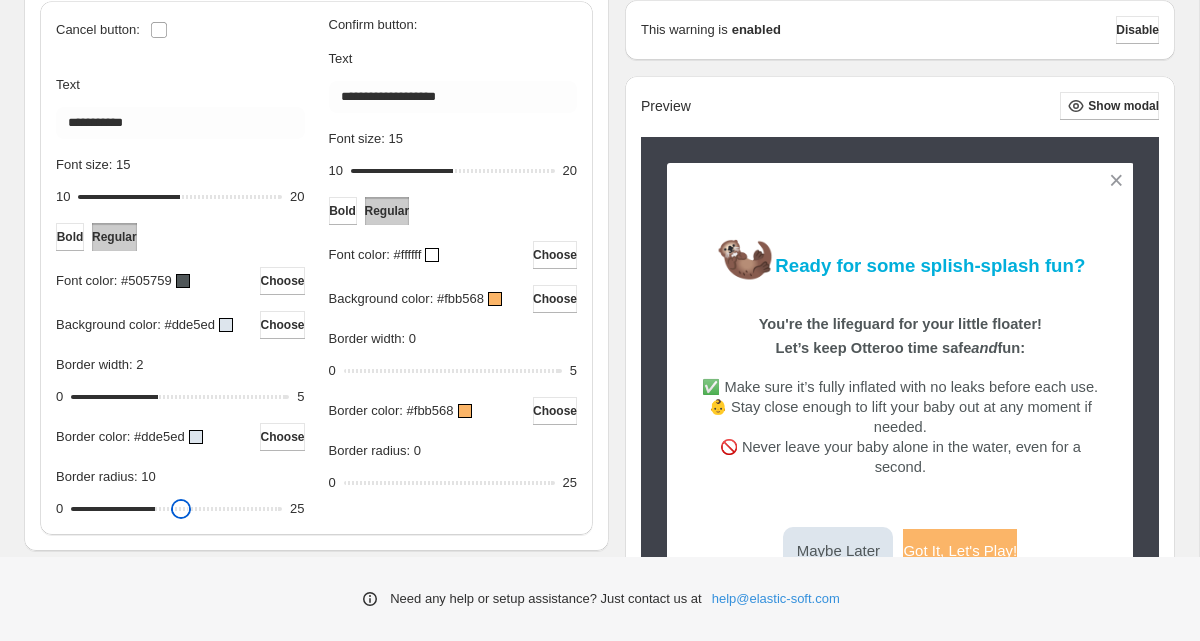 click on "Border radius: 10" at bounding box center [176, 509] 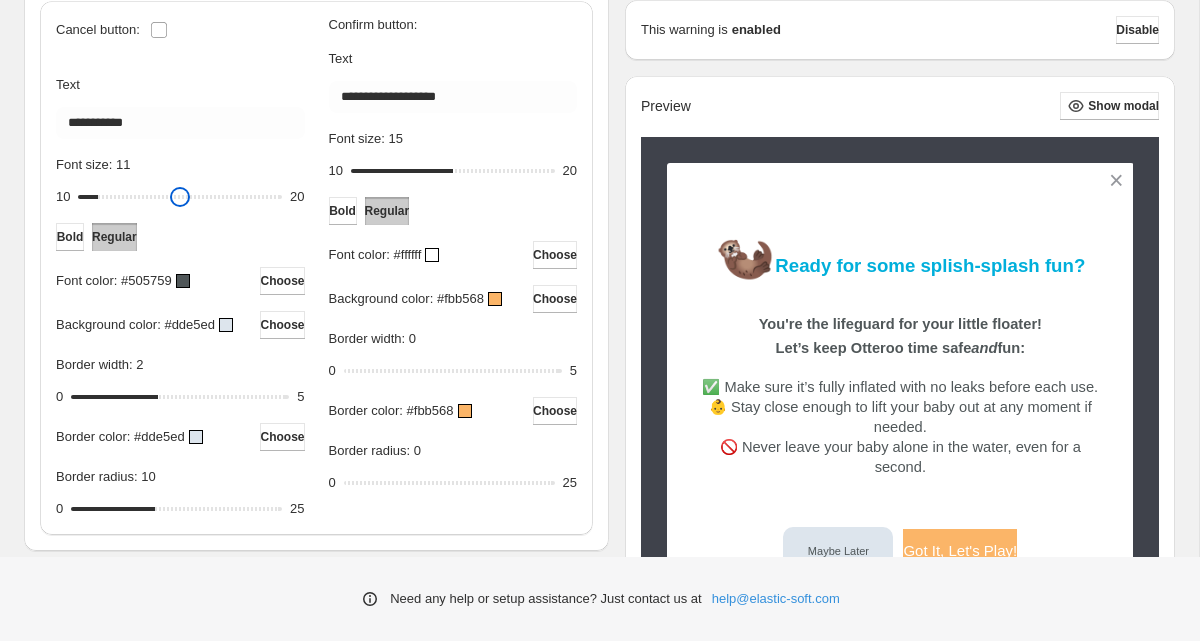 drag, startPoint x: 178, startPoint y: 195, endPoint x: 113, endPoint y: 204, distance: 65.62012 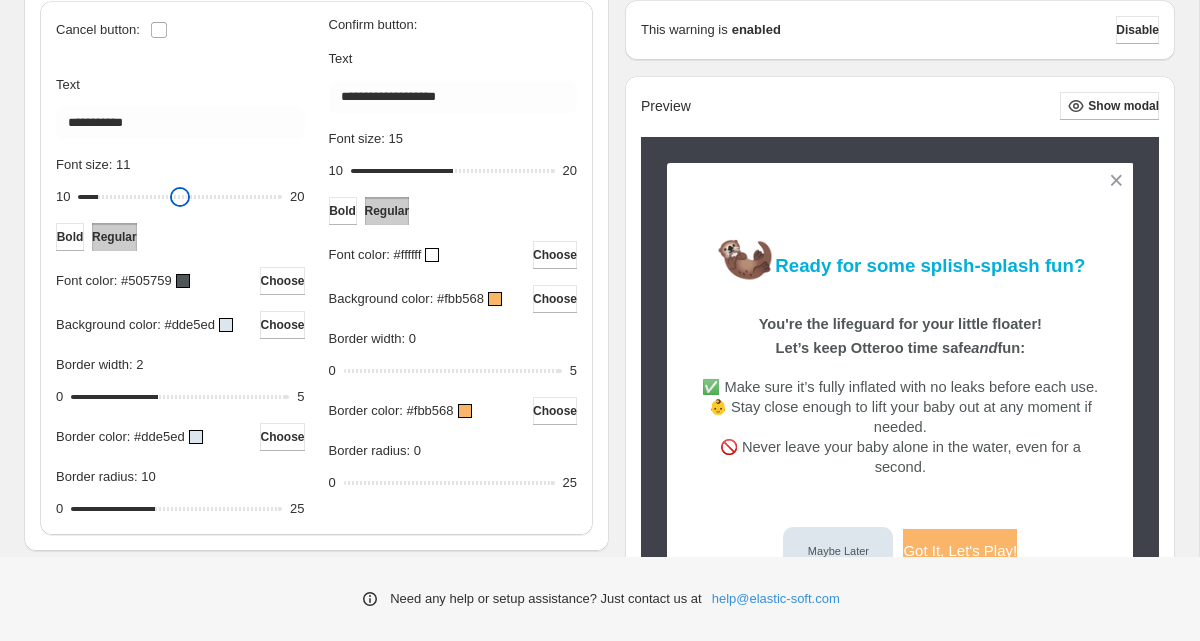 type on "**" 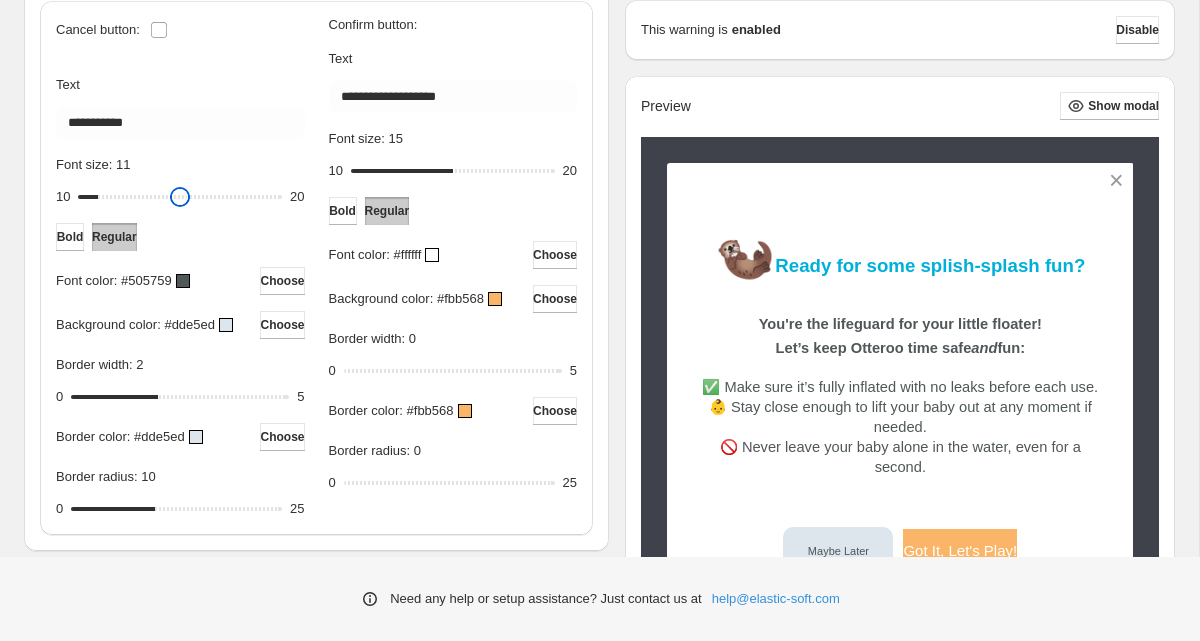 click on "Font size: 11" at bounding box center [180, 197] 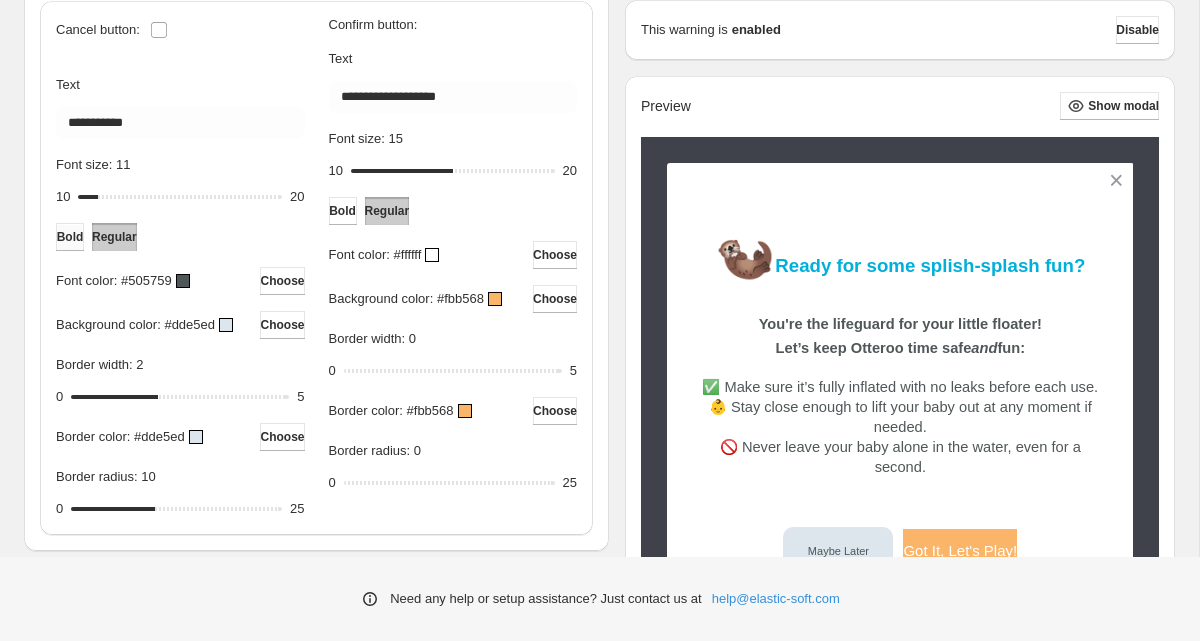 click on "Bold" at bounding box center (70, 237) 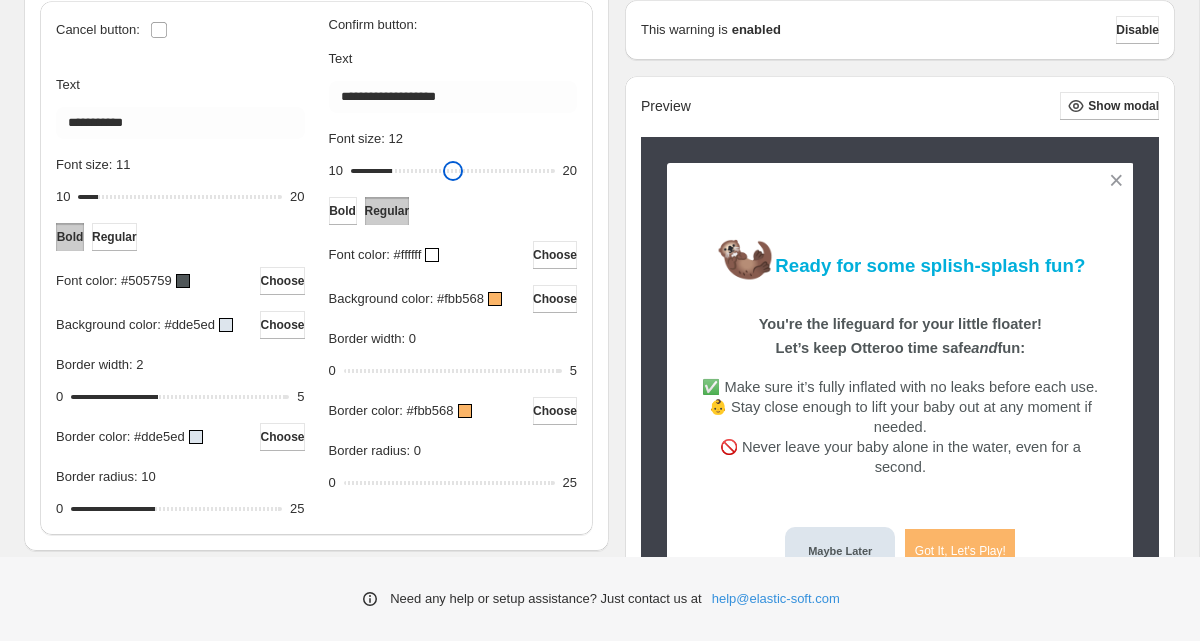 drag, startPoint x: 450, startPoint y: 173, endPoint x: 384, endPoint y: 182, distance: 66.61081 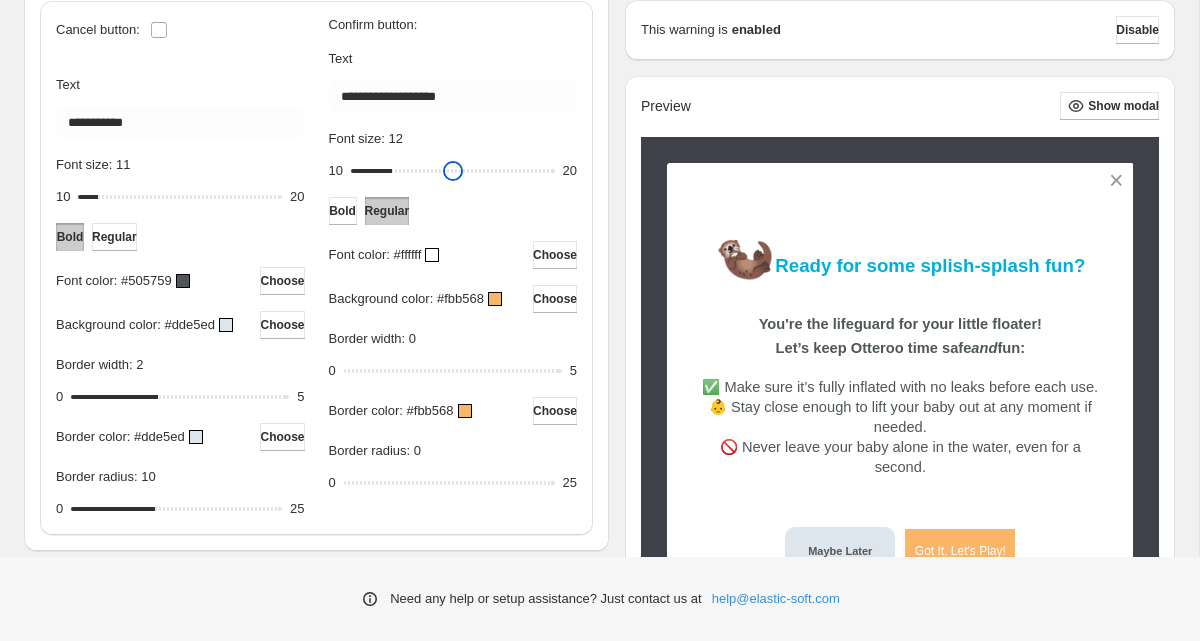 type on "**" 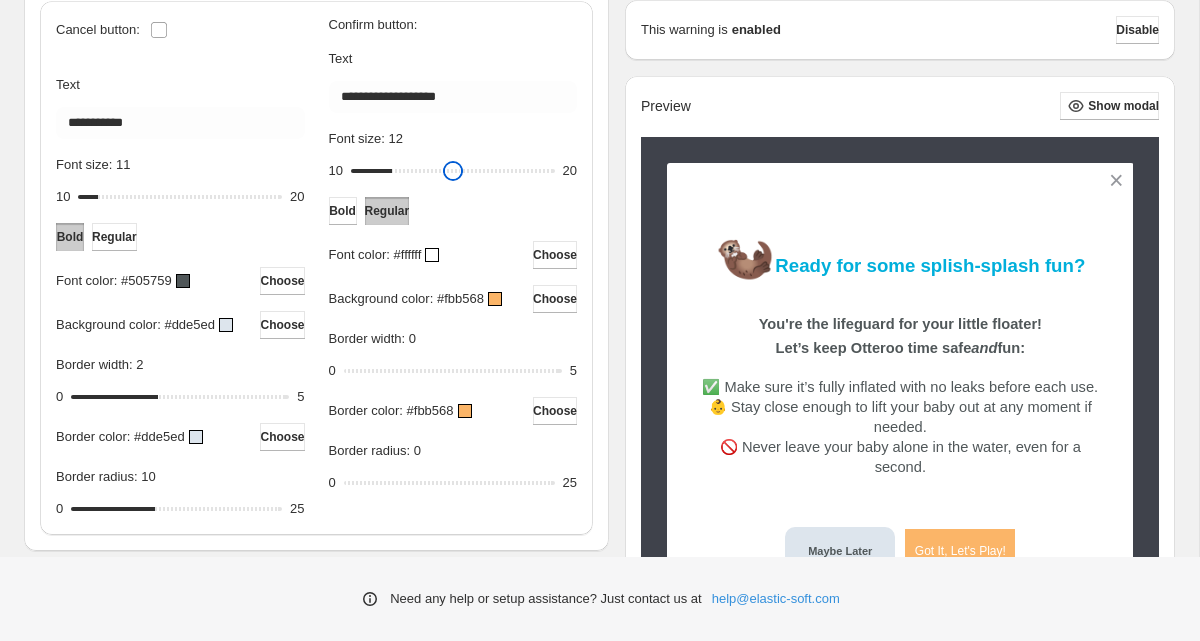 click on "Font size: 12" at bounding box center [453, 171] 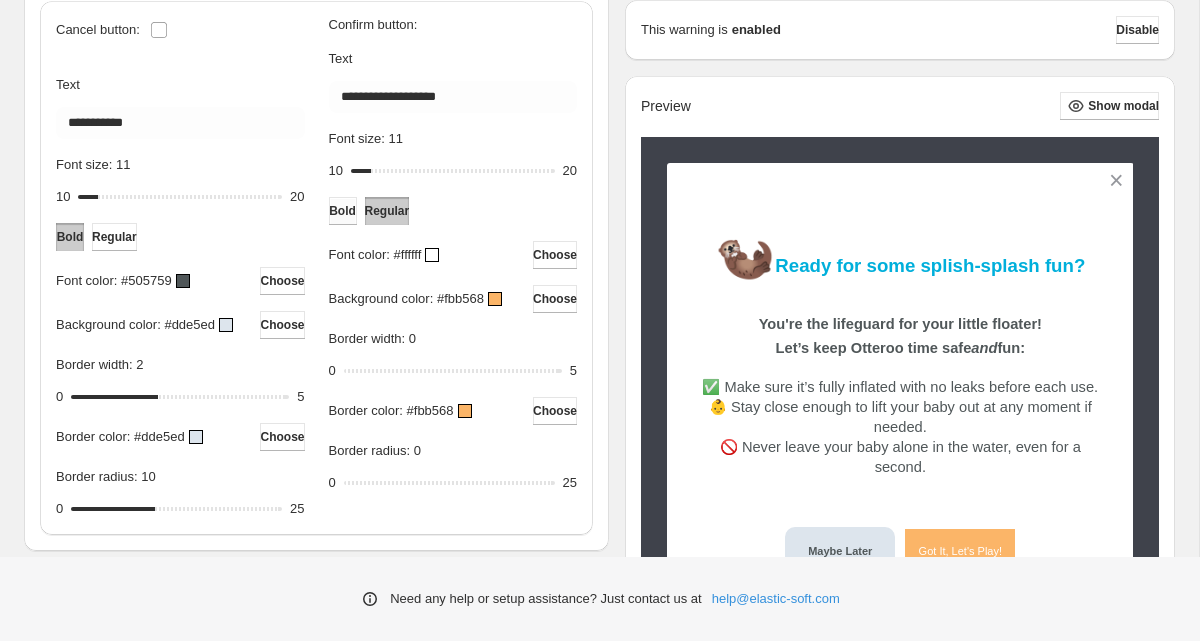 click on "Bold" at bounding box center [343, 211] 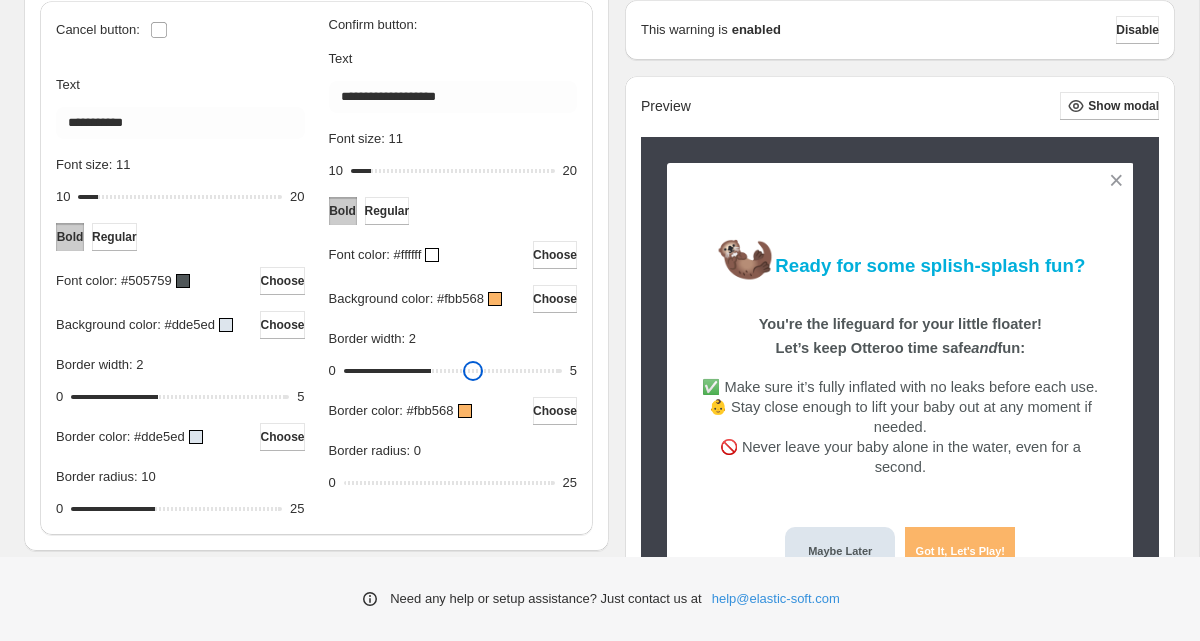 drag, startPoint x: 352, startPoint y: 390, endPoint x: 429, endPoint y: 393, distance: 77.05842 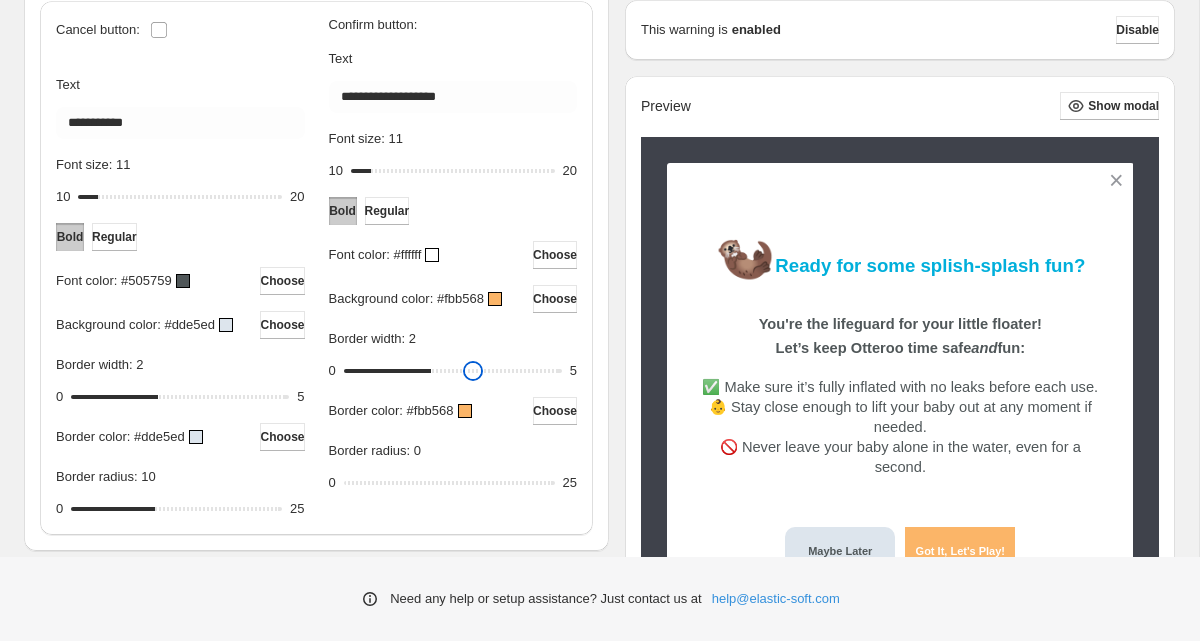 type on "*" 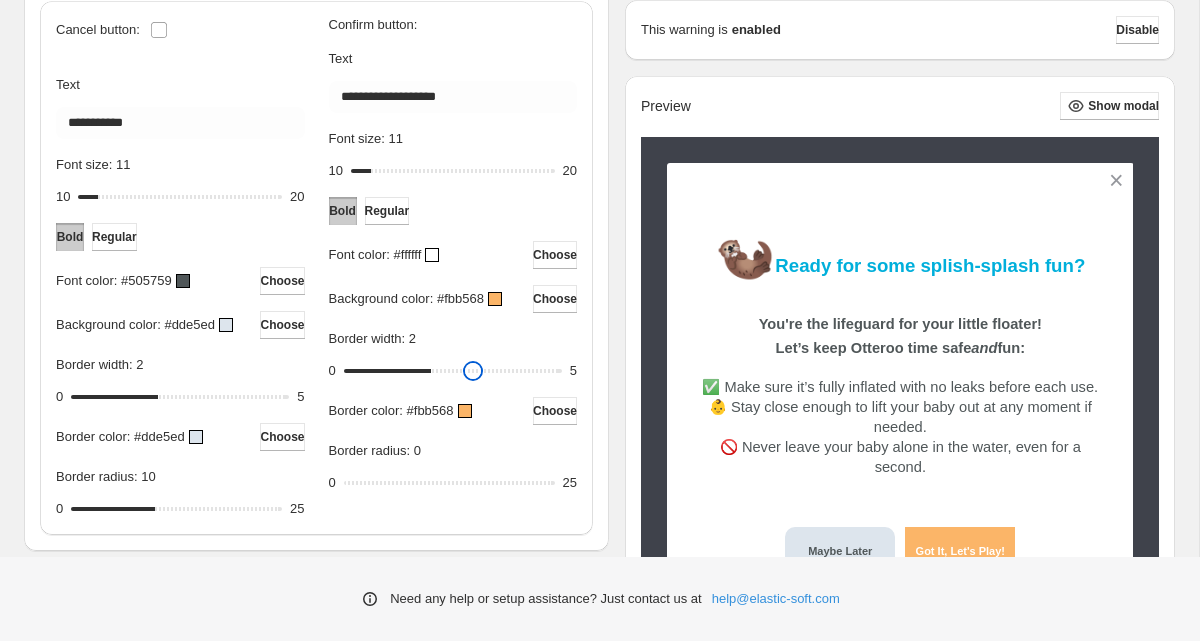 click on "Border width: 2" at bounding box center [453, 371] 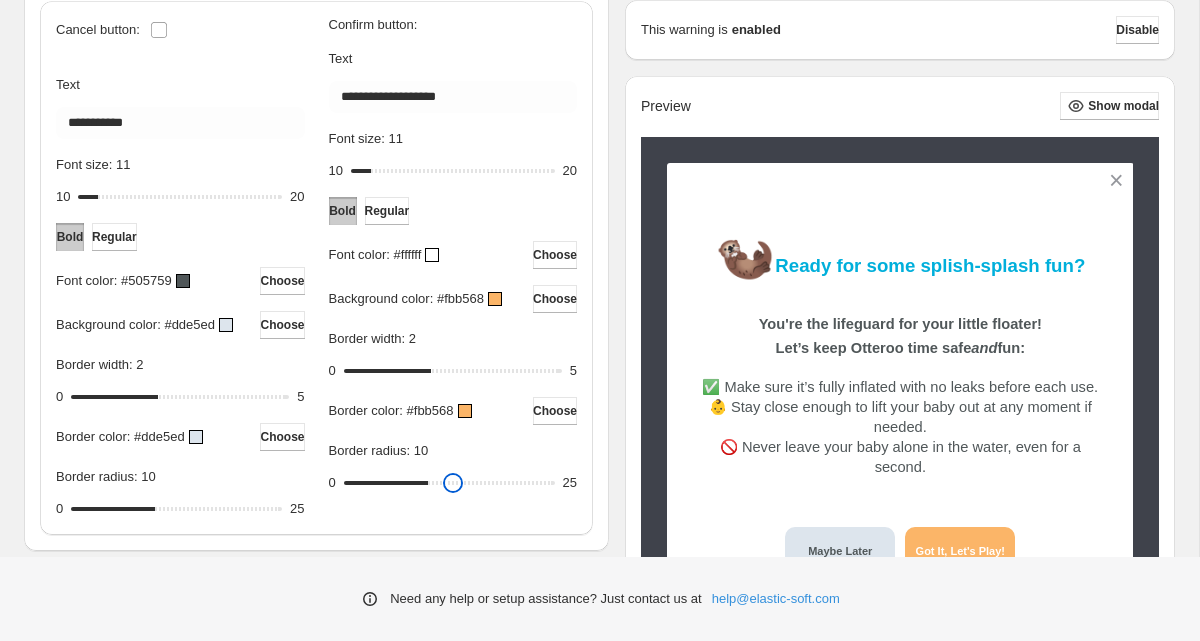 drag, startPoint x: 353, startPoint y: 506, endPoint x: 429, endPoint y: 509, distance: 76.05919 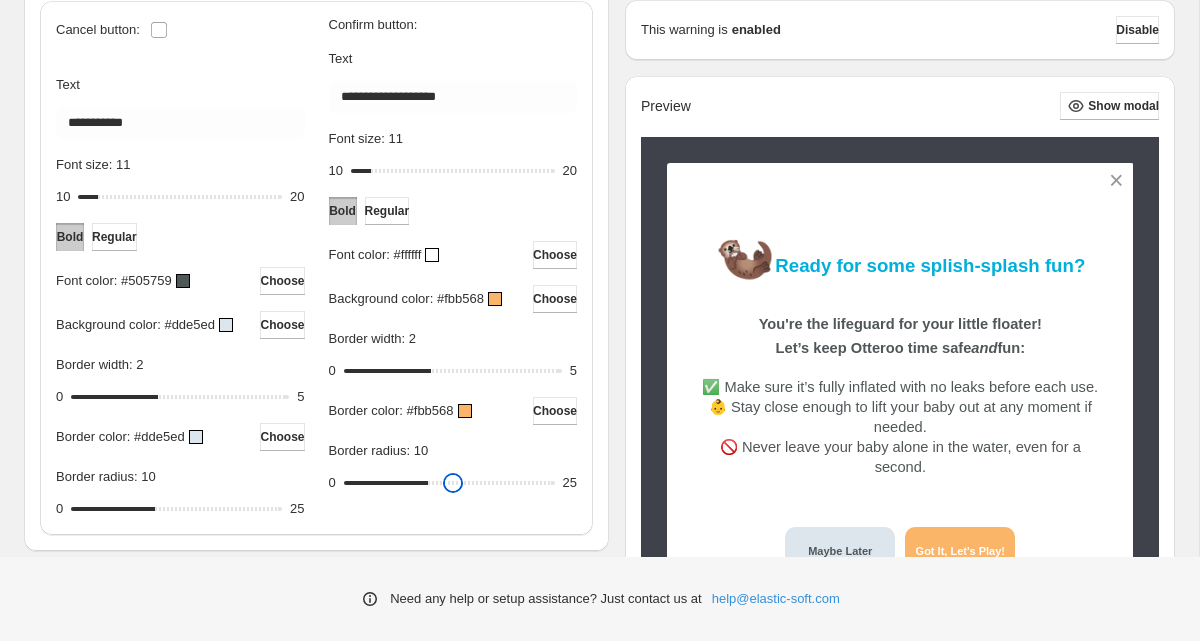 type on "**" 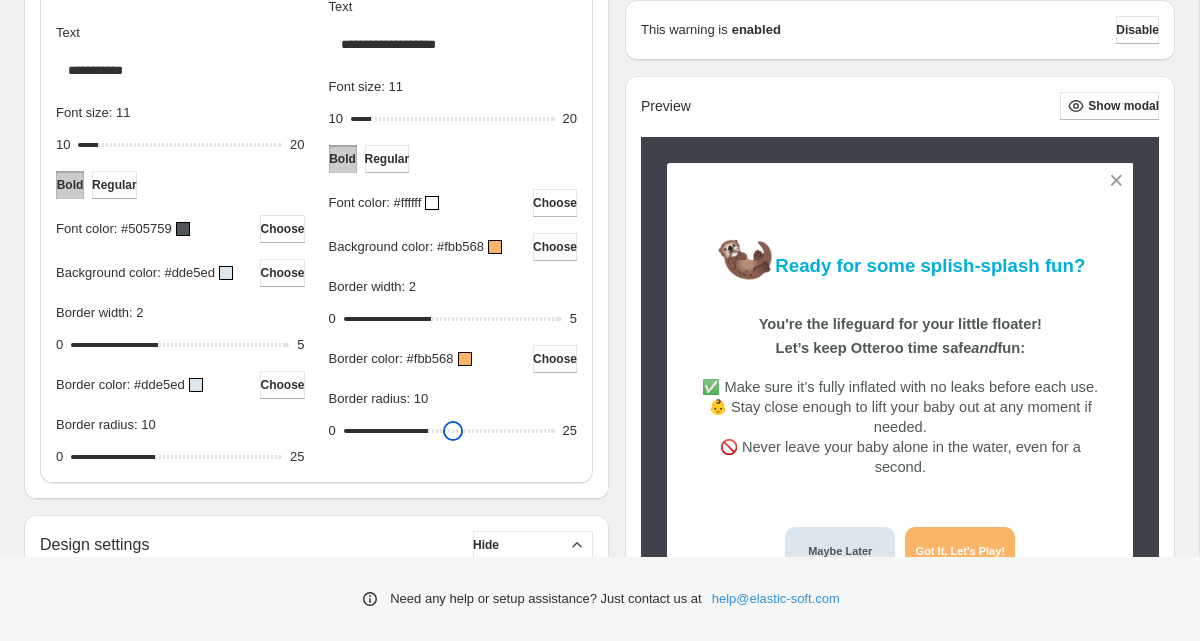 scroll, scrollTop: 822, scrollLeft: 0, axis: vertical 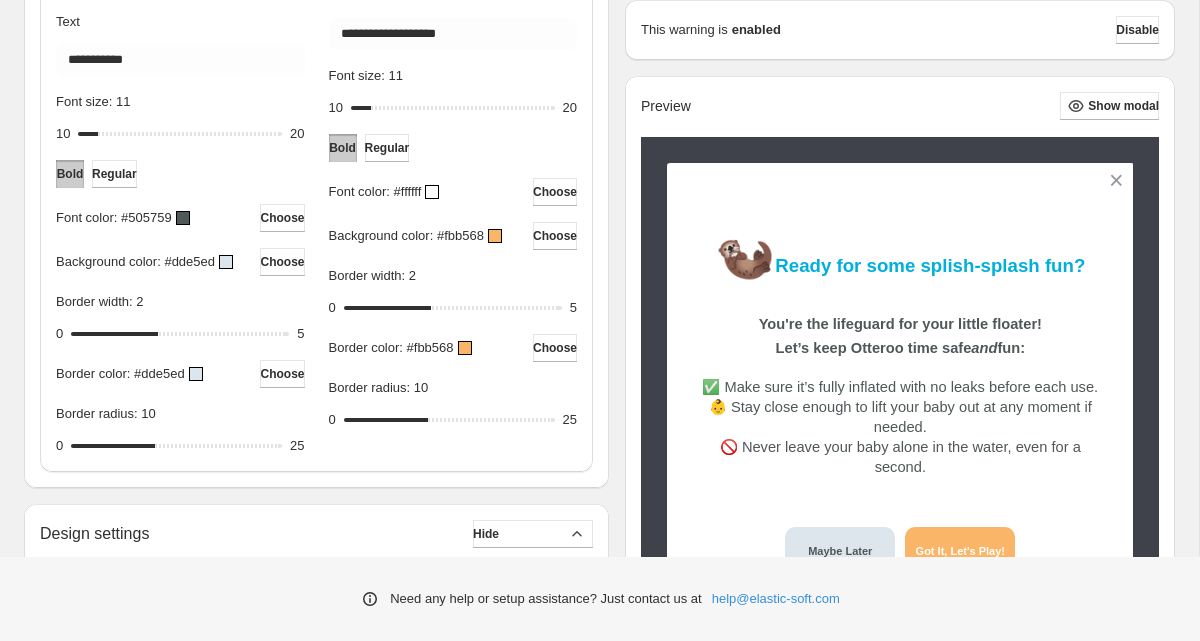 click at bounding box center [495, 236] 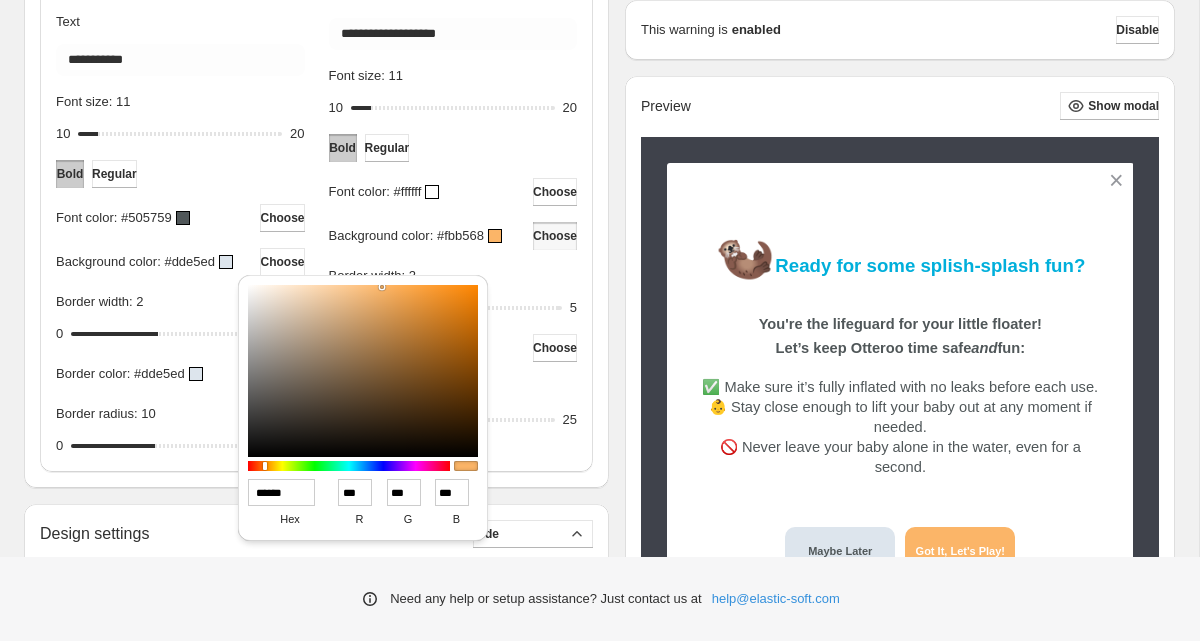click on "******" at bounding box center [282, 492] 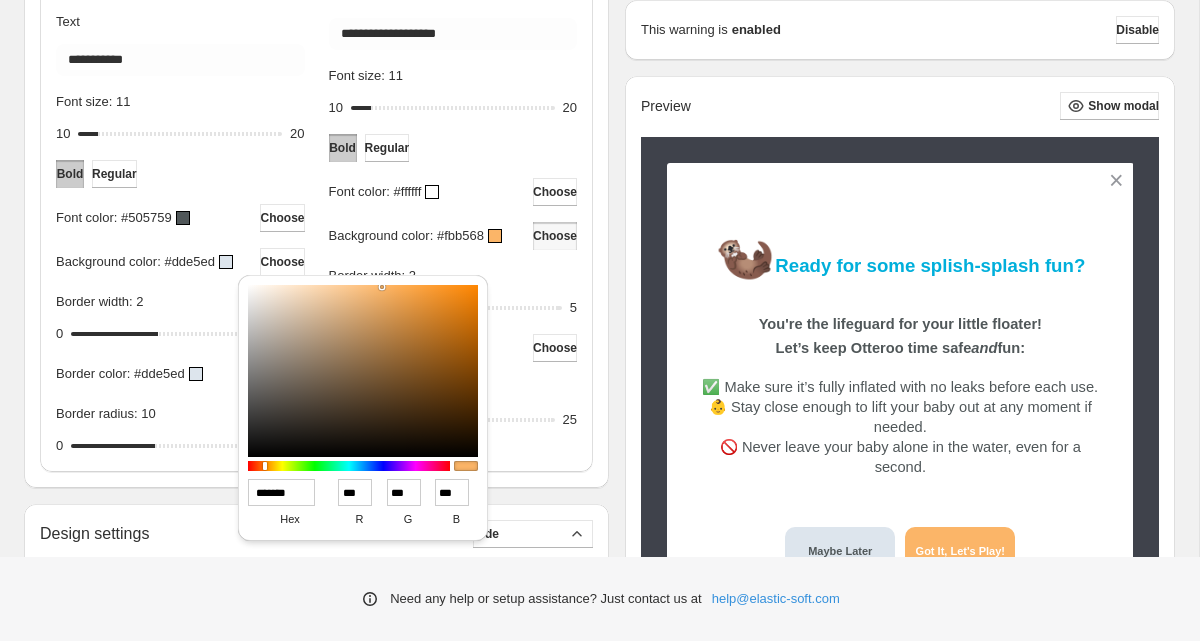 type on "***" 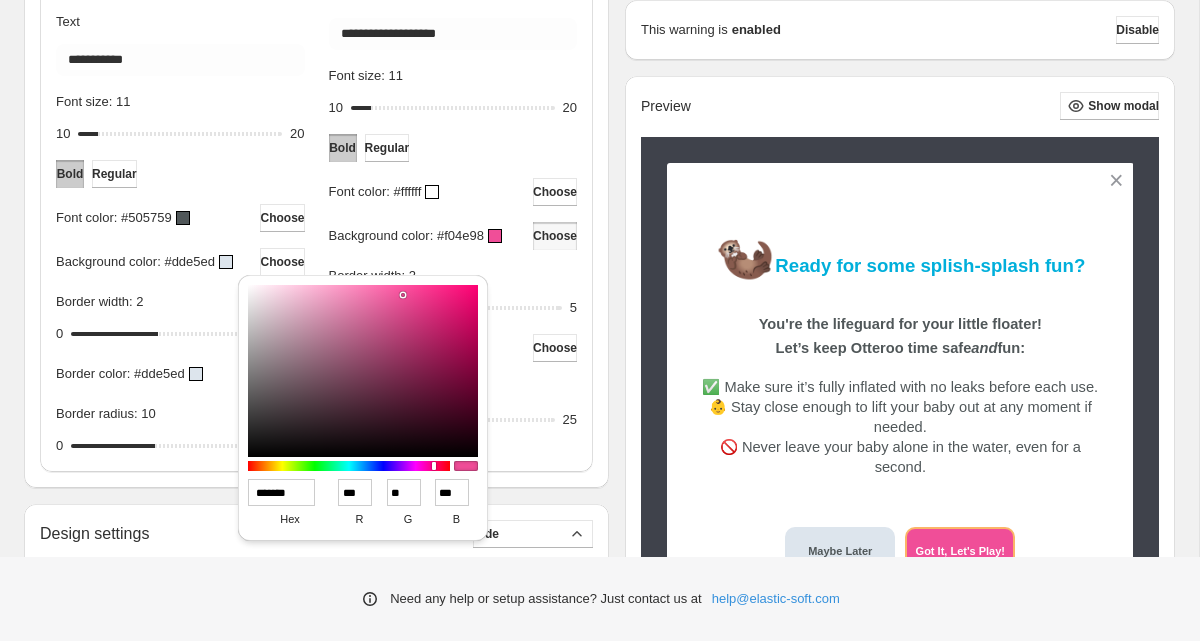 type on "******" 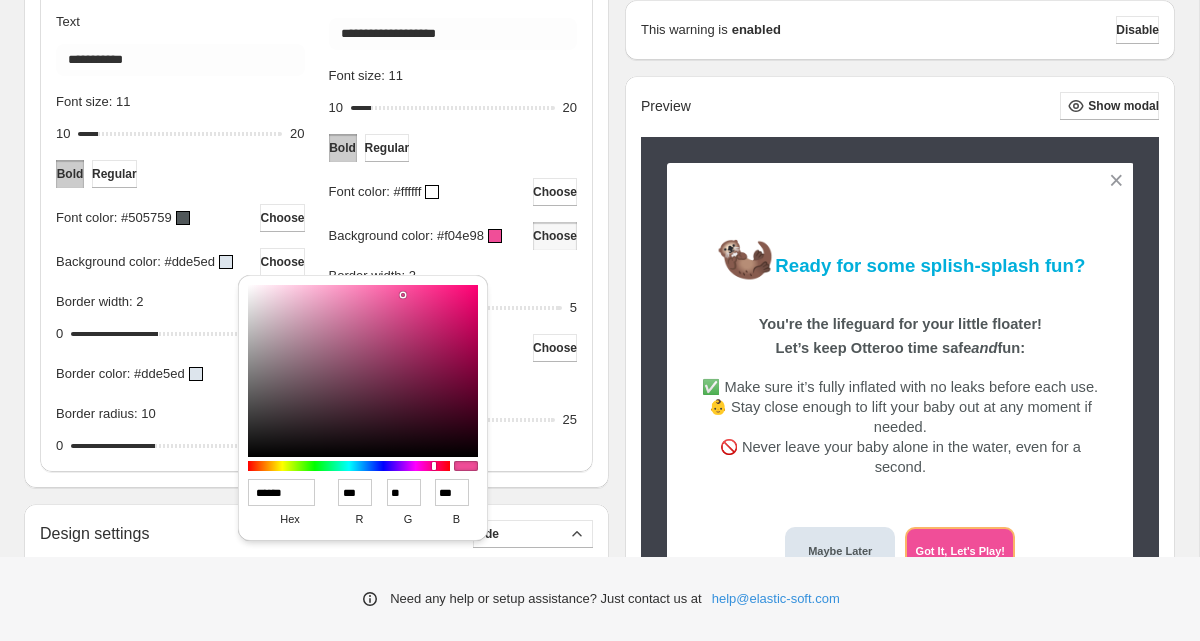 click on "**********" at bounding box center [453, 192] 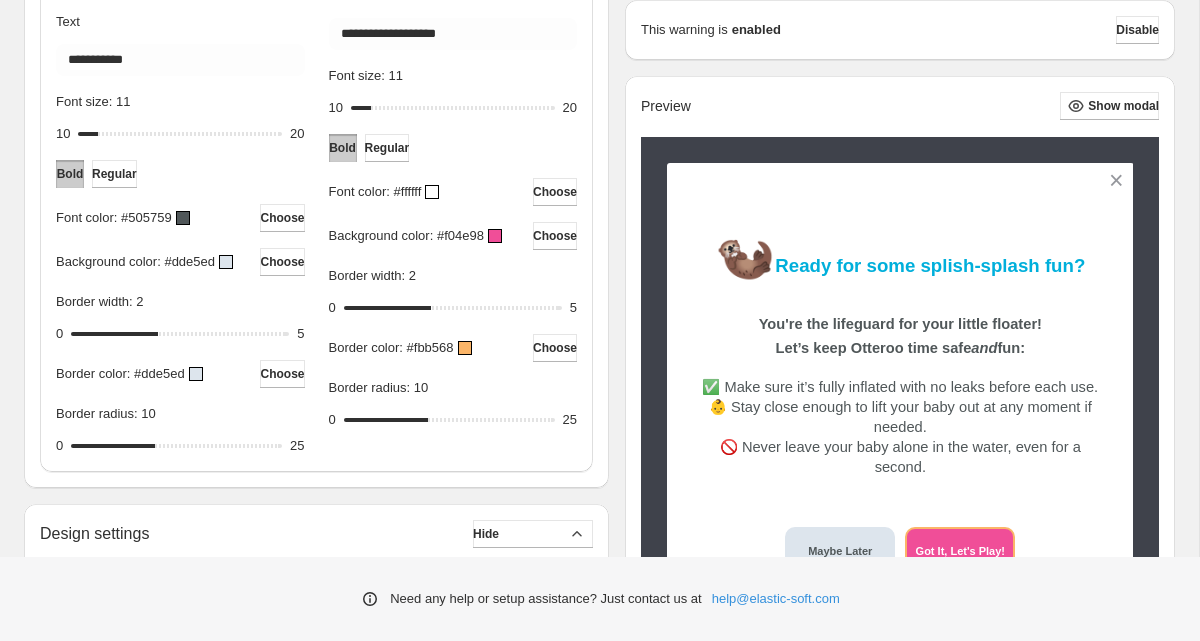 click at bounding box center [465, 348] 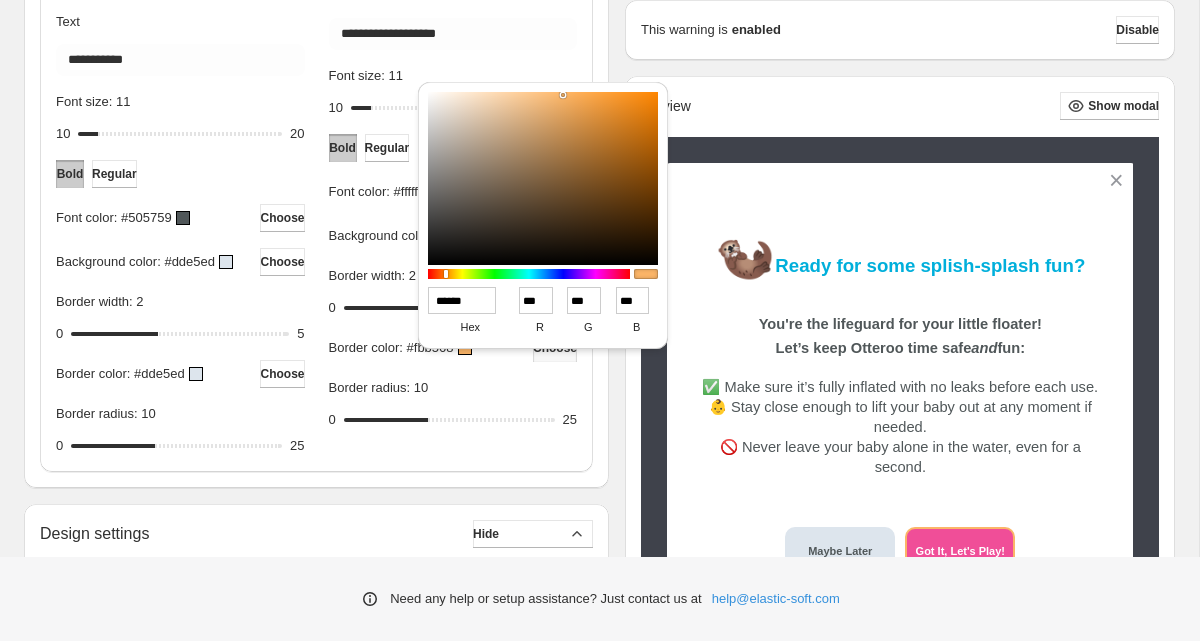 click on "******" at bounding box center (462, 300) 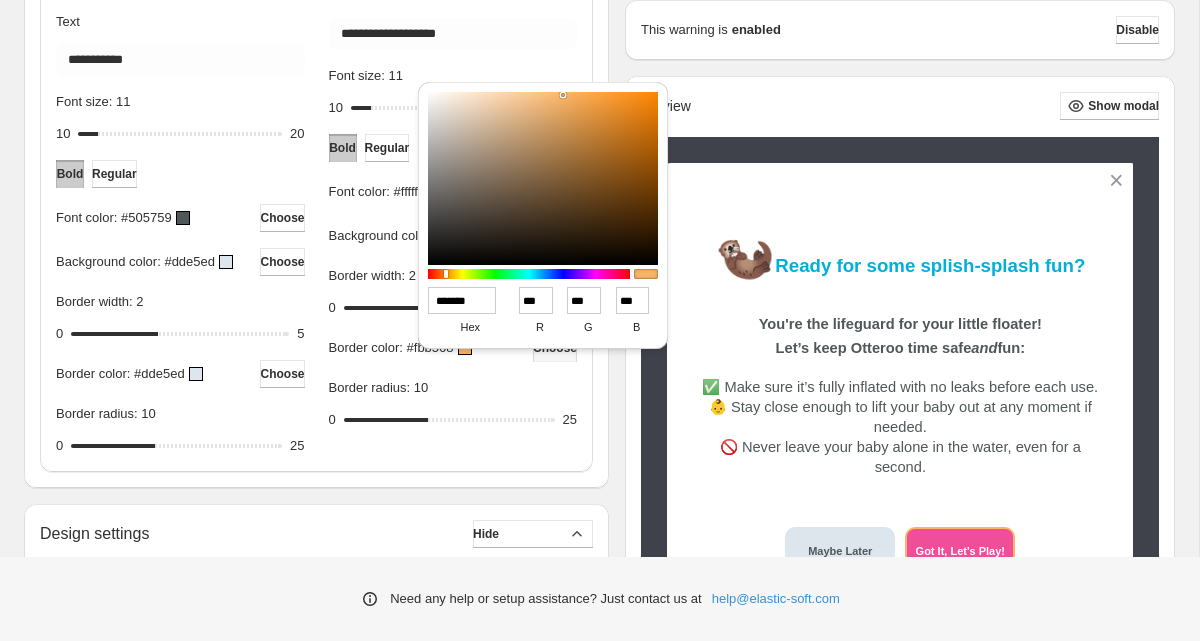 type on "***" 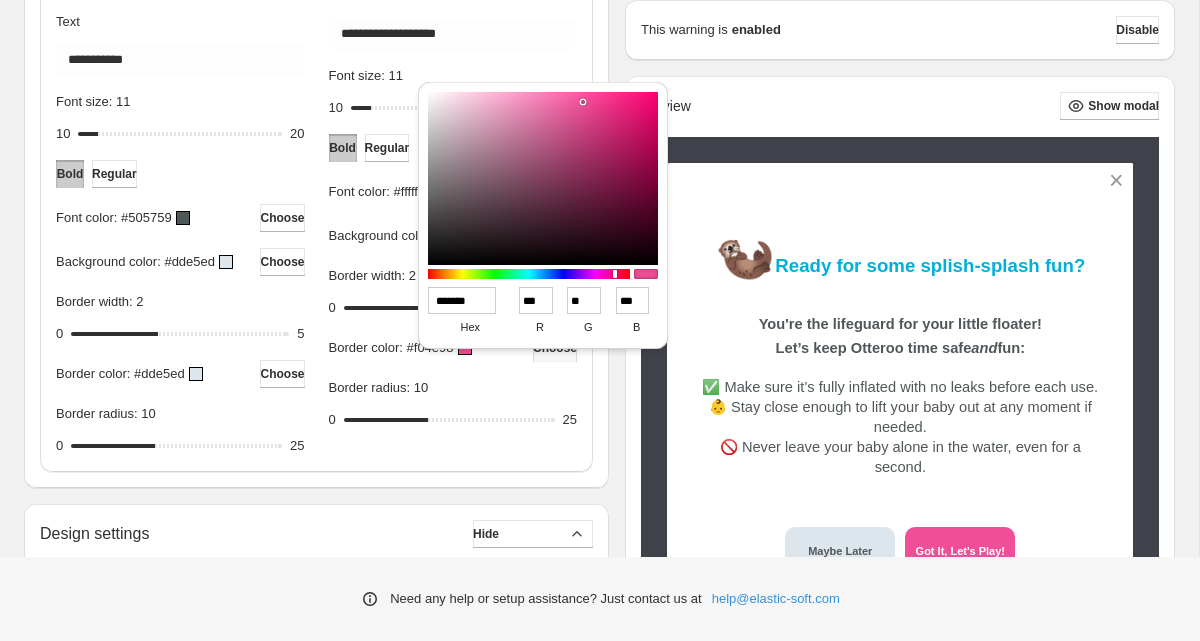 type on "******" 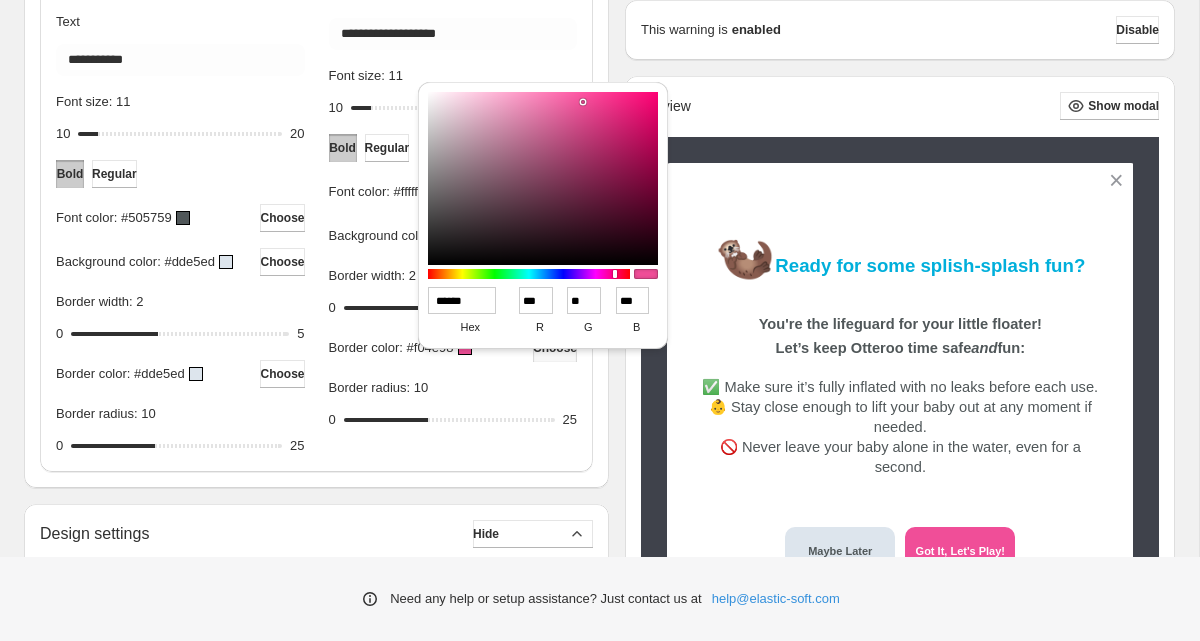 click on "**********" at bounding box center [453, 205] 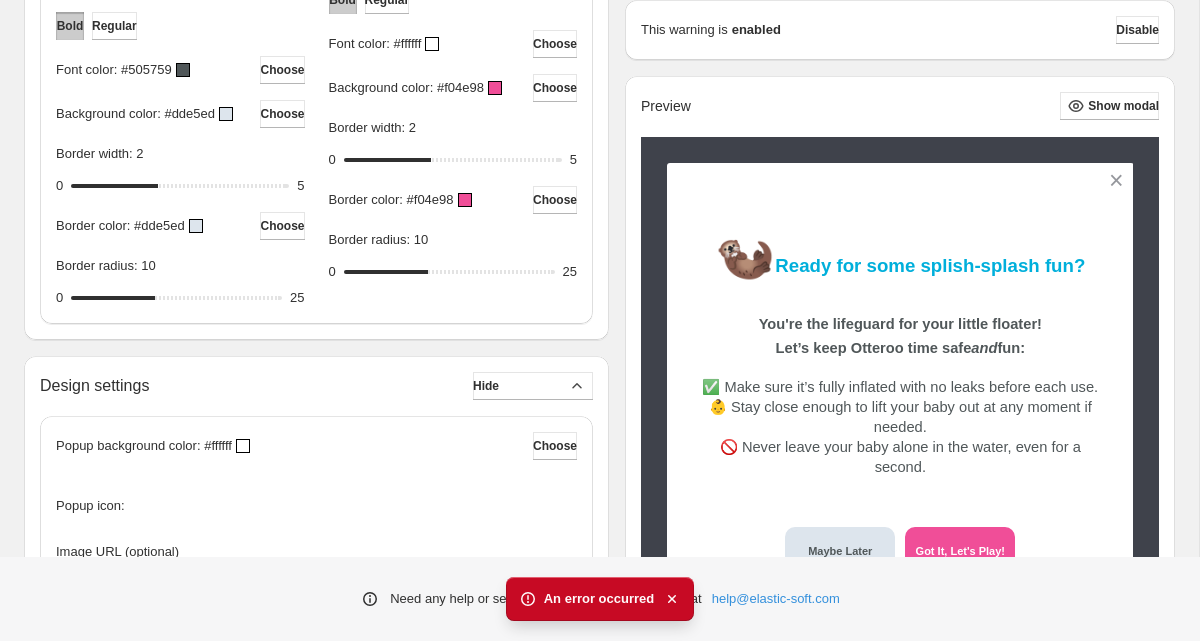 scroll, scrollTop: 1312, scrollLeft: 0, axis: vertical 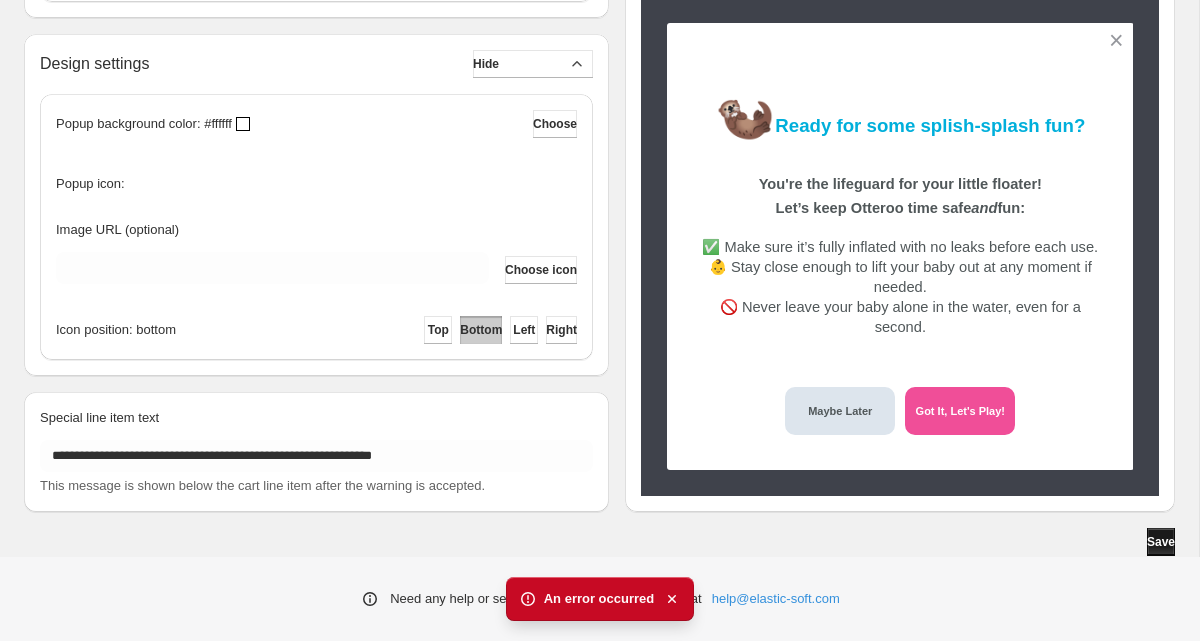 click on "Save" at bounding box center (1161, 542) 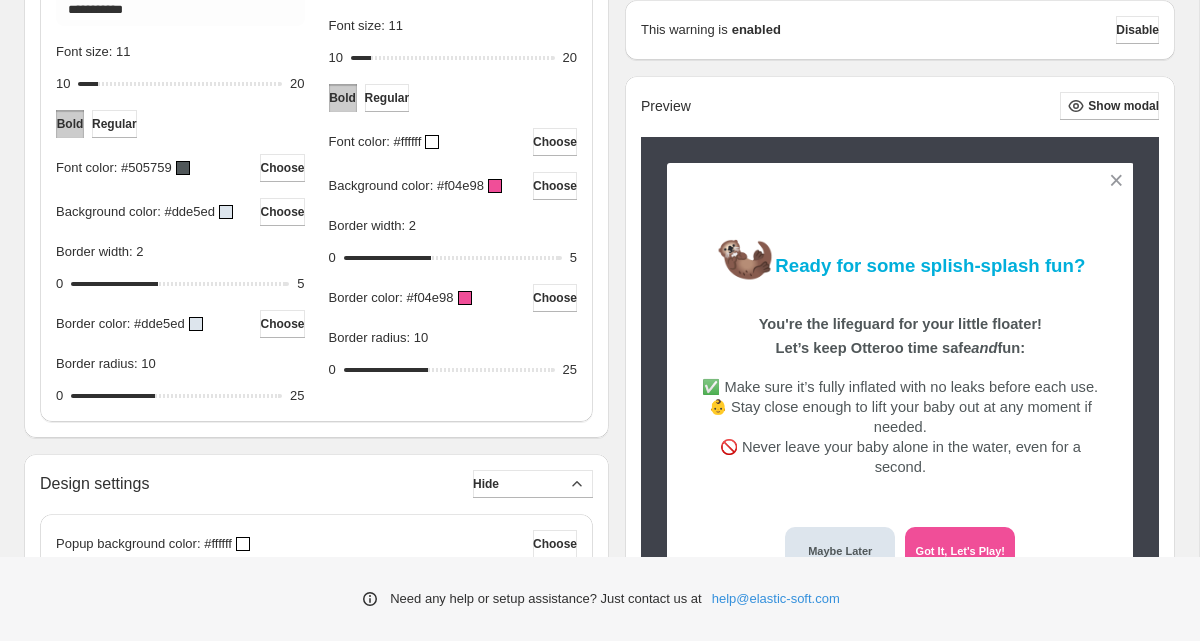 scroll, scrollTop: 835, scrollLeft: 0, axis: vertical 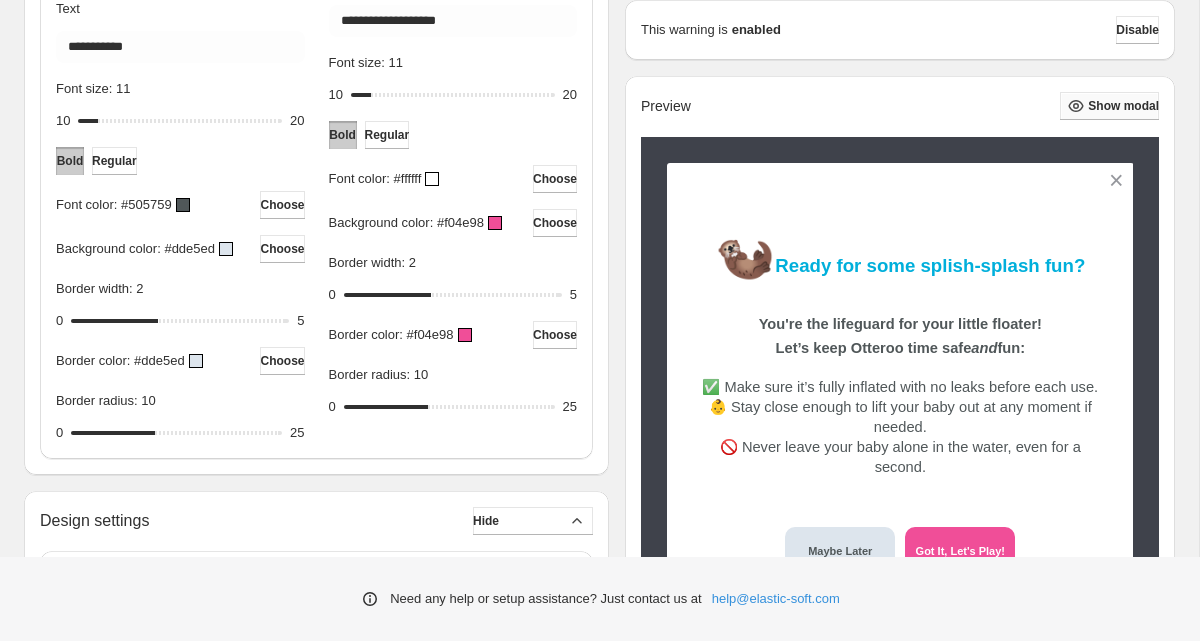 click on "Show modal" at bounding box center (1123, 106) 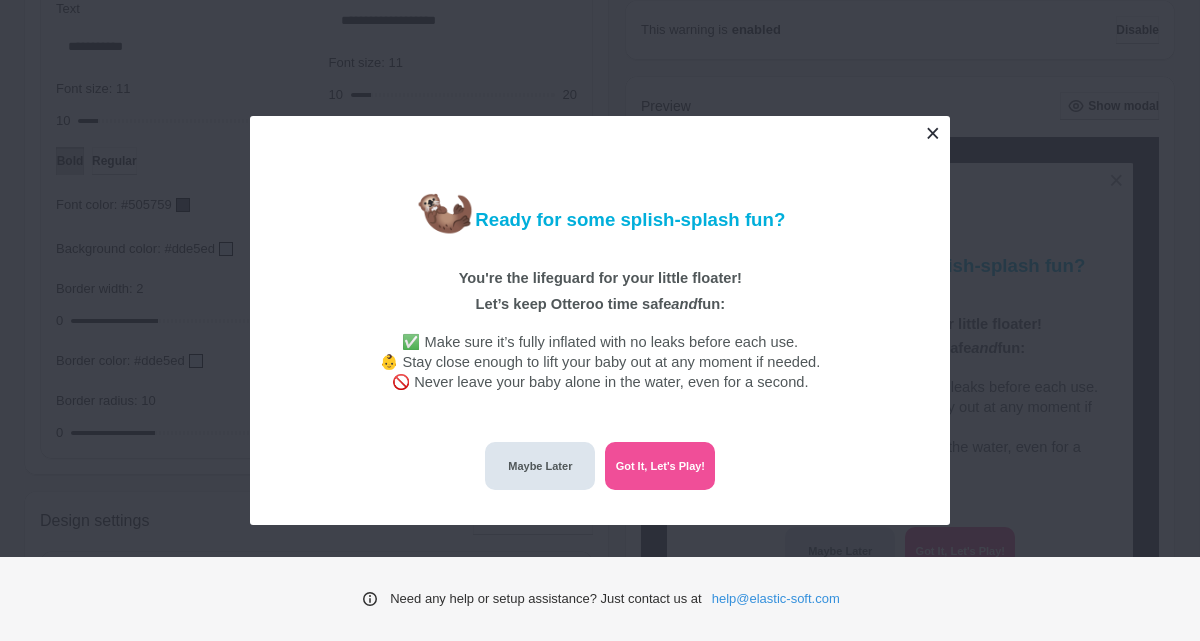click at bounding box center [932, 133] 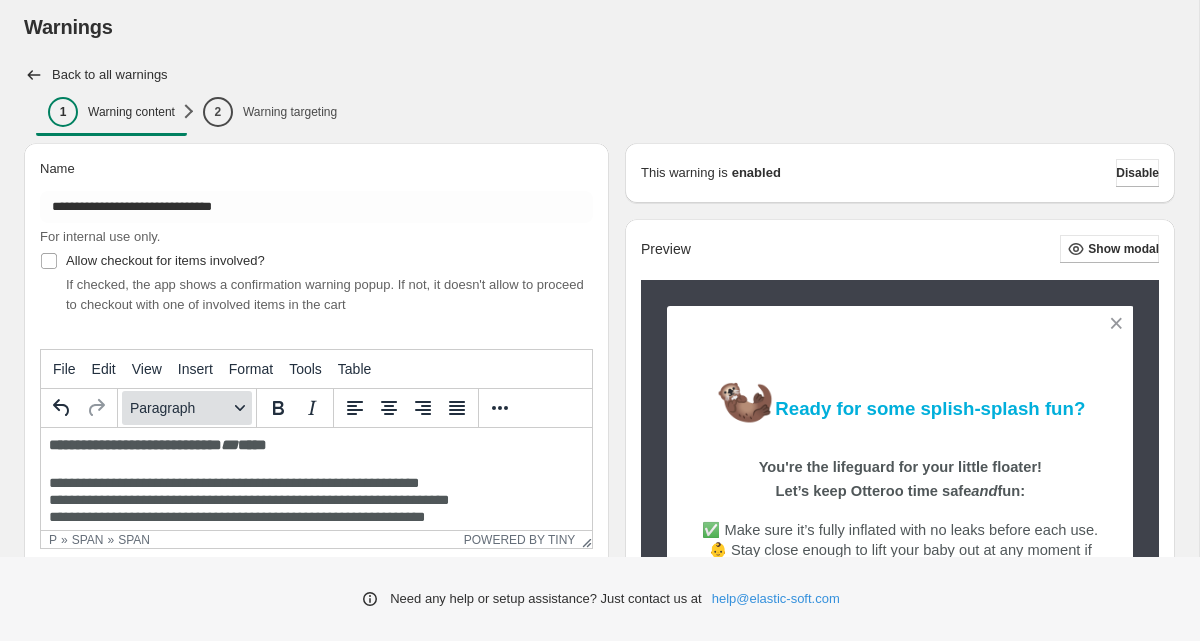 scroll, scrollTop: 0, scrollLeft: 0, axis: both 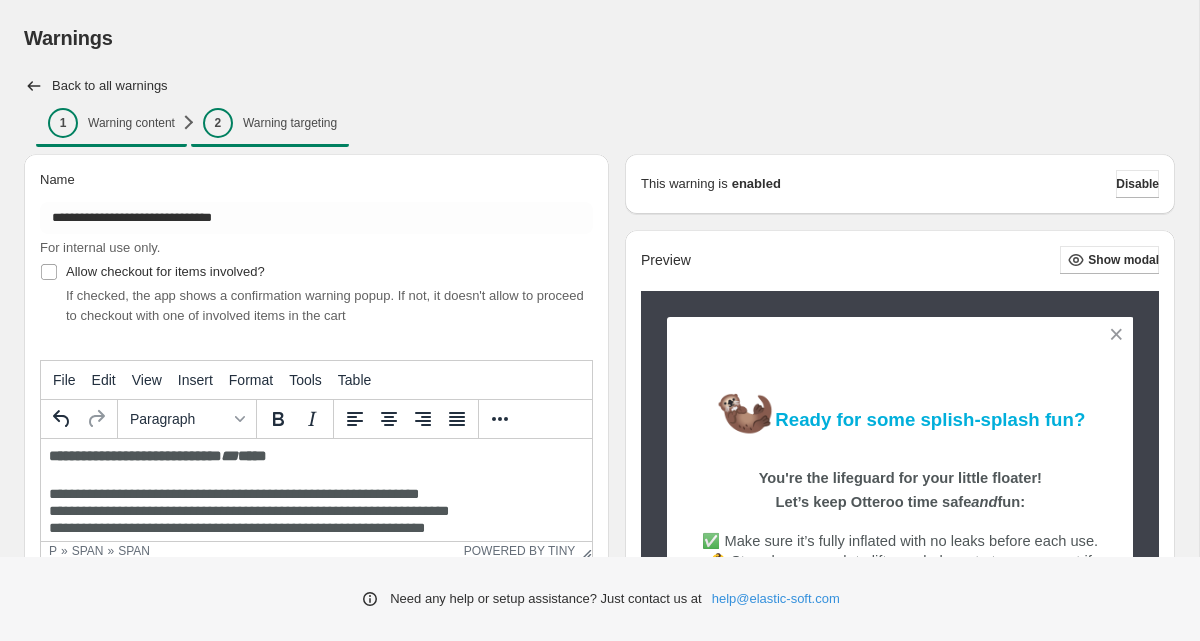 click on "Warning targeting" at bounding box center (290, 123) 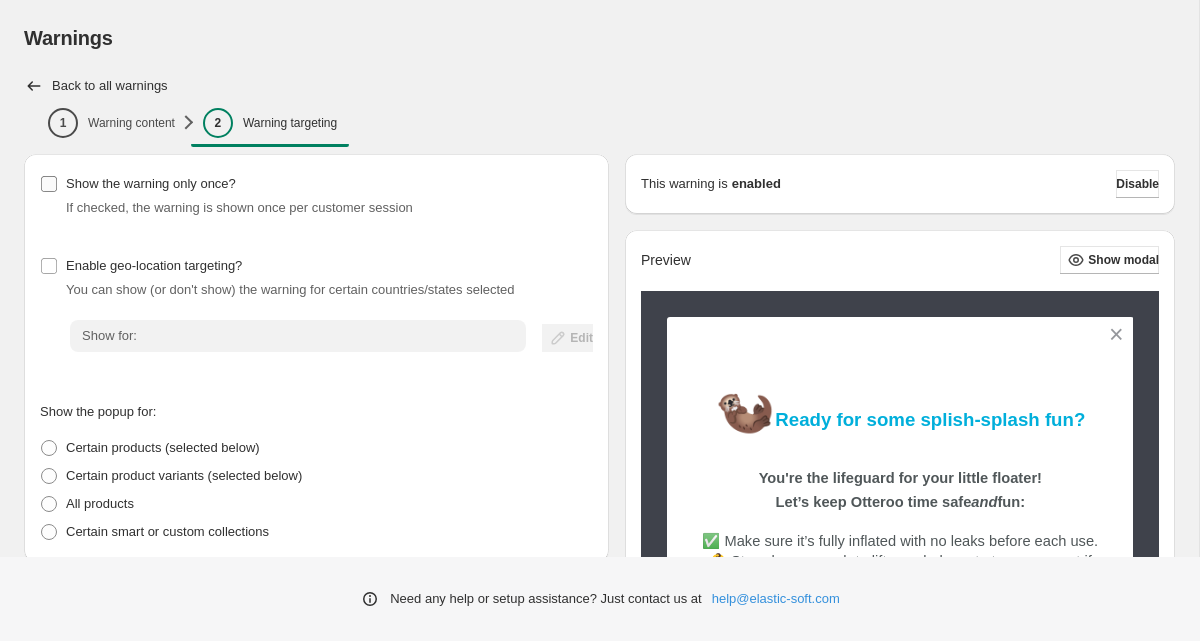 click at bounding box center (49, 184) 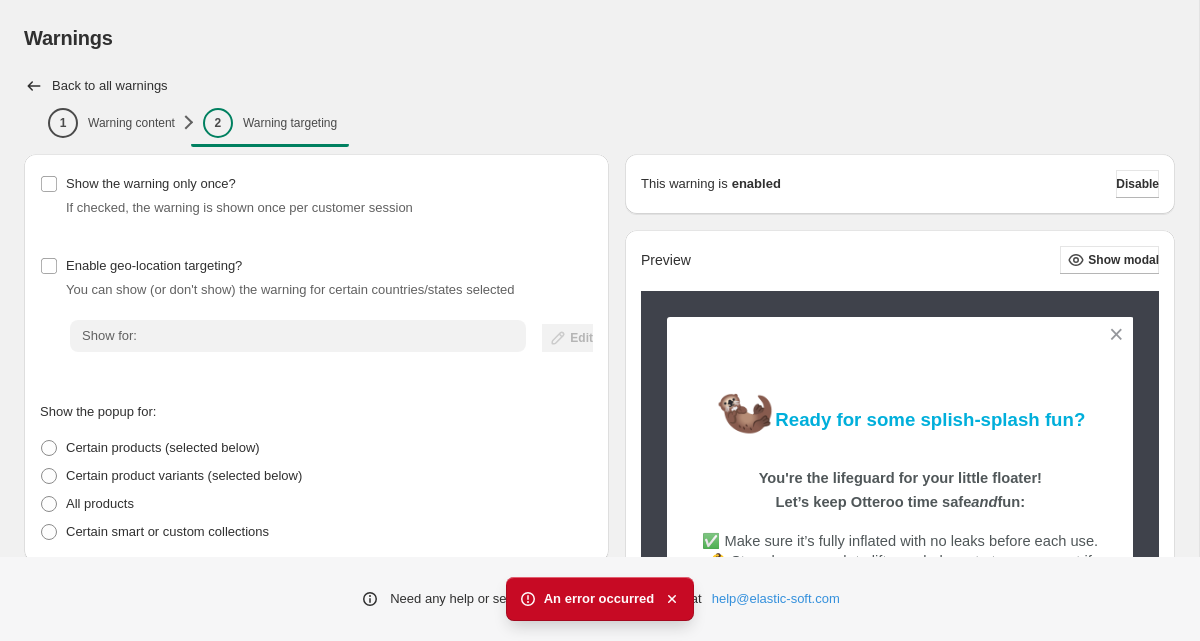 type 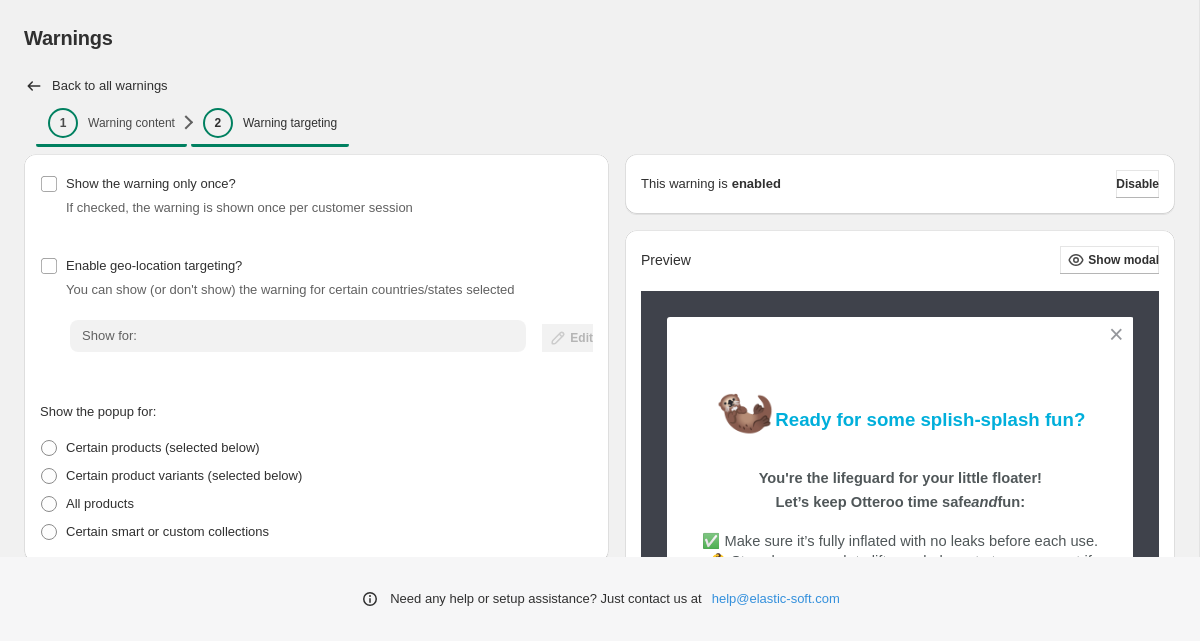 click on "Warning content" at bounding box center (131, 123) 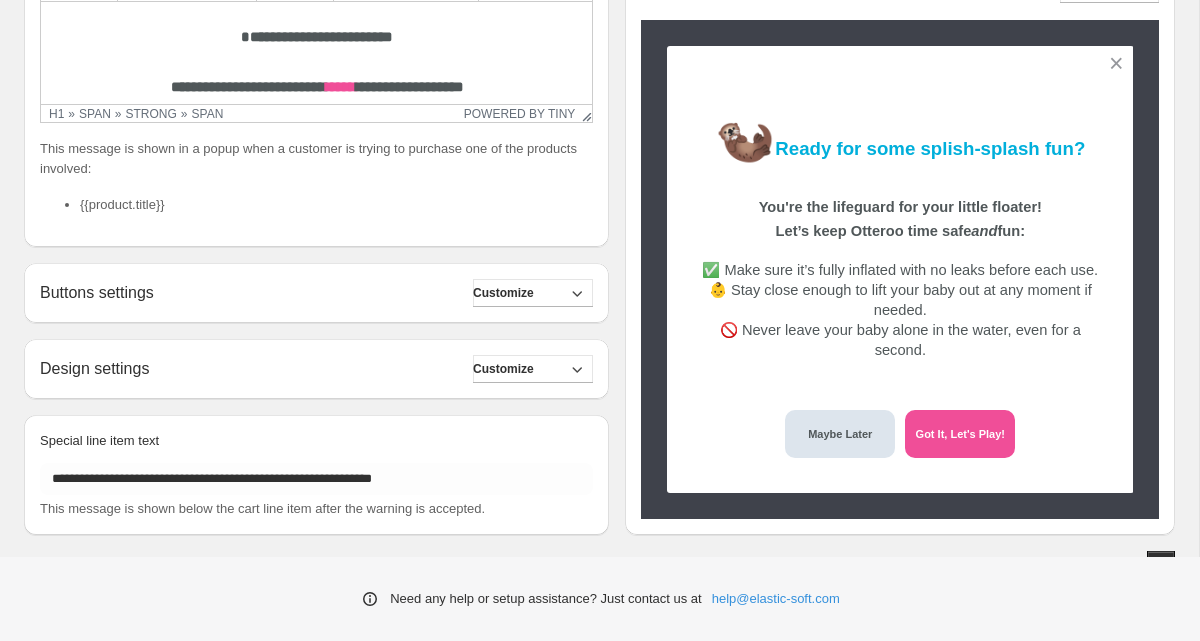 scroll, scrollTop: 460, scrollLeft: 0, axis: vertical 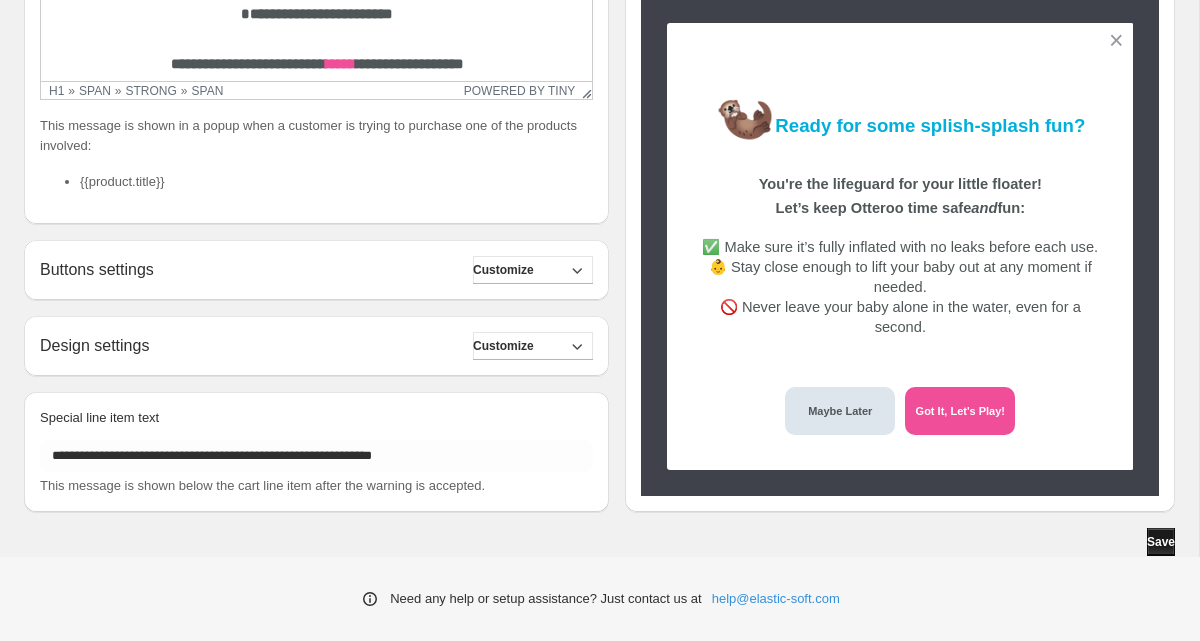 click on "Save" at bounding box center [1161, 542] 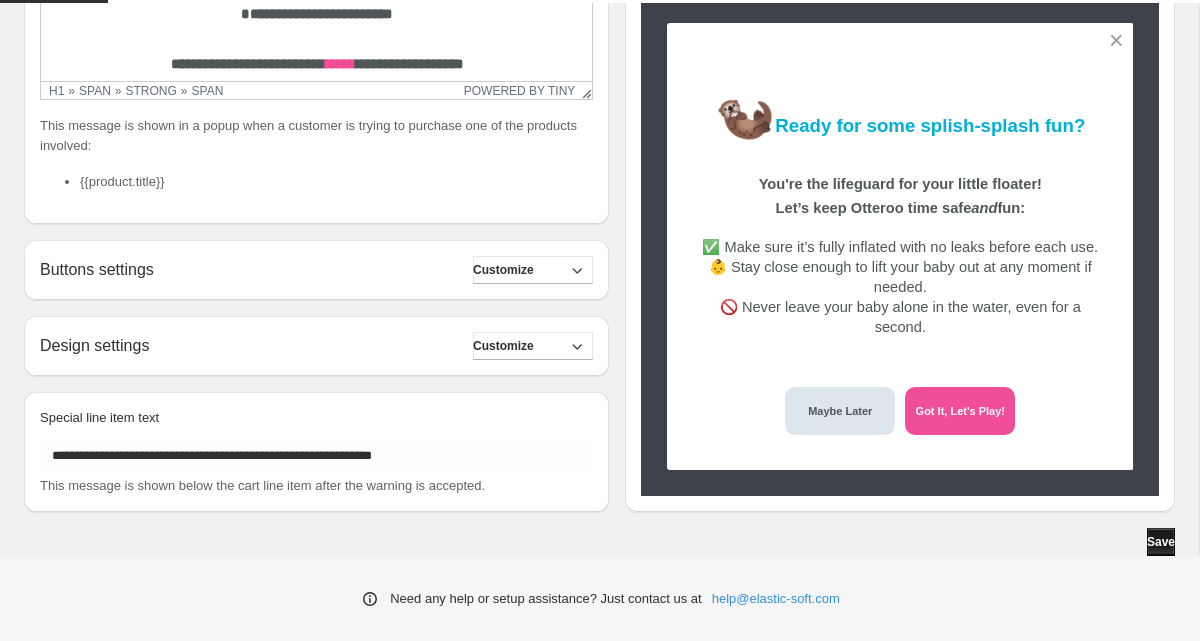 scroll, scrollTop: 0, scrollLeft: 0, axis: both 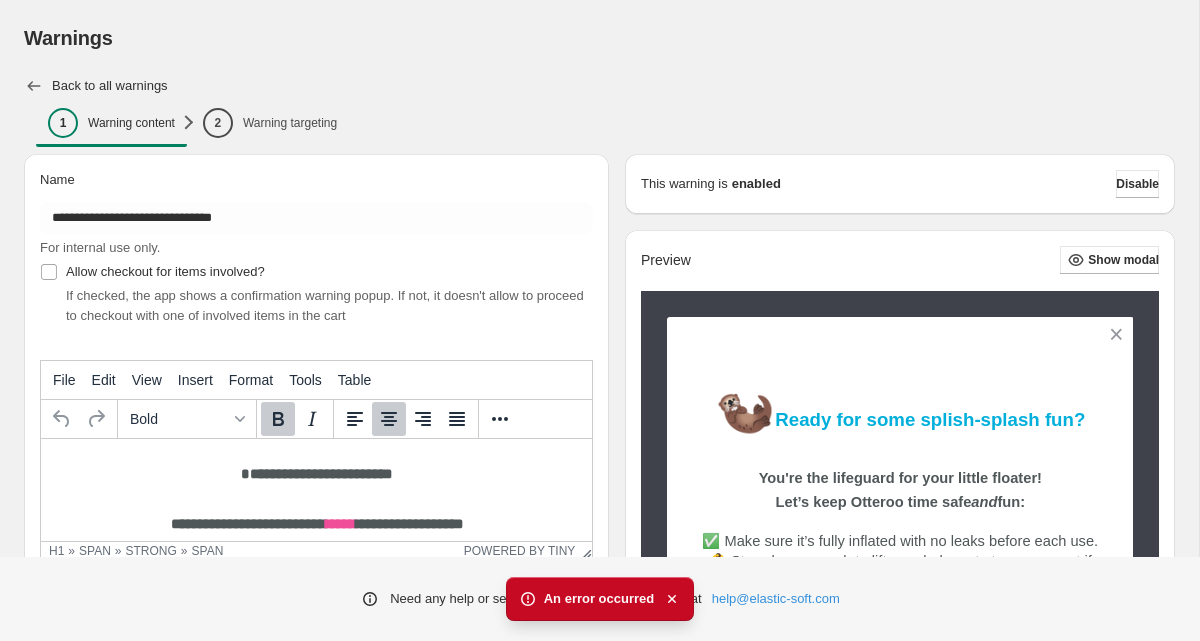 click 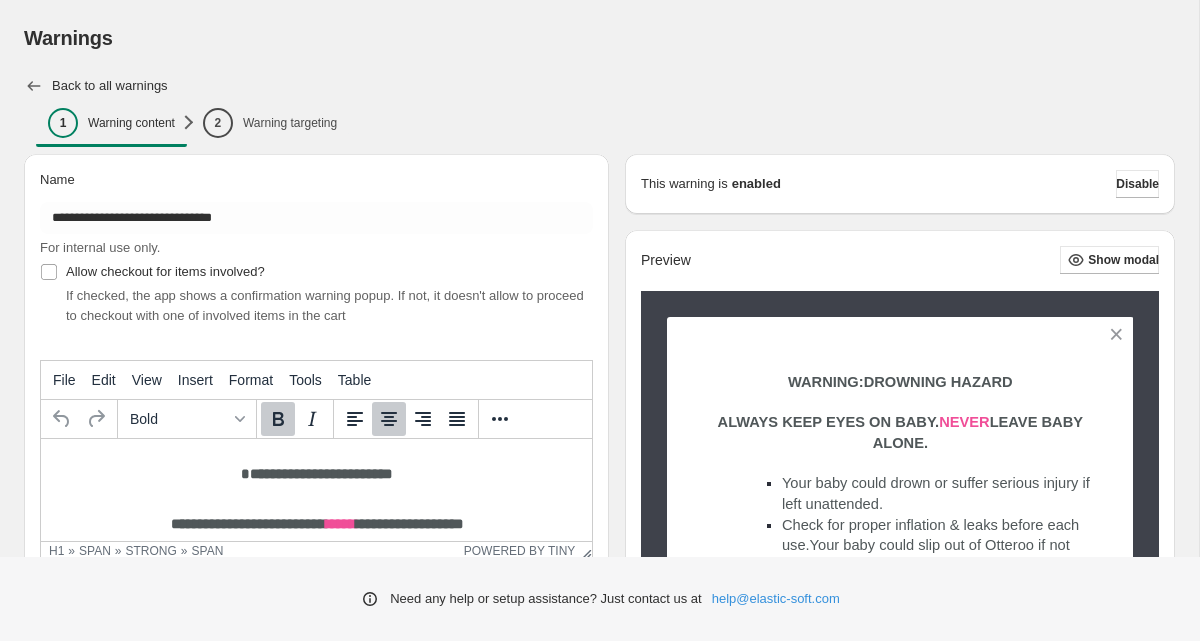click 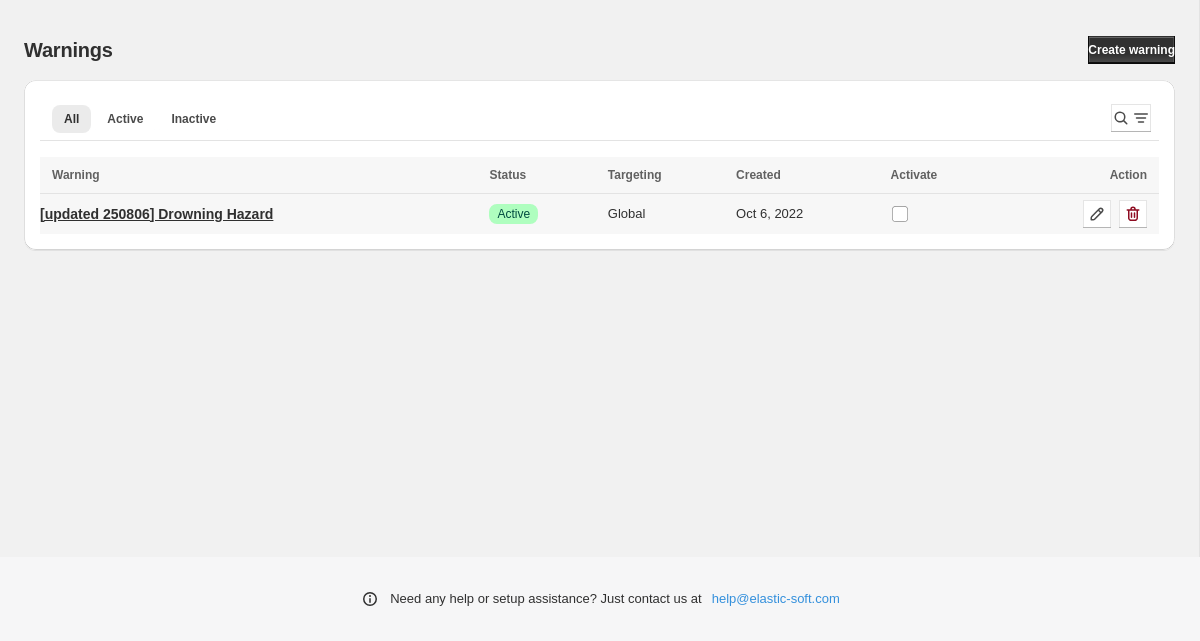 click on "[updated 250806] Drowning Hazard" at bounding box center [156, 214] 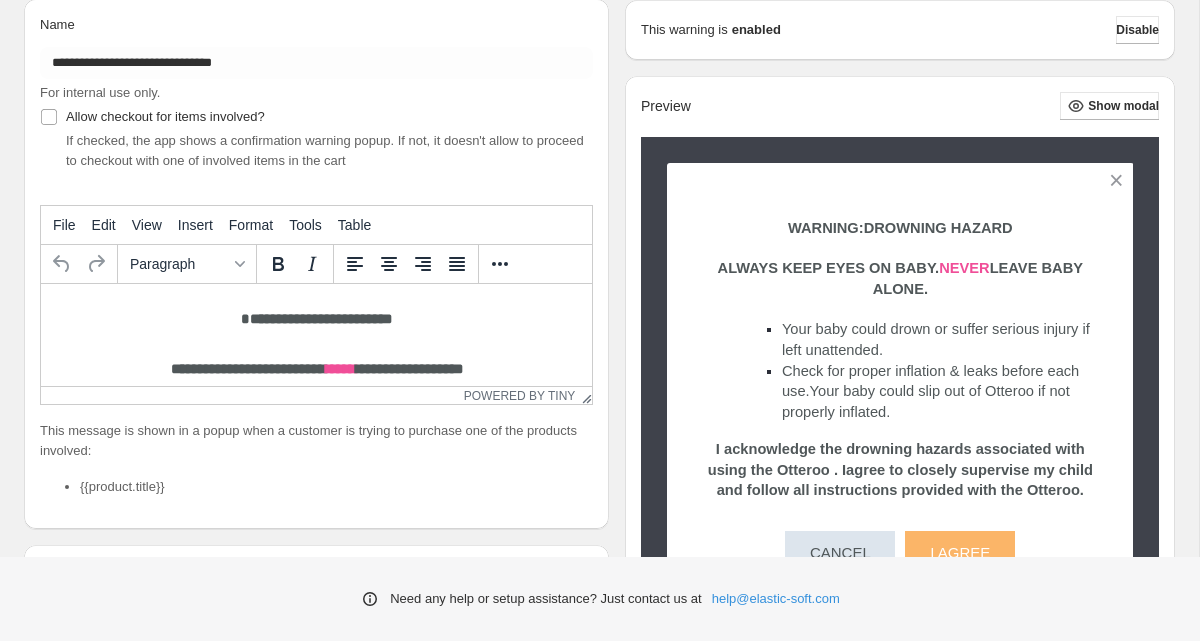 scroll, scrollTop: 0, scrollLeft: 0, axis: both 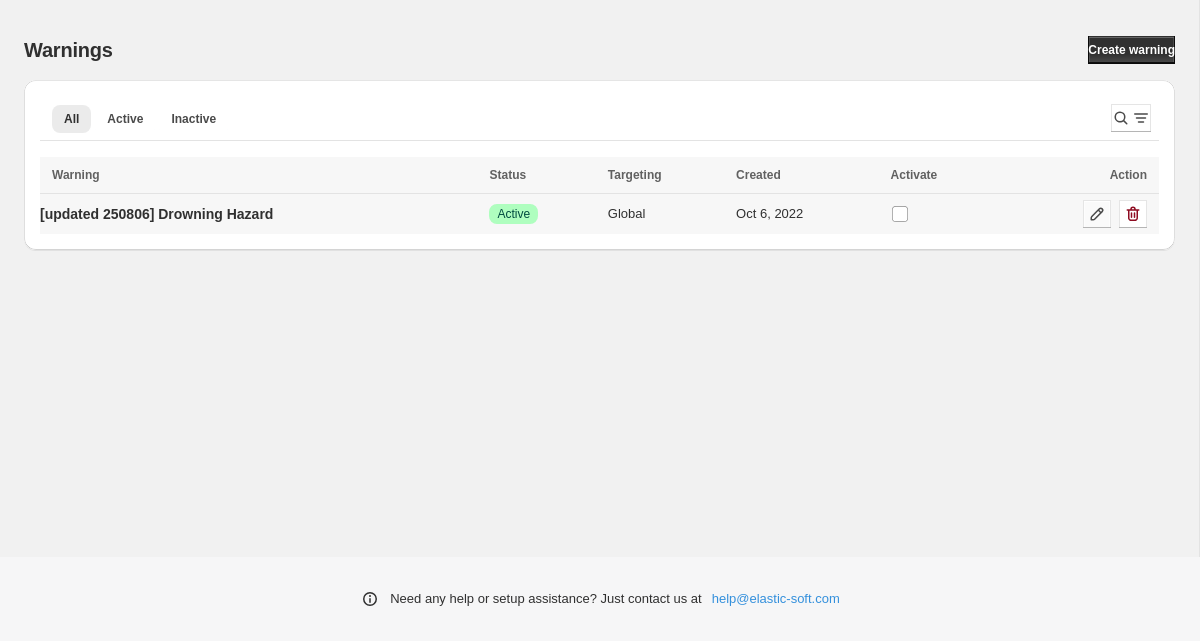 click 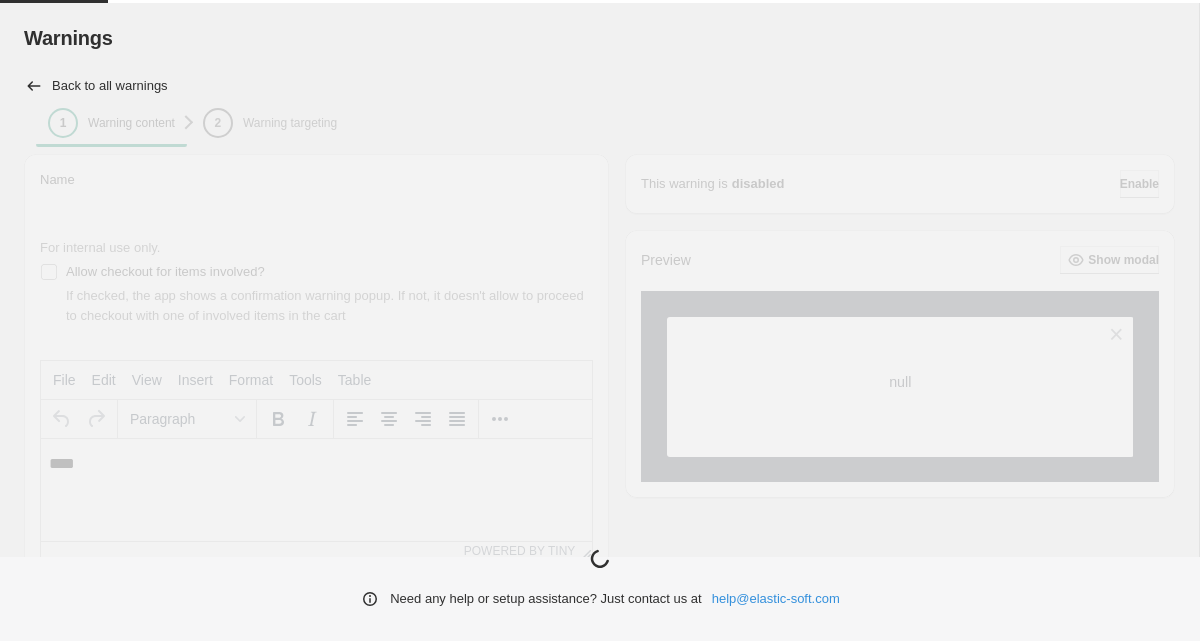 scroll, scrollTop: 0, scrollLeft: 0, axis: both 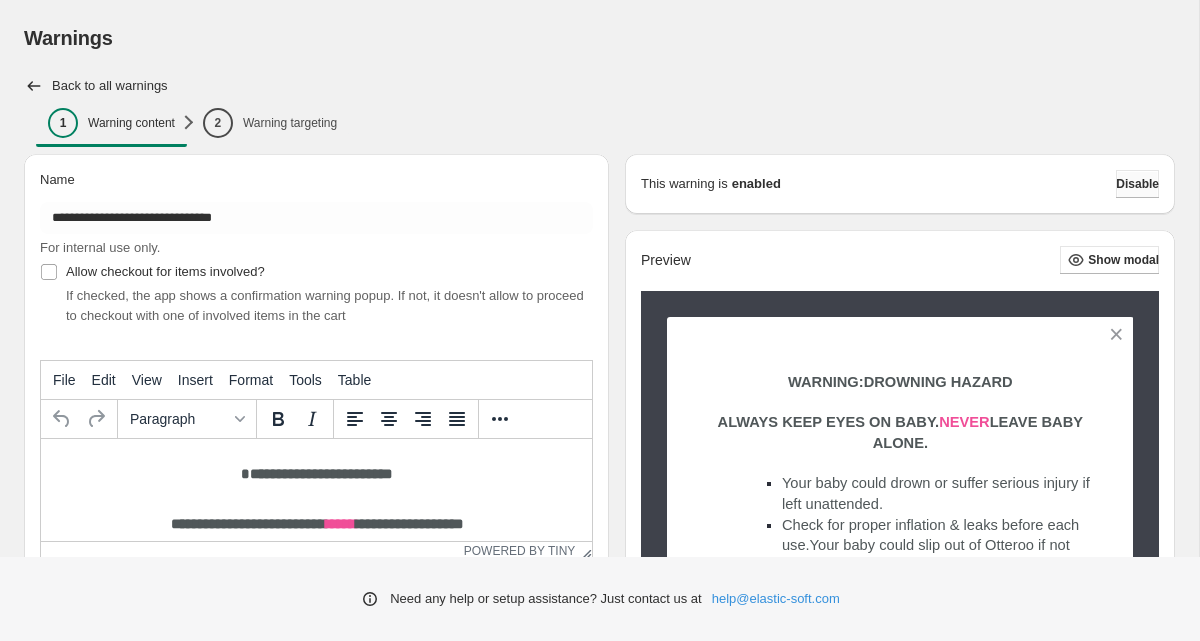 click on "Disable" at bounding box center [1137, 184] 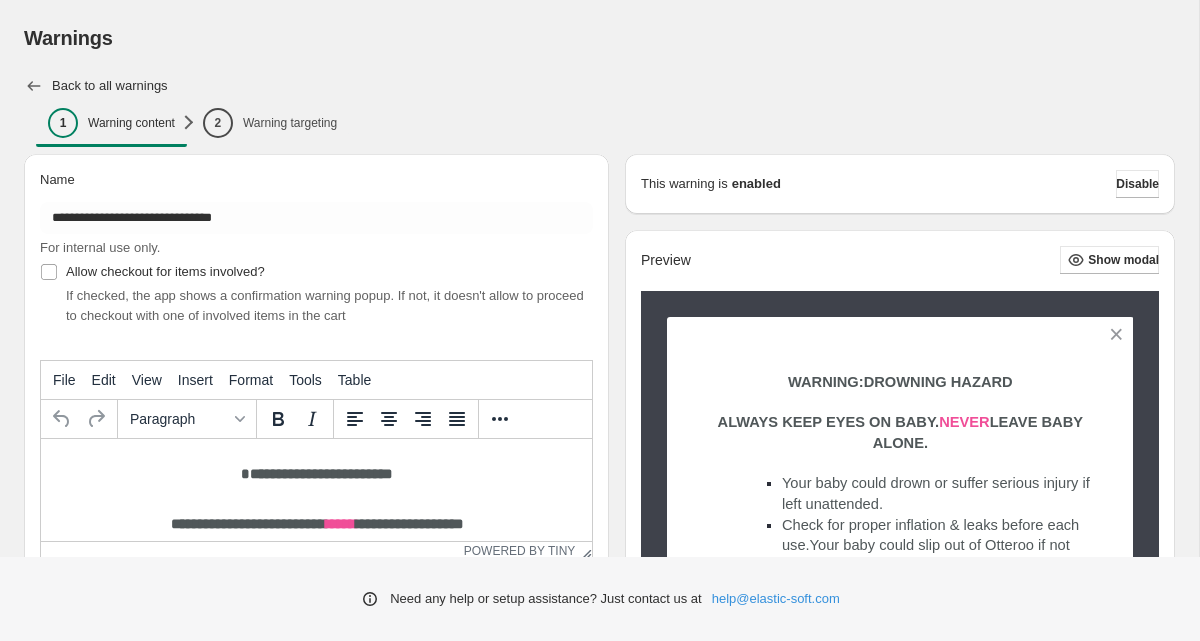 click 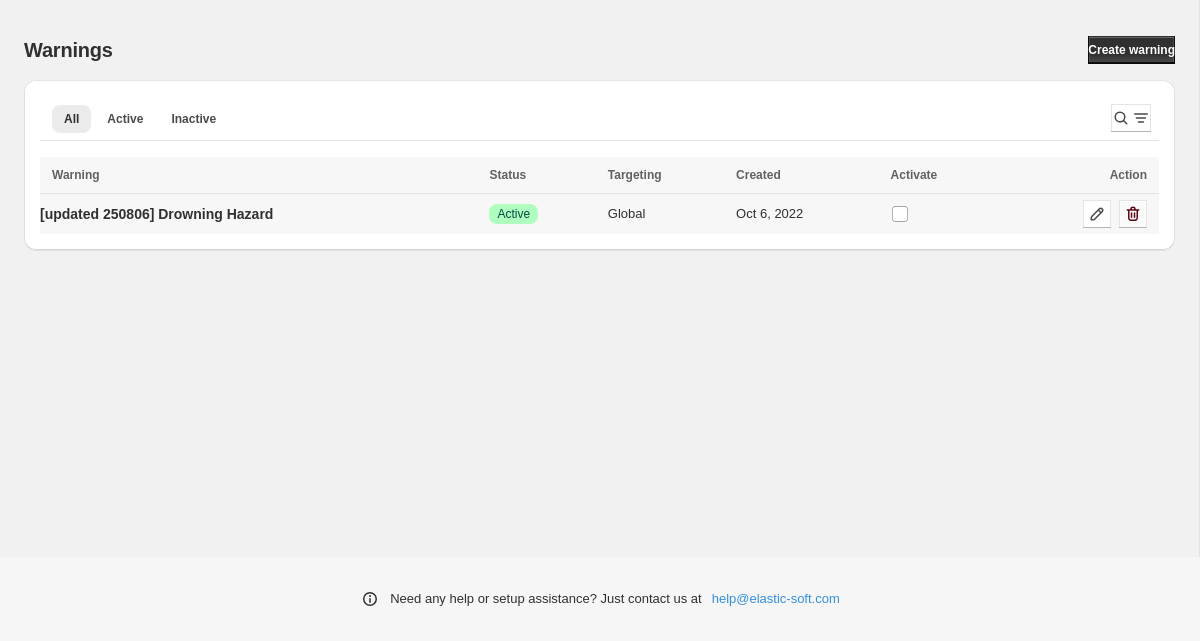 click 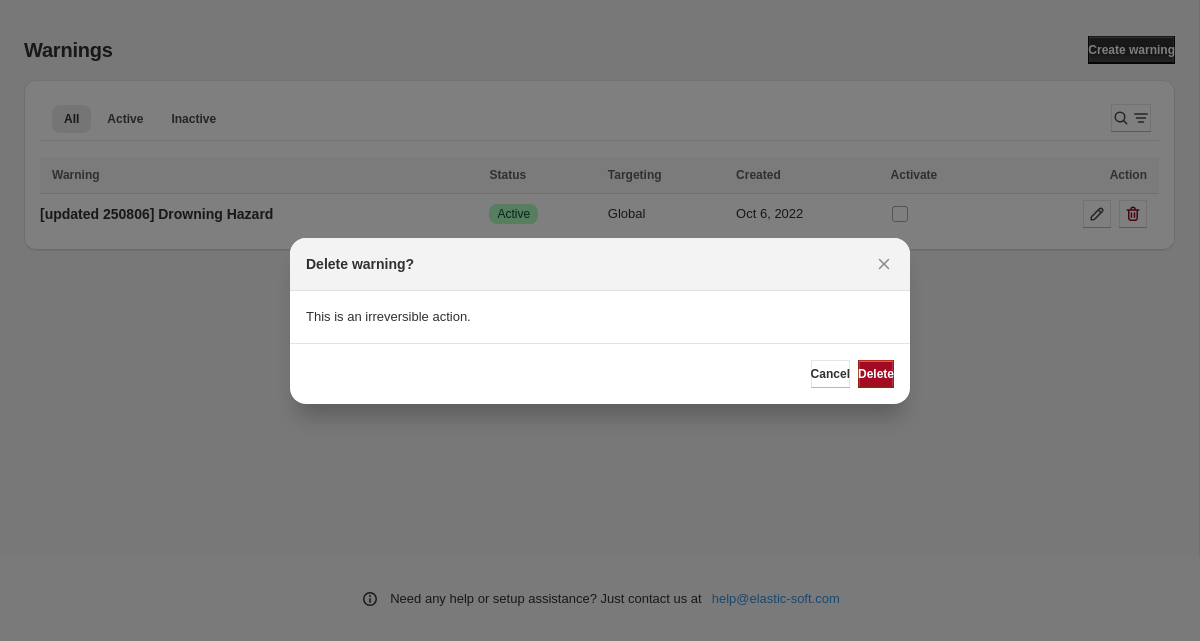 click on "Delete" at bounding box center [876, 374] 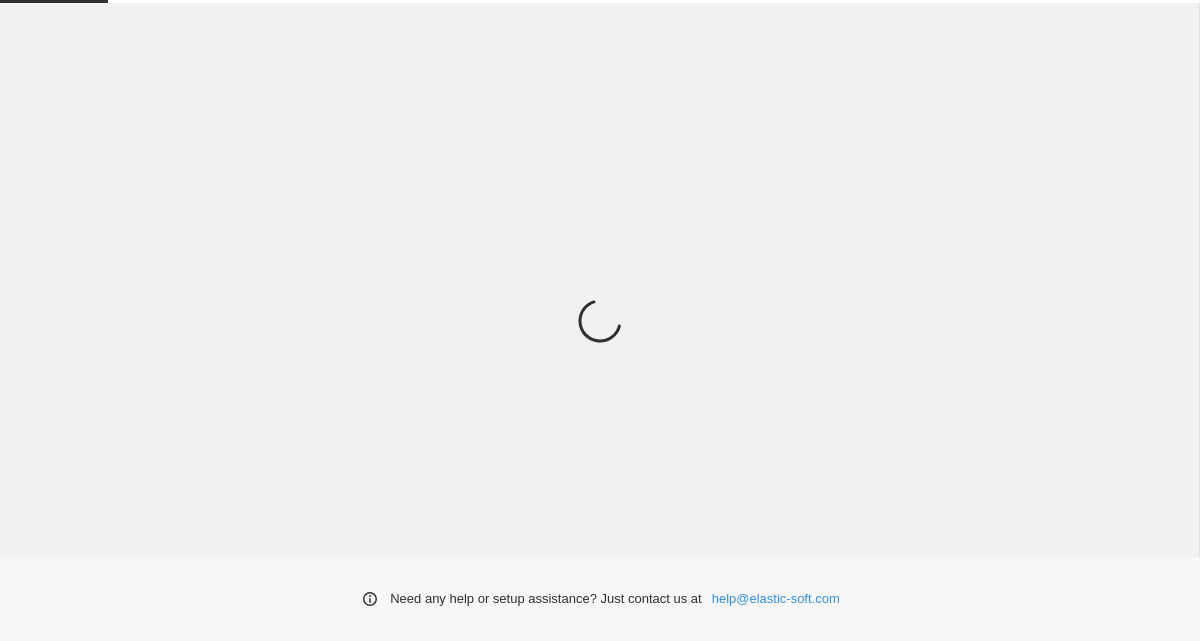 scroll, scrollTop: 0, scrollLeft: 0, axis: both 